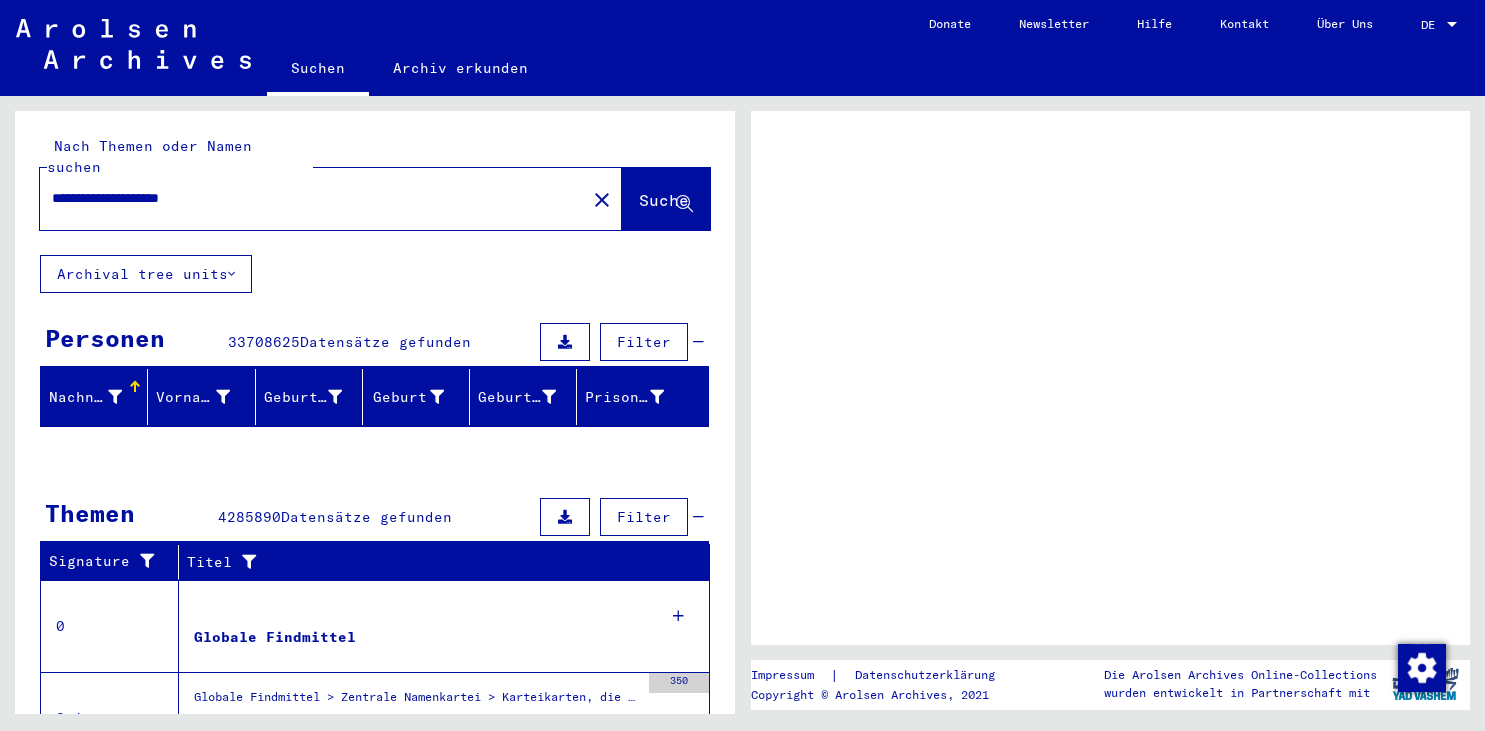 scroll, scrollTop: 0, scrollLeft: 0, axis: both 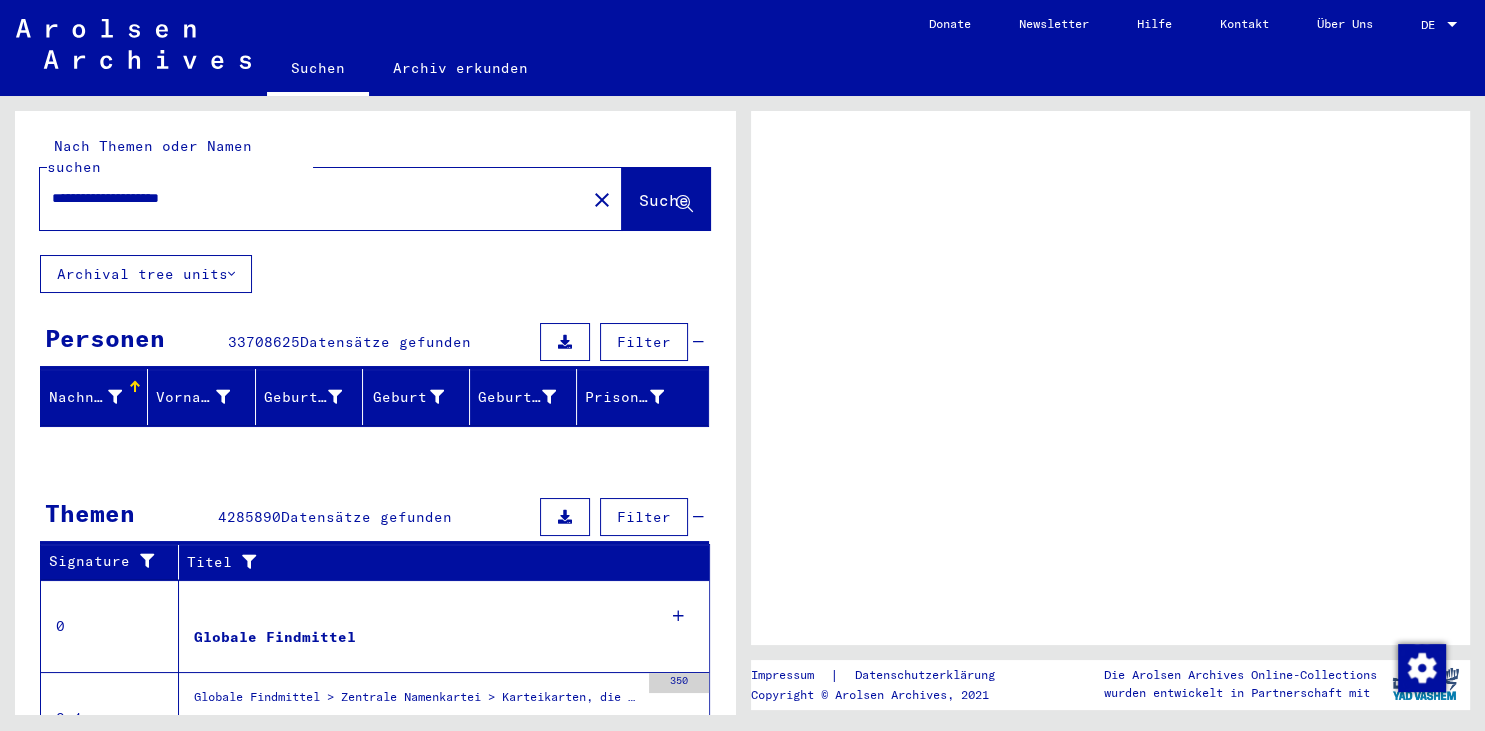 click on "Suche" 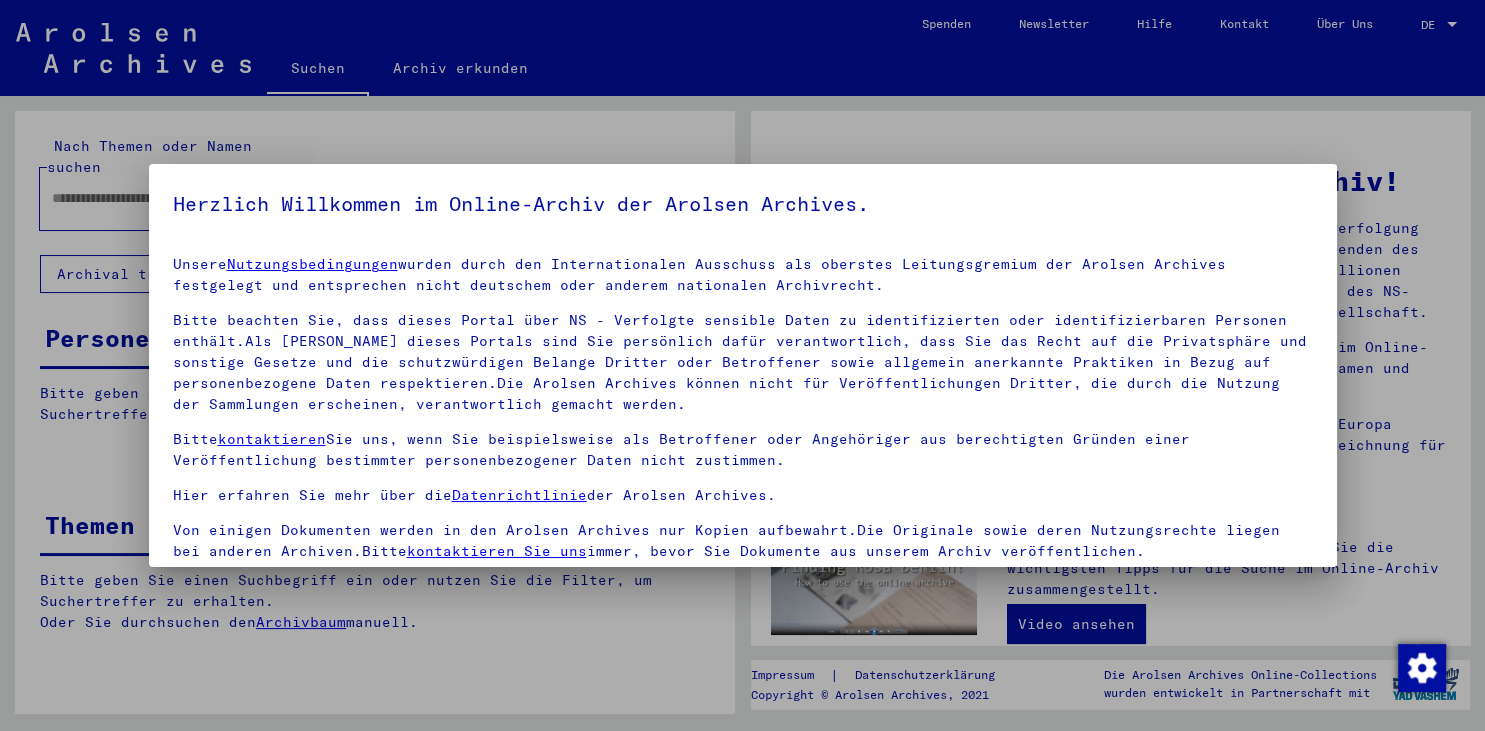 type on "**********" 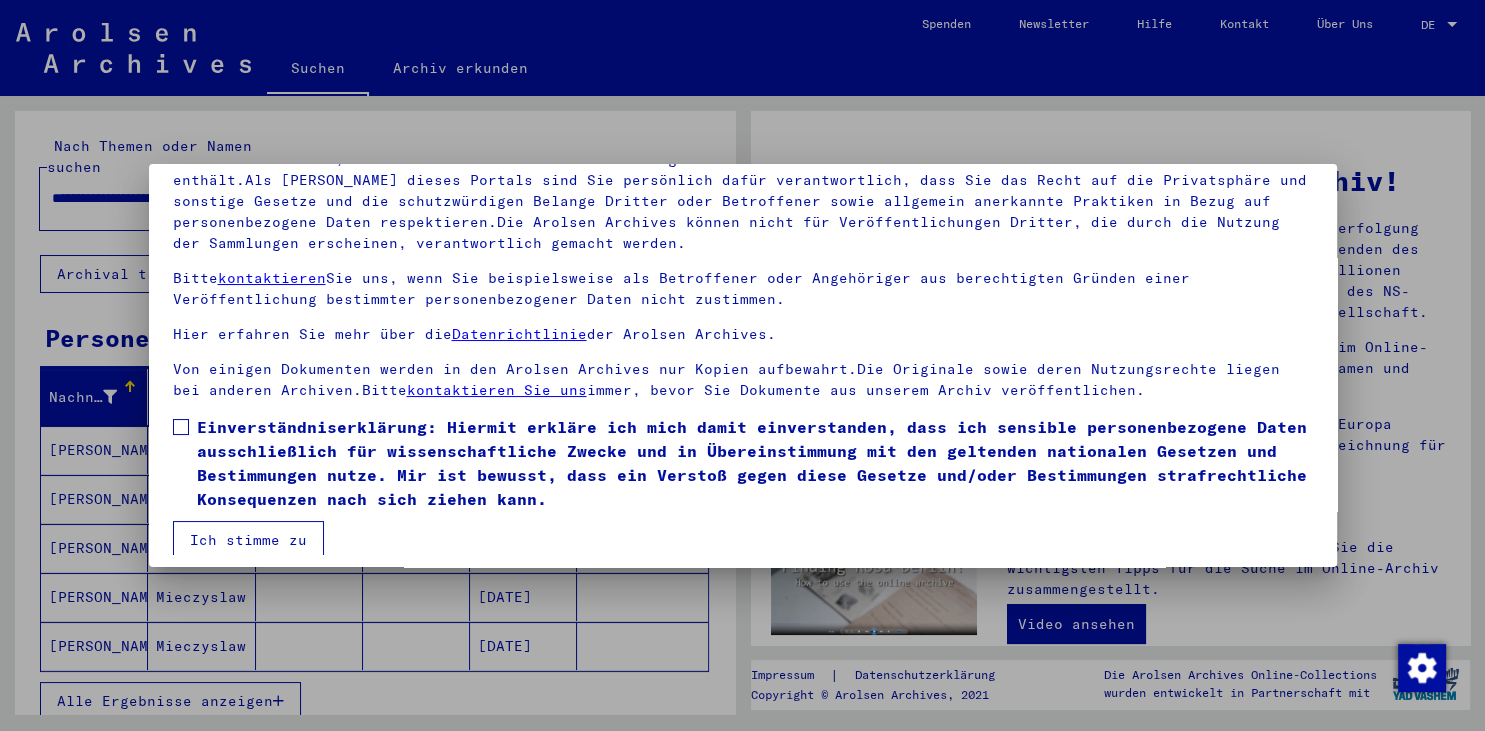 scroll, scrollTop: 174, scrollLeft: 0, axis: vertical 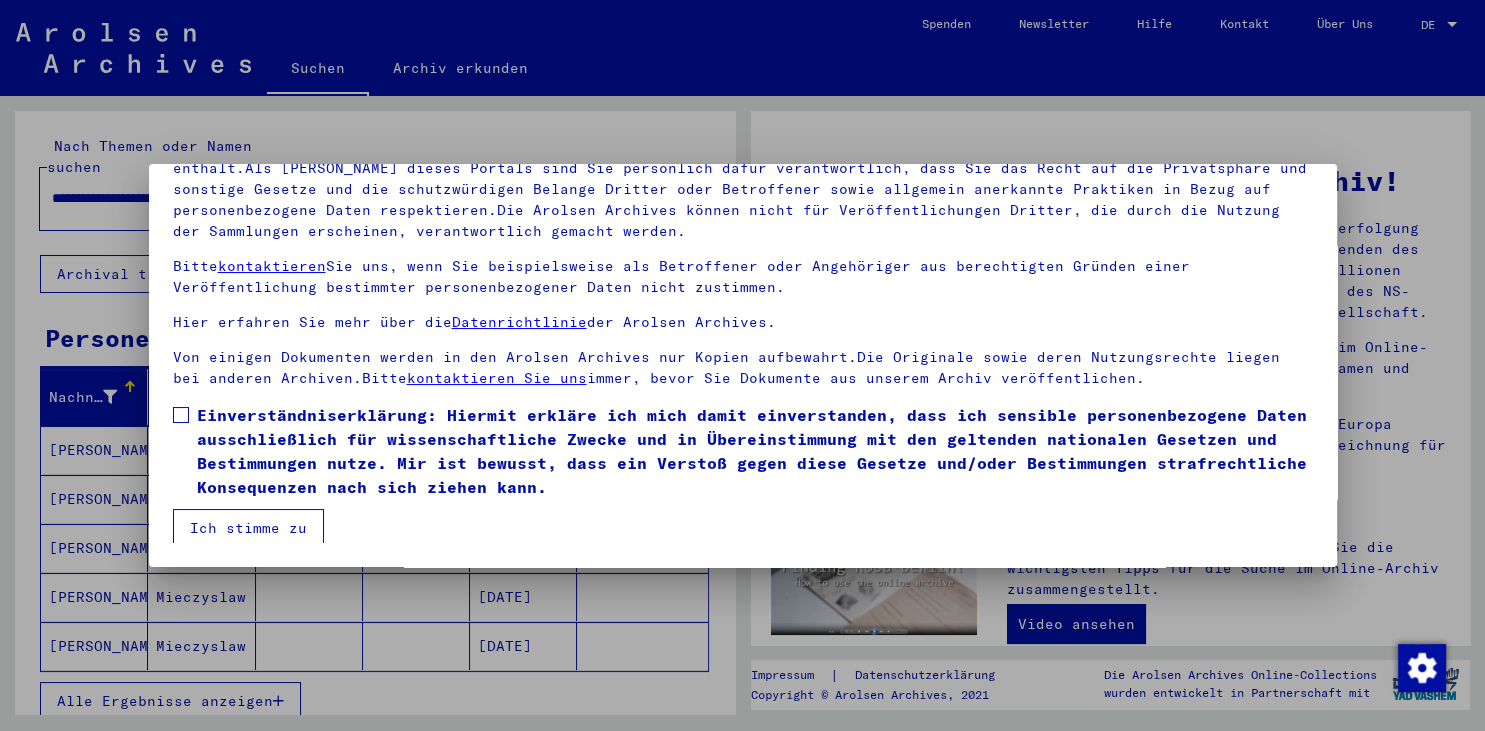 click on "Einverständniserklärung: Hiermit erkläre ich mich damit einverstanden, dass ich sensible personenbezogene Daten ausschließlich für wissenschaftliche Zwecke und in Übereinstimmung mit den geltenden nationalen Gesetzen und Bestimmungen nutze. Mir ist bewusst, dass ein Verstoß gegen diese Gesetze und/oder Bestimmungen strafrechtliche Konsequenzen nach sich ziehen kann." at bounding box center [743, 451] 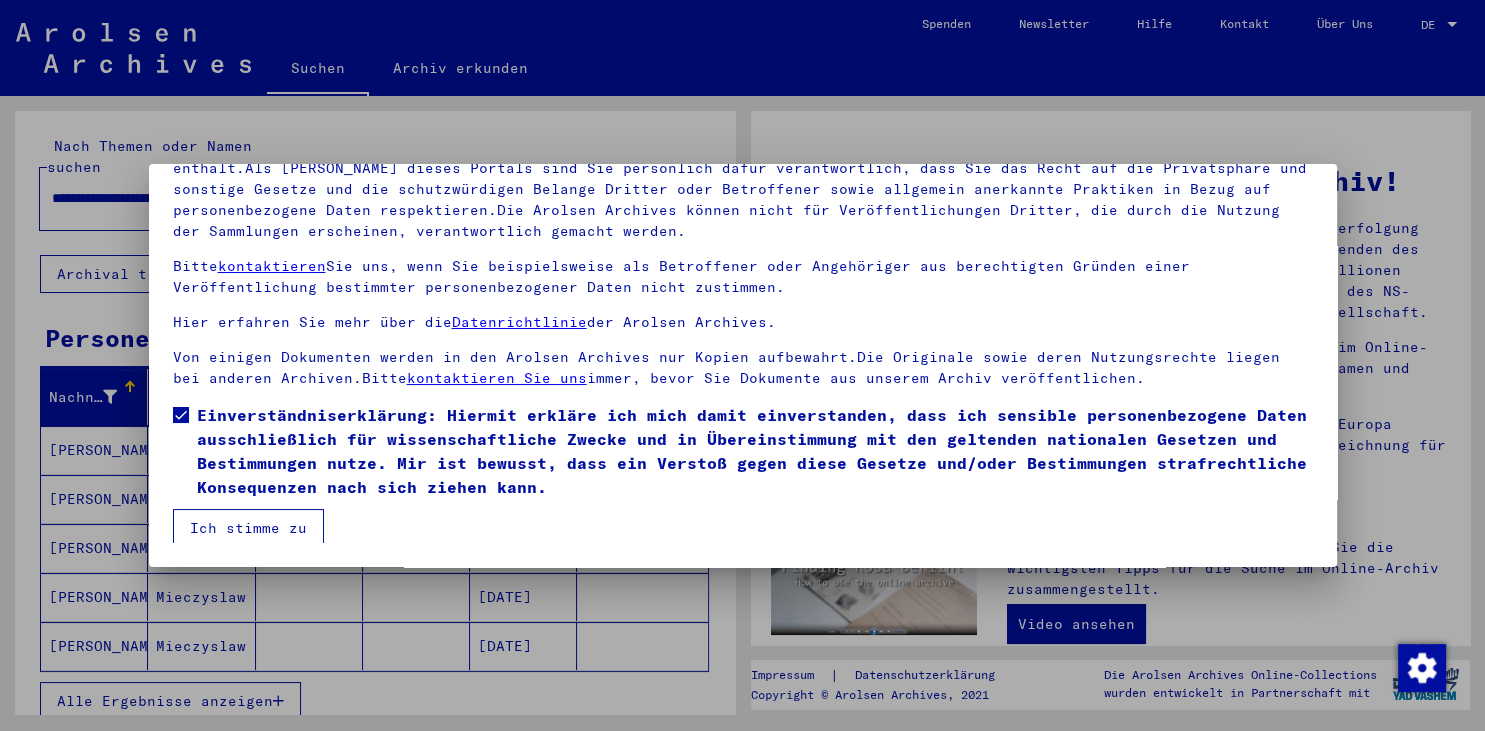 click on "Ich stimme zu" at bounding box center [248, 528] 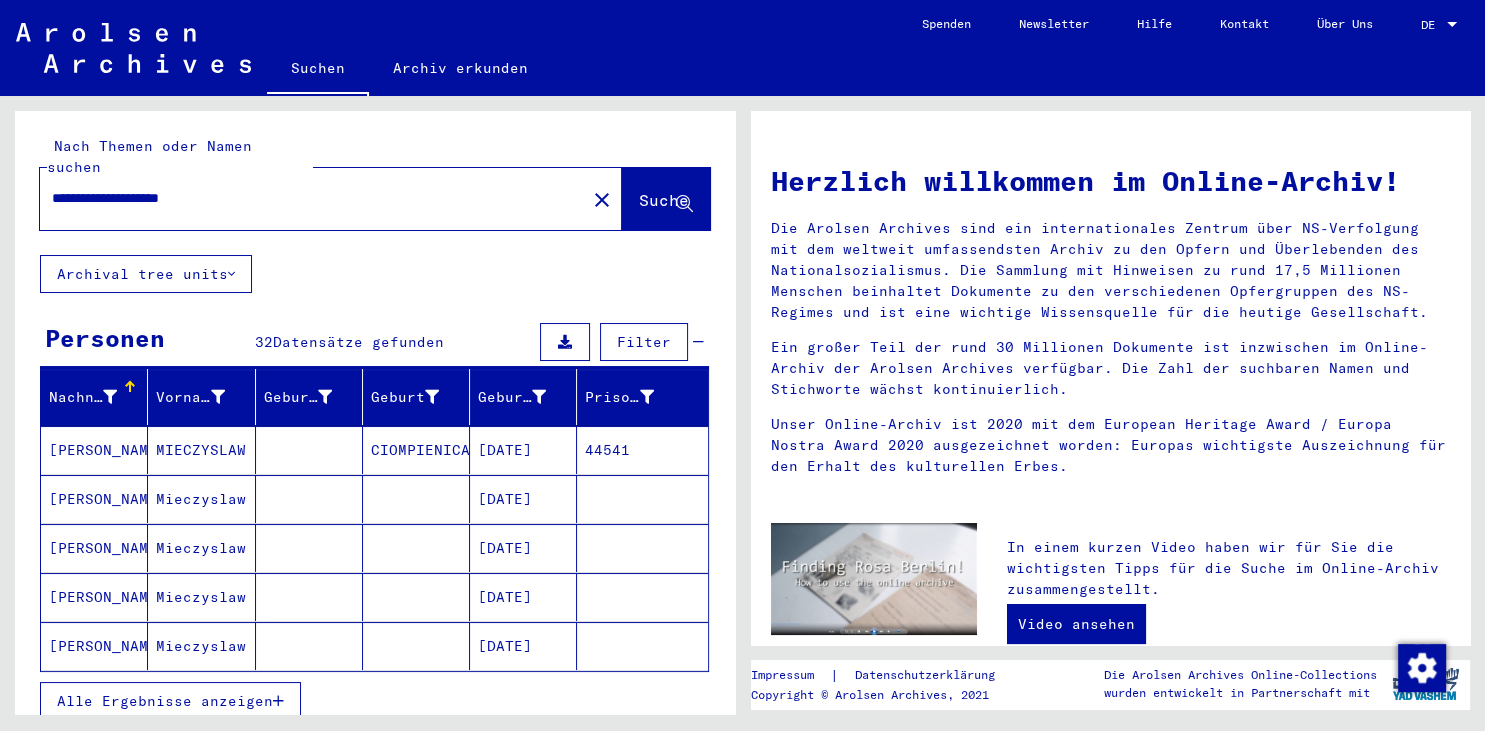 click at bounding box center (278, 701) 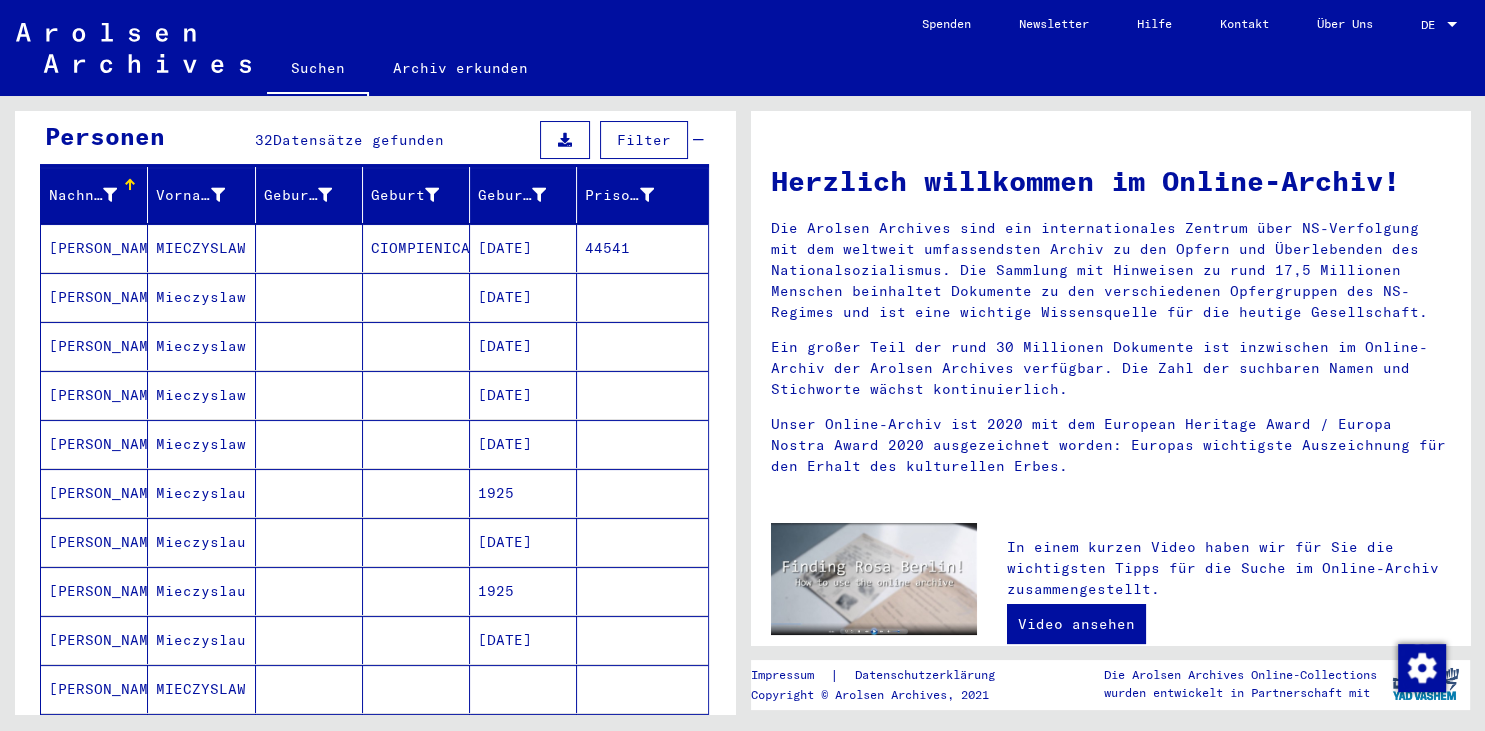 scroll, scrollTop: 199, scrollLeft: 0, axis: vertical 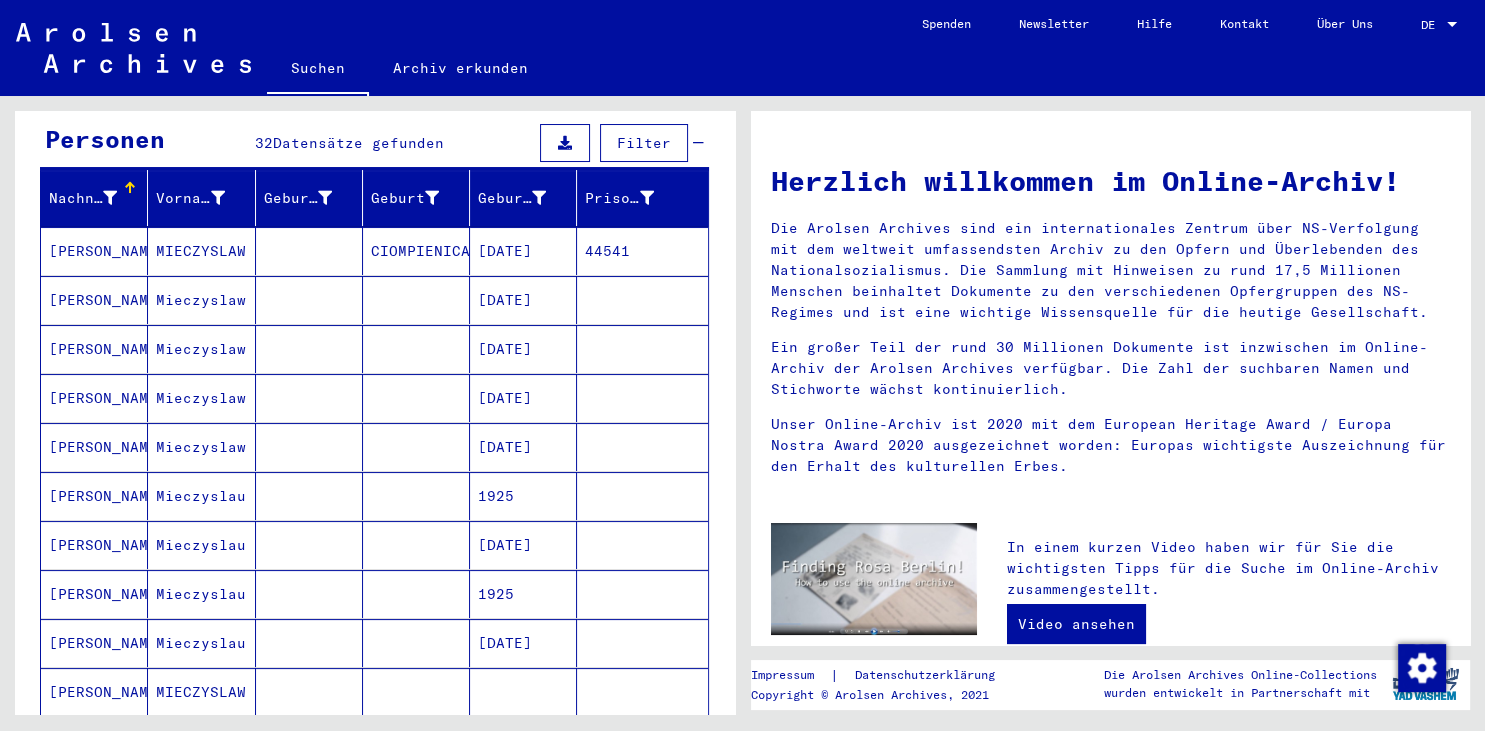 click on "Mieczyslaw" at bounding box center [201, 349] 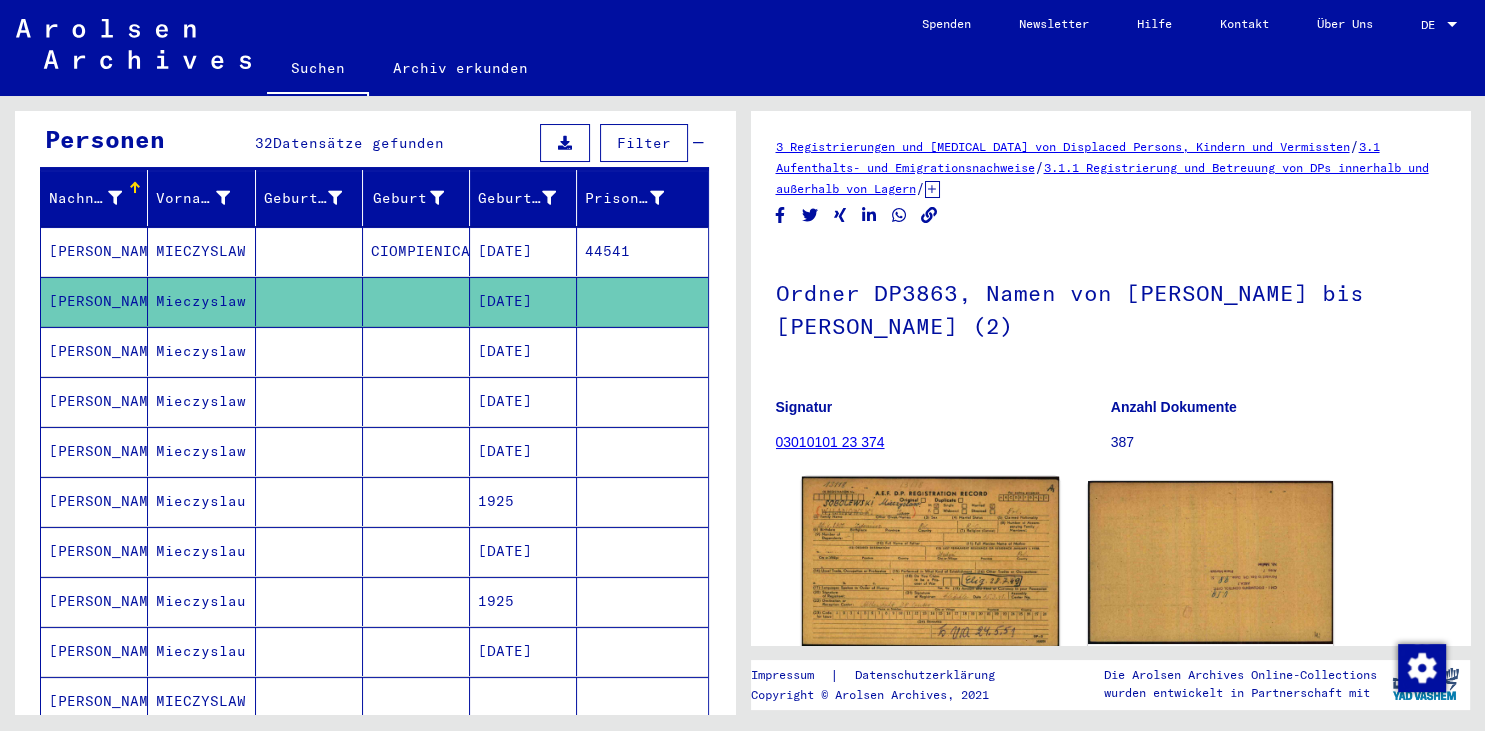 click 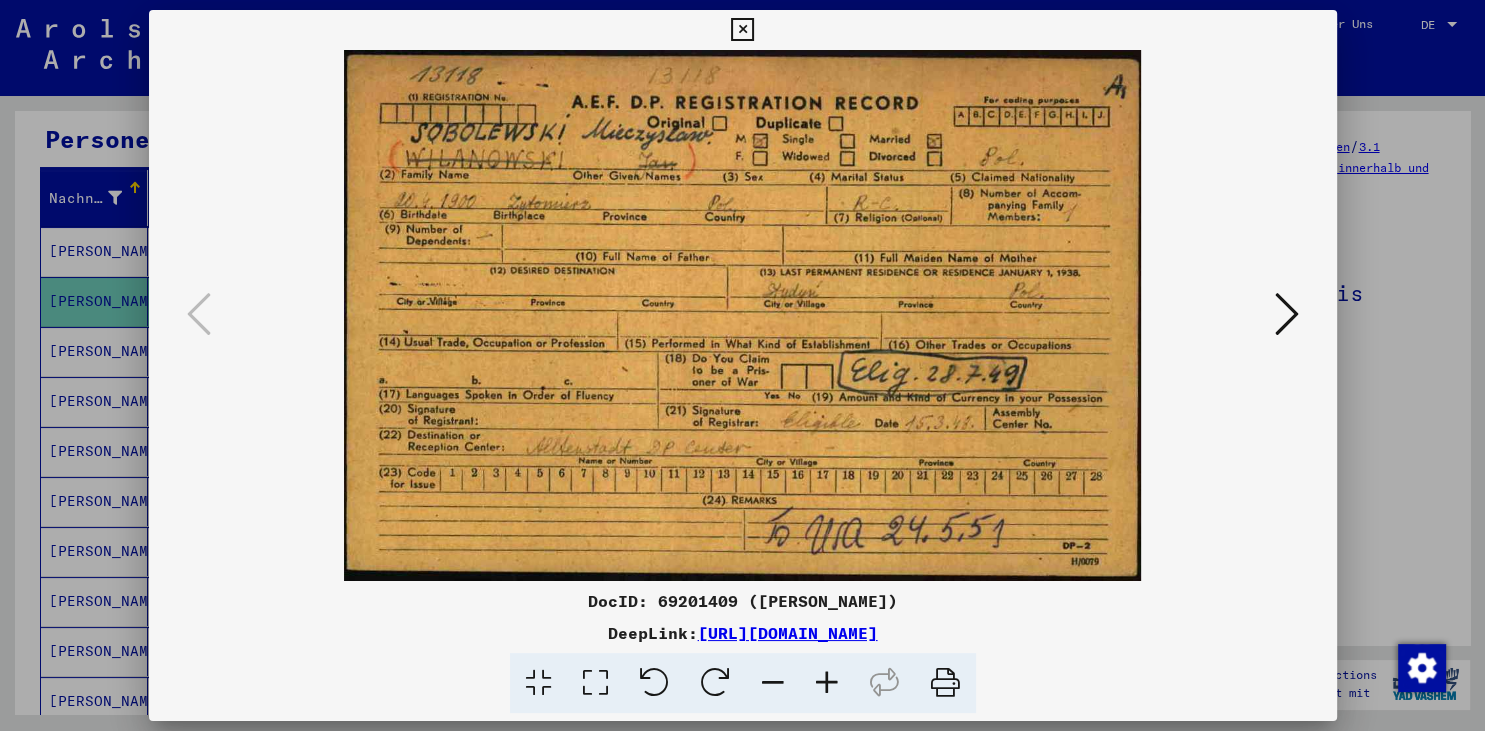click at bounding box center [827, 683] 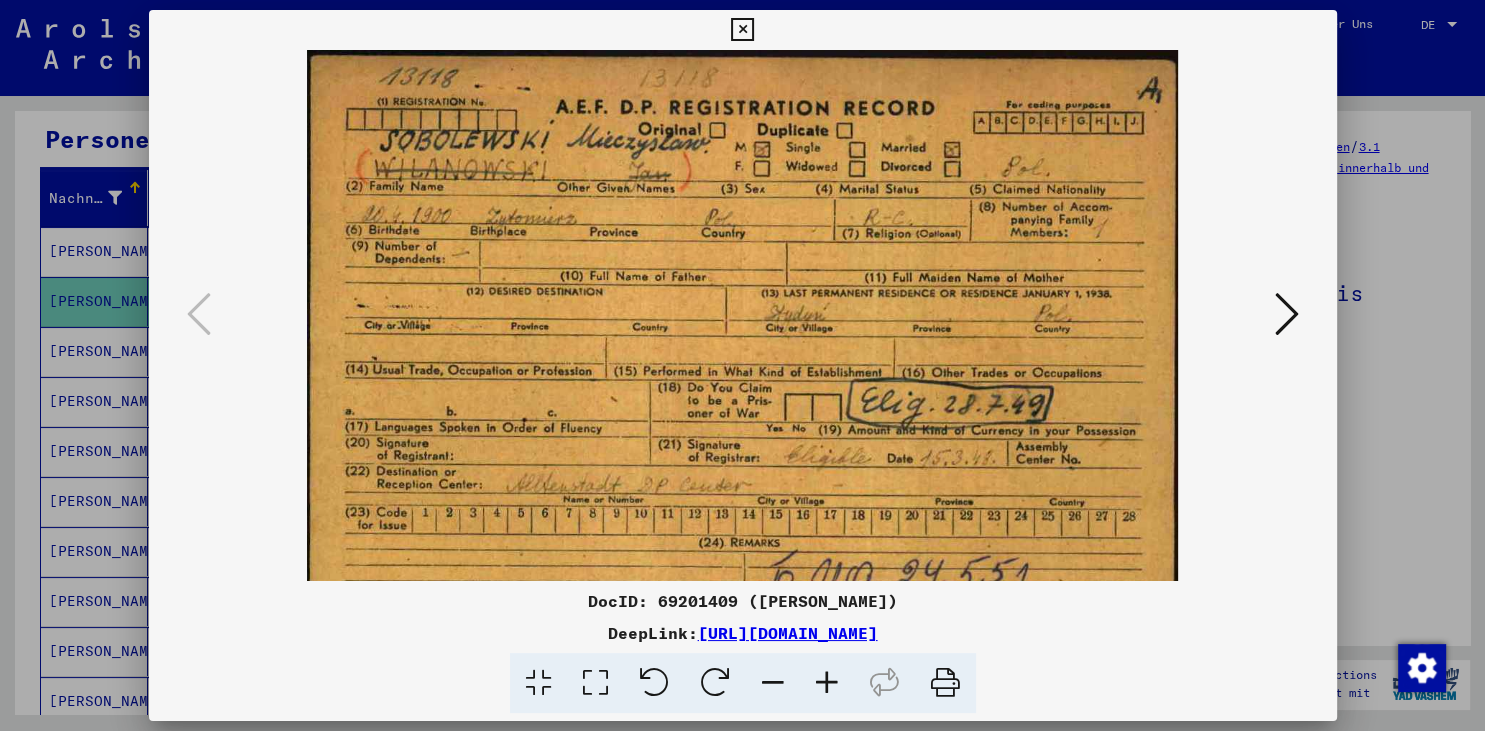 click at bounding box center [827, 683] 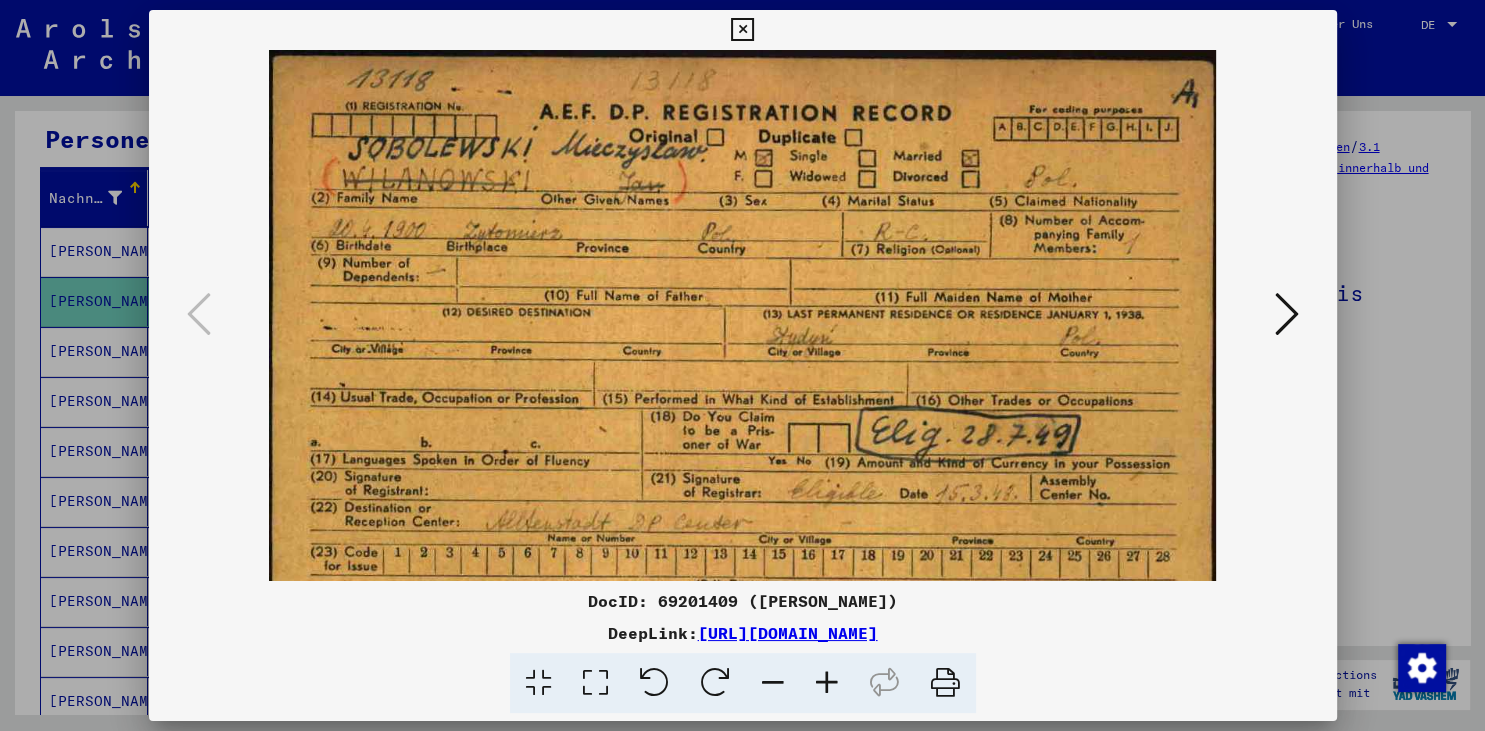 click at bounding box center (827, 683) 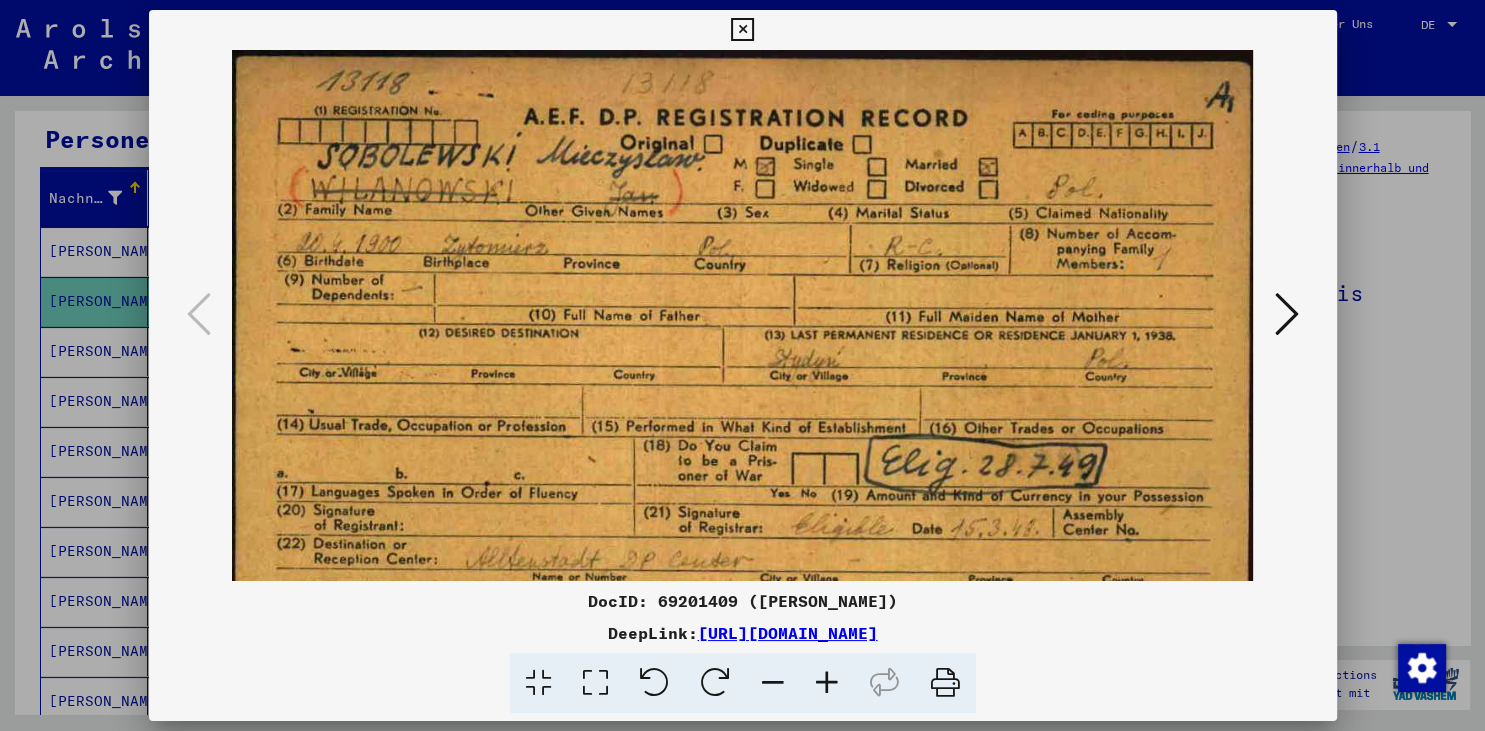 click at bounding box center [827, 683] 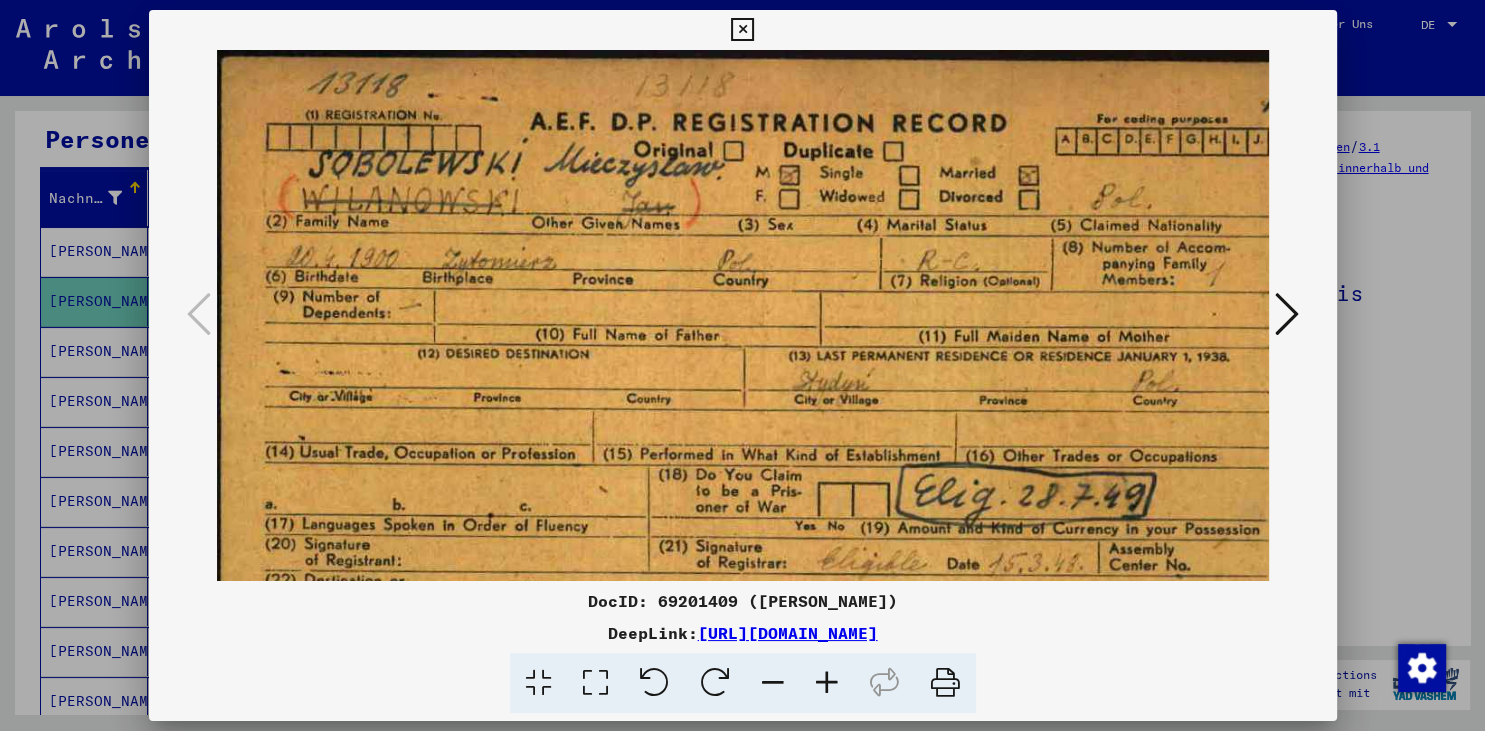click at bounding box center (827, 683) 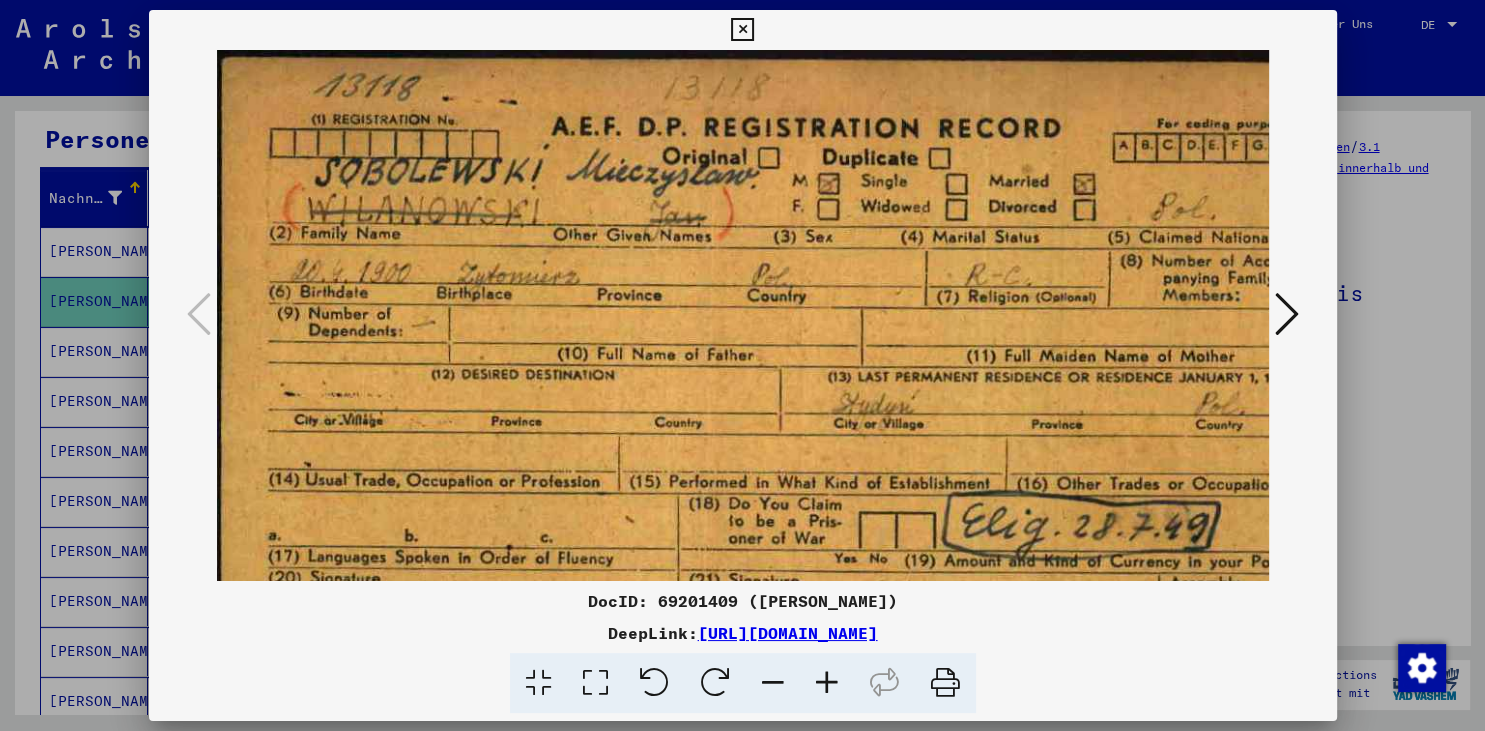 click at bounding box center [827, 683] 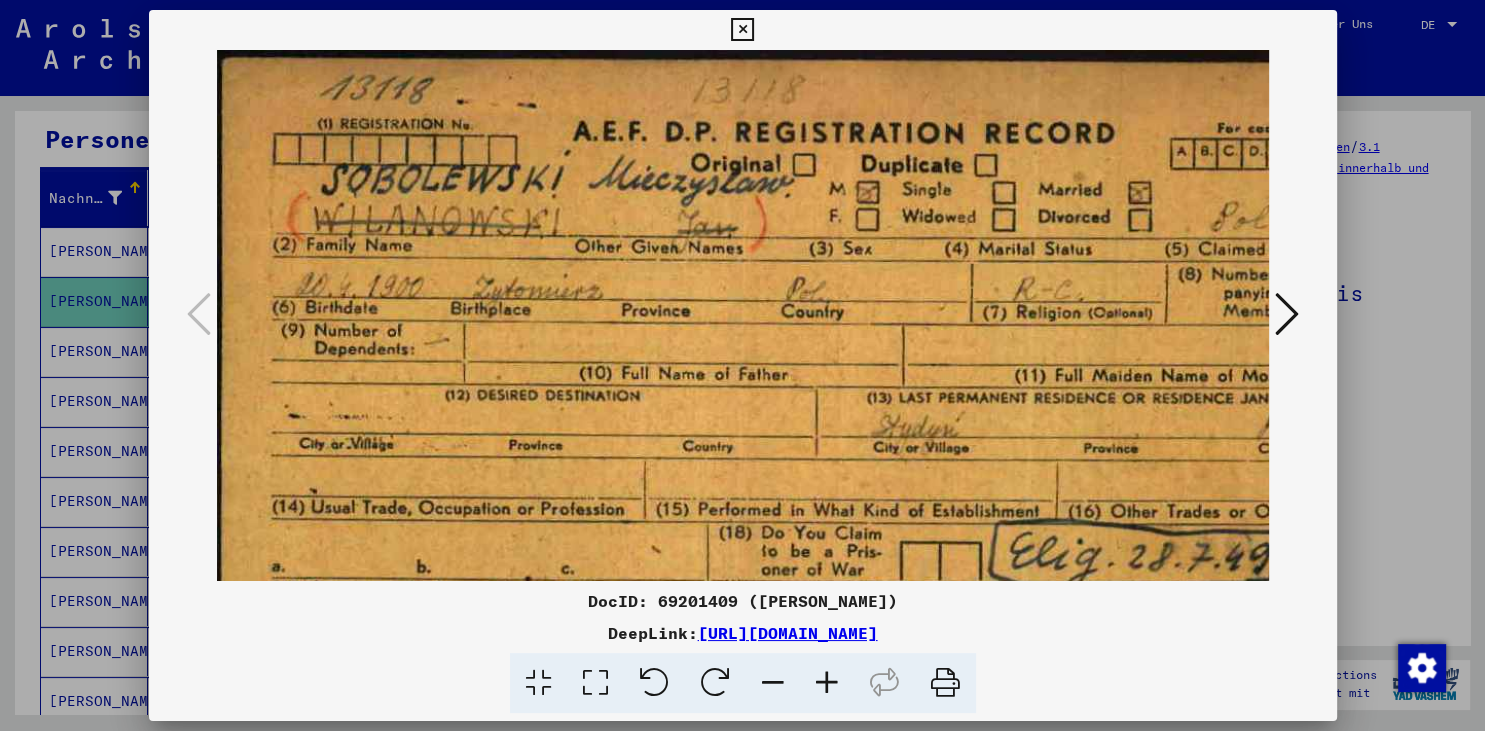 click at bounding box center (742, 30) 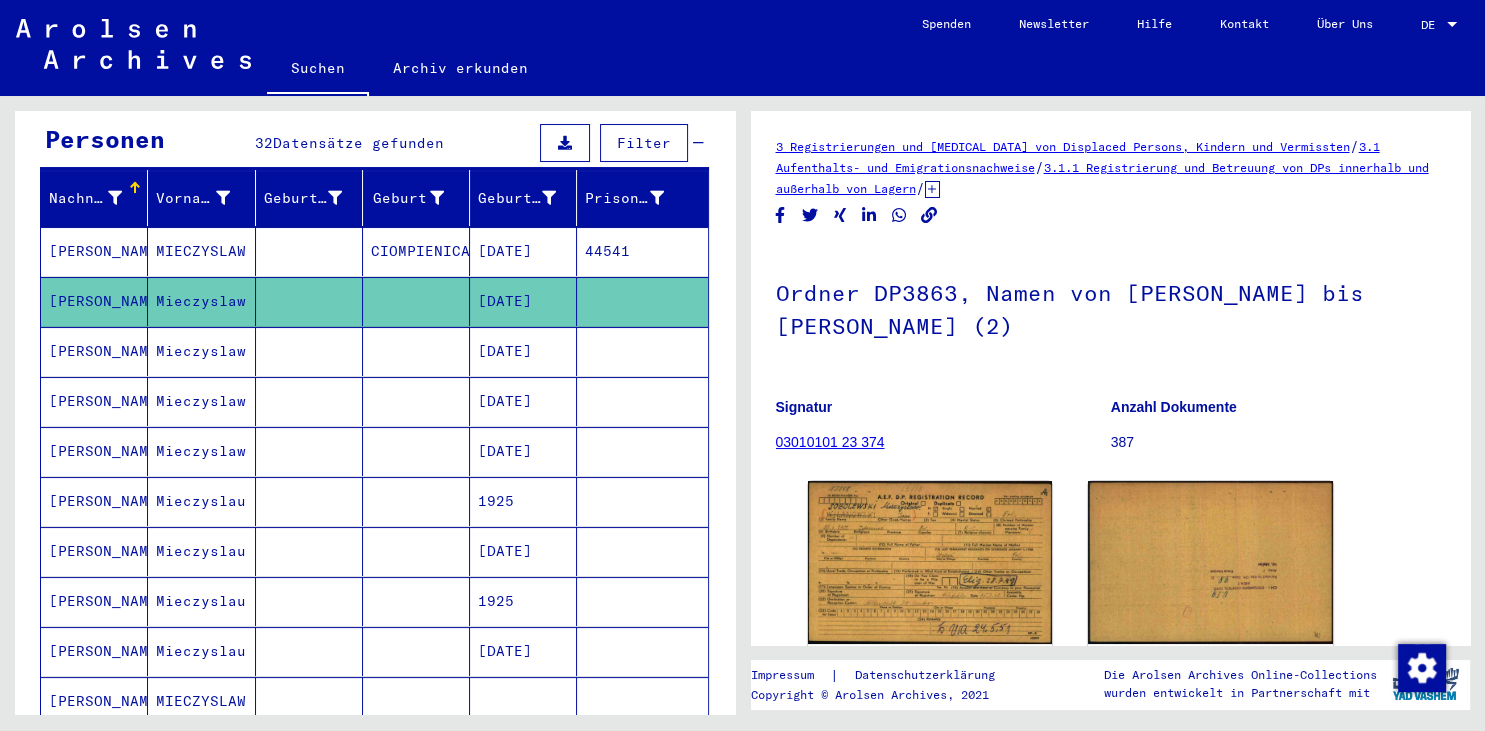 click on "[PERSON_NAME]" at bounding box center [94, 401] 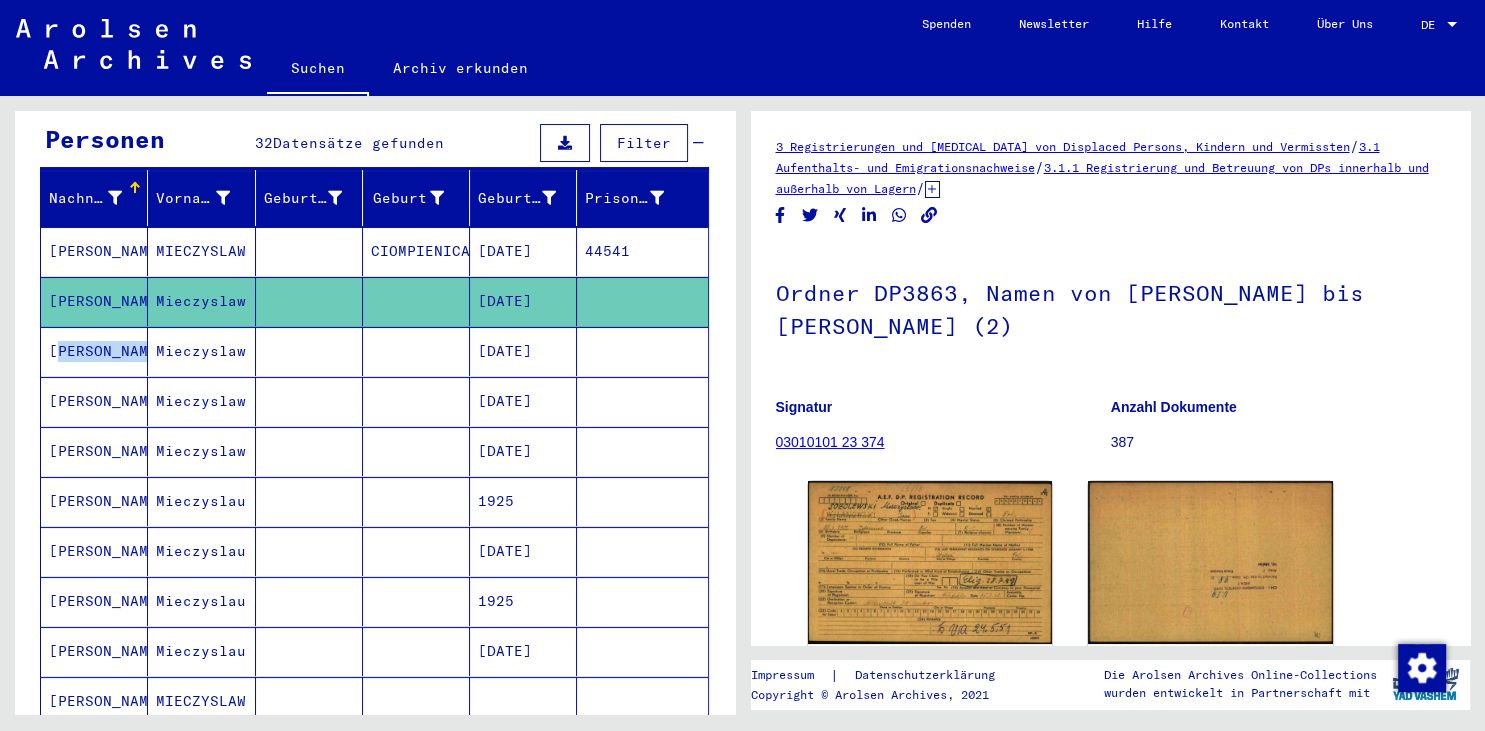 click on "[PERSON_NAME]" at bounding box center [94, 401] 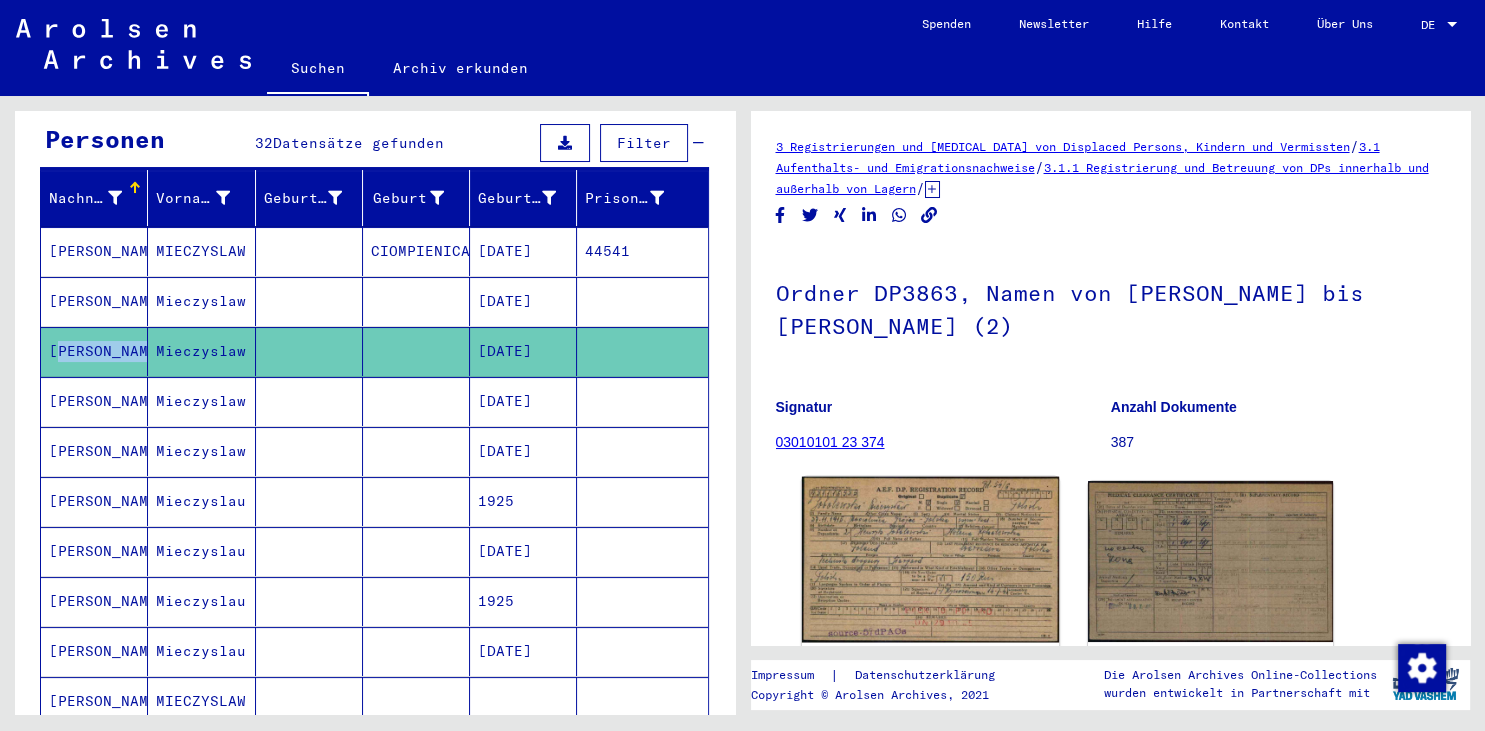 click 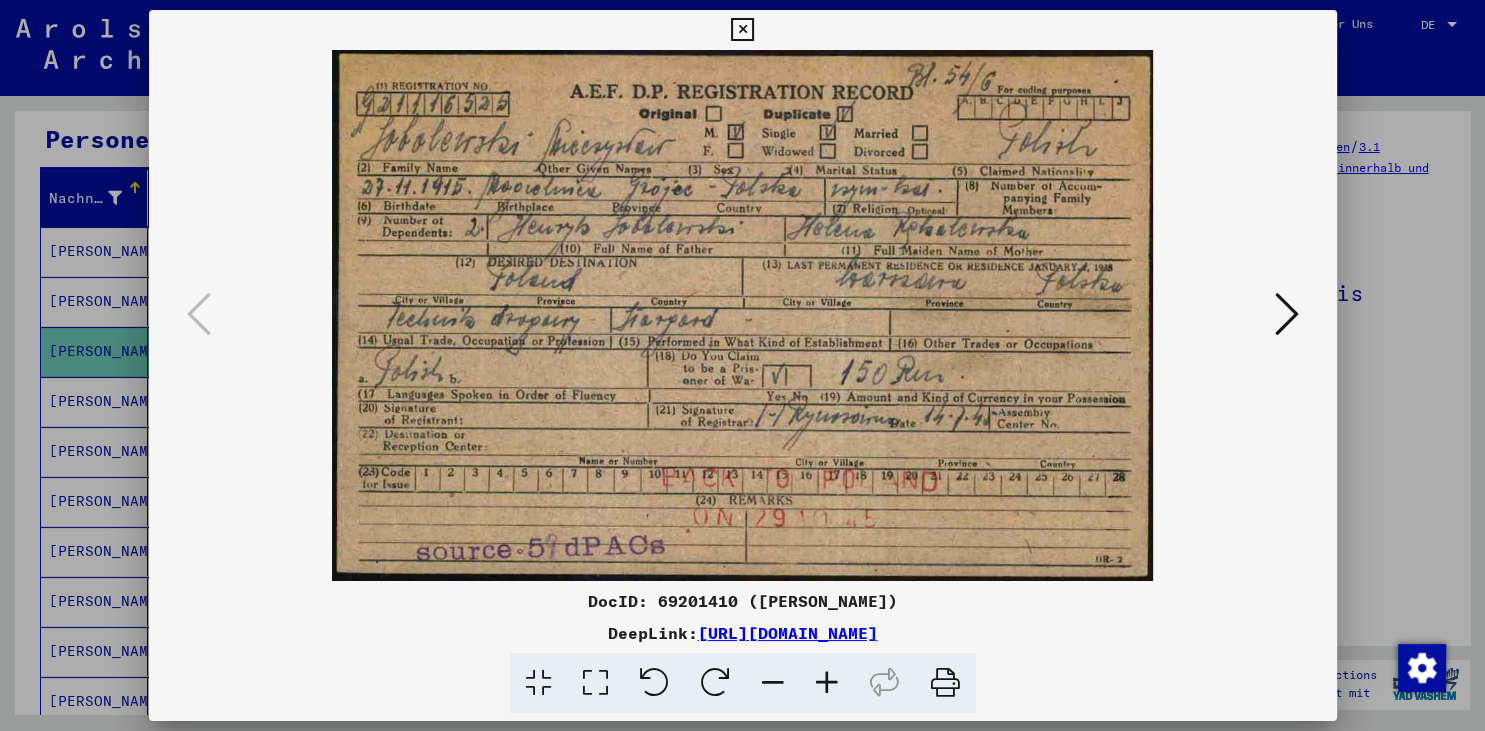 click at bounding box center (827, 683) 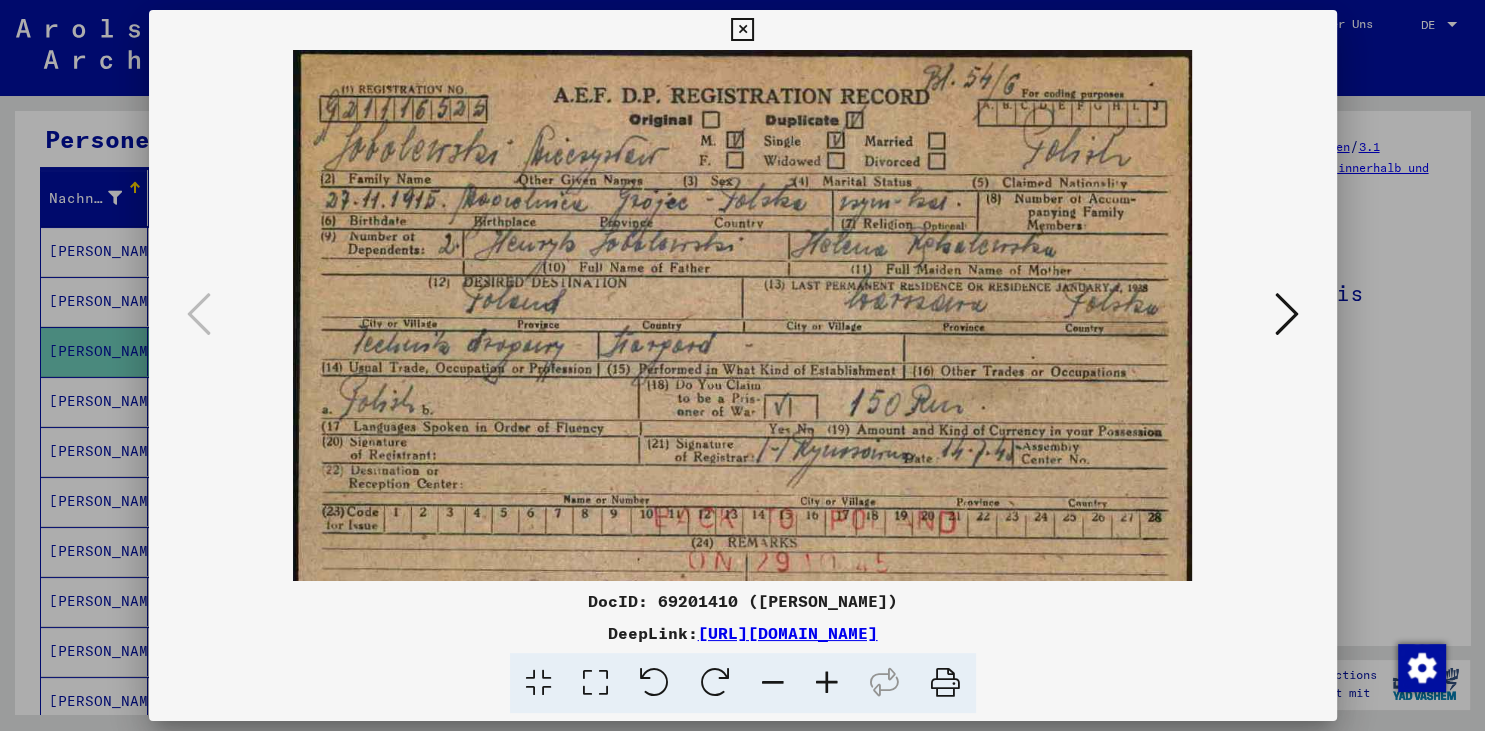 click at bounding box center (827, 683) 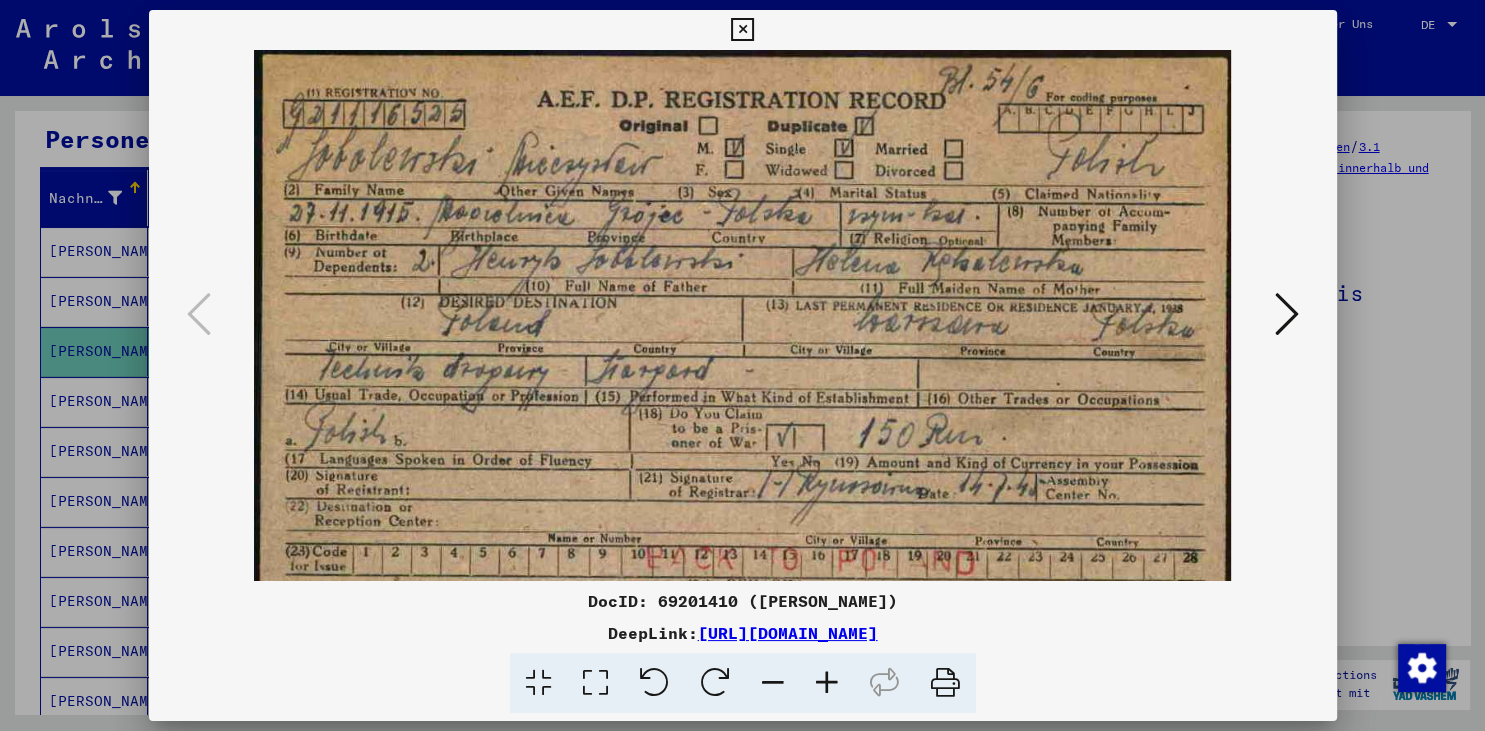 click at bounding box center (827, 683) 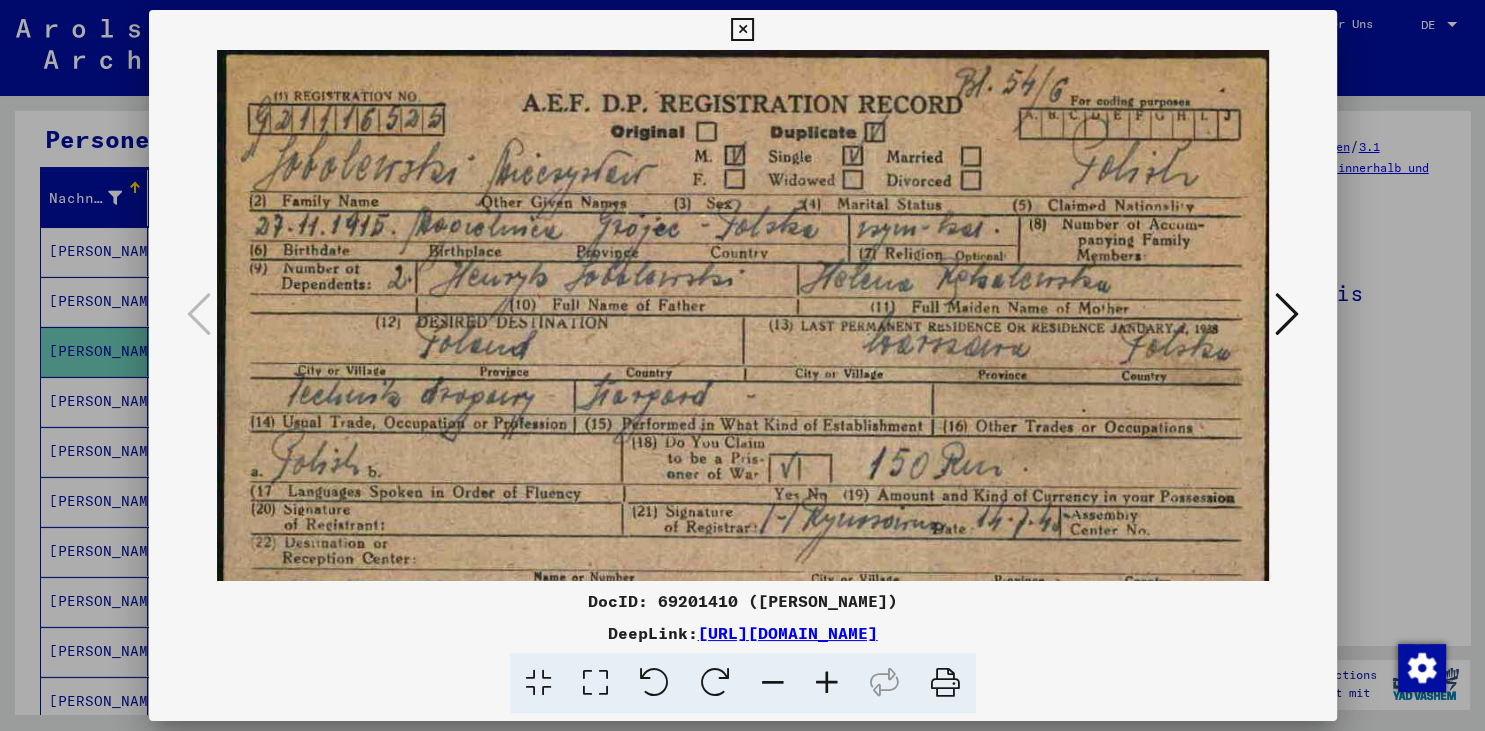 click at bounding box center [827, 683] 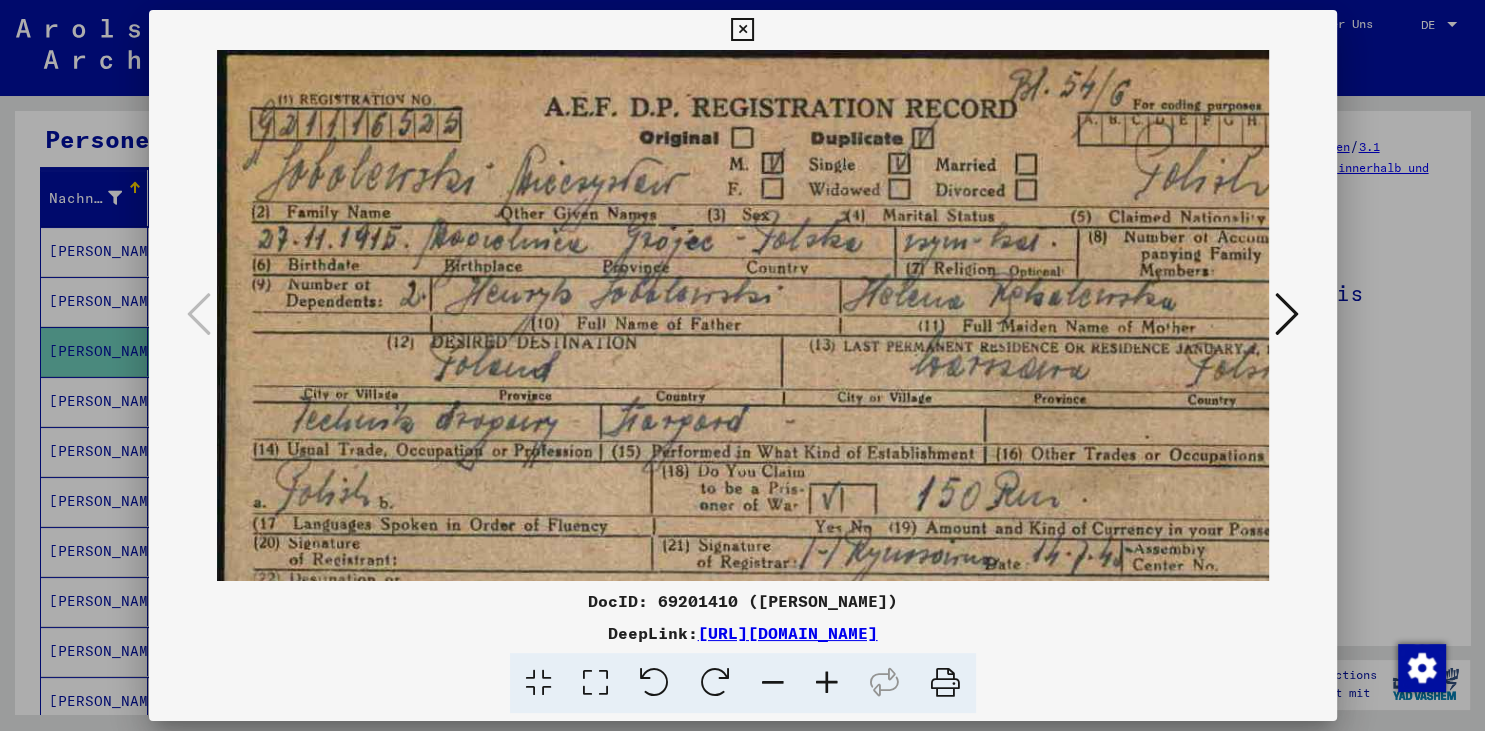 click at bounding box center [827, 683] 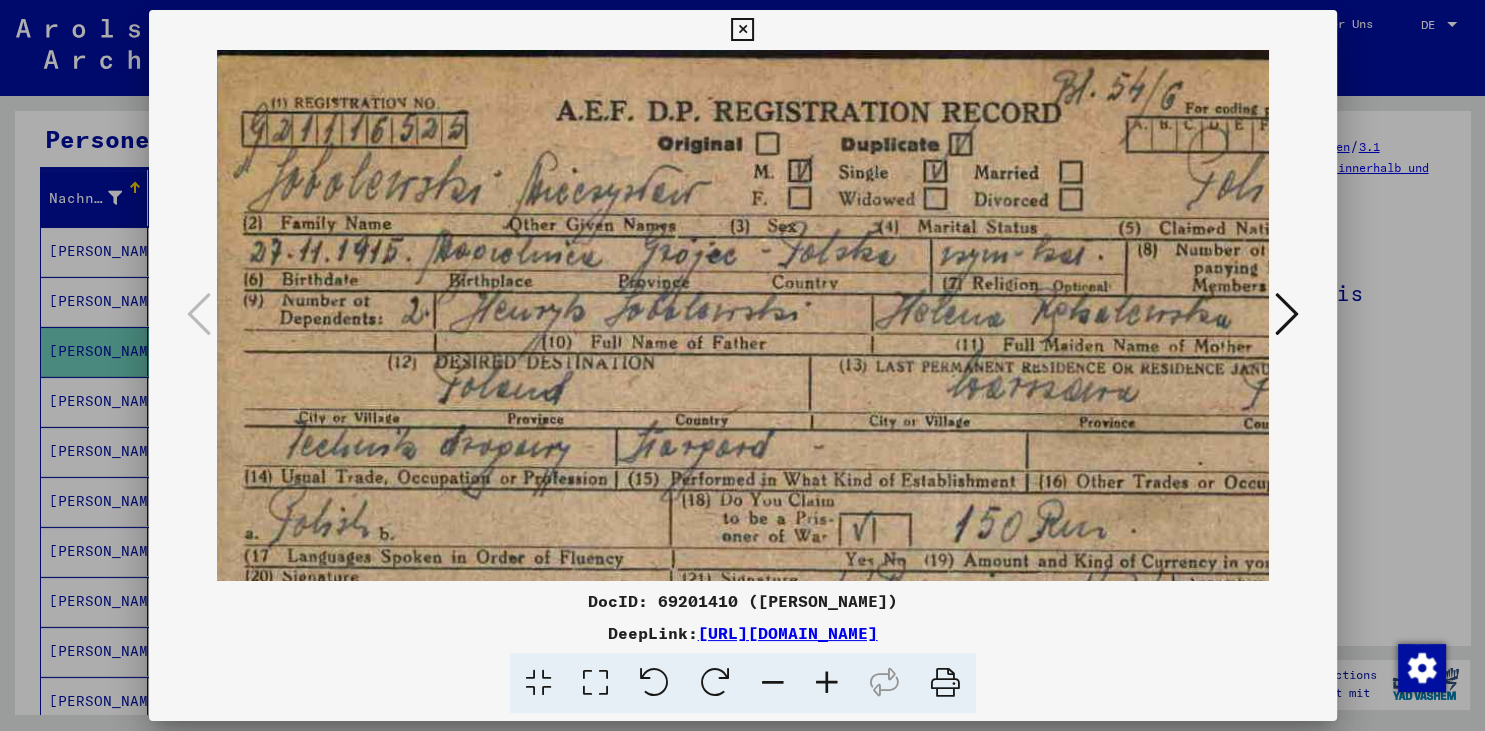scroll, scrollTop: 0, scrollLeft: 13, axis: horizontal 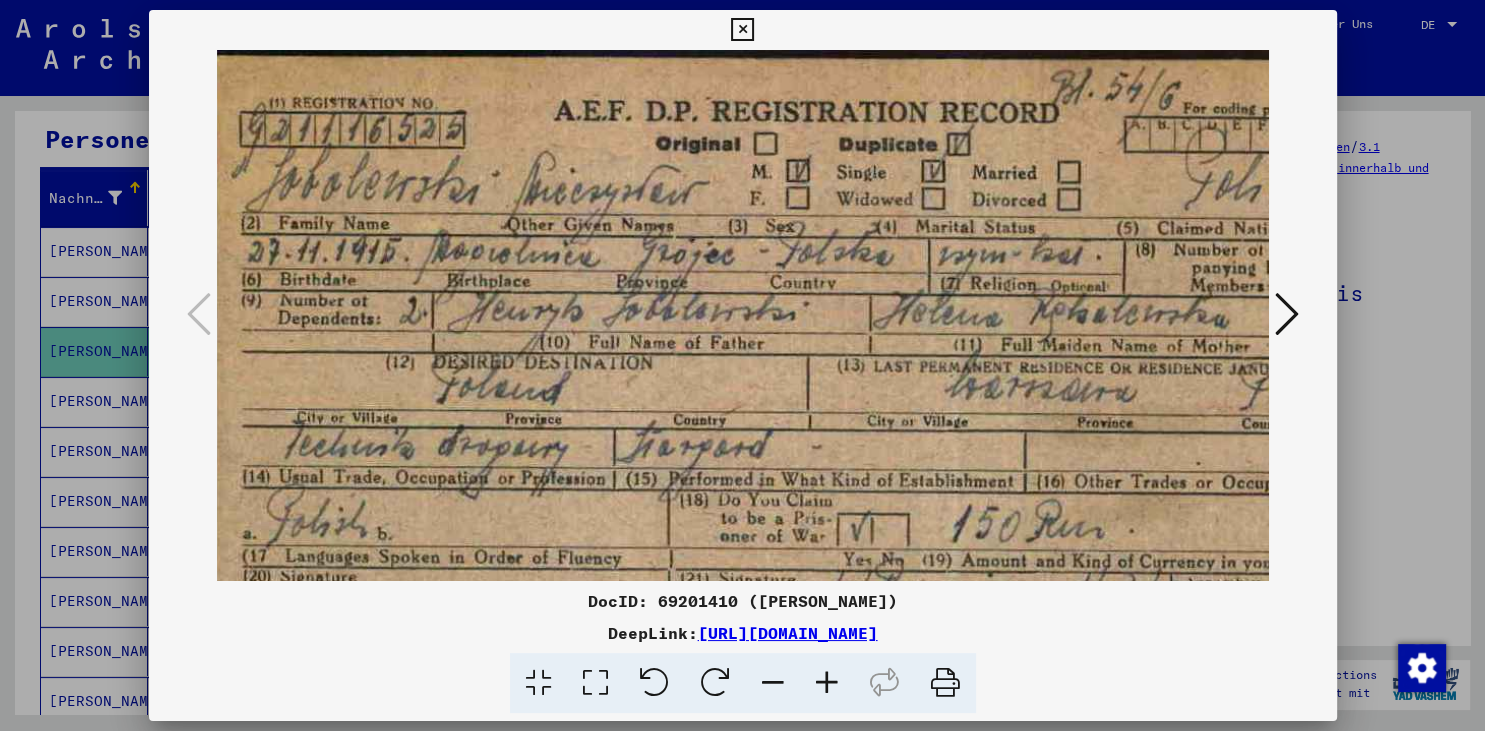 drag, startPoint x: 779, startPoint y: 428, endPoint x: 766, endPoint y: 446, distance: 22.203604 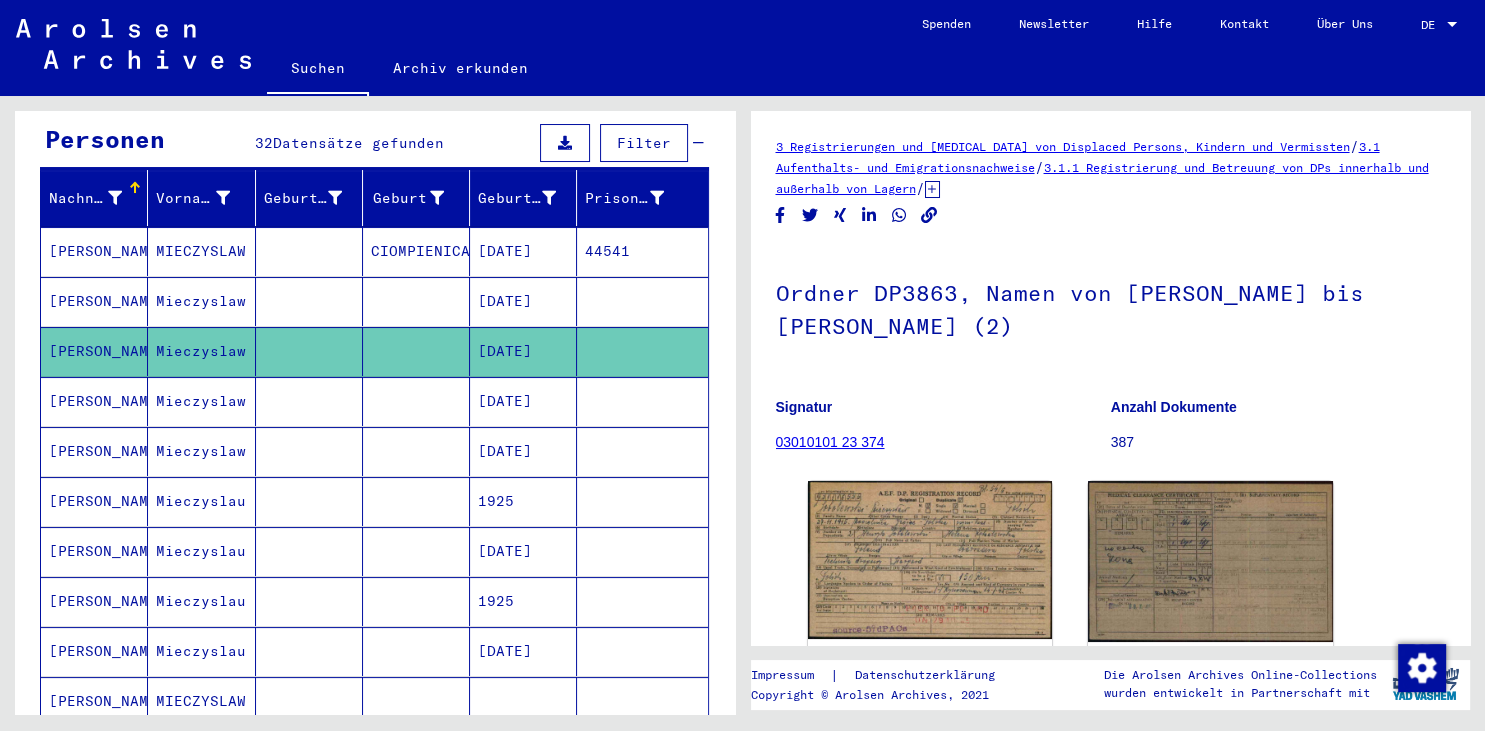 click on "[PERSON_NAME]" at bounding box center (94, 451) 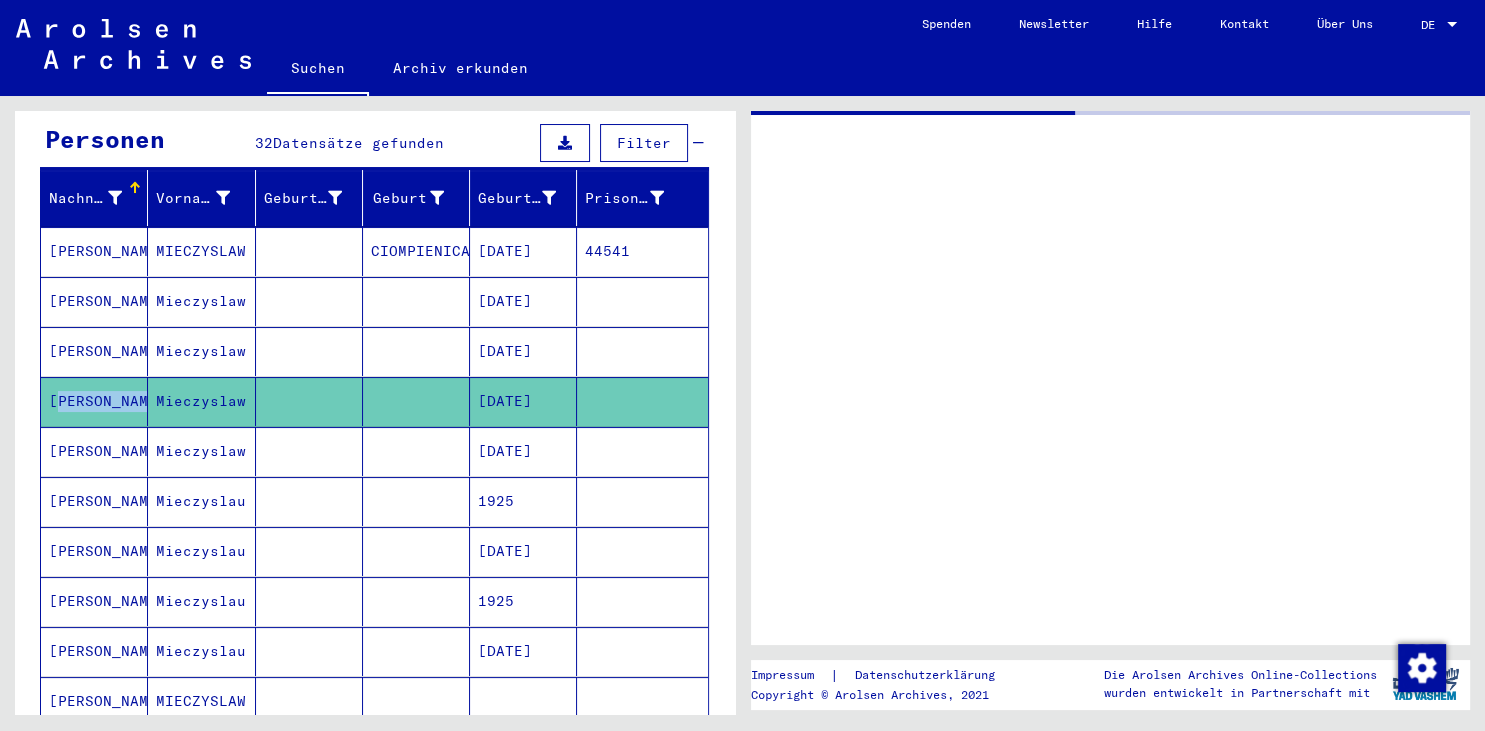 click on "[PERSON_NAME]" 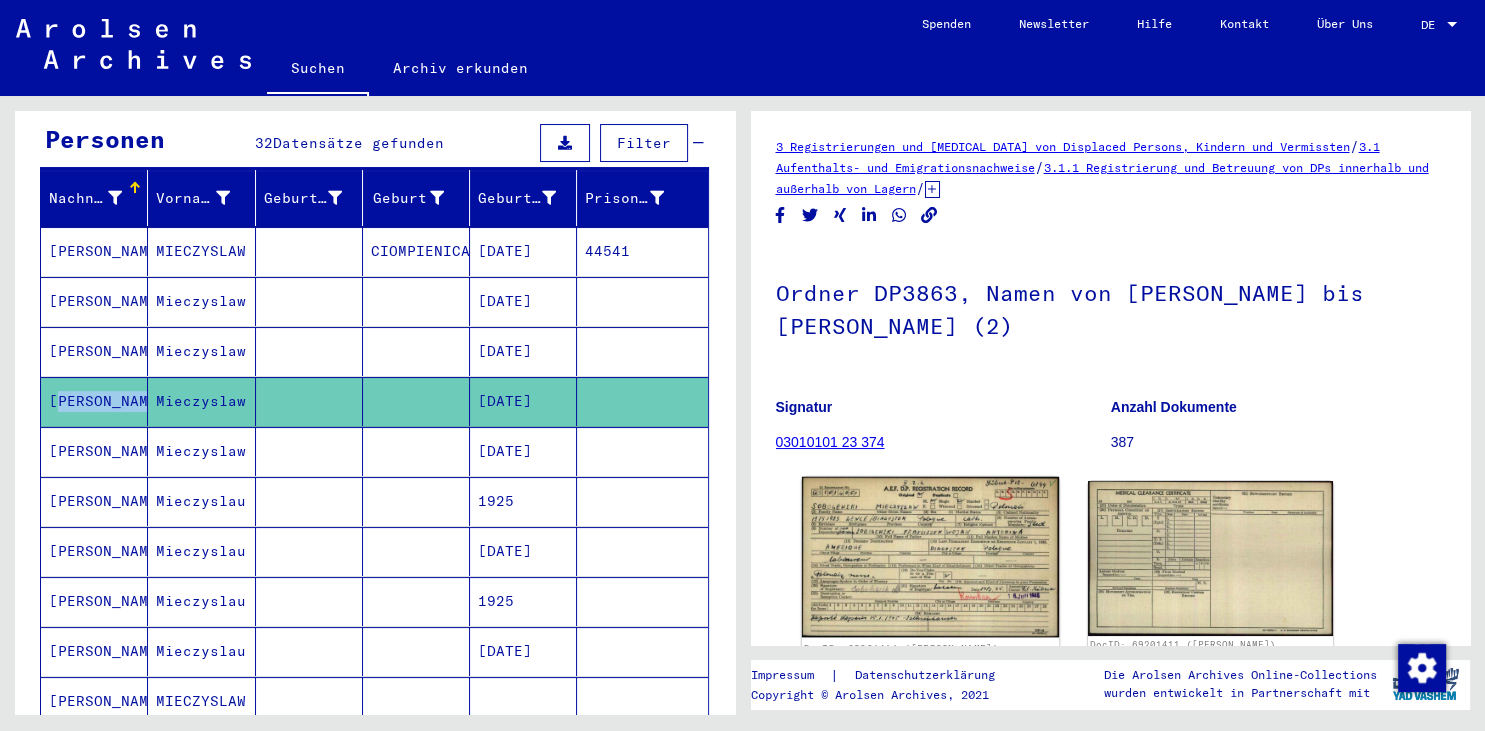 click 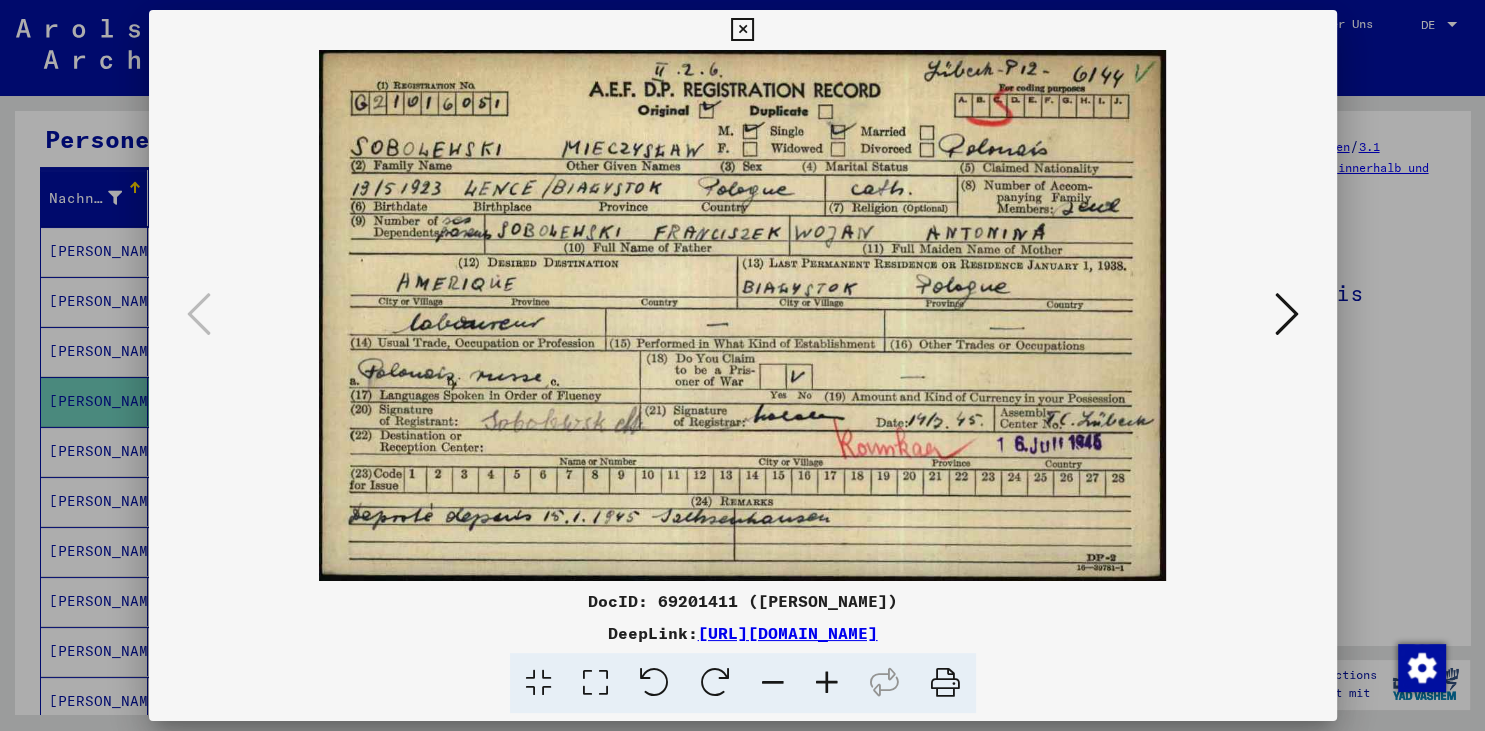click at bounding box center [742, 30] 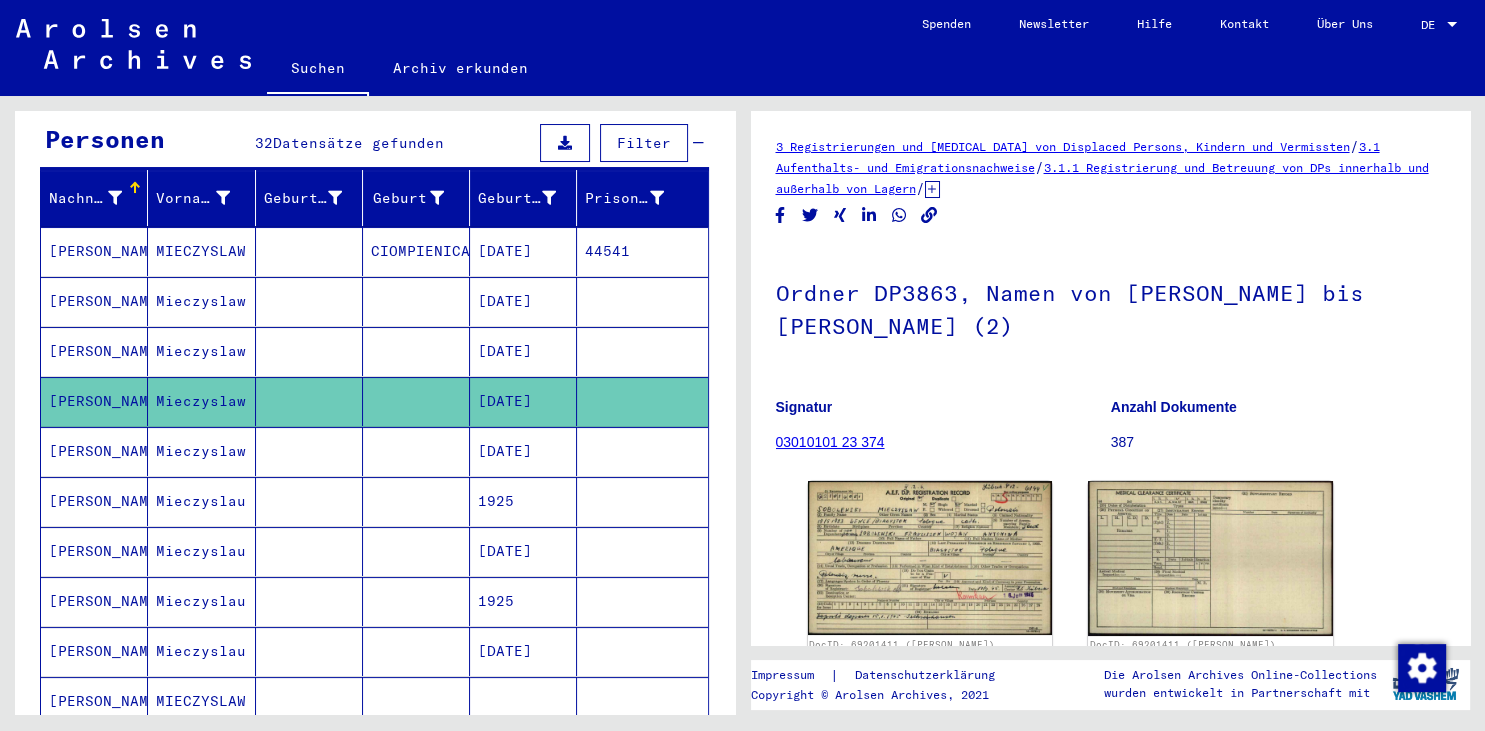 click on "[PERSON_NAME]" at bounding box center (94, 501) 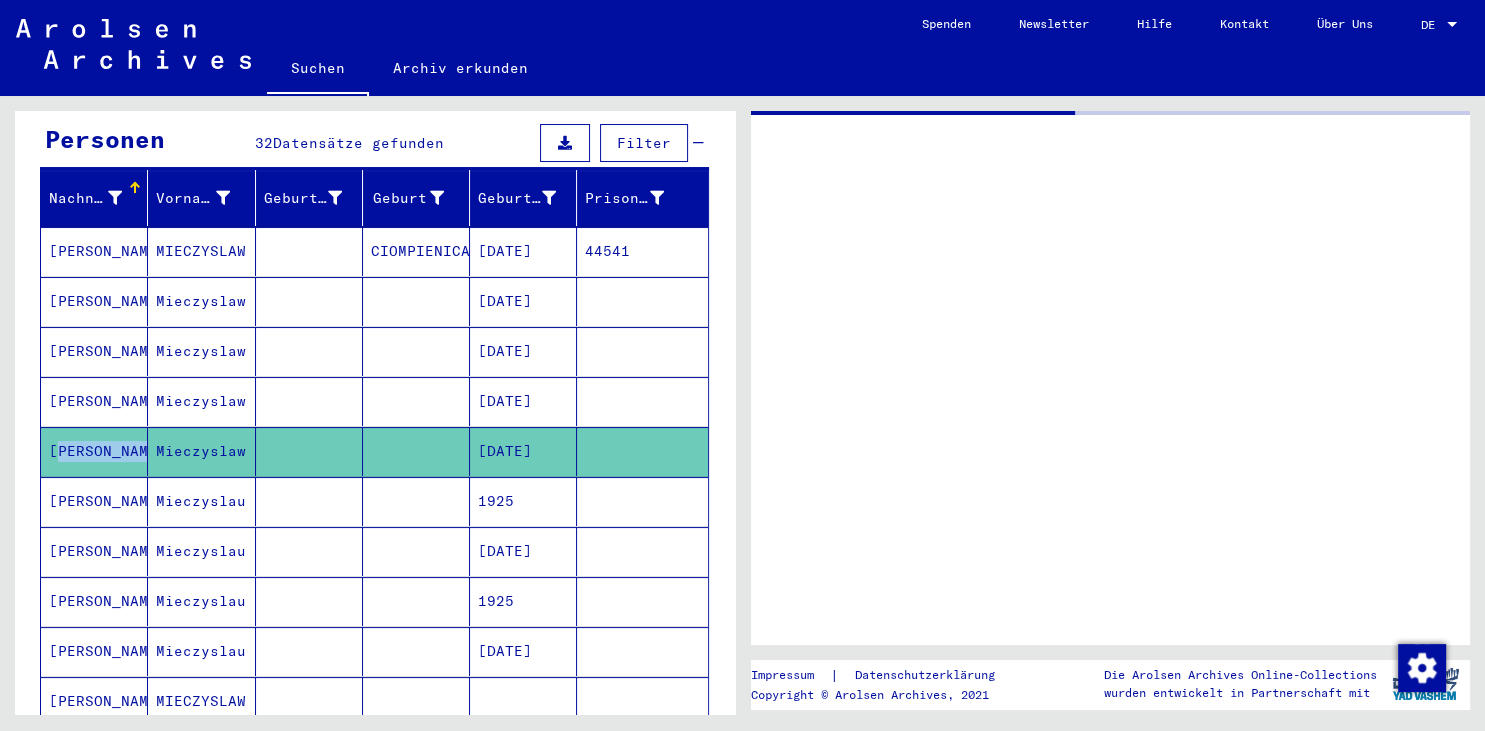 click on "[PERSON_NAME]" 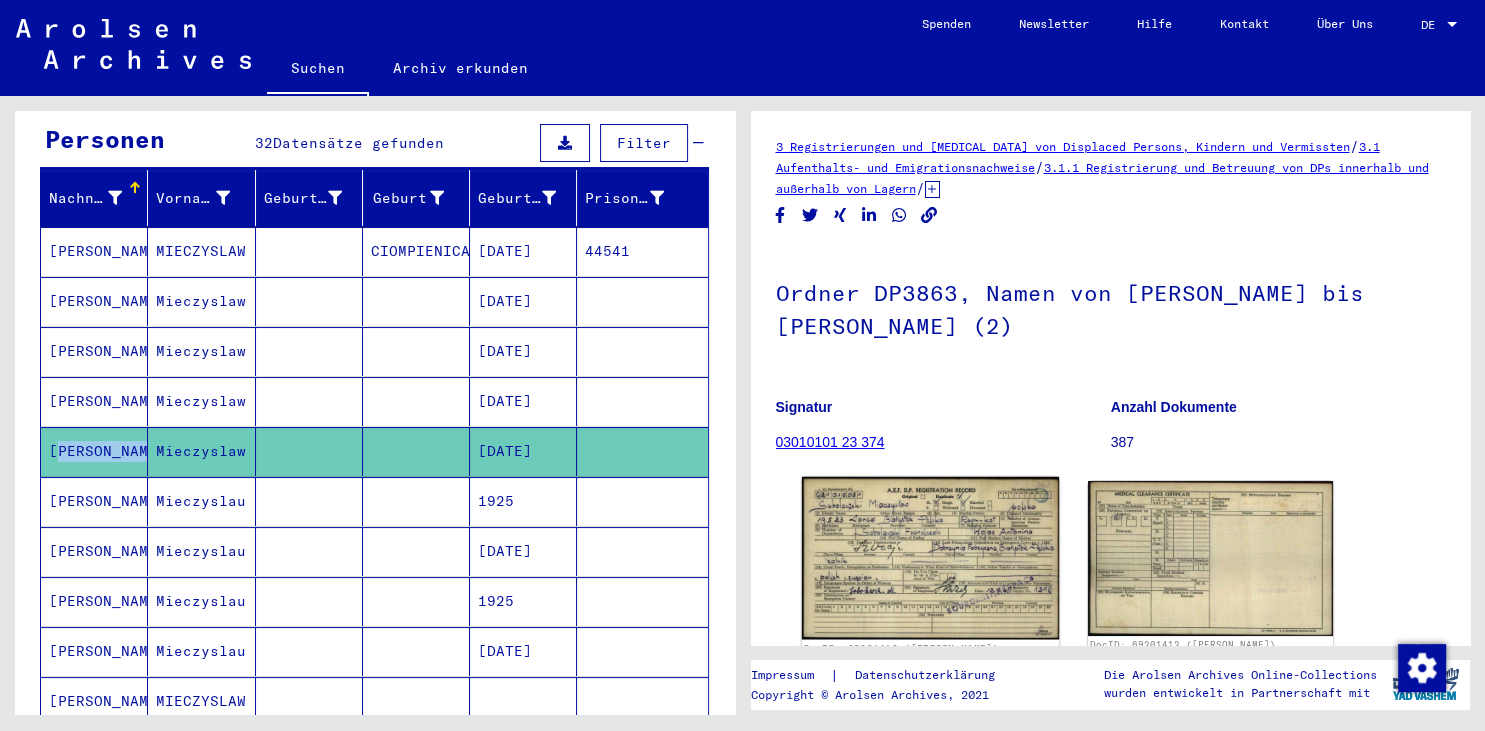 click 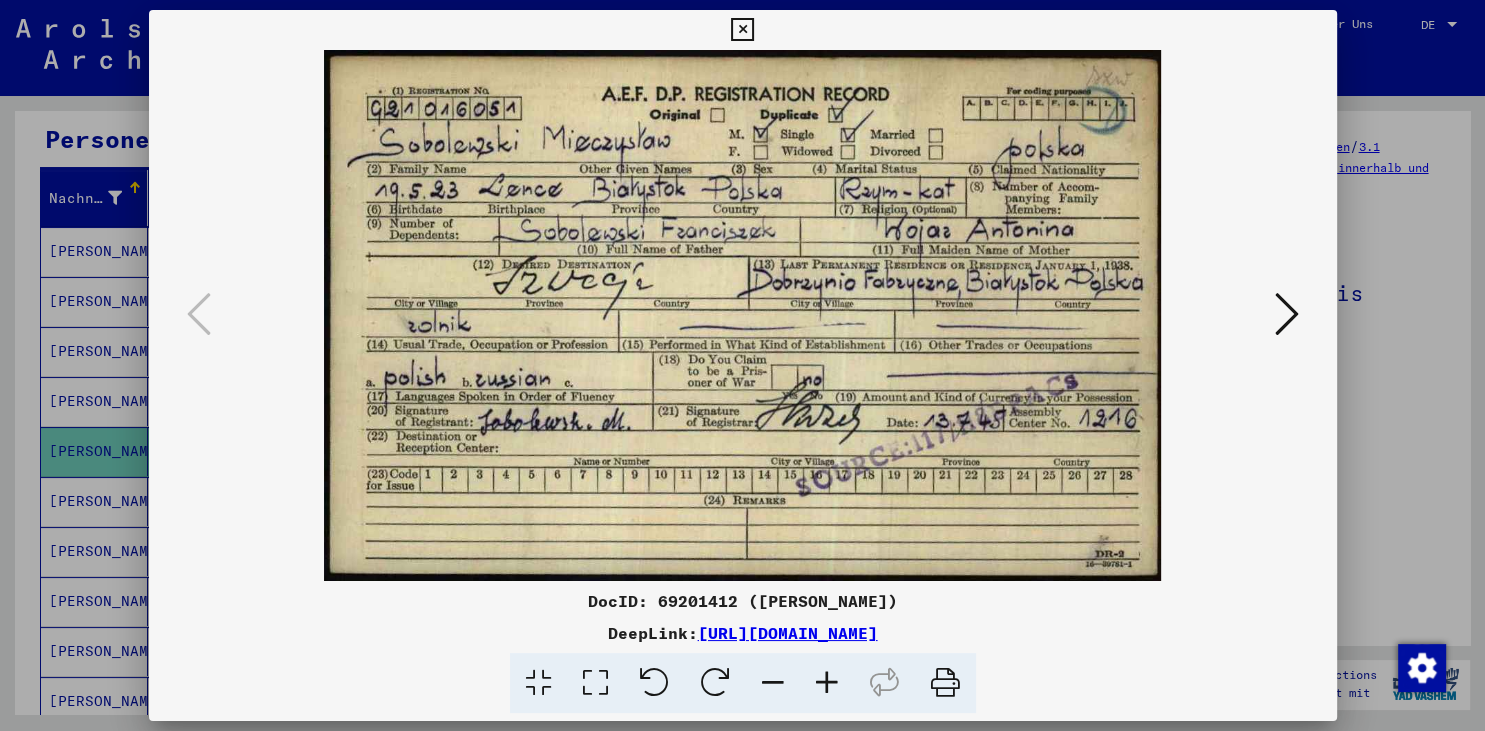 click at bounding box center (742, 30) 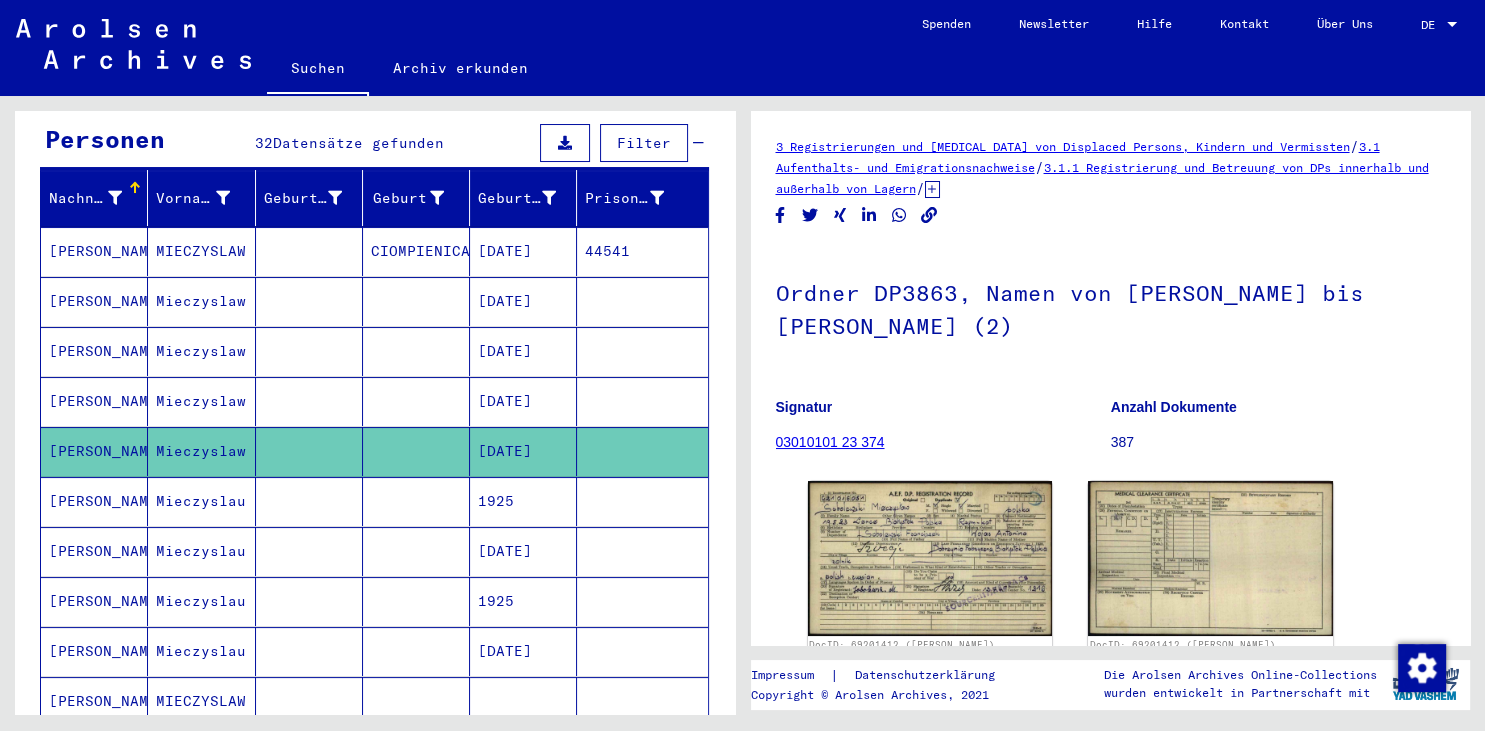 click on "[PERSON_NAME]" at bounding box center [94, 551] 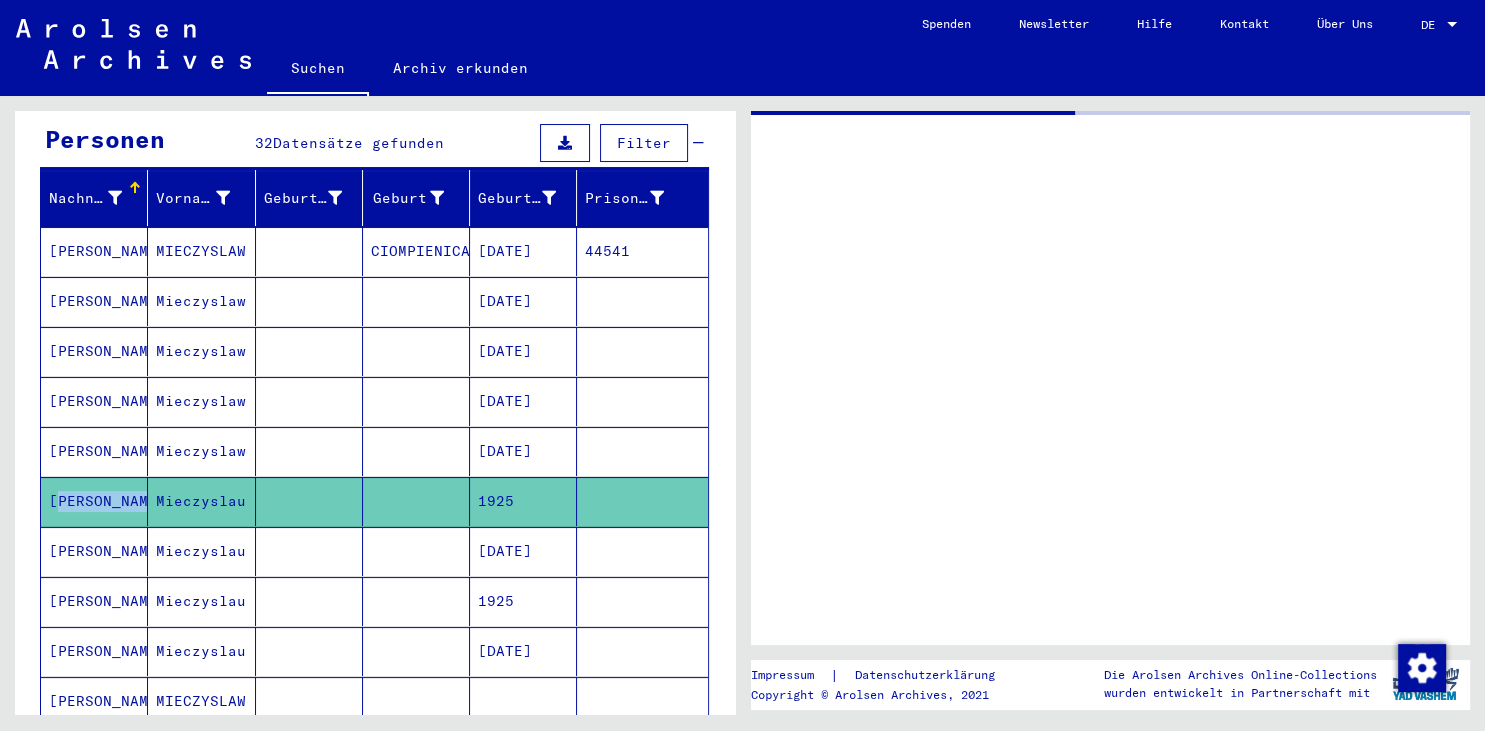 click on "[PERSON_NAME]" 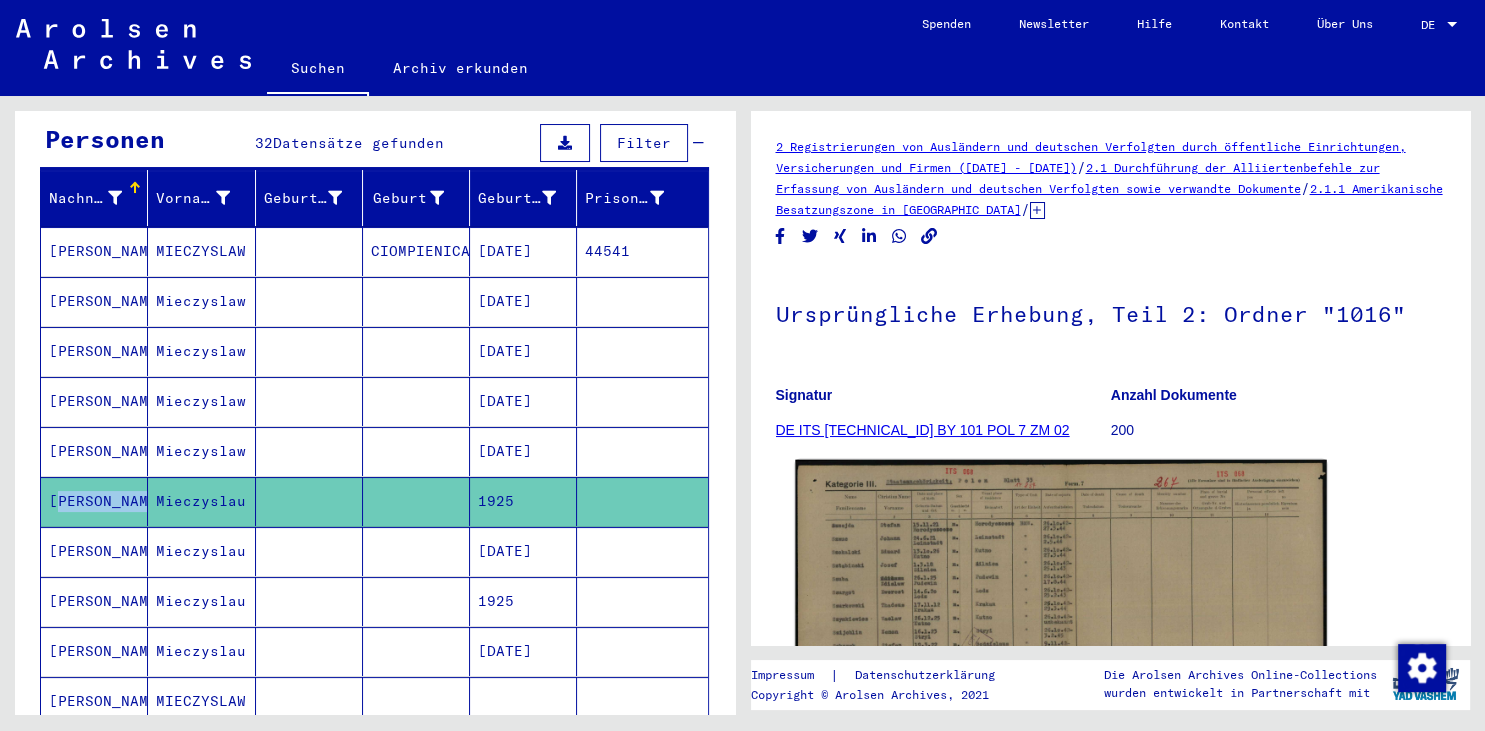 click 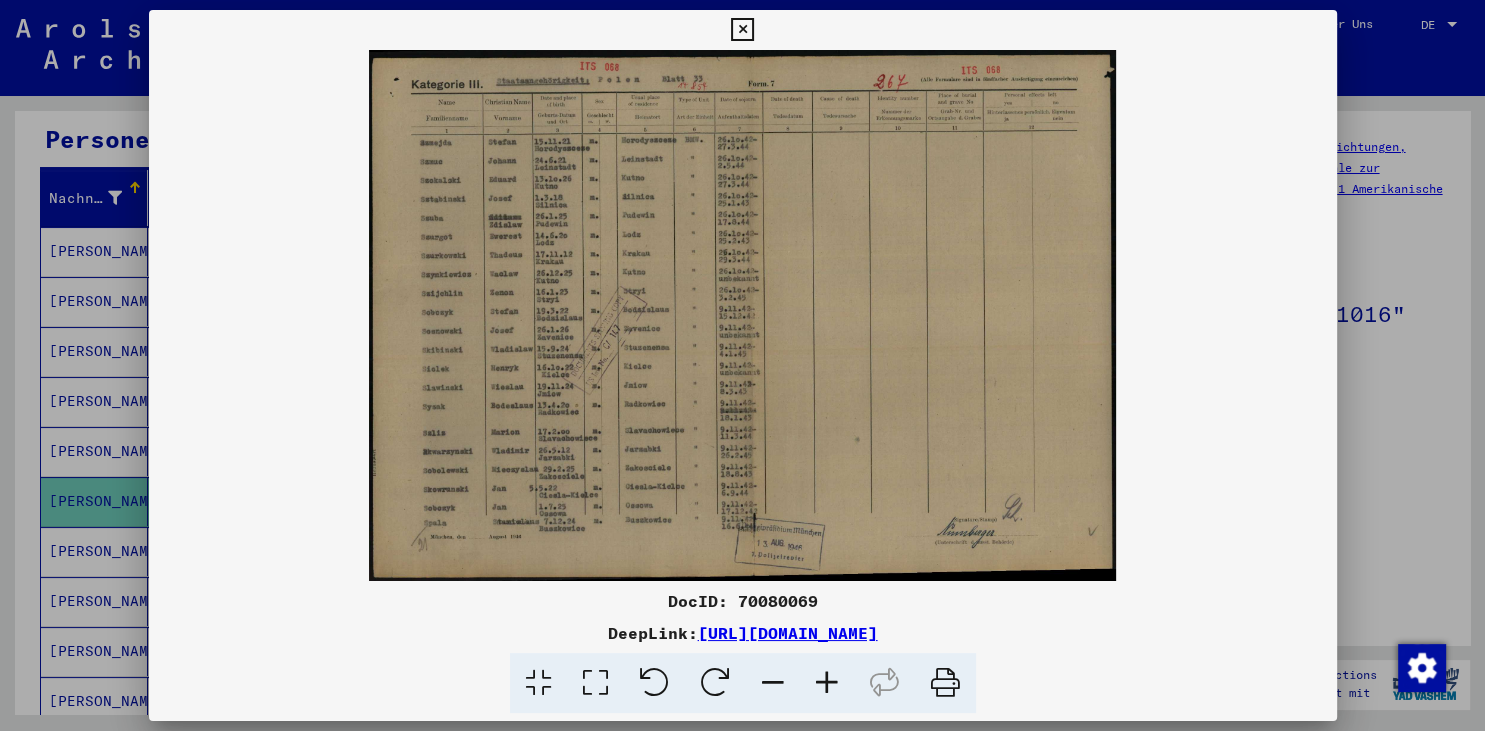 click at bounding box center (827, 683) 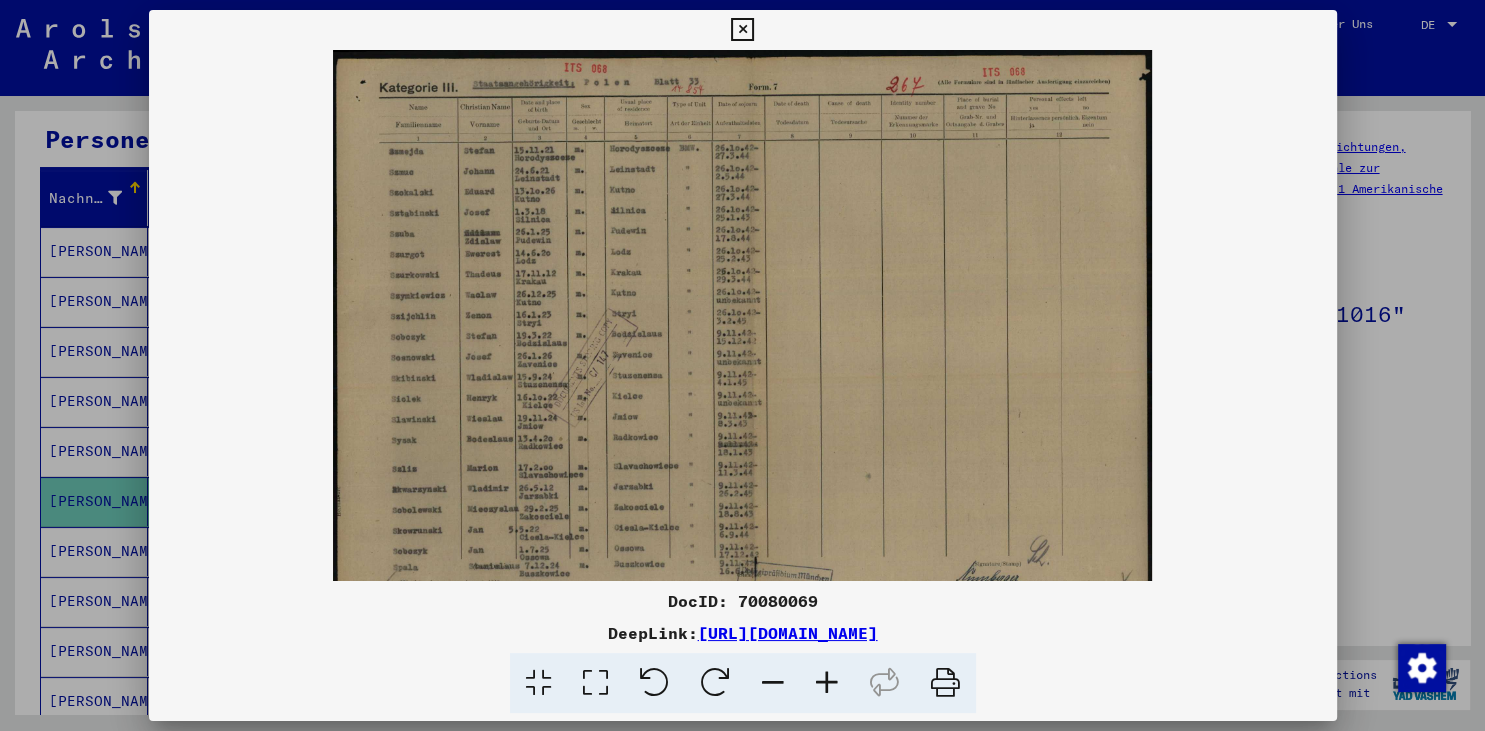 click at bounding box center [827, 683] 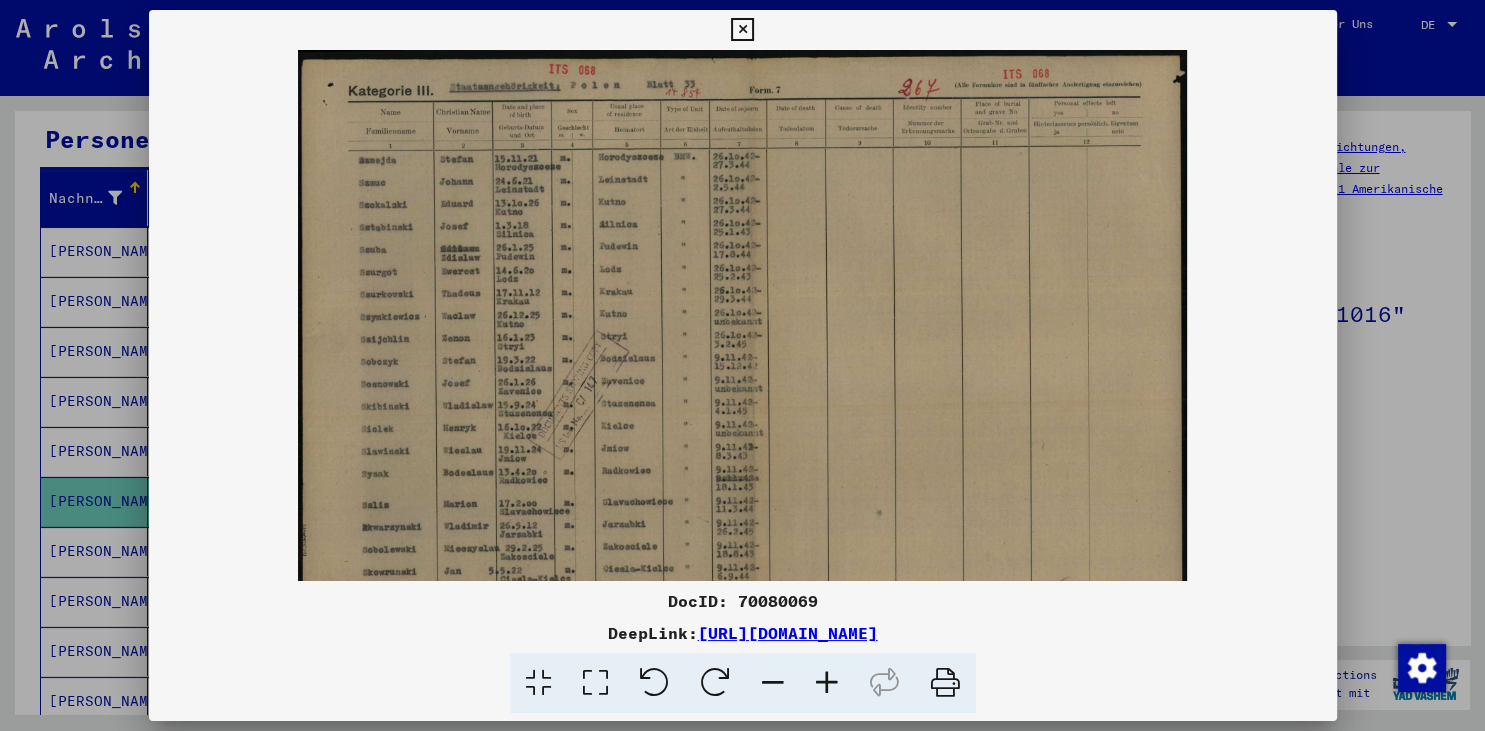 click at bounding box center [827, 683] 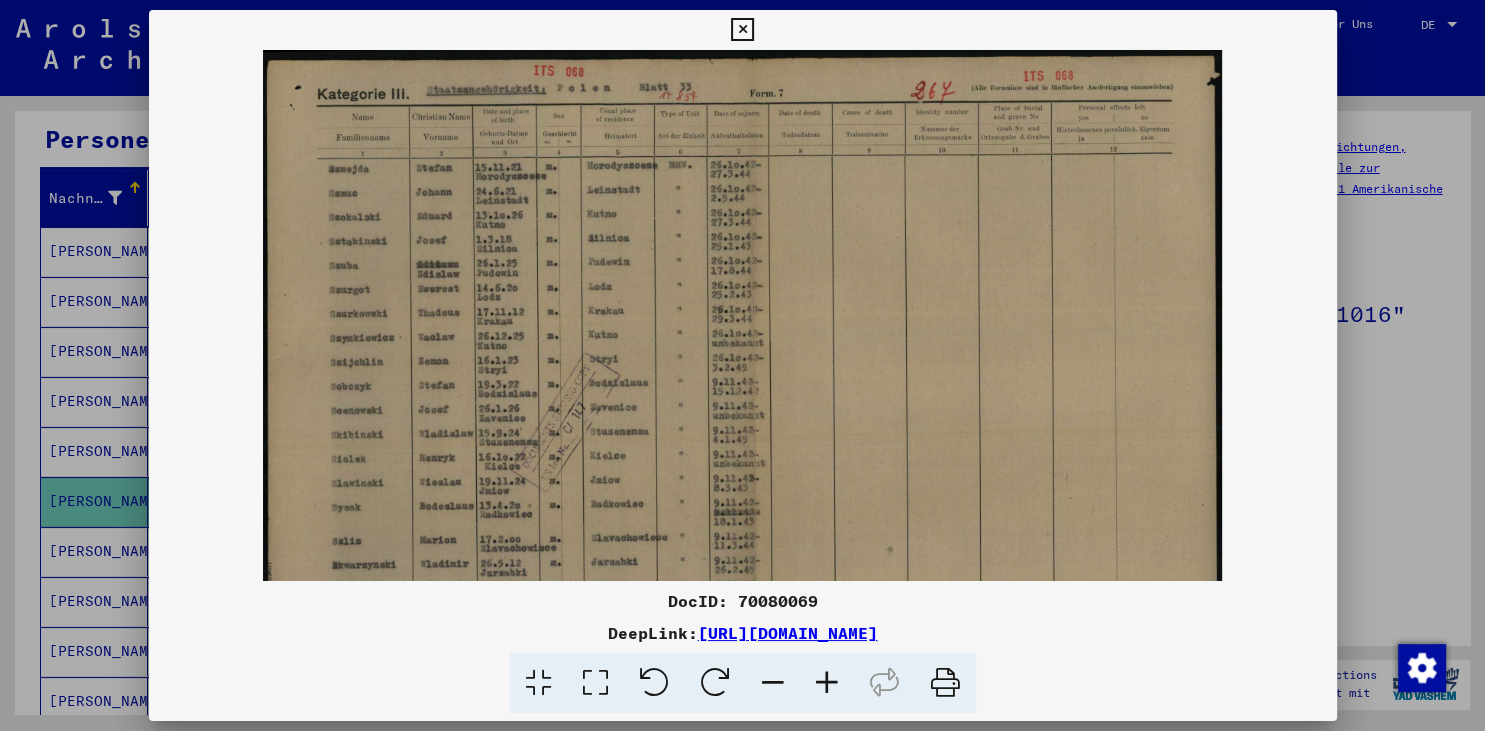click at bounding box center [827, 683] 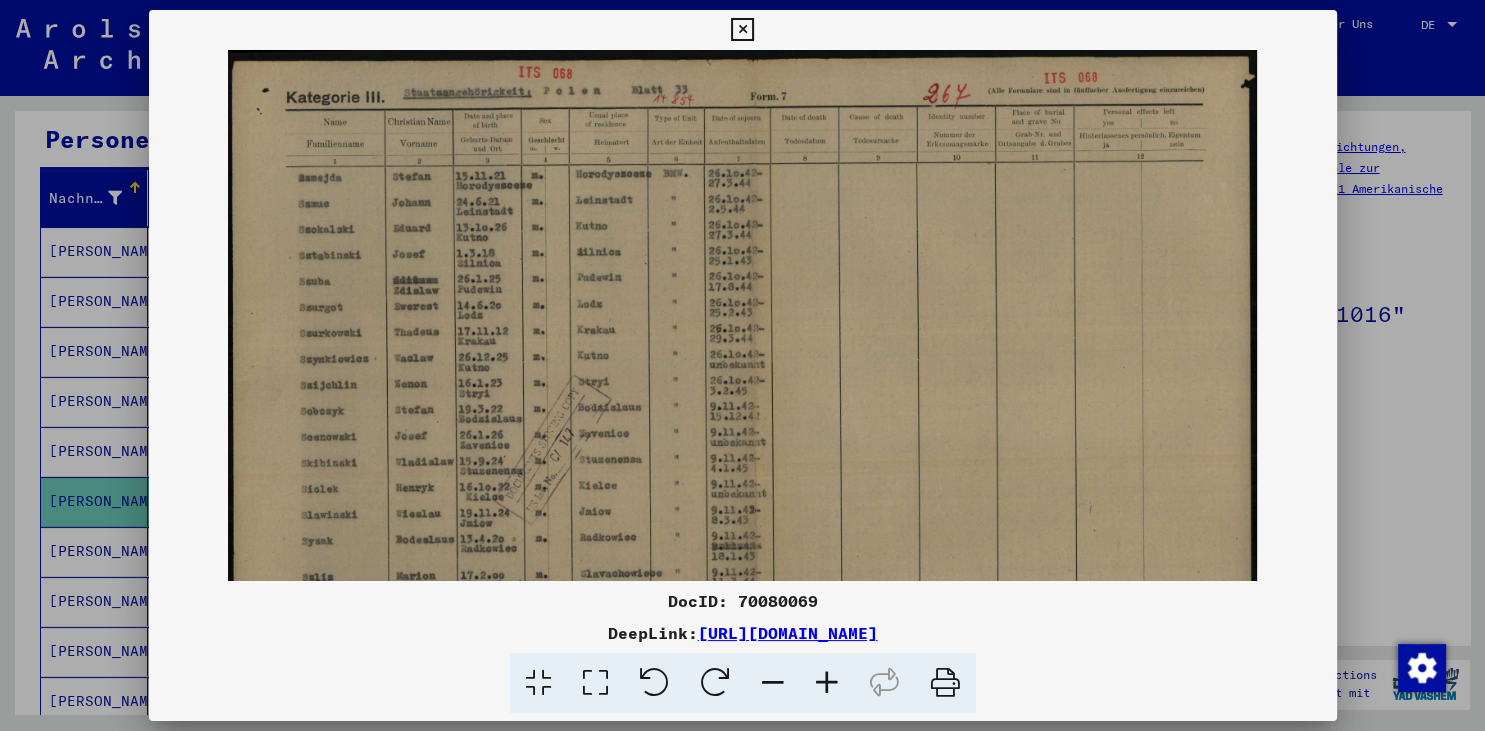 click at bounding box center [827, 683] 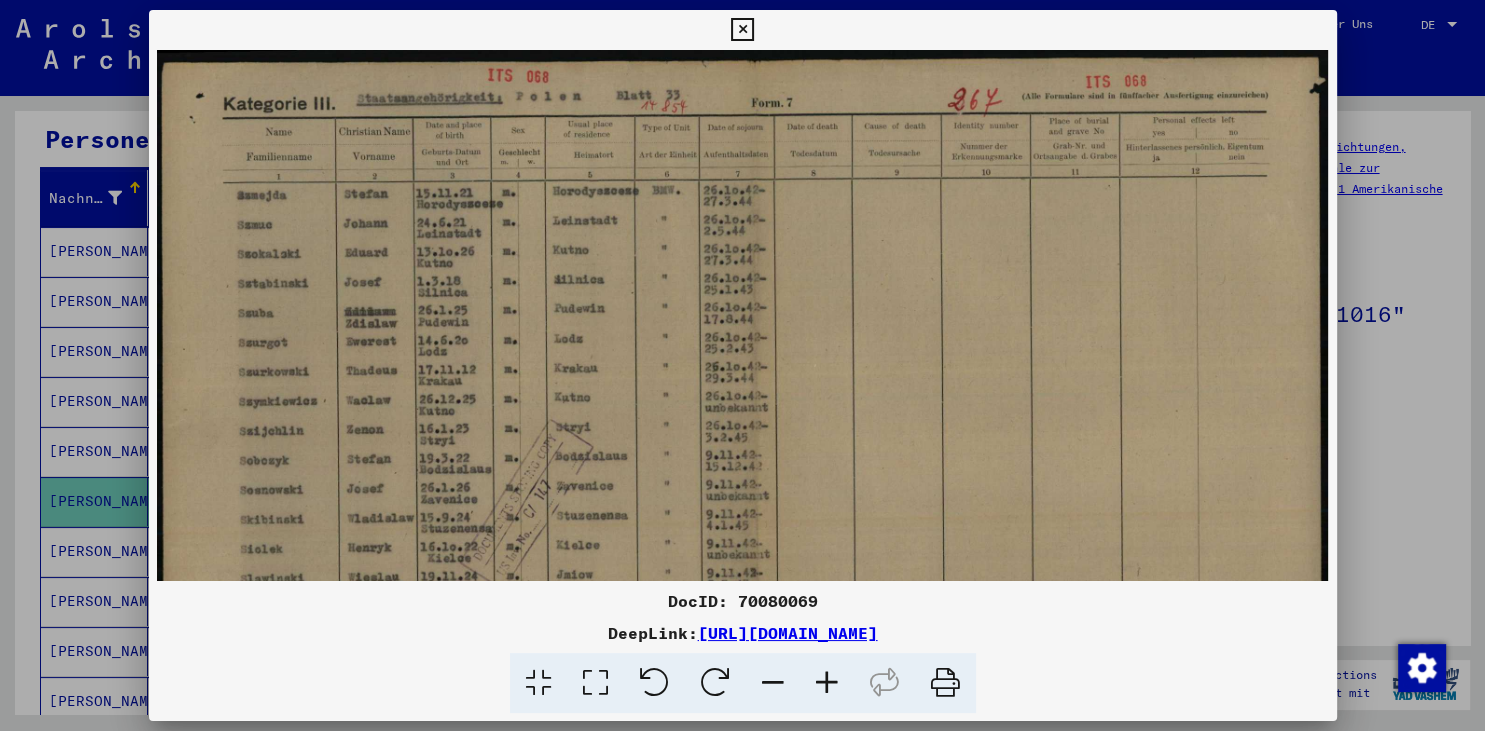 click at bounding box center (827, 683) 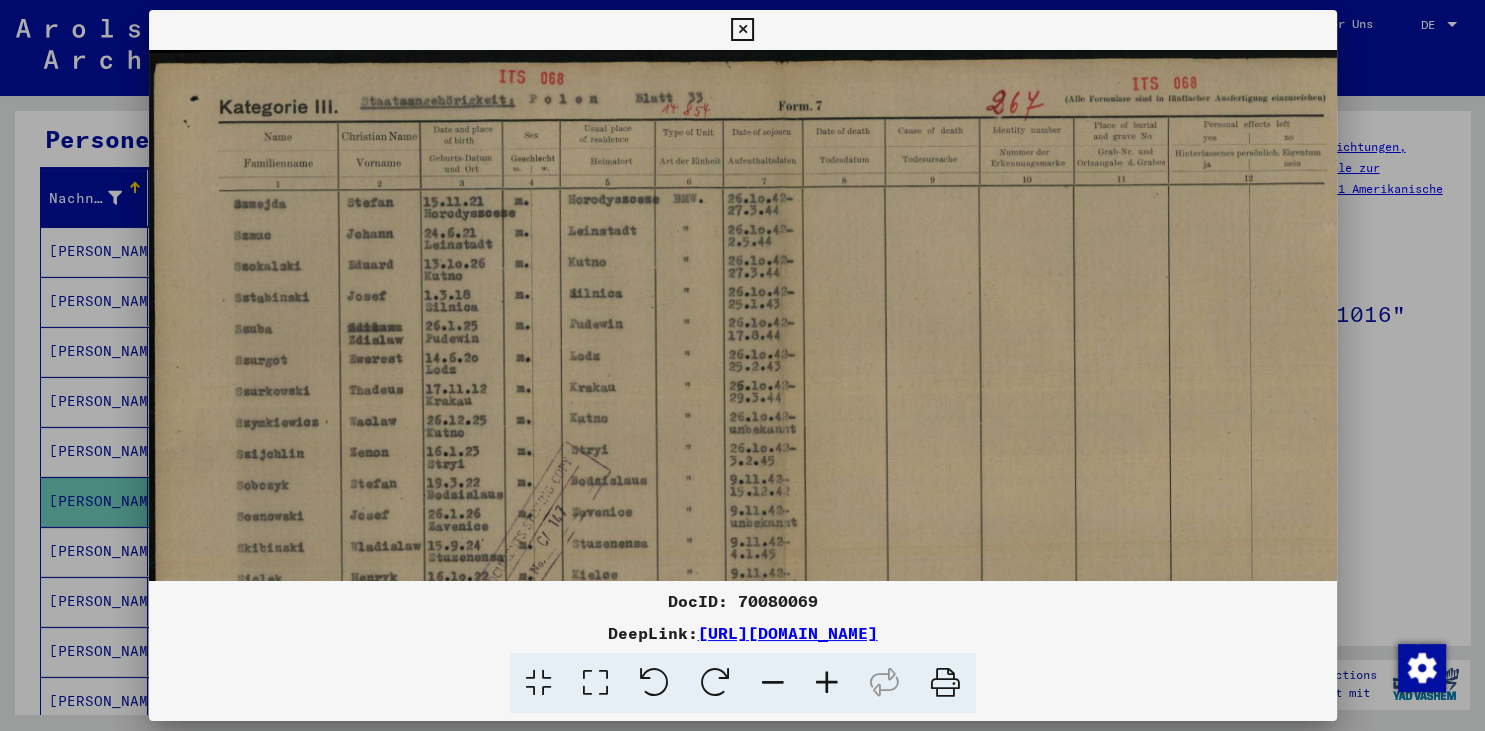 click at bounding box center (827, 683) 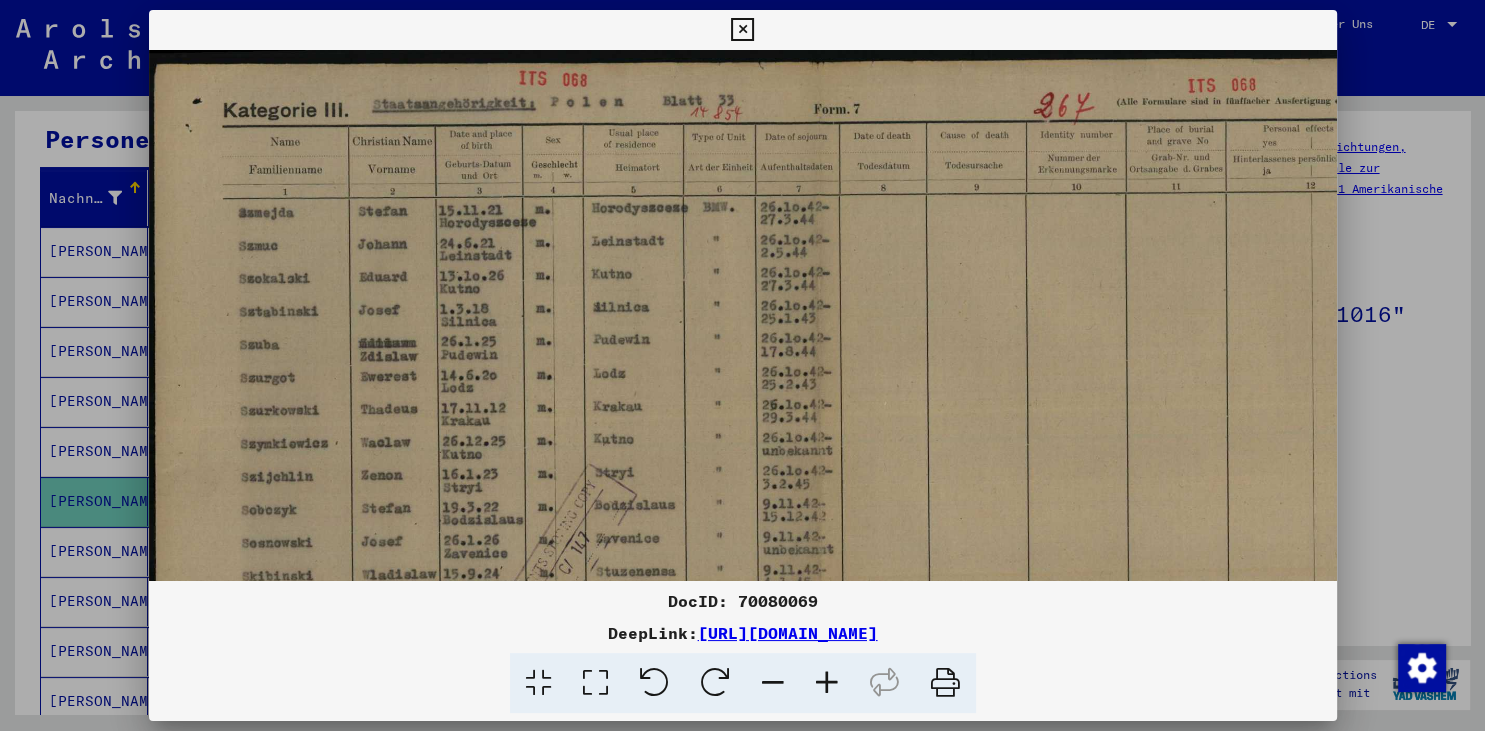 click at bounding box center (827, 683) 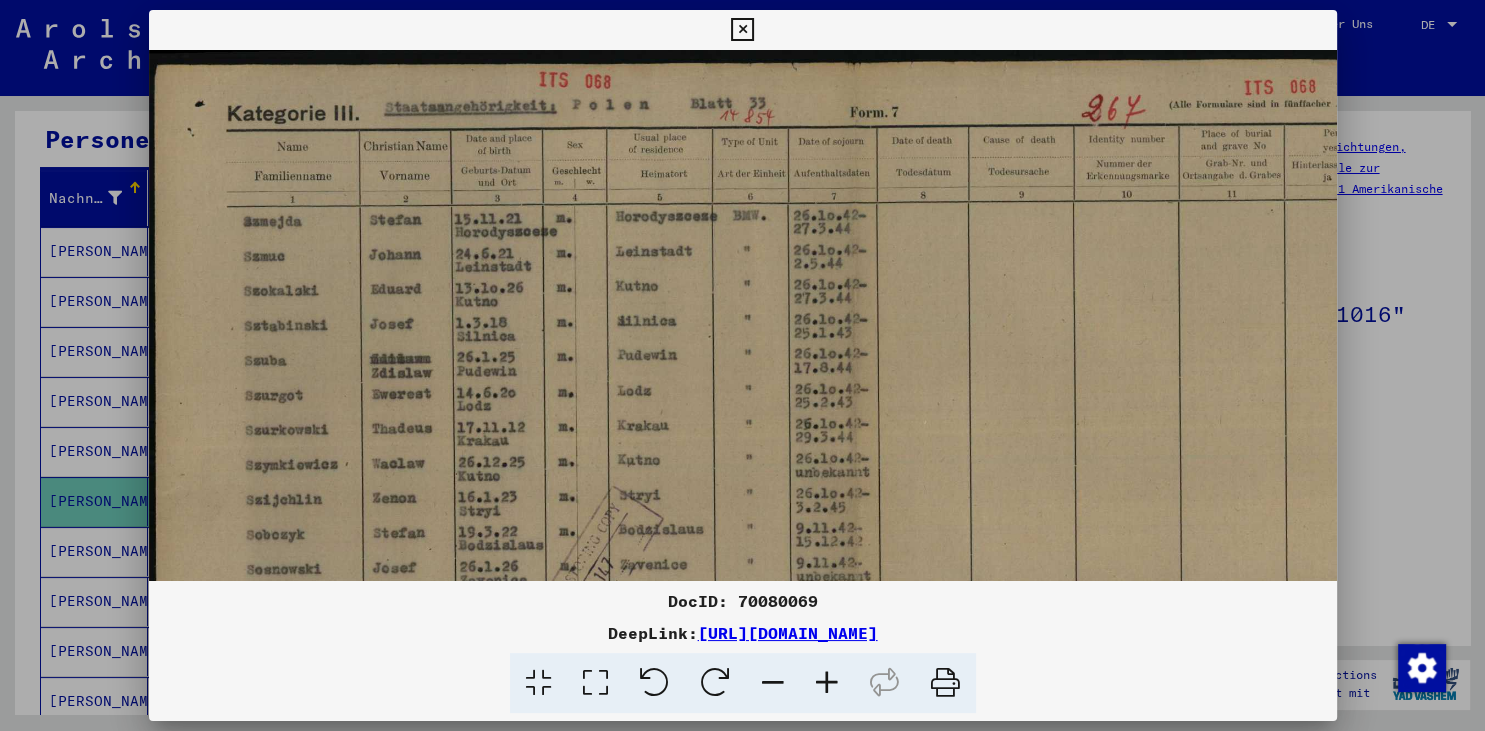 click at bounding box center [827, 683] 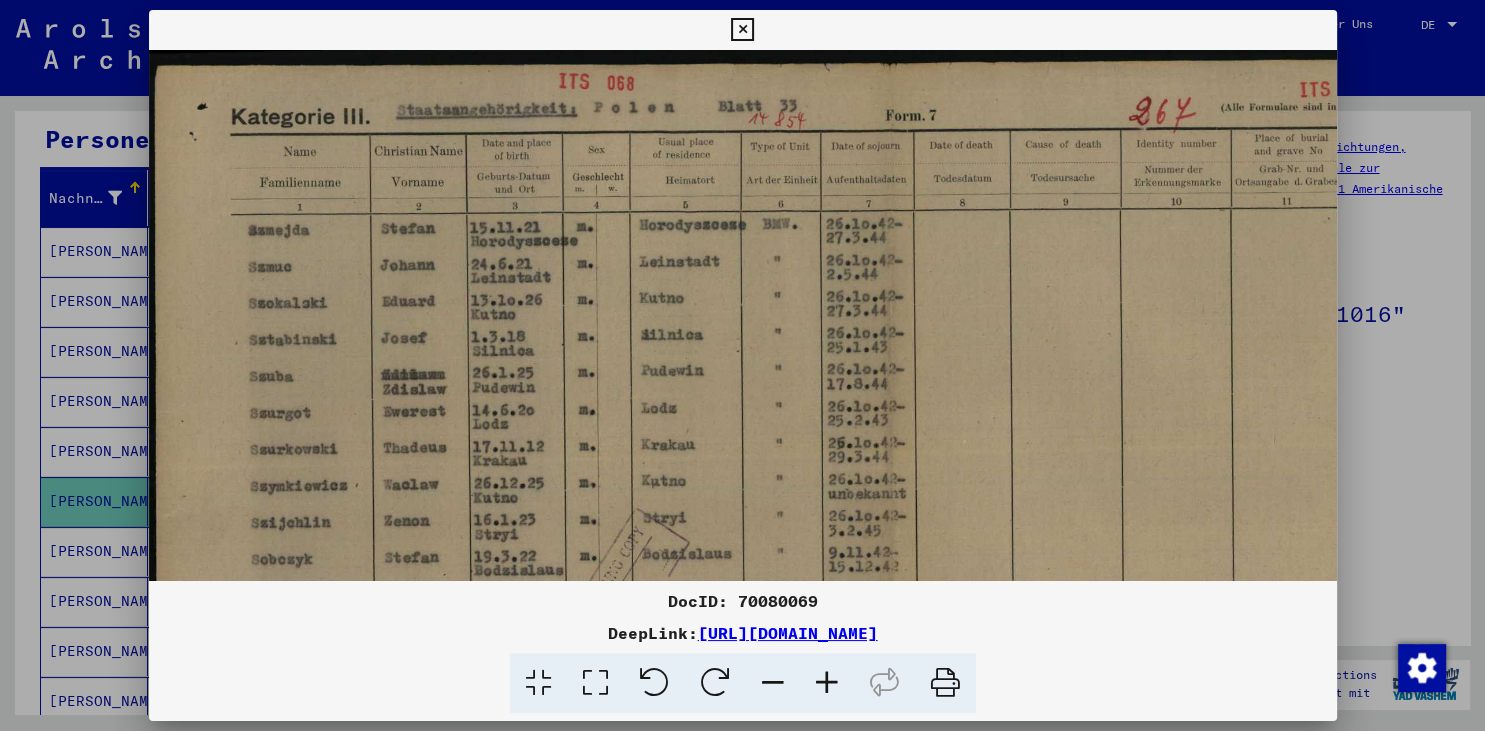 click at bounding box center (827, 683) 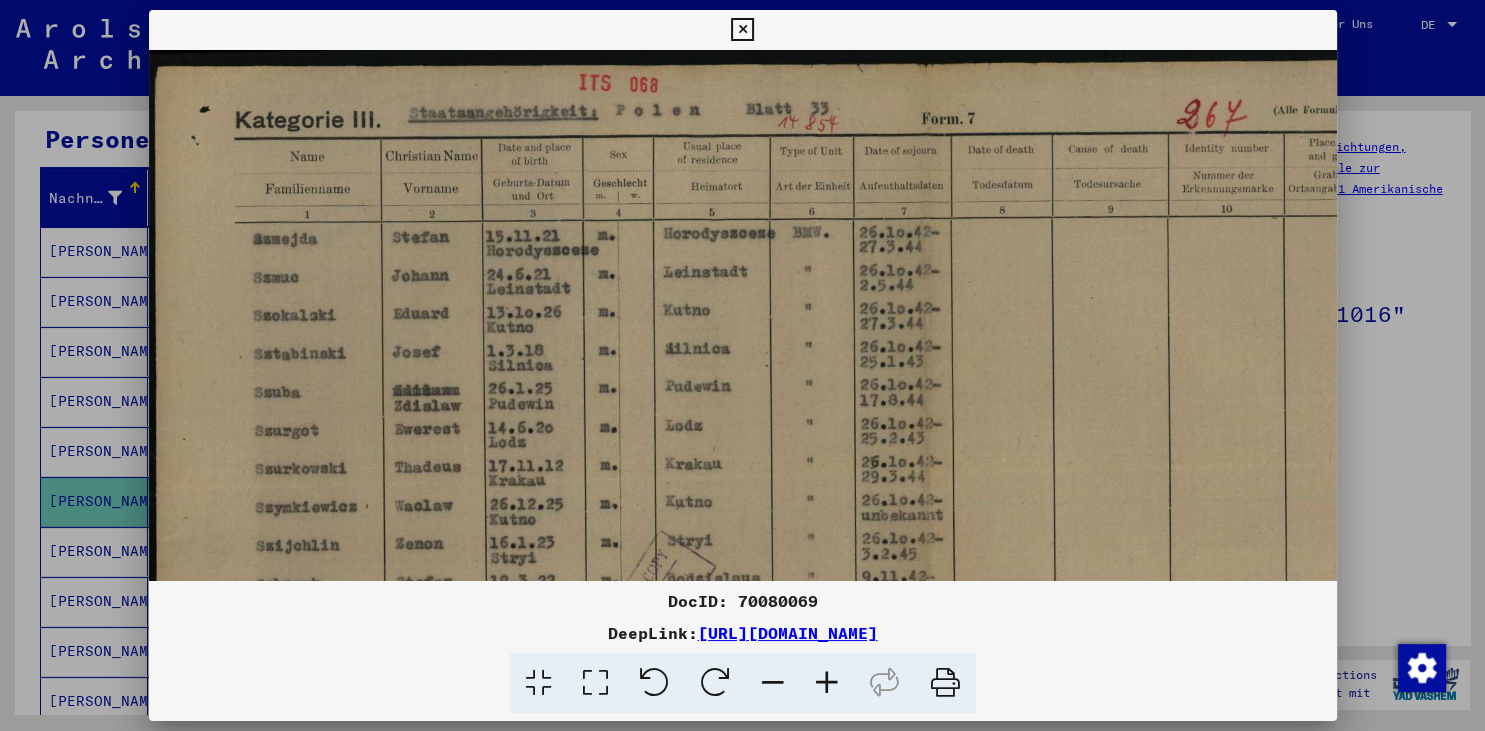 click at bounding box center (827, 683) 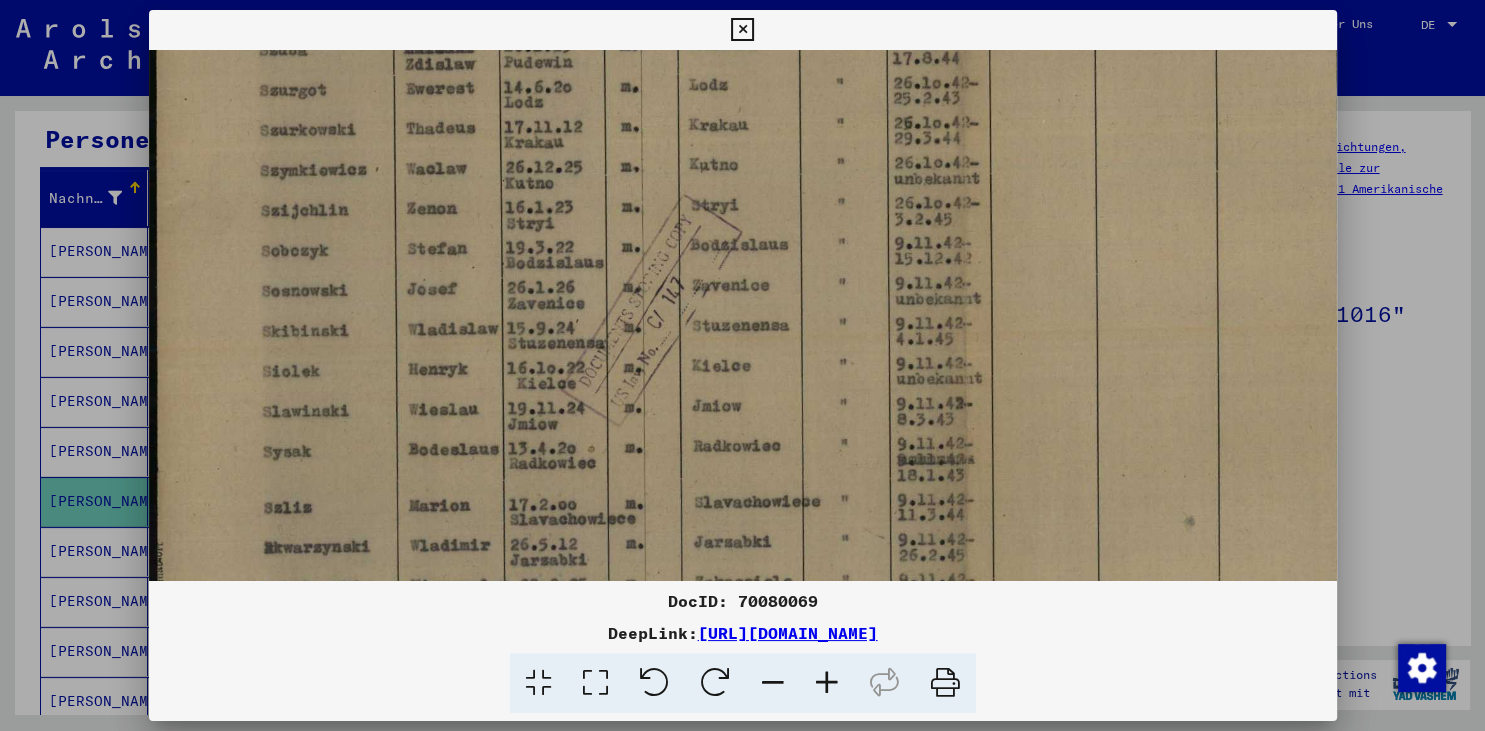 scroll, scrollTop: 357, scrollLeft: 1, axis: both 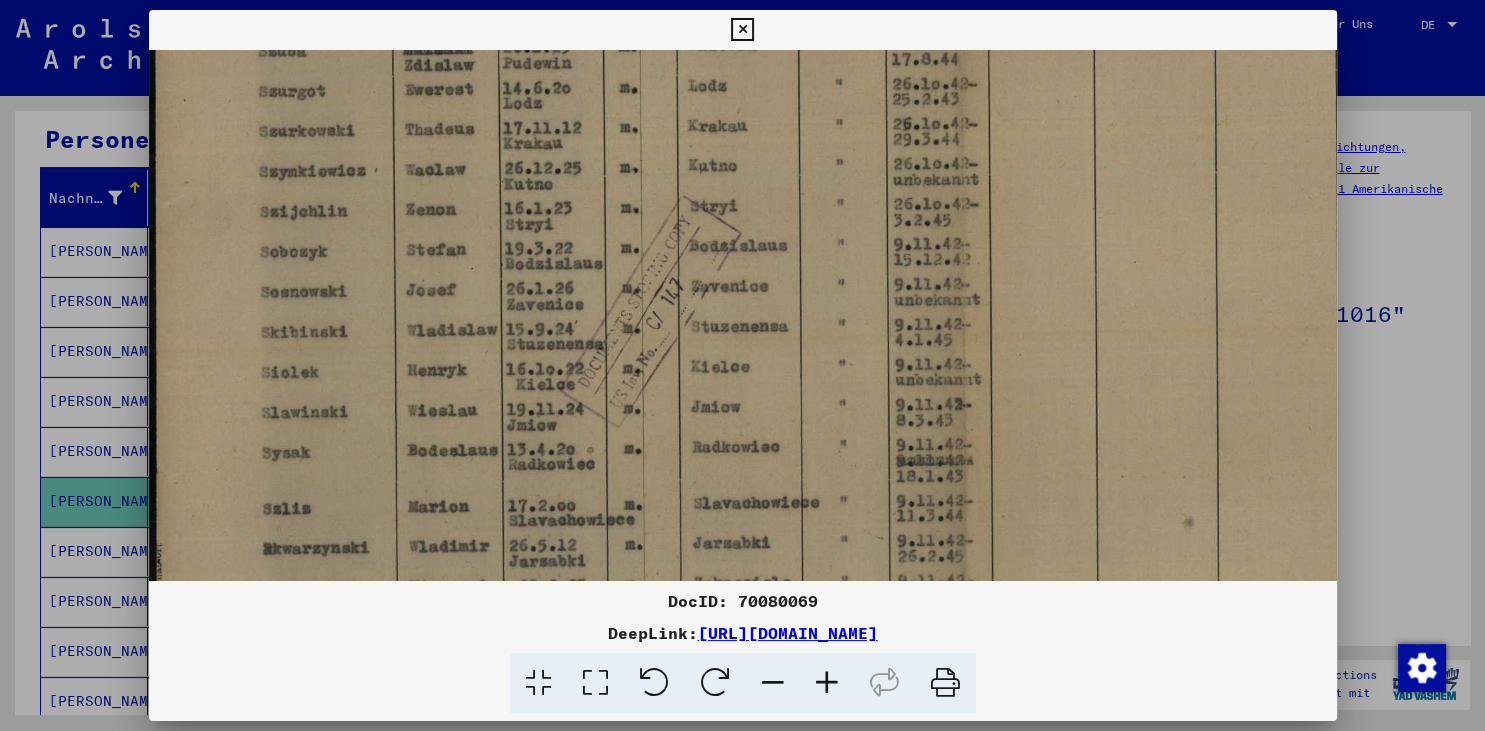drag, startPoint x: 471, startPoint y: 440, endPoint x: 498, endPoint y: 83, distance: 358.01956 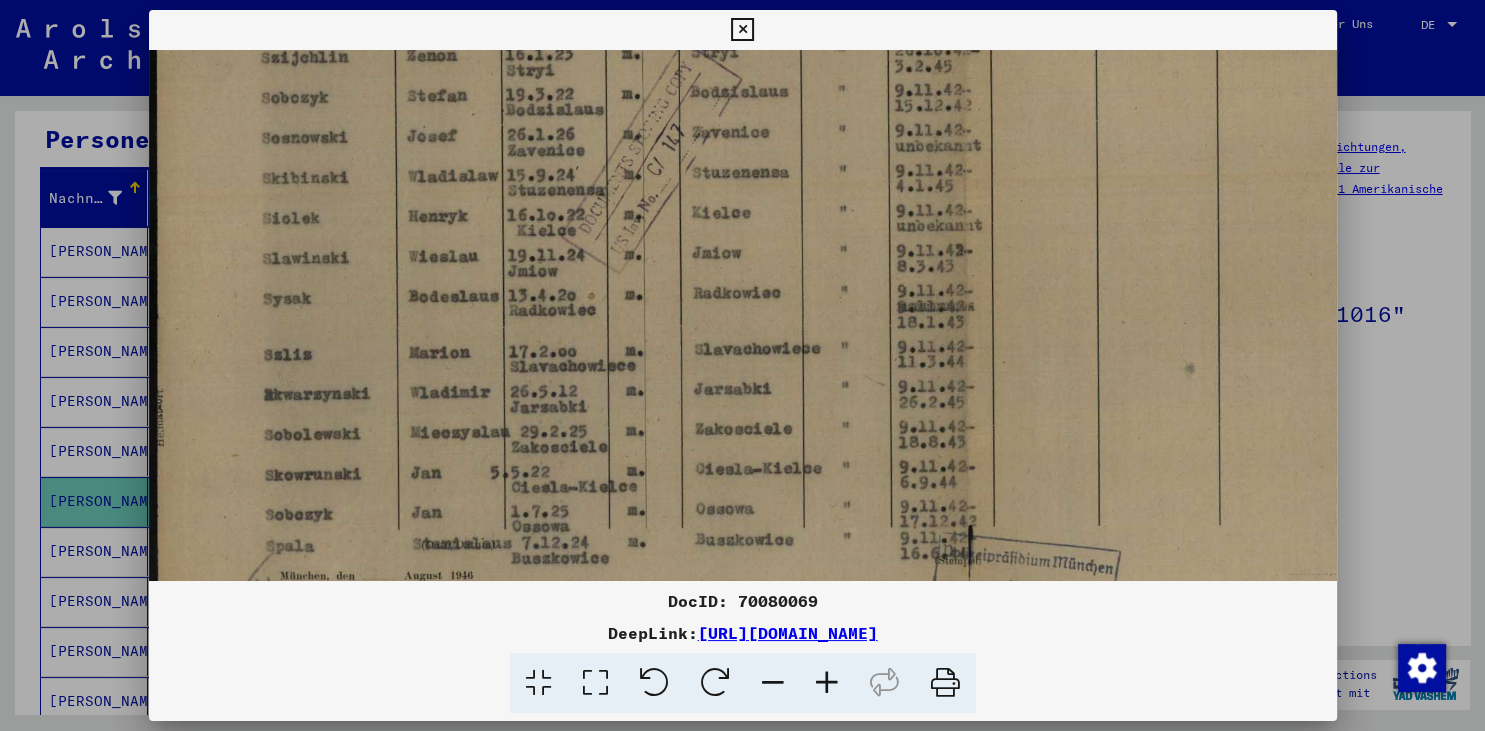 scroll, scrollTop: 511, scrollLeft: 1, axis: both 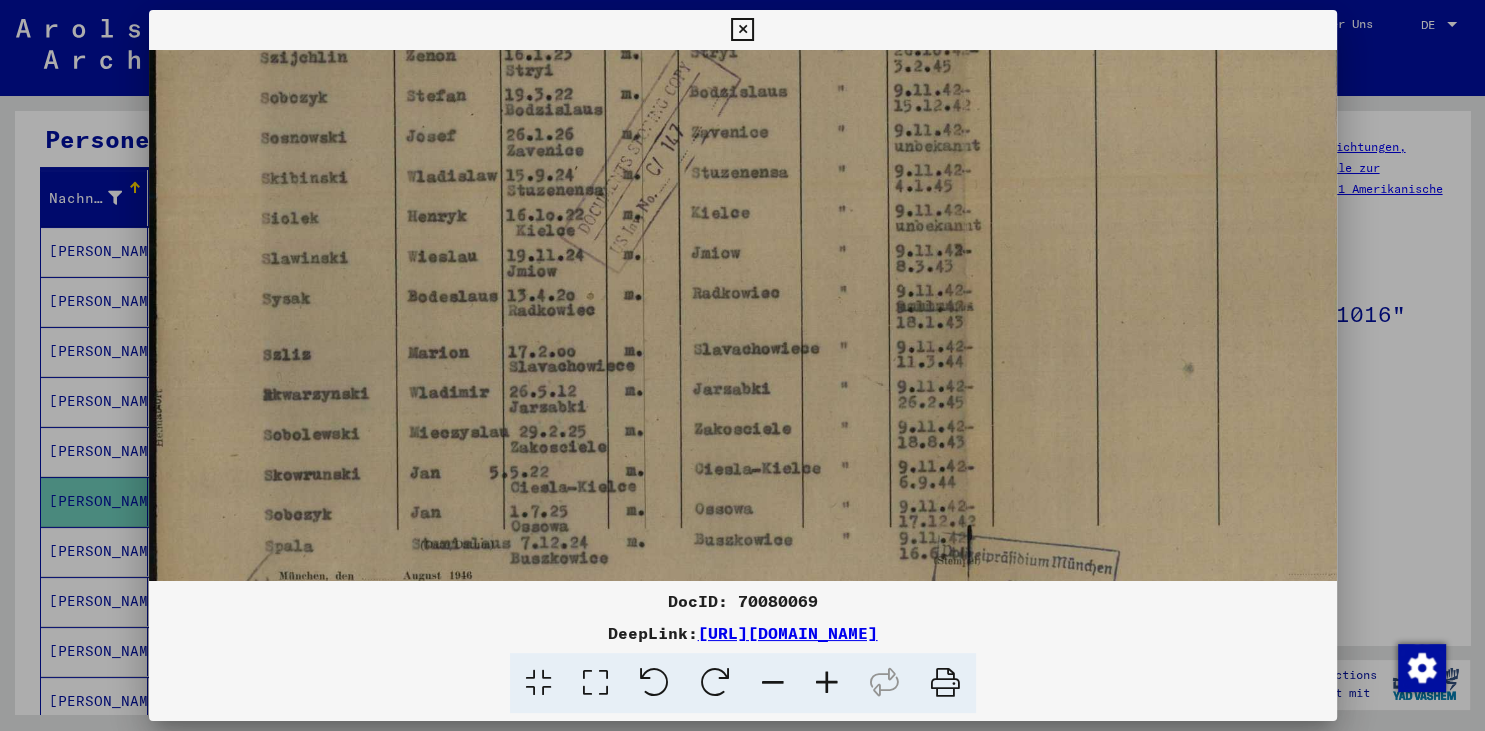 drag, startPoint x: 399, startPoint y: 441, endPoint x: 430, endPoint y: 287, distance: 157.08914 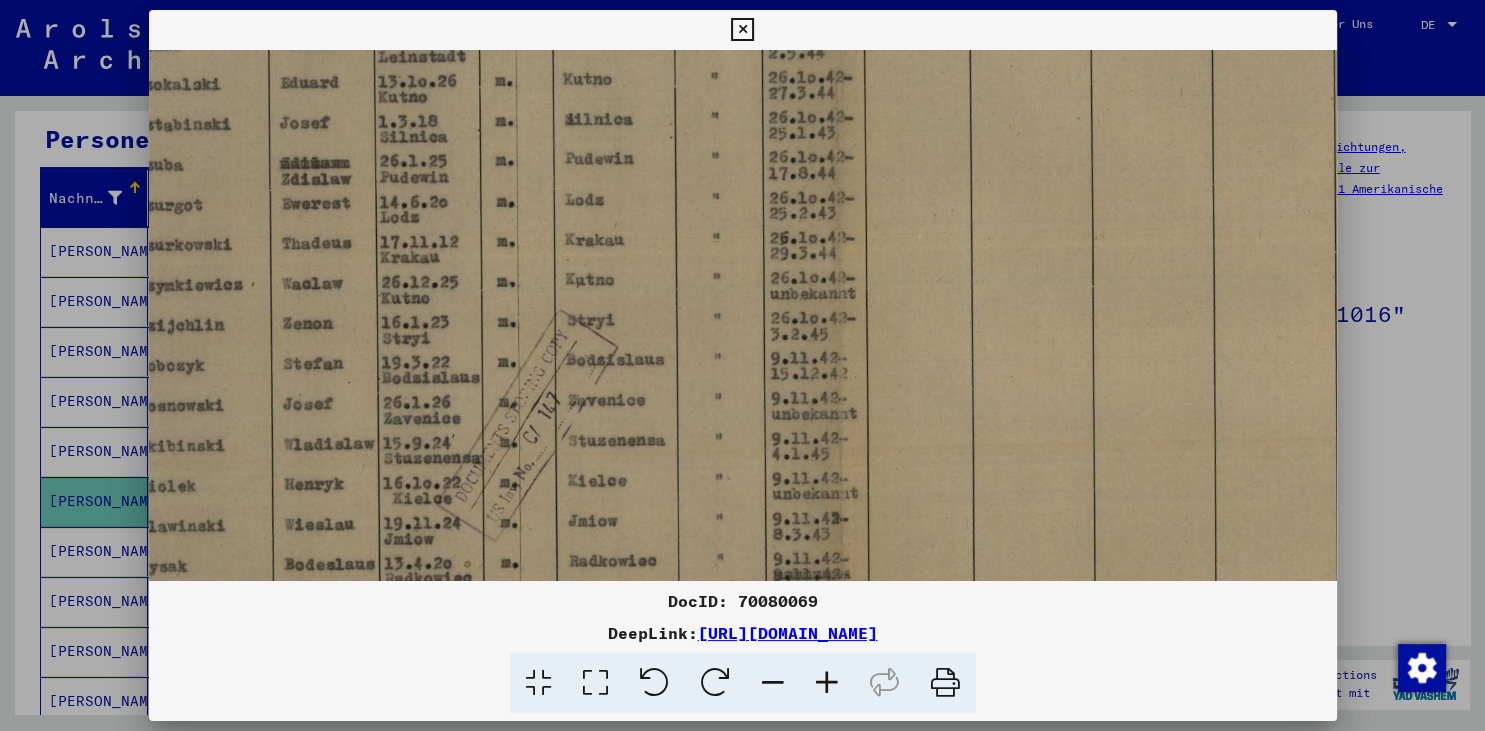scroll, scrollTop: 228, scrollLeft: 129, axis: both 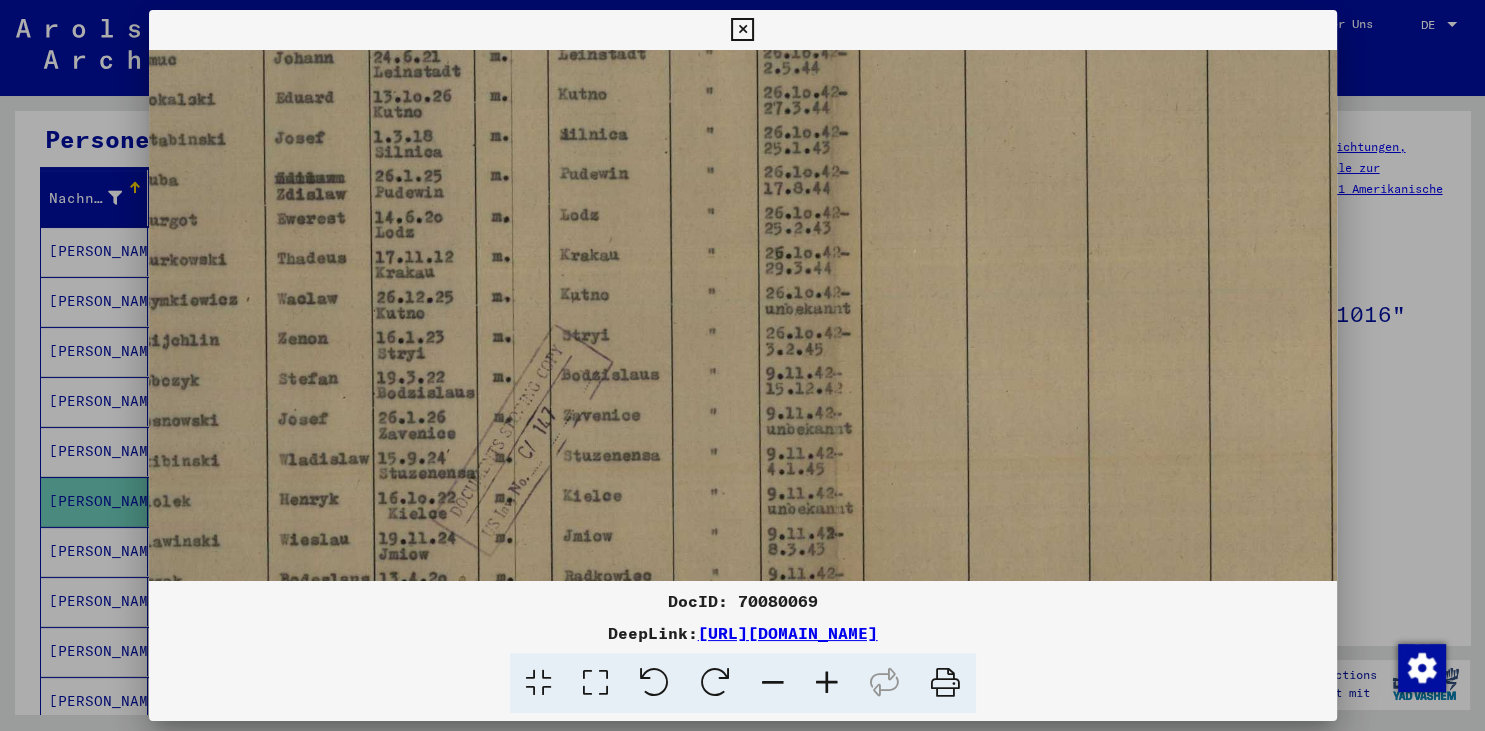 drag, startPoint x: 833, startPoint y: 312, endPoint x: 705, endPoint y: 595, distance: 310.60104 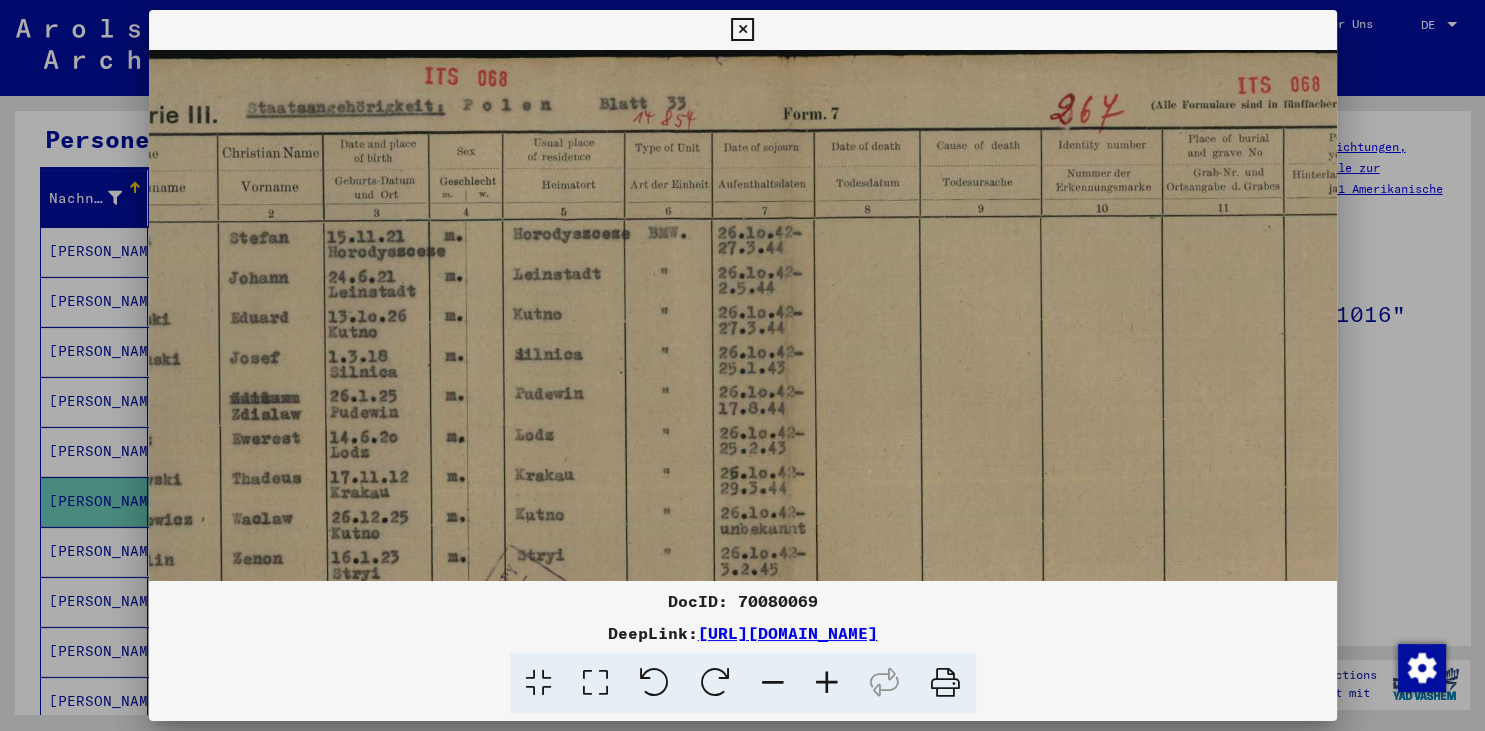 scroll, scrollTop: 10, scrollLeft: 174, axis: both 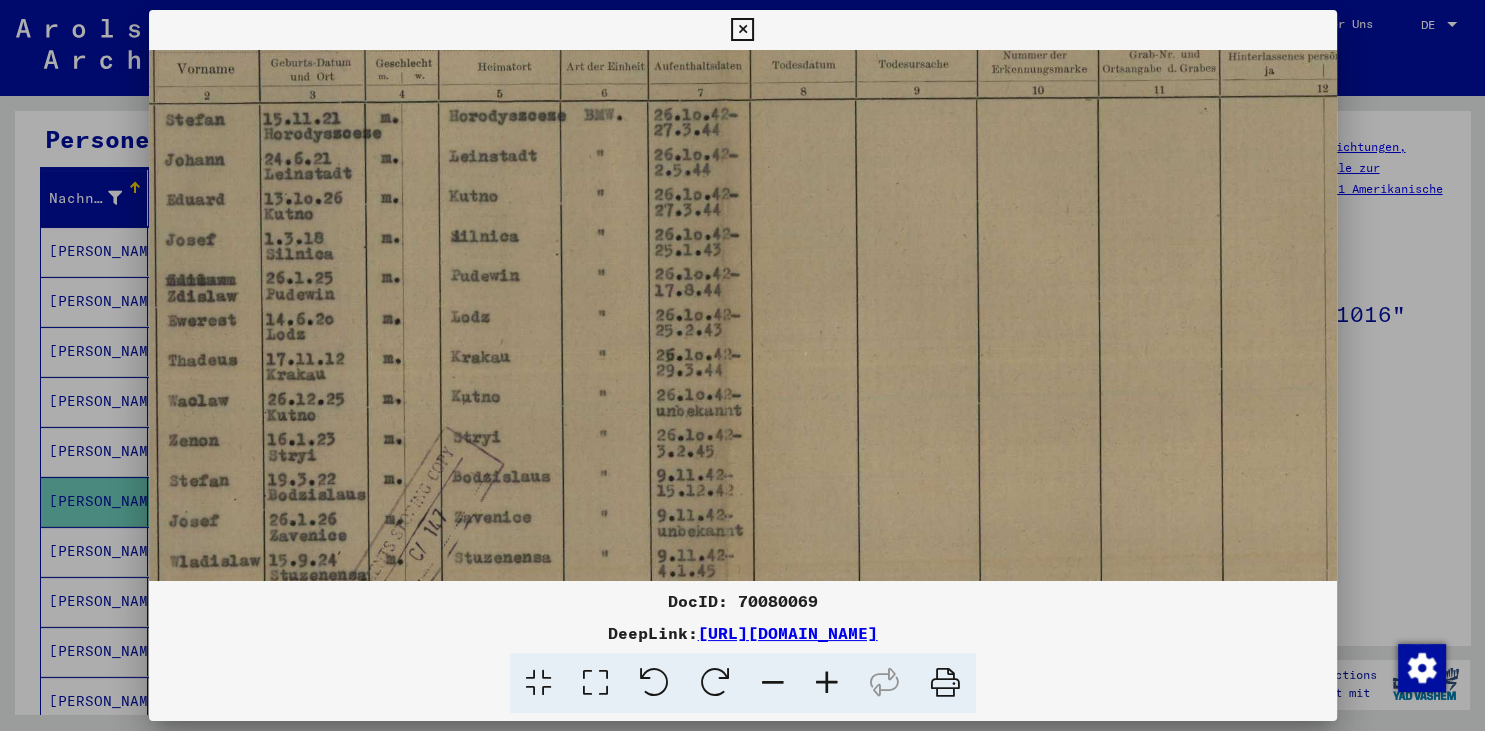 drag, startPoint x: 739, startPoint y: 258, endPoint x: 629, endPoint y: 403, distance: 182.00275 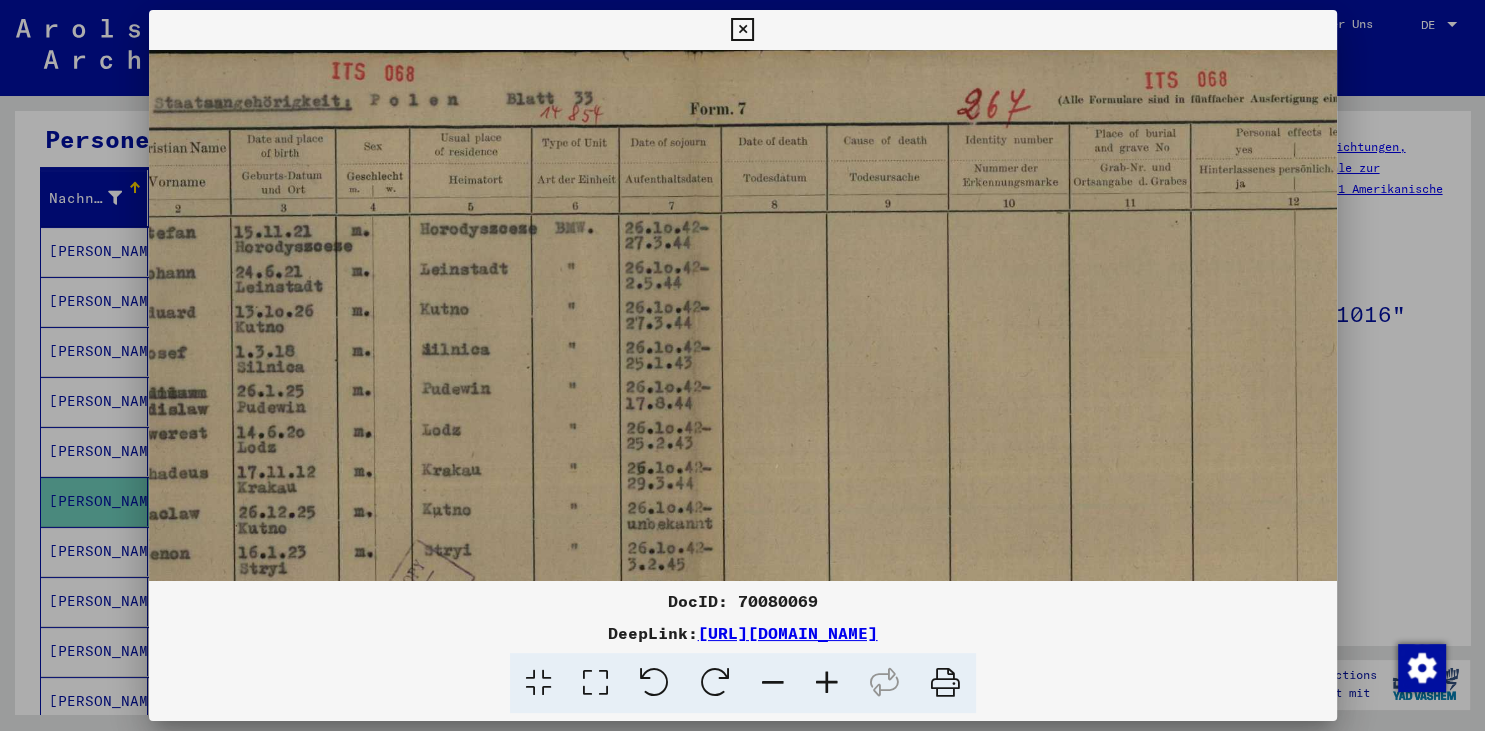 drag, startPoint x: 657, startPoint y: 184, endPoint x: 629, endPoint y: 297, distance: 116.41735 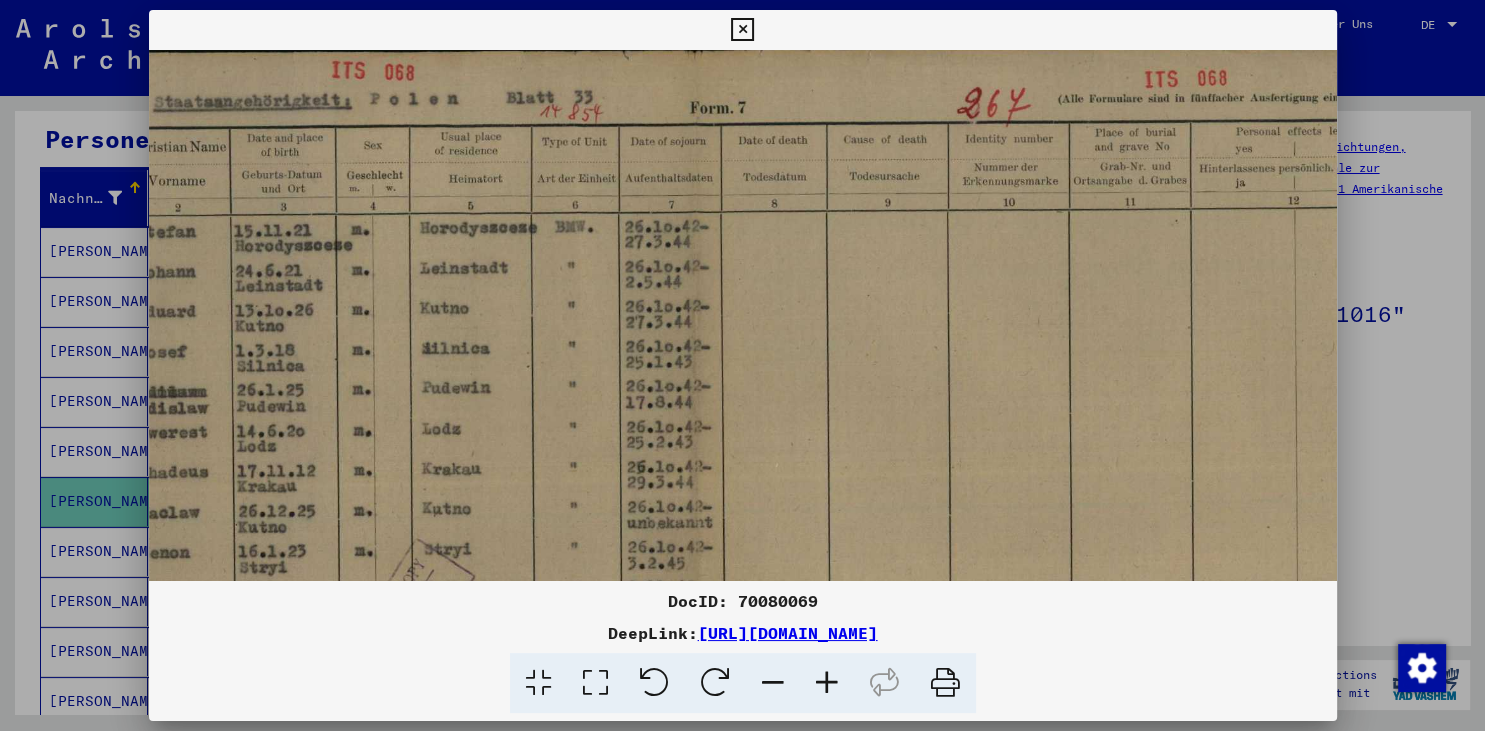 click at bounding box center (827, 683) 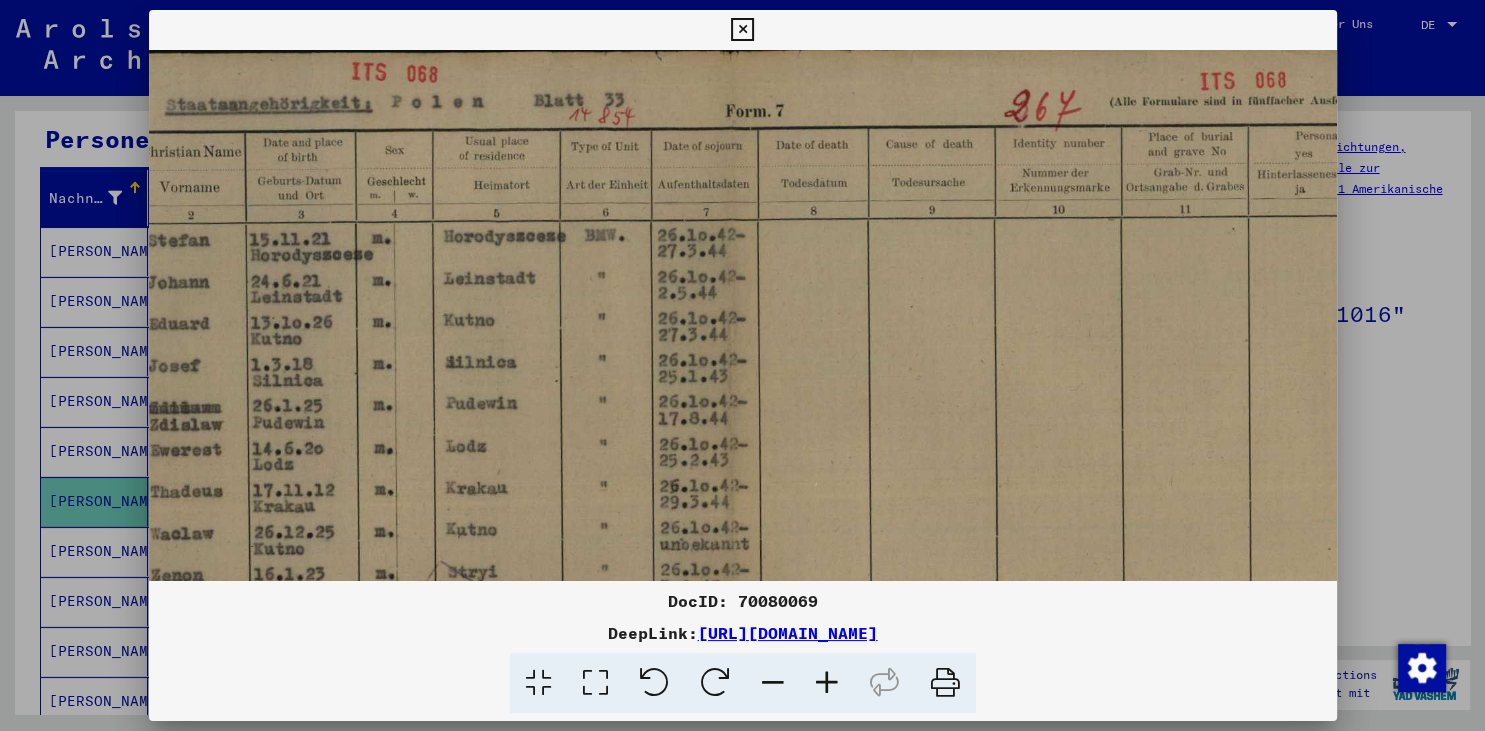 click at bounding box center (827, 683) 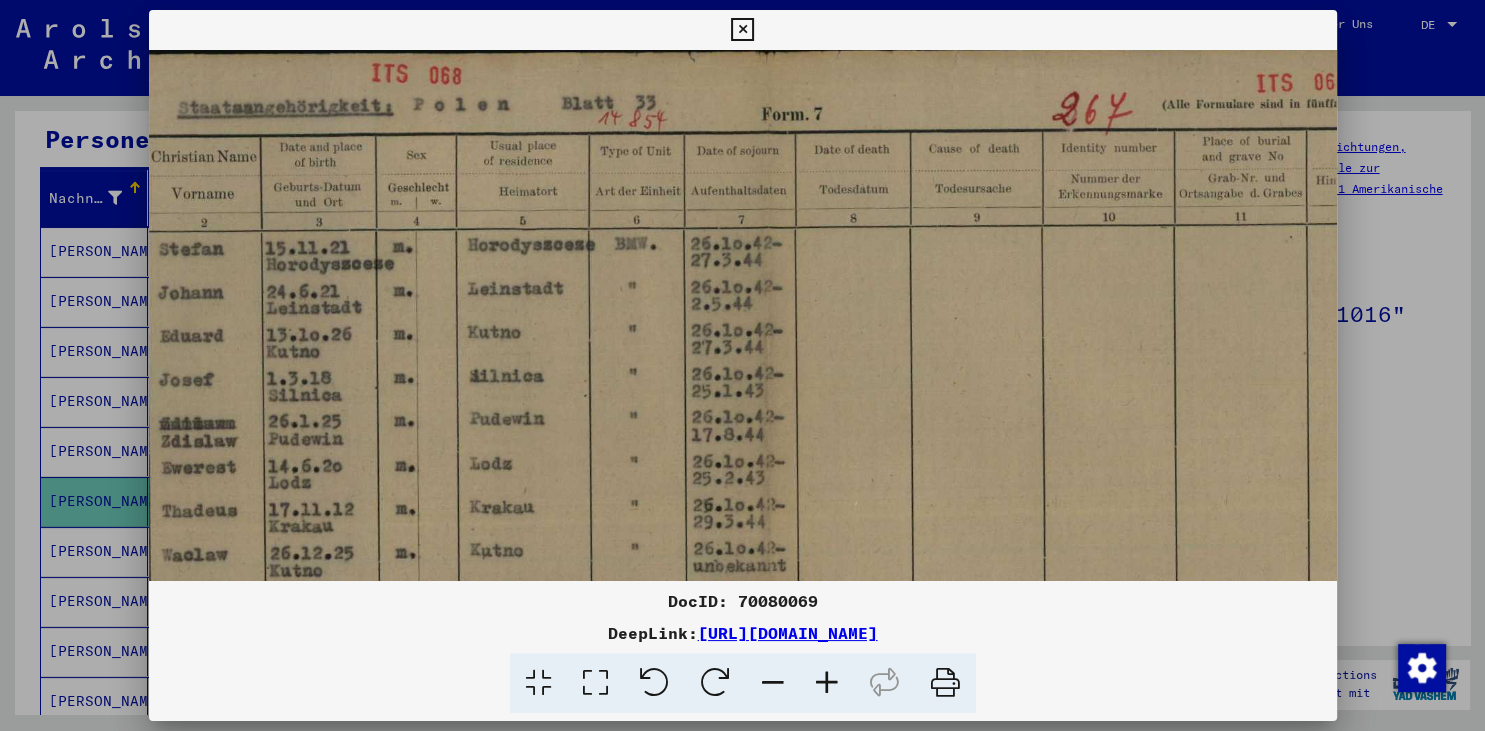click at bounding box center (827, 683) 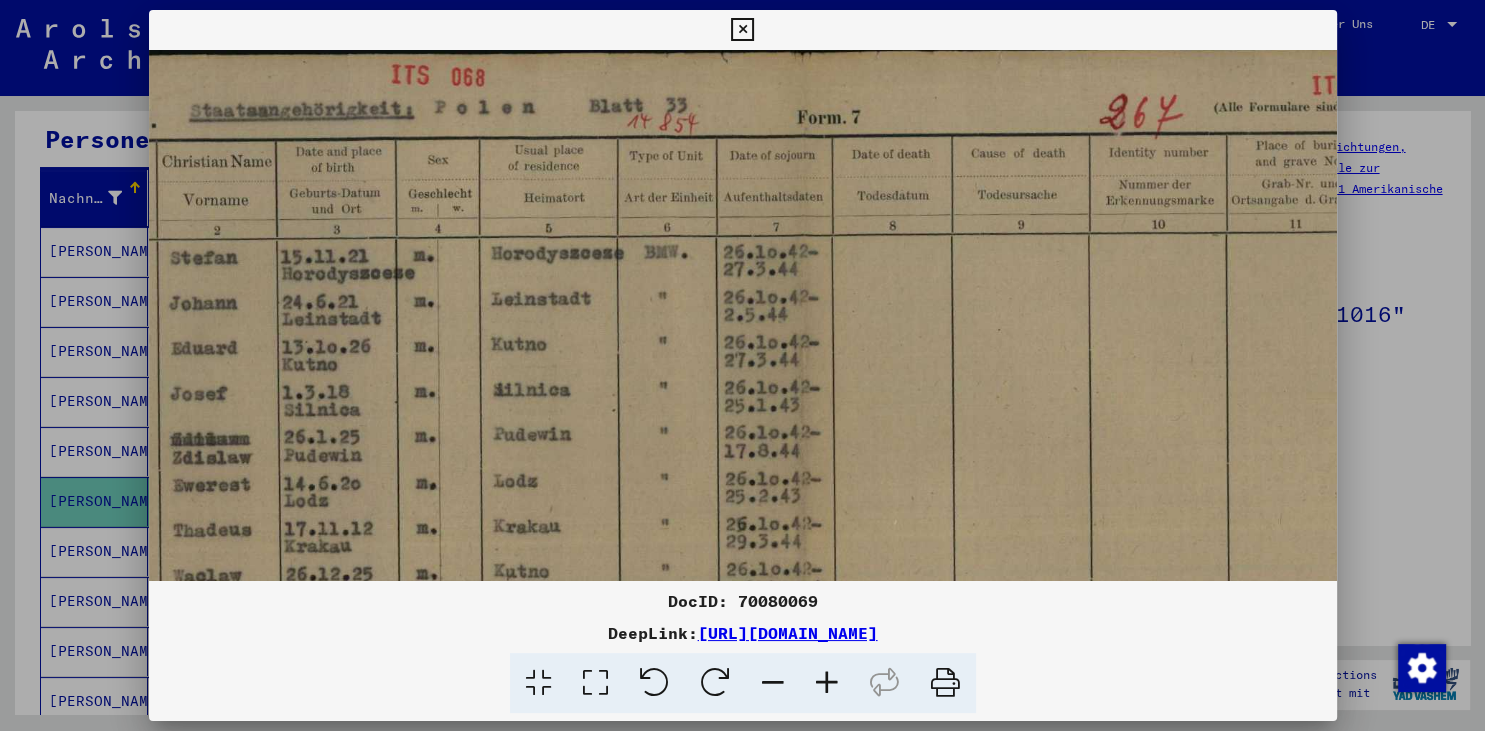 click at bounding box center [827, 683] 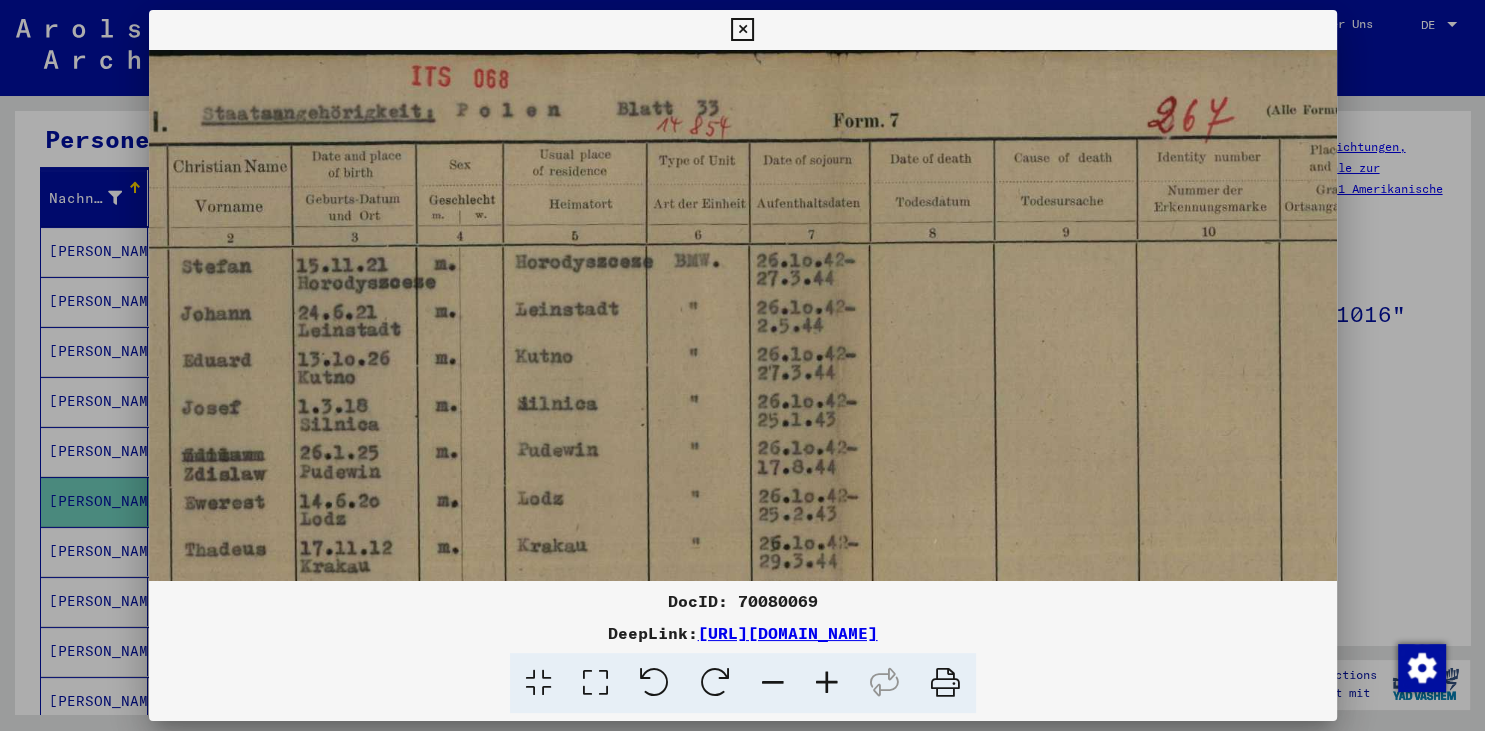click at bounding box center [827, 683] 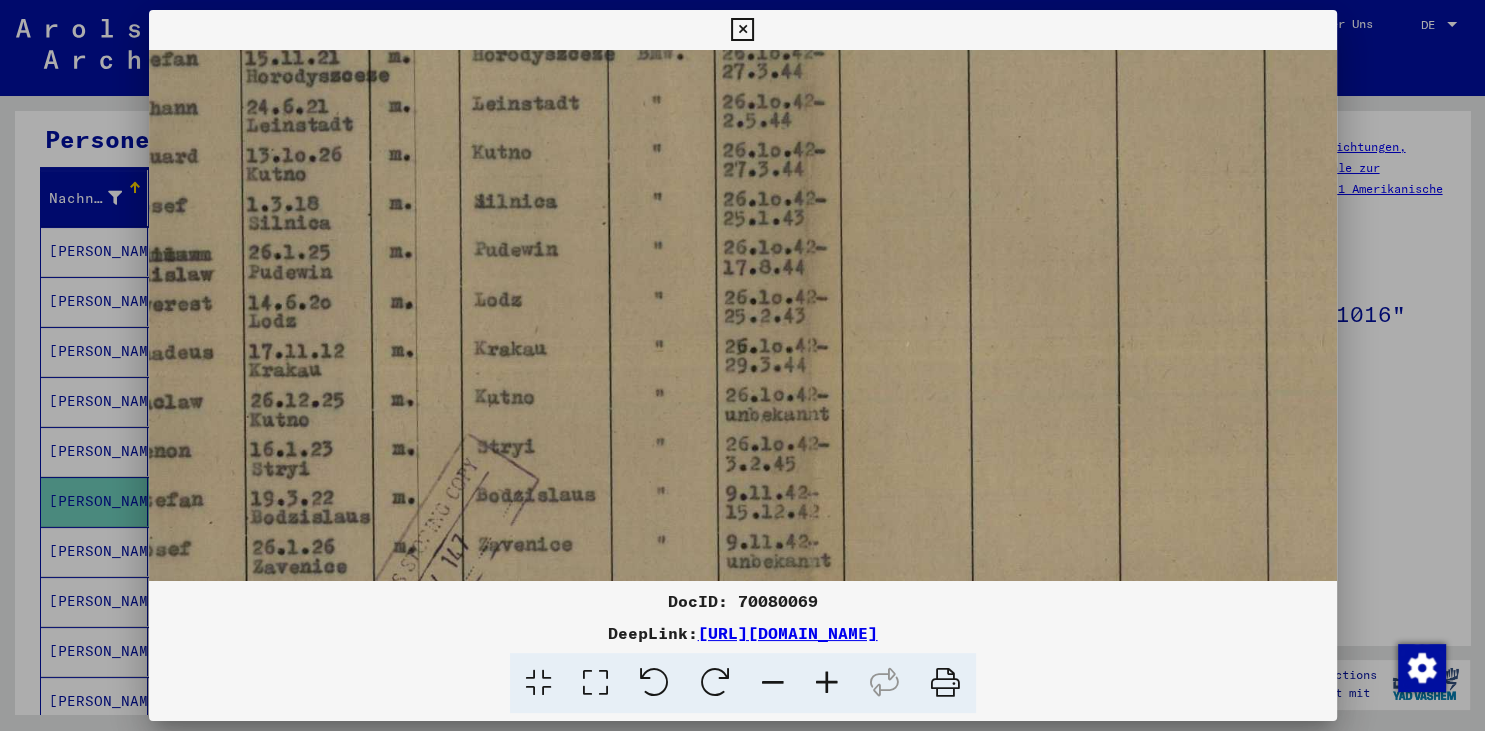 scroll, scrollTop: 234, scrollLeft: 334, axis: both 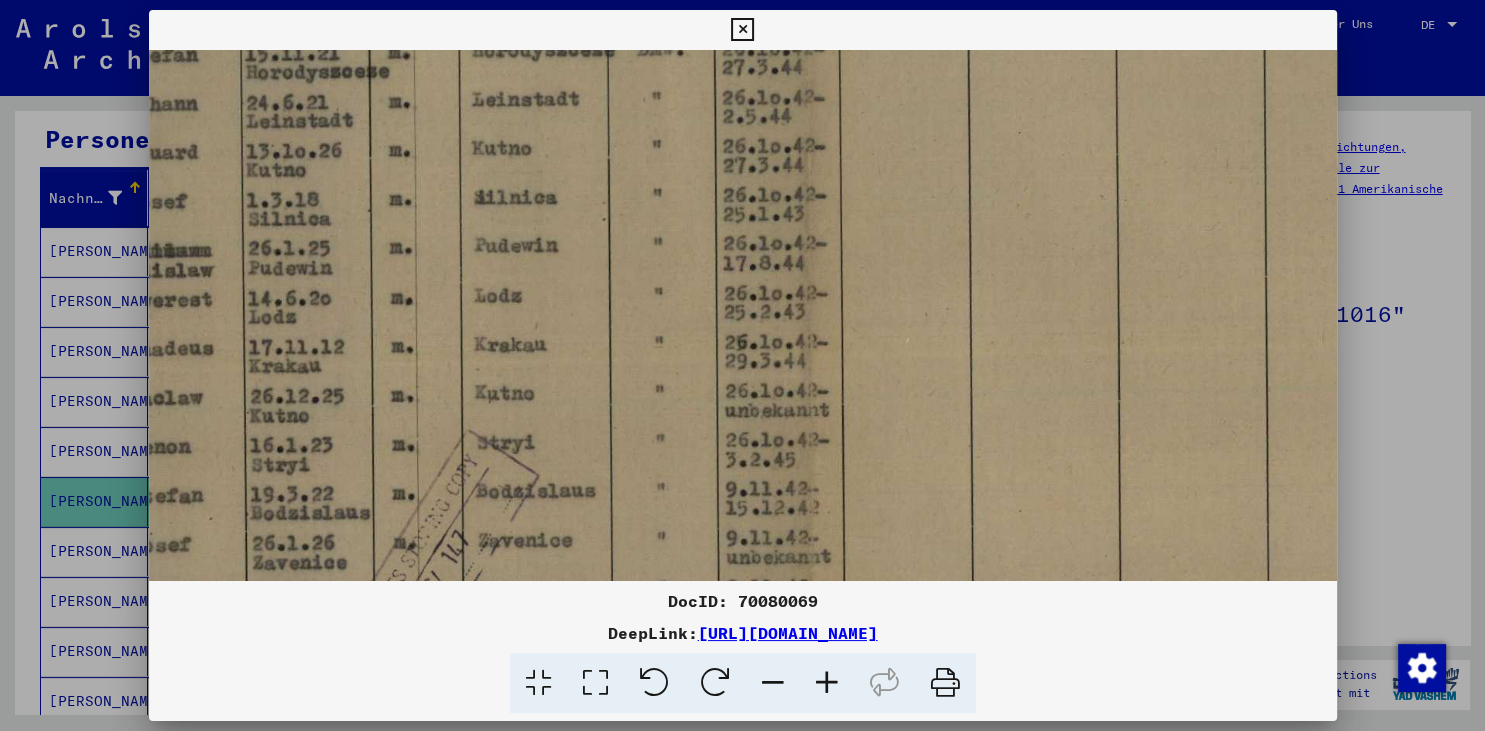 drag, startPoint x: 709, startPoint y: 278, endPoint x: 642, endPoint y: 58, distance: 229.97609 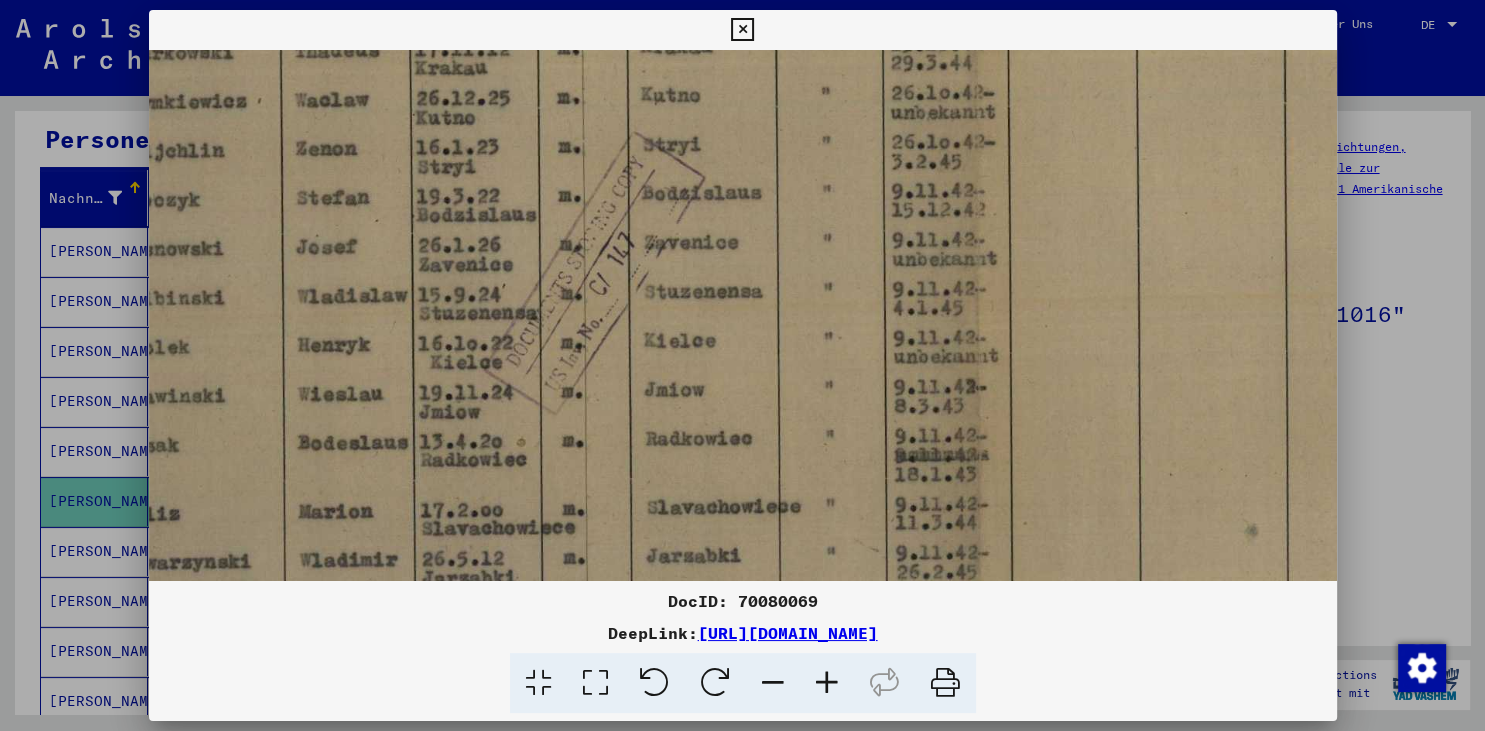 drag, startPoint x: 634, startPoint y: 410, endPoint x: 799, endPoint y: 113, distance: 339.7558 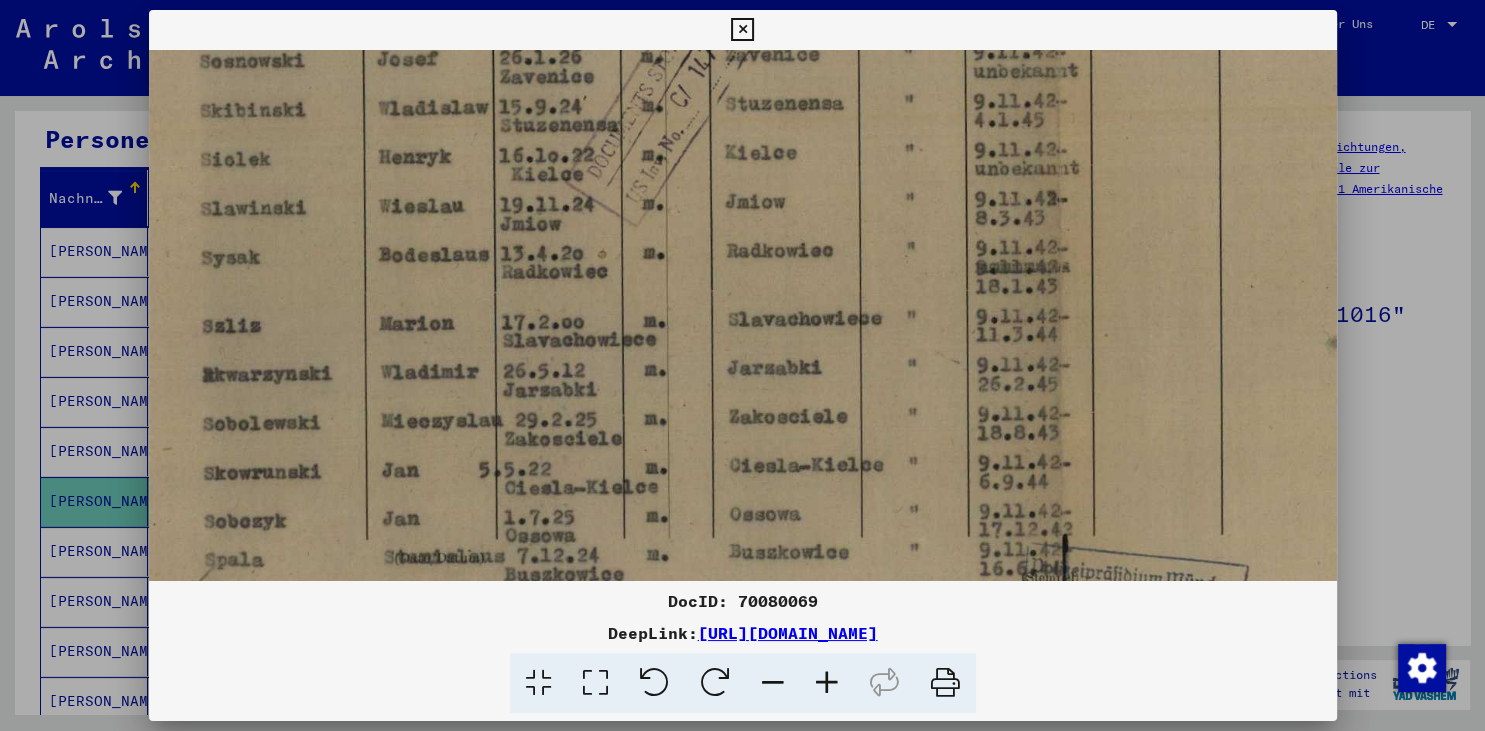scroll, scrollTop: 720, scrollLeft: 96, axis: both 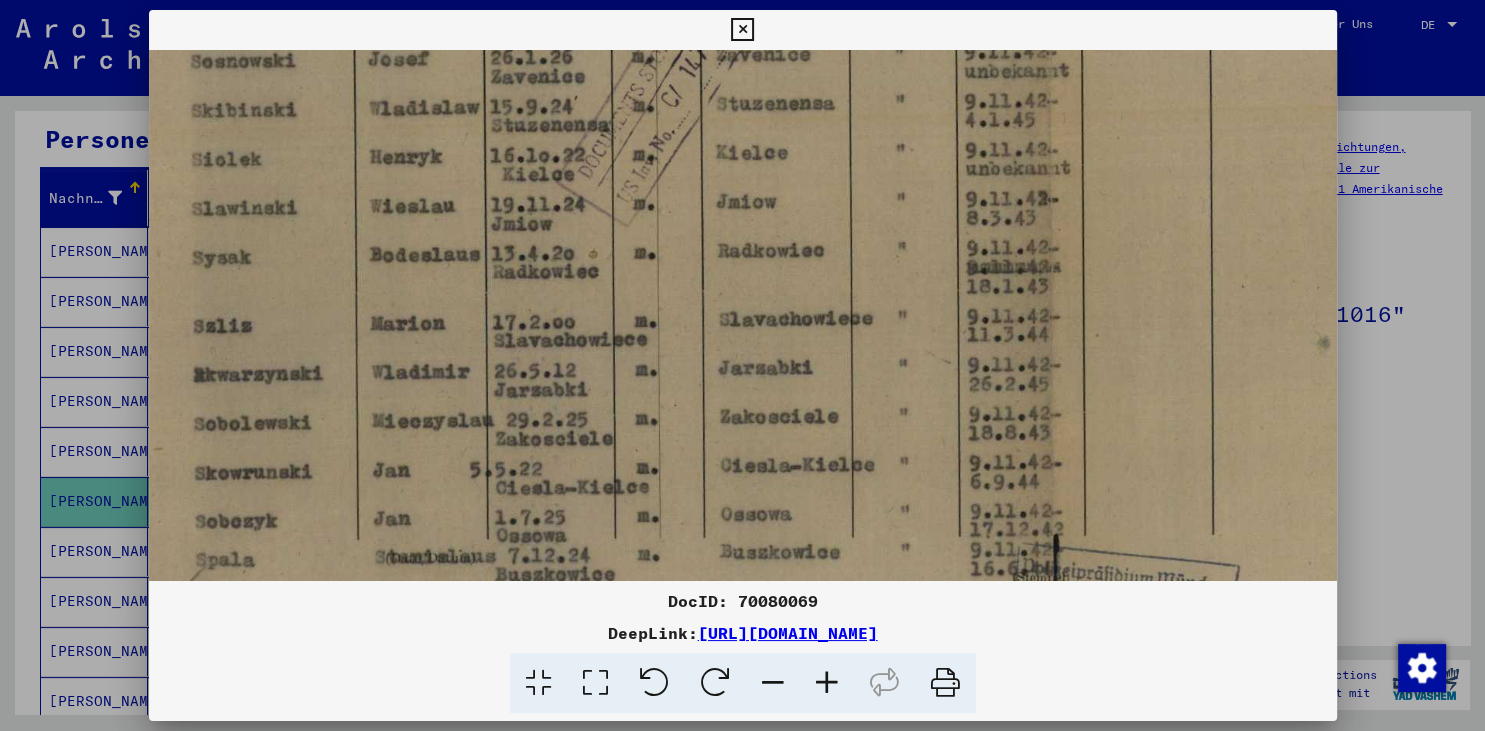 drag, startPoint x: 614, startPoint y: 438, endPoint x: 680, endPoint y: 269, distance: 181.43042 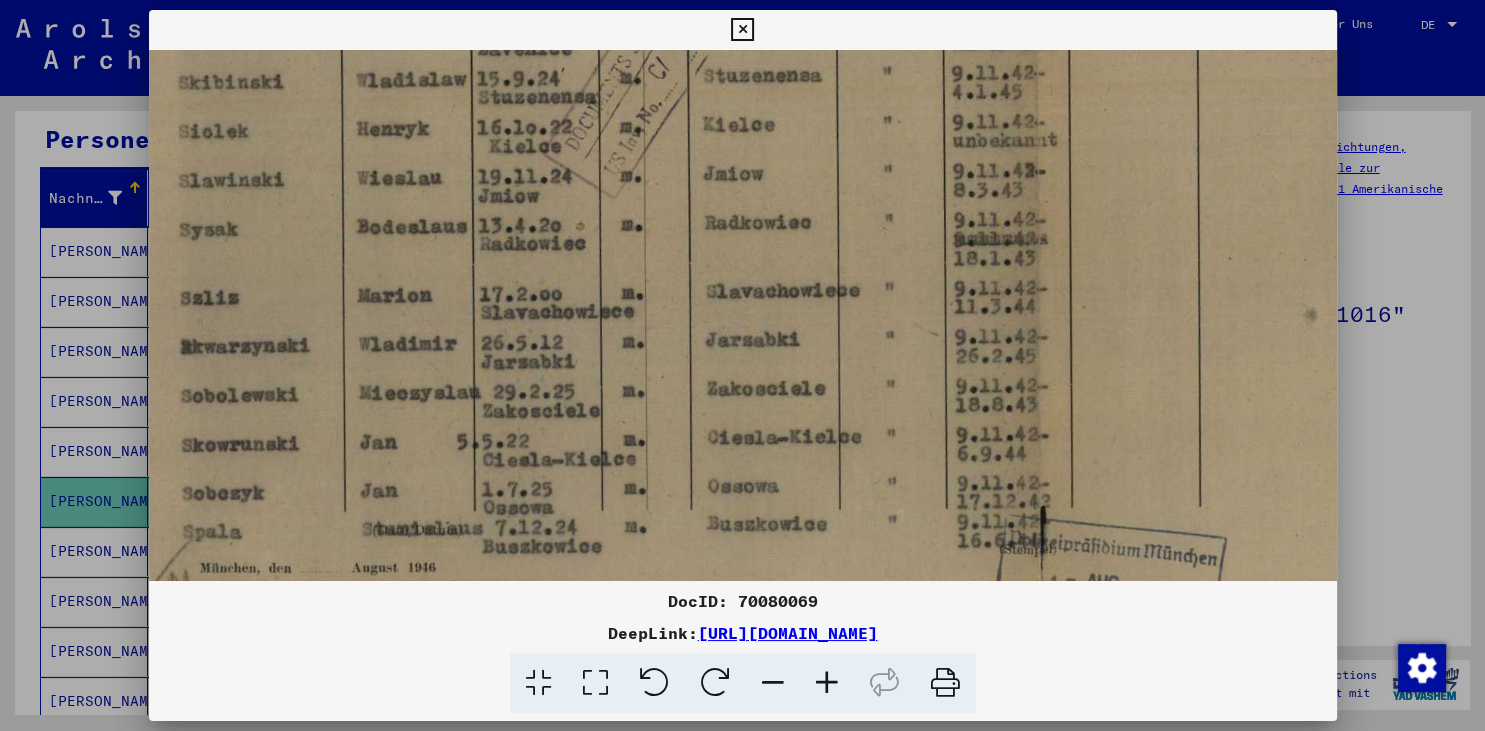scroll, scrollTop: 747, scrollLeft: 111, axis: both 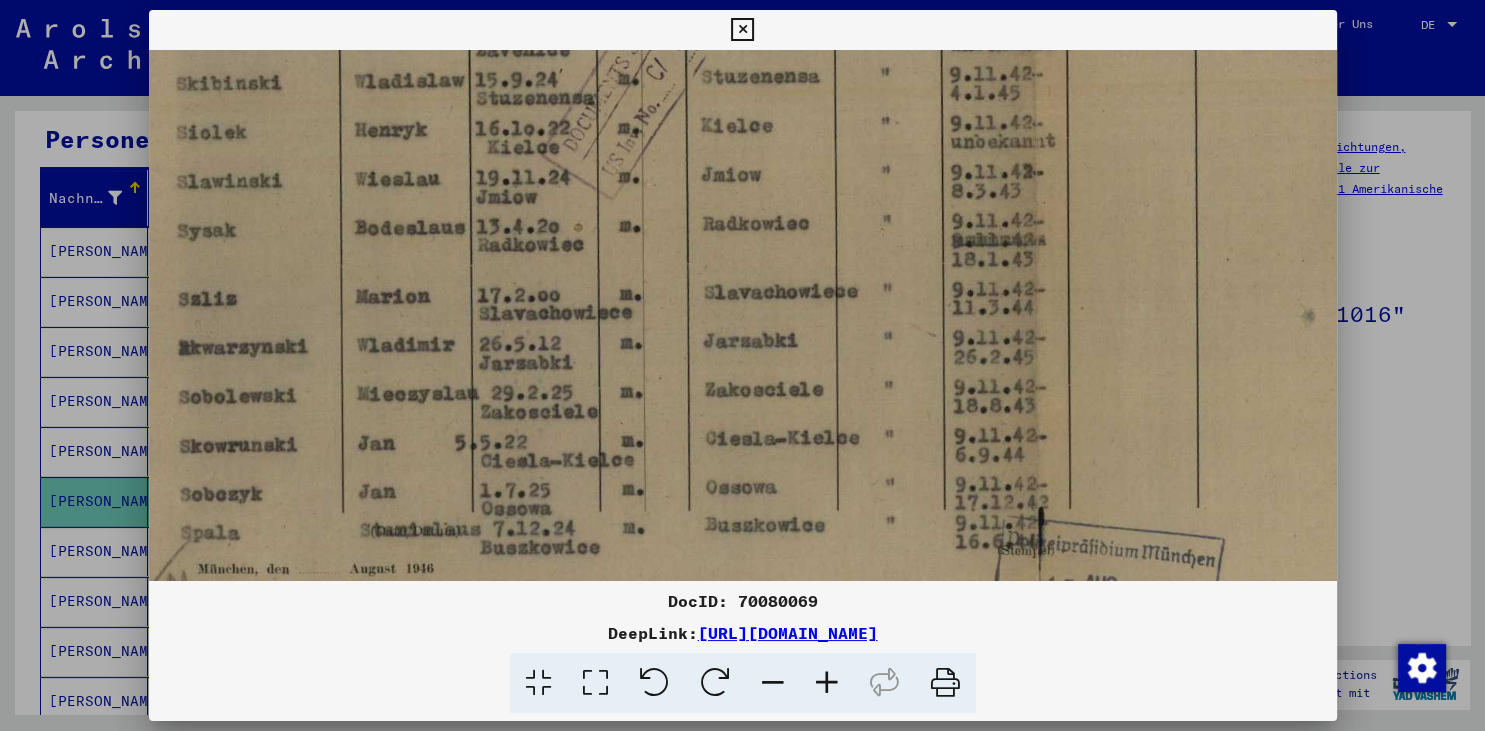 drag, startPoint x: 933, startPoint y: 445, endPoint x: 918, endPoint y: 418, distance: 30.88689 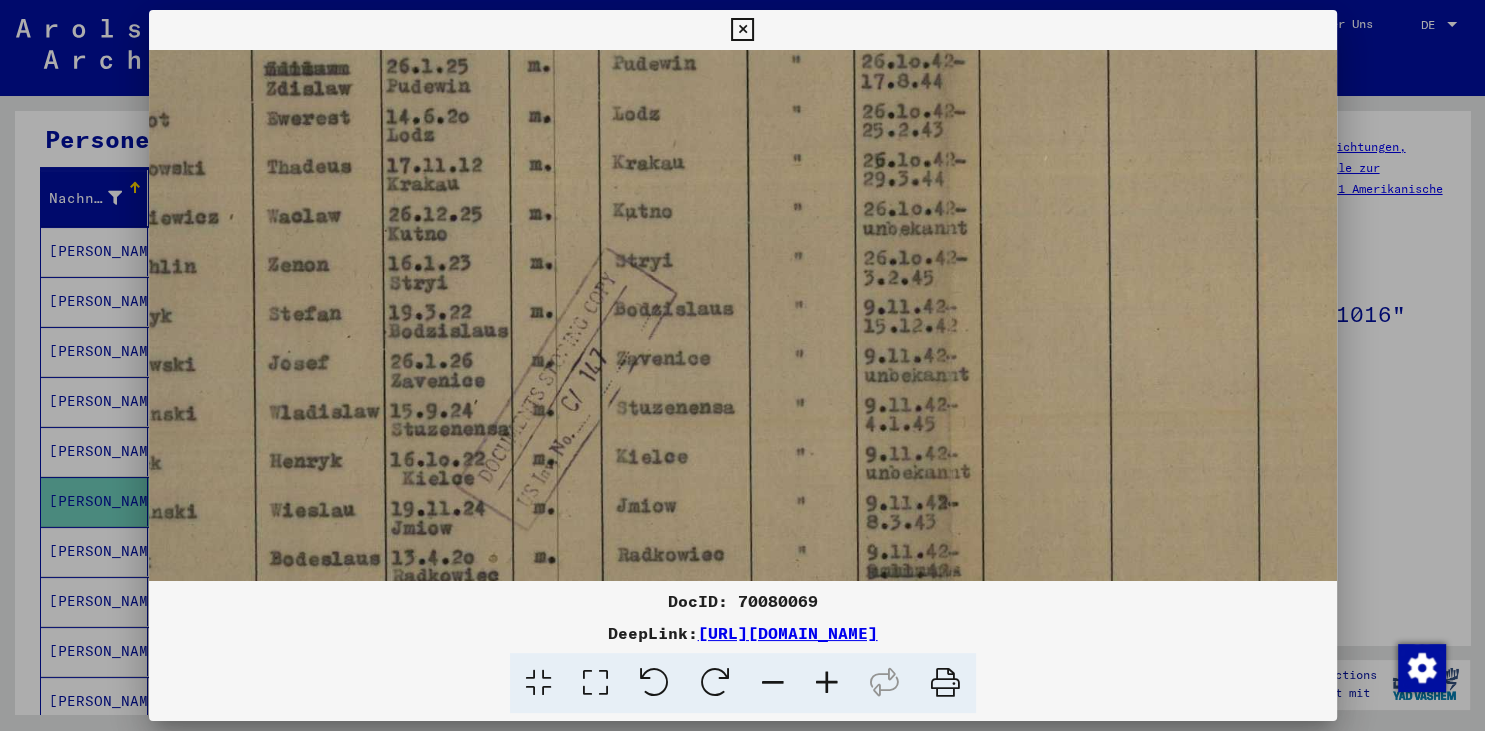 scroll, scrollTop: 407, scrollLeft: 196, axis: both 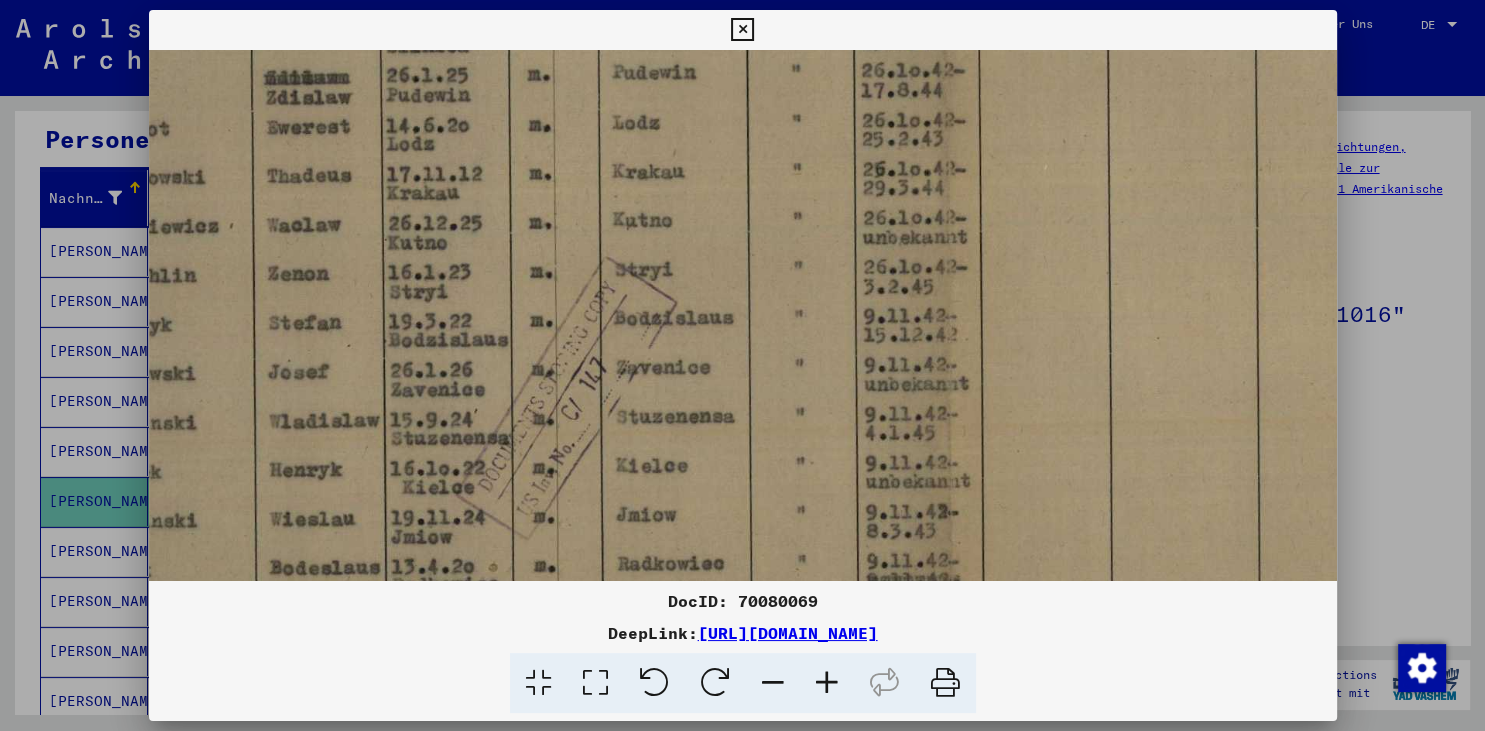 drag, startPoint x: 865, startPoint y: 182, endPoint x: 780, endPoint y: 522, distance: 350.464 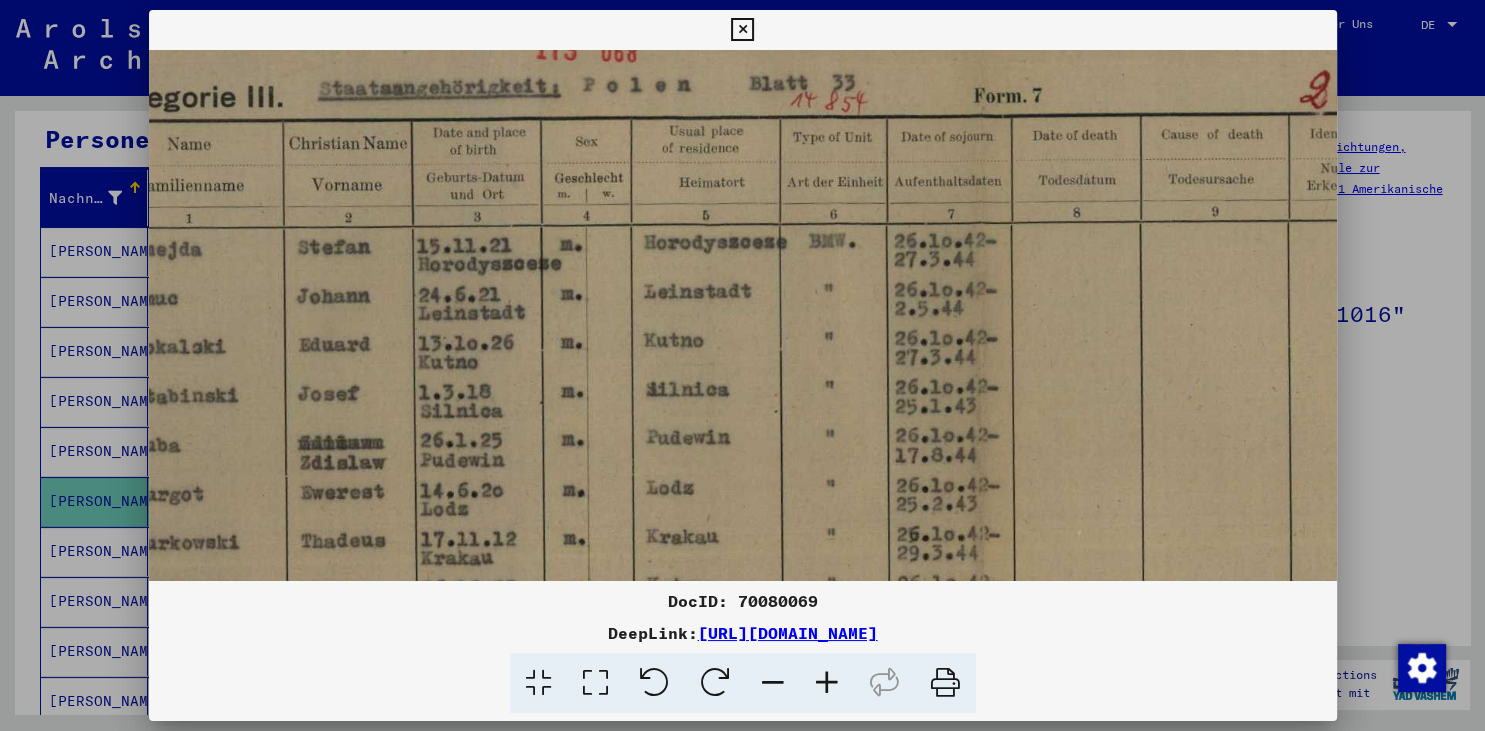 scroll, scrollTop: 41, scrollLeft: 162, axis: both 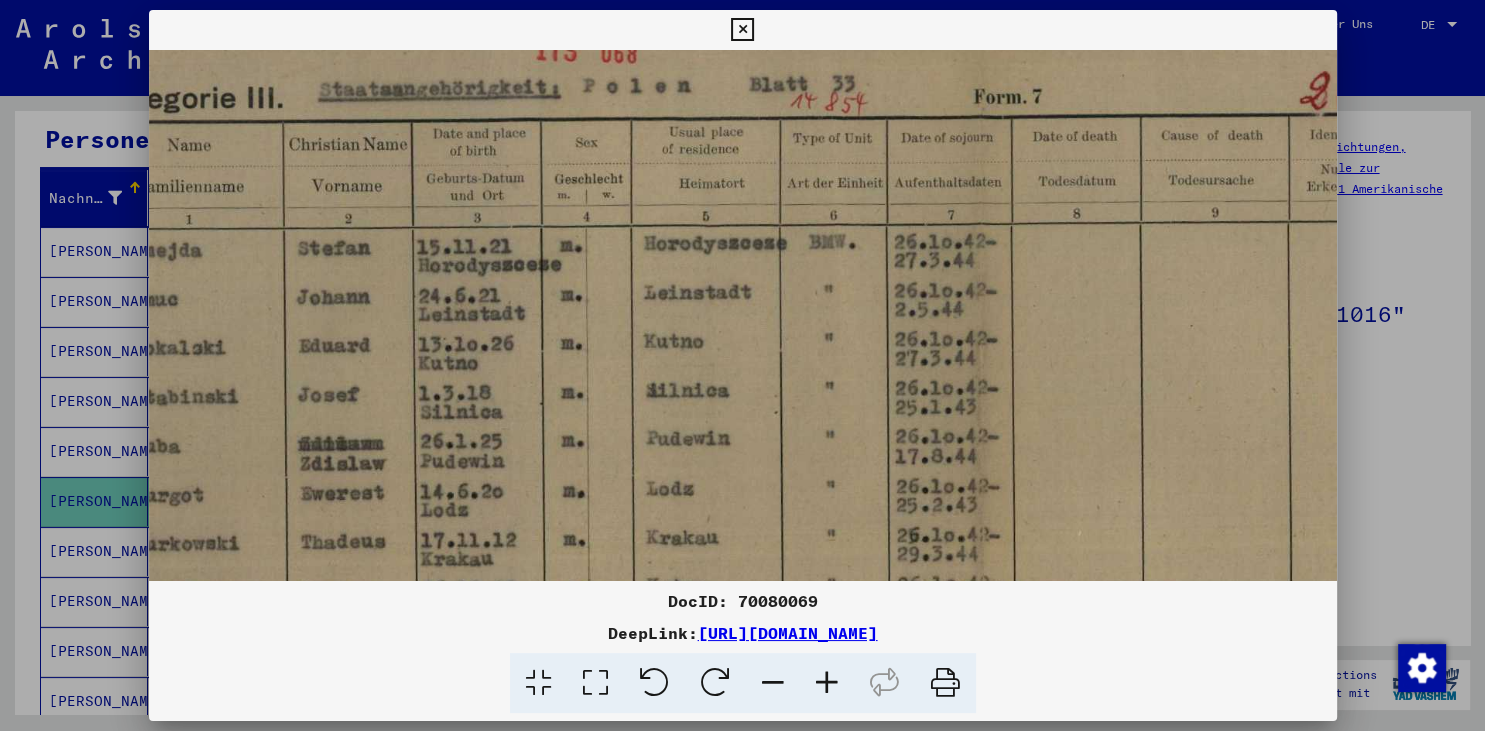 drag, startPoint x: 788, startPoint y: 221, endPoint x: 822, endPoint y: 587, distance: 367.57584 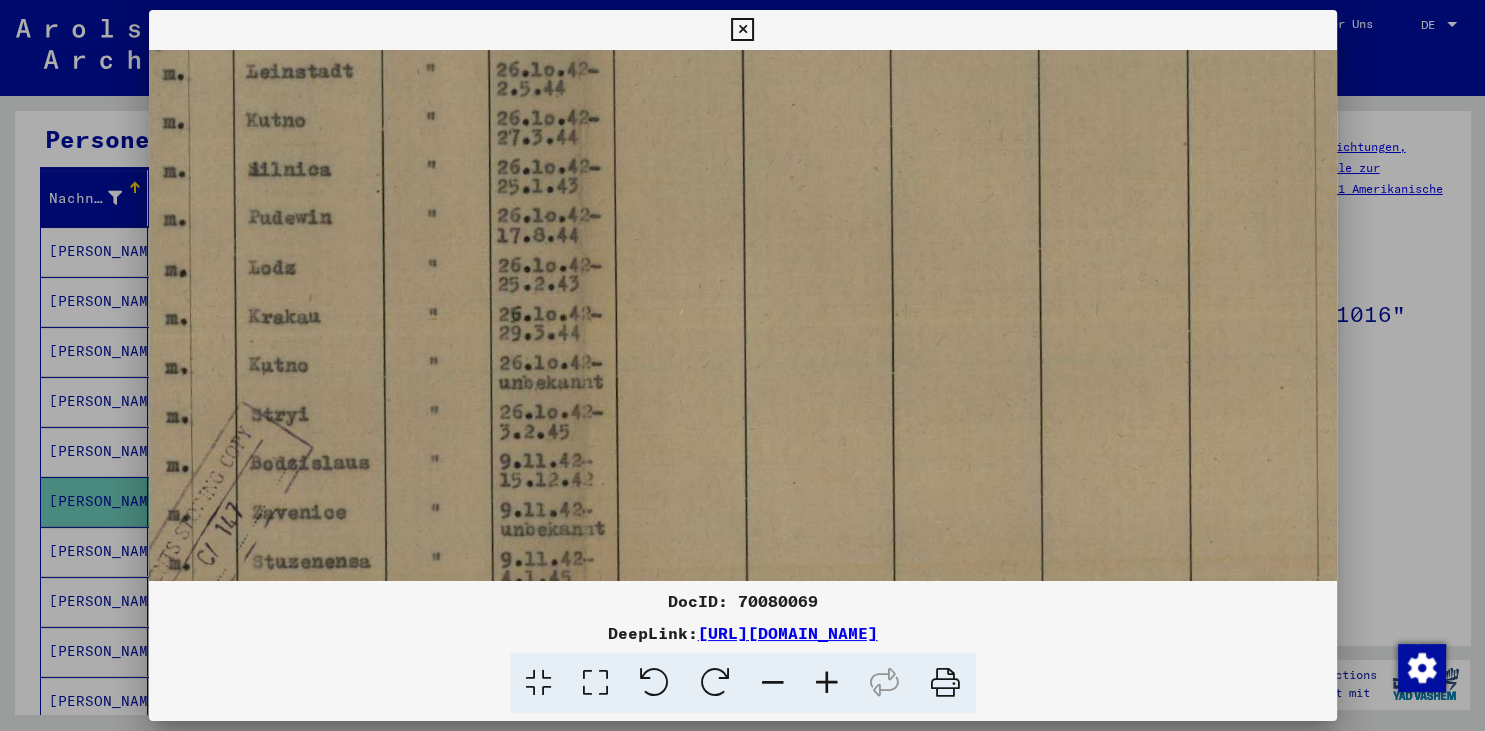 scroll, scrollTop: 261, scrollLeft: 563, axis: both 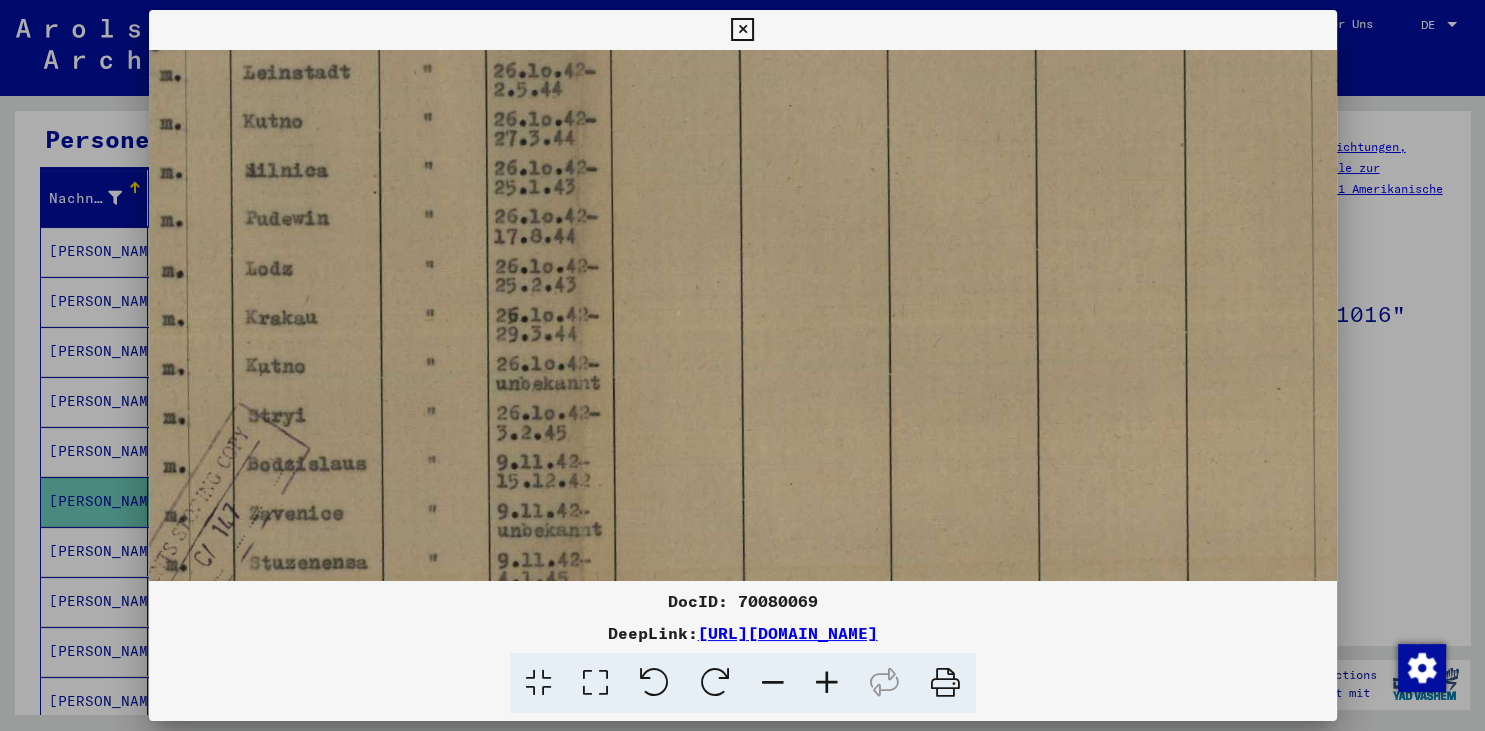 drag, startPoint x: 824, startPoint y: 225, endPoint x: 423, endPoint y: 235, distance: 401.12466 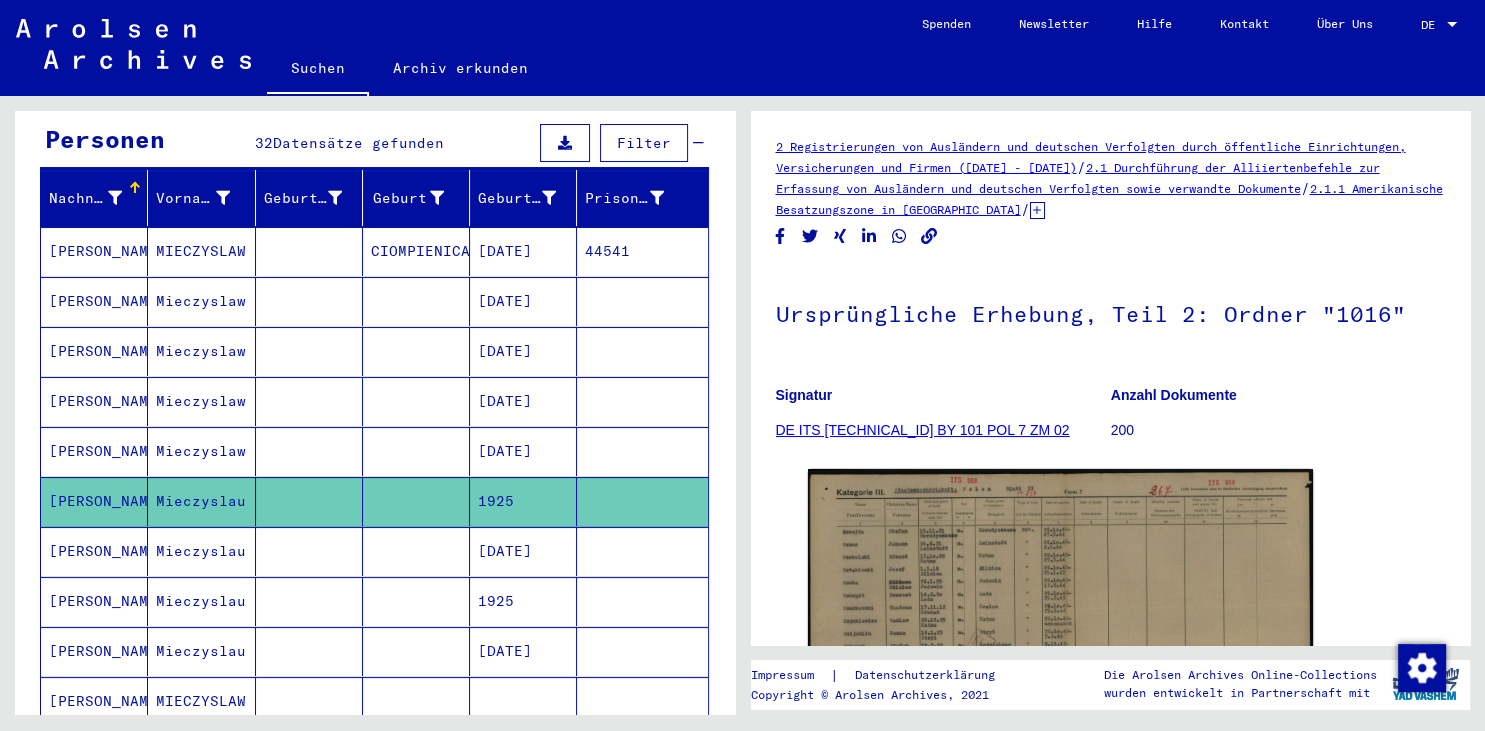 click on "DE ITS [TECHNICAL_ID] BY 101 POL 7 ZM 02" 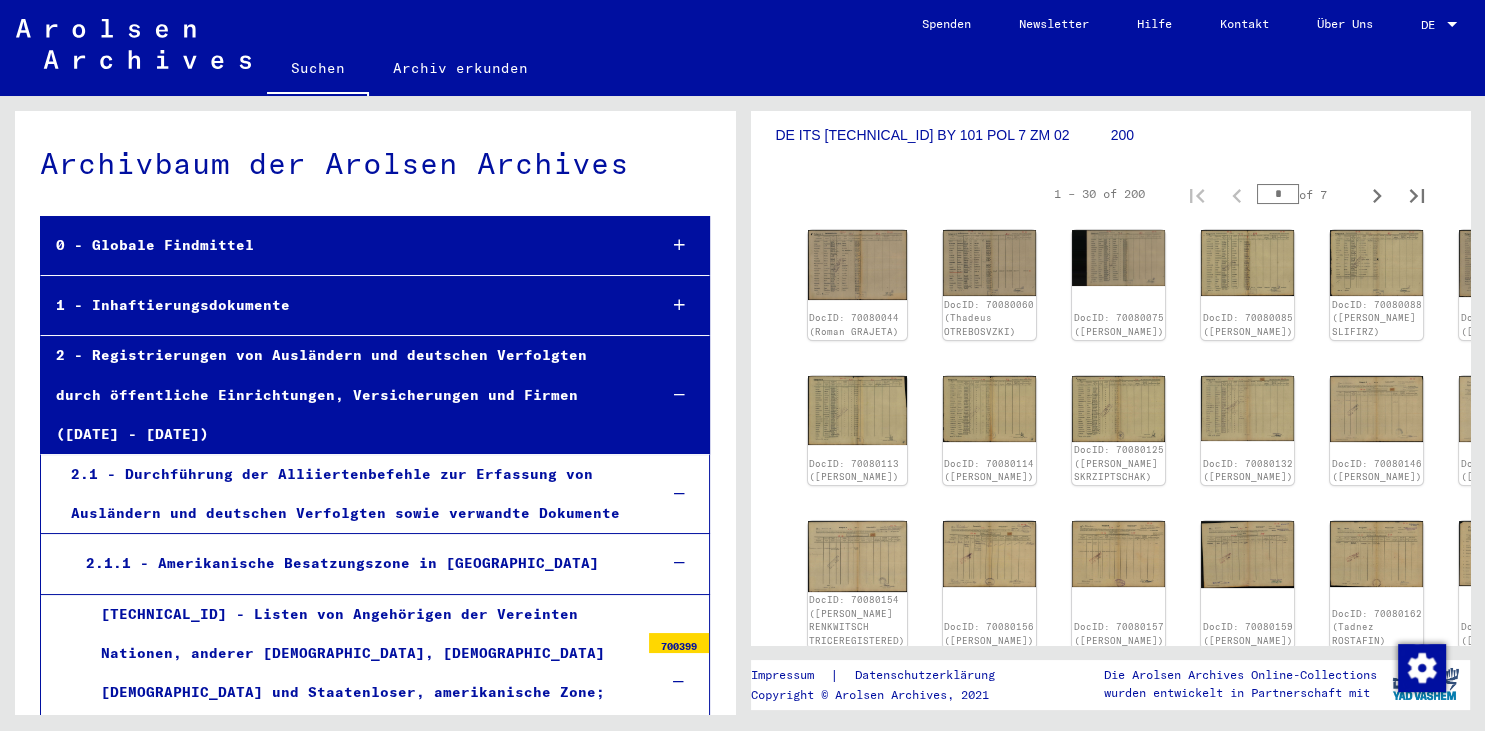 scroll, scrollTop: 169, scrollLeft: 0, axis: vertical 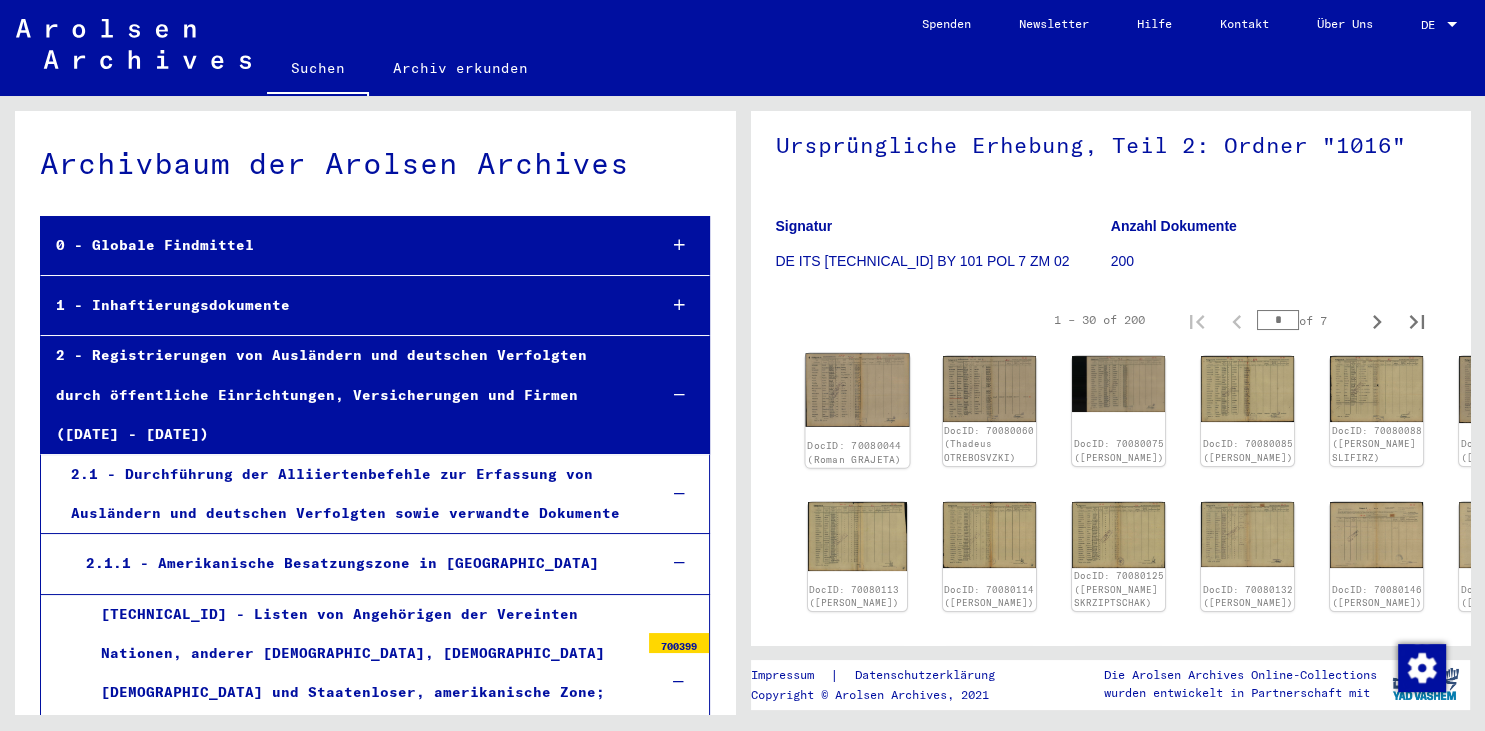 click 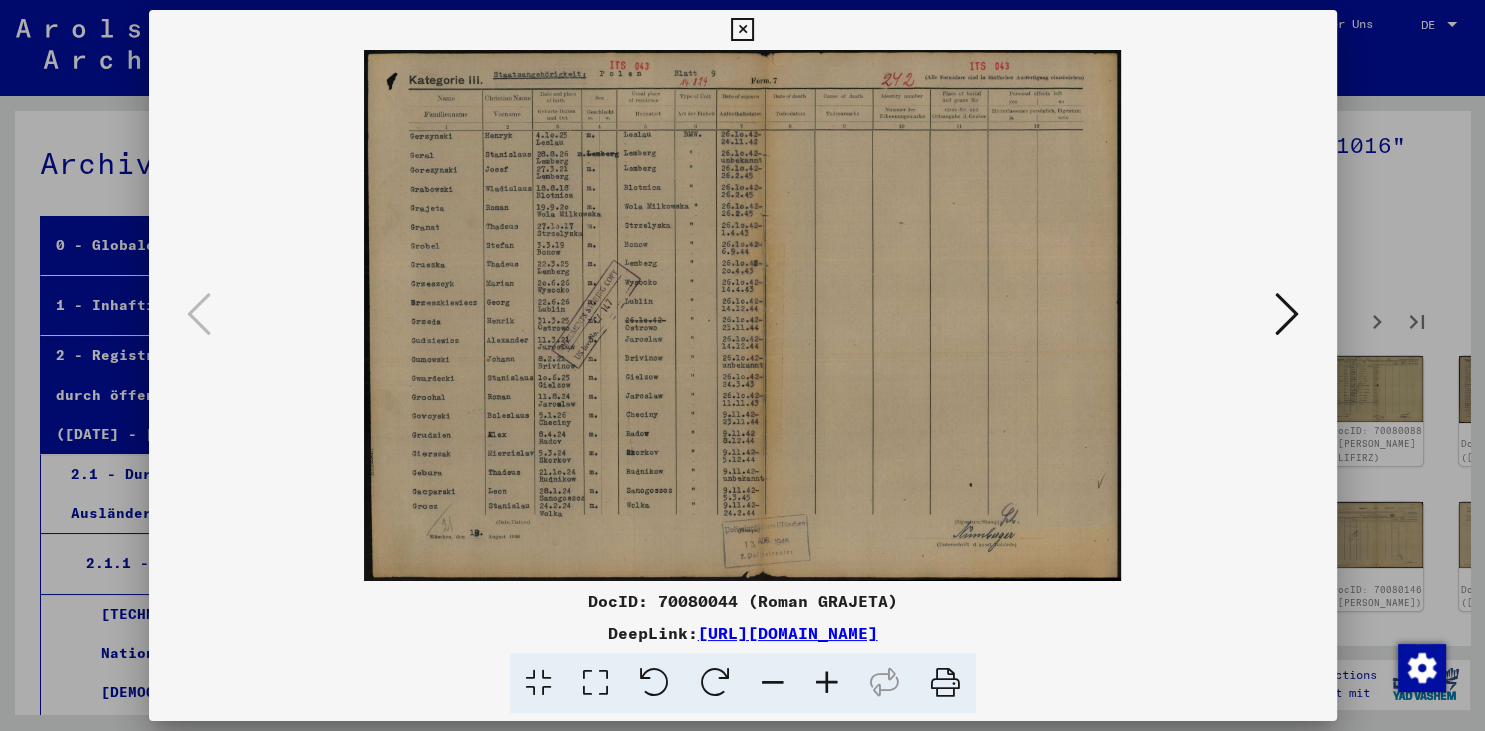 click at bounding box center (827, 683) 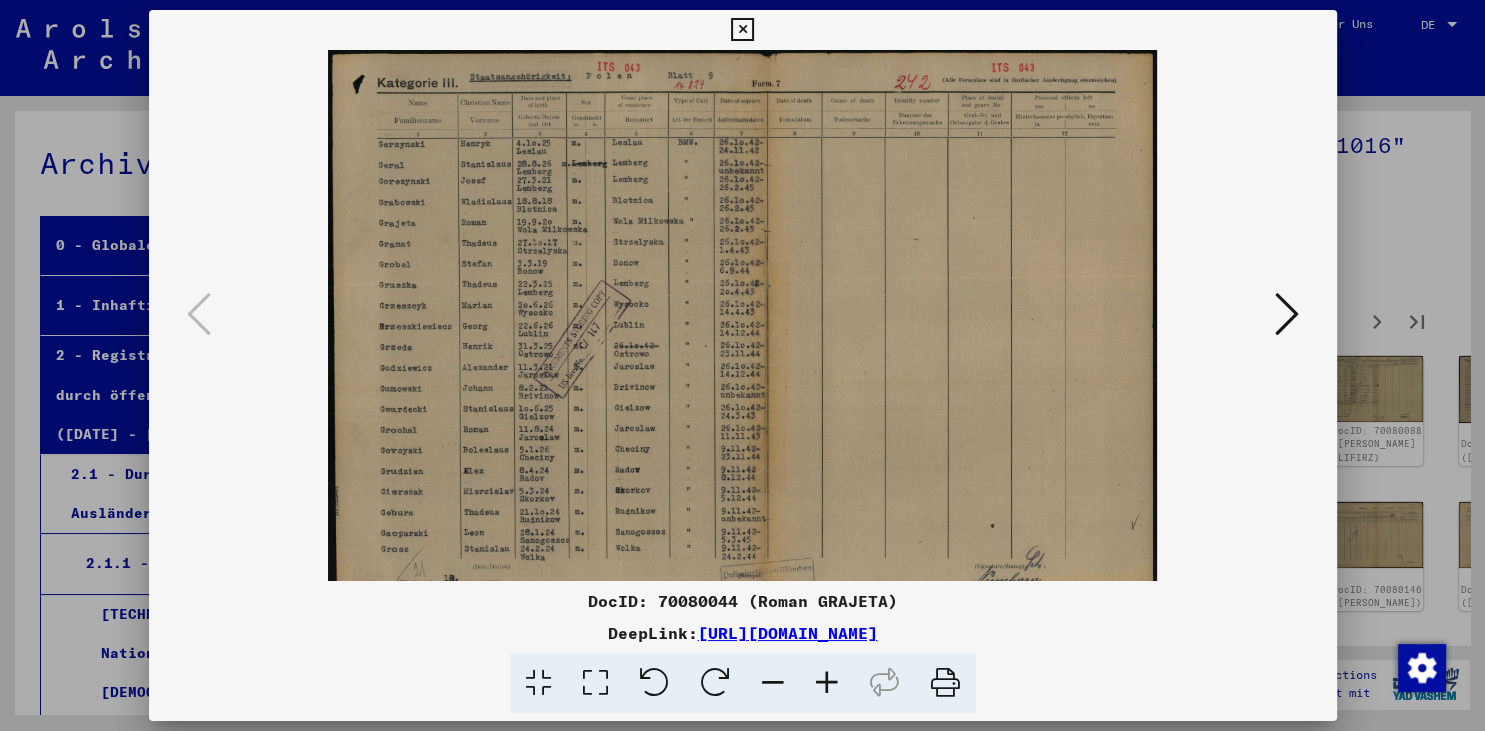 click at bounding box center [827, 683] 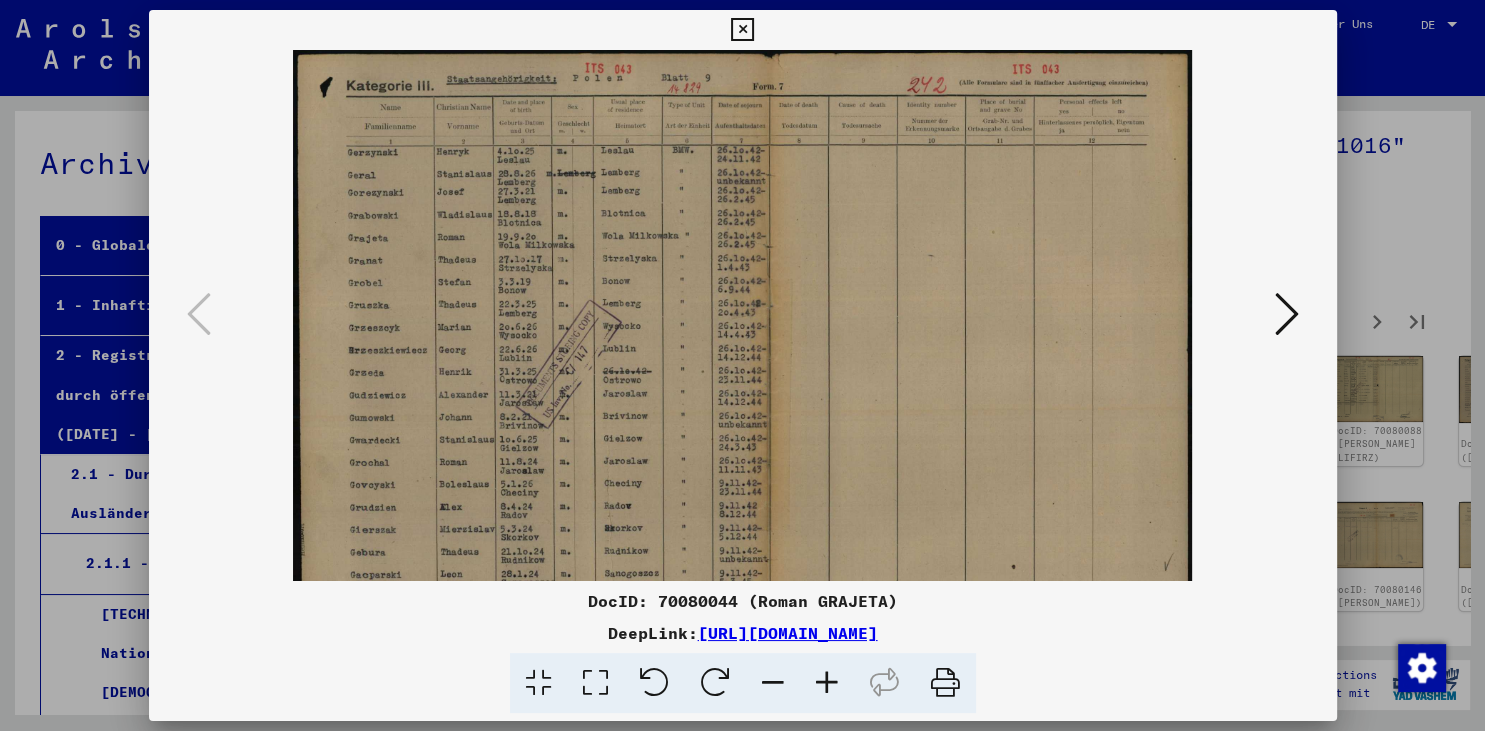 click at bounding box center [827, 683] 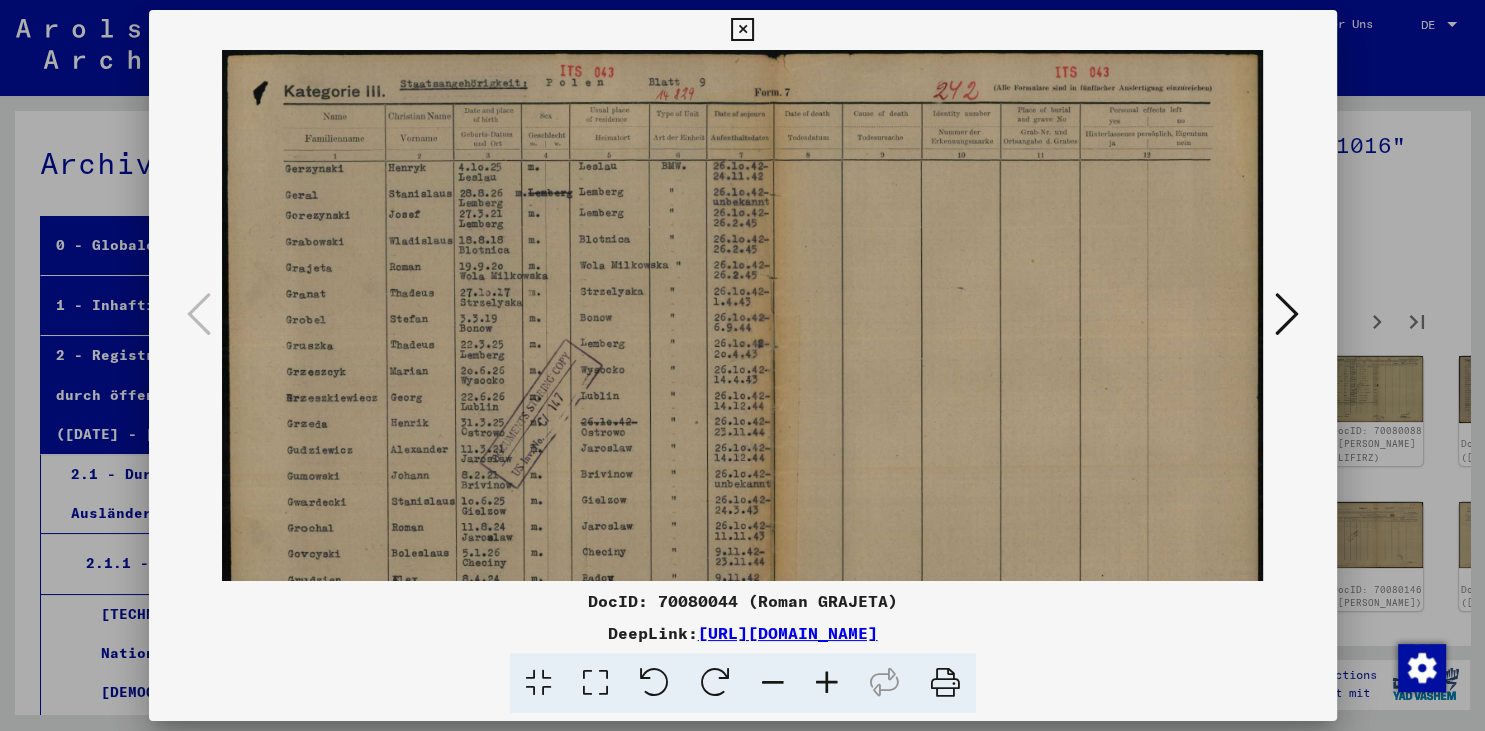 click at bounding box center (827, 683) 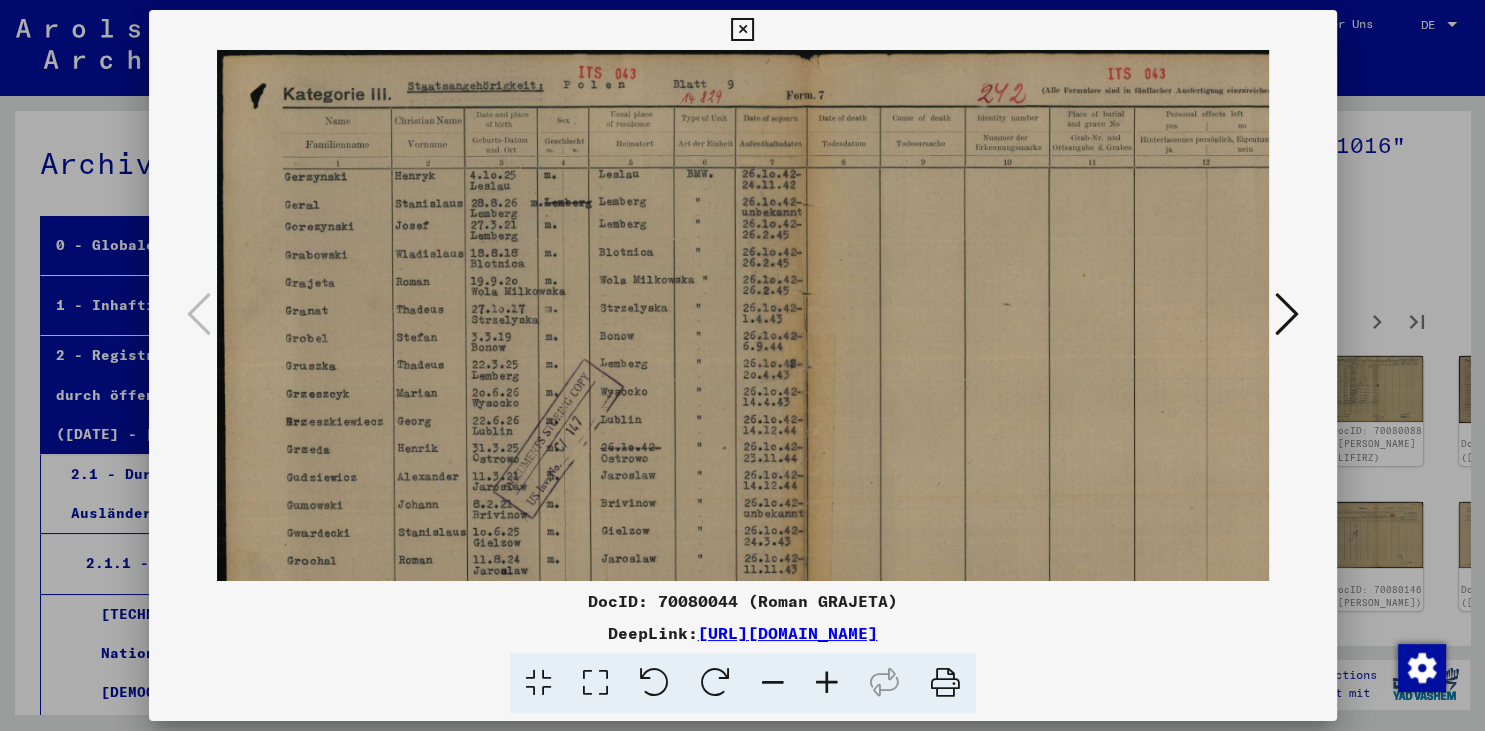 click at bounding box center (827, 683) 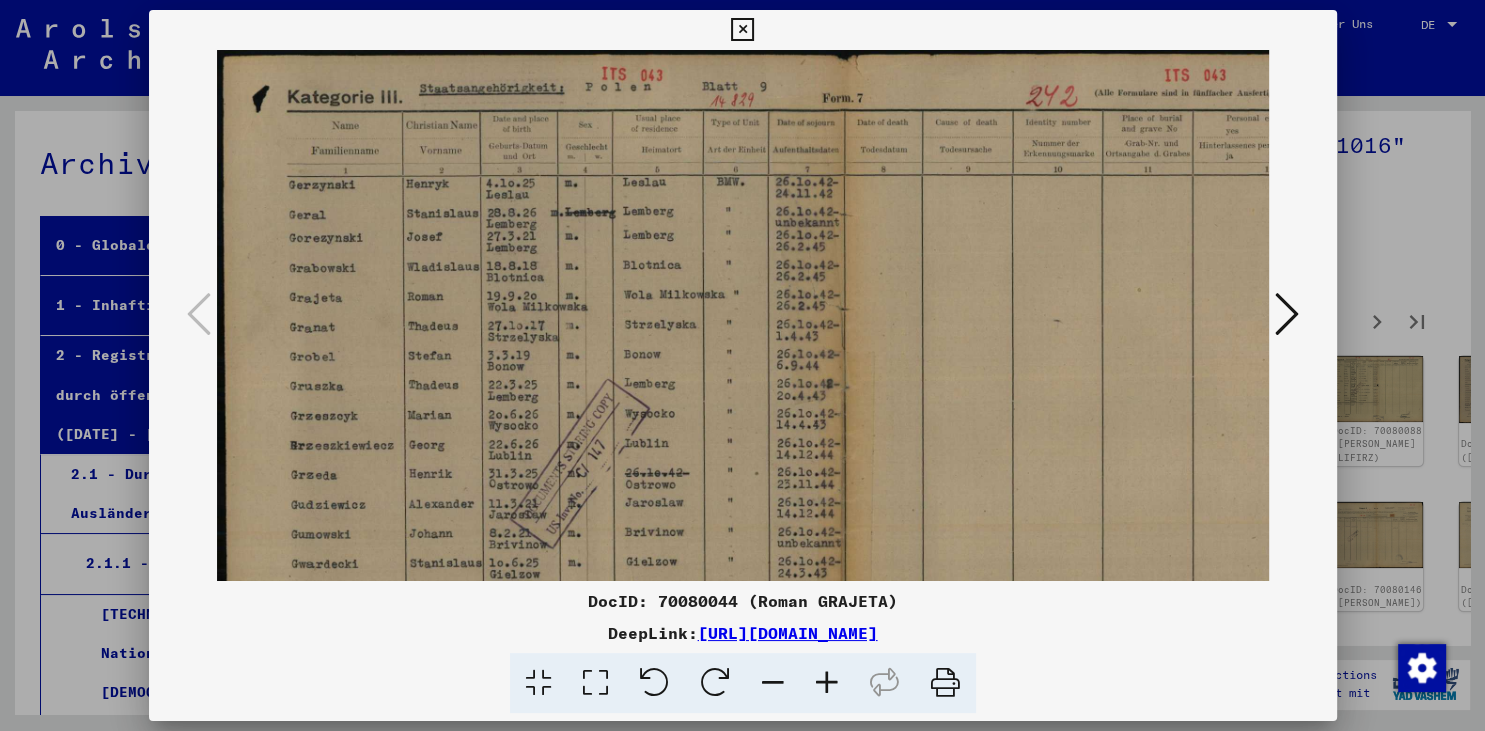click at bounding box center [827, 683] 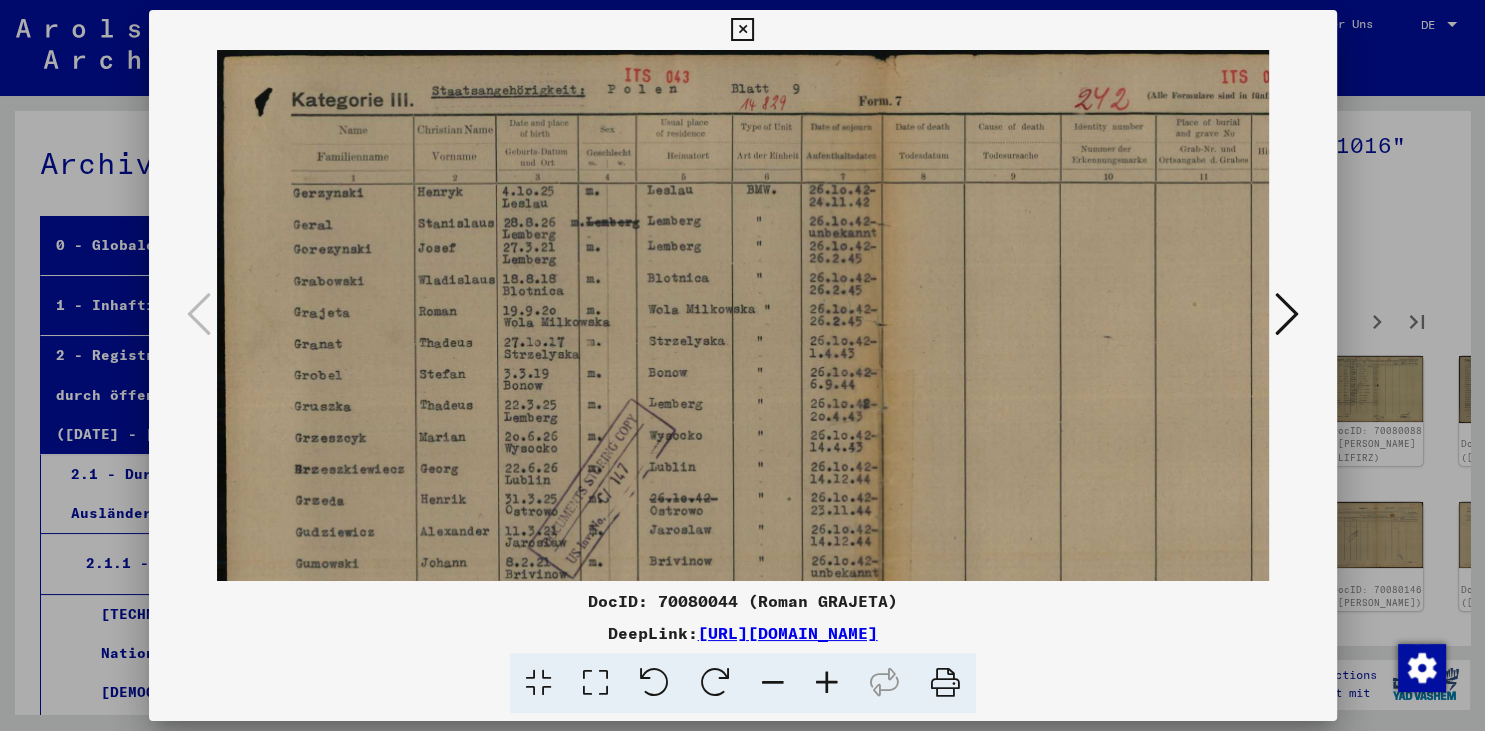 click at bounding box center (827, 683) 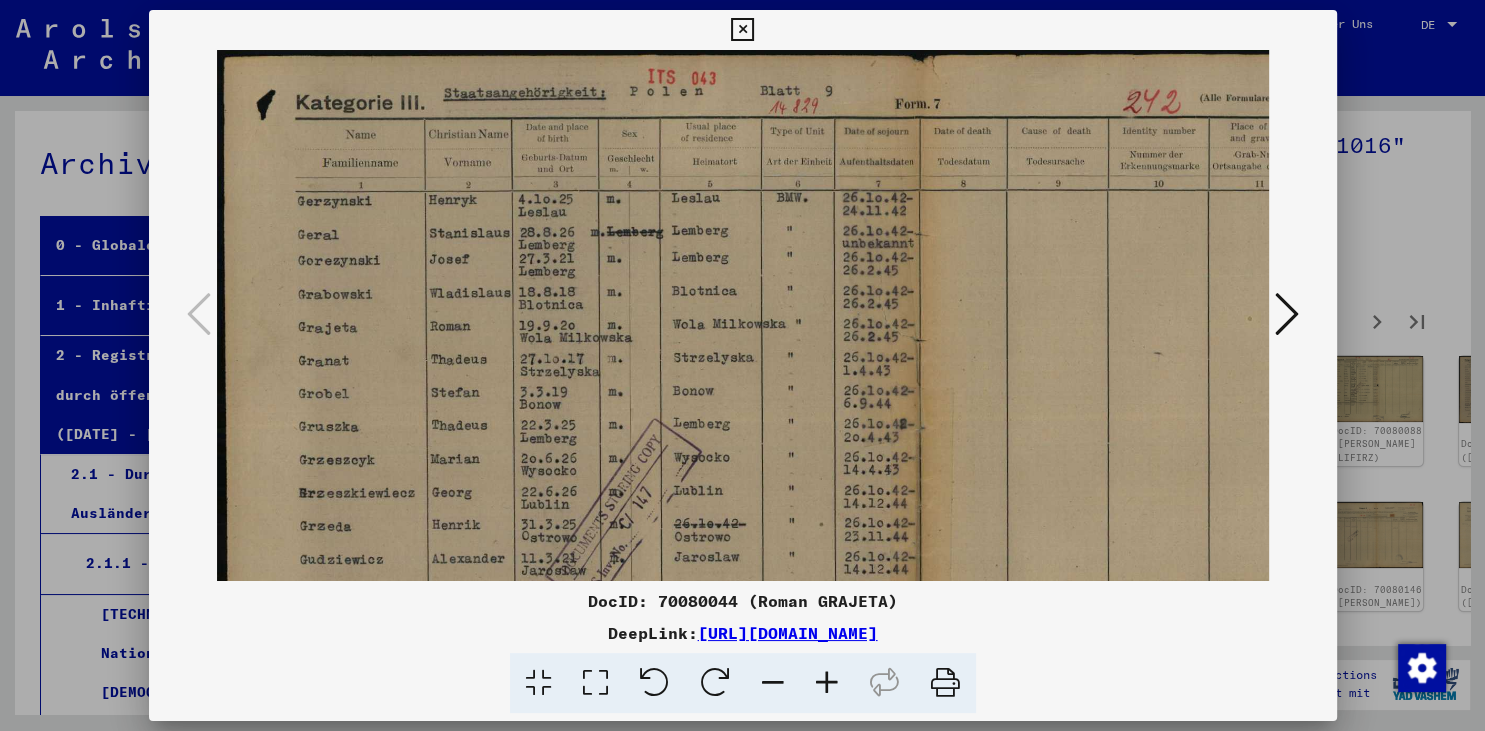 click at bounding box center (827, 683) 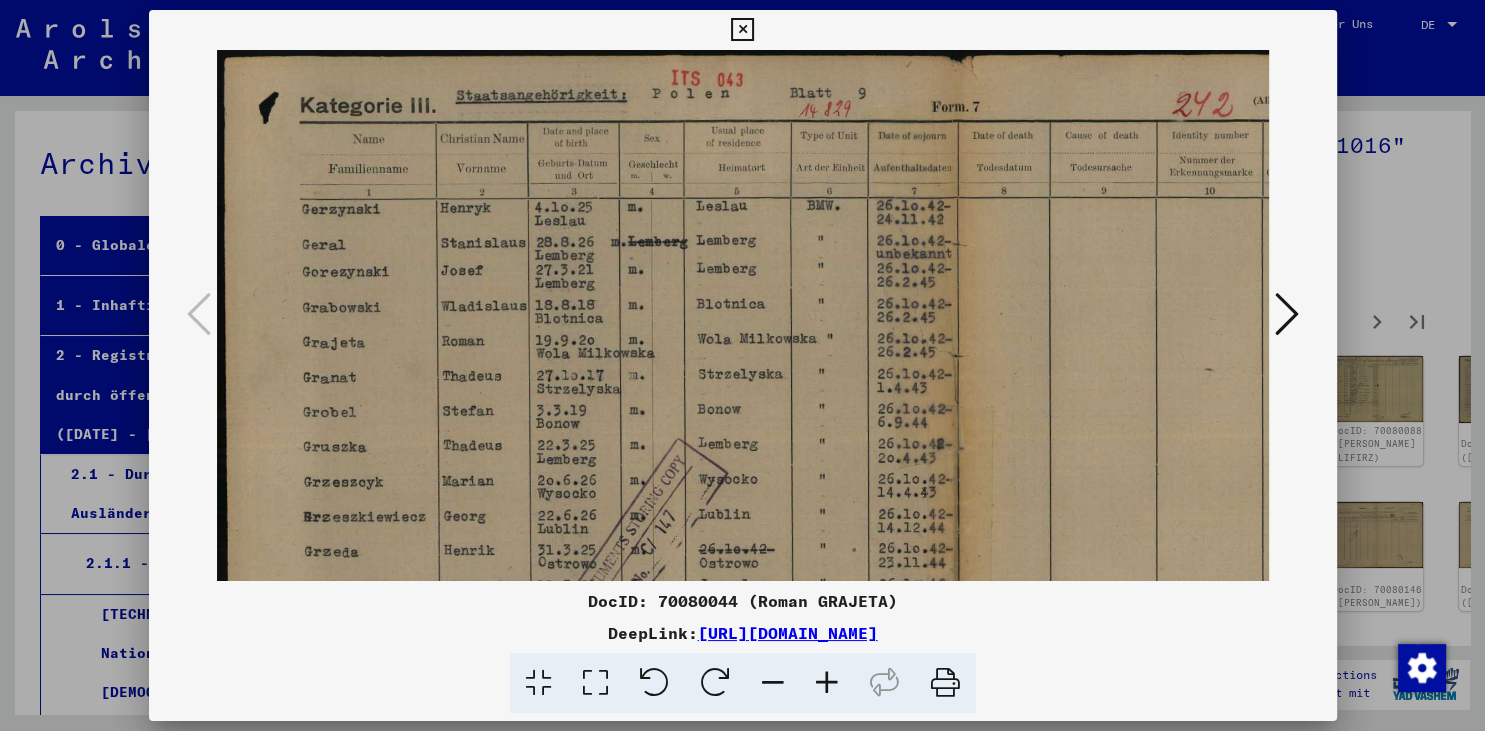 click at bounding box center (827, 683) 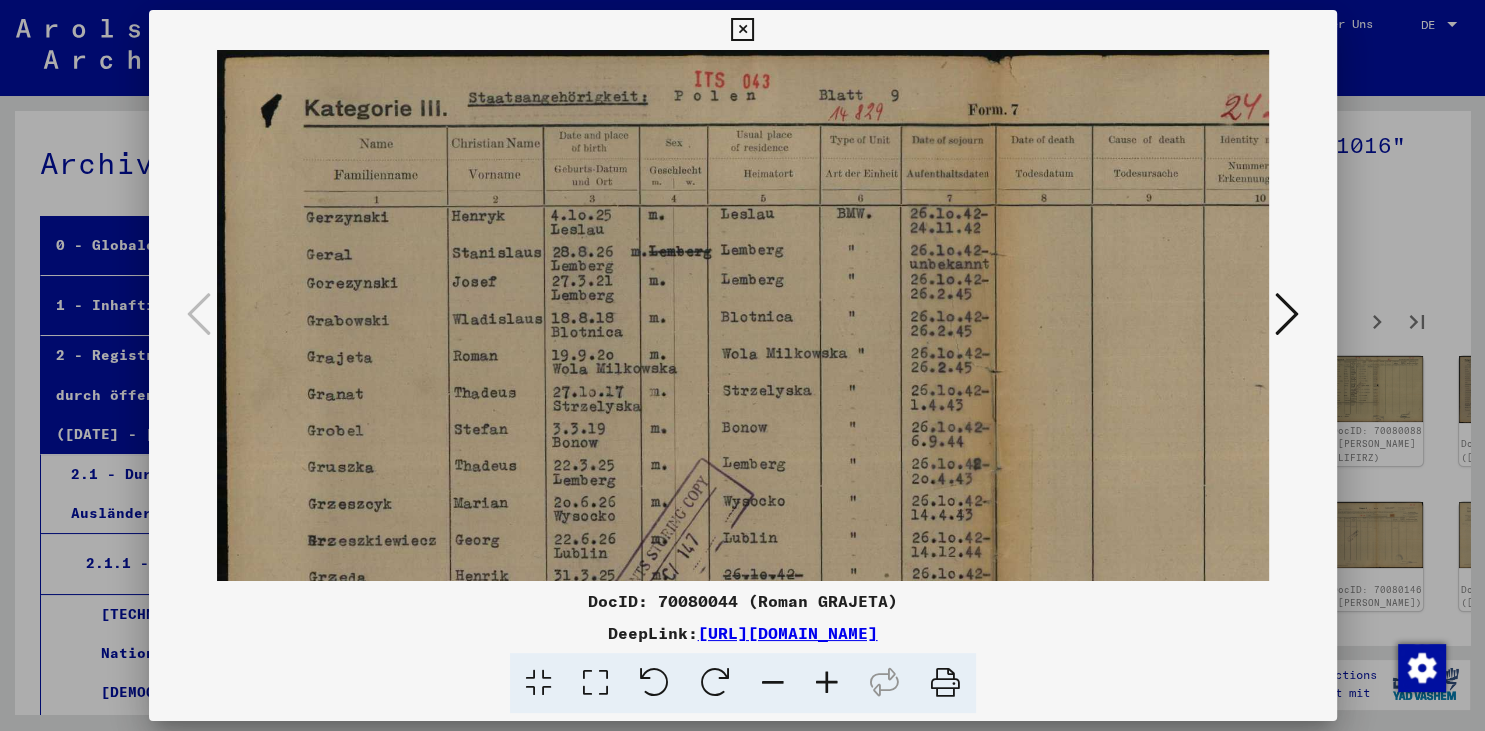 click at bounding box center [827, 683] 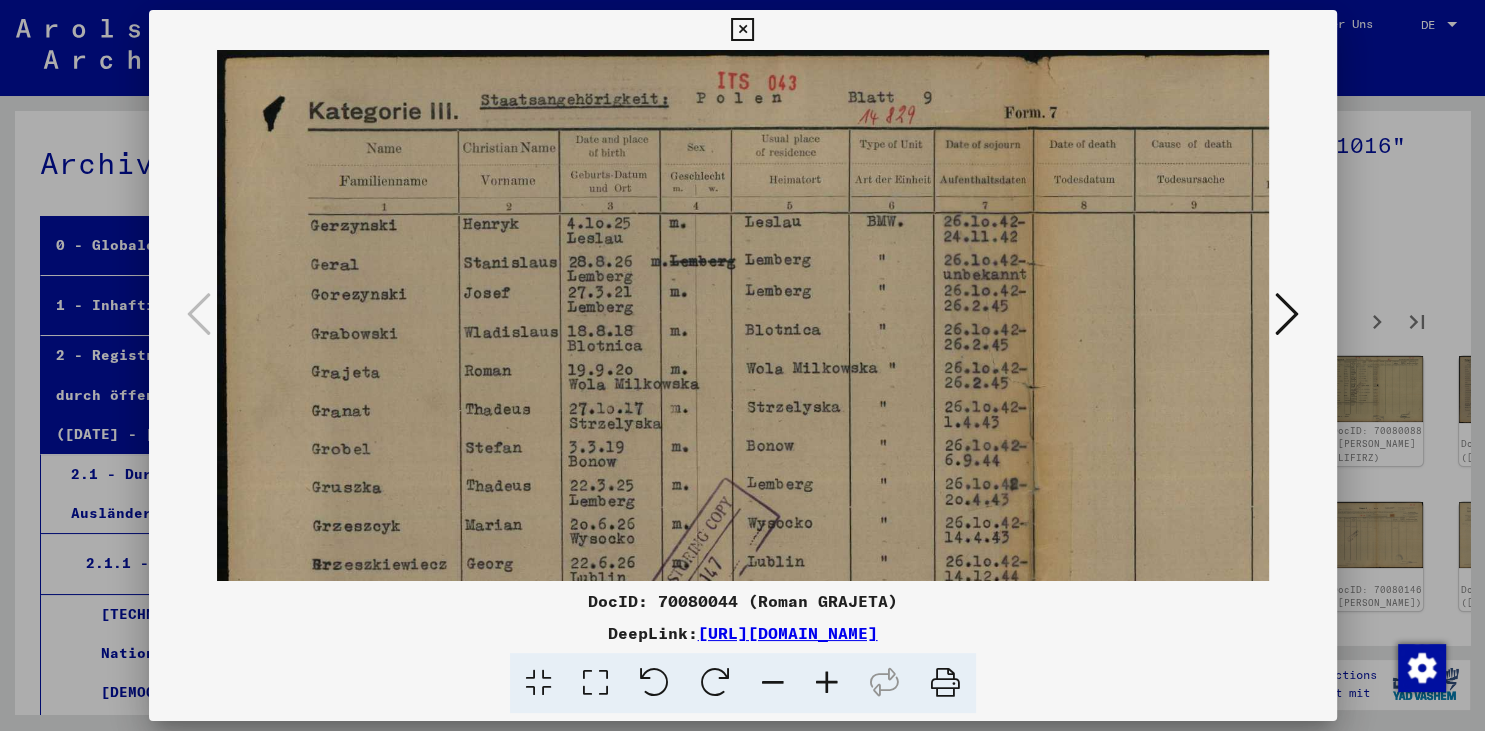 click at bounding box center [827, 683] 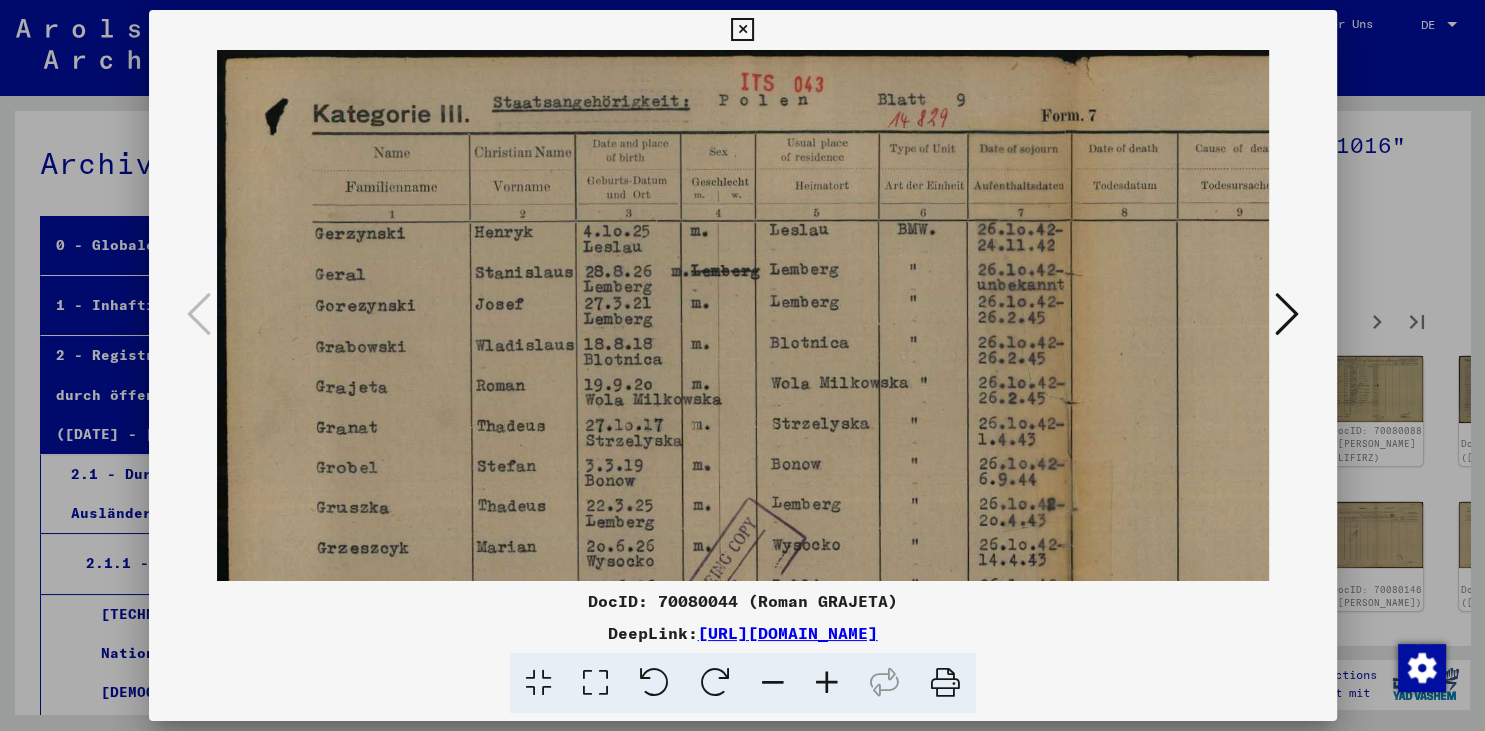 click at bounding box center [827, 683] 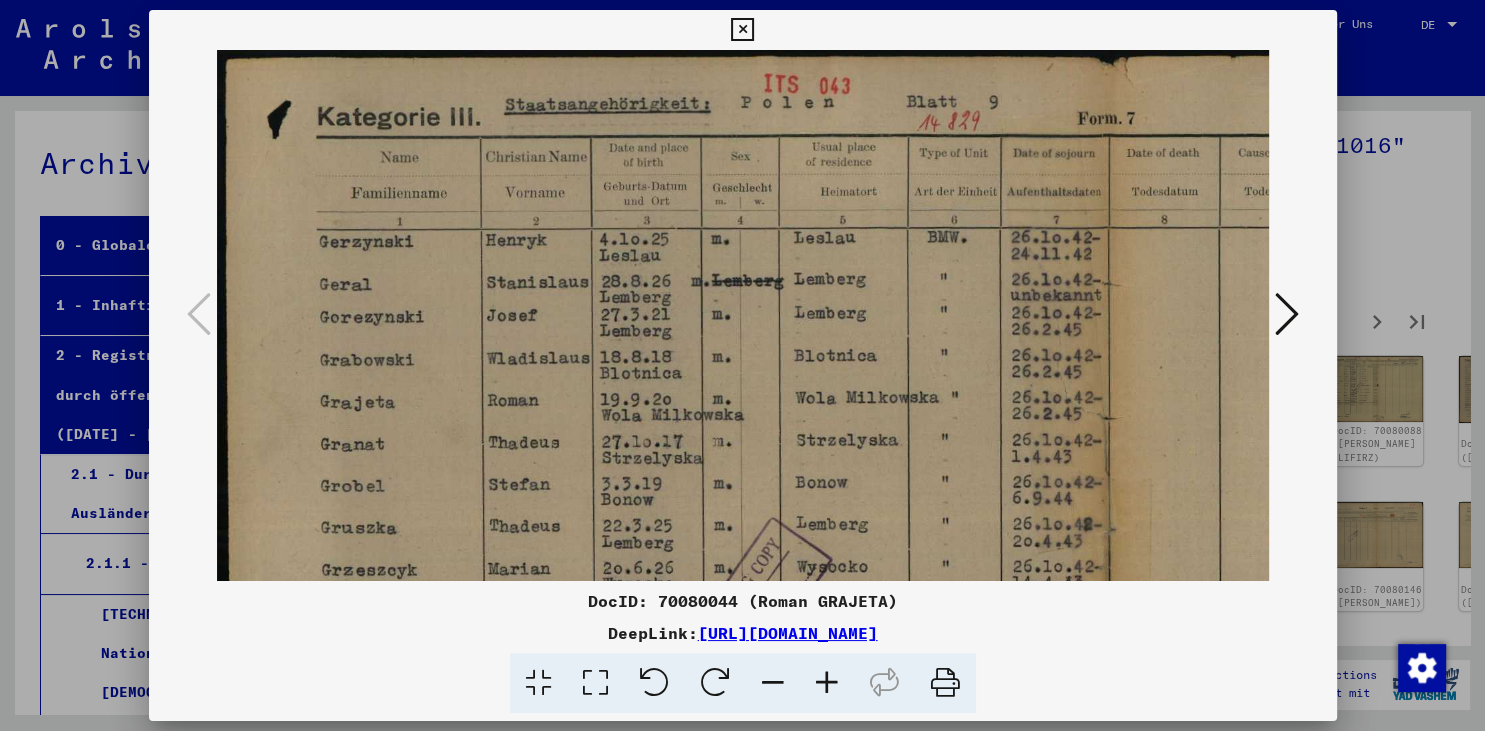 click at bounding box center [827, 683] 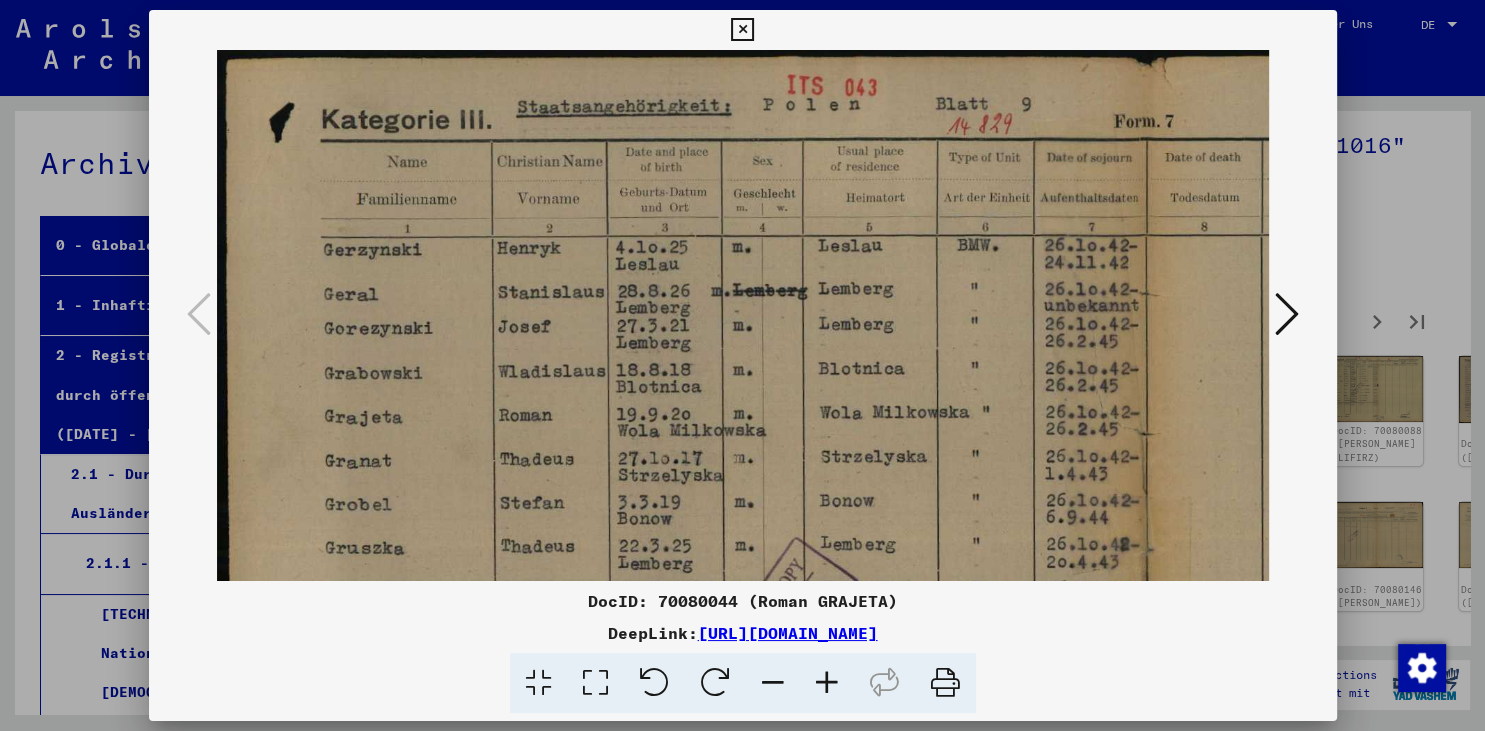 click at bounding box center [827, 683] 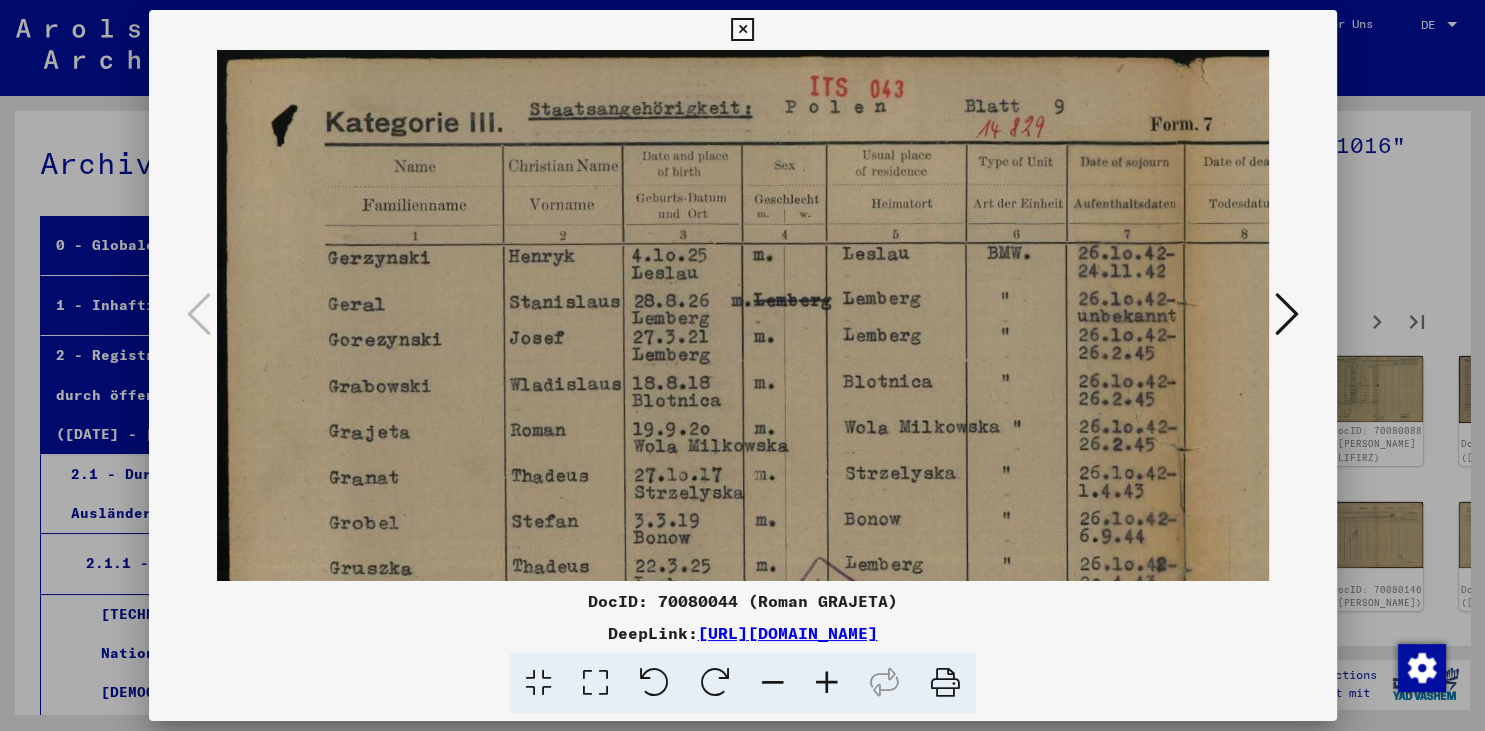 click at bounding box center [827, 683] 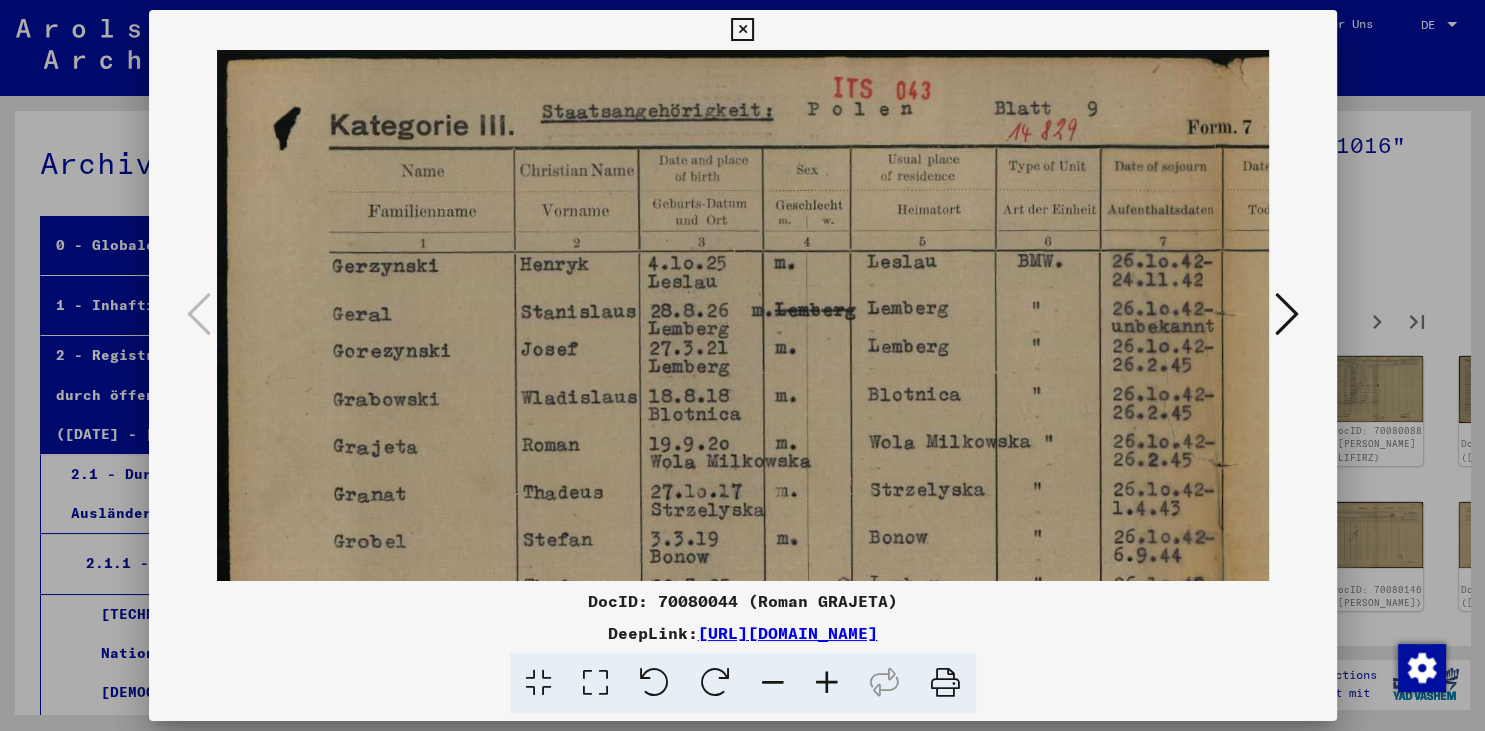 click at bounding box center [827, 683] 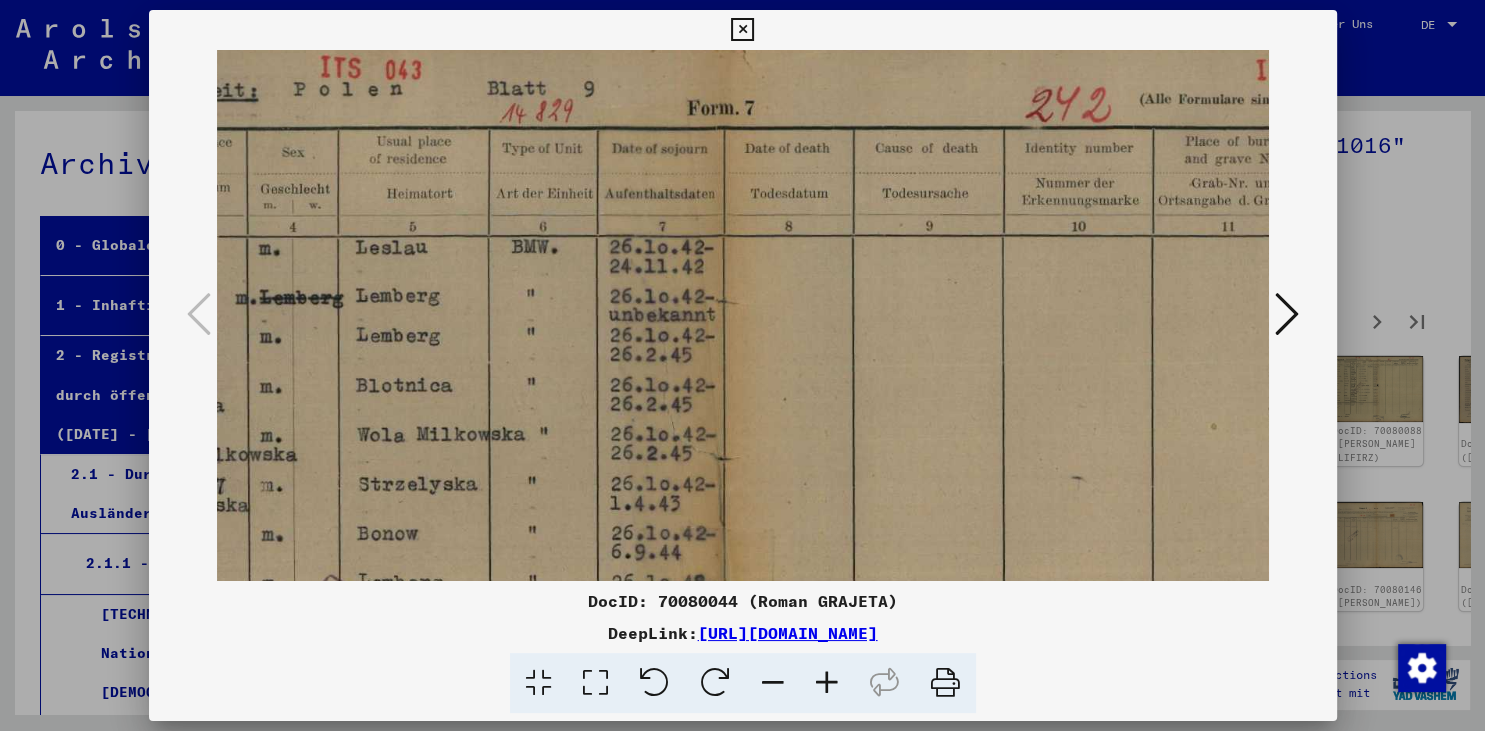 scroll, scrollTop: 23, scrollLeft: 536, axis: both 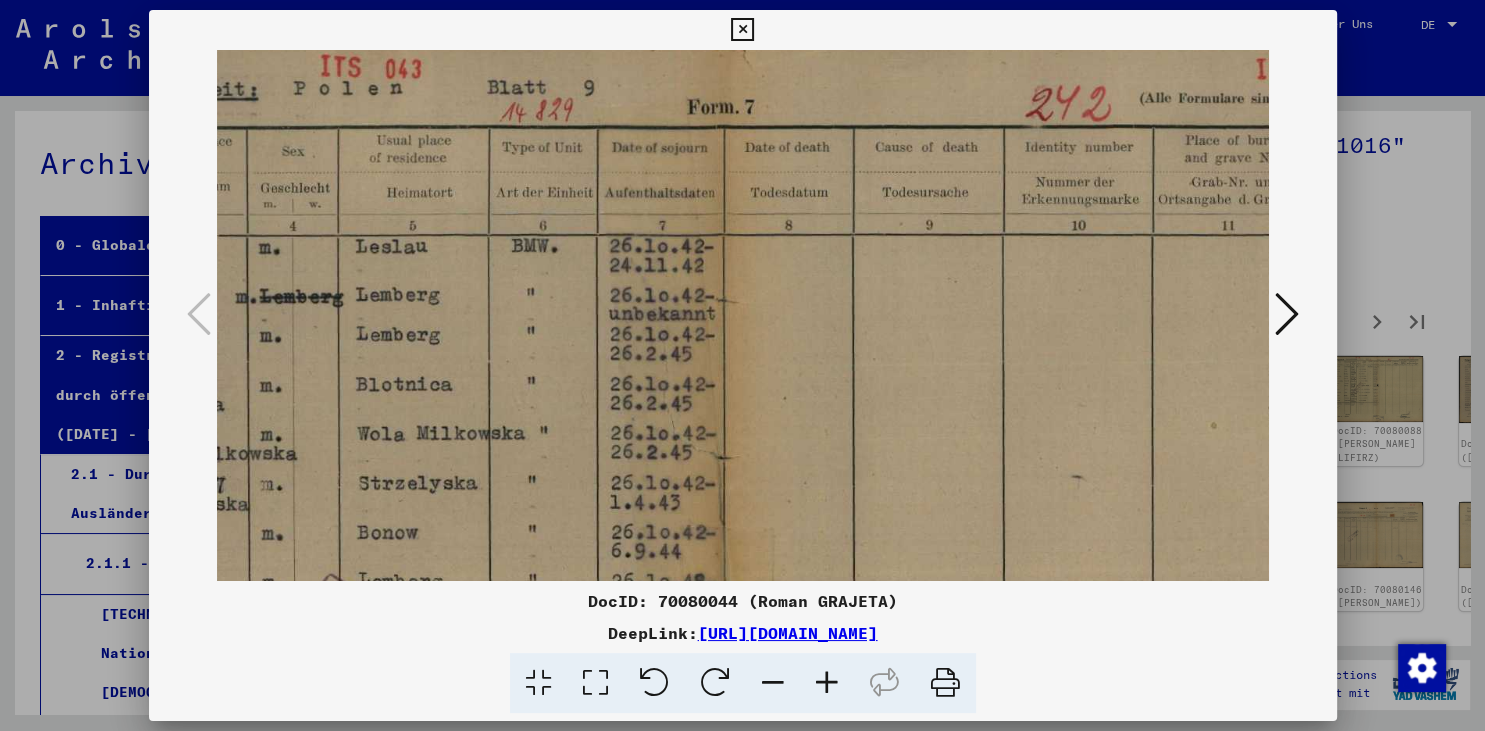 drag, startPoint x: 485, startPoint y: 386, endPoint x: -51, endPoint y: 427, distance: 537.5658 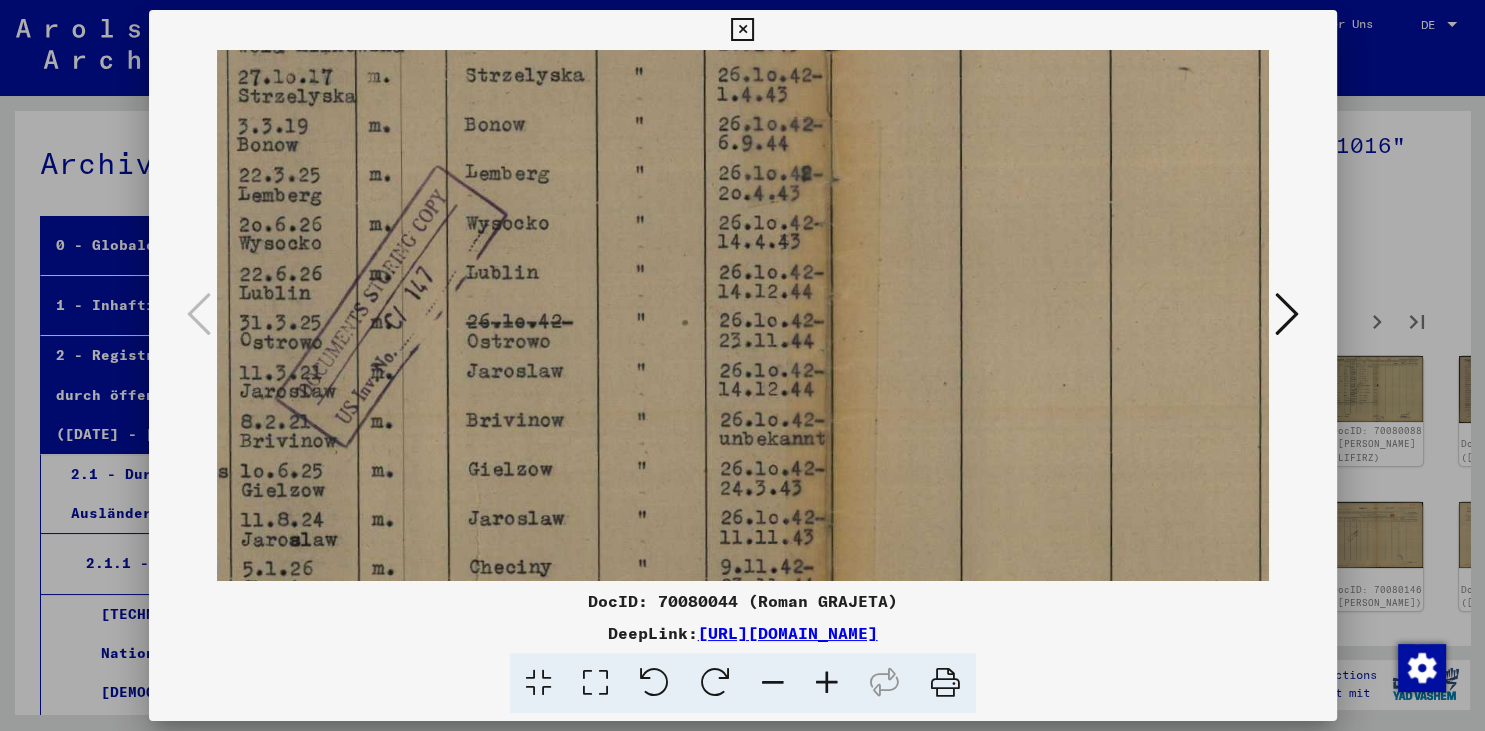 scroll, scrollTop: 431, scrollLeft: 431, axis: both 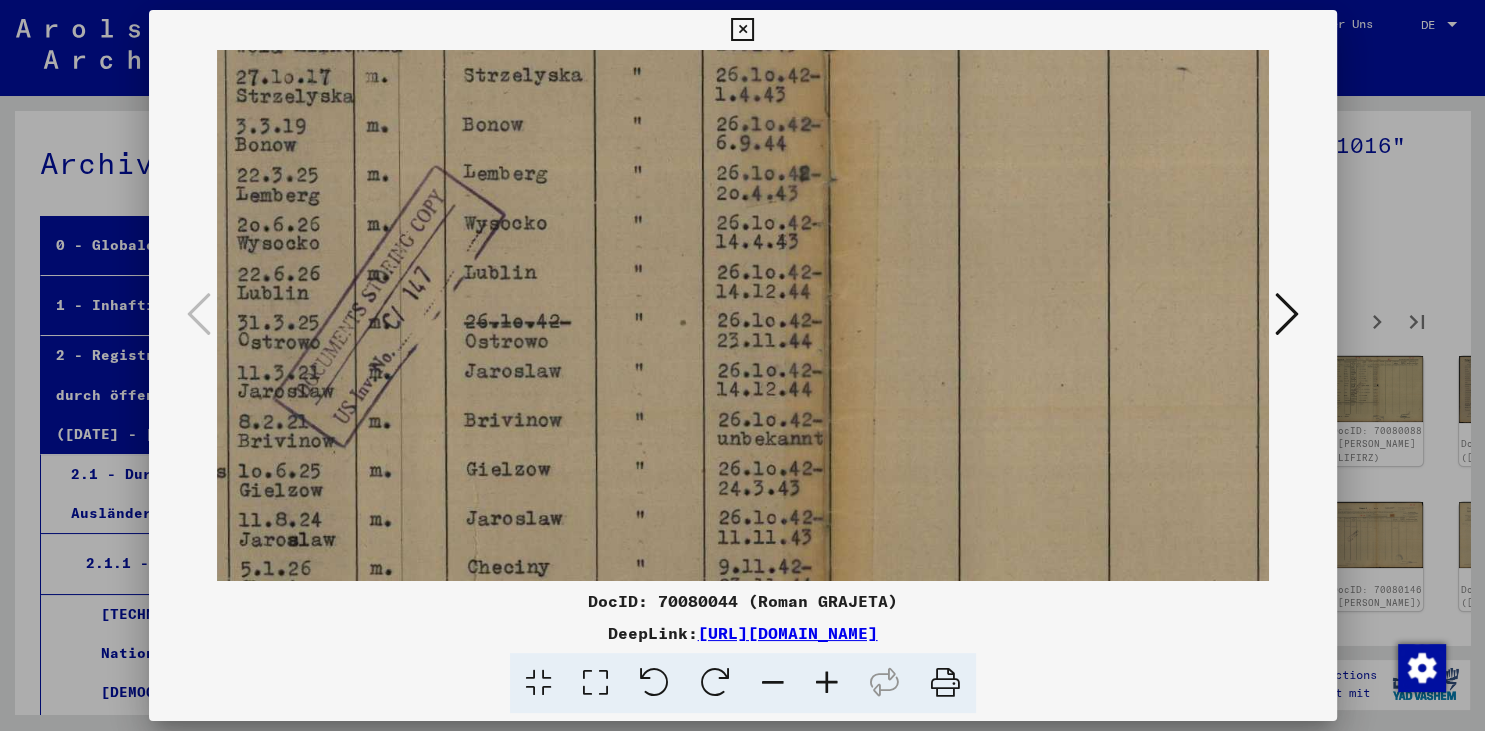drag, startPoint x: 416, startPoint y: 423, endPoint x: 521, endPoint y: 62, distance: 375.9601 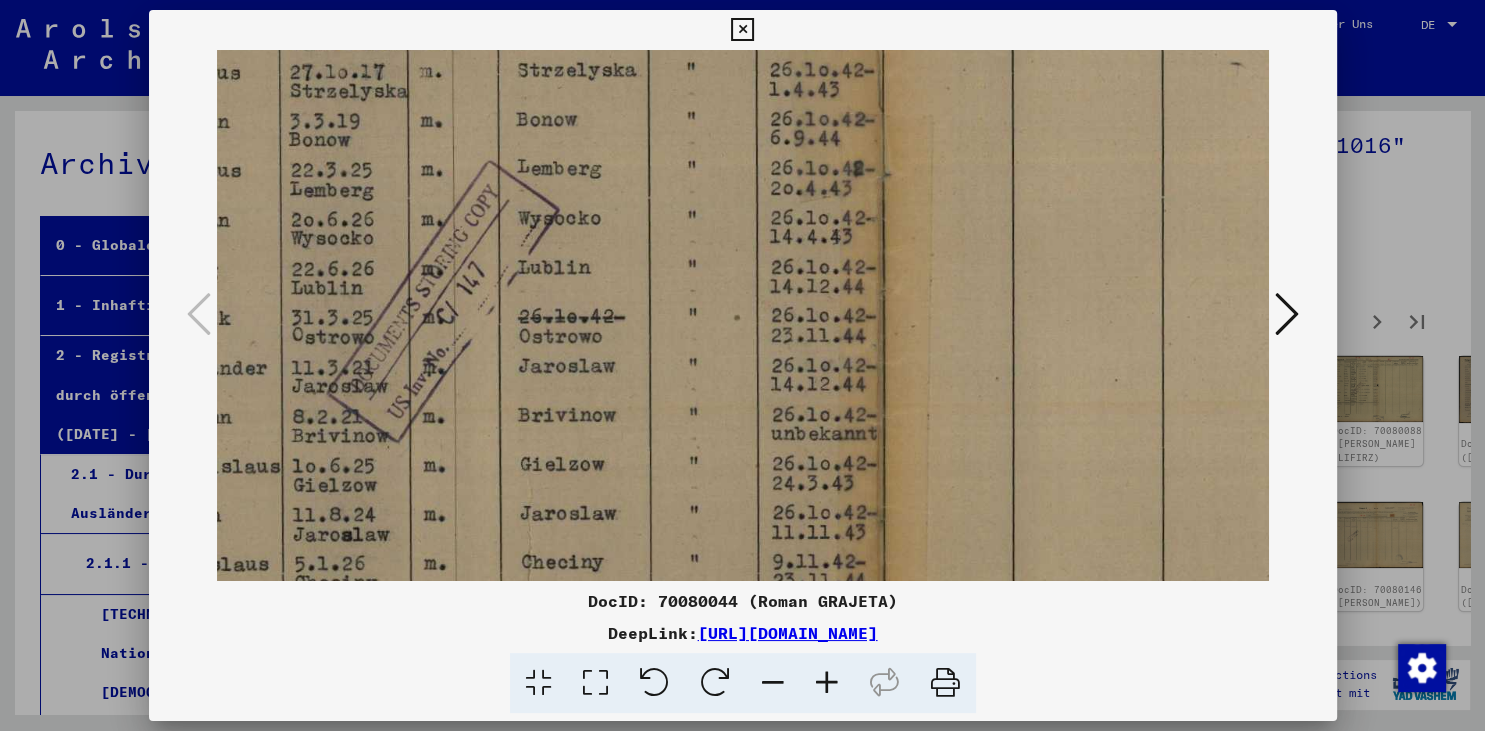 scroll, scrollTop: 436, scrollLeft: 376, axis: both 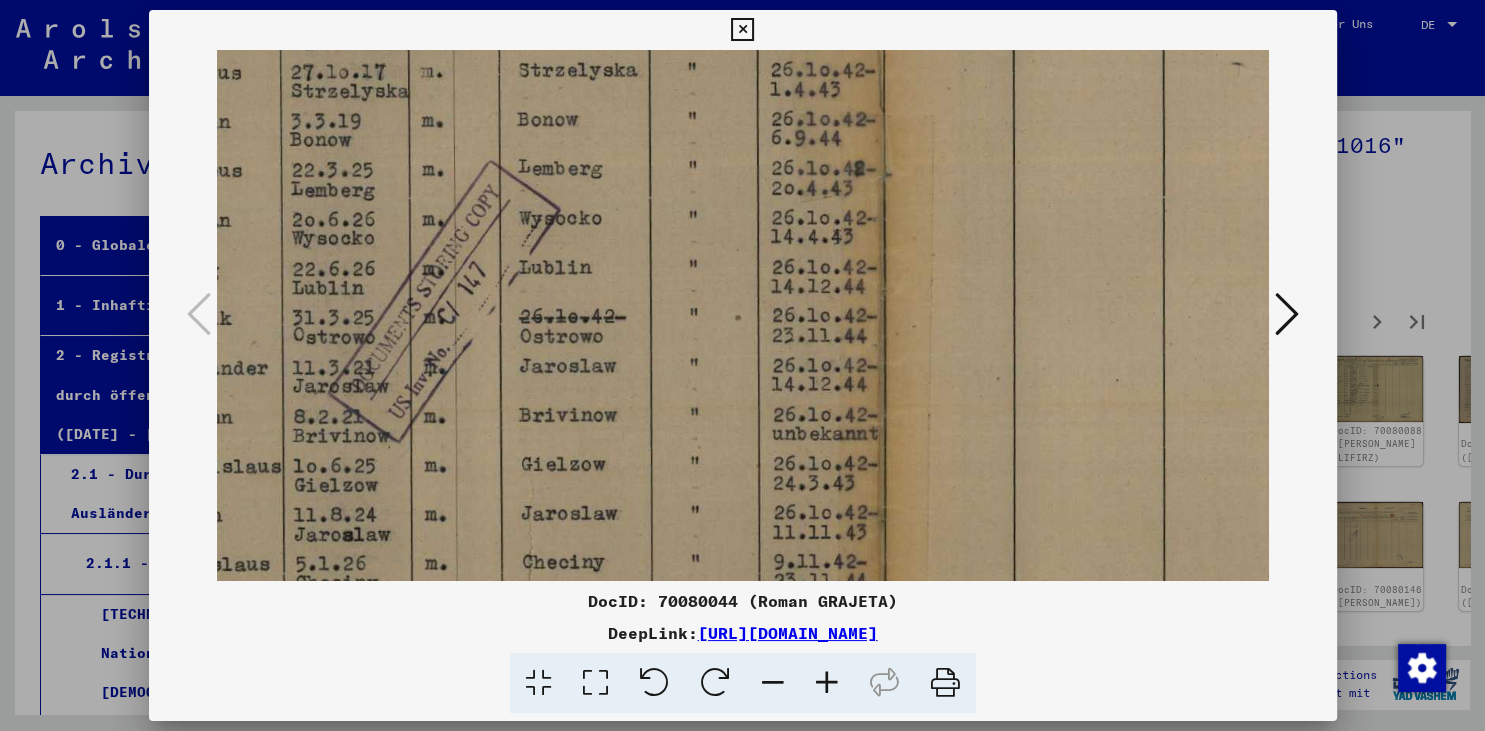 drag, startPoint x: 574, startPoint y: 409, endPoint x: 629, endPoint y: 404, distance: 55.226807 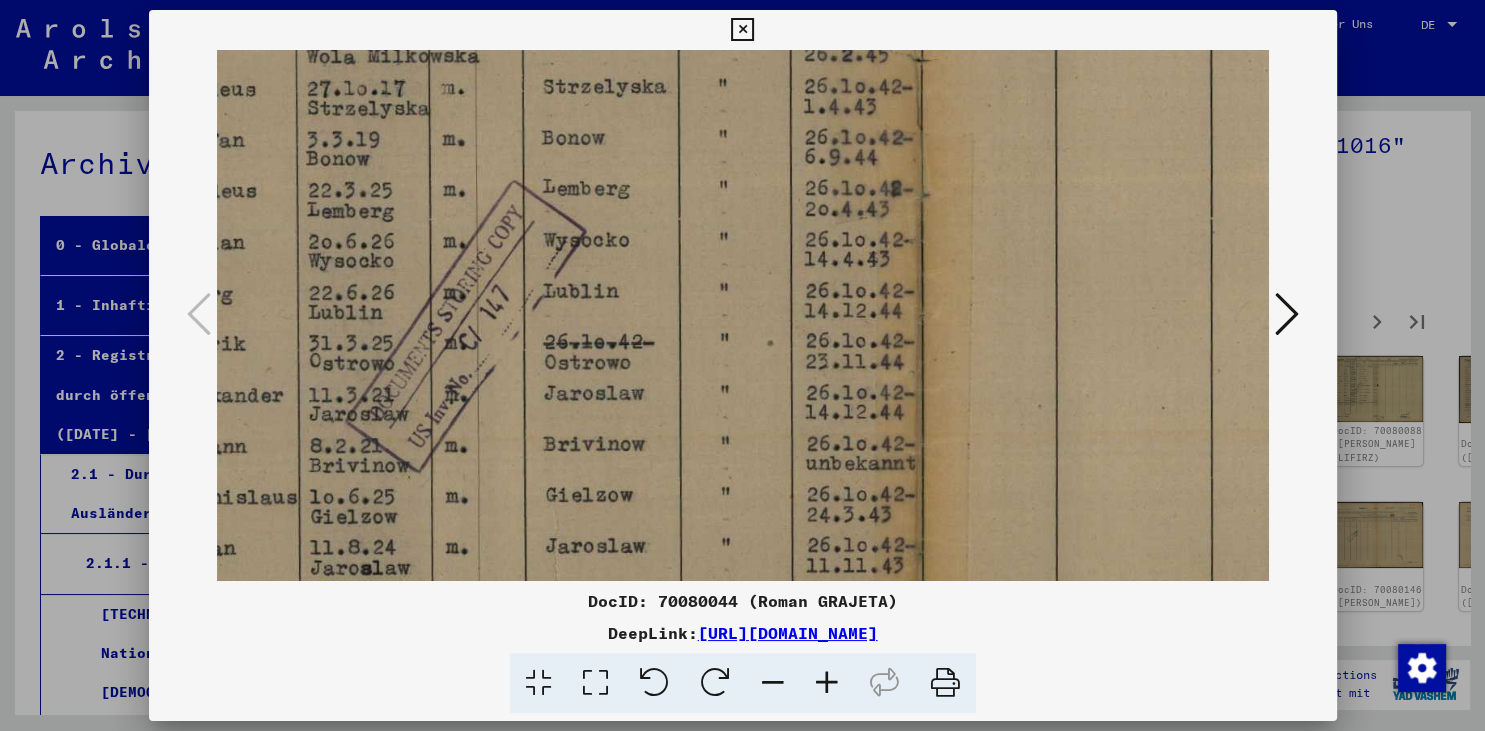 click at bounding box center (827, 683) 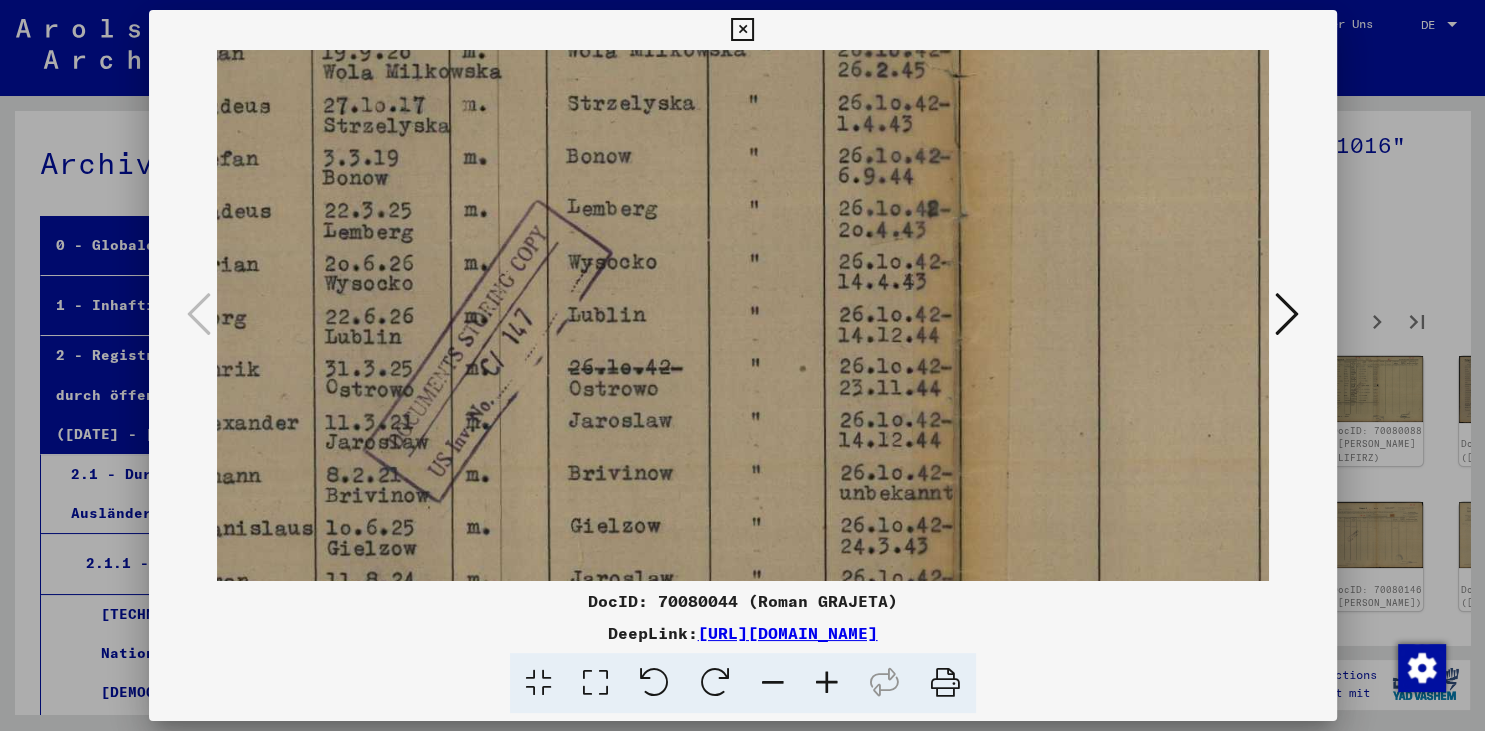 click at bounding box center [827, 683] 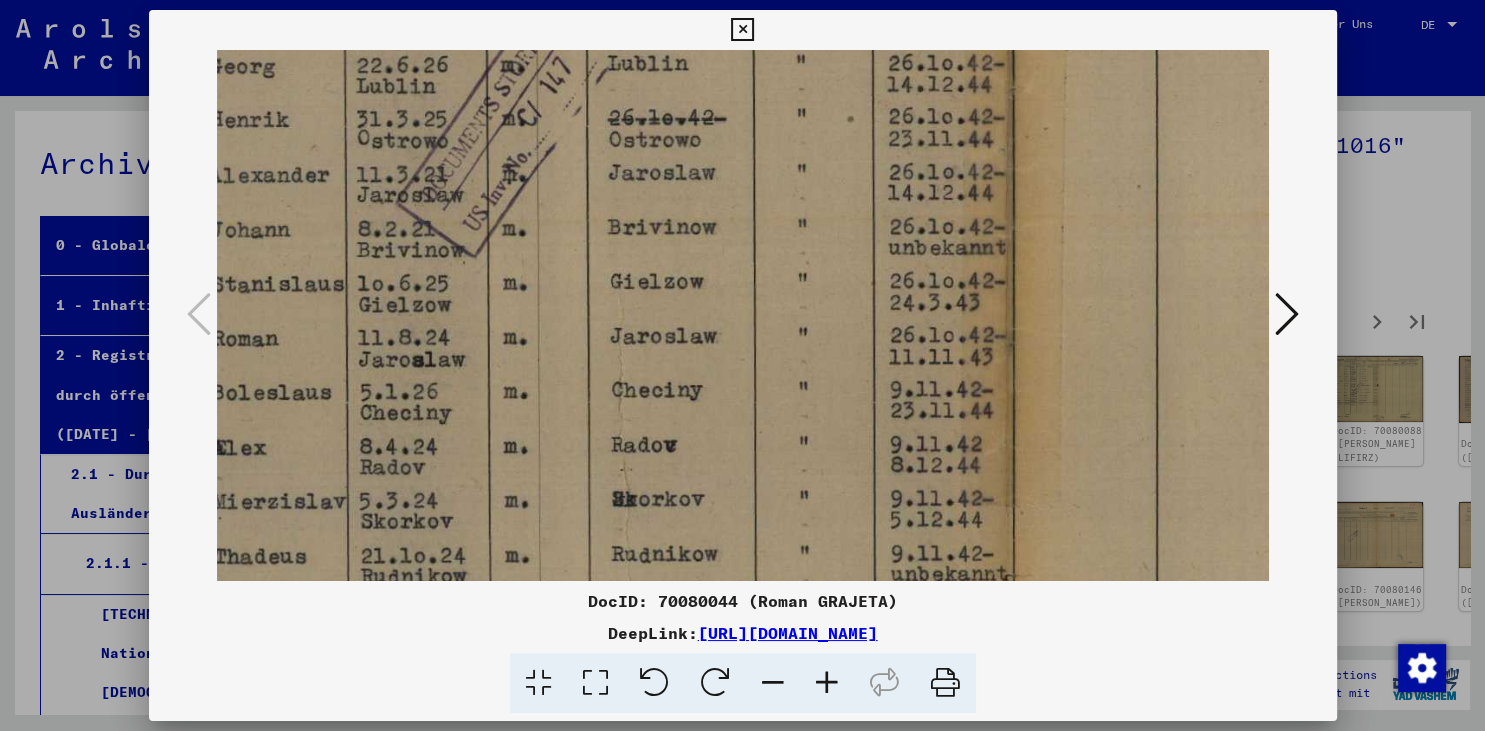 scroll, scrollTop: 711, scrollLeft: 361, axis: both 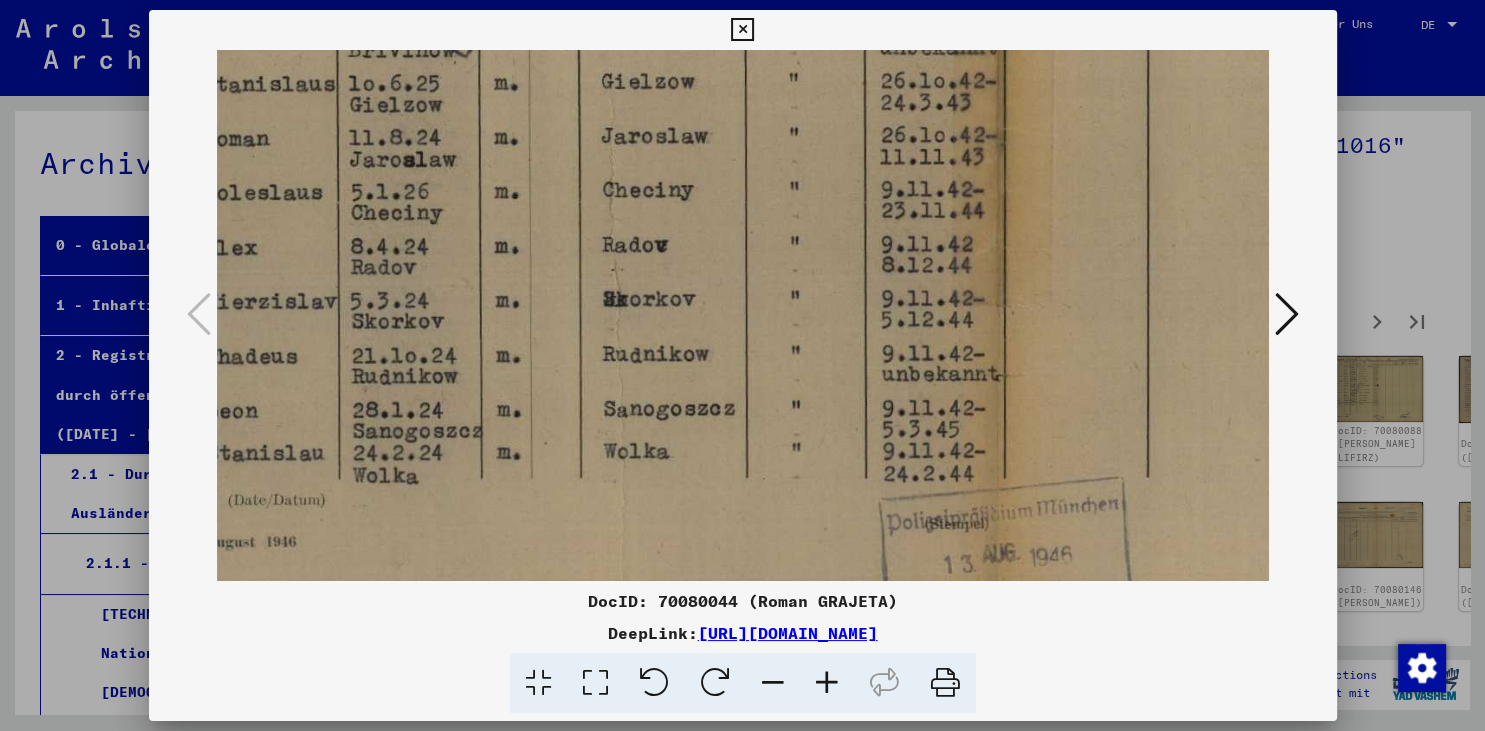 drag, startPoint x: 470, startPoint y: 488, endPoint x: 475, endPoint y: 14, distance: 474.02637 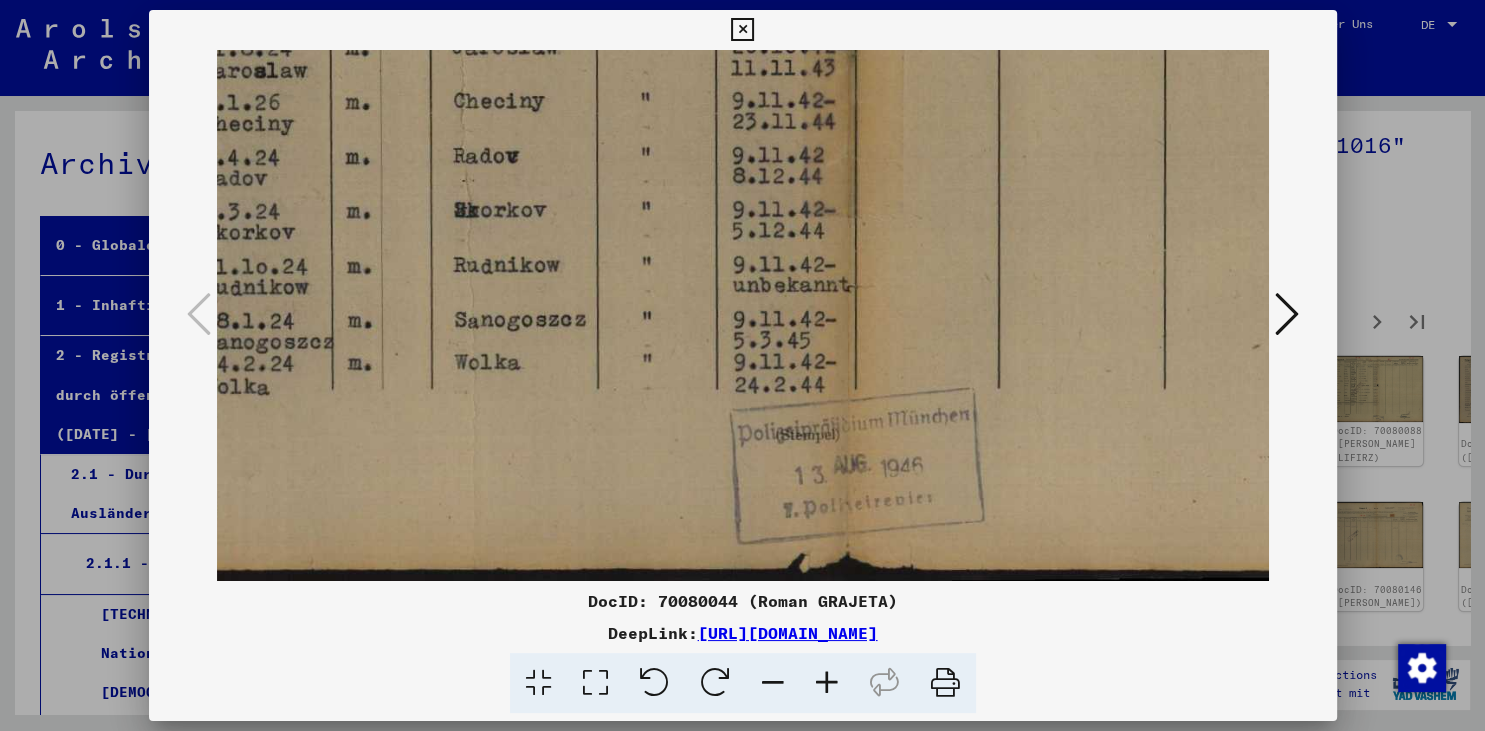 scroll, scrollTop: 1000, scrollLeft: 522, axis: both 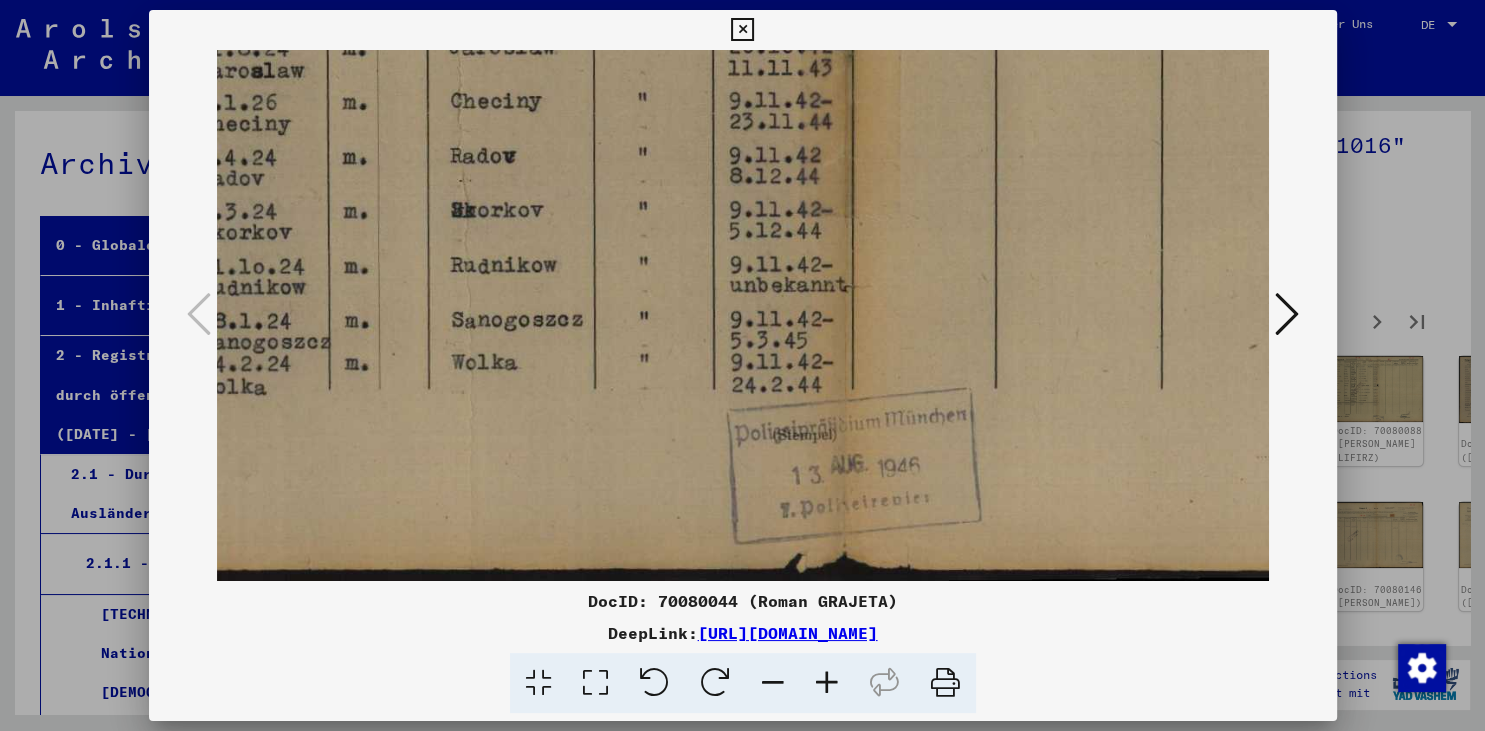 drag, startPoint x: 782, startPoint y: 324, endPoint x: 631, endPoint y: 150, distance: 230.38446 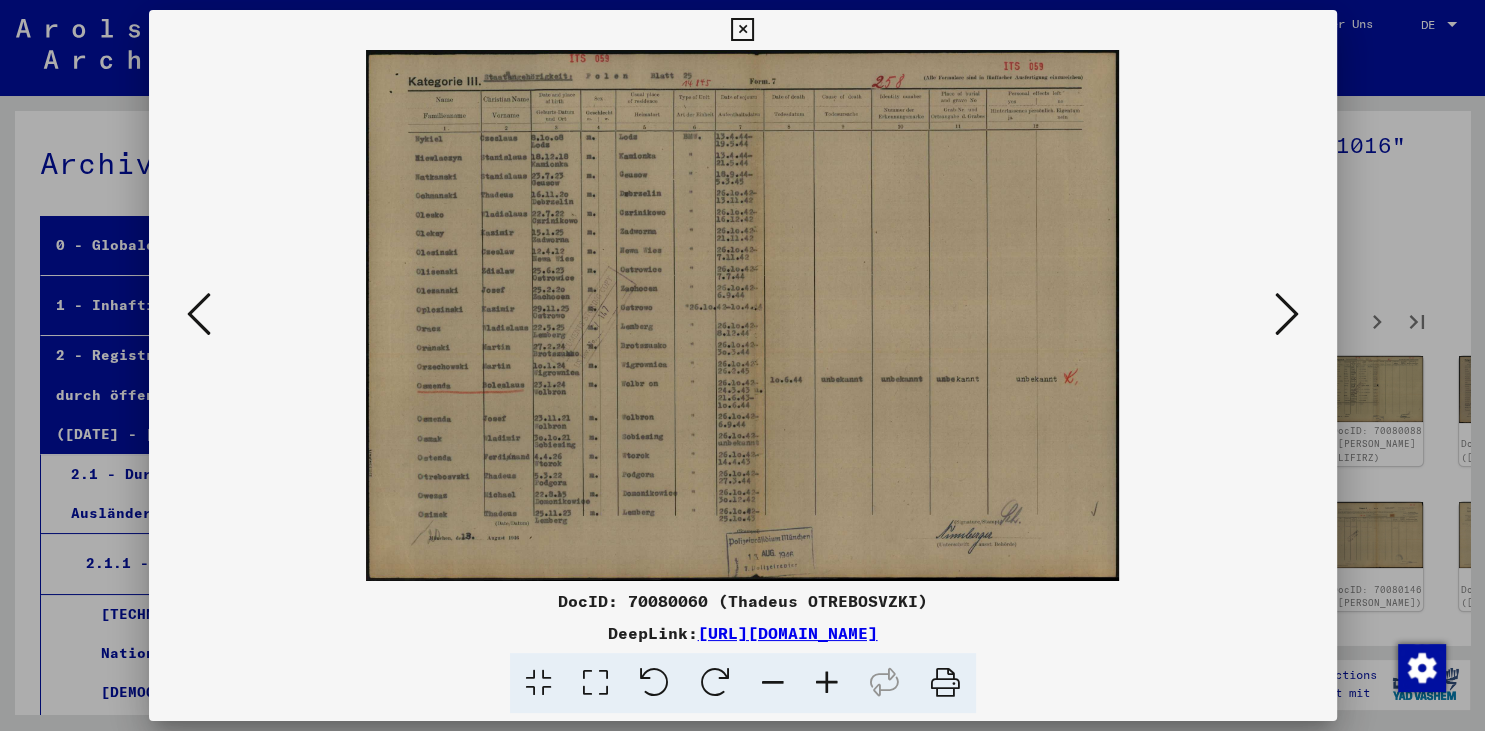scroll, scrollTop: 0, scrollLeft: 0, axis: both 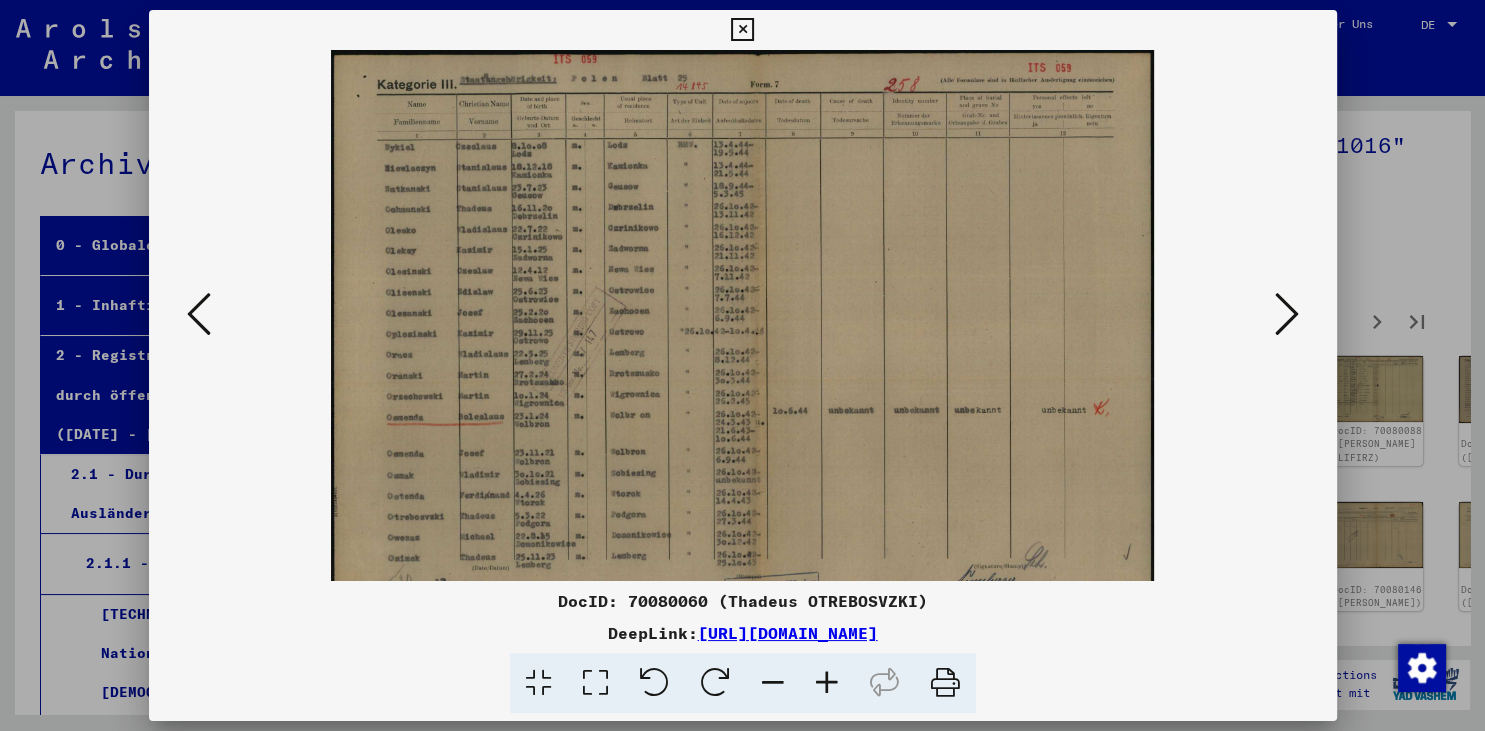 click at bounding box center [827, 683] 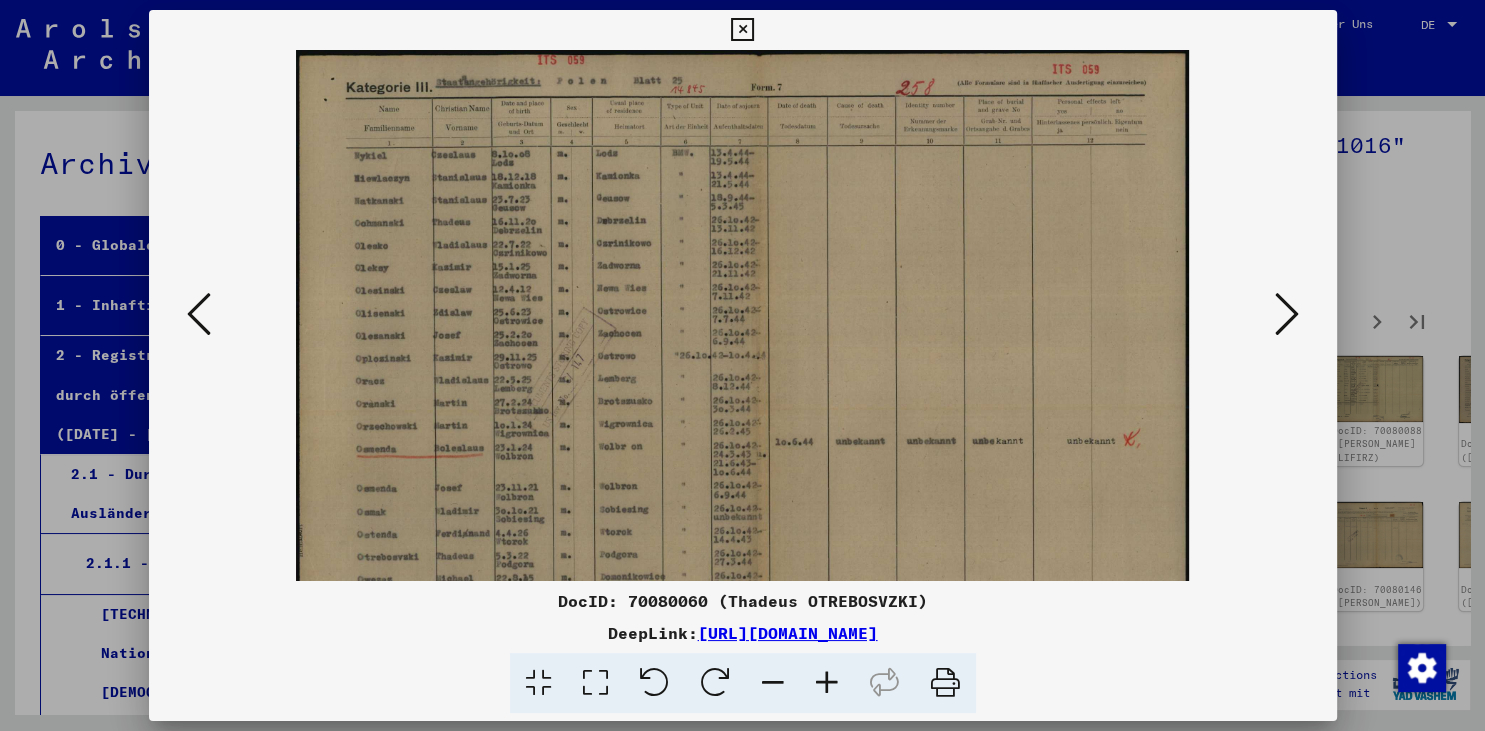 click at bounding box center [827, 683] 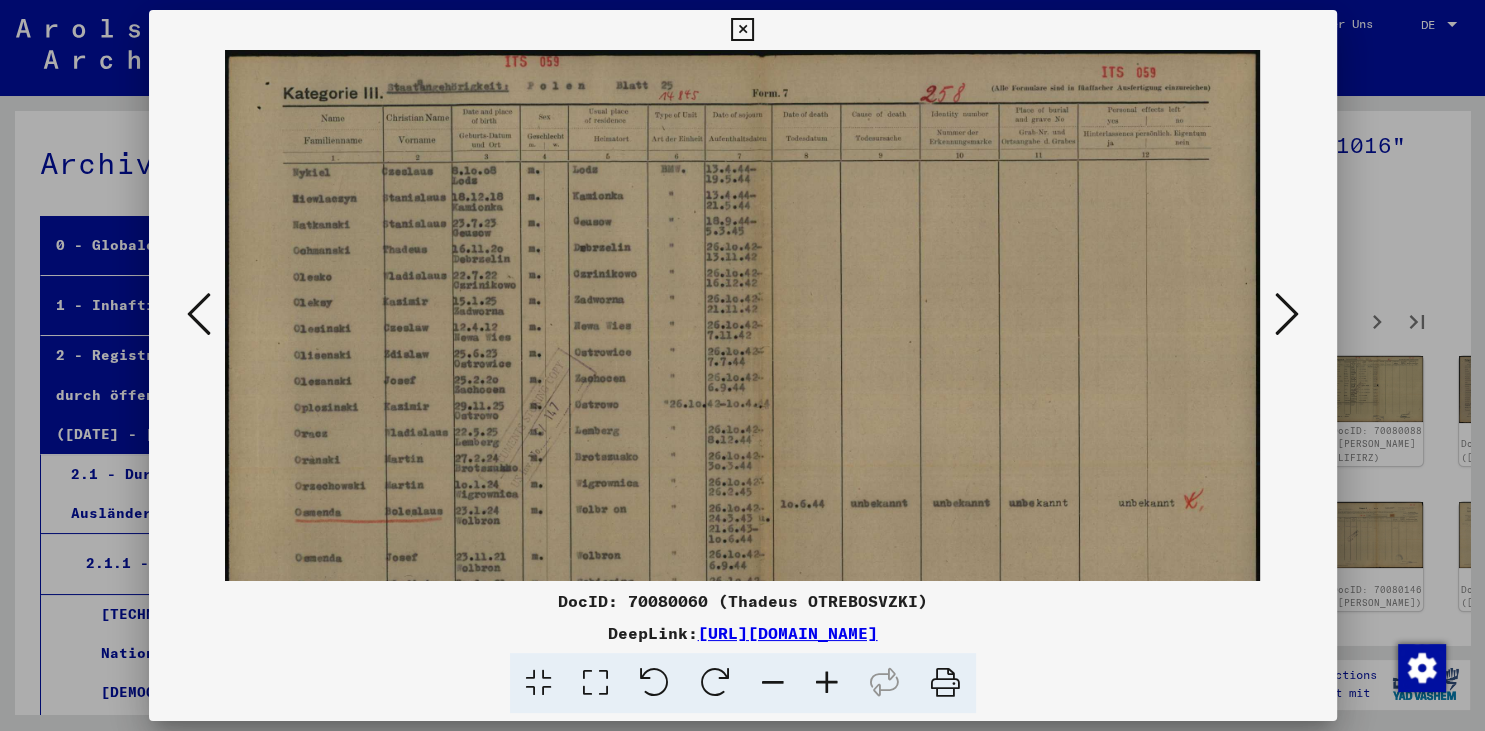 click at bounding box center [827, 683] 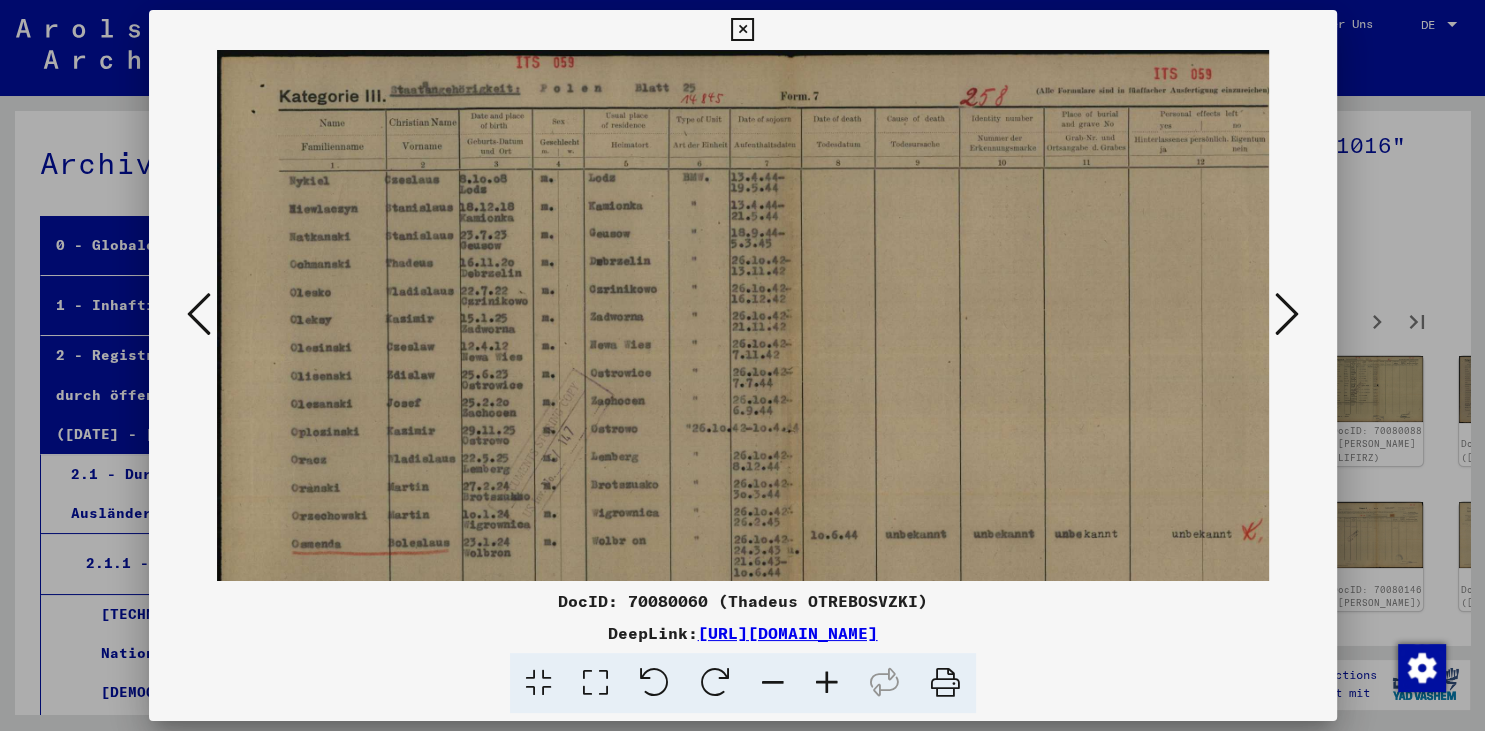 click at bounding box center [827, 683] 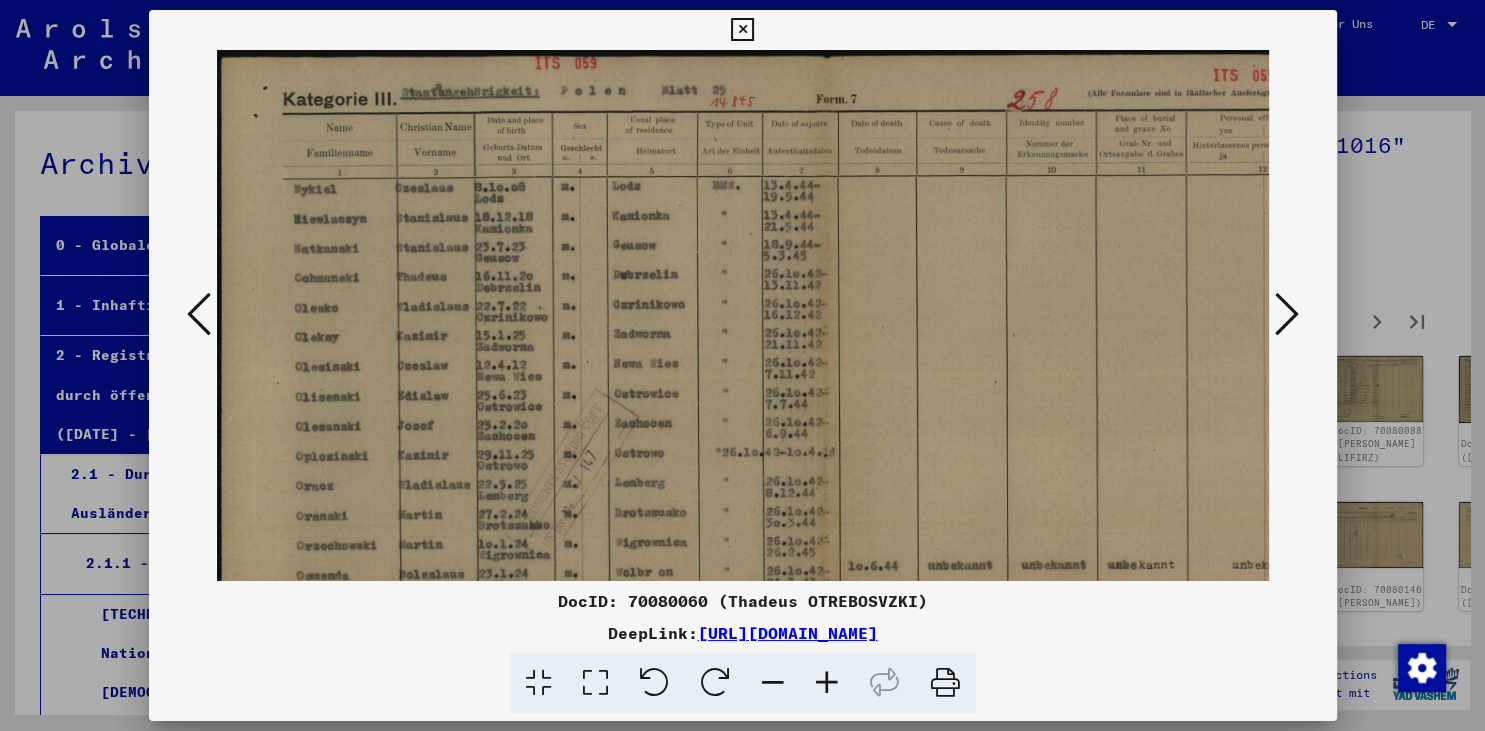 click at bounding box center (827, 683) 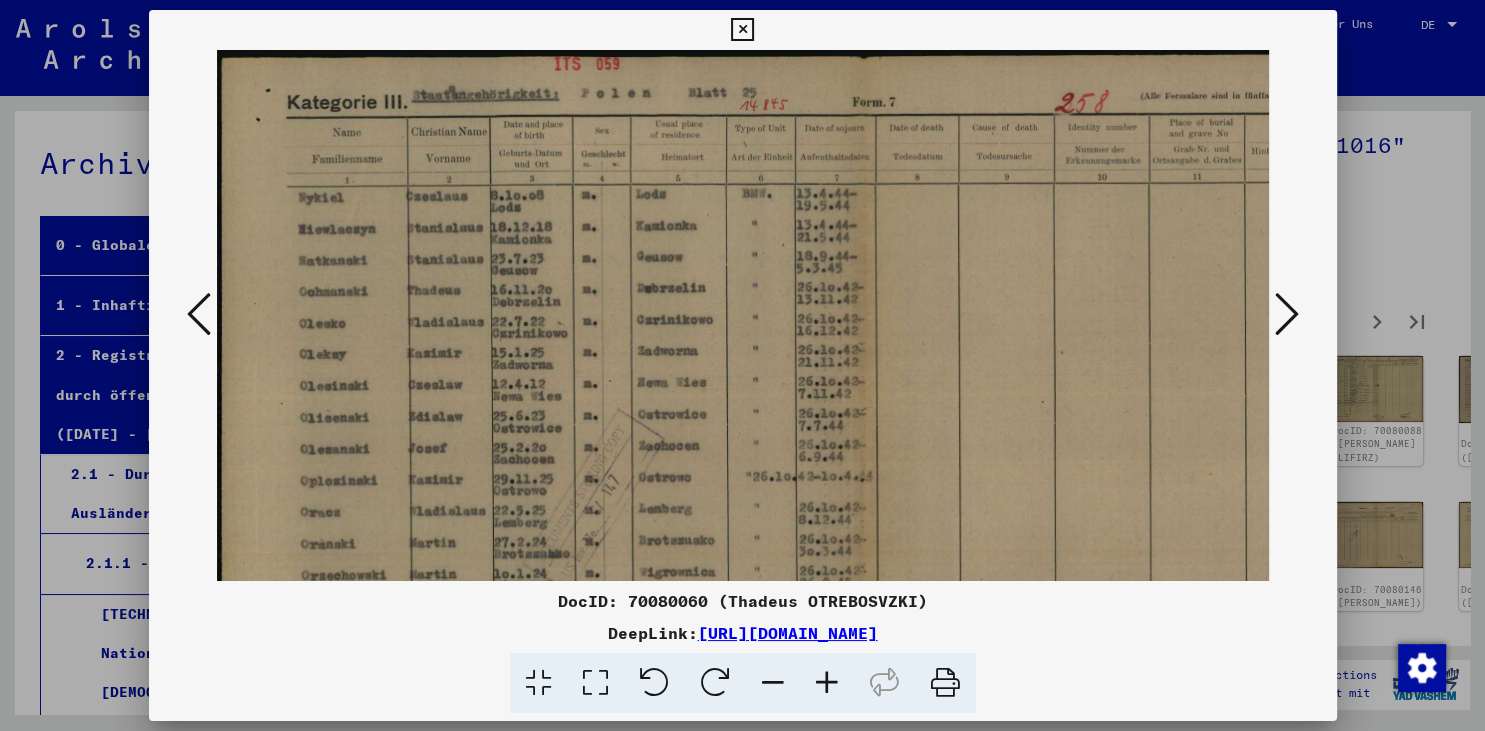 click at bounding box center (827, 683) 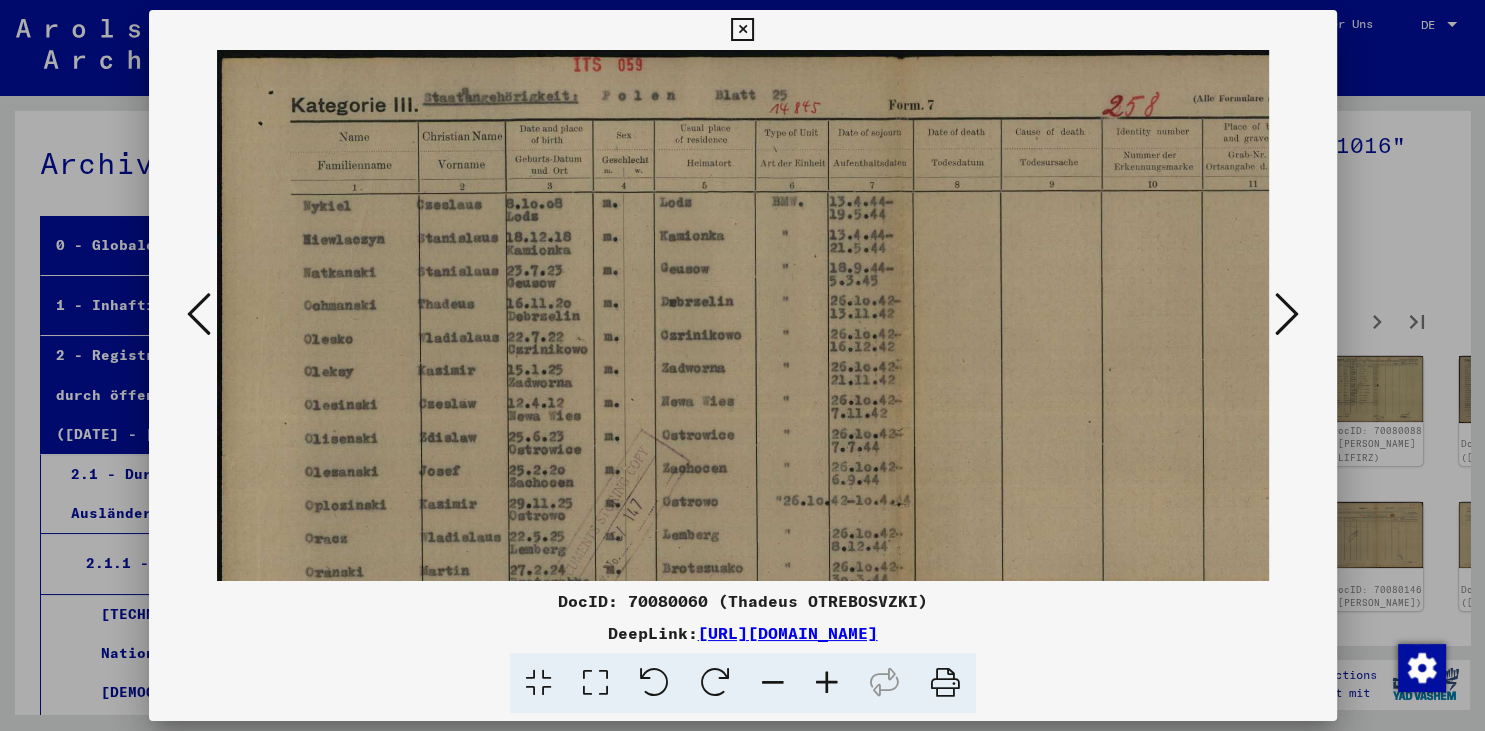 click at bounding box center [827, 683] 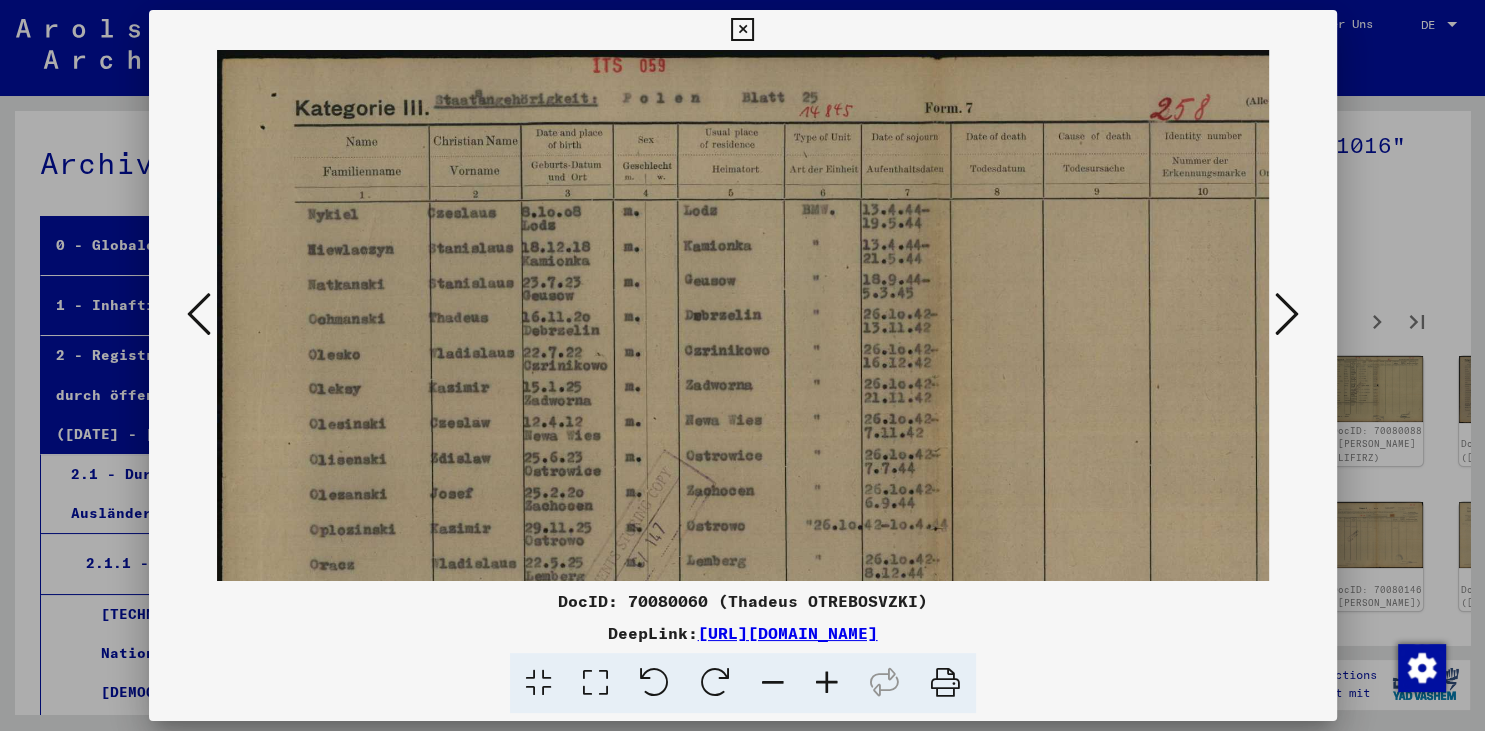 click at bounding box center [827, 683] 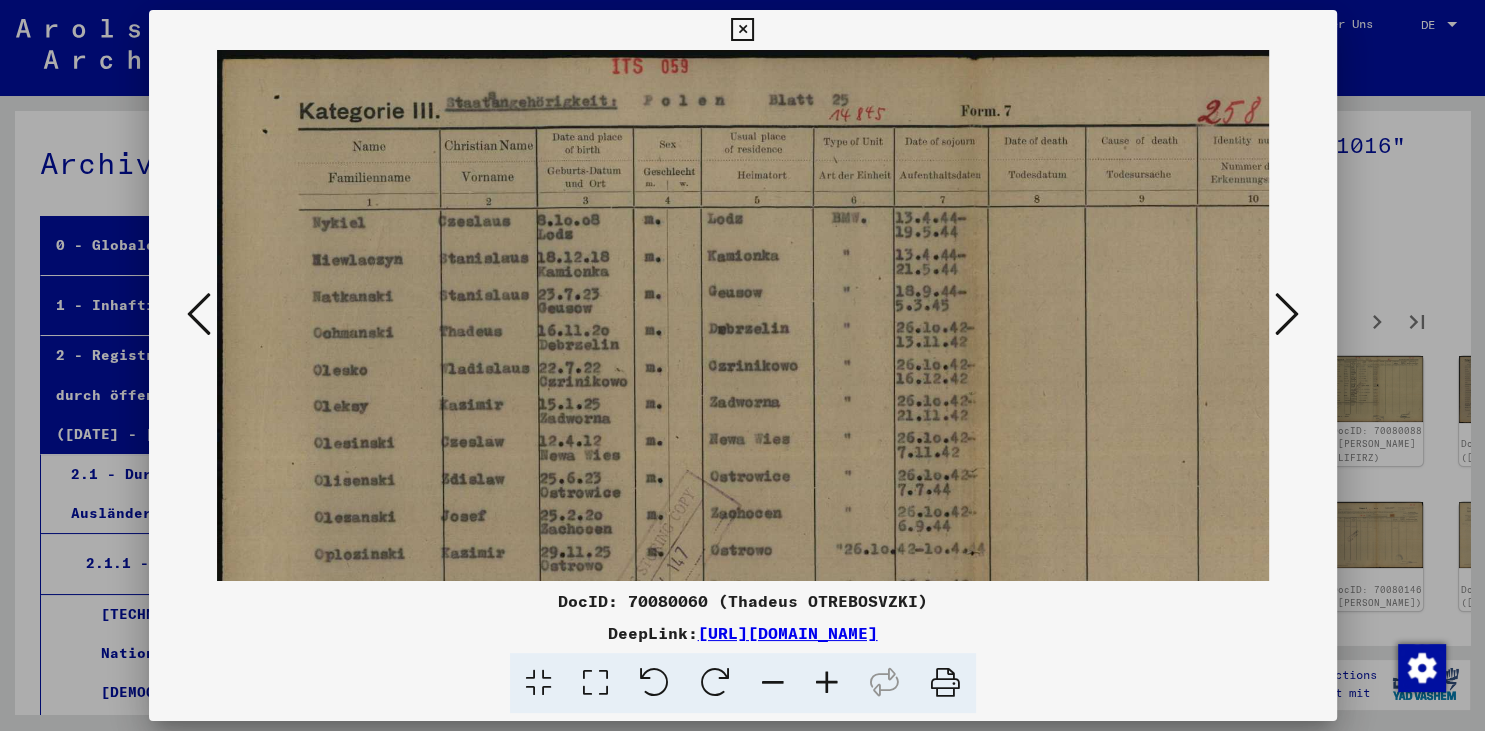 click at bounding box center (827, 683) 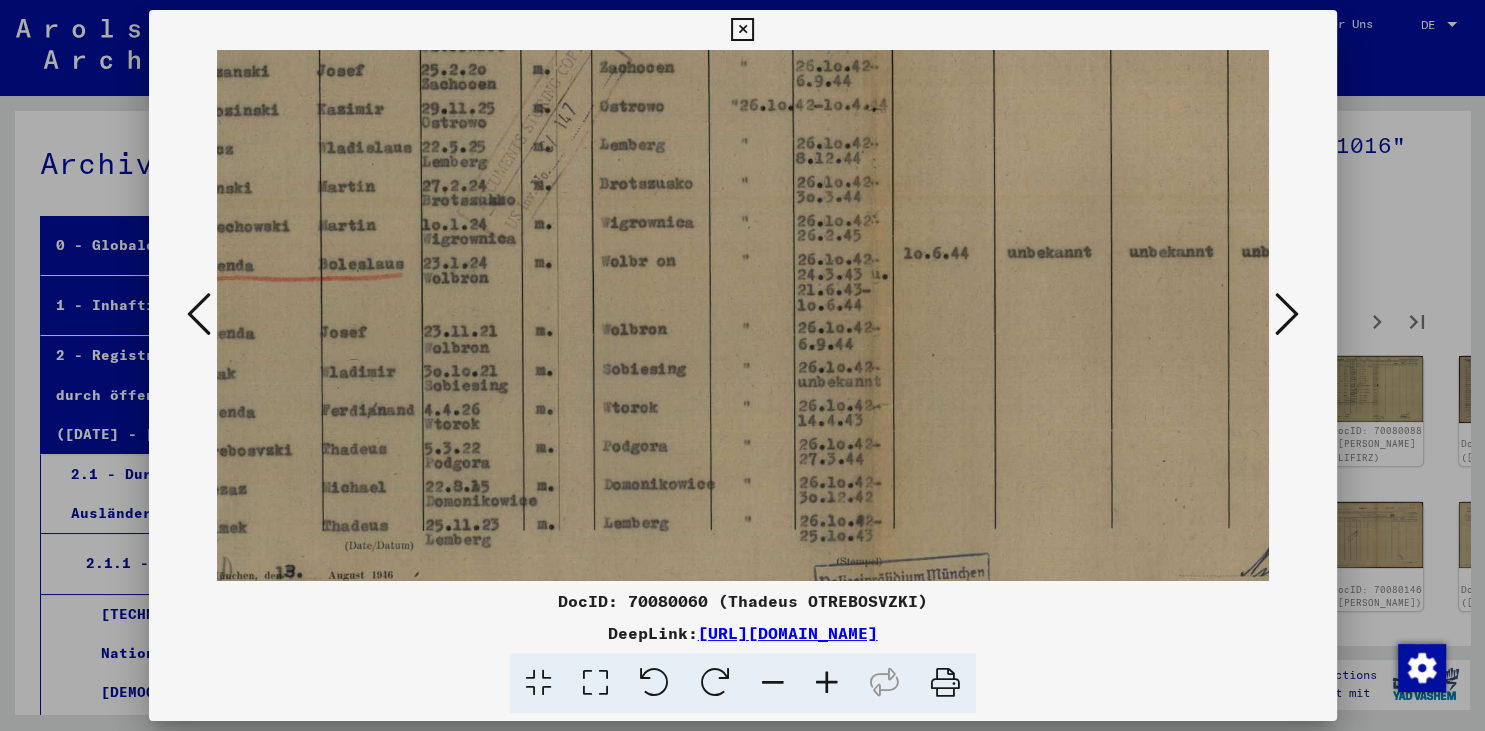 drag, startPoint x: 637, startPoint y: 406, endPoint x: 501, endPoint y: -61, distance: 486.40005 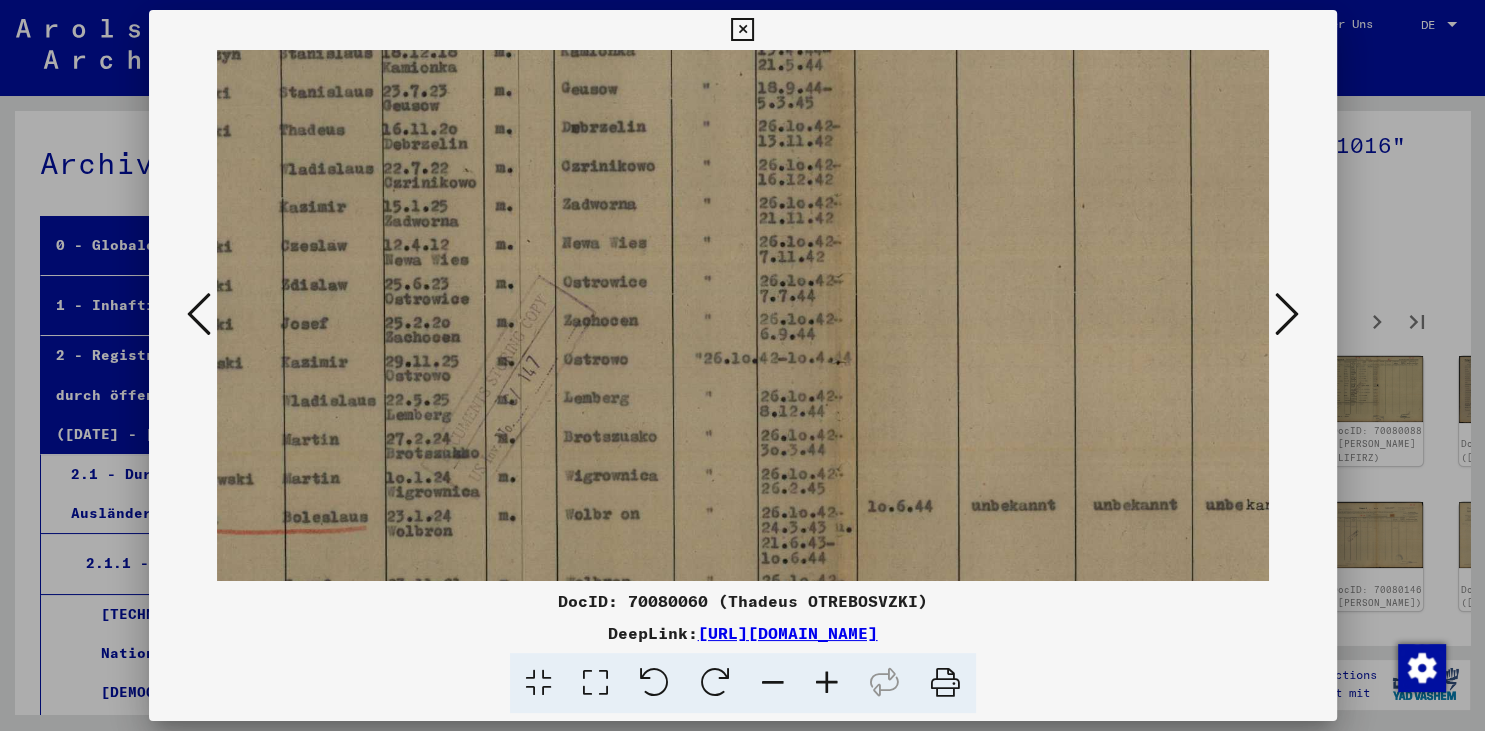 scroll, scrollTop: 216, scrollLeft: 172, axis: both 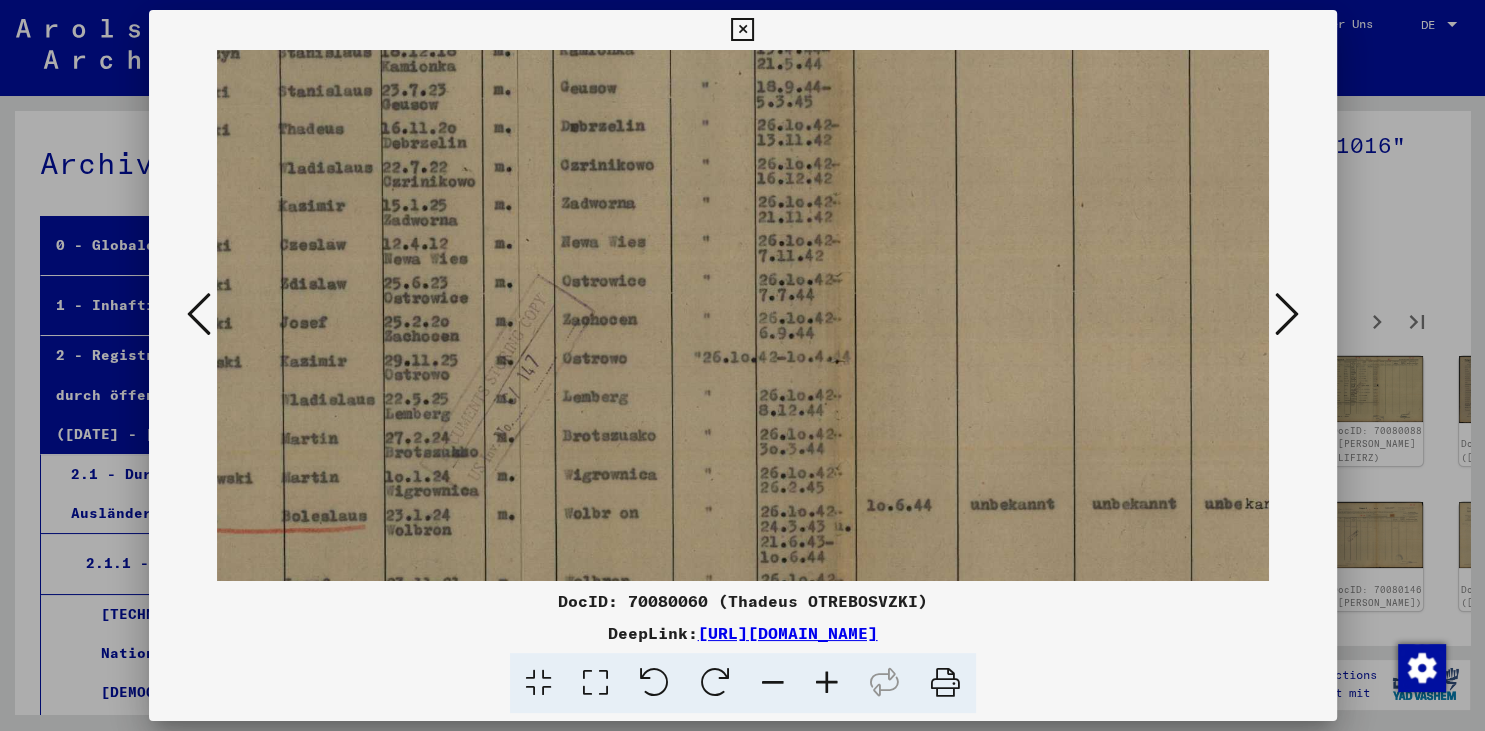 drag, startPoint x: 643, startPoint y: 231, endPoint x: 607, endPoint y: 482, distance: 253.56853 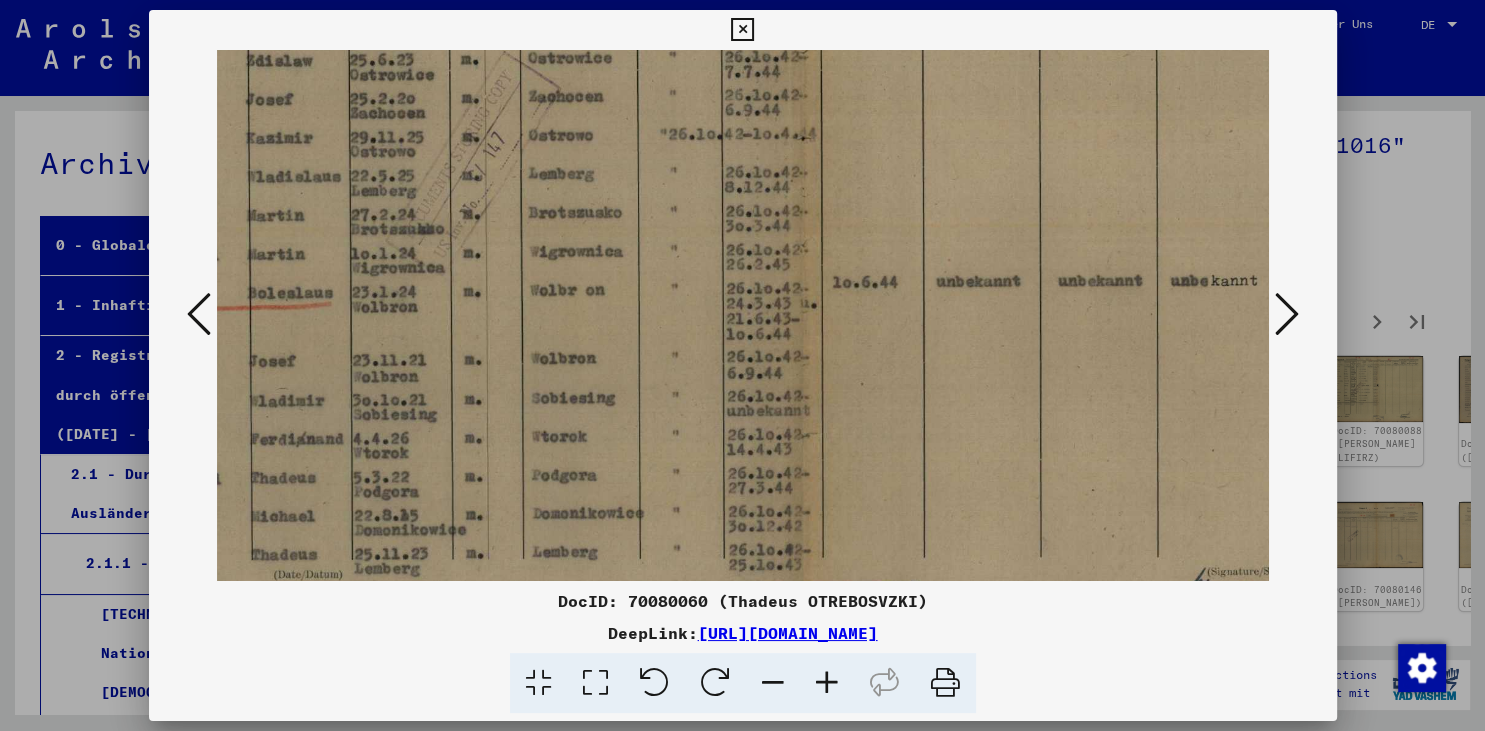 scroll, scrollTop: 451, scrollLeft: 210, axis: both 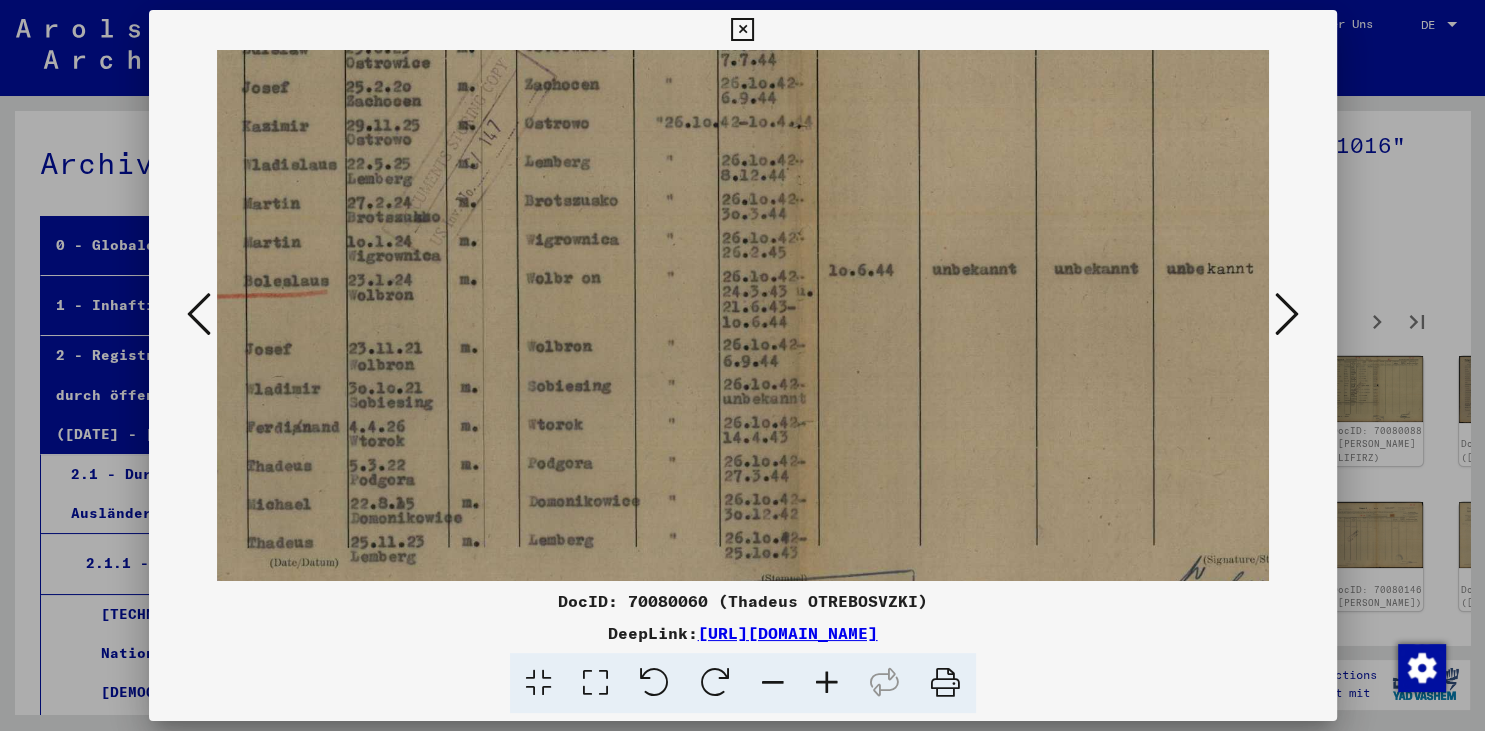 drag, startPoint x: 596, startPoint y: 275, endPoint x: 558, endPoint y: 40, distance: 238.05252 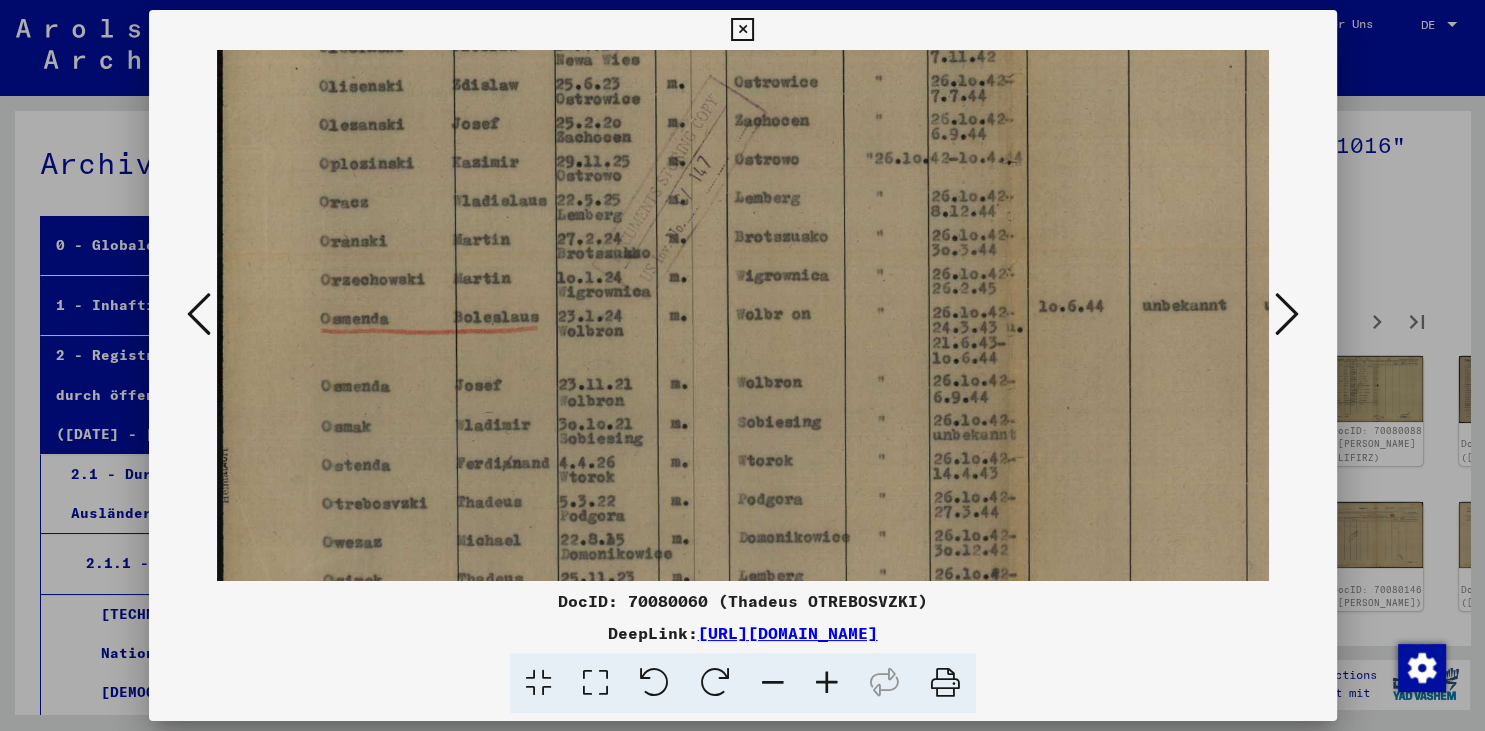 scroll, scrollTop: 417, scrollLeft: 2, axis: both 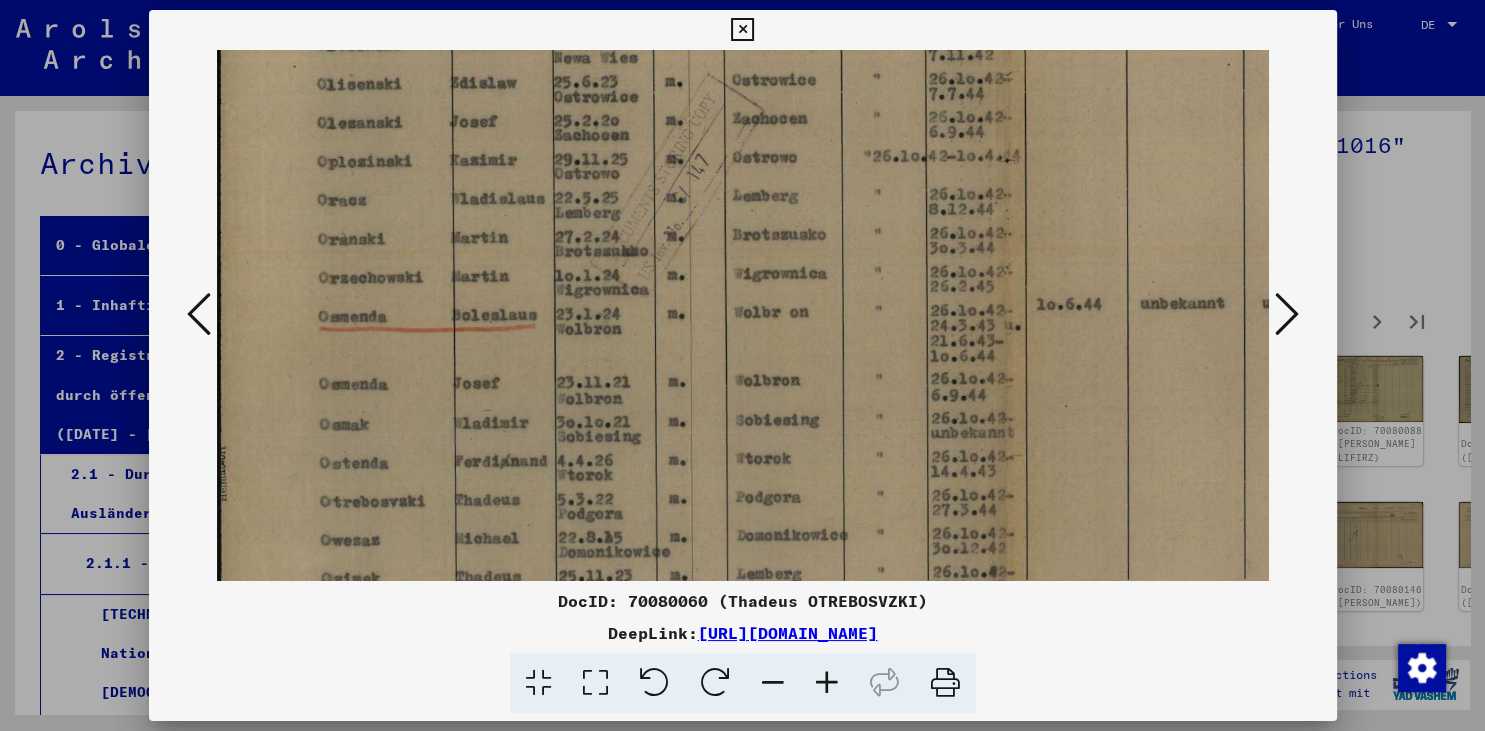 drag, startPoint x: 835, startPoint y: 304, endPoint x: 946, endPoint y: 338, distance: 116.090485 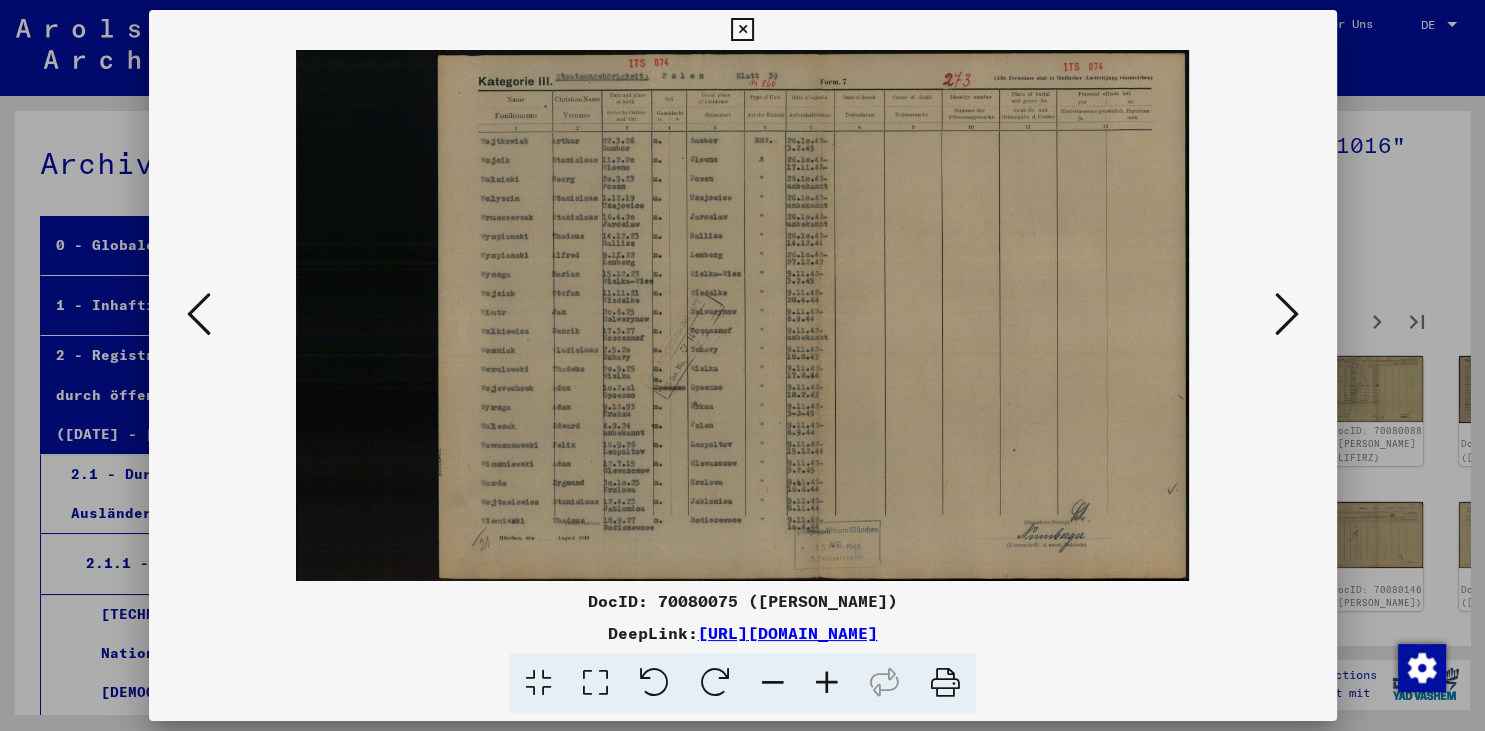 scroll, scrollTop: 0, scrollLeft: 0, axis: both 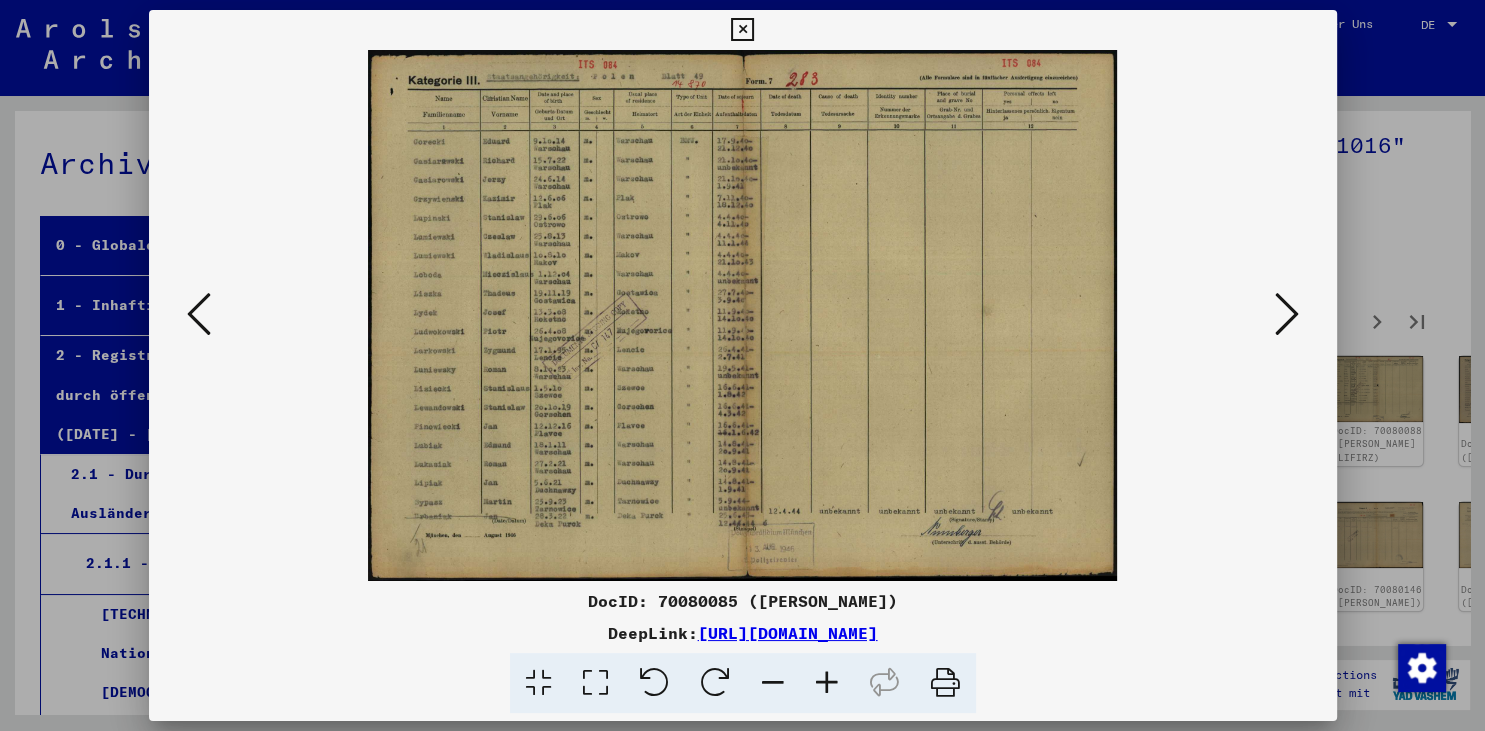 click at bounding box center (1287, 314) 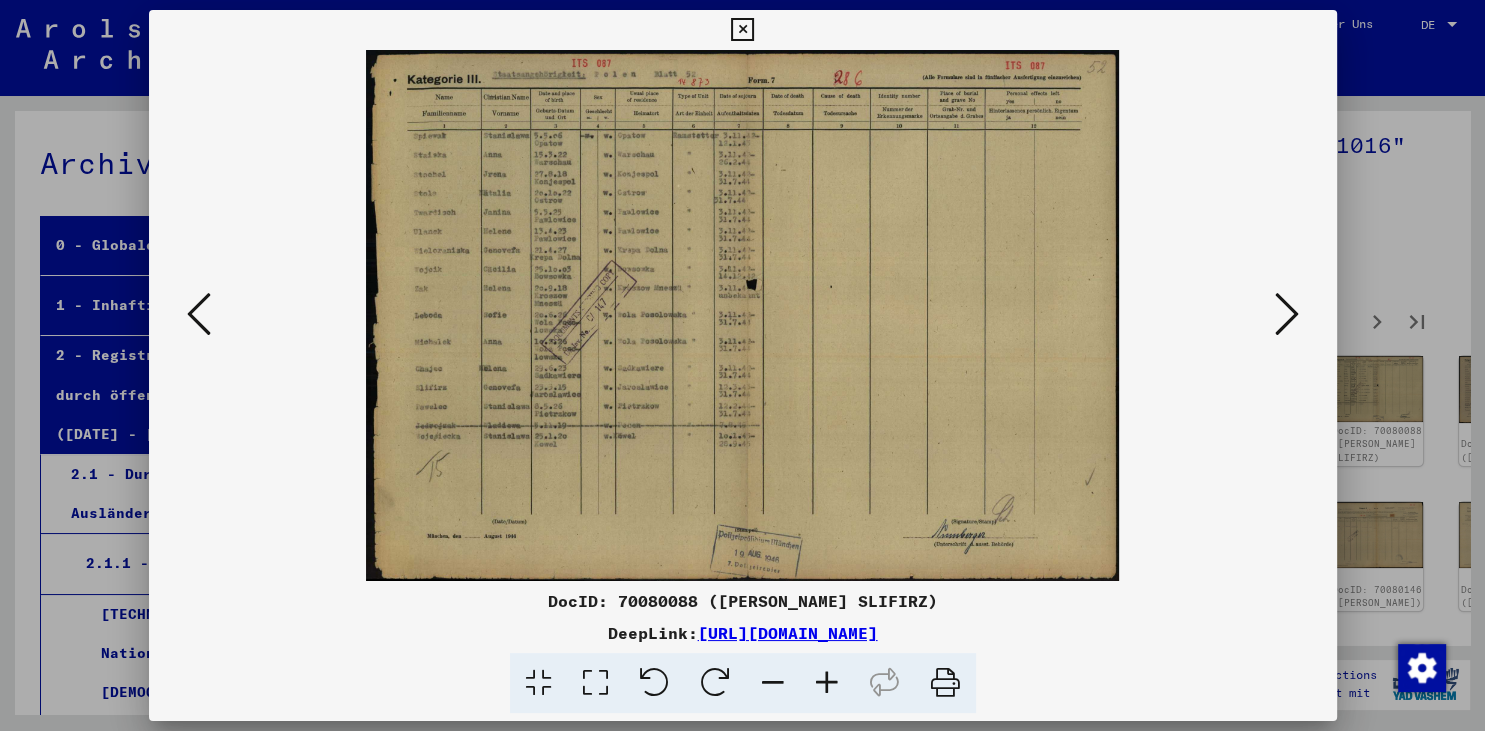 click at bounding box center (1287, 314) 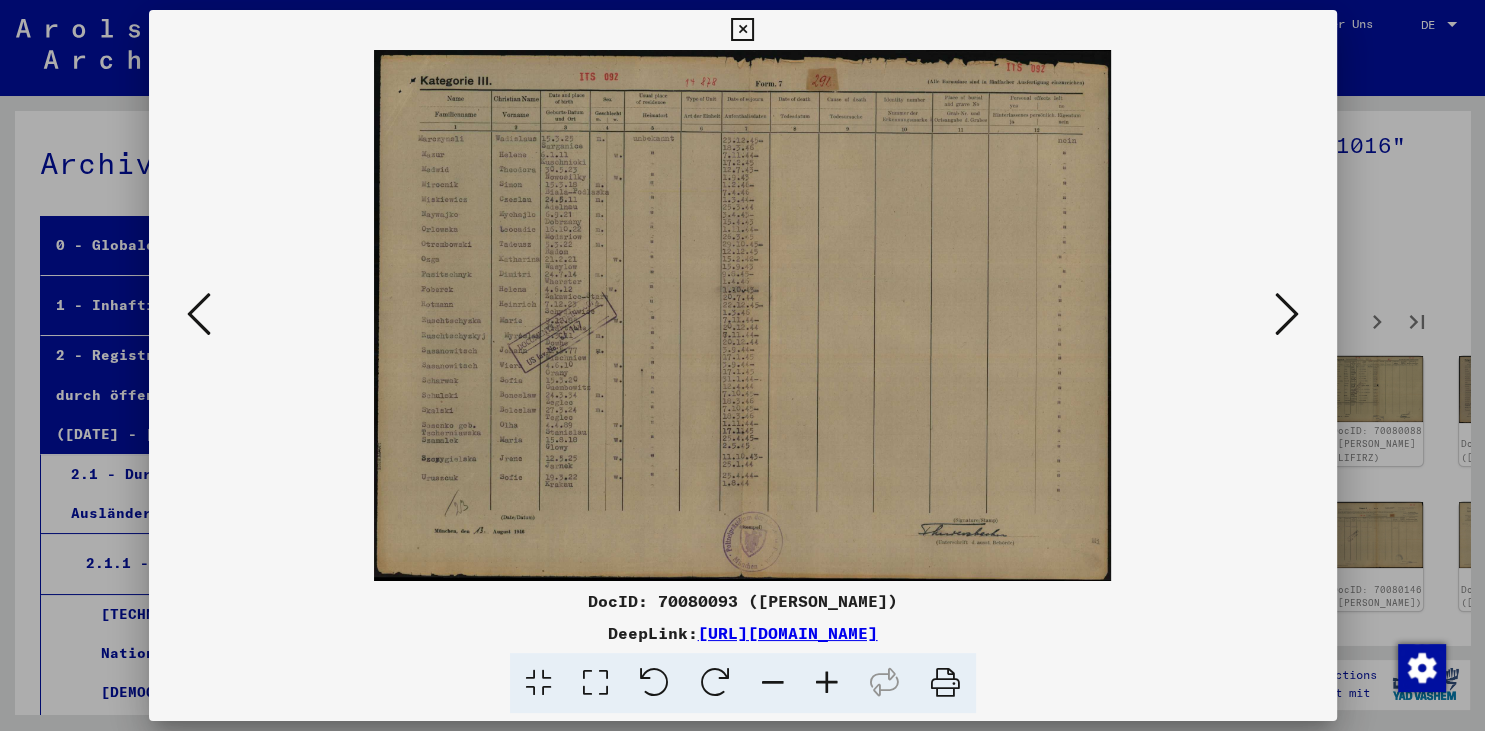 click at bounding box center (1287, 314) 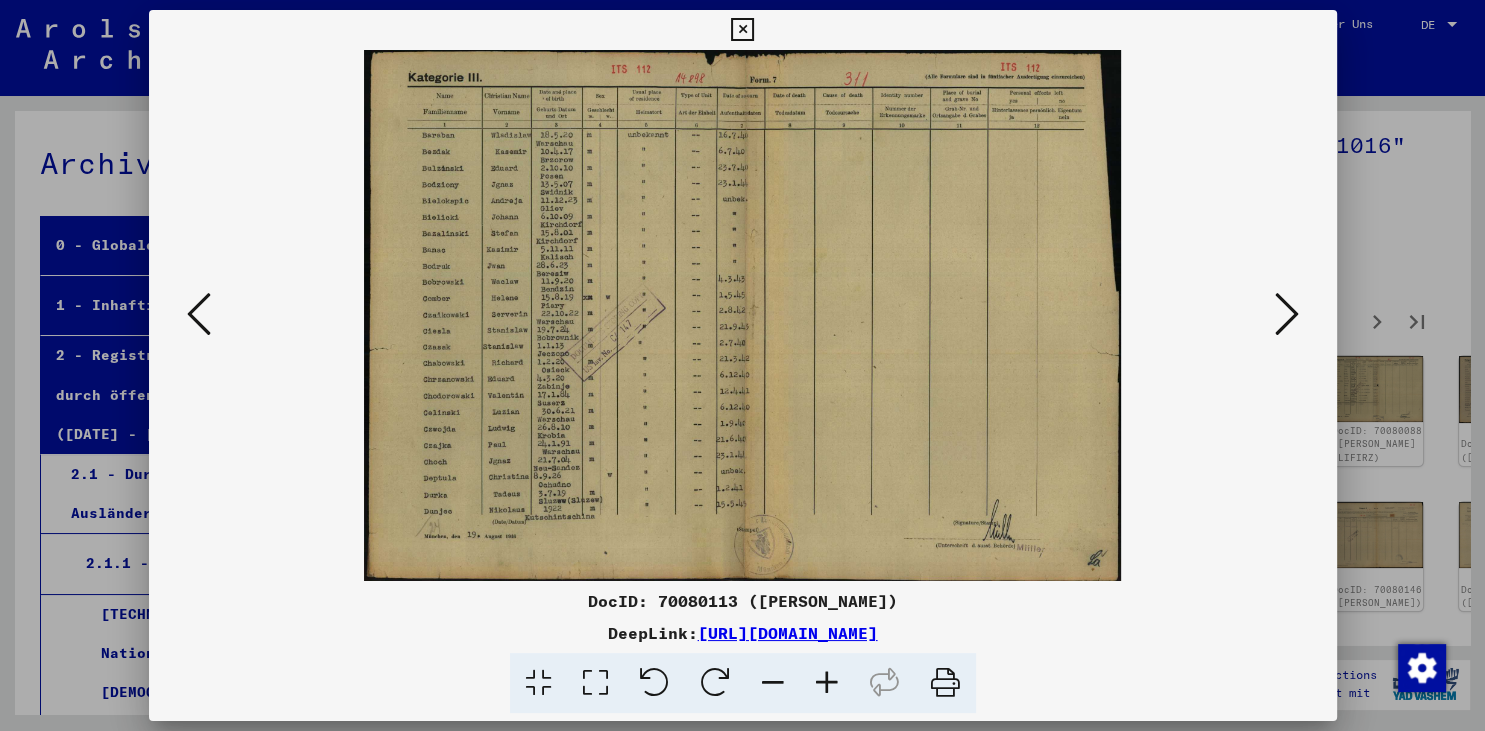 click at bounding box center [1287, 314] 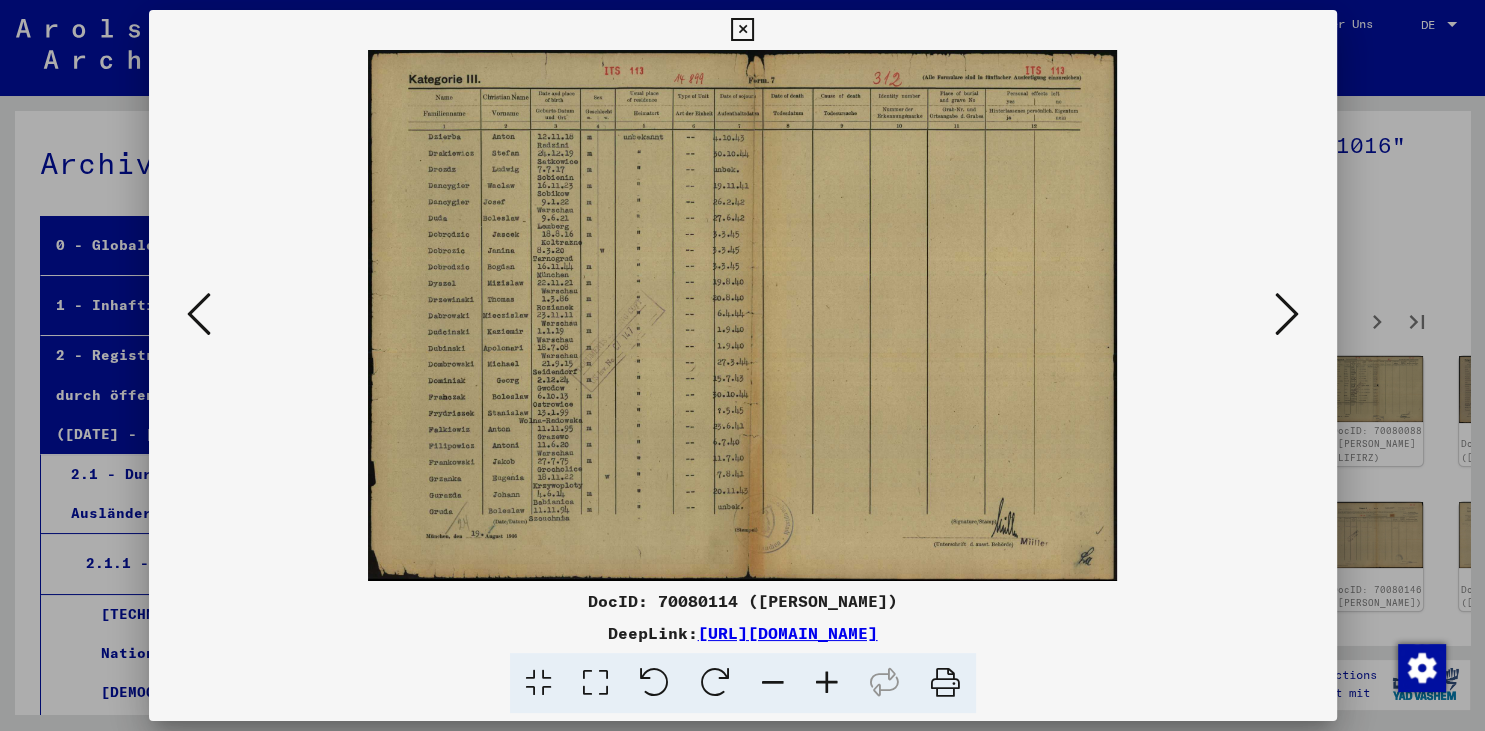 click at bounding box center (1287, 314) 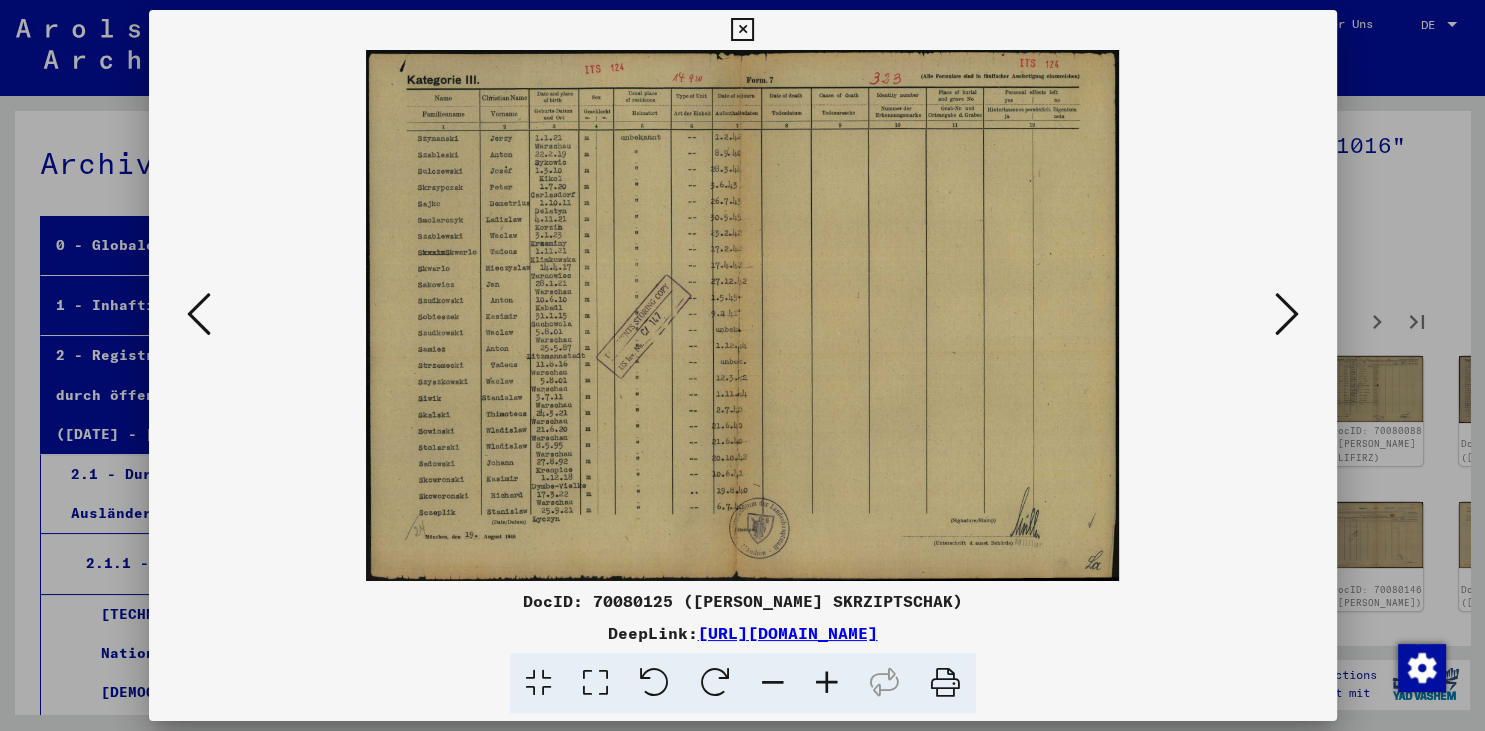 click at bounding box center [1287, 314] 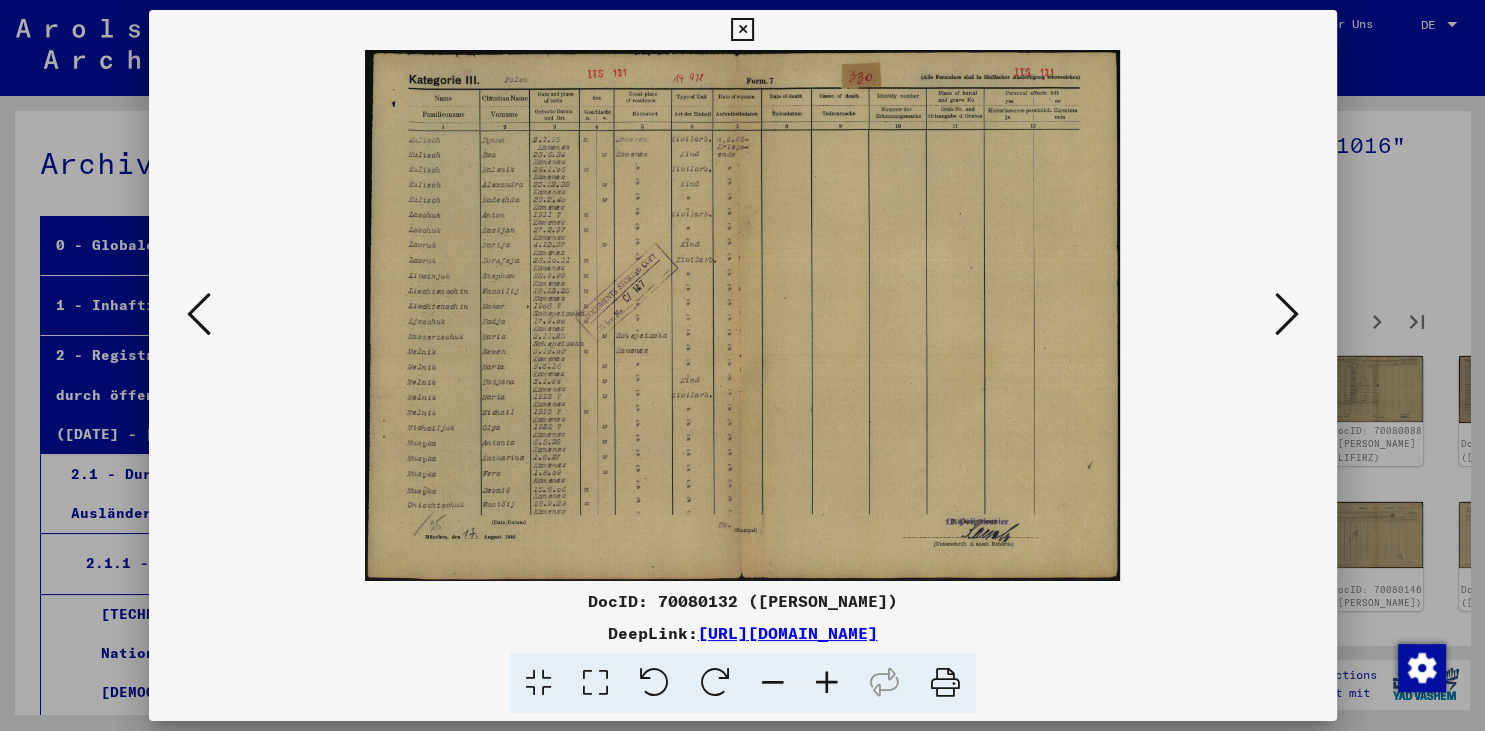 click at bounding box center [1287, 314] 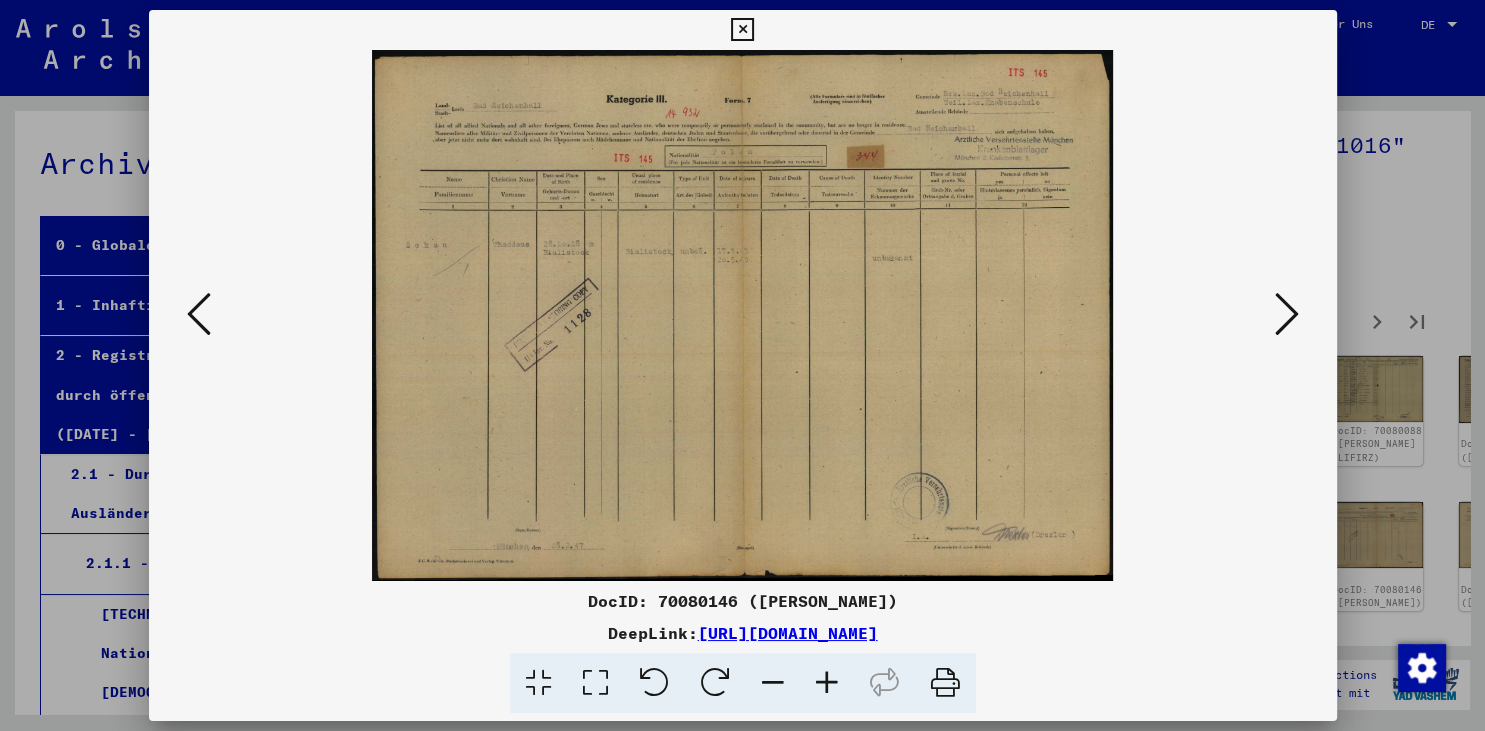 click at bounding box center (827, 683) 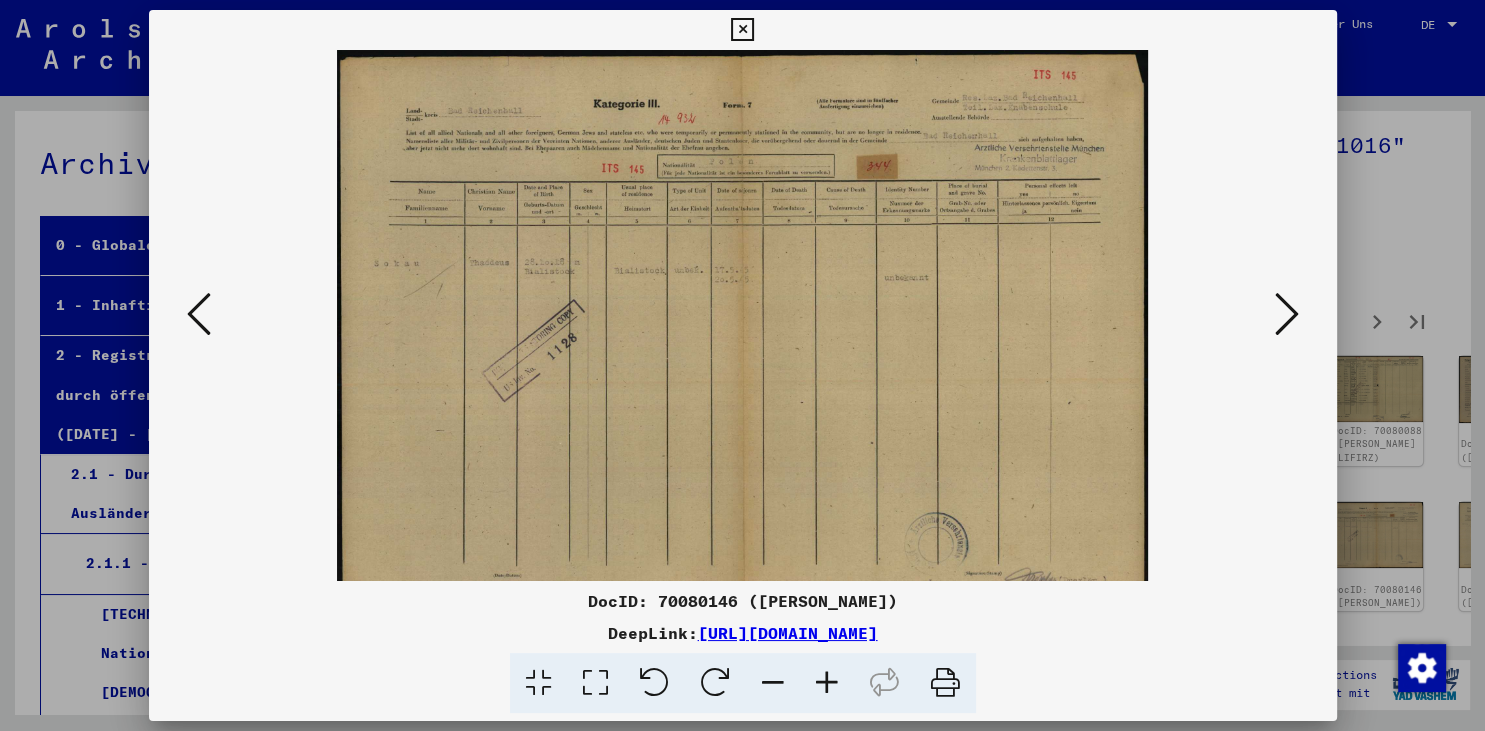 click at bounding box center (827, 683) 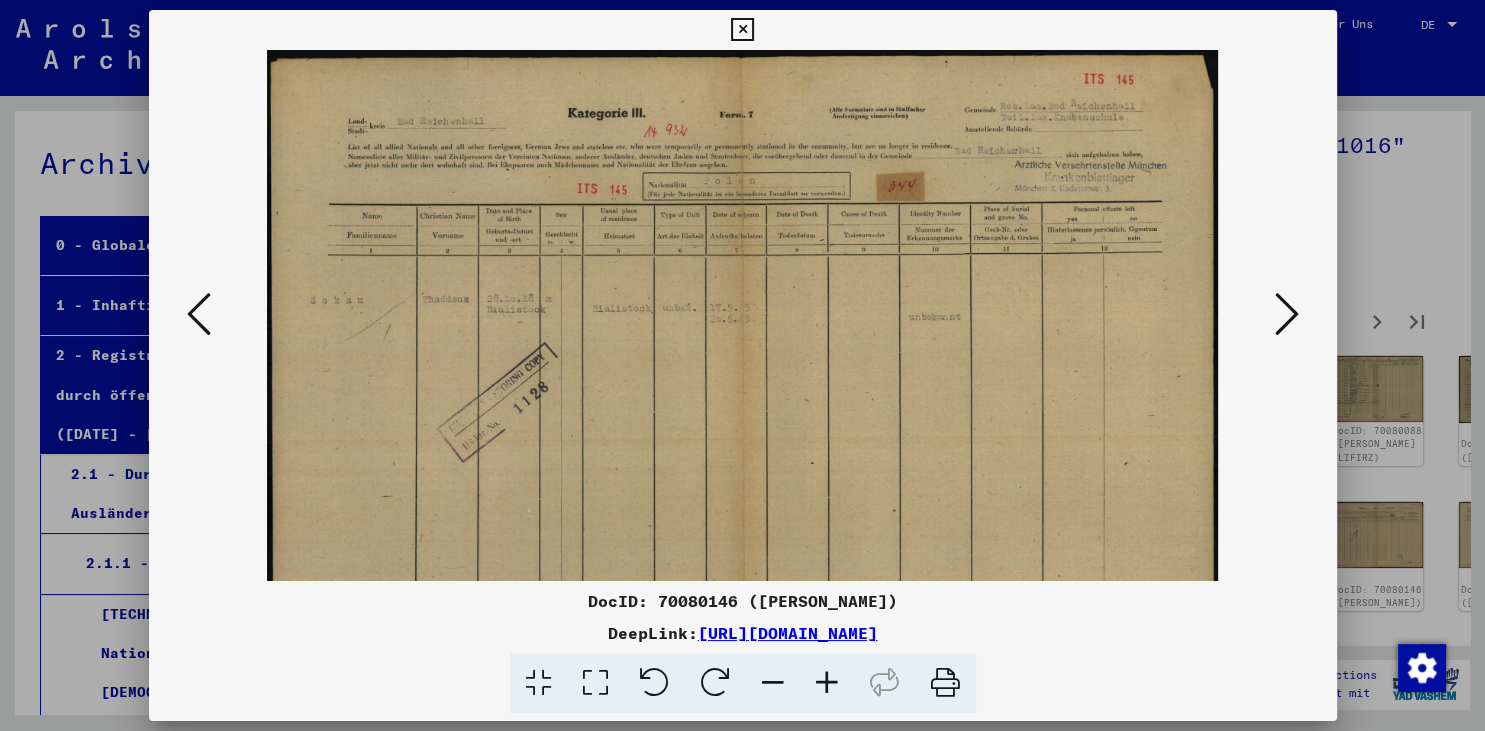 click at bounding box center (827, 683) 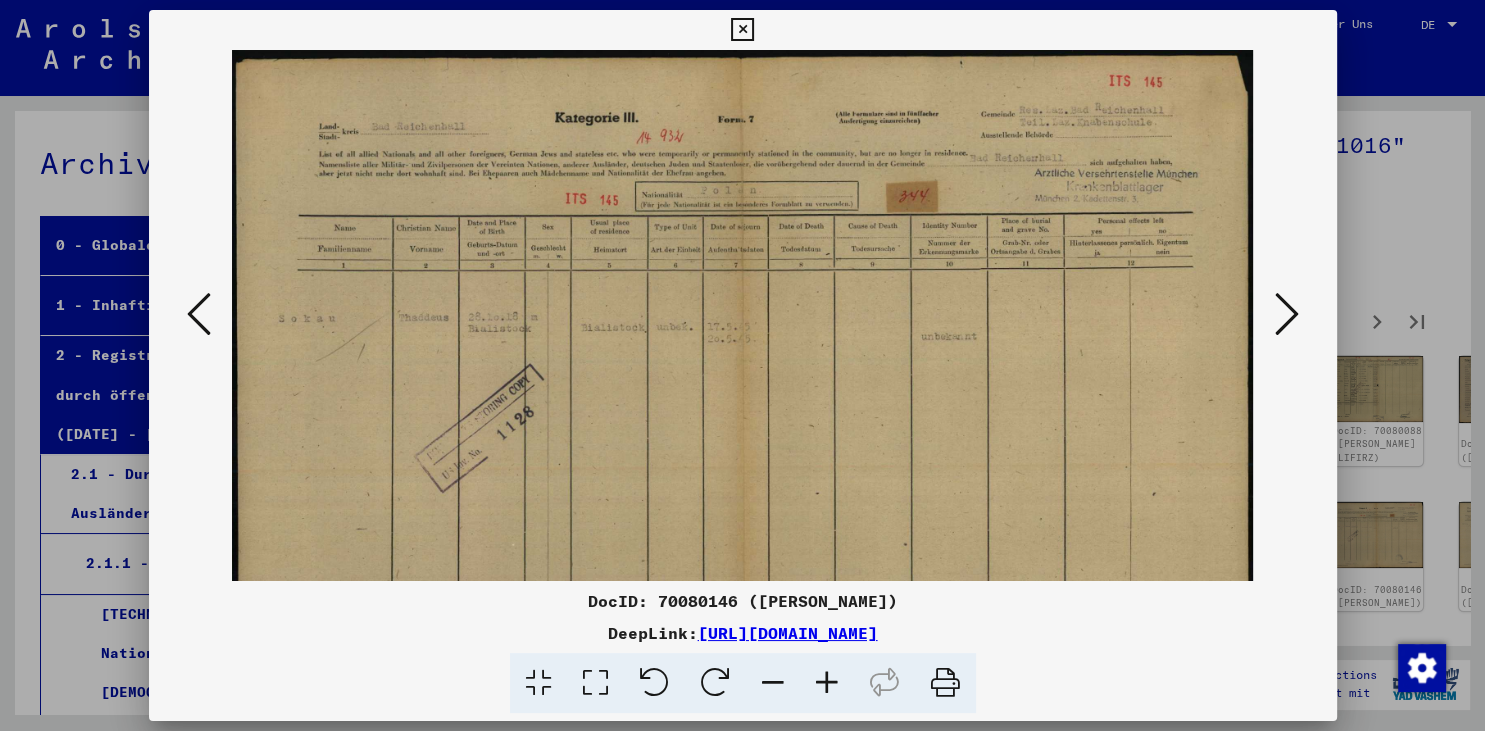 click at bounding box center [827, 683] 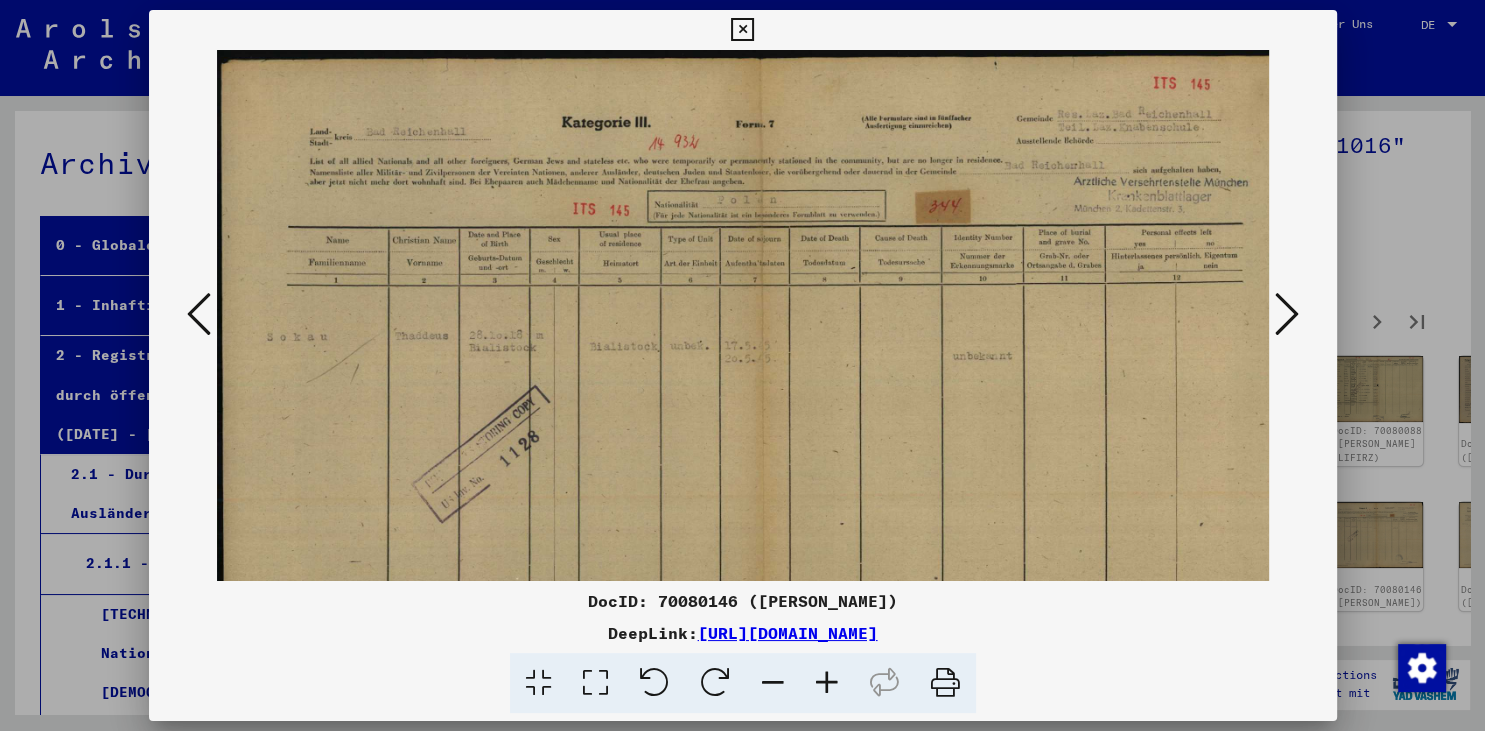 click at bounding box center (827, 683) 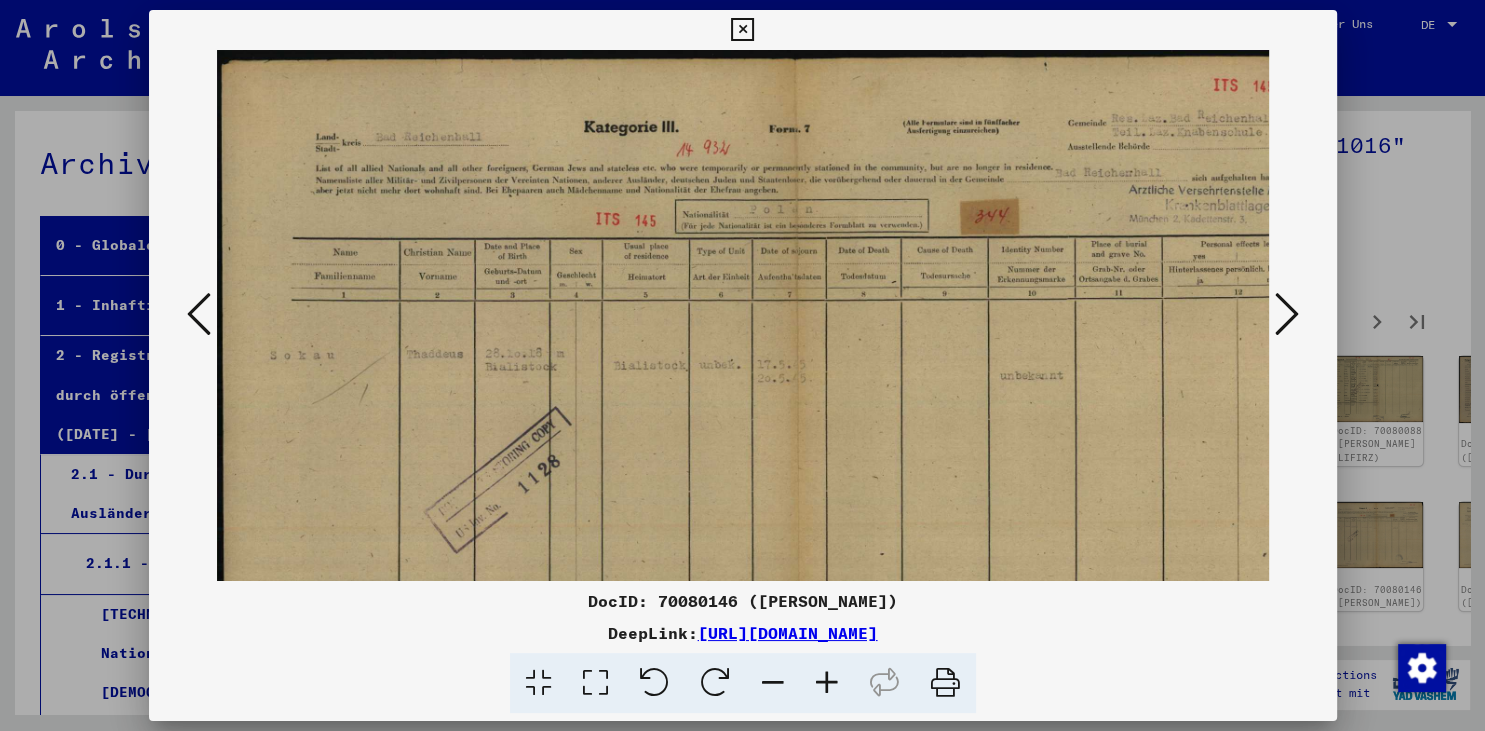 click at bounding box center [827, 683] 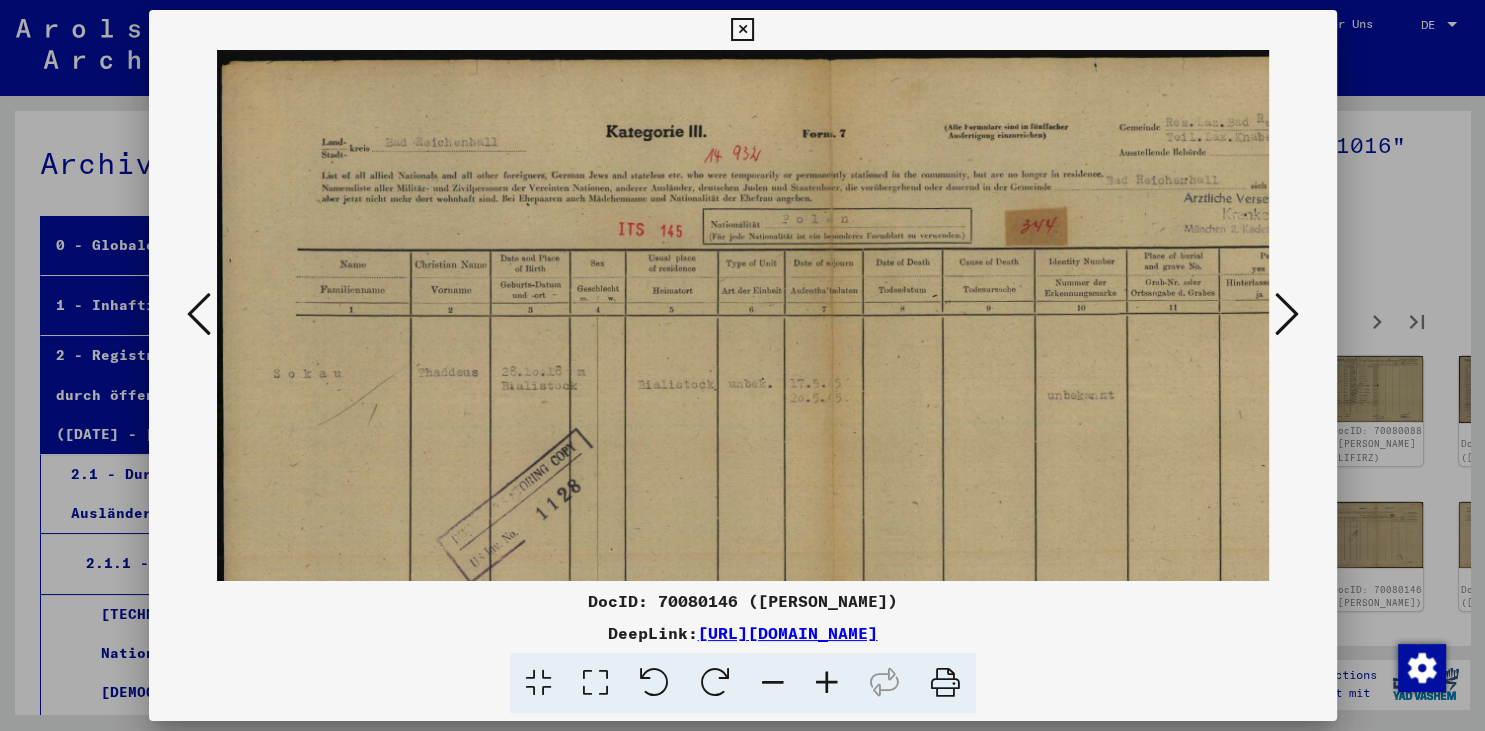 click at bounding box center [827, 683] 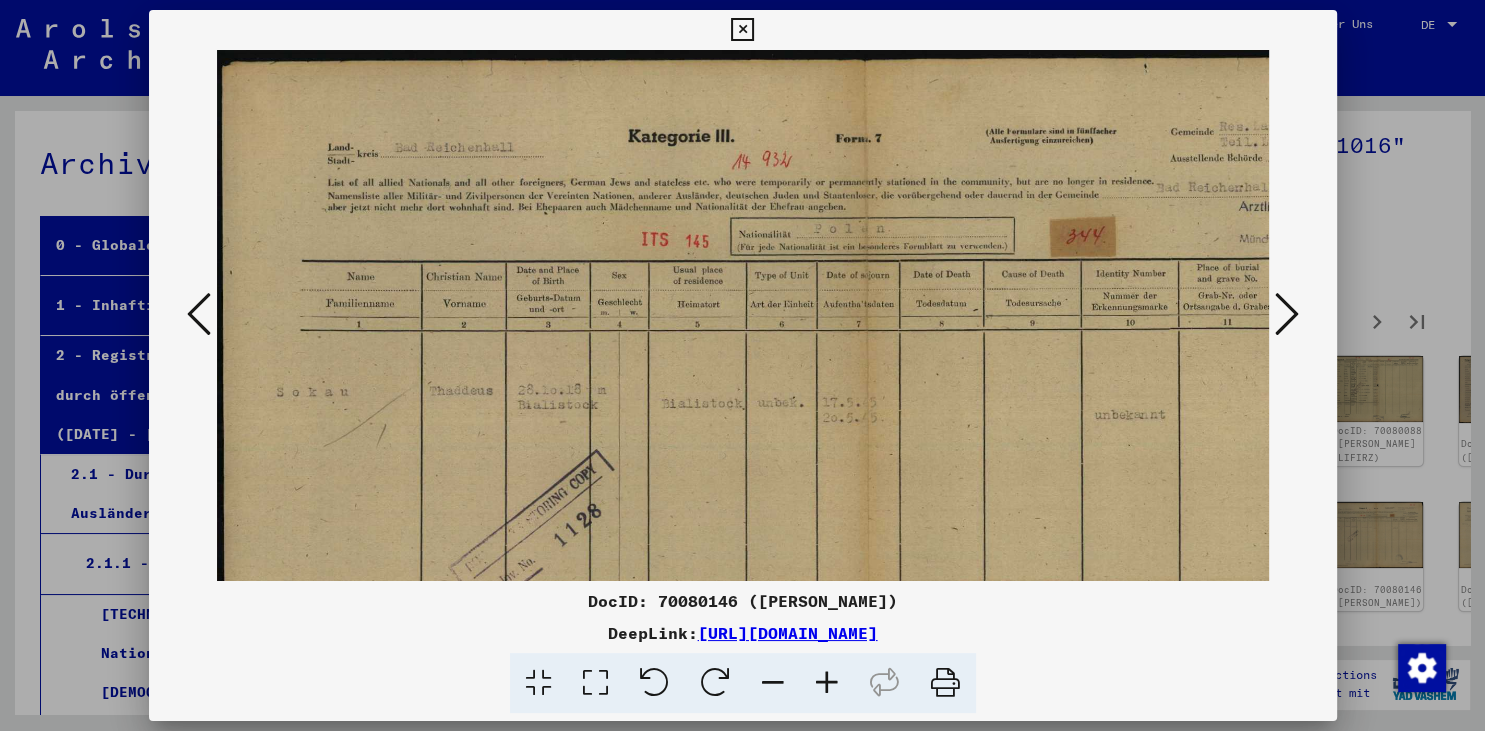 click at bounding box center (827, 683) 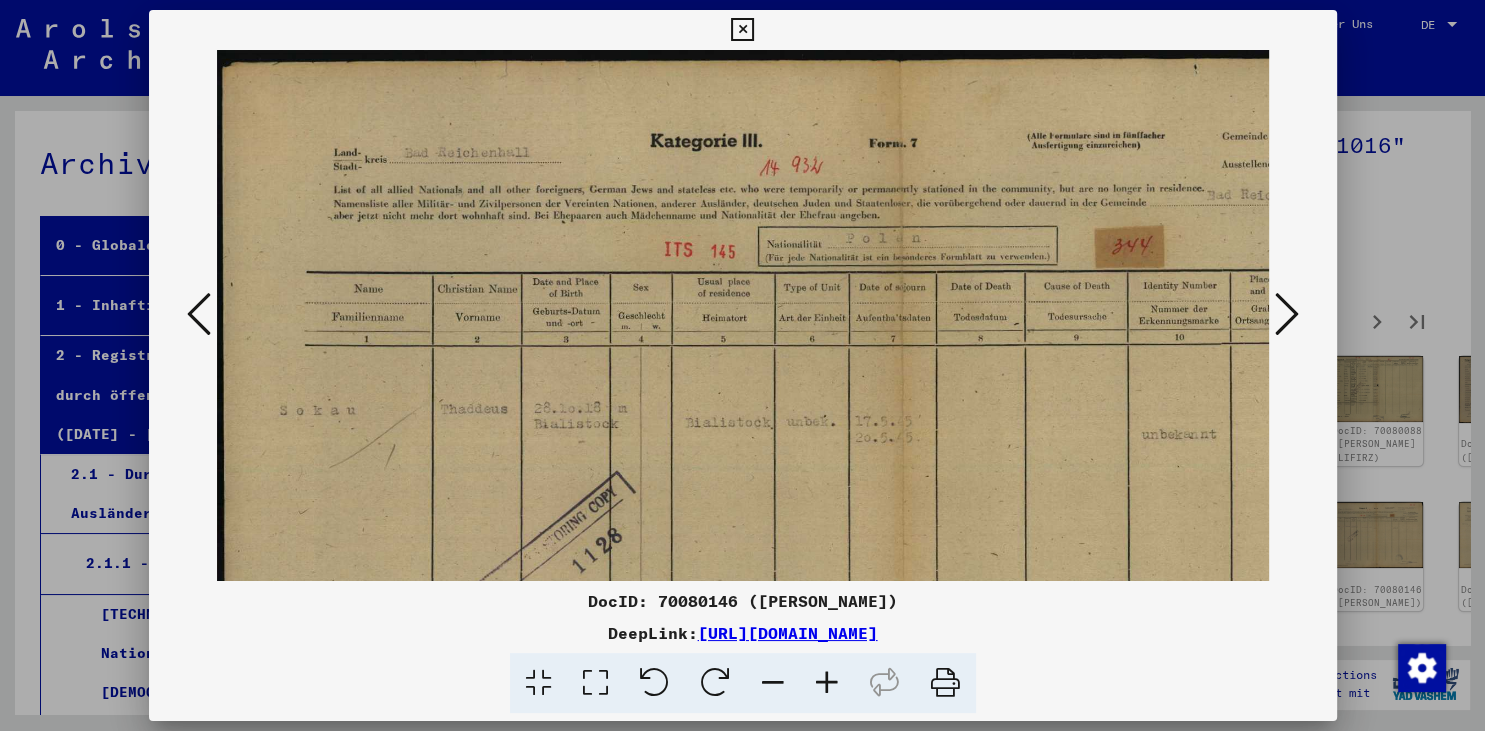 click at bounding box center (827, 683) 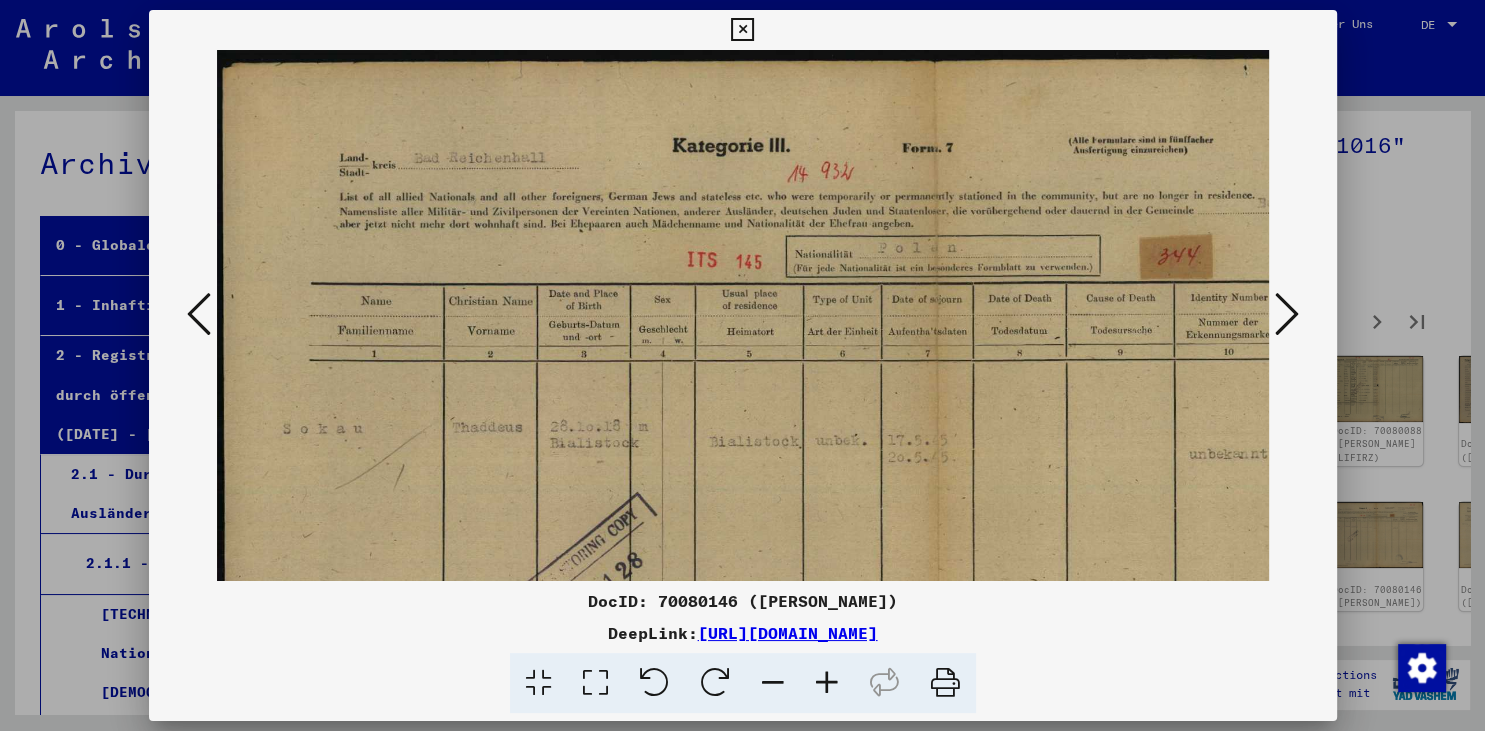 click at bounding box center [827, 683] 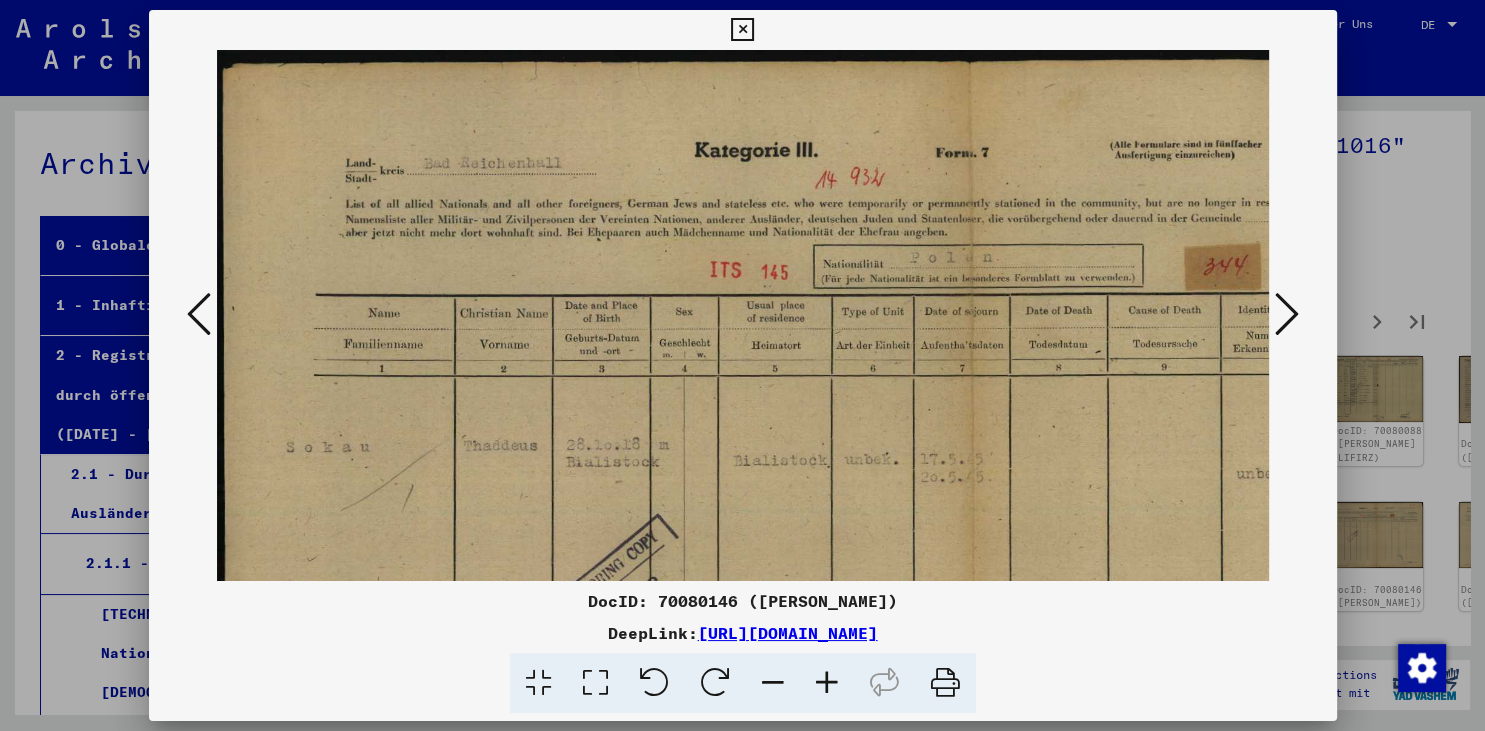 click at bounding box center (827, 683) 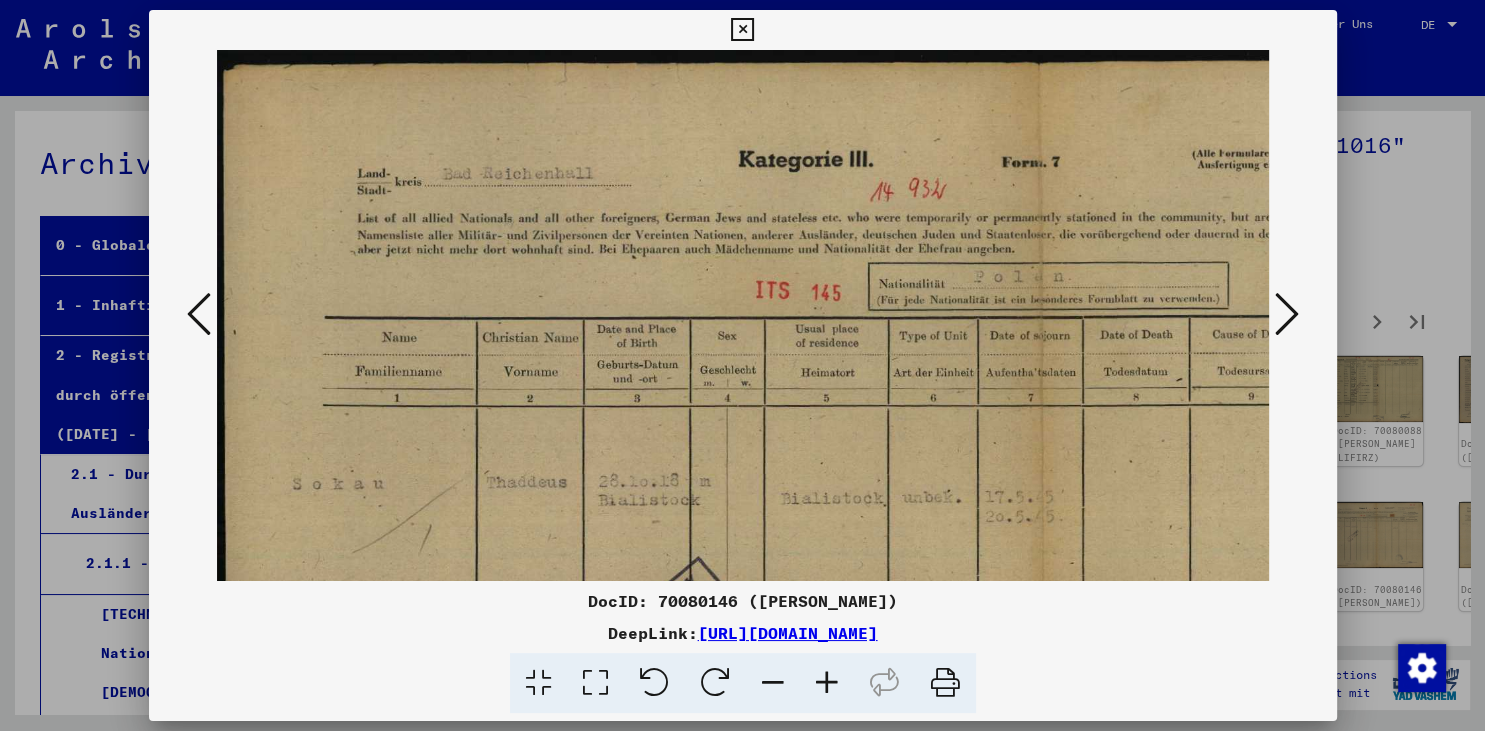 click at bounding box center [827, 683] 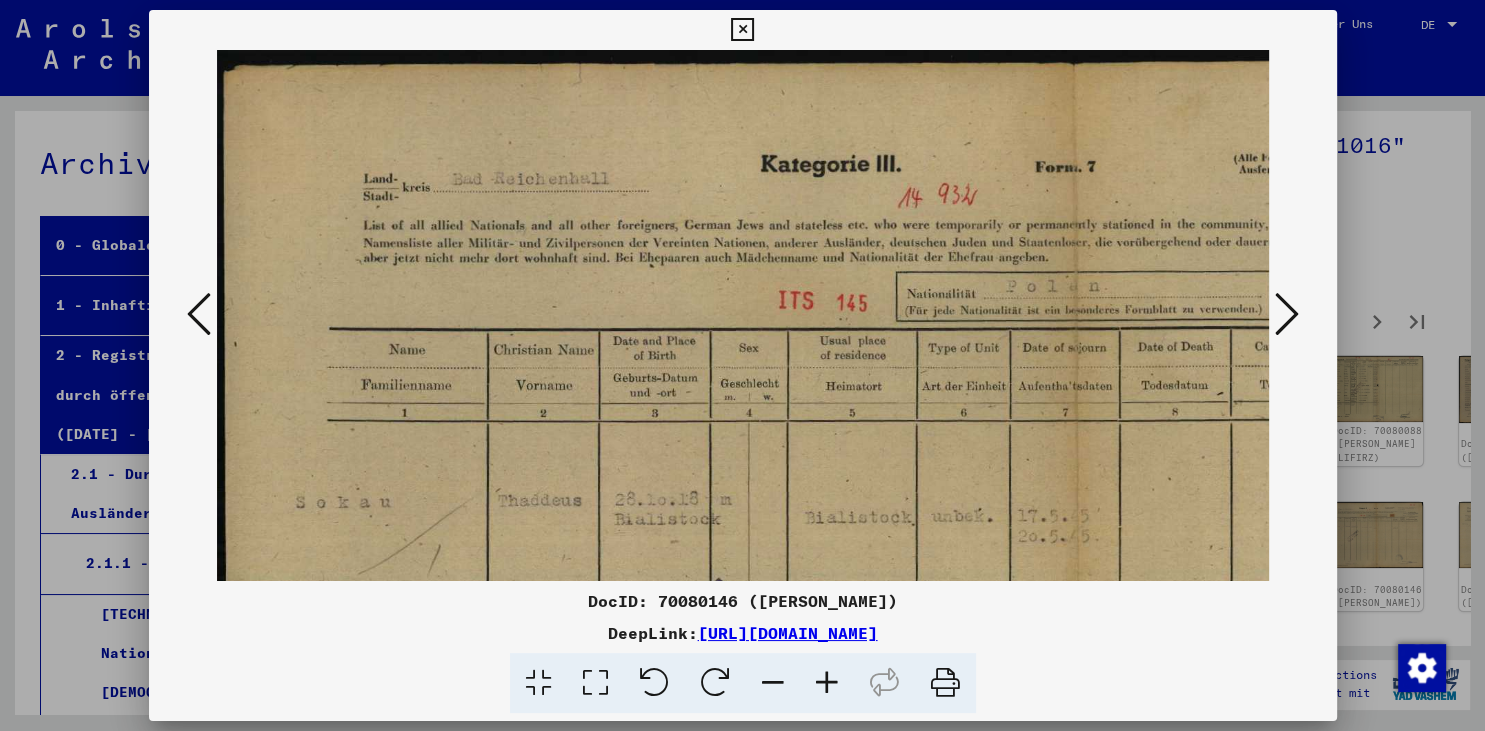 click at bounding box center (827, 683) 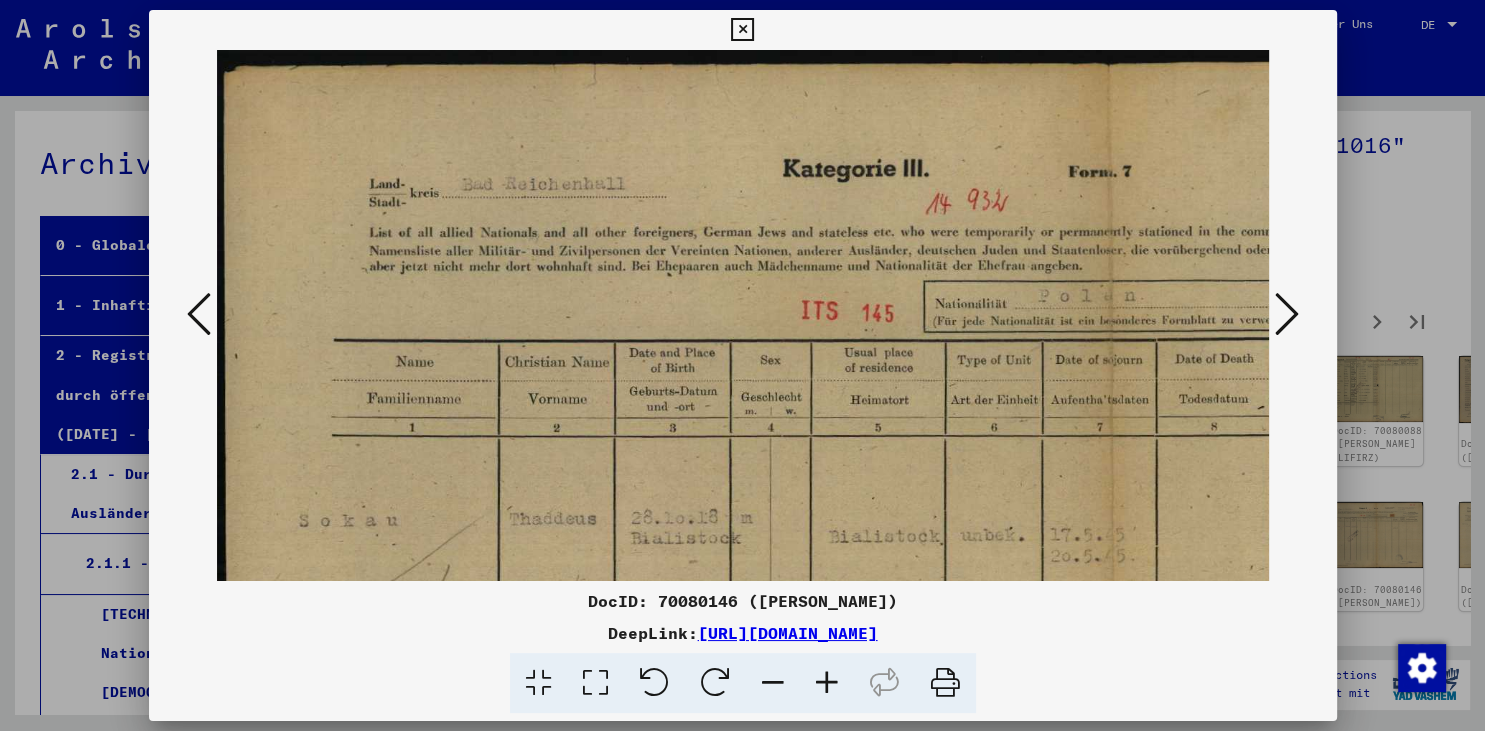 click at bounding box center (827, 683) 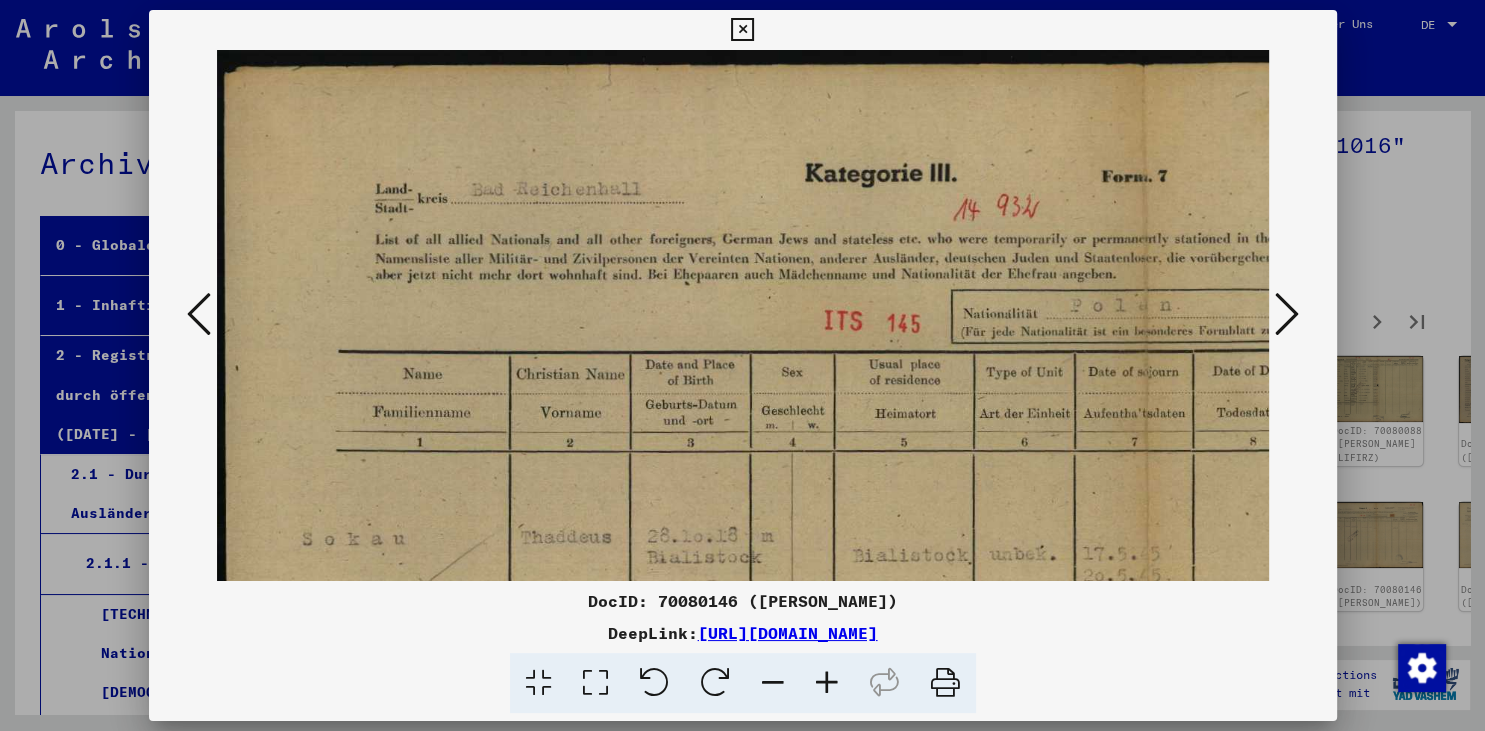 click at bounding box center (827, 683) 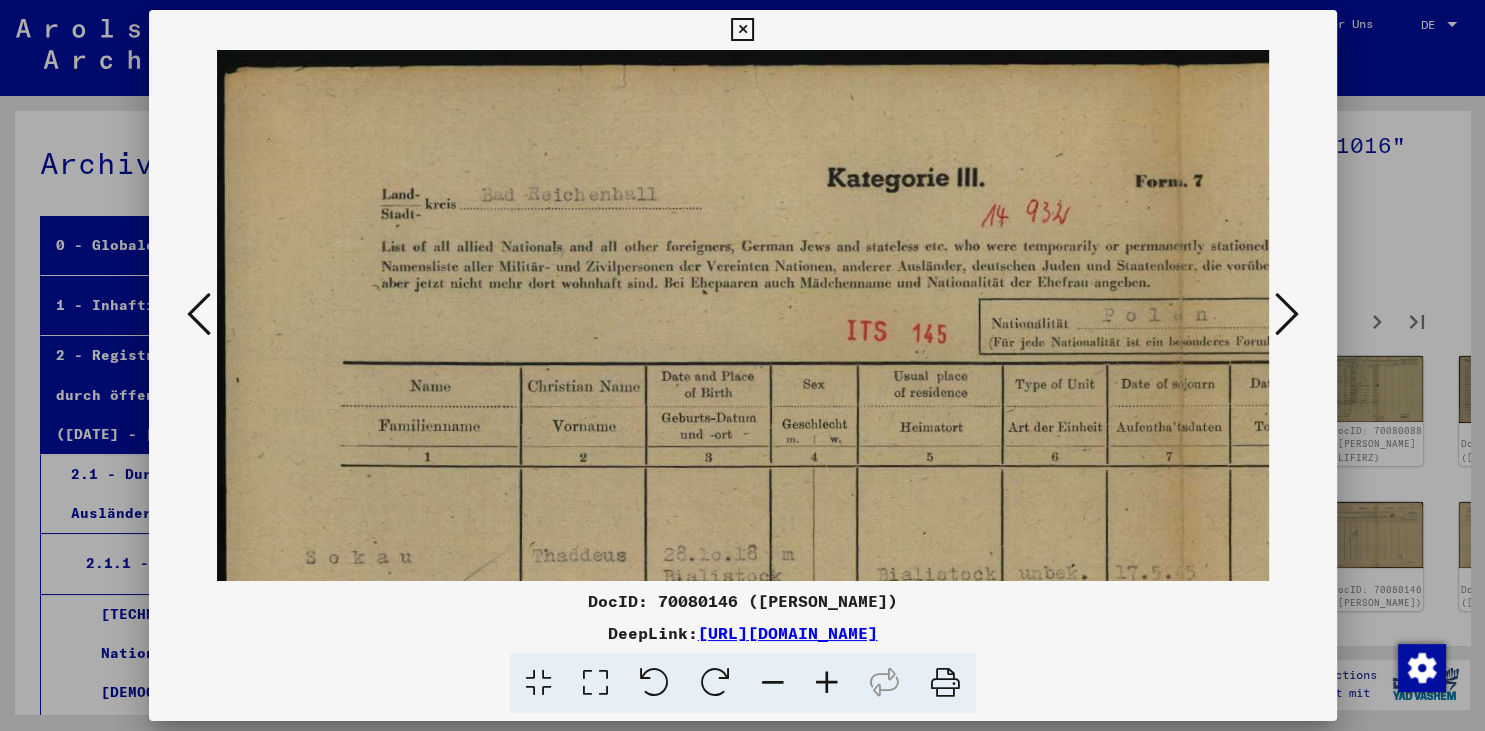 click at bounding box center (827, 683) 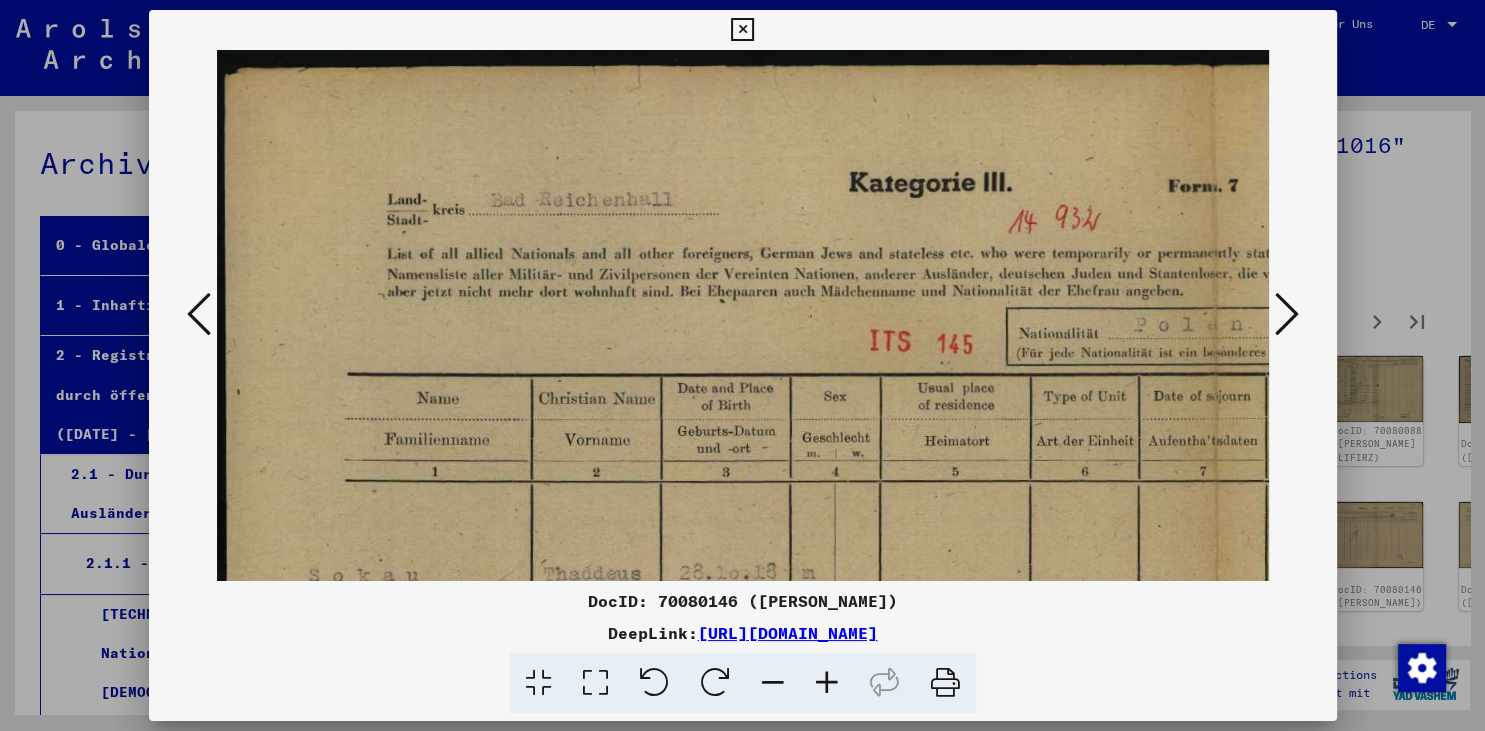 click at bounding box center (827, 683) 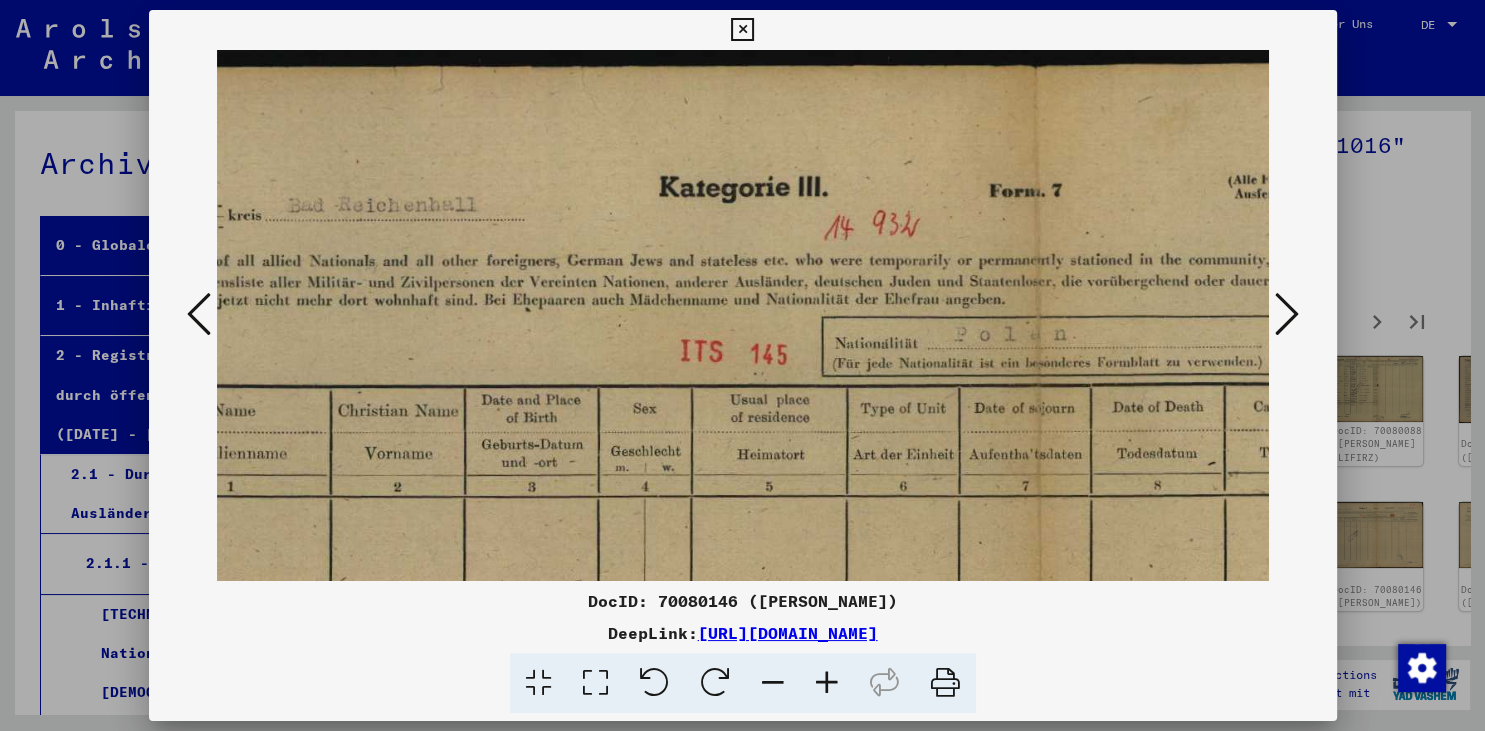 drag, startPoint x: 705, startPoint y: 348, endPoint x: 494, endPoint y: 398, distance: 216.84326 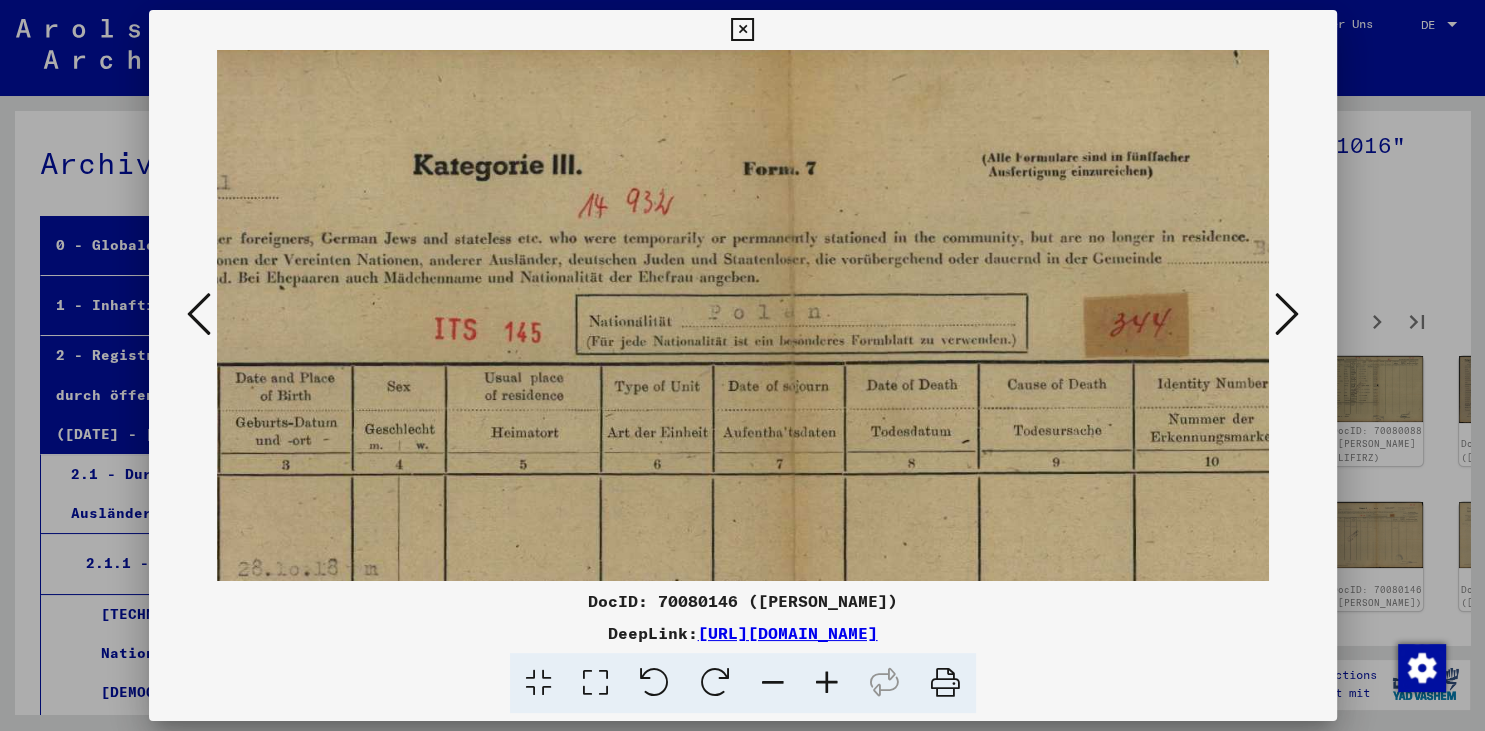 scroll, scrollTop: 22, scrollLeft: 459, axis: both 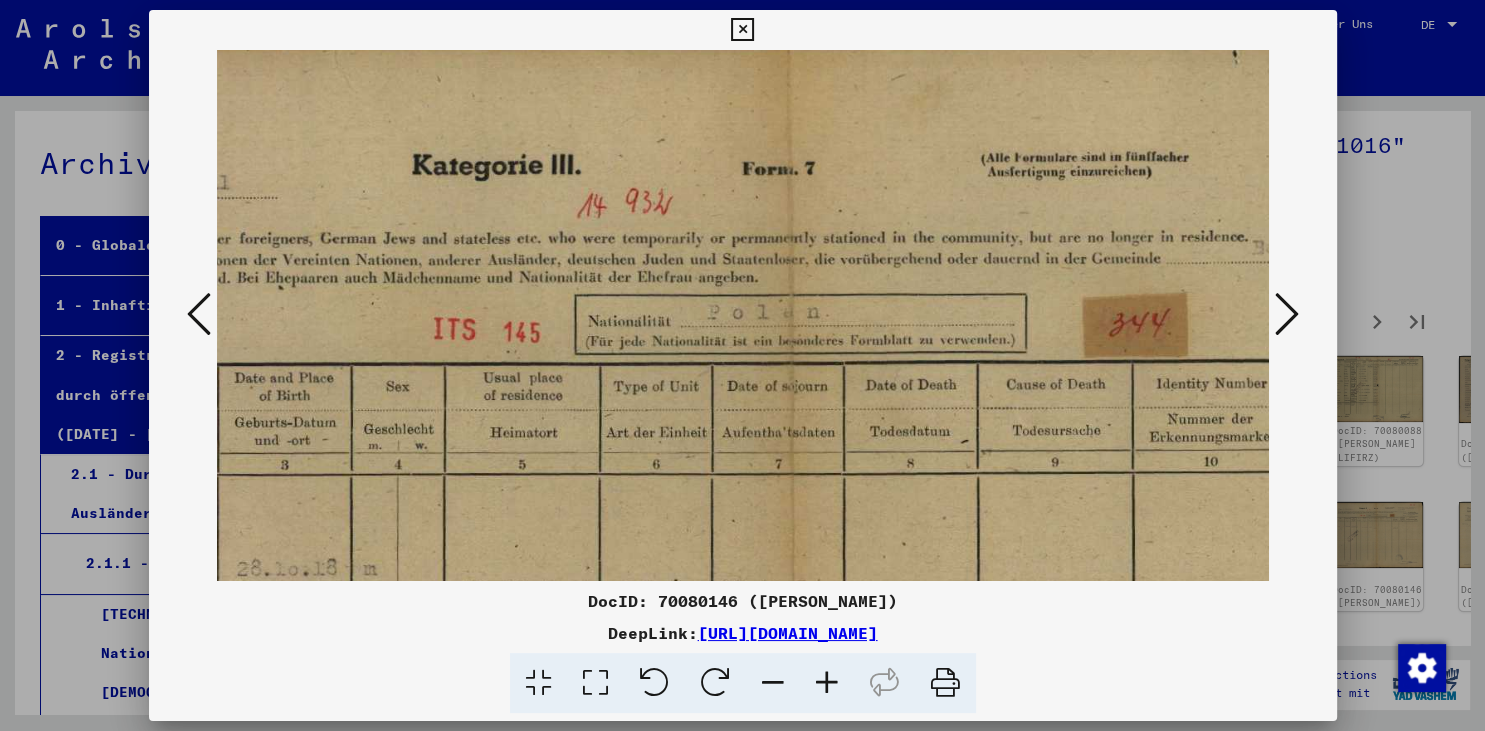 drag, startPoint x: 536, startPoint y: 394, endPoint x: 288, endPoint y: 378, distance: 248.5156 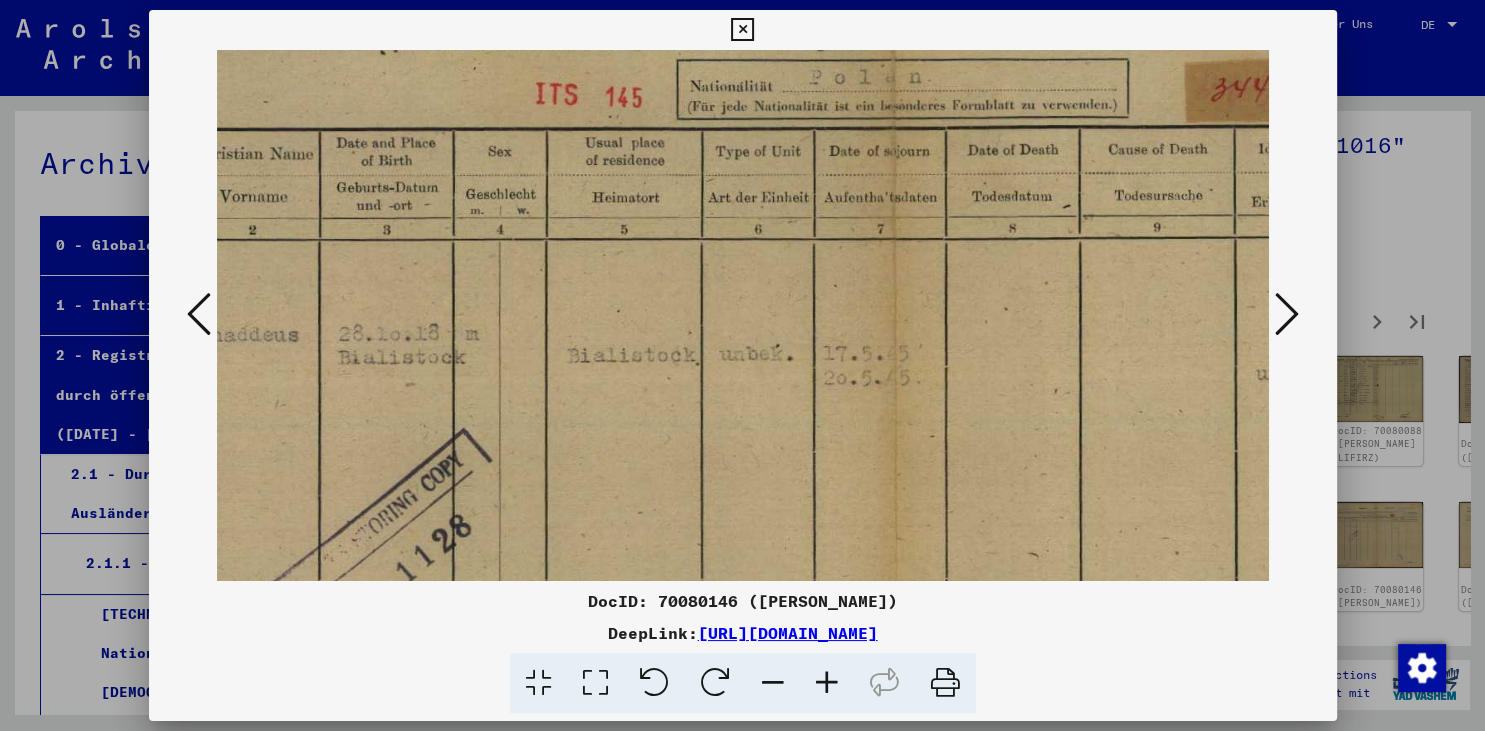 scroll, scrollTop: 256, scrollLeft: 358, axis: both 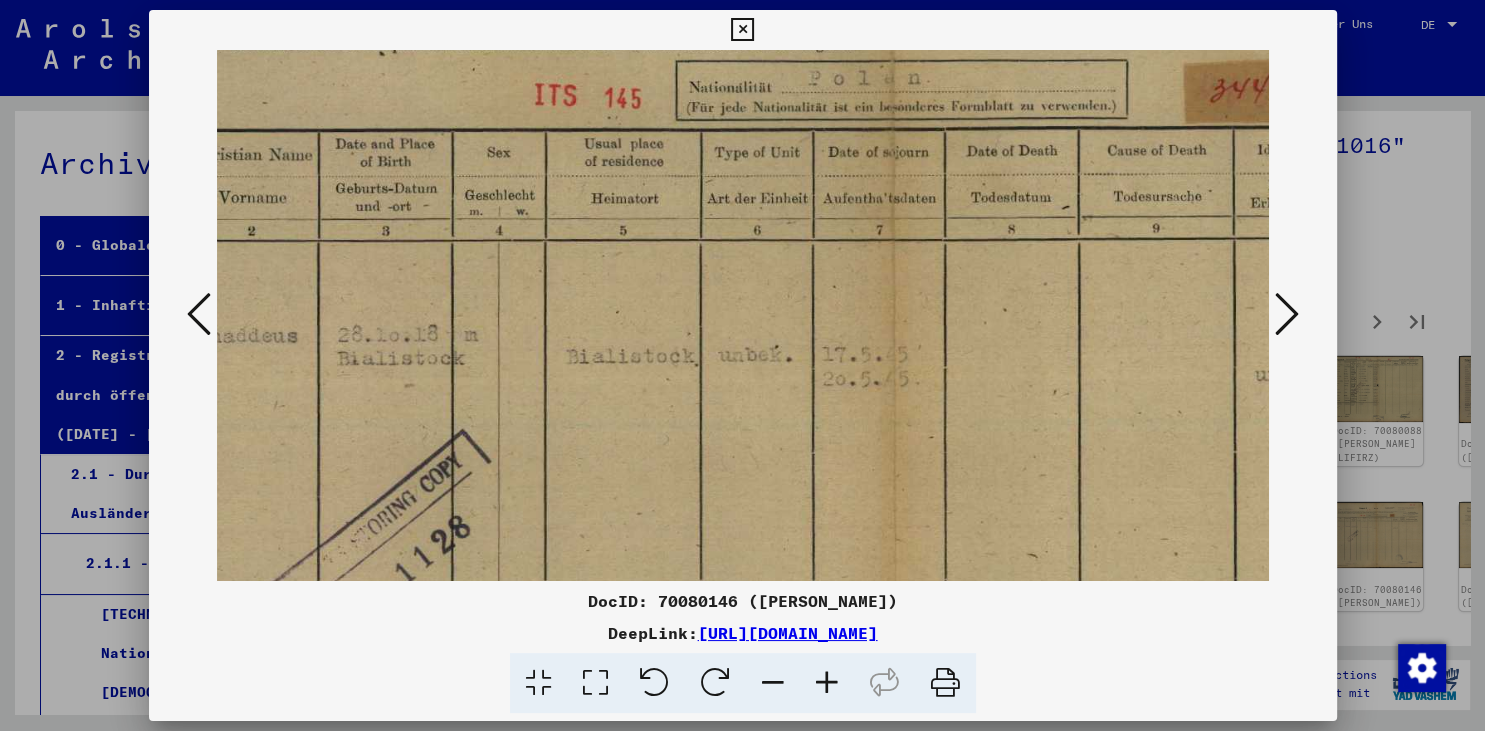 drag, startPoint x: 844, startPoint y: 433, endPoint x: 945, endPoint y: 199, distance: 254.86664 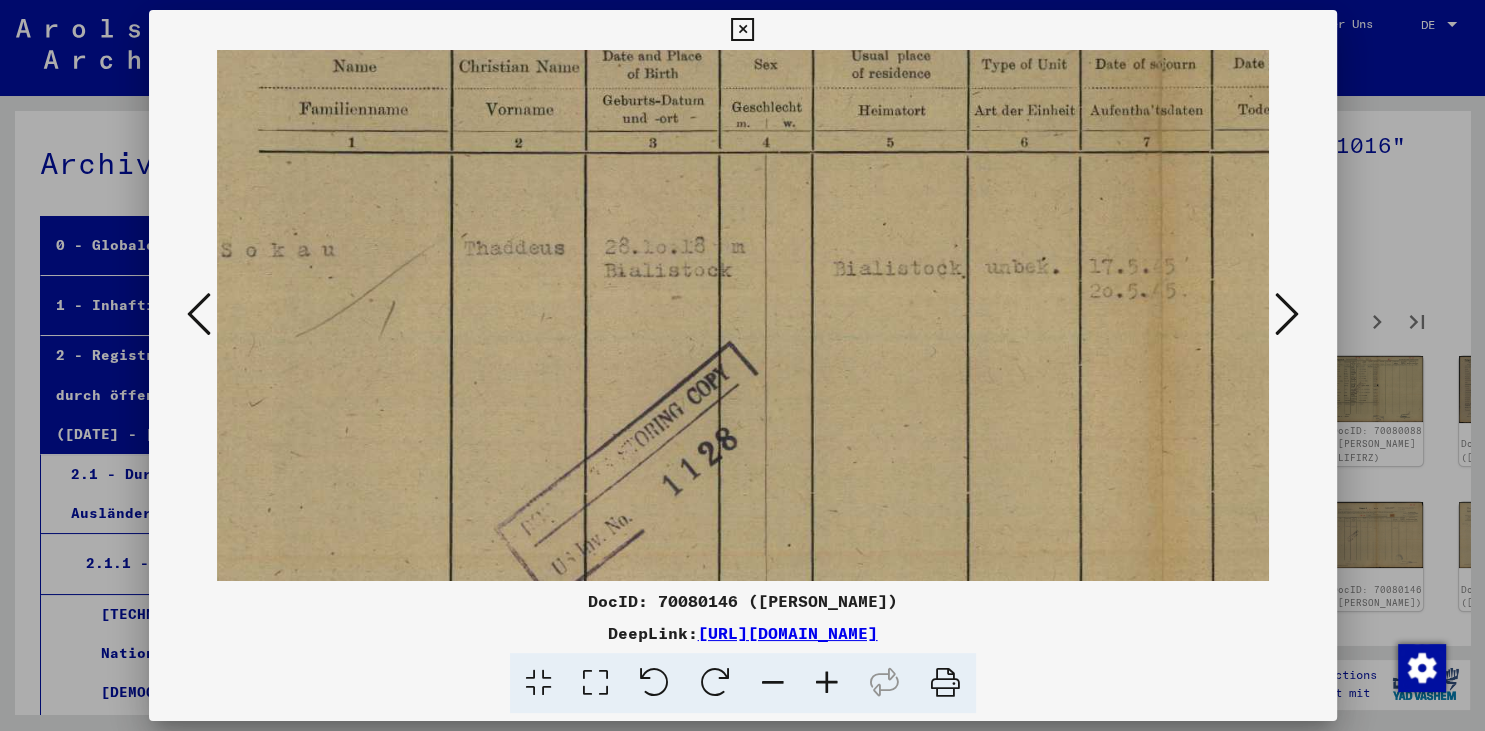 scroll, scrollTop: 343, scrollLeft: 90, axis: both 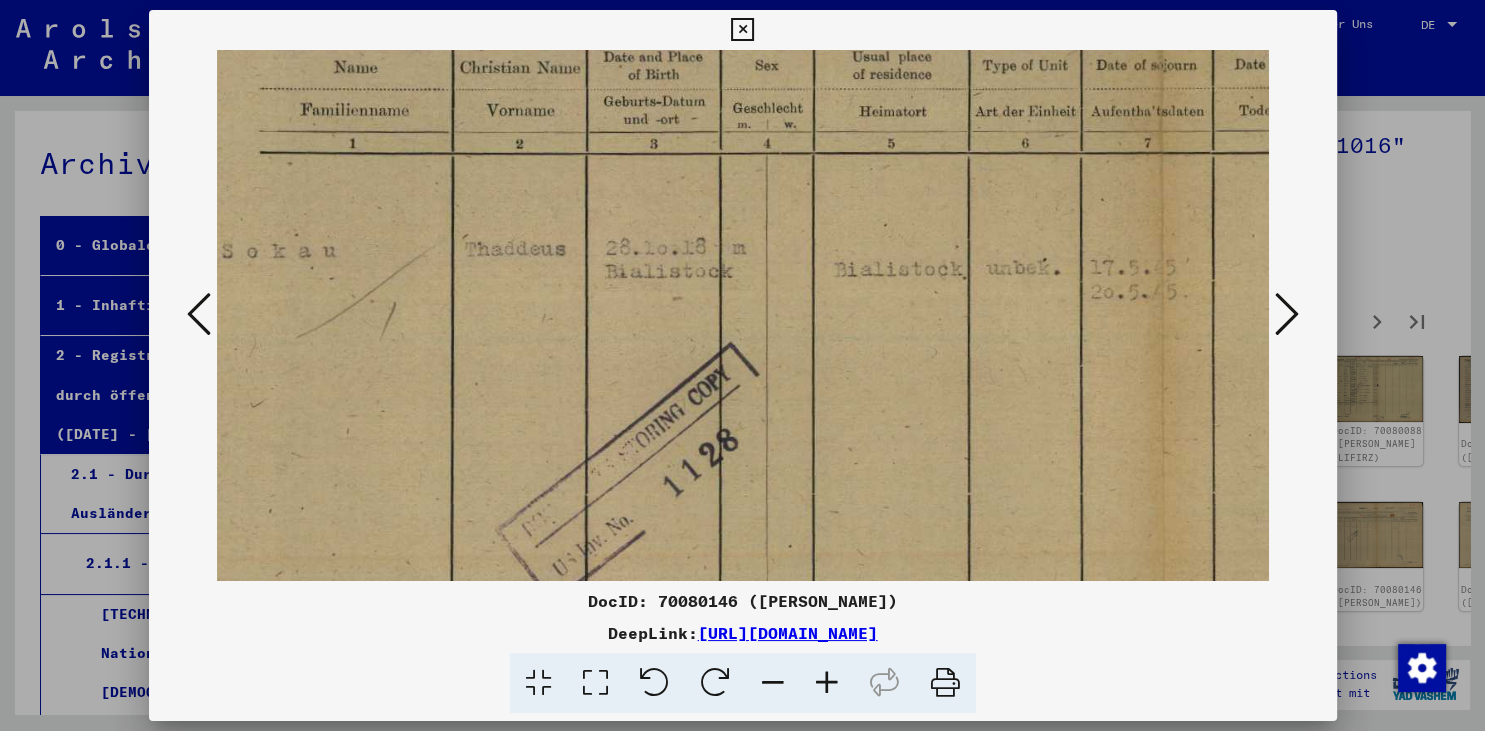 drag, startPoint x: 675, startPoint y: 450, endPoint x: 943, endPoint y: 363, distance: 281.76764 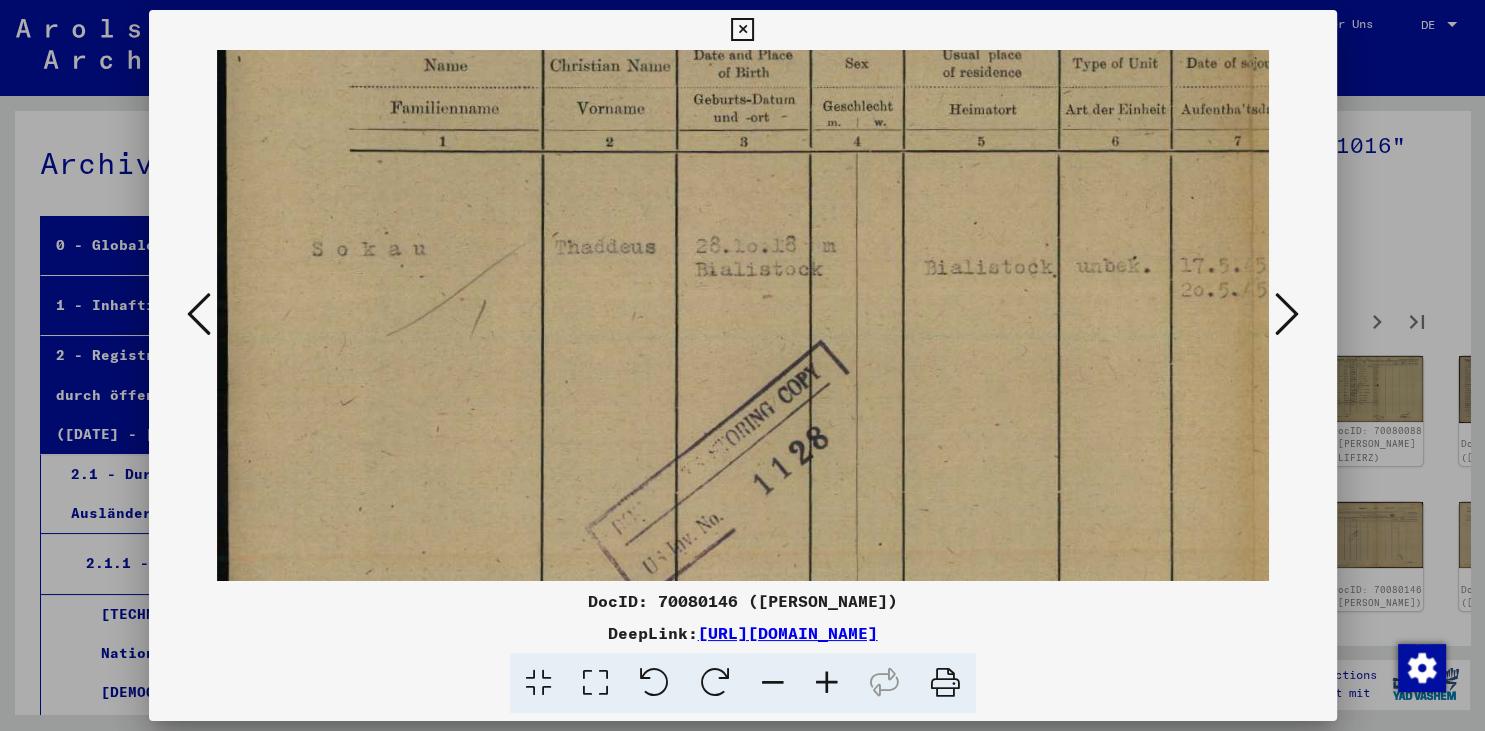 scroll, scrollTop: 343, scrollLeft: 0, axis: vertical 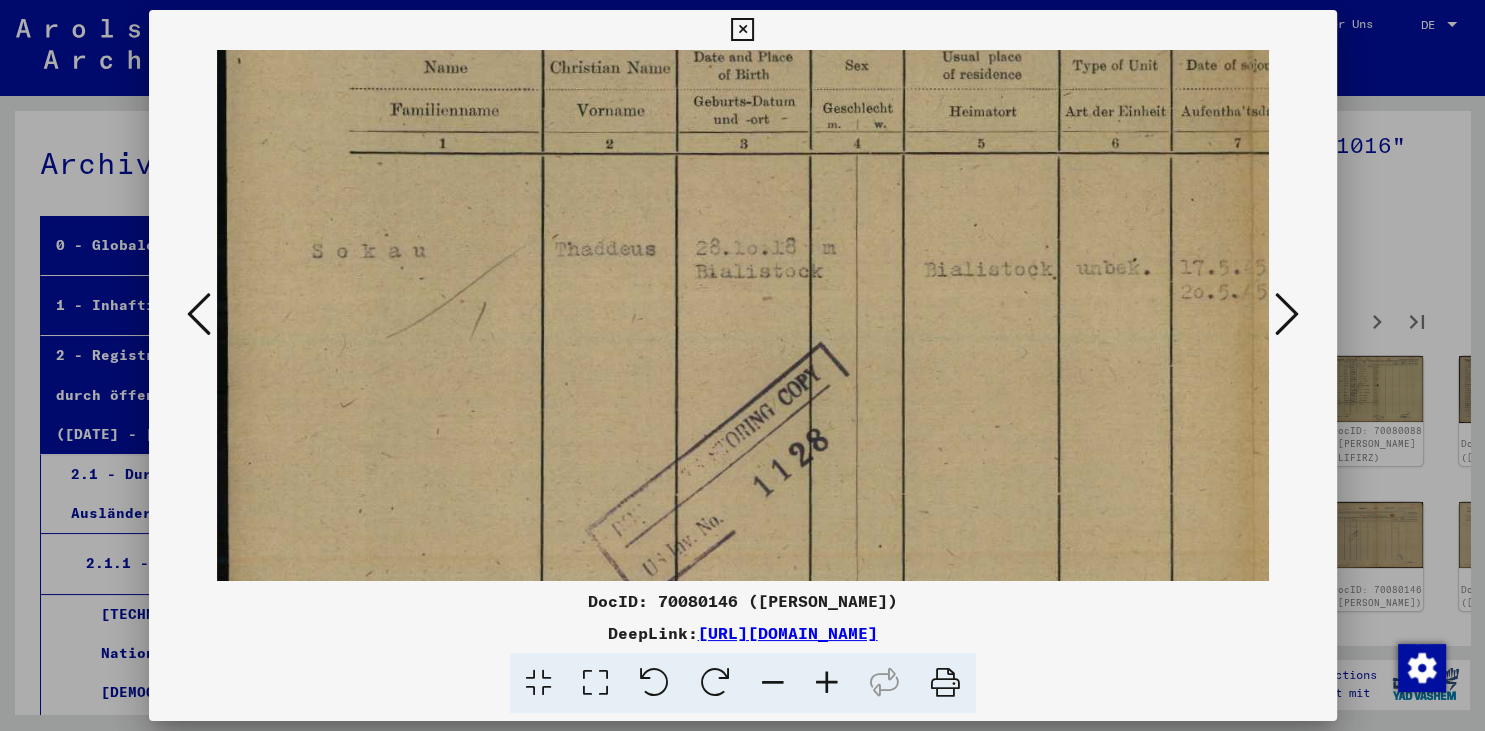 drag, startPoint x: 873, startPoint y: 450, endPoint x: 1083, endPoint y: 450, distance: 210 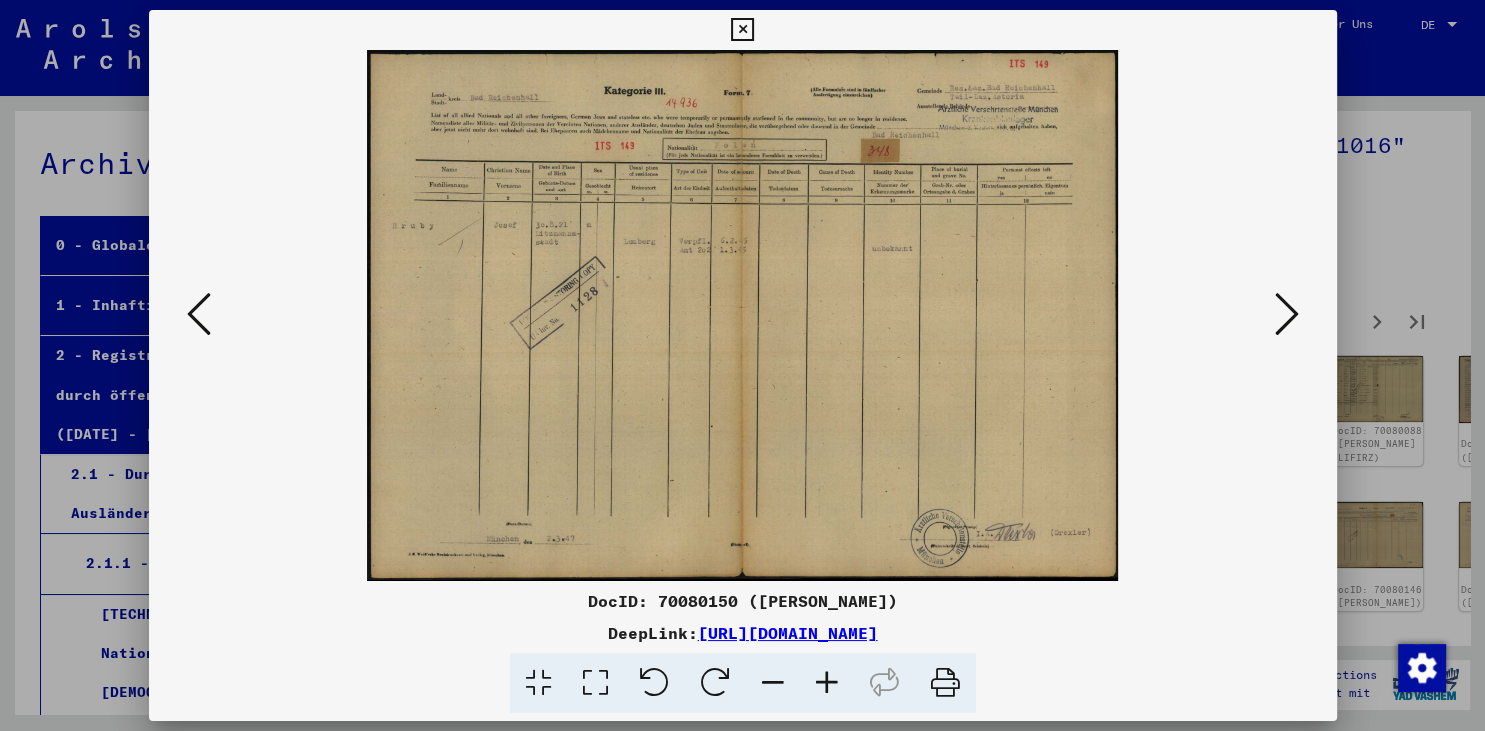 scroll, scrollTop: 0, scrollLeft: 0, axis: both 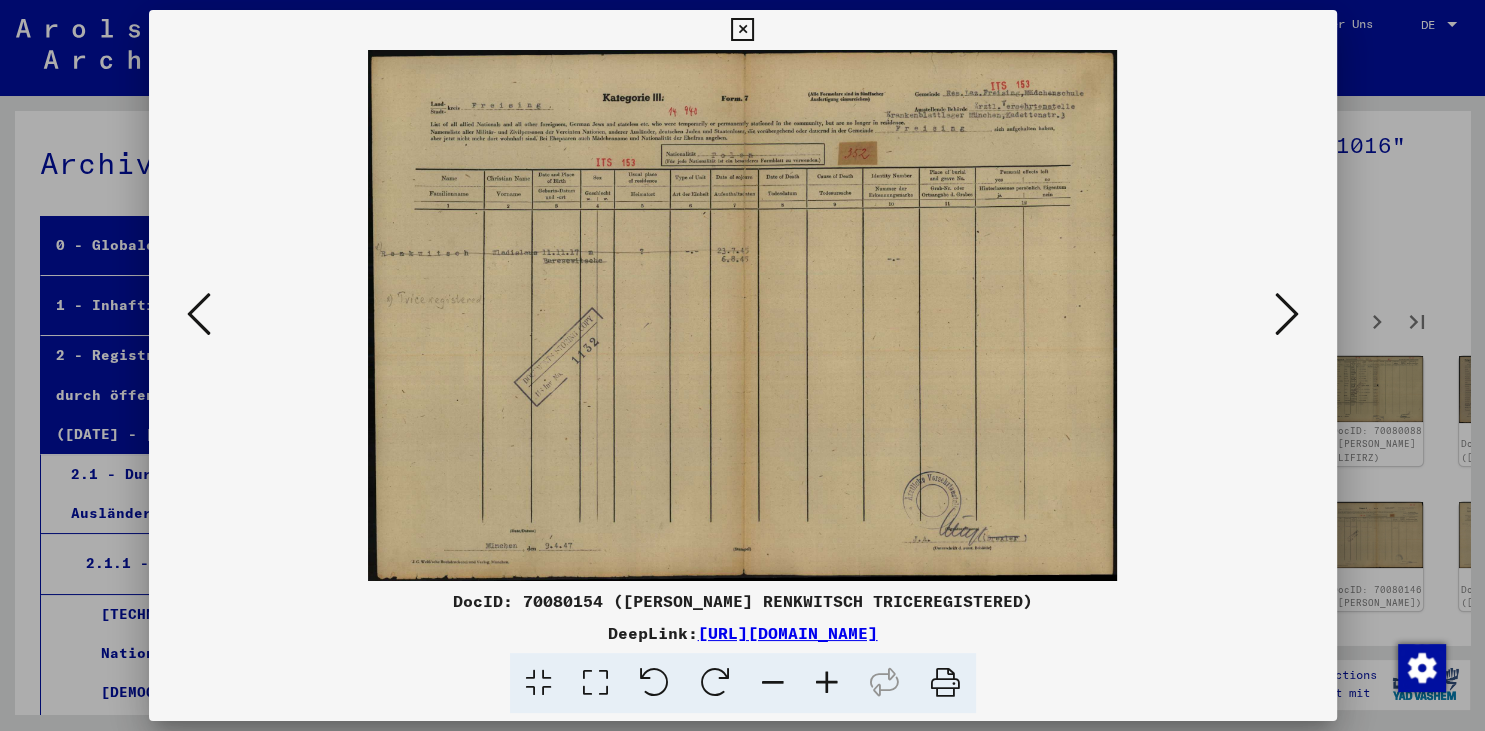 click at bounding box center (1287, 314) 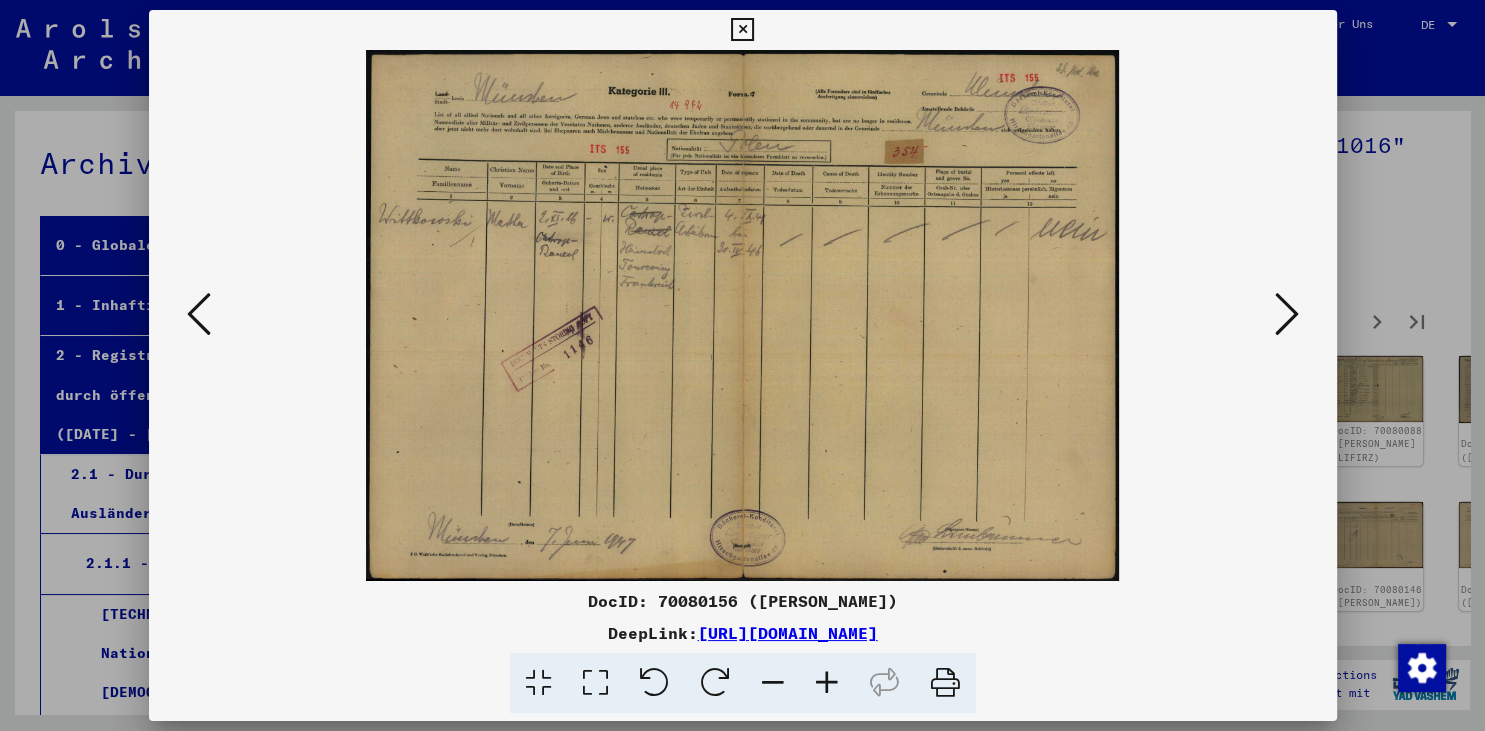 click at bounding box center [1287, 314] 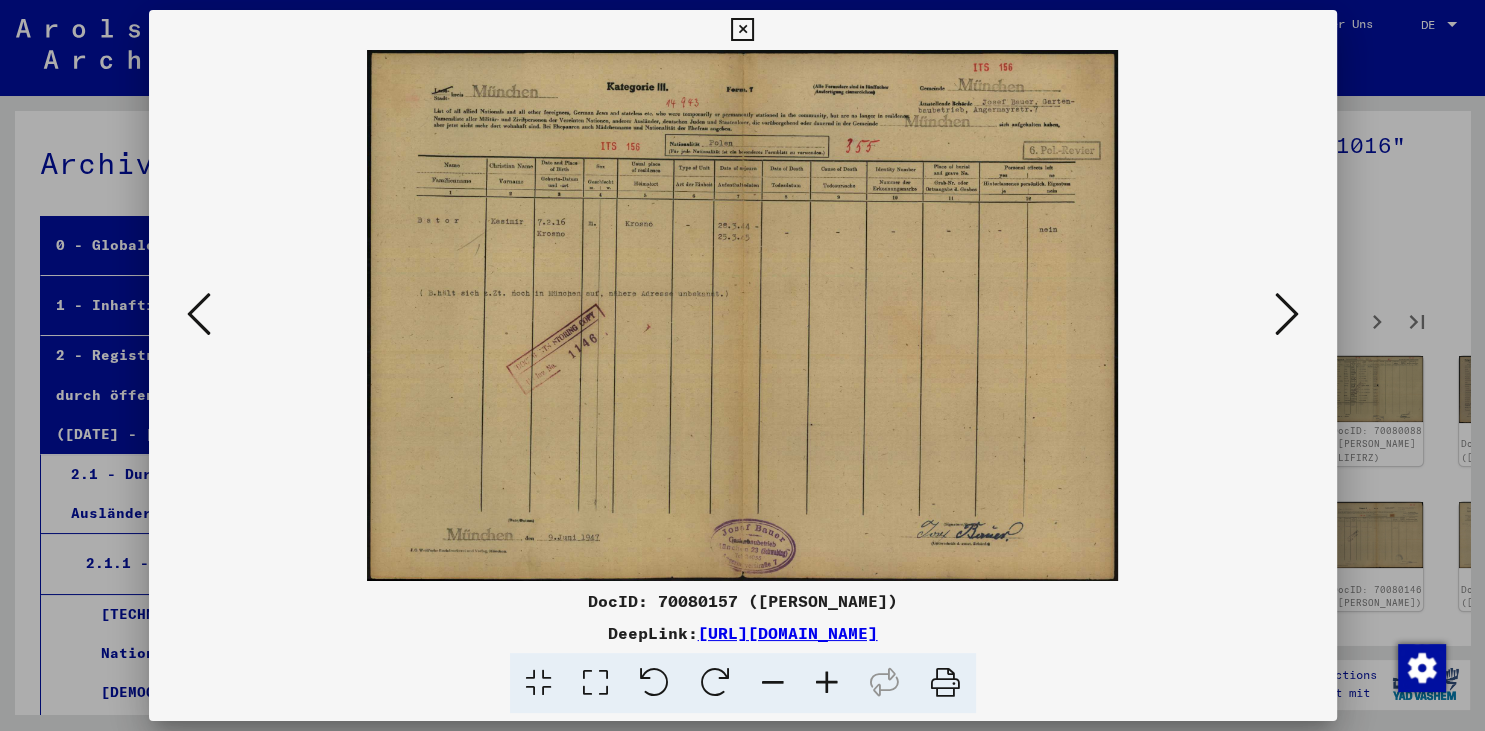 click at bounding box center [1287, 314] 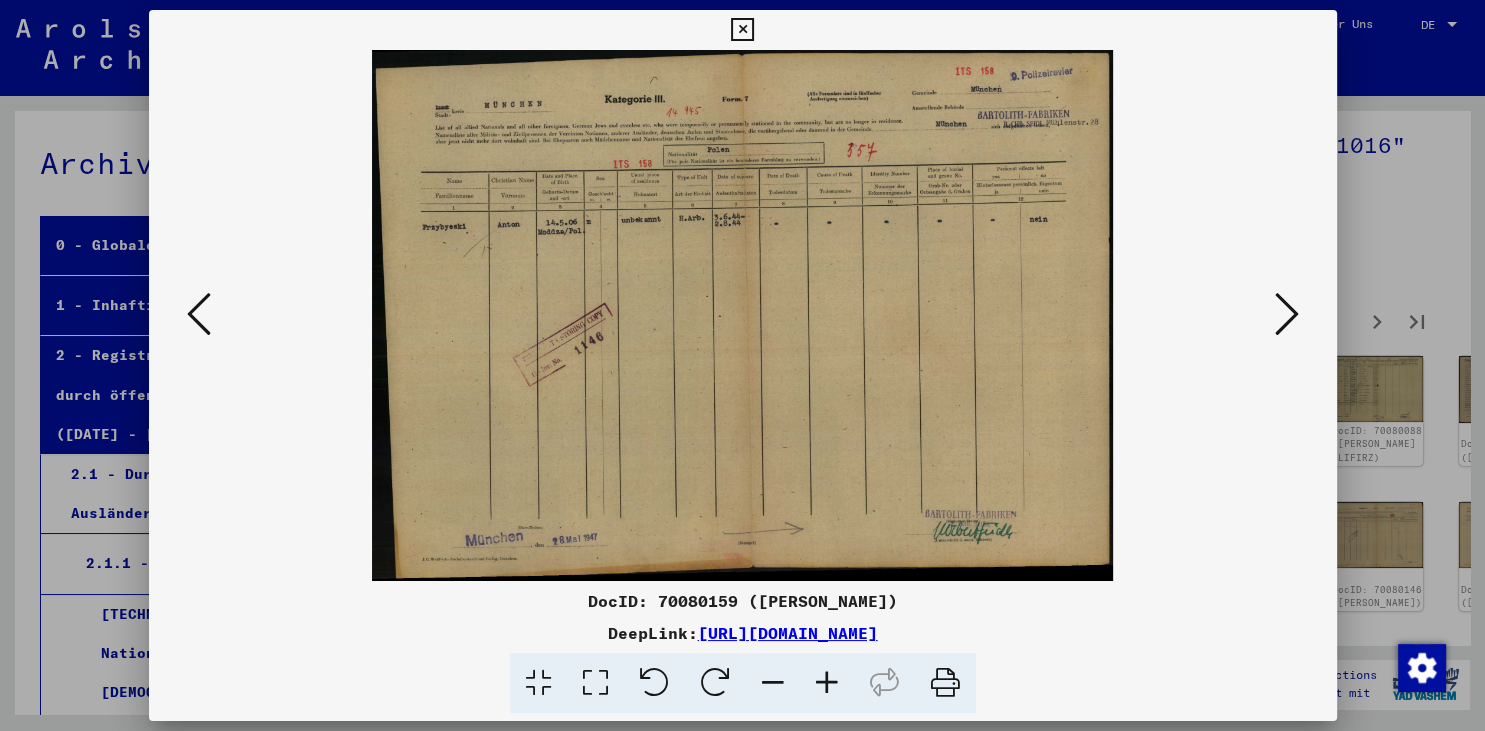 click at bounding box center (1287, 314) 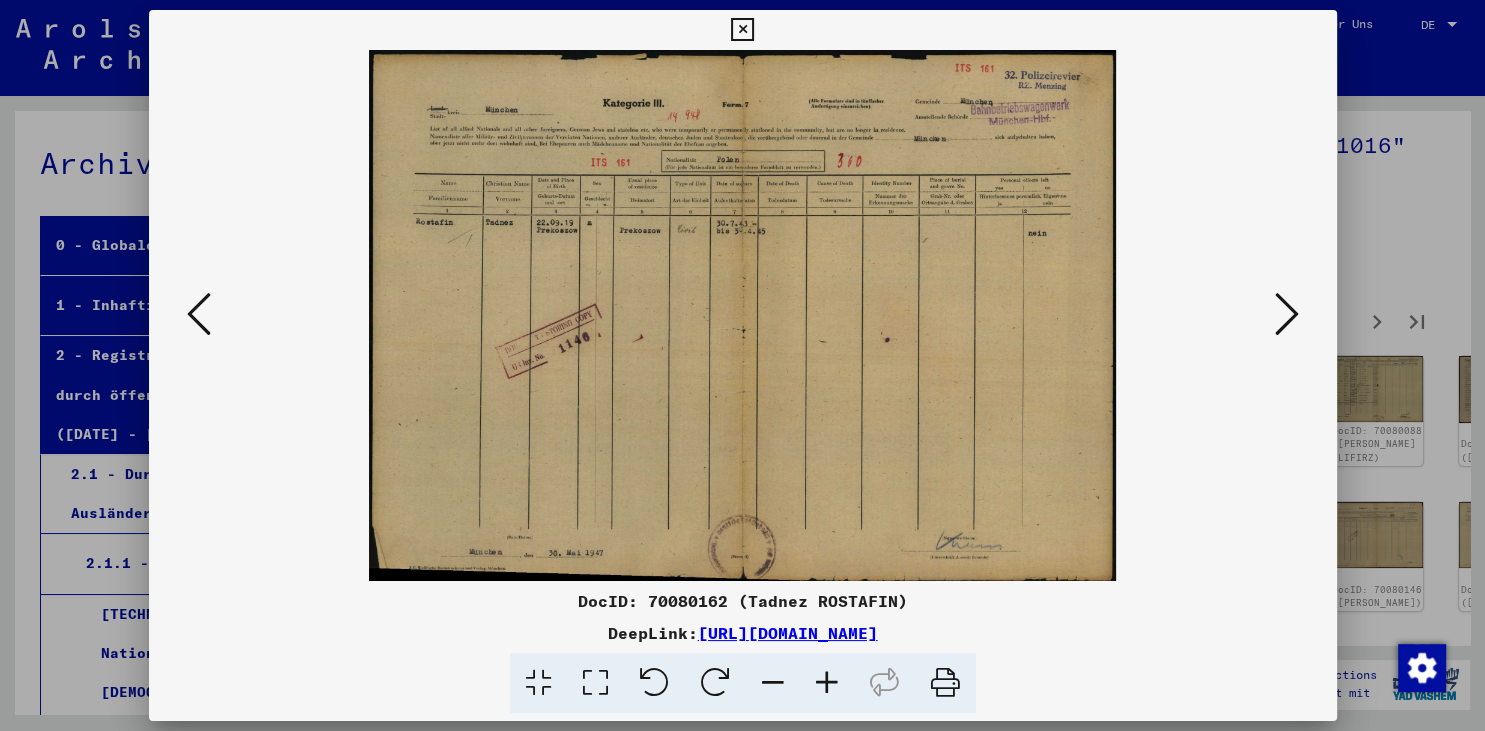 click at bounding box center [1287, 314] 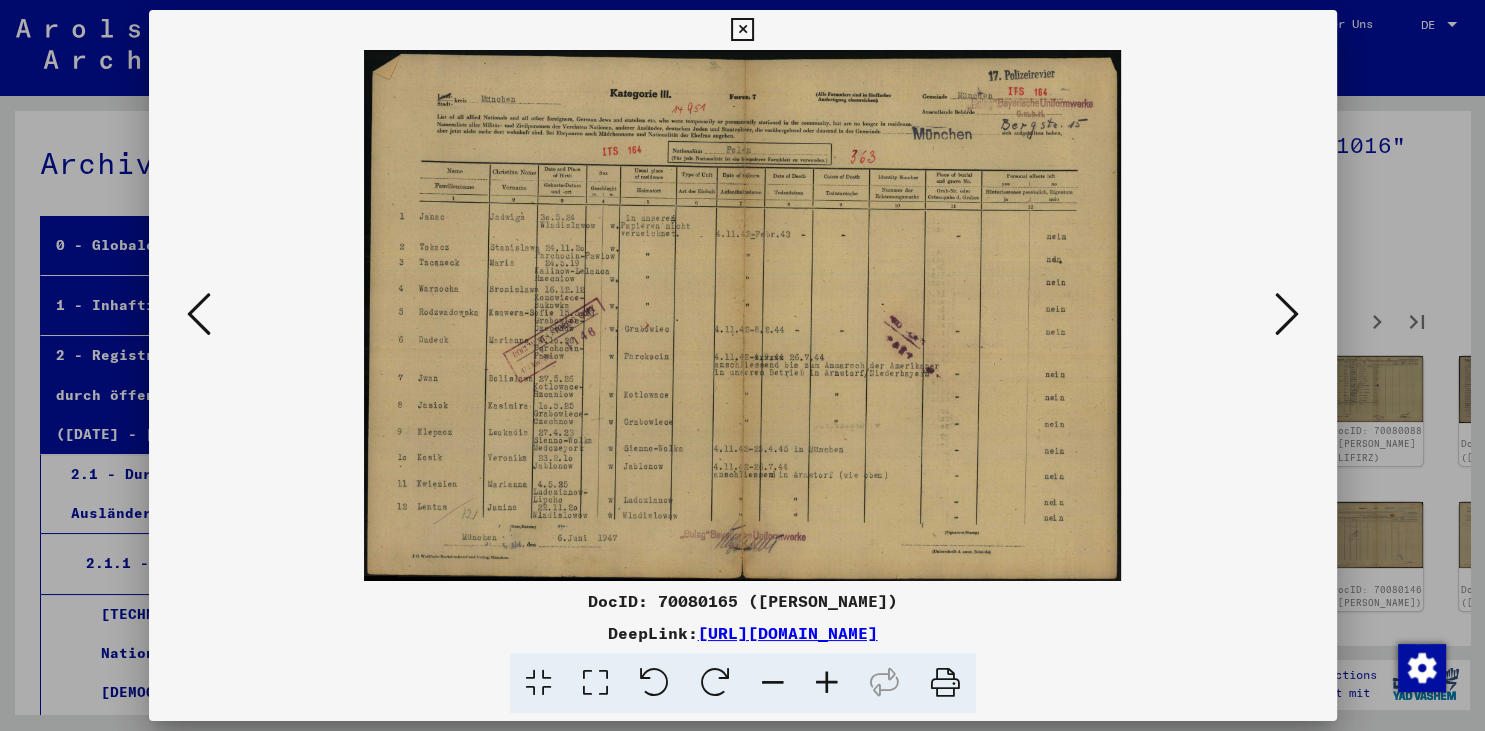 click at bounding box center (827, 683) 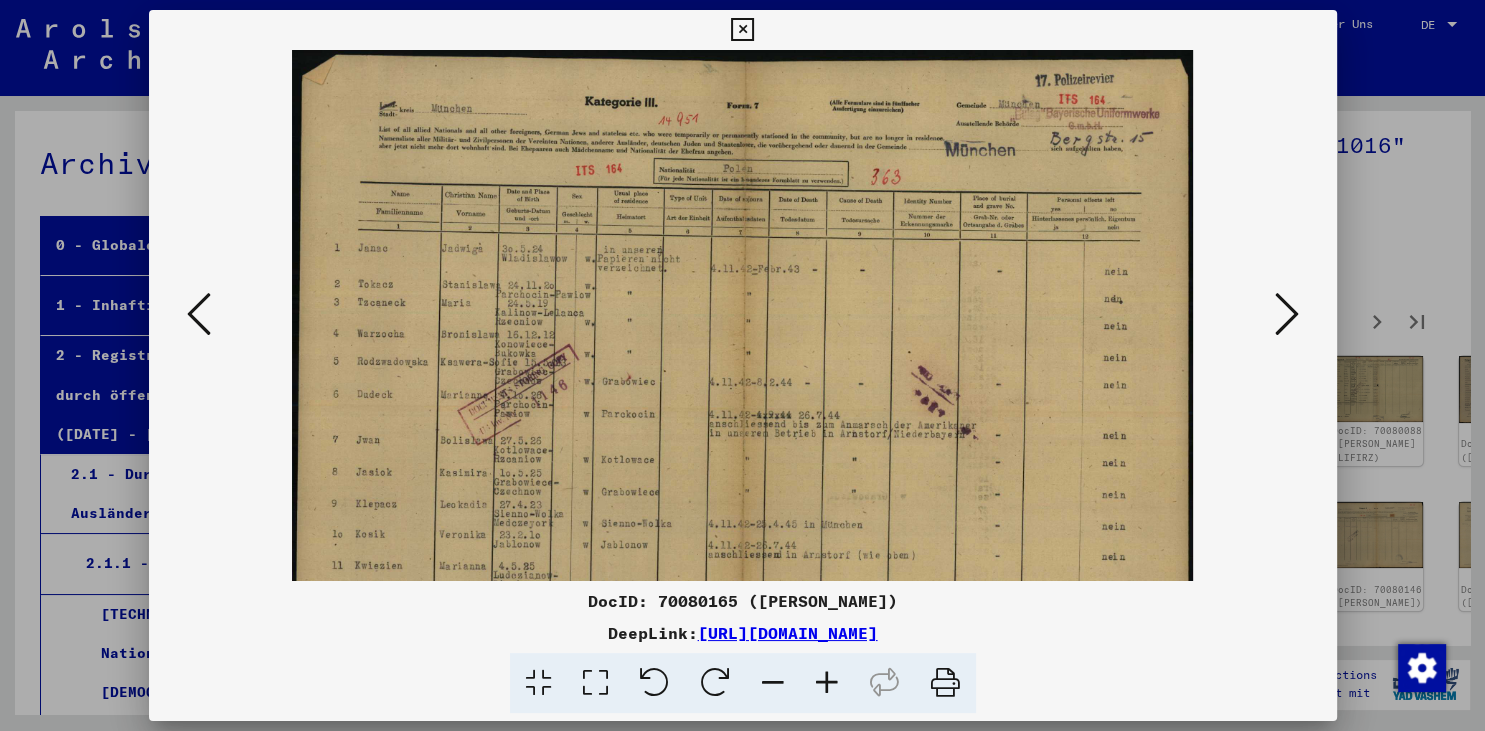 click at bounding box center [827, 683] 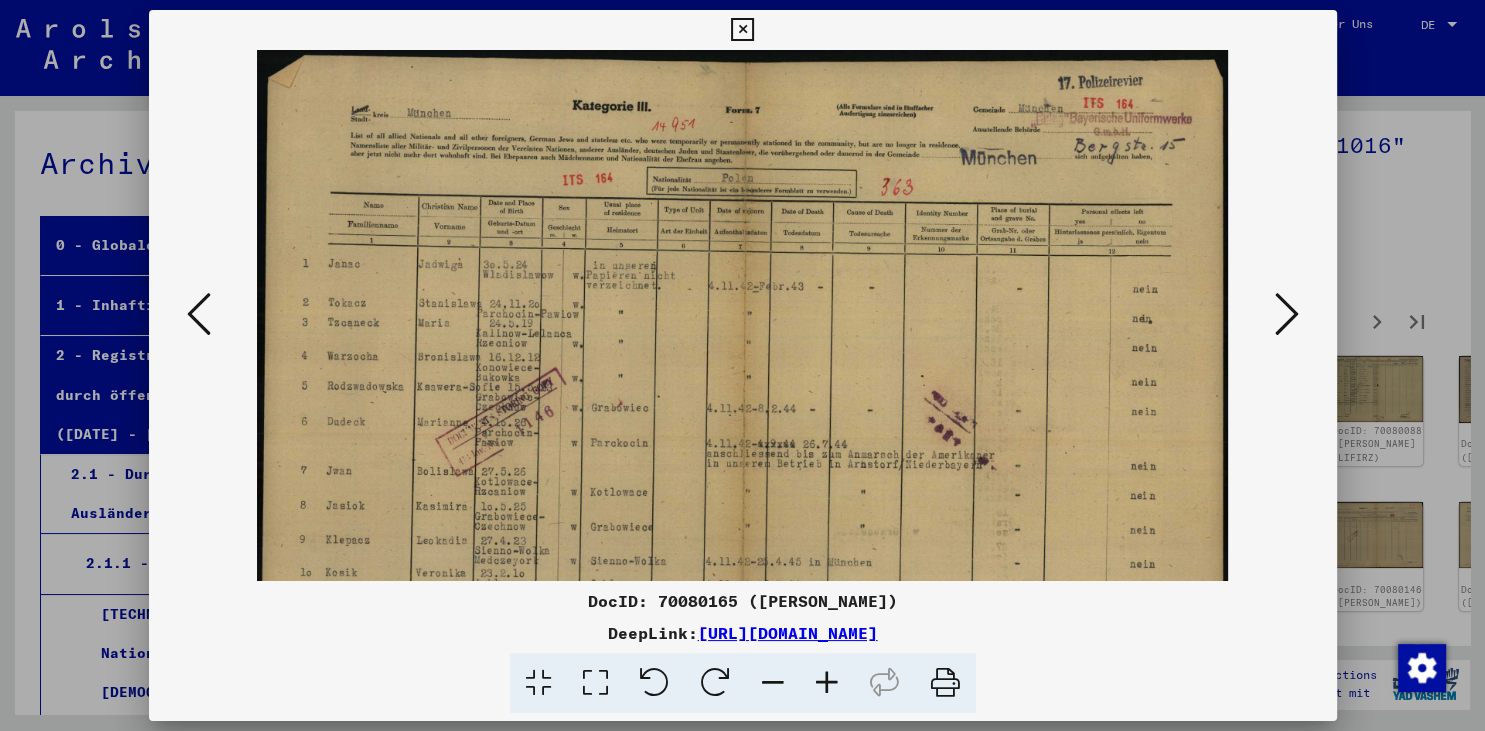 click at bounding box center [827, 683] 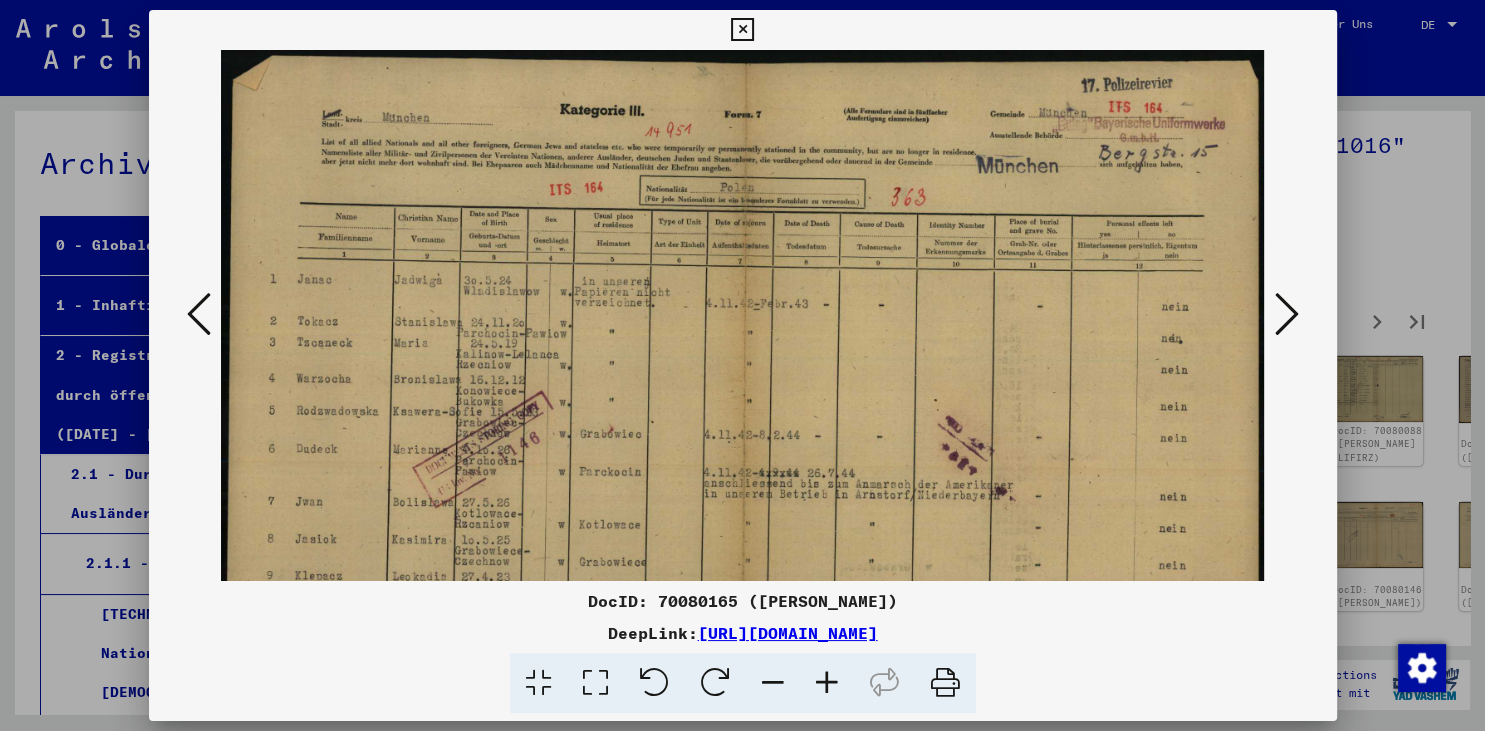 click at bounding box center (827, 683) 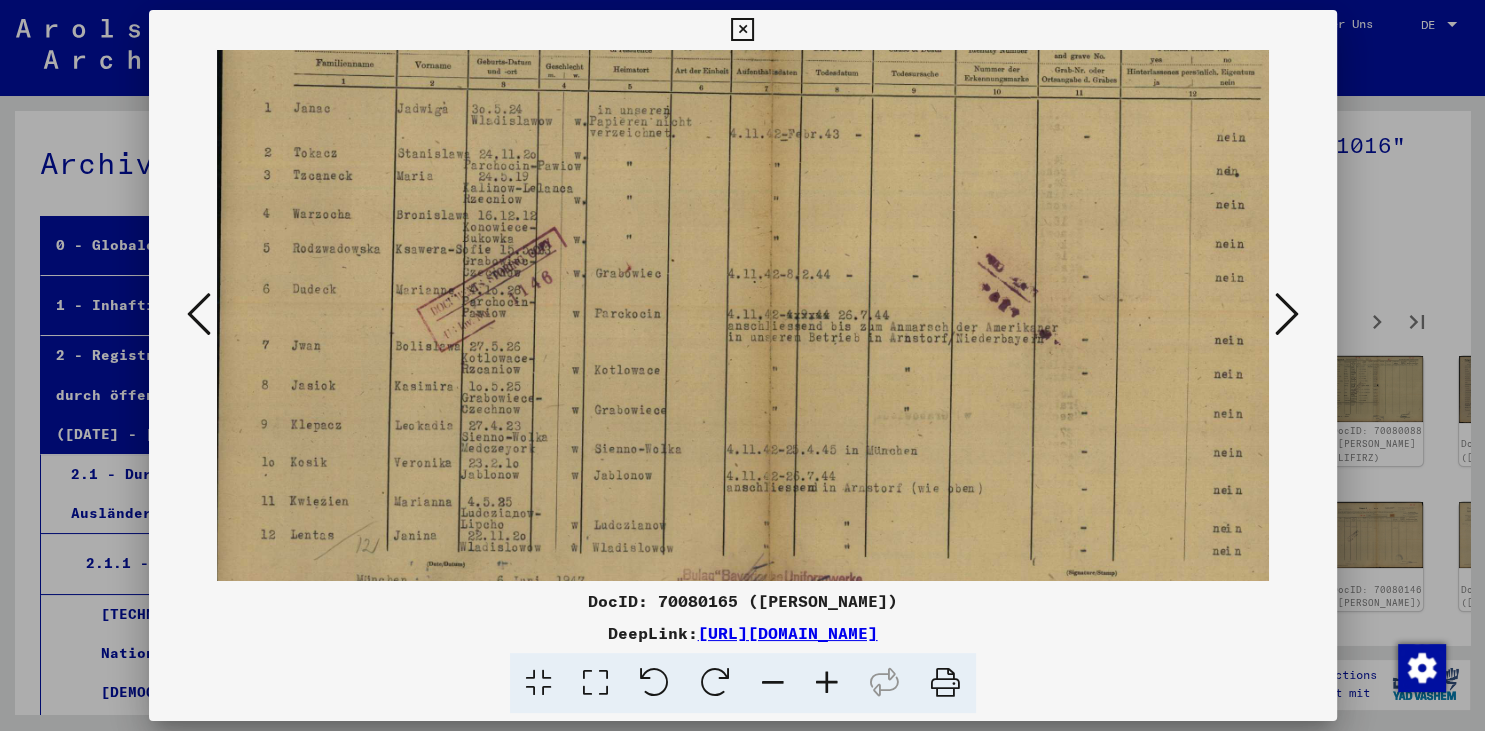 scroll, scrollTop: 177, scrollLeft: 5, axis: both 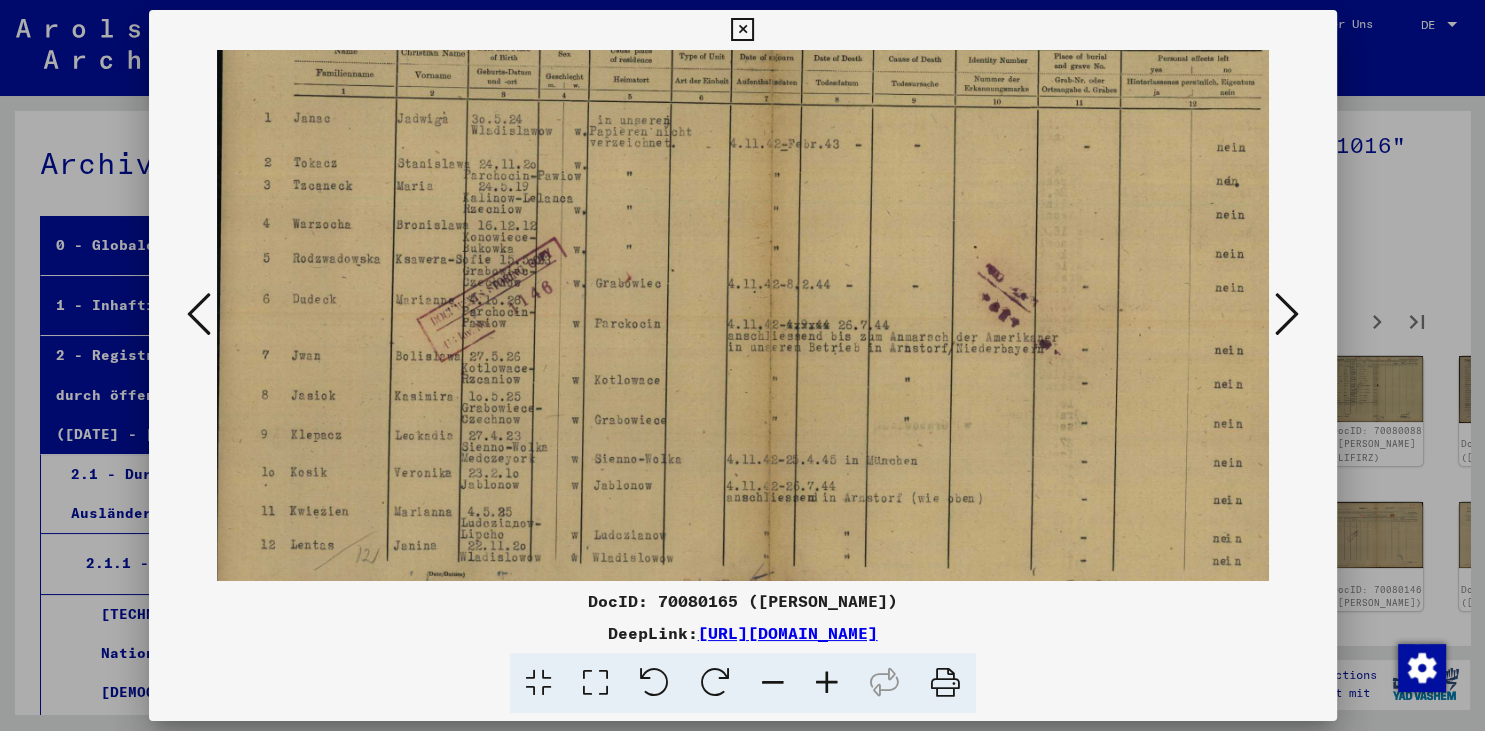 drag, startPoint x: 926, startPoint y: 367, endPoint x: 959, endPoint y: 190, distance: 180.04999 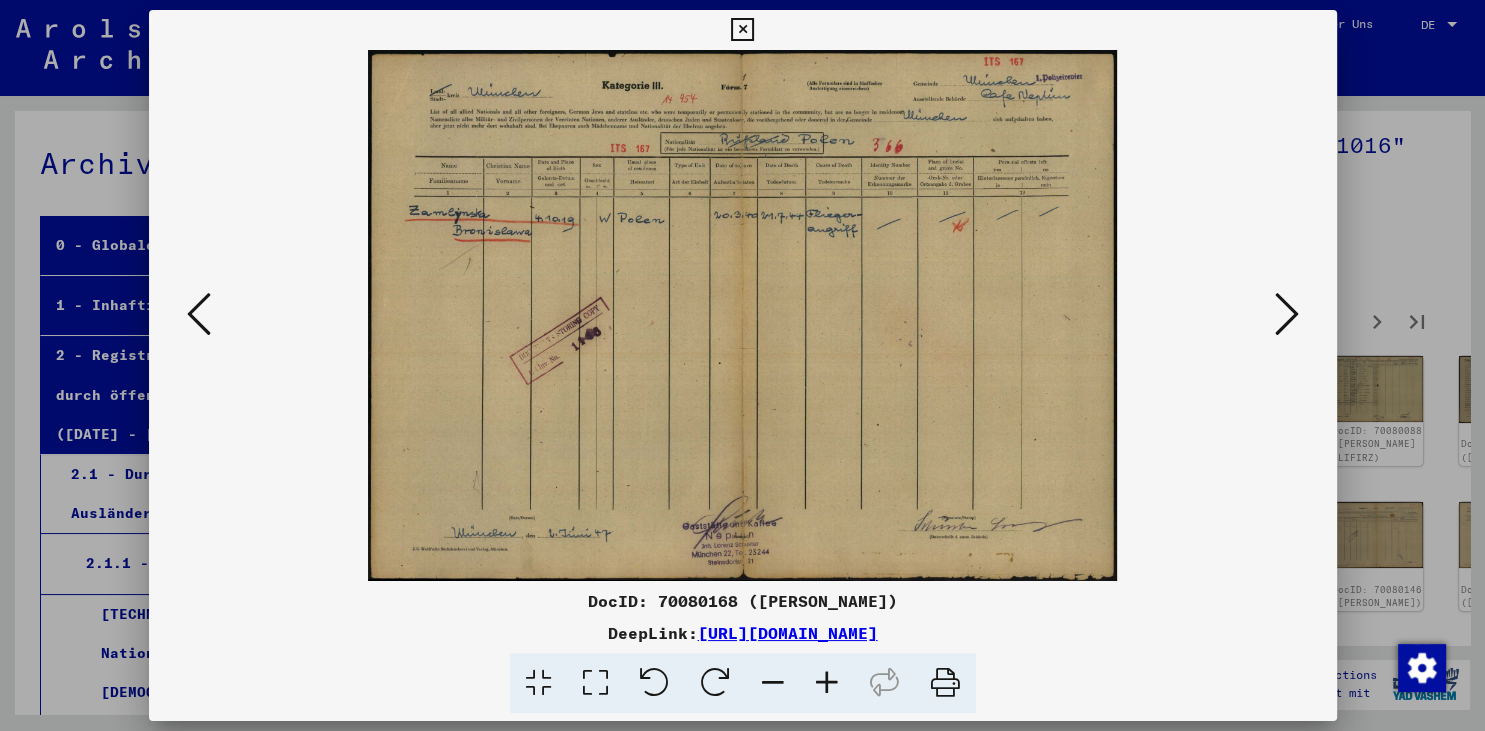 scroll, scrollTop: 0, scrollLeft: 0, axis: both 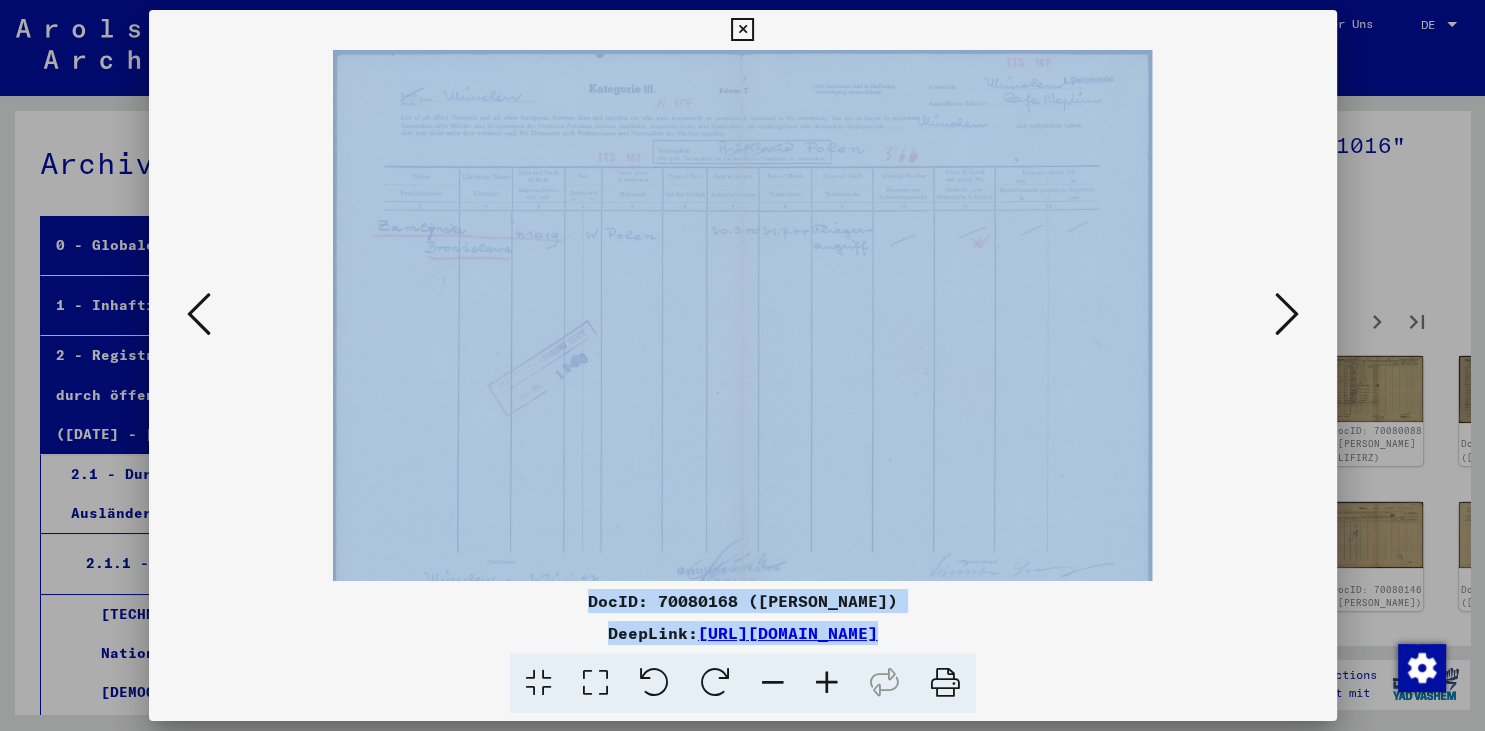 click at bounding box center [827, 683] 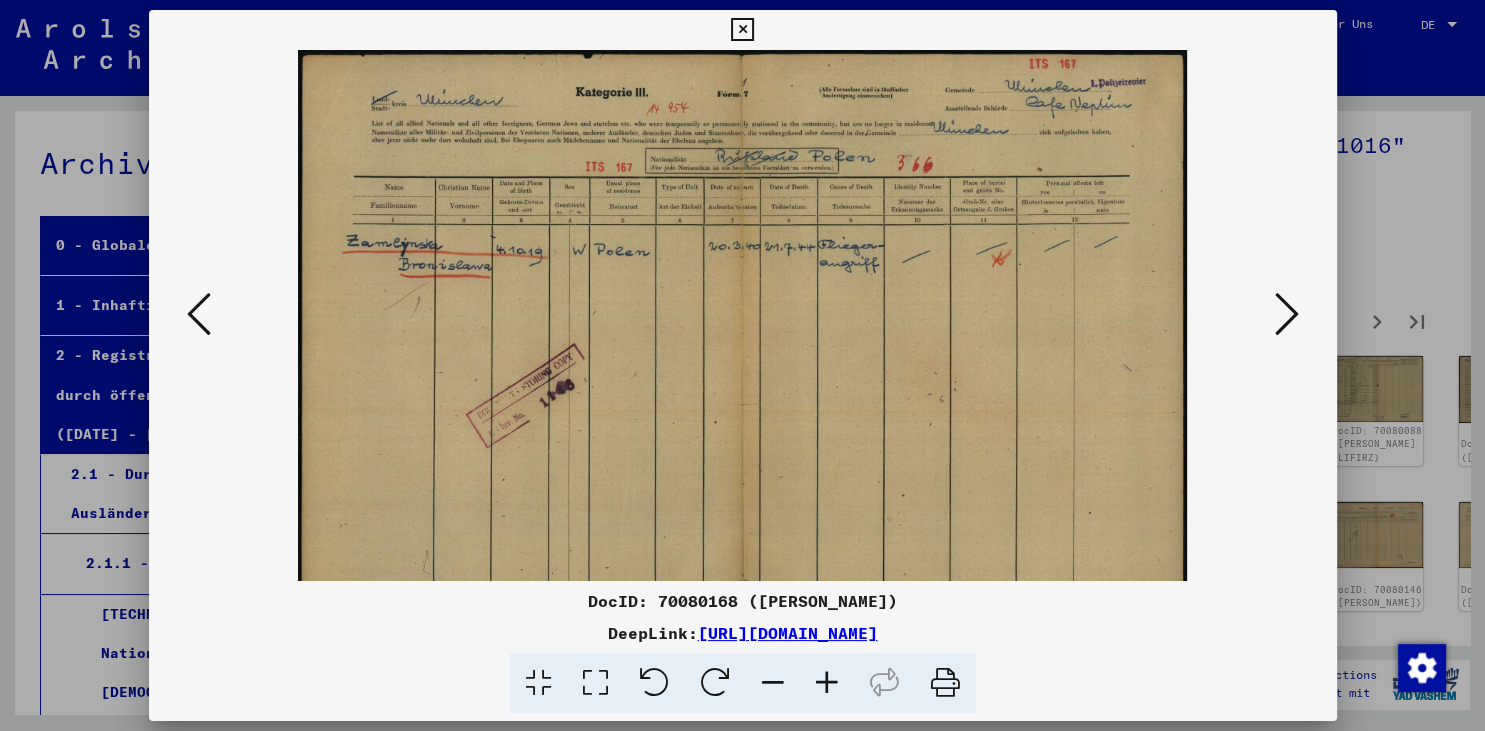 click at bounding box center [827, 683] 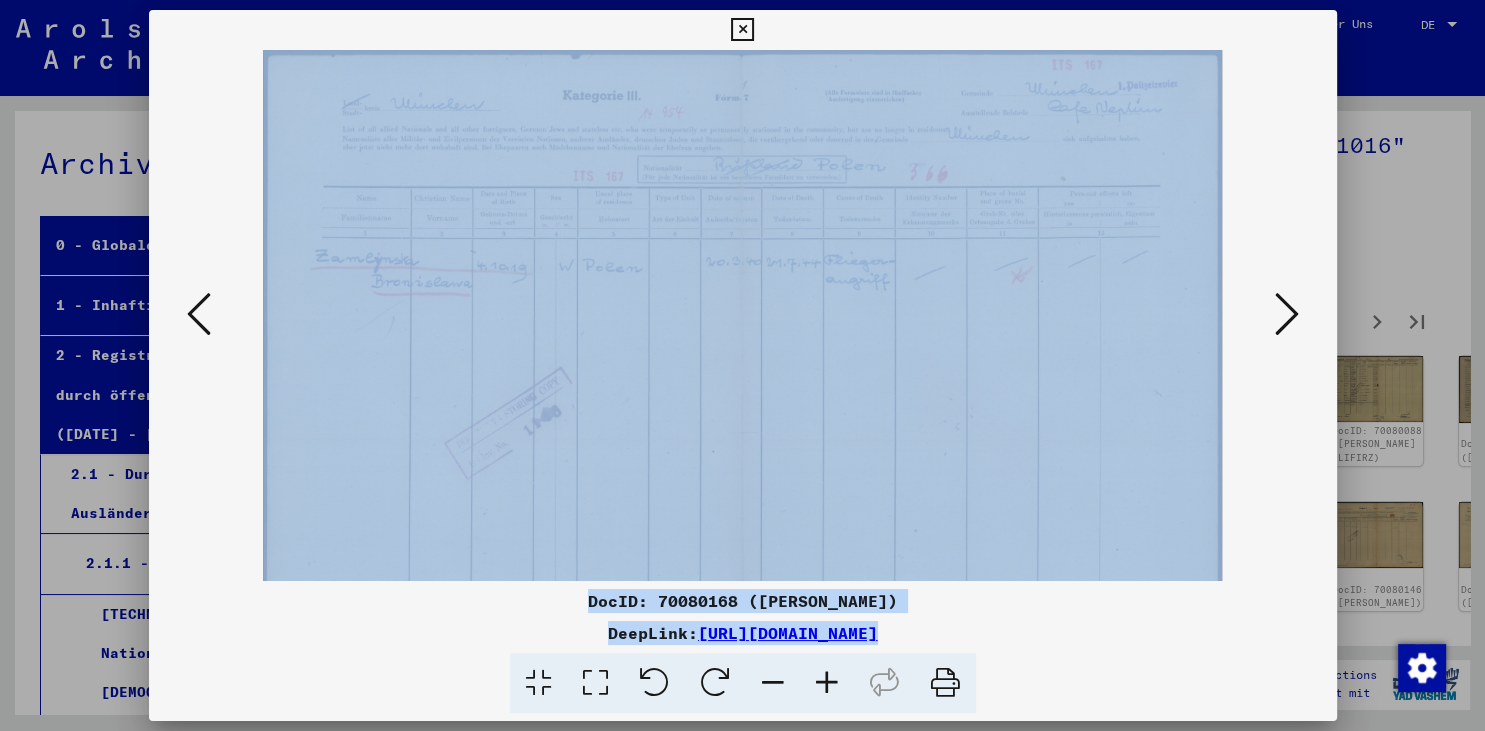 click at bounding box center (827, 683) 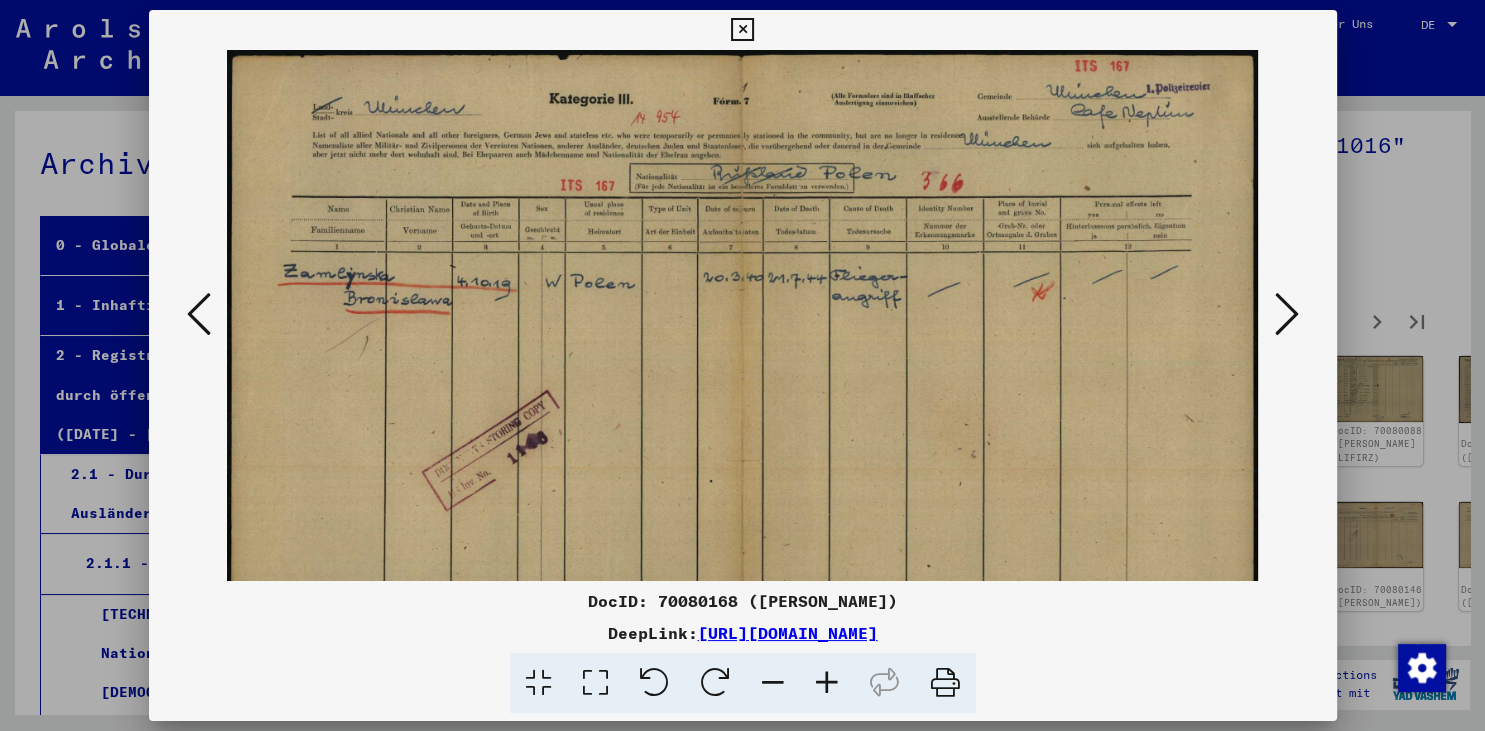 click at bounding box center [827, 683] 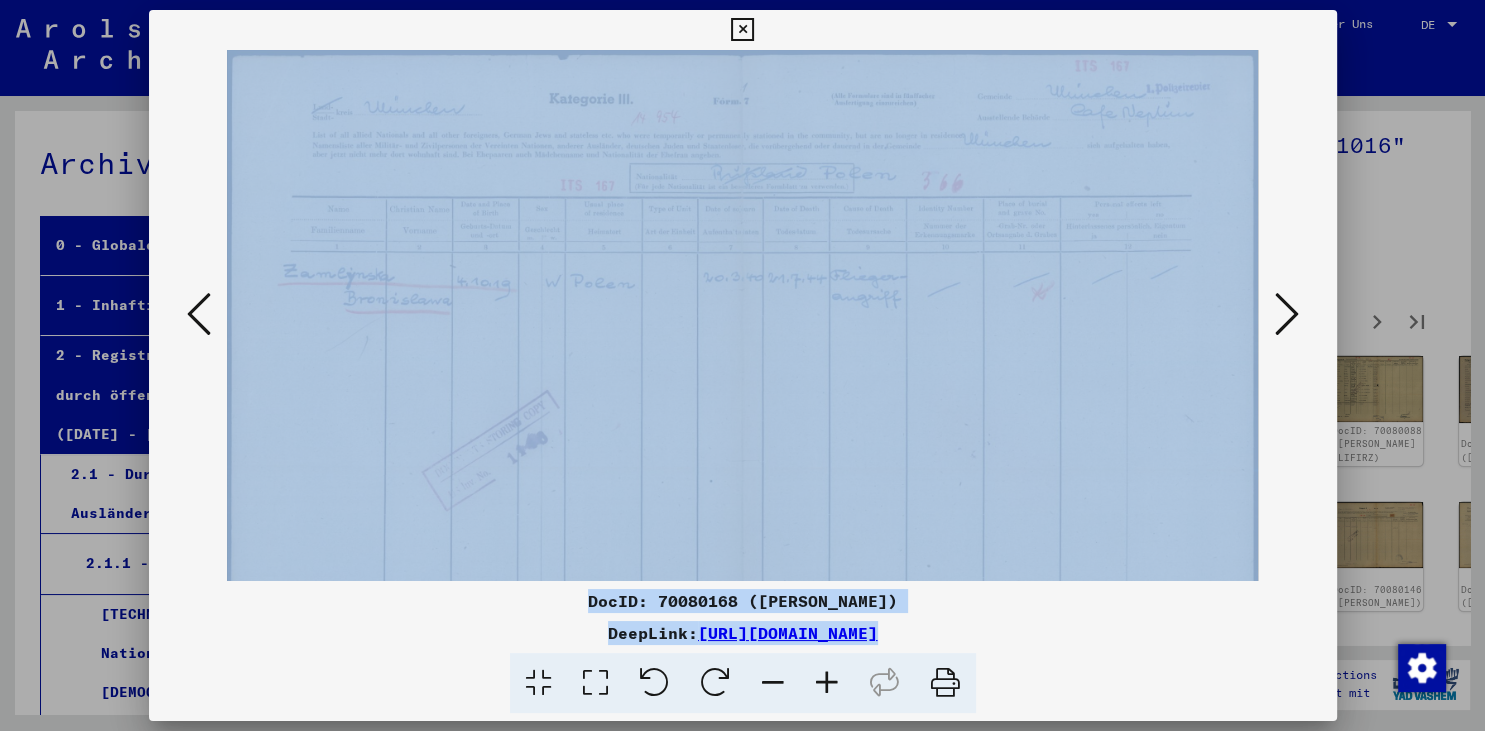 click at bounding box center (827, 683) 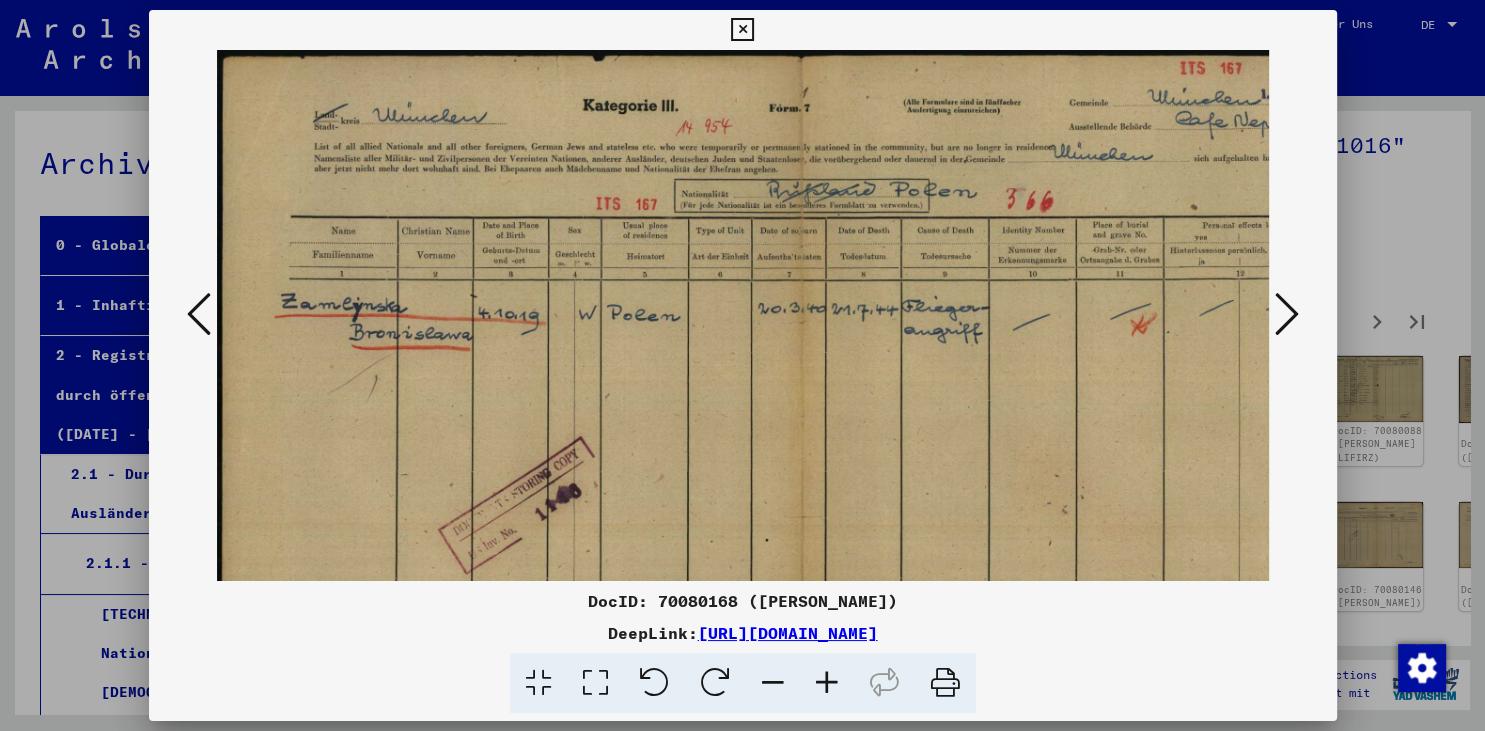 click at bounding box center [827, 683] 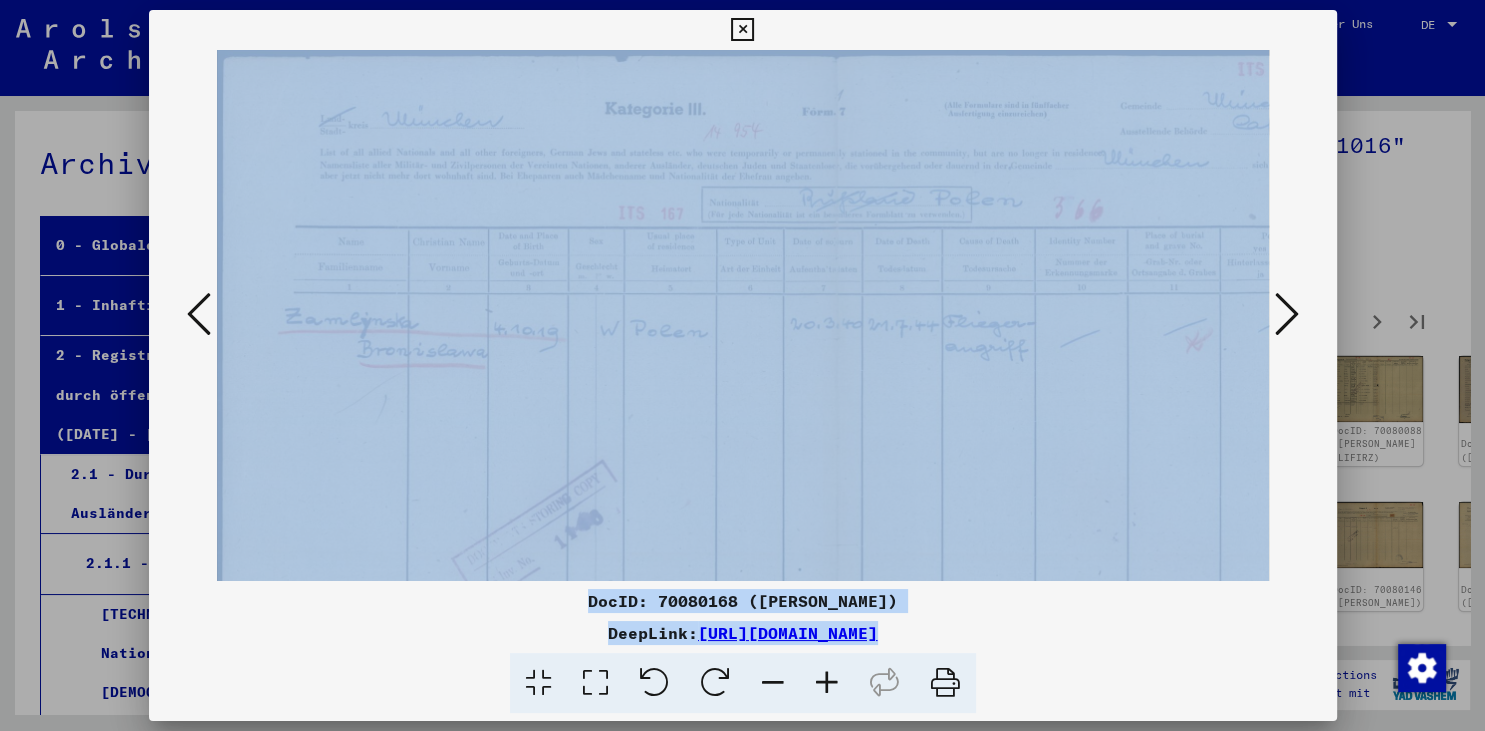 click at bounding box center [827, 683] 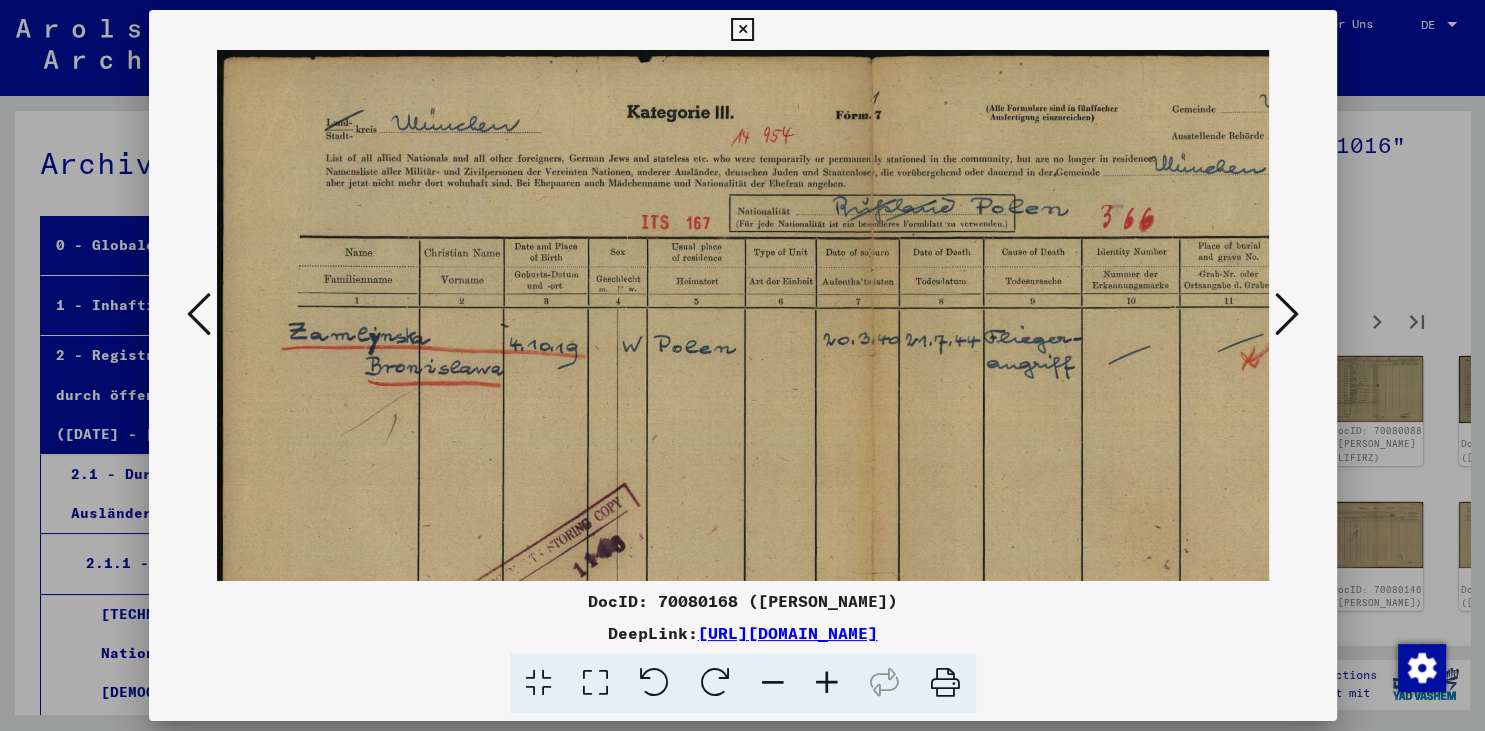 click at bounding box center [827, 683] 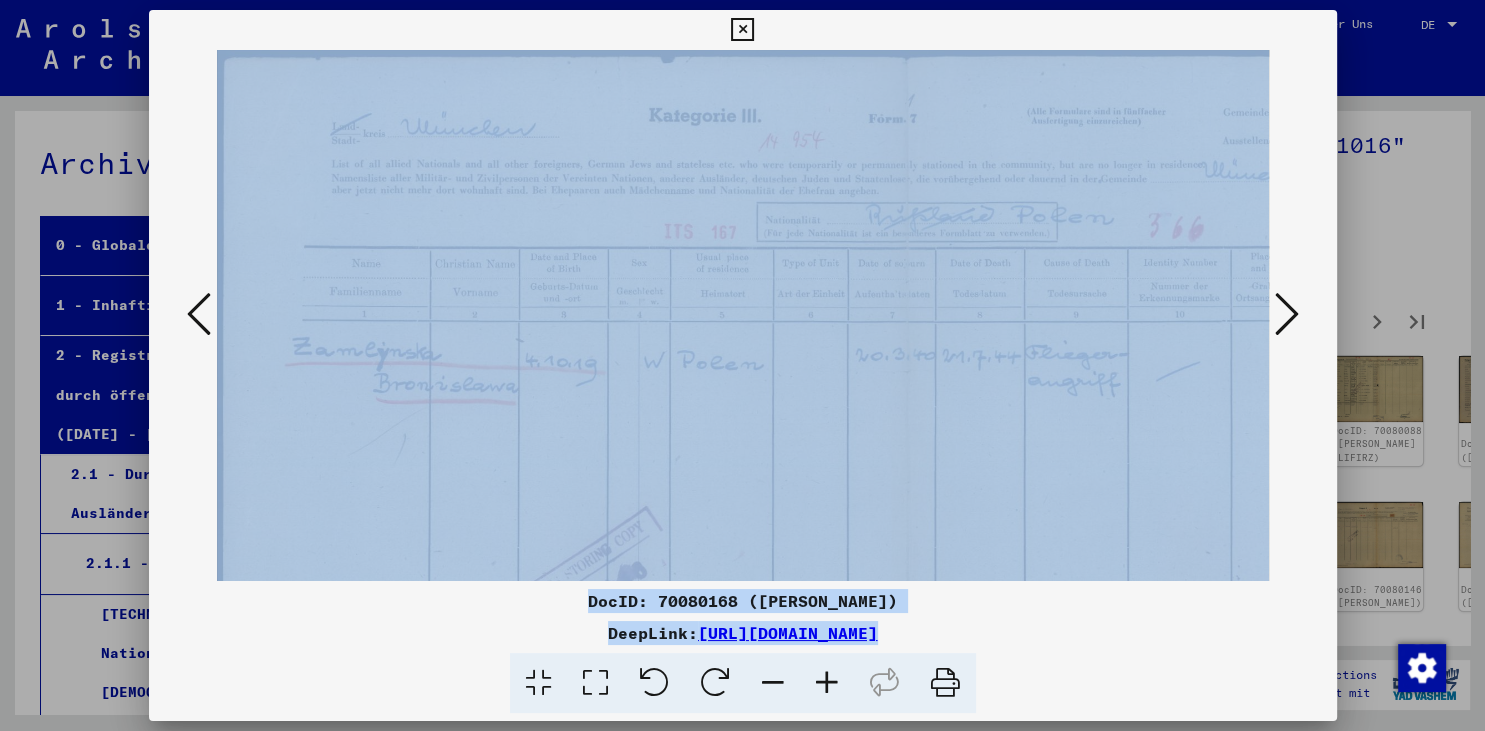 click at bounding box center [827, 683] 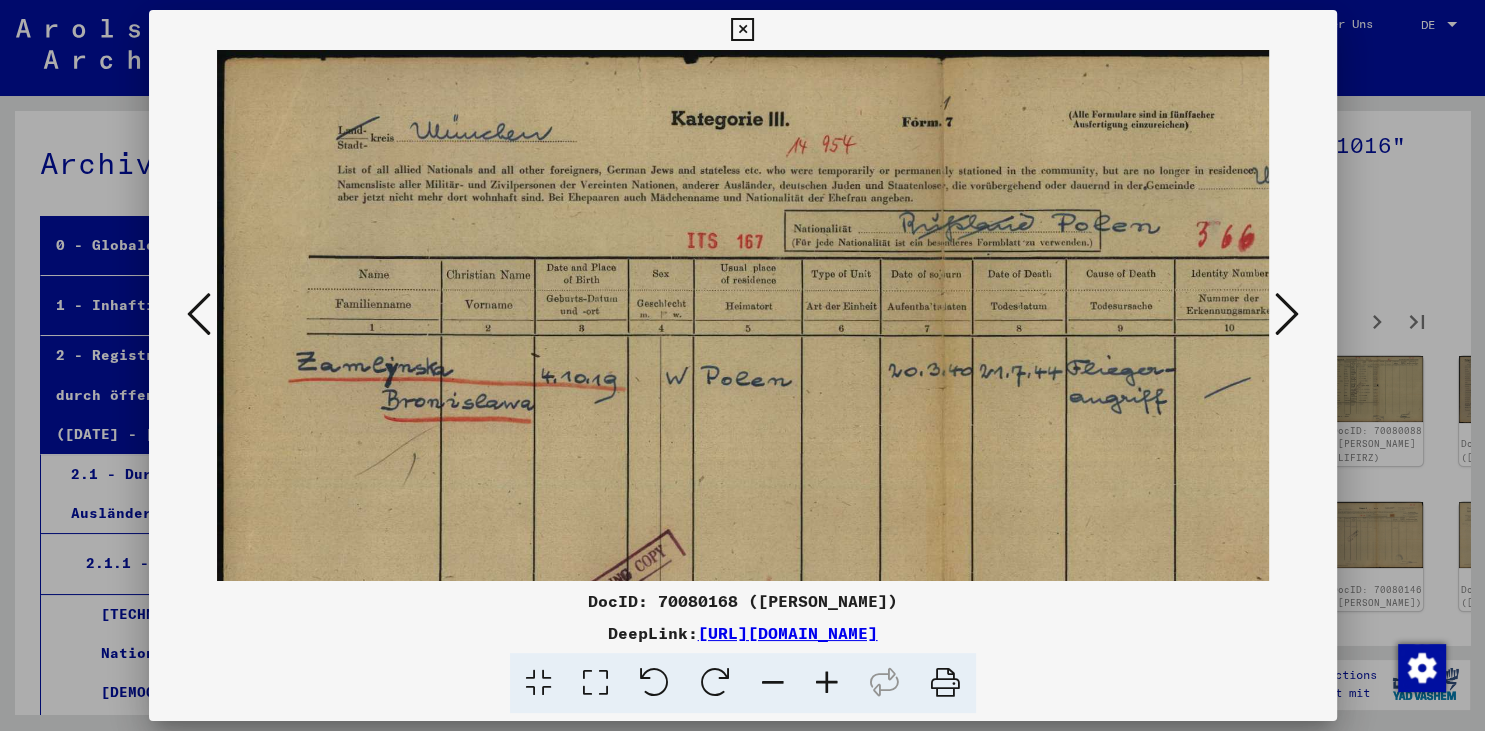 click at bounding box center (827, 683) 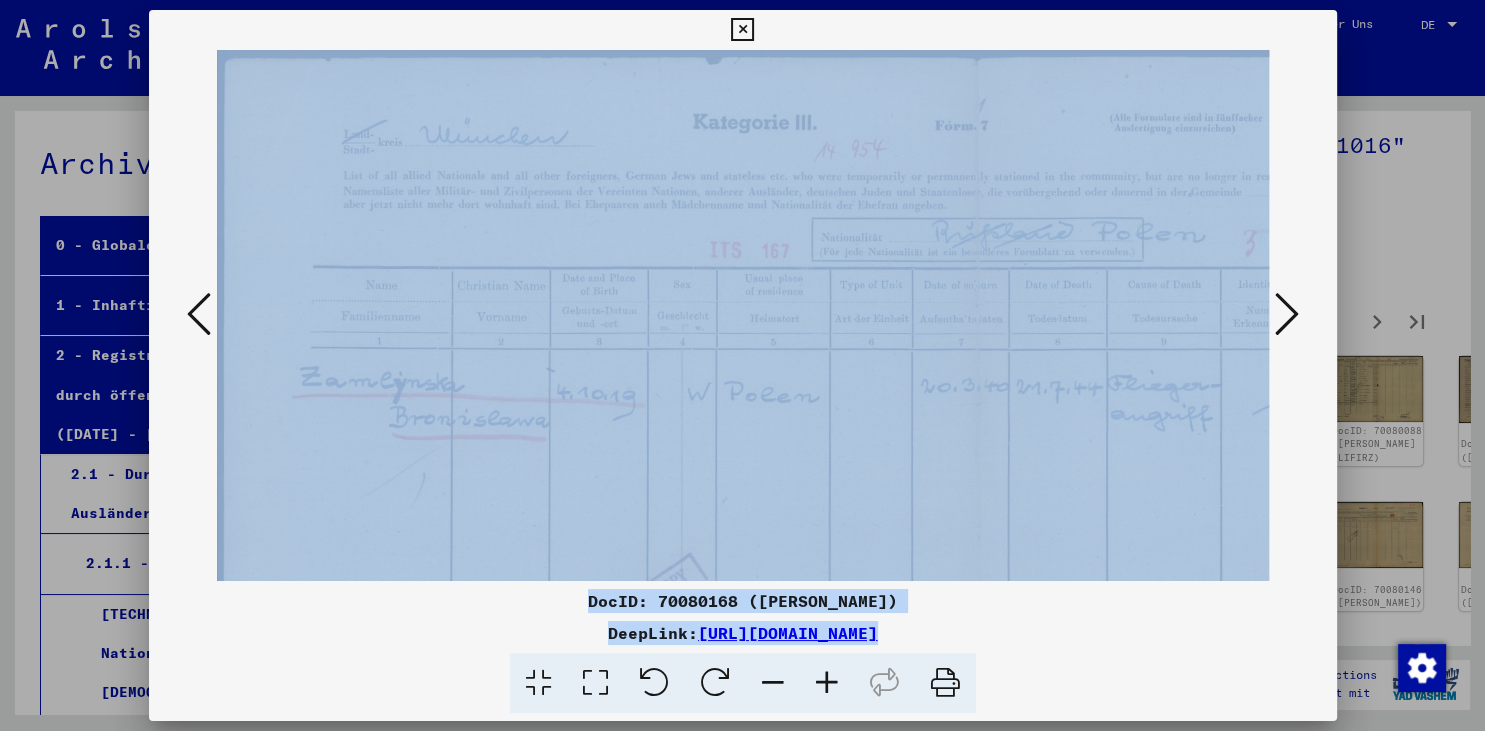 click at bounding box center [827, 683] 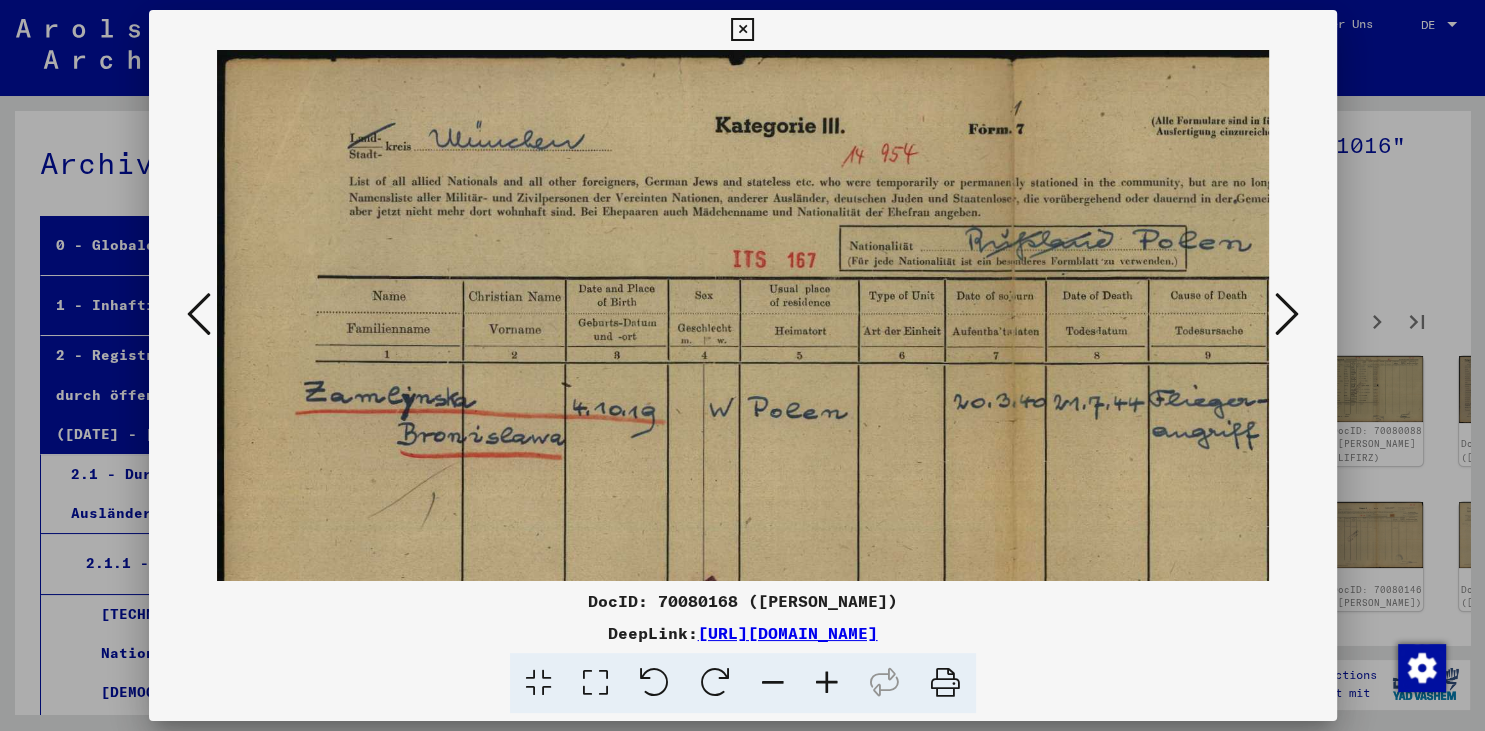 click at bounding box center [827, 683] 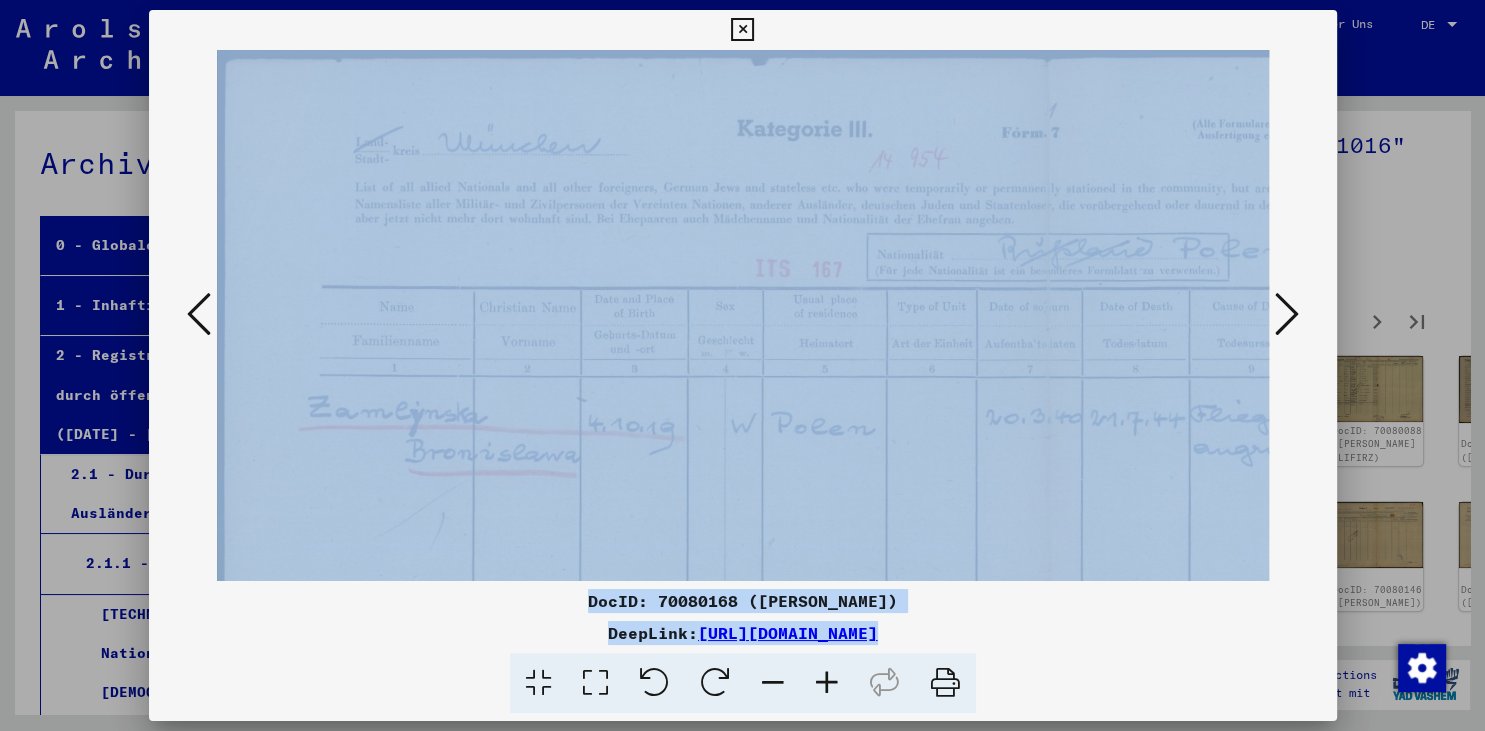 click at bounding box center [827, 683] 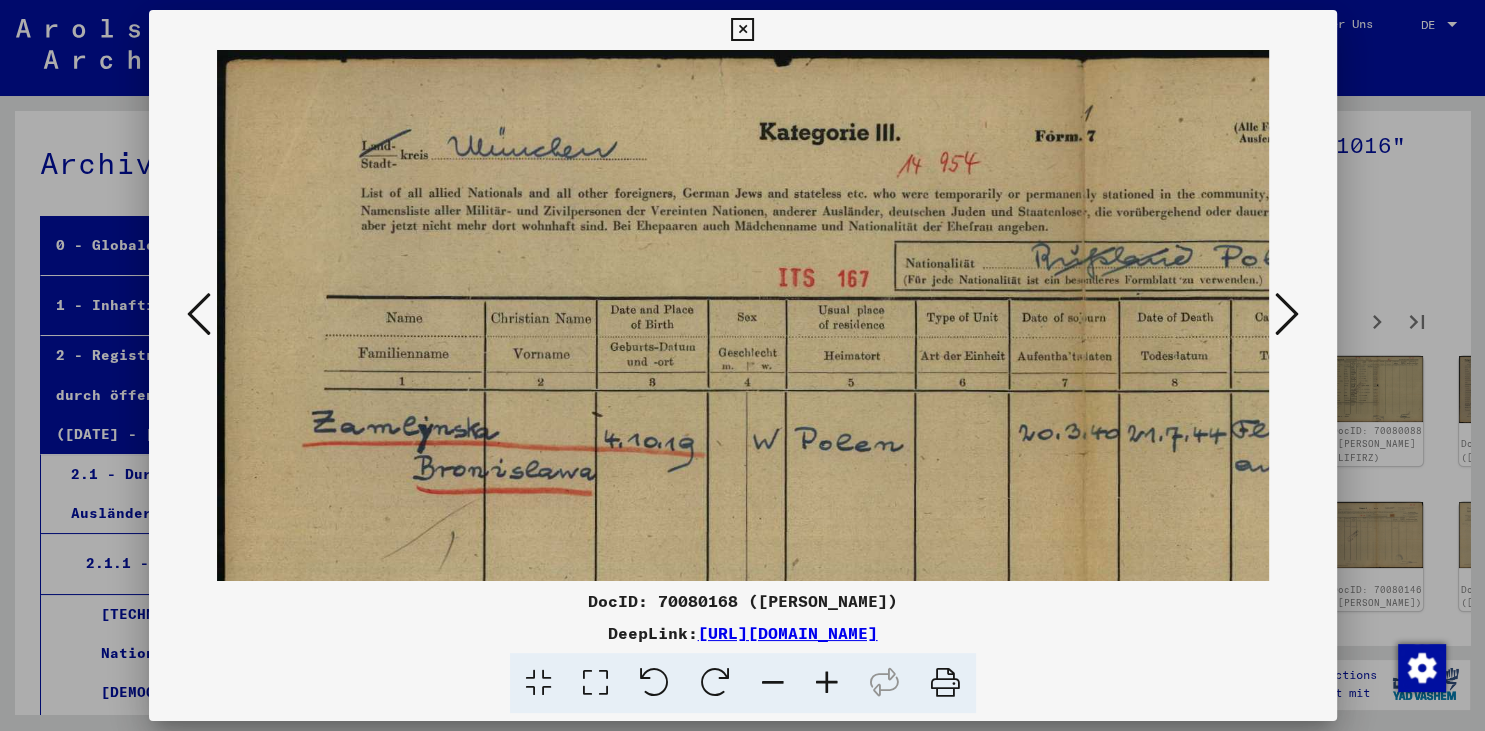 click at bounding box center (827, 683) 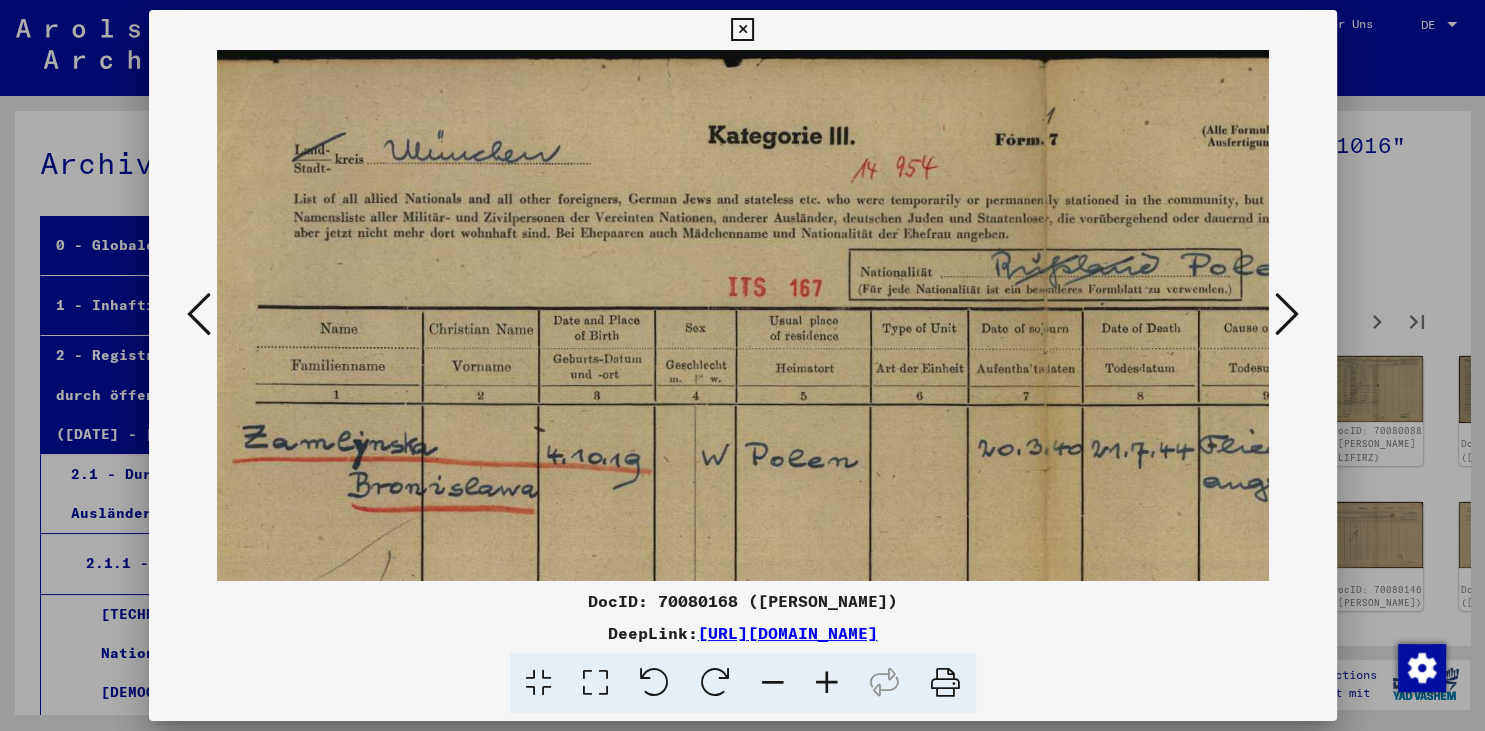 scroll, scrollTop: 0, scrollLeft: 588, axis: horizontal 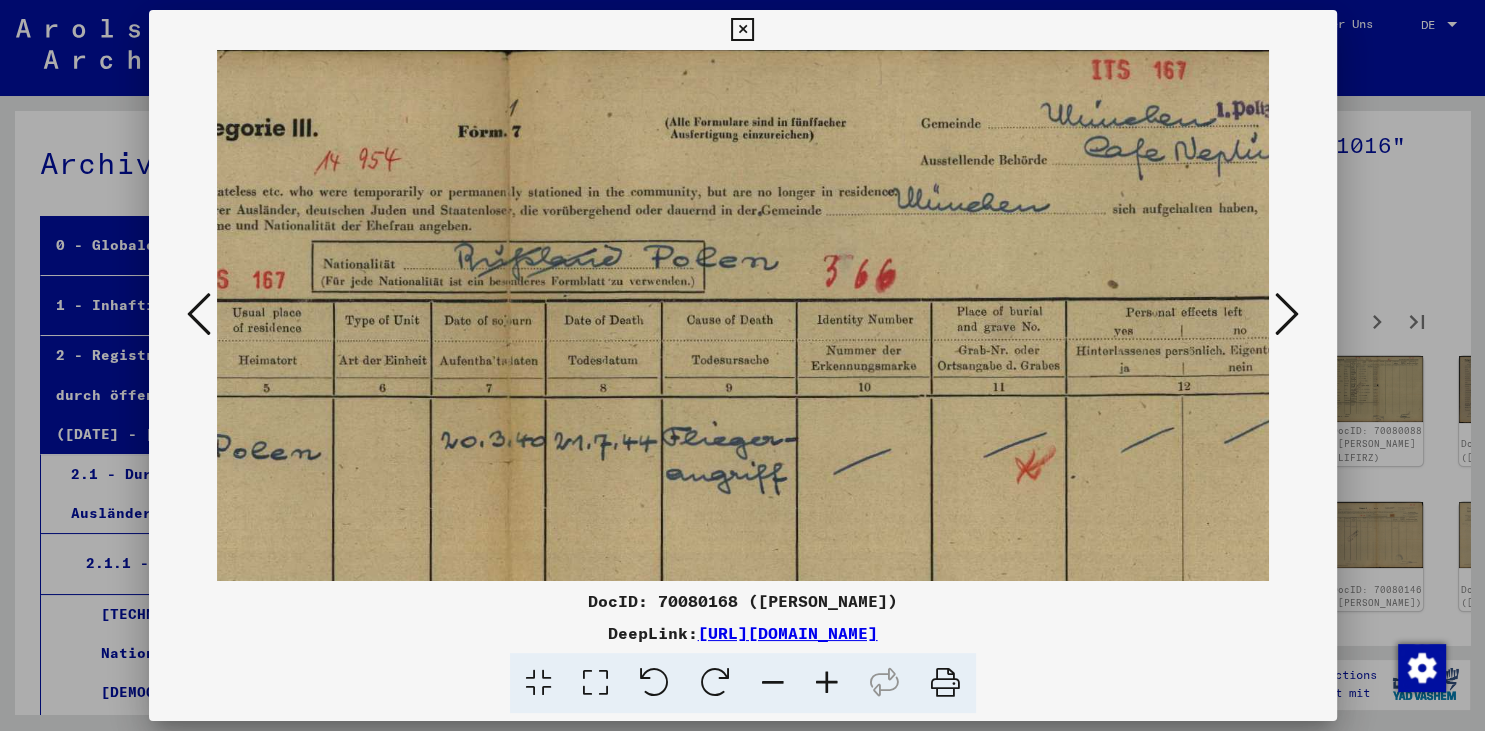 drag, startPoint x: 1075, startPoint y: 262, endPoint x: 466, endPoint y: 461, distance: 640.6887 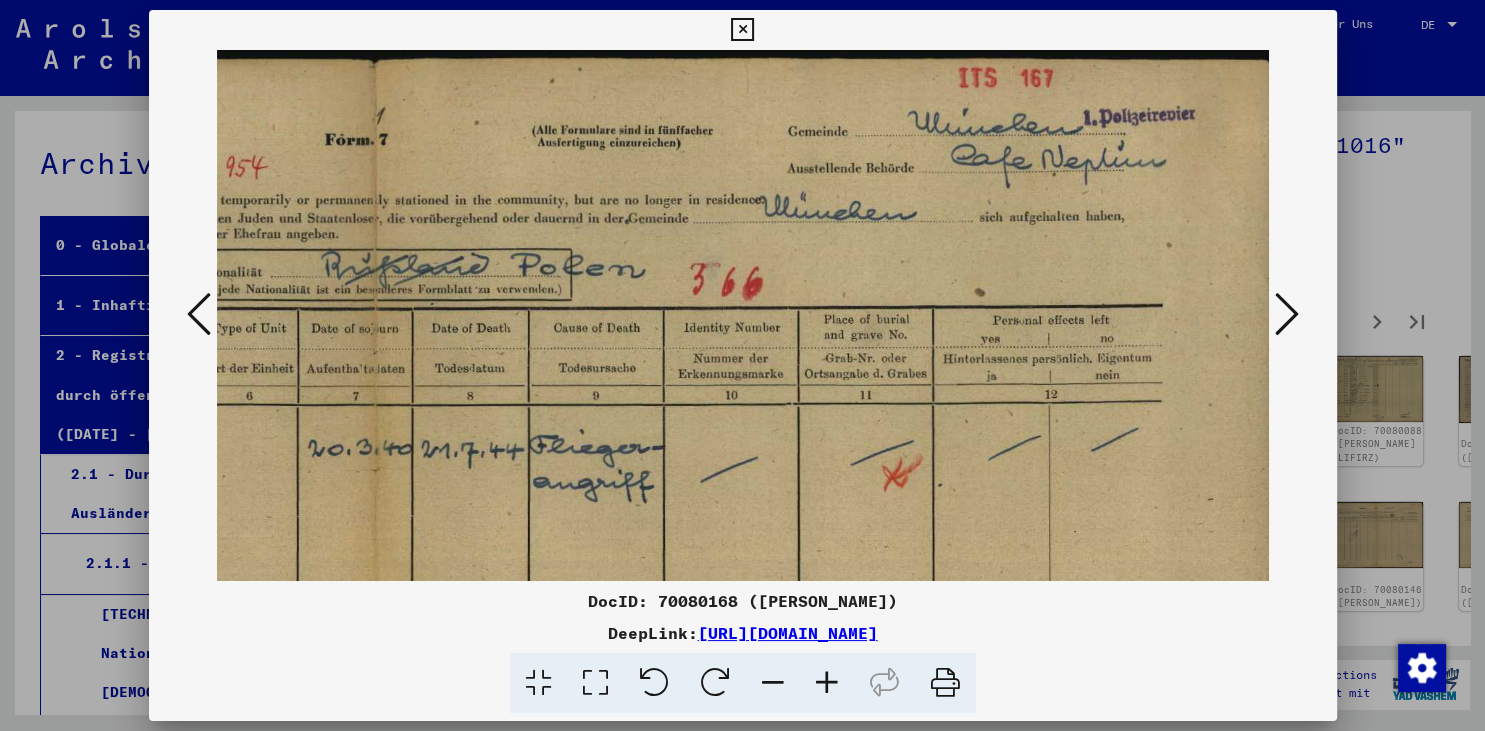 scroll, scrollTop: 0, scrollLeft: 742, axis: horizontal 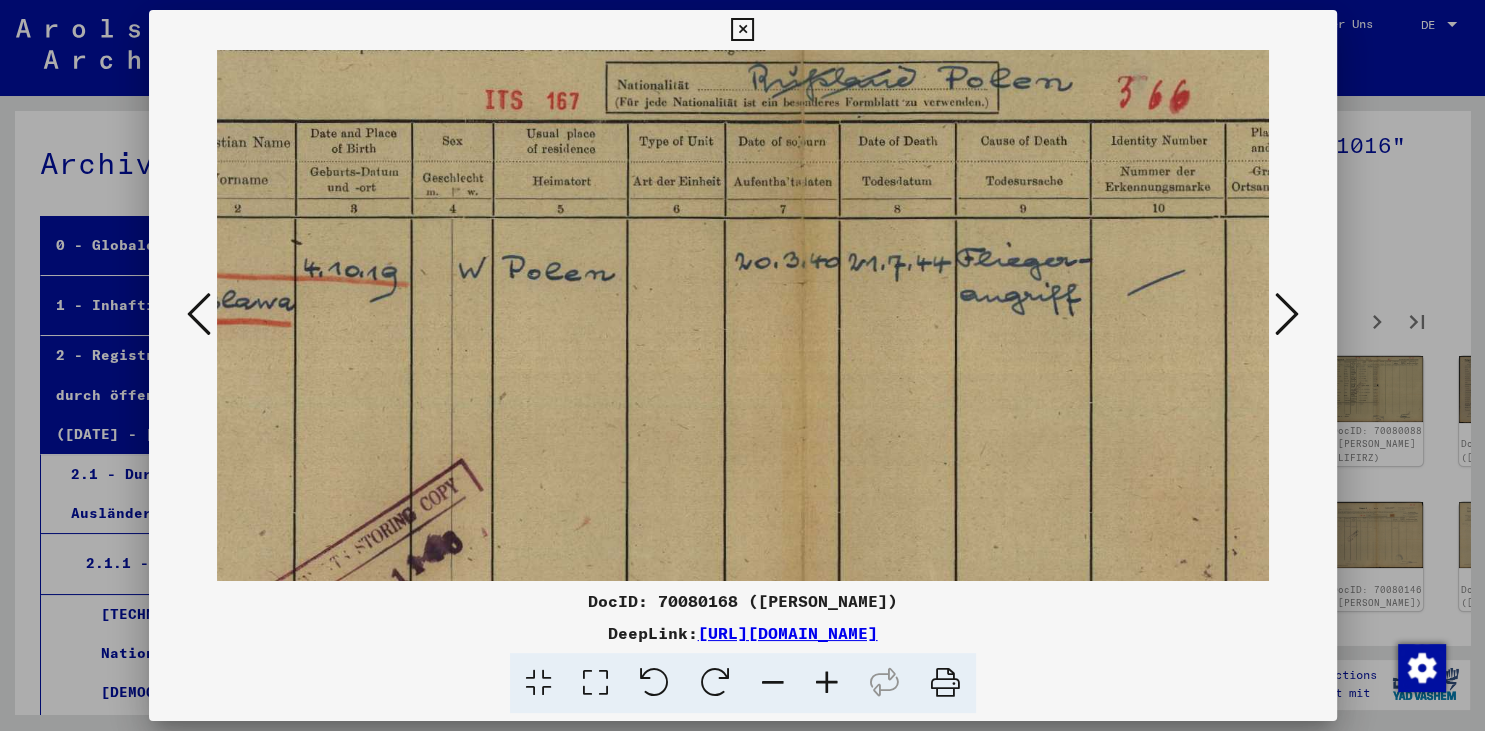 drag, startPoint x: 962, startPoint y: 261, endPoint x: 1169, endPoint y: 129, distance: 245.5056 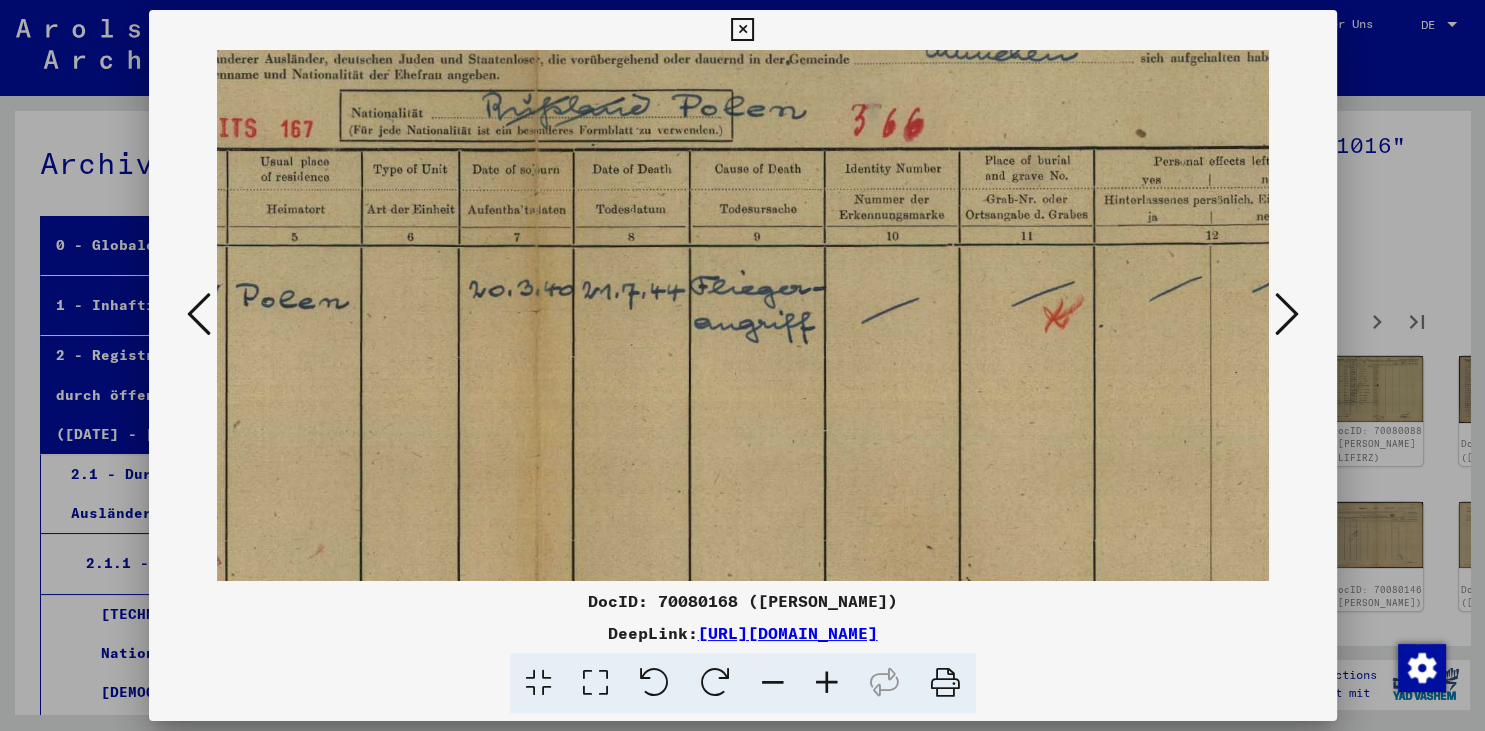 scroll, scrollTop: 159, scrollLeft: 583, axis: both 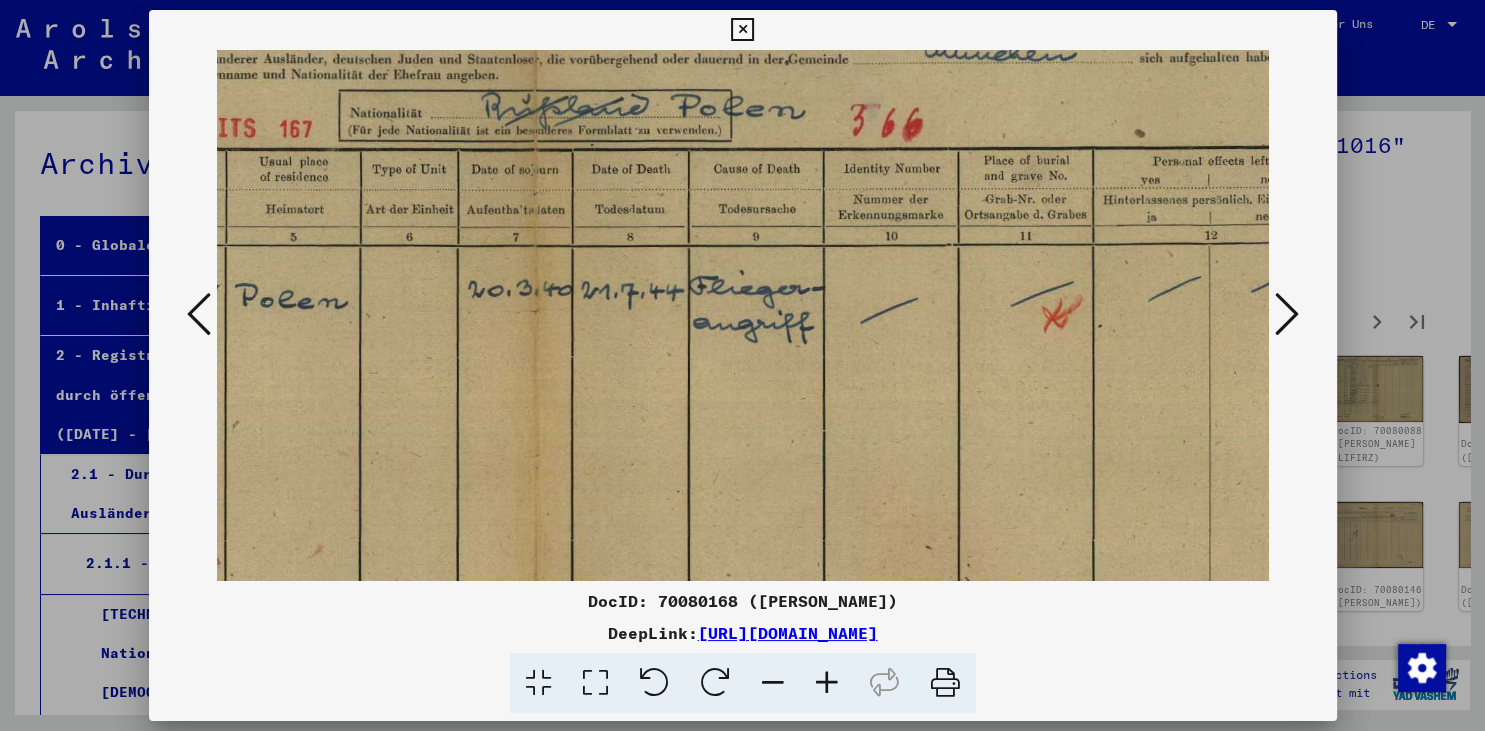 drag, startPoint x: 717, startPoint y: 378, endPoint x: 642, endPoint y: 406, distance: 80.05623 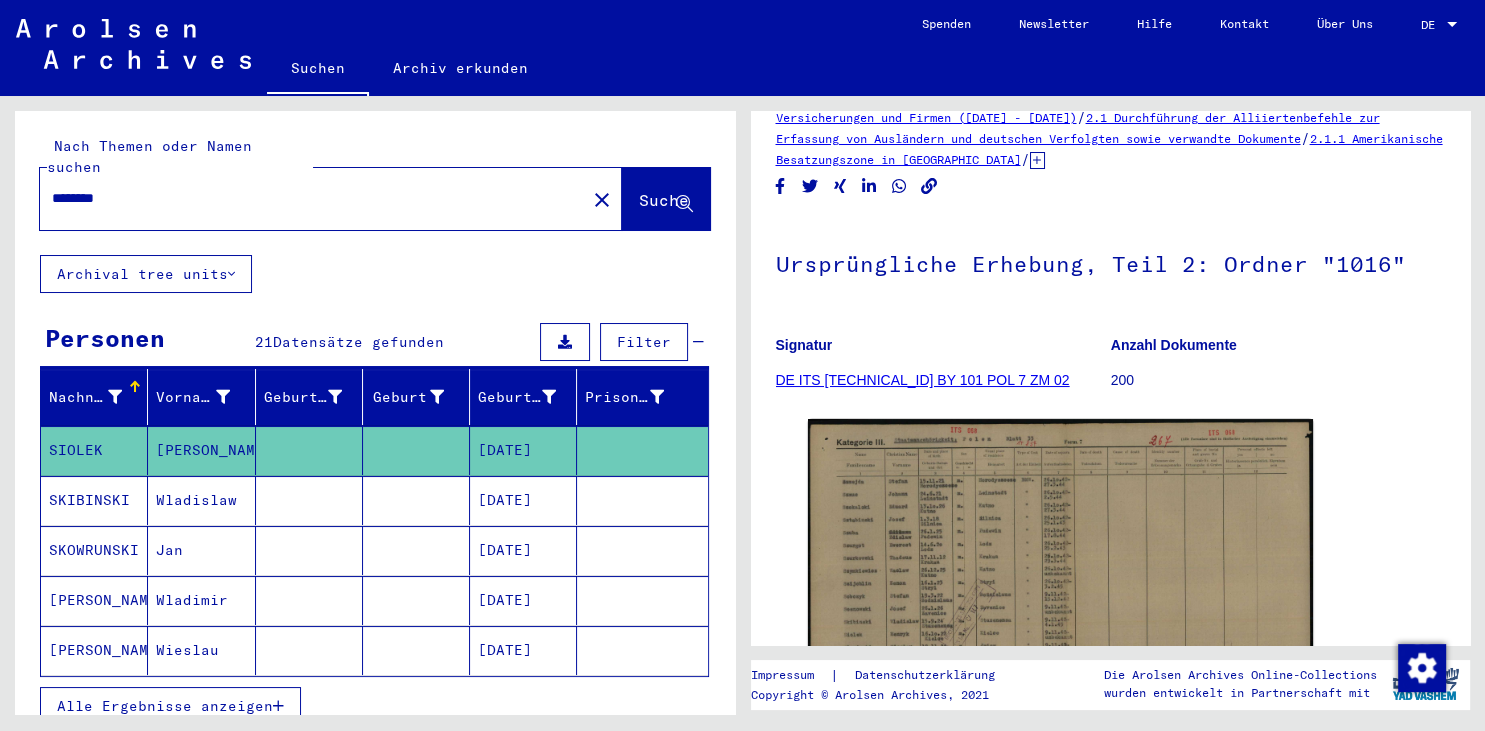 scroll, scrollTop: 68, scrollLeft: 0, axis: vertical 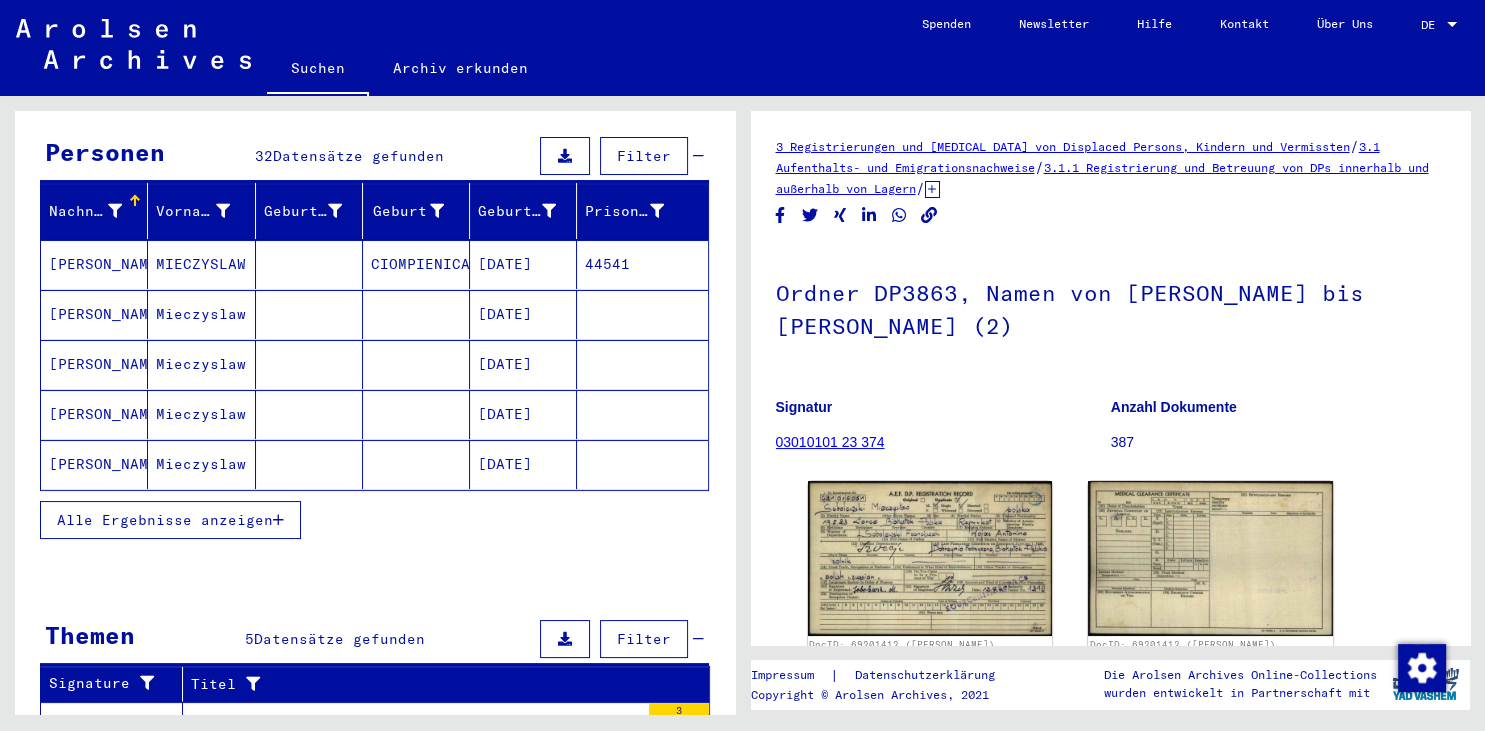 click on "Alle Ergebnisse anzeigen" at bounding box center [165, 520] 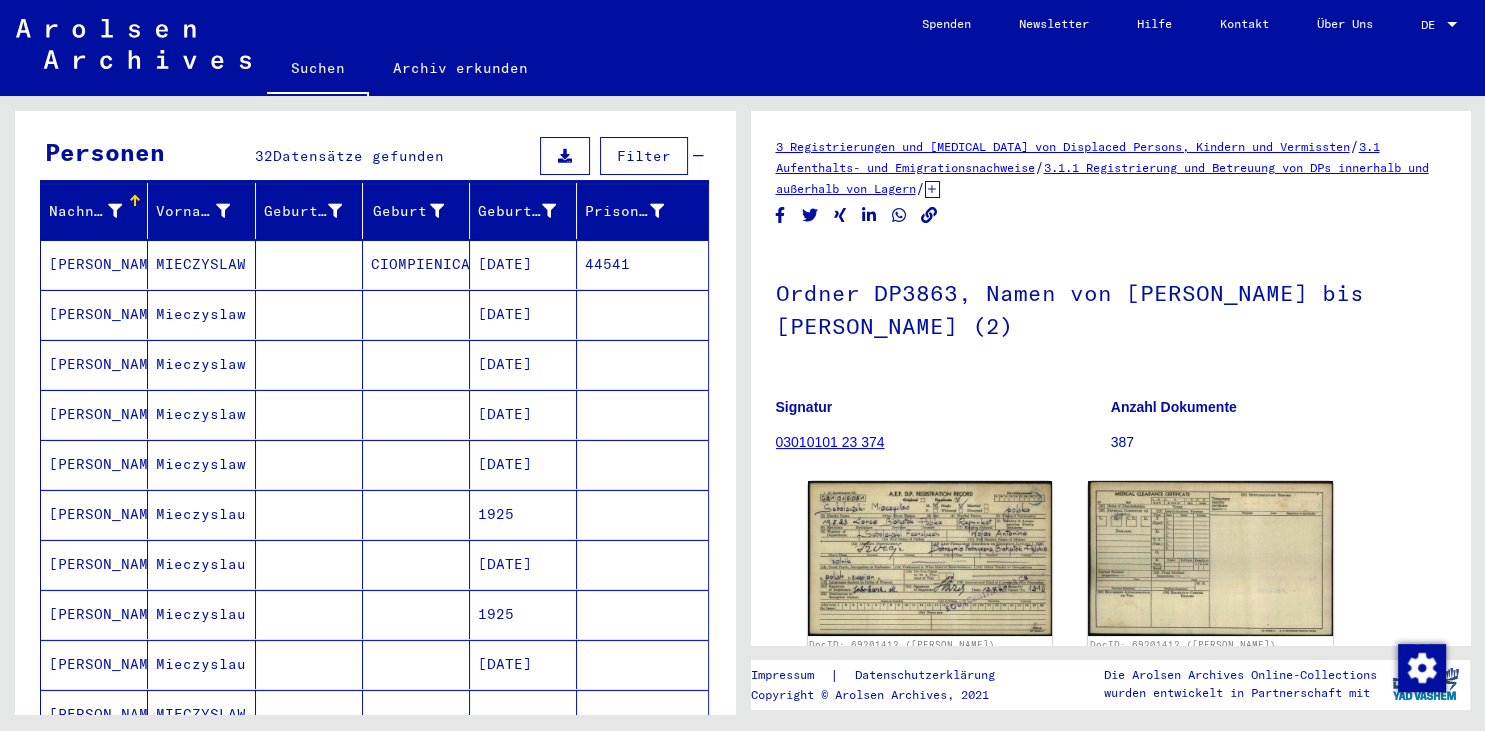 click on "Mieczyslau" at bounding box center [201, 564] 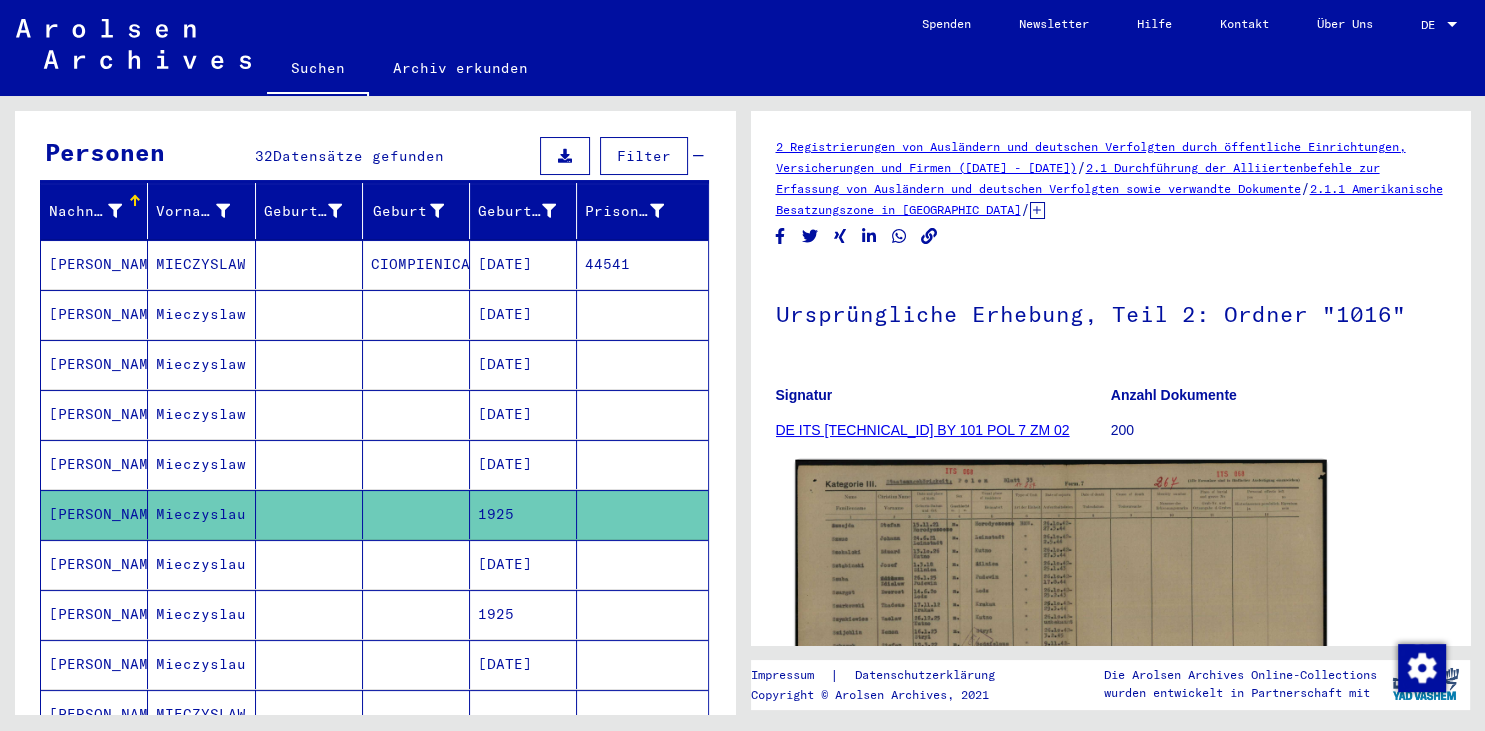 click 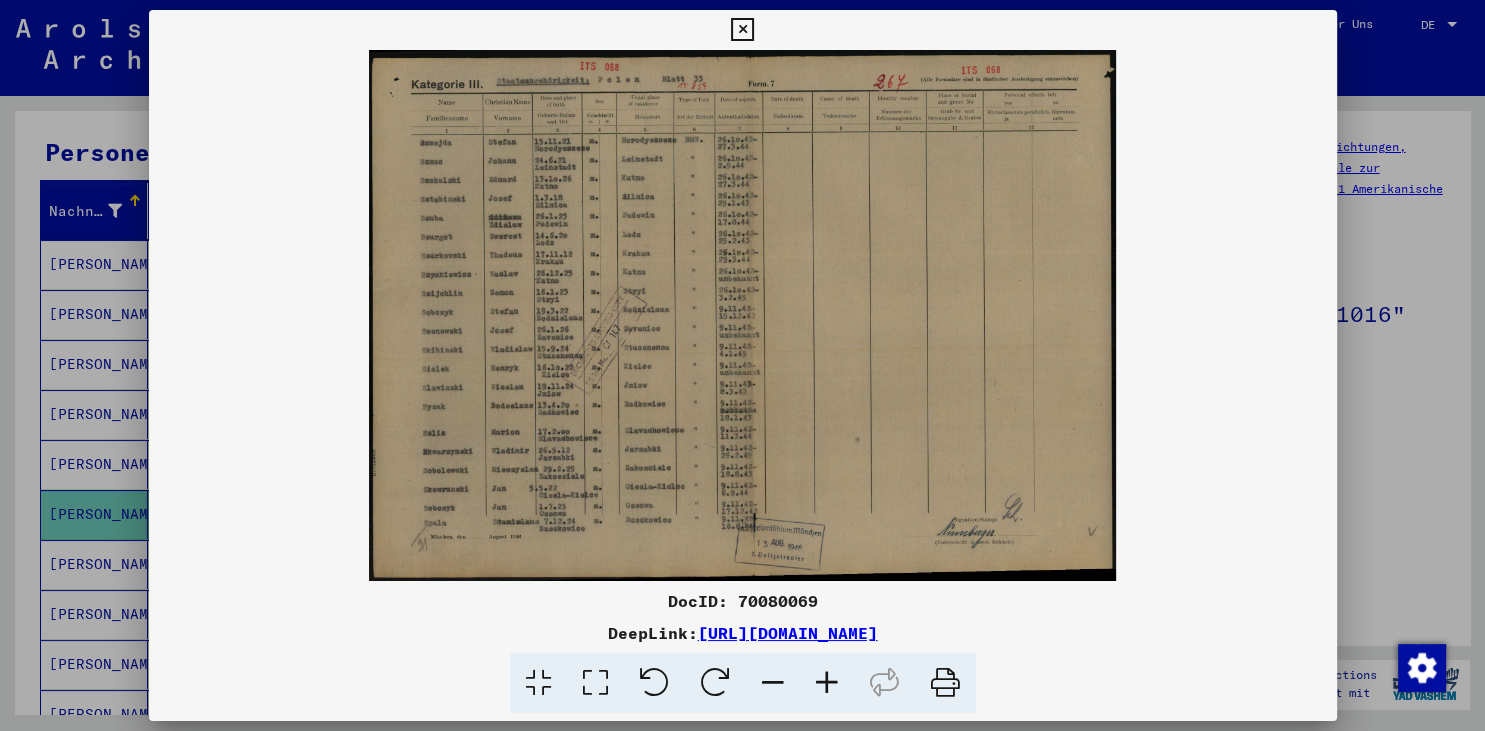 click at bounding box center [827, 683] 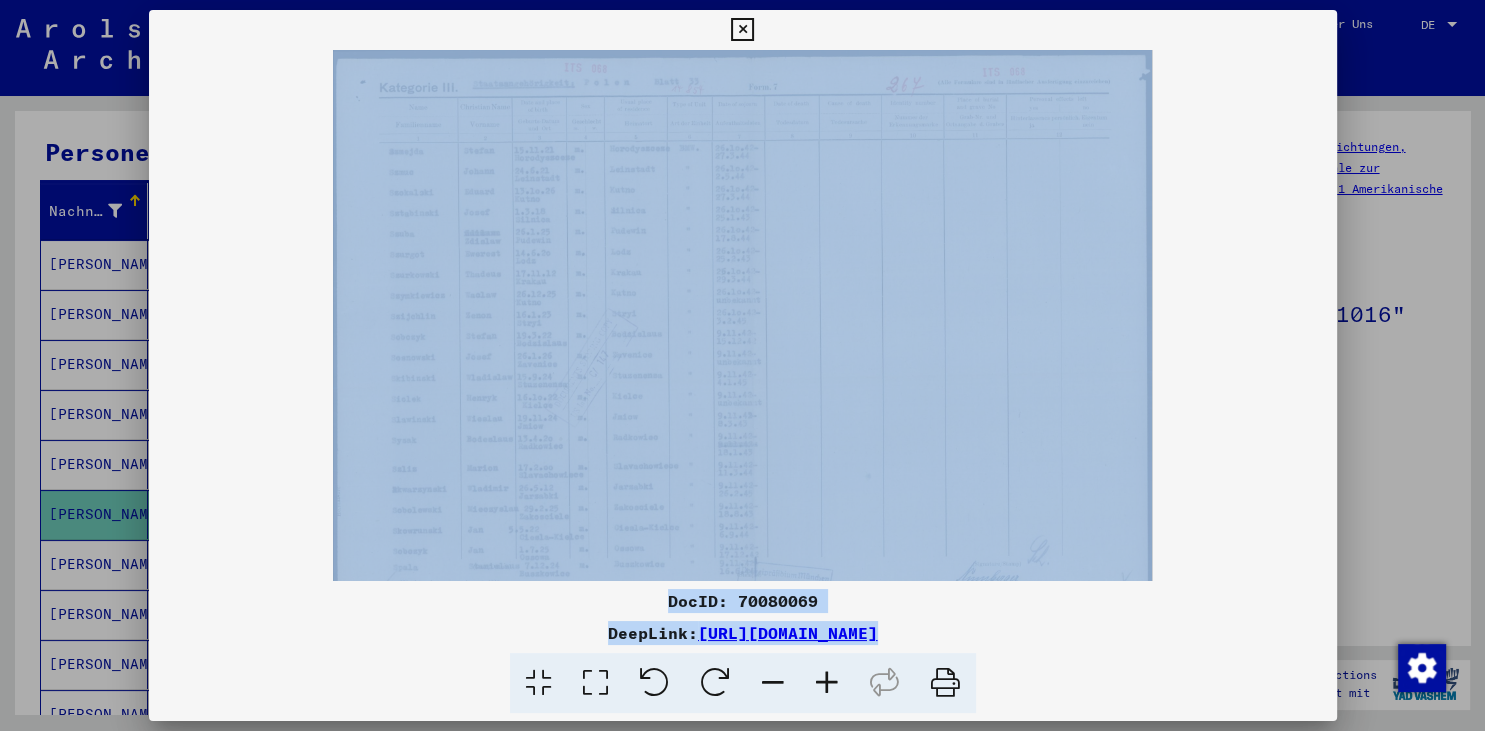 click at bounding box center [827, 683] 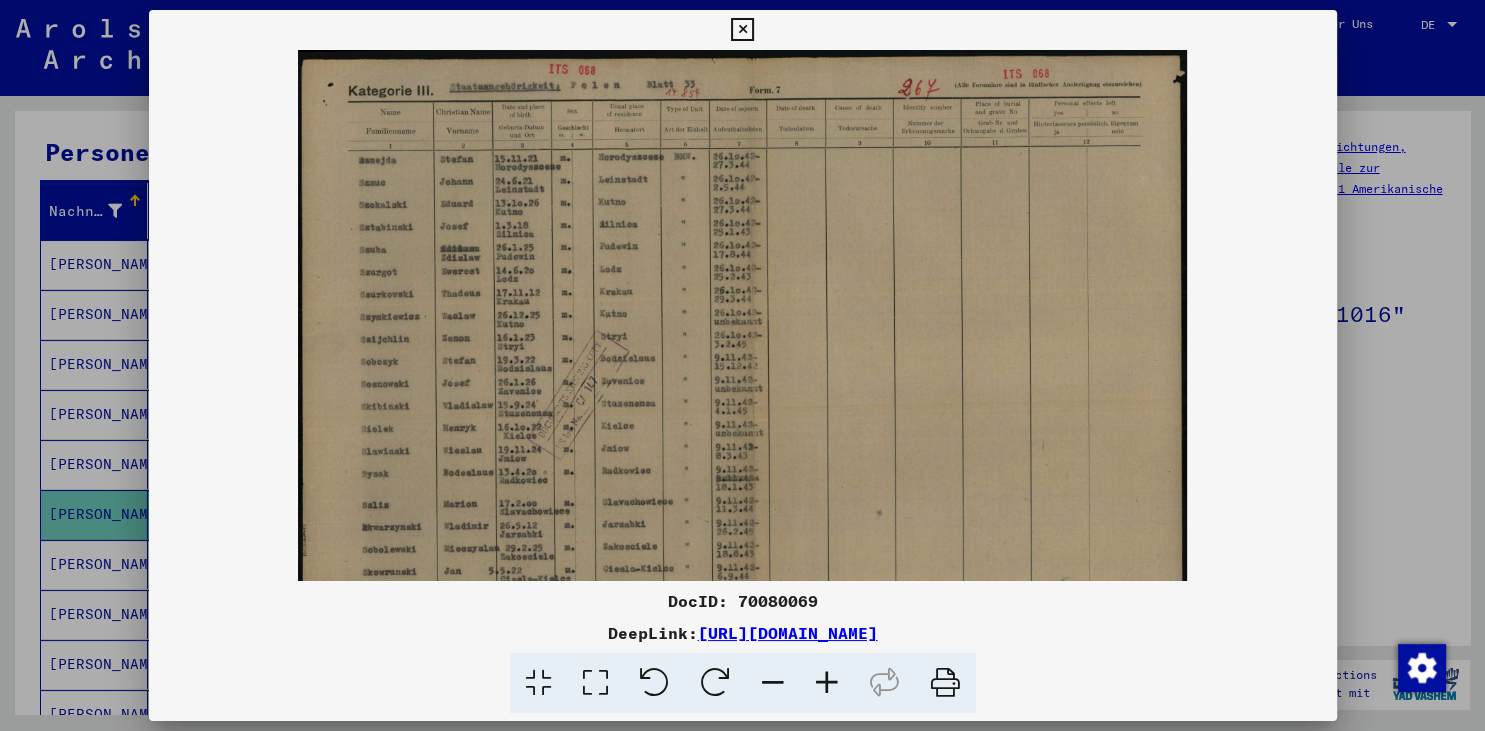click at bounding box center [827, 683] 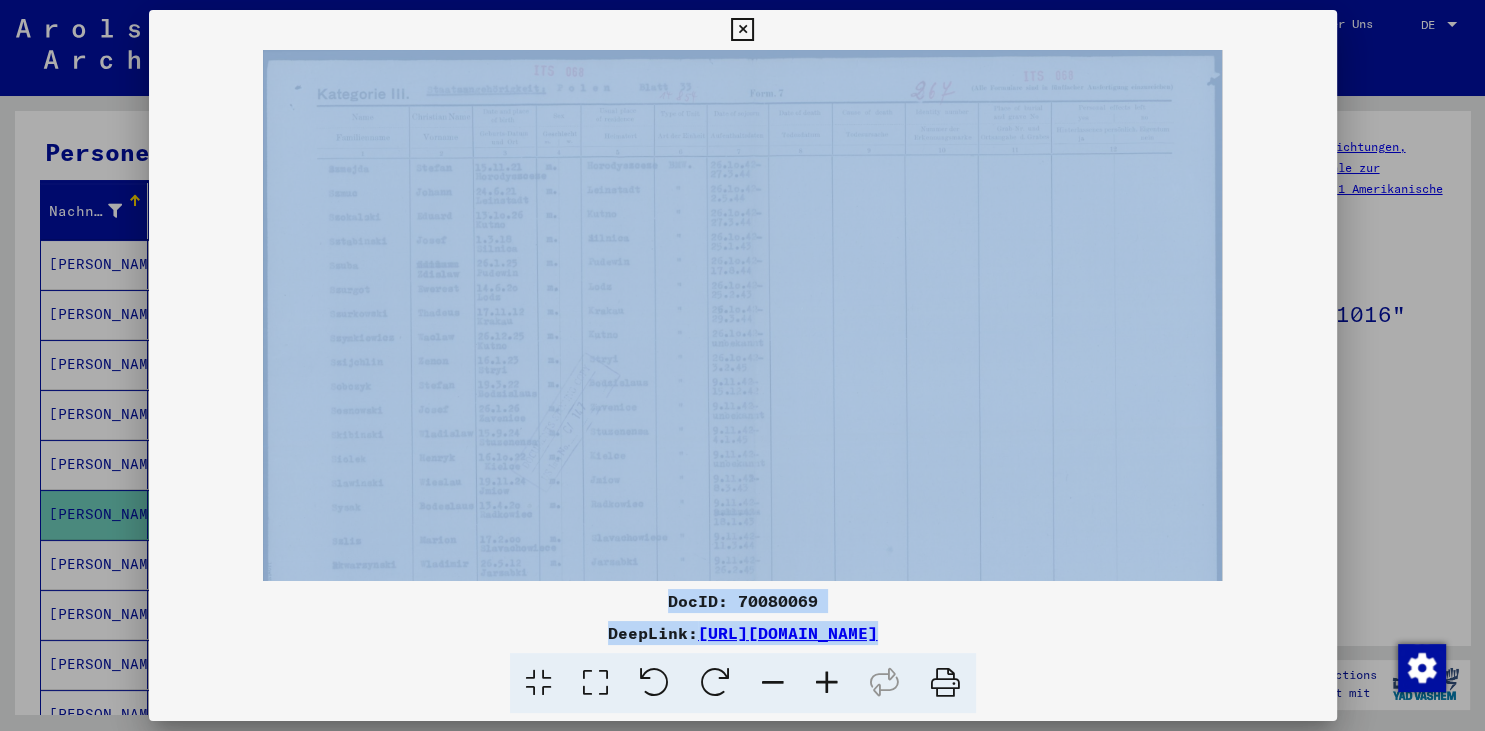 click at bounding box center (827, 683) 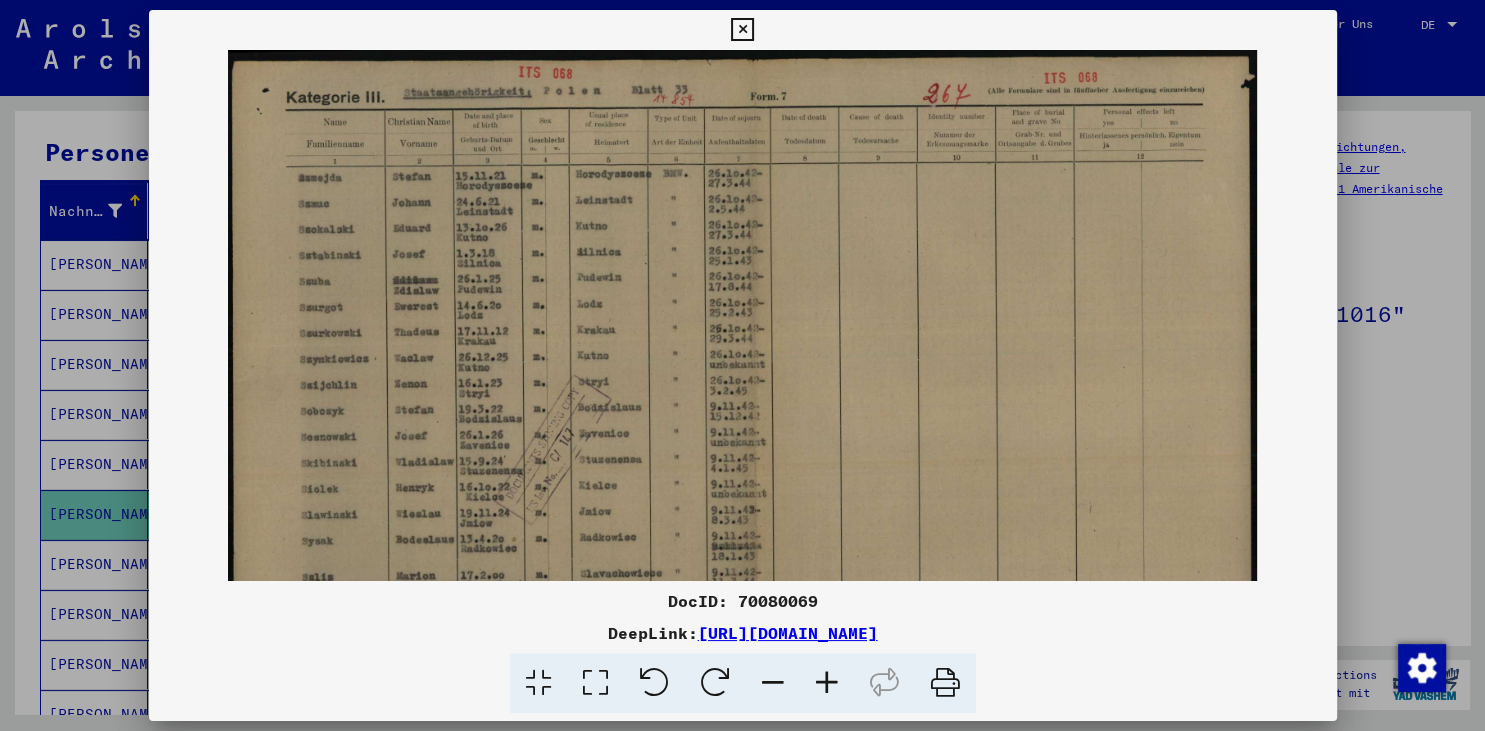 click at bounding box center (827, 683) 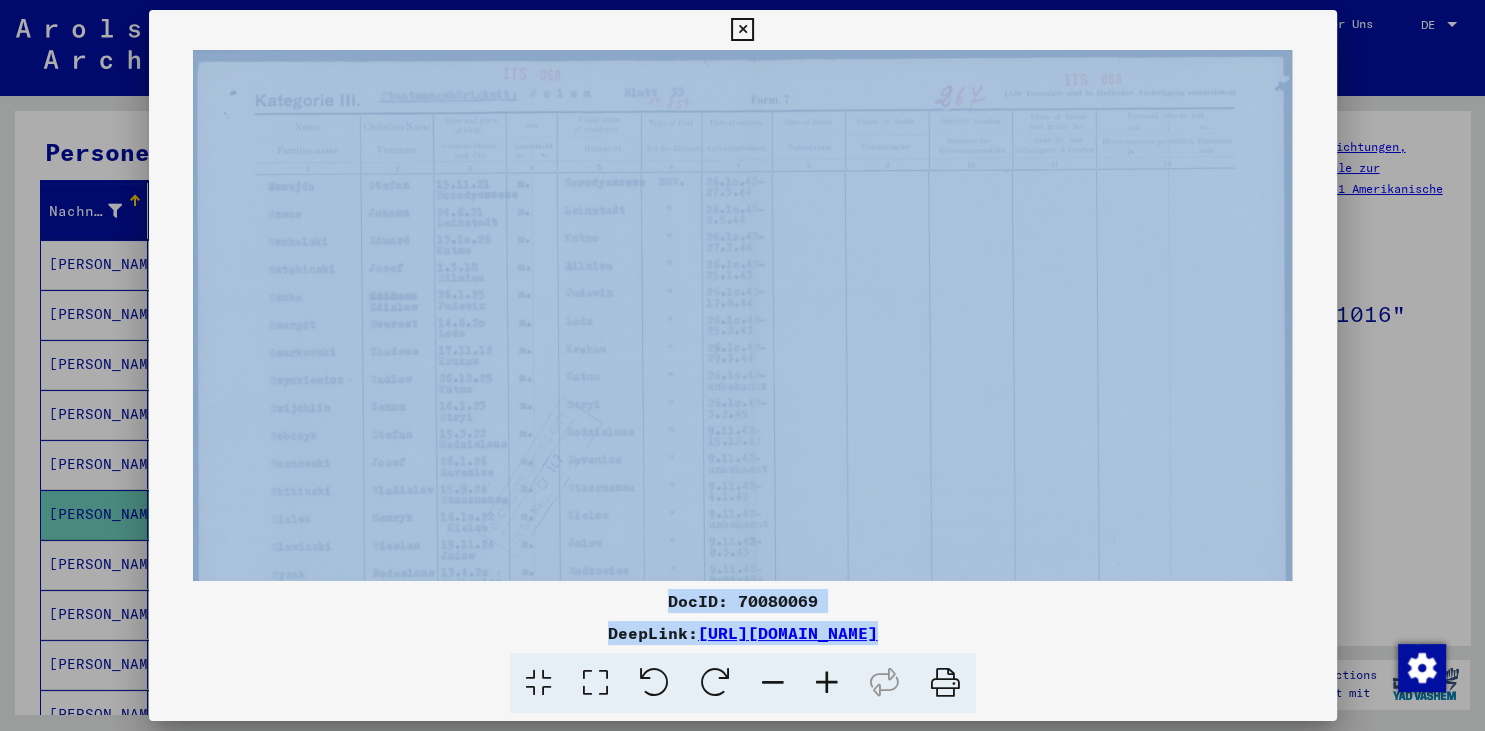 click at bounding box center [827, 683] 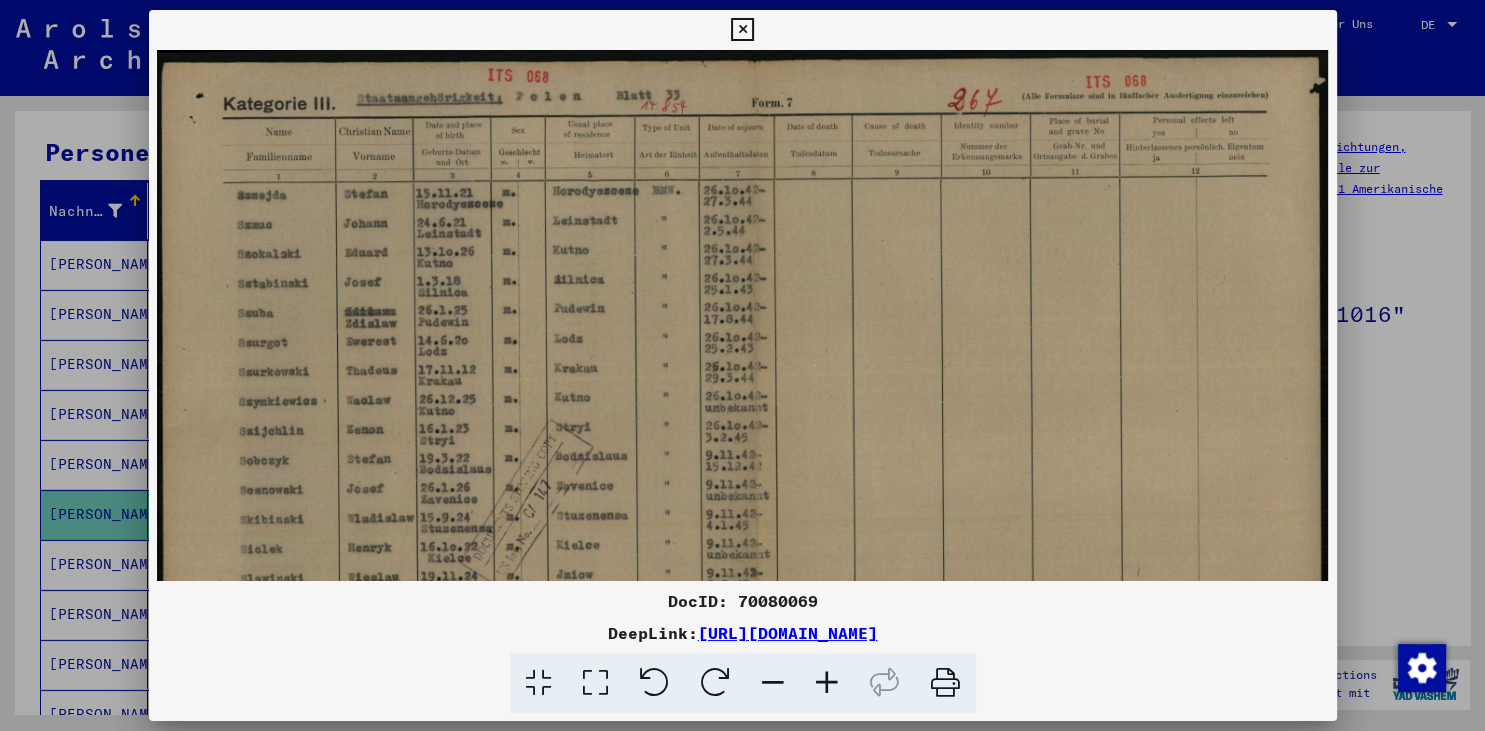click at bounding box center [827, 683] 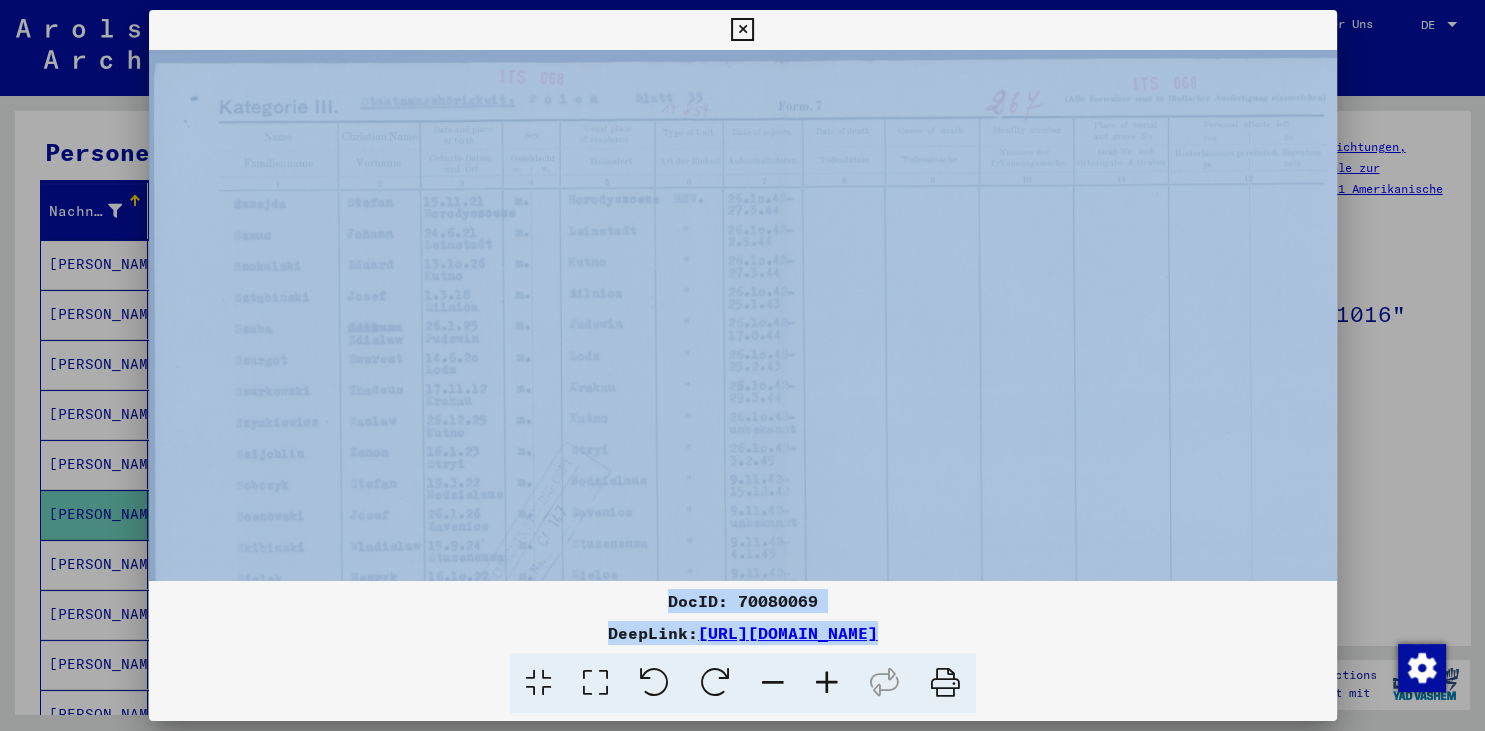 click at bounding box center (827, 683) 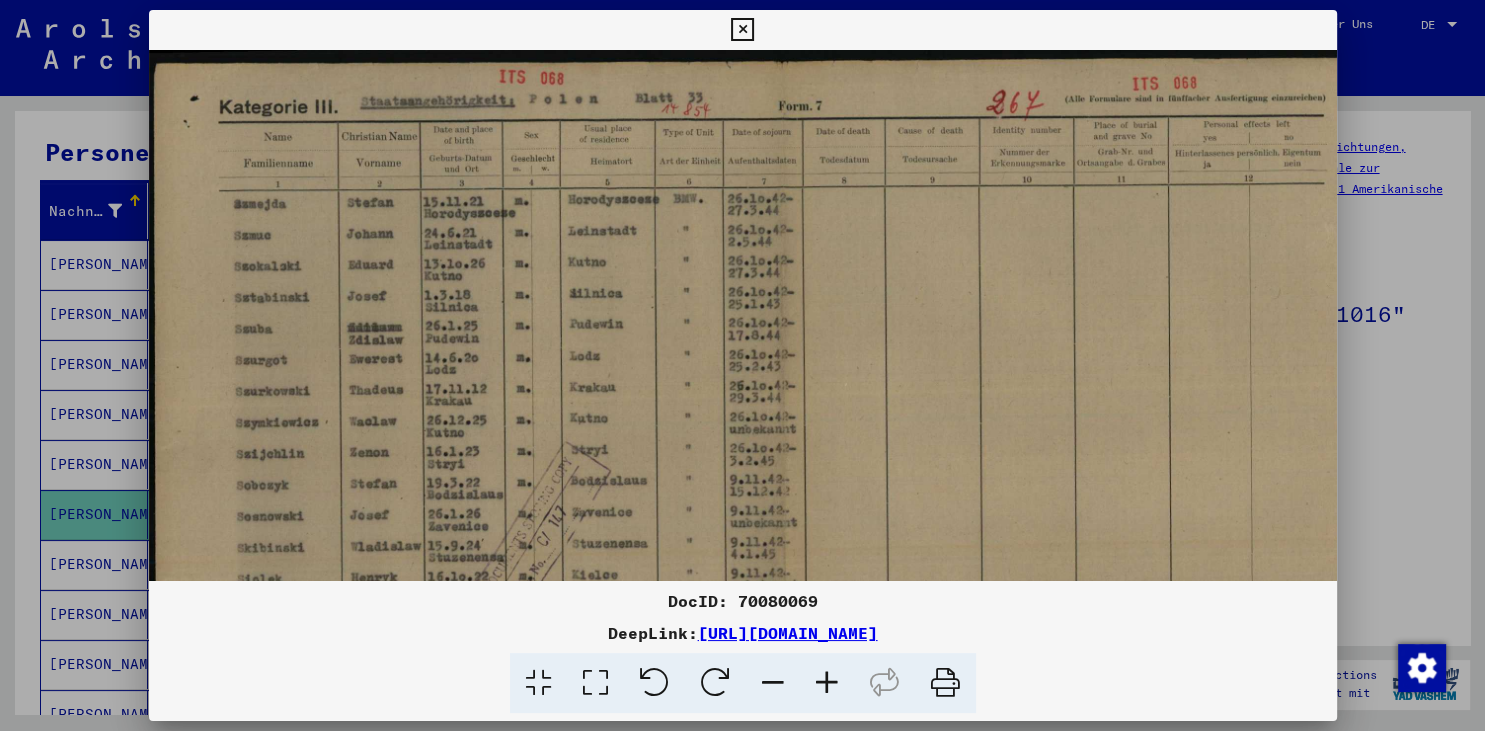 click at bounding box center (827, 683) 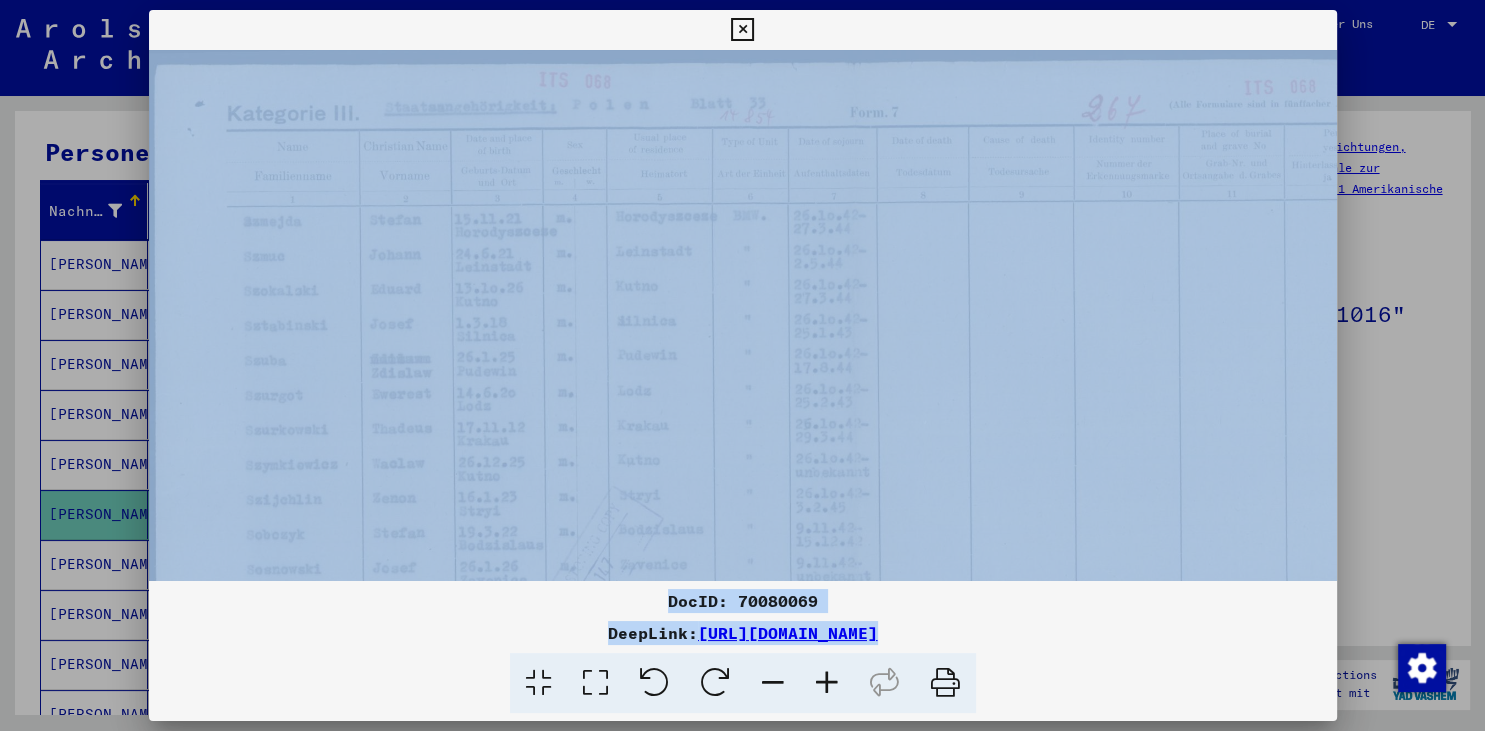 click at bounding box center [827, 683] 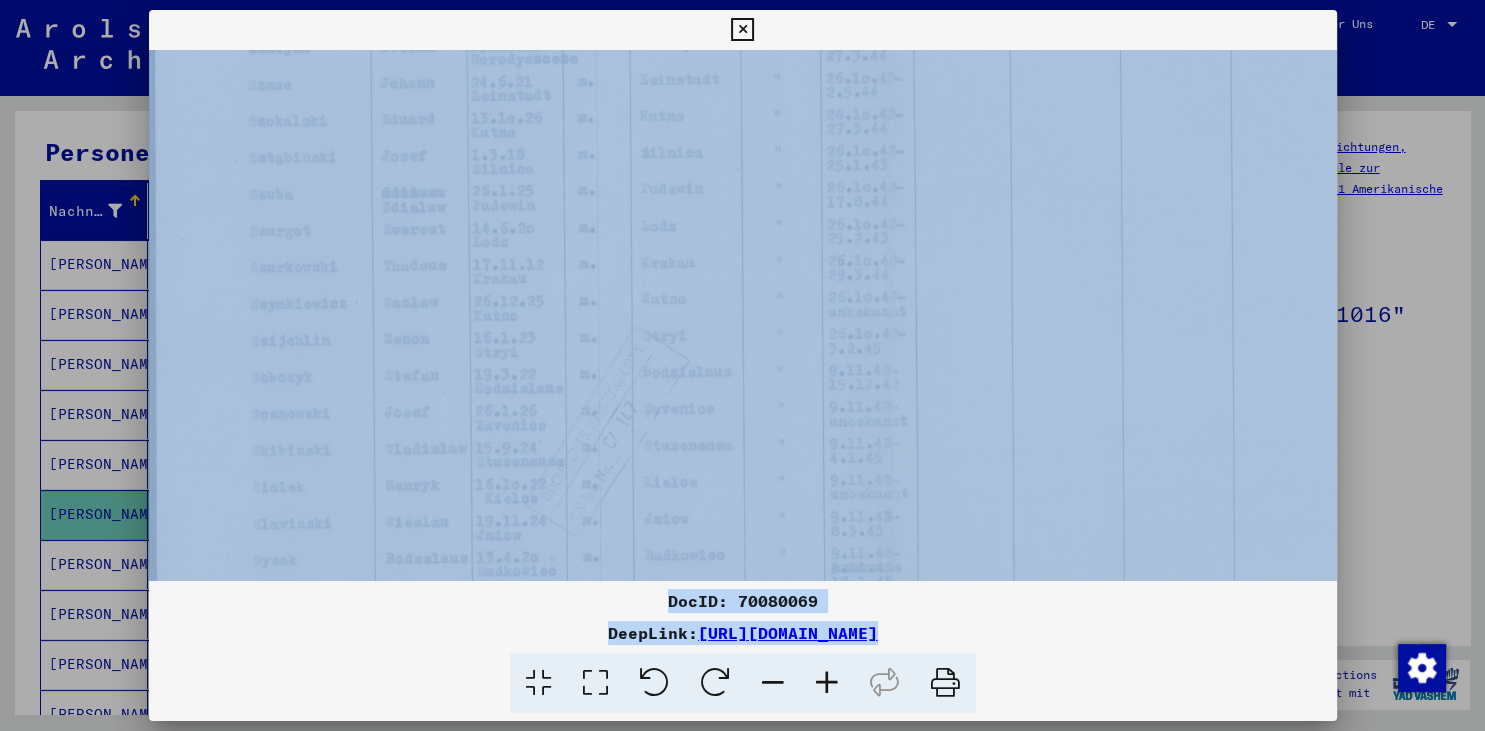 scroll, scrollTop: 184, scrollLeft: 0, axis: vertical 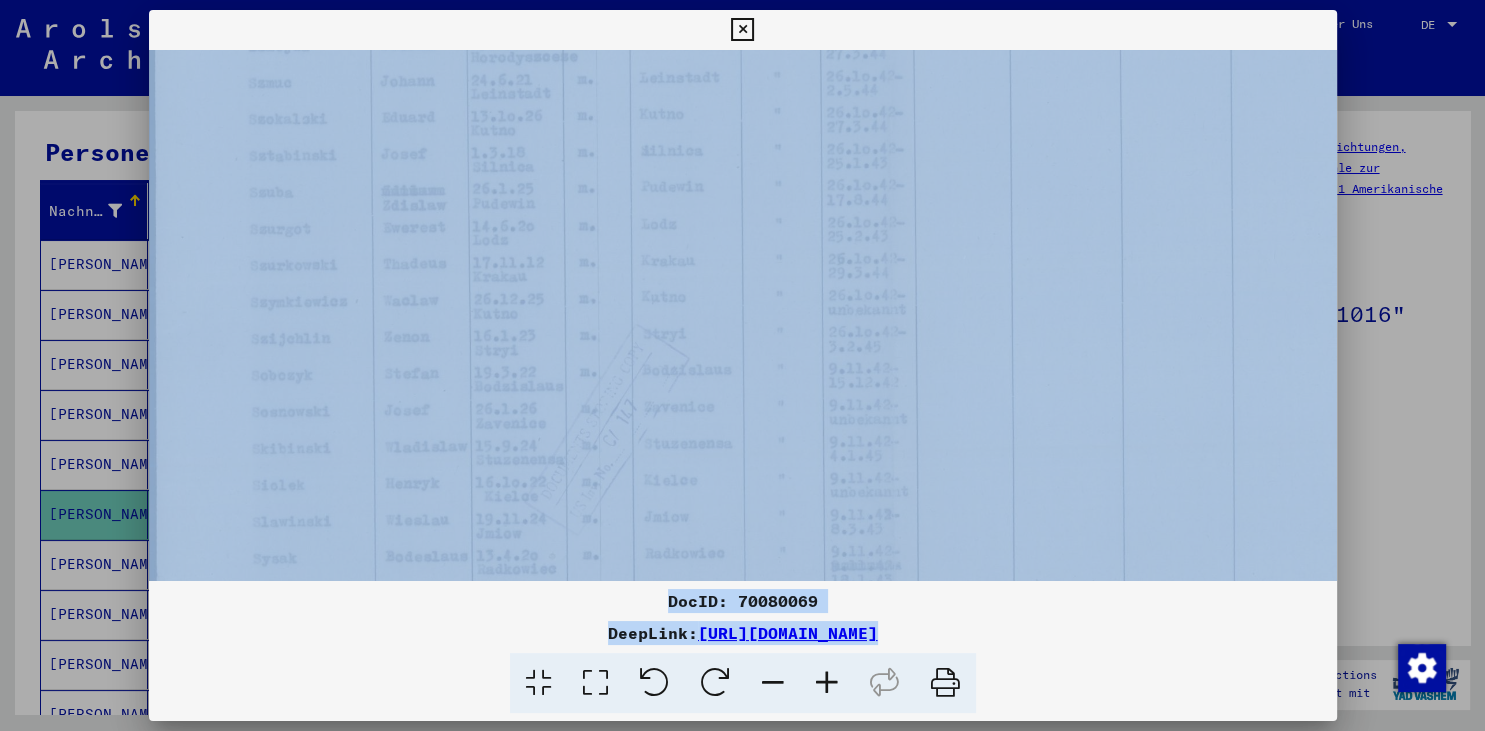 drag, startPoint x: 552, startPoint y: 470, endPoint x: 605, endPoint y: 286, distance: 191.48106 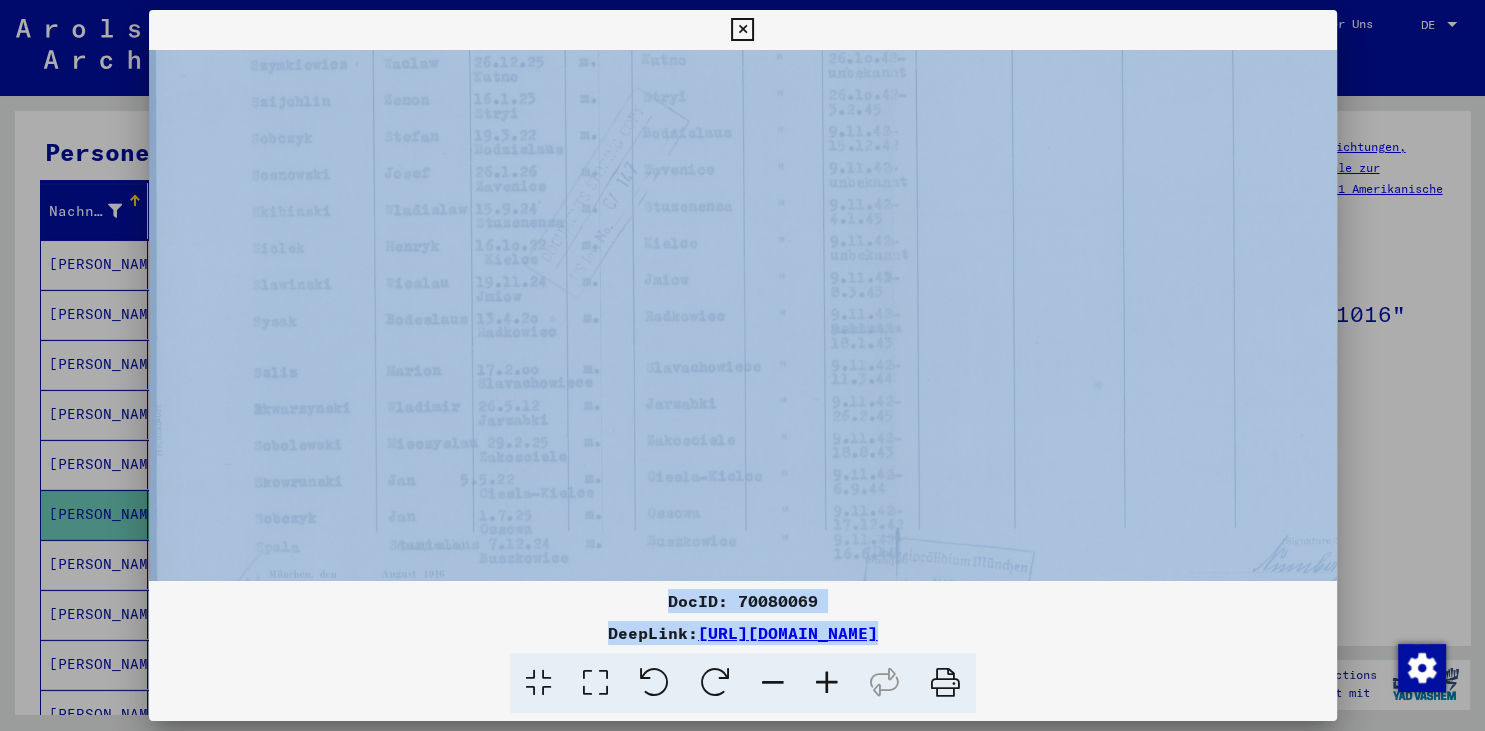 scroll, scrollTop: 422, scrollLeft: 0, axis: vertical 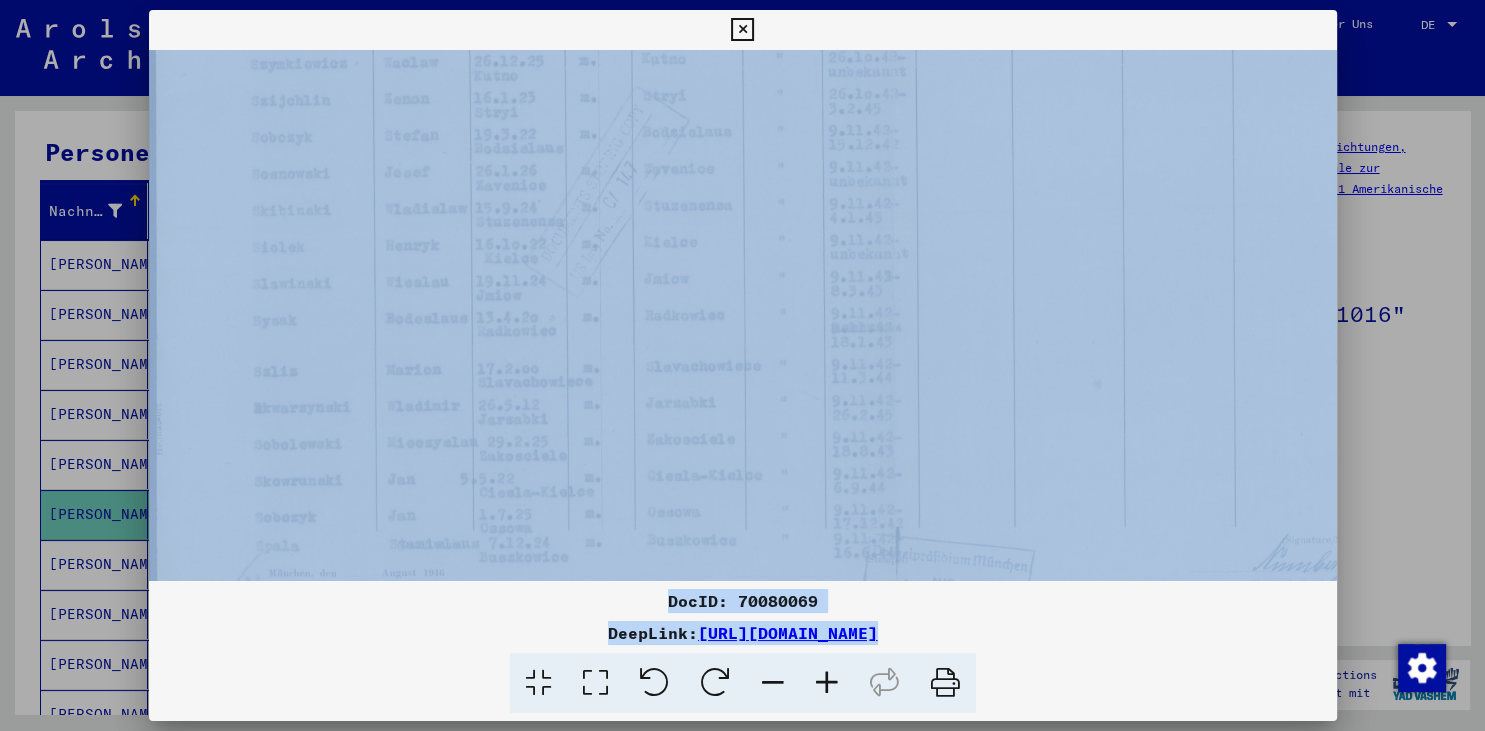 drag, startPoint x: 562, startPoint y: 459, endPoint x: 590, endPoint y: 221, distance: 239.6414 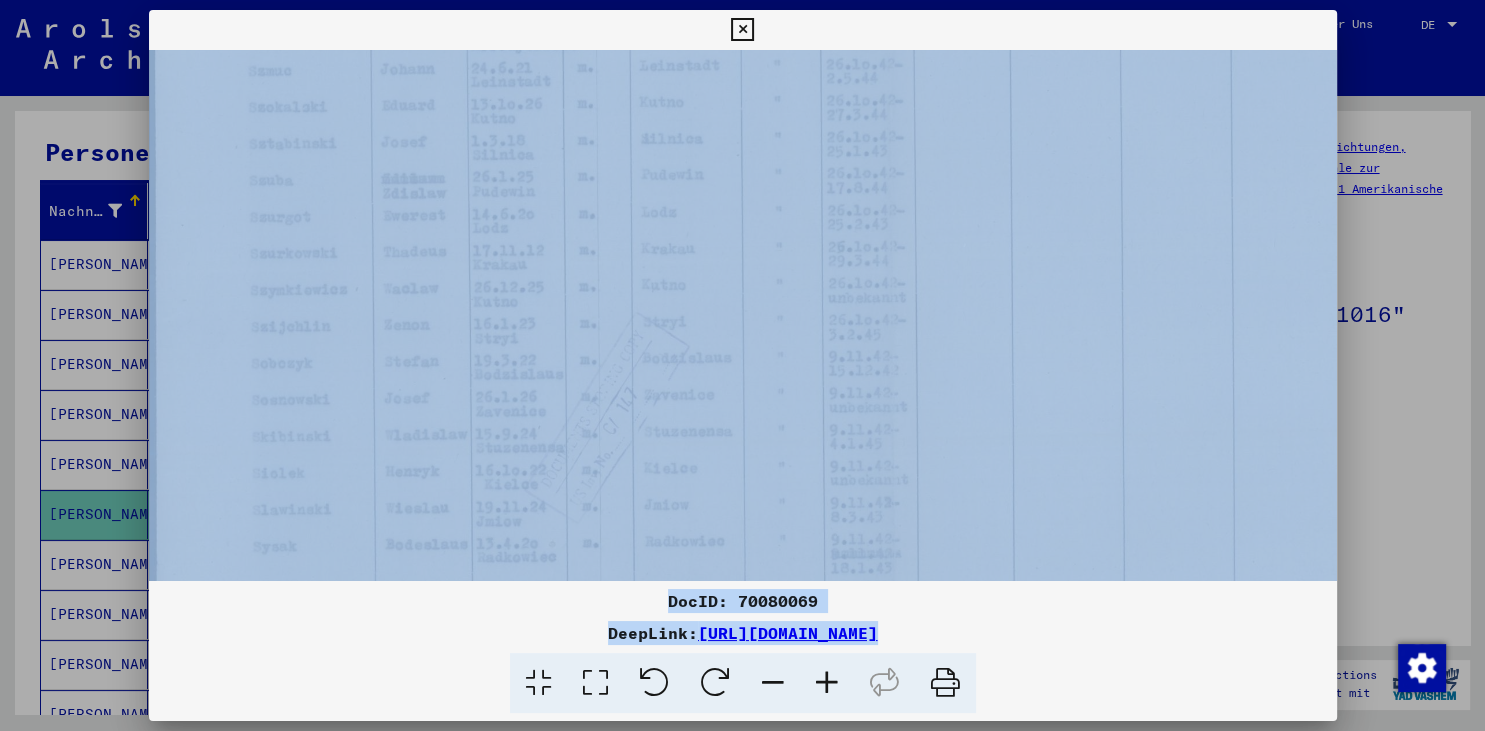 scroll, scrollTop: 194, scrollLeft: 0, axis: vertical 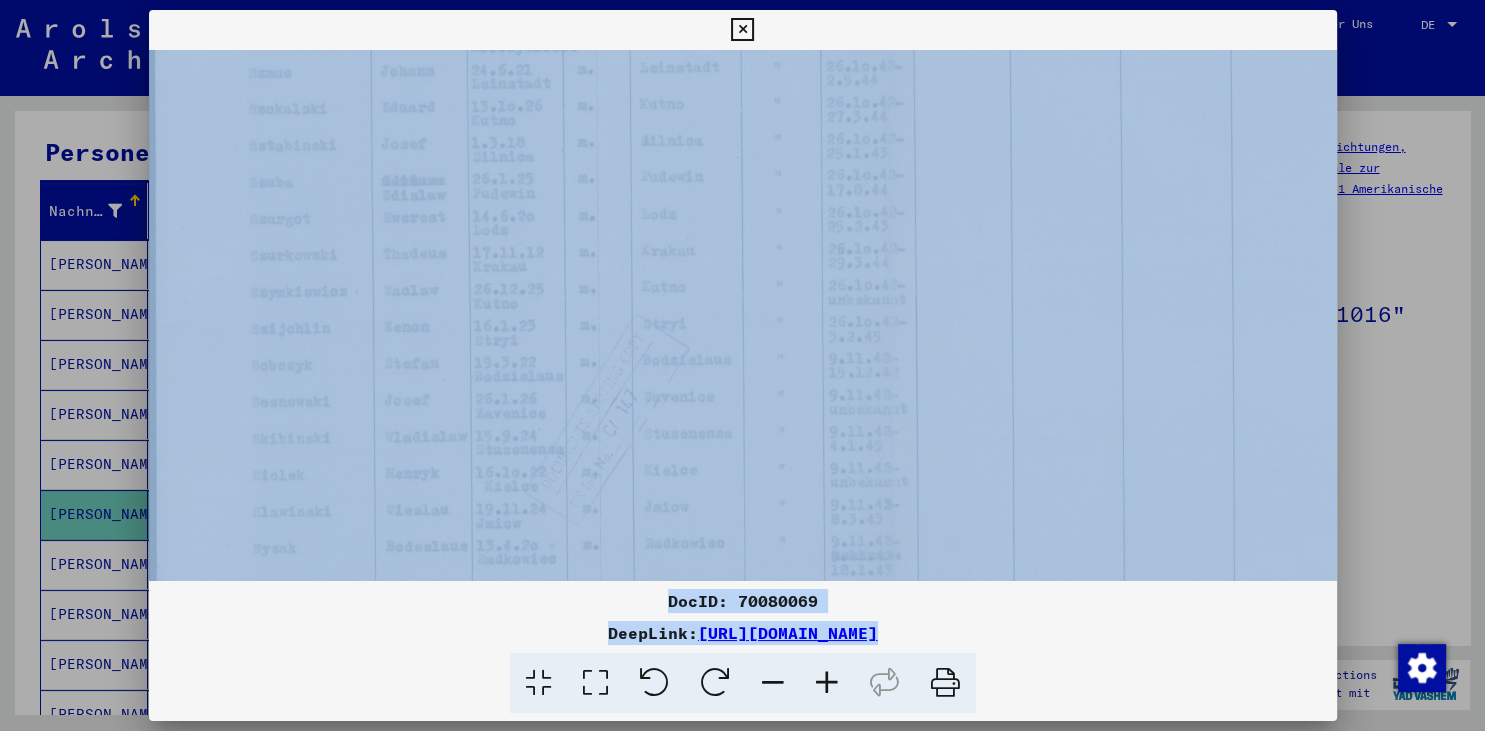 drag, startPoint x: 538, startPoint y: 482, endPoint x: 592, endPoint y: 606, distance: 135.24792 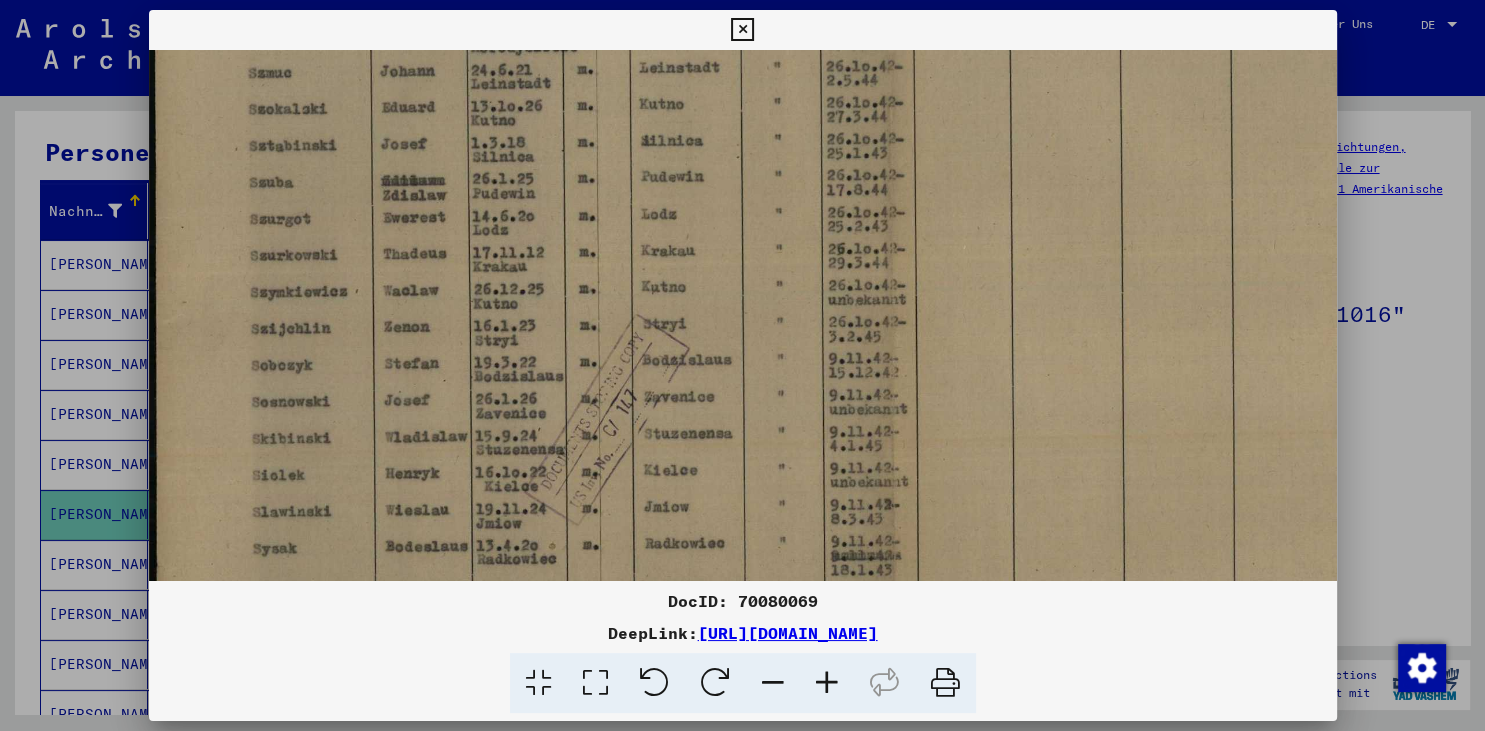 click on "DocID: 70080069" at bounding box center (743, 601) 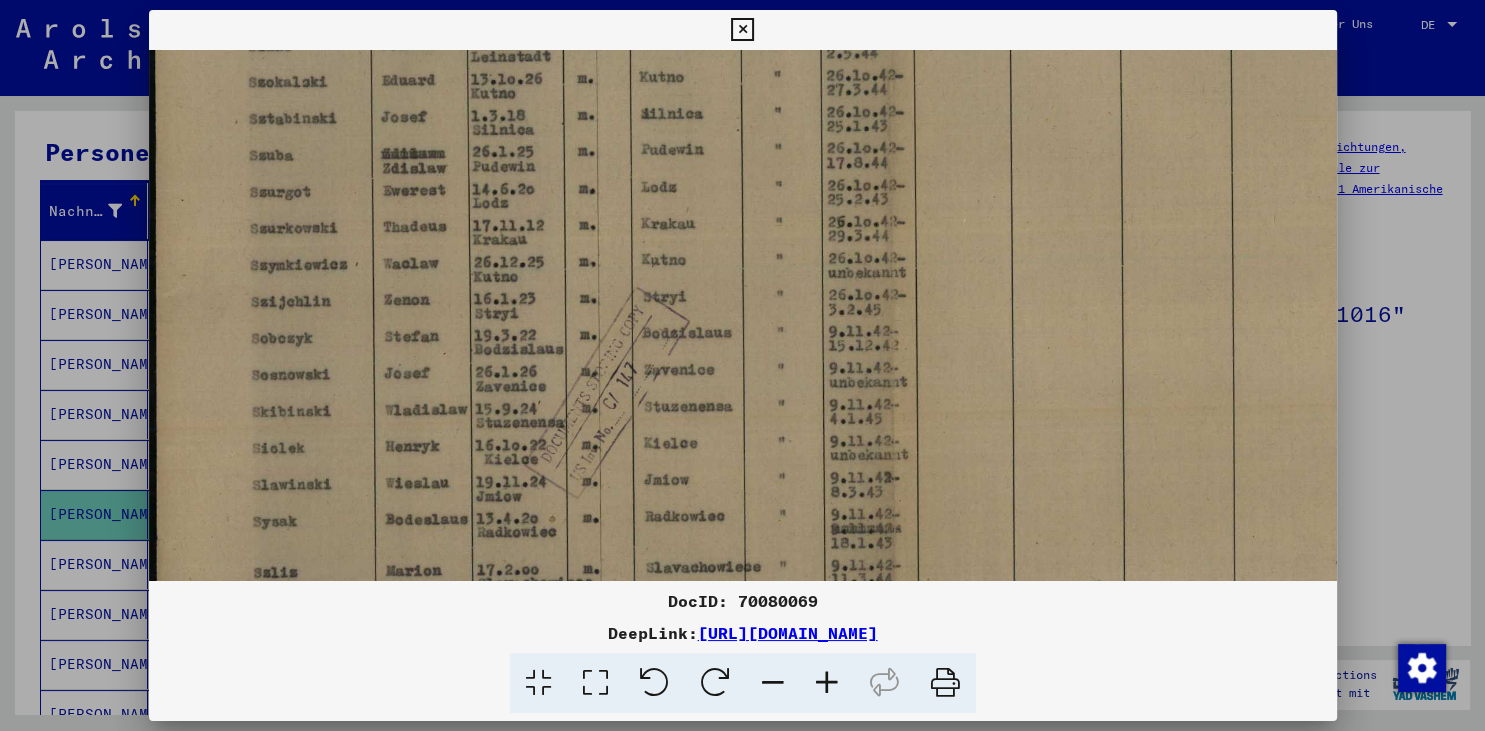 scroll, scrollTop: 235, scrollLeft: 0, axis: vertical 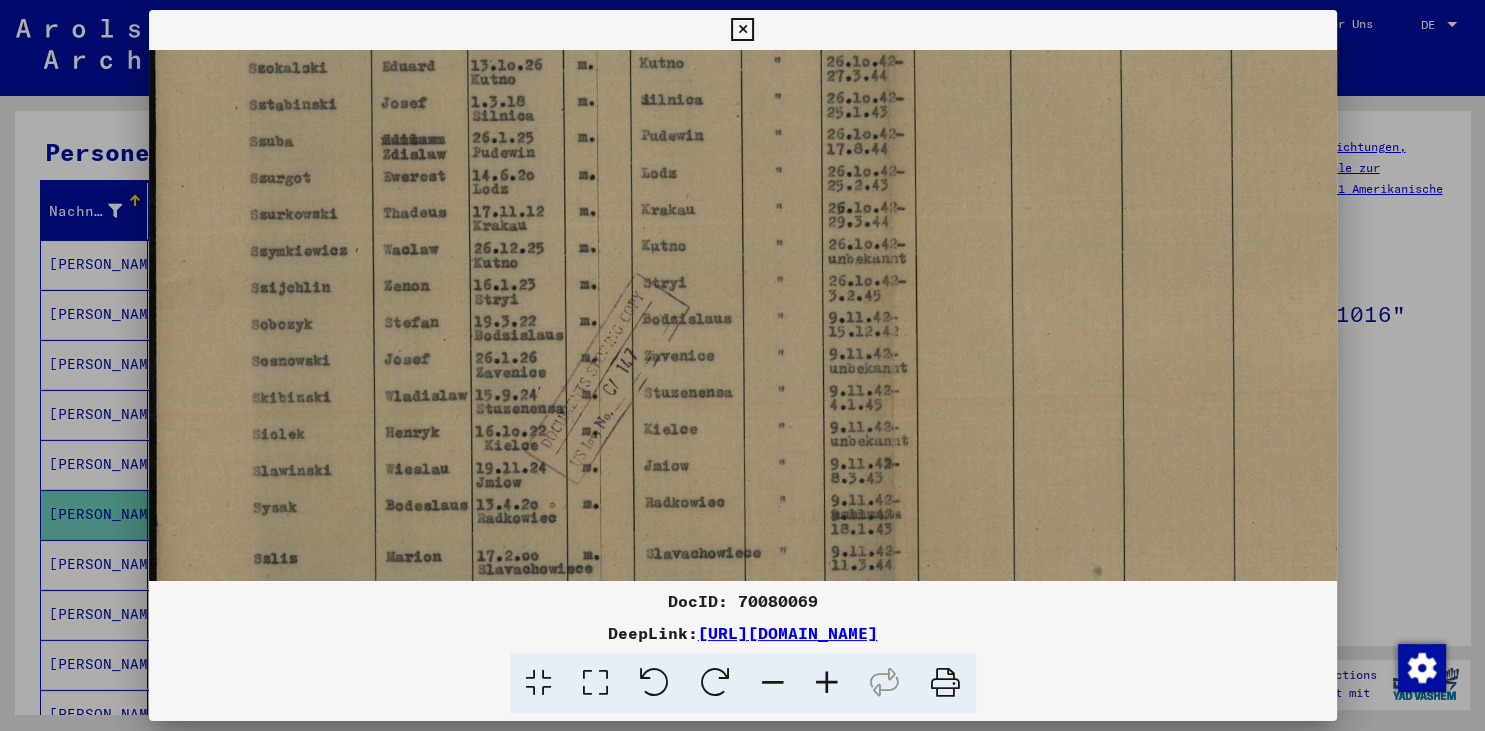 drag, startPoint x: 546, startPoint y: 352, endPoint x: 570, endPoint y: 311, distance: 47.507893 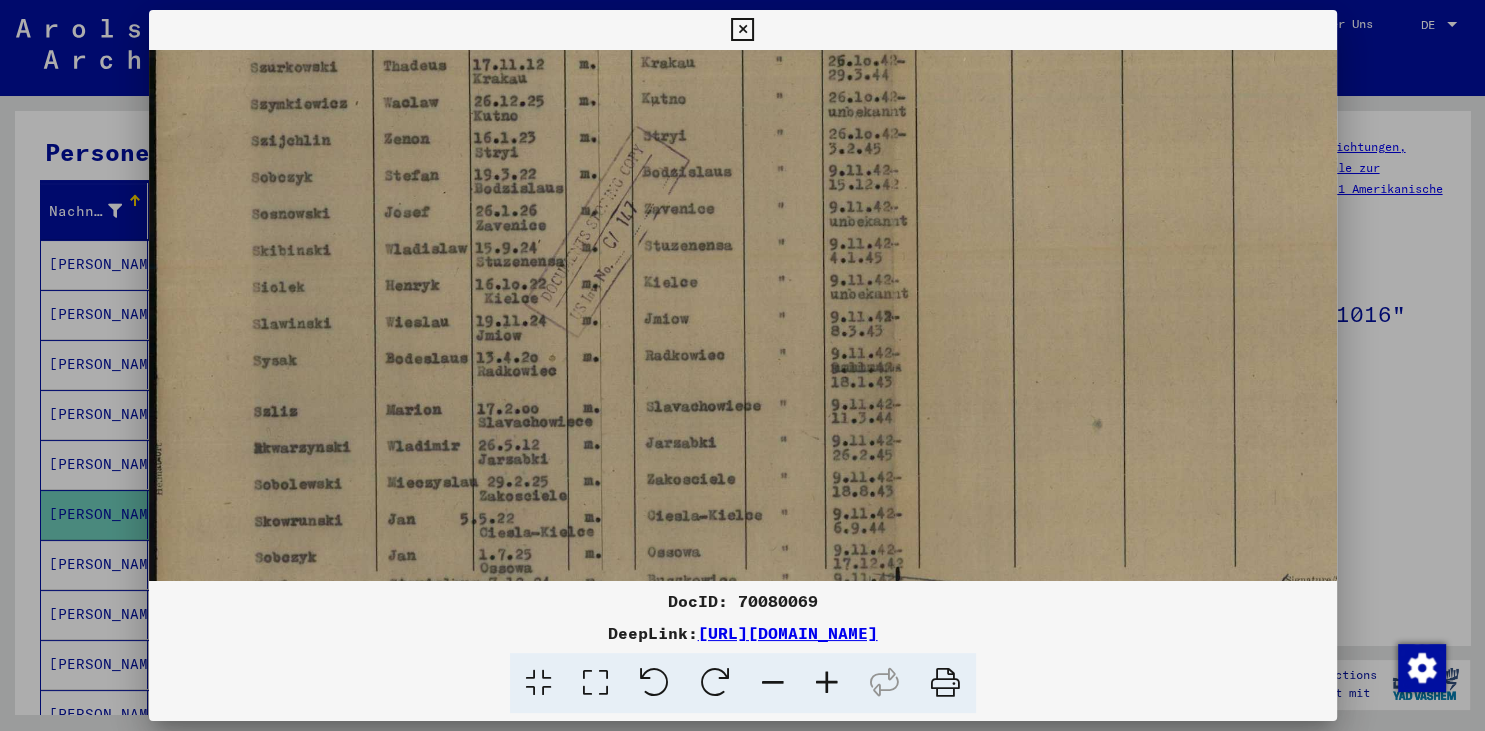 scroll, scrollTop: 385, scrollLeft: 1, axis: both 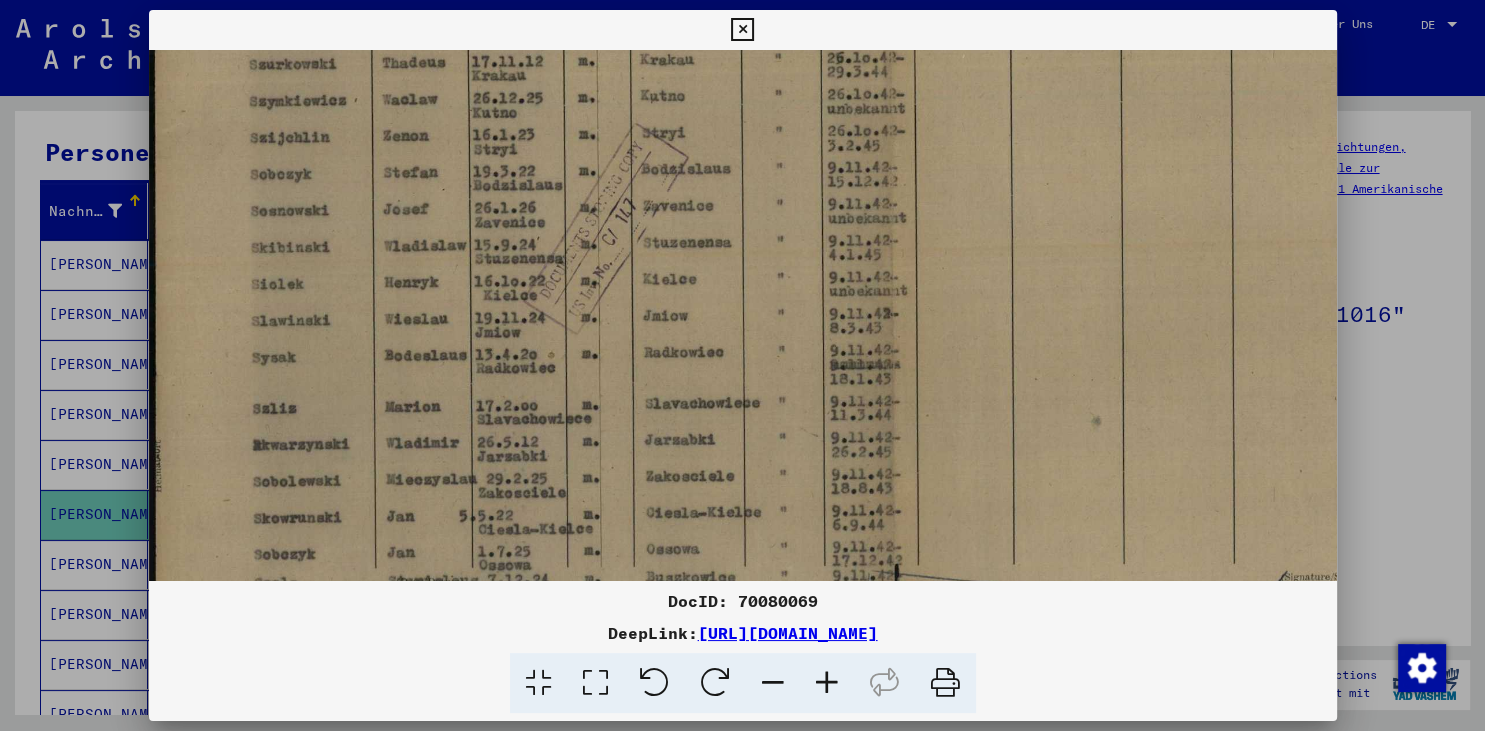 drag, startPoint x: 558, startPoint y: 396, endPoint x: 565, endPoint y: 246, distance: 150.16324 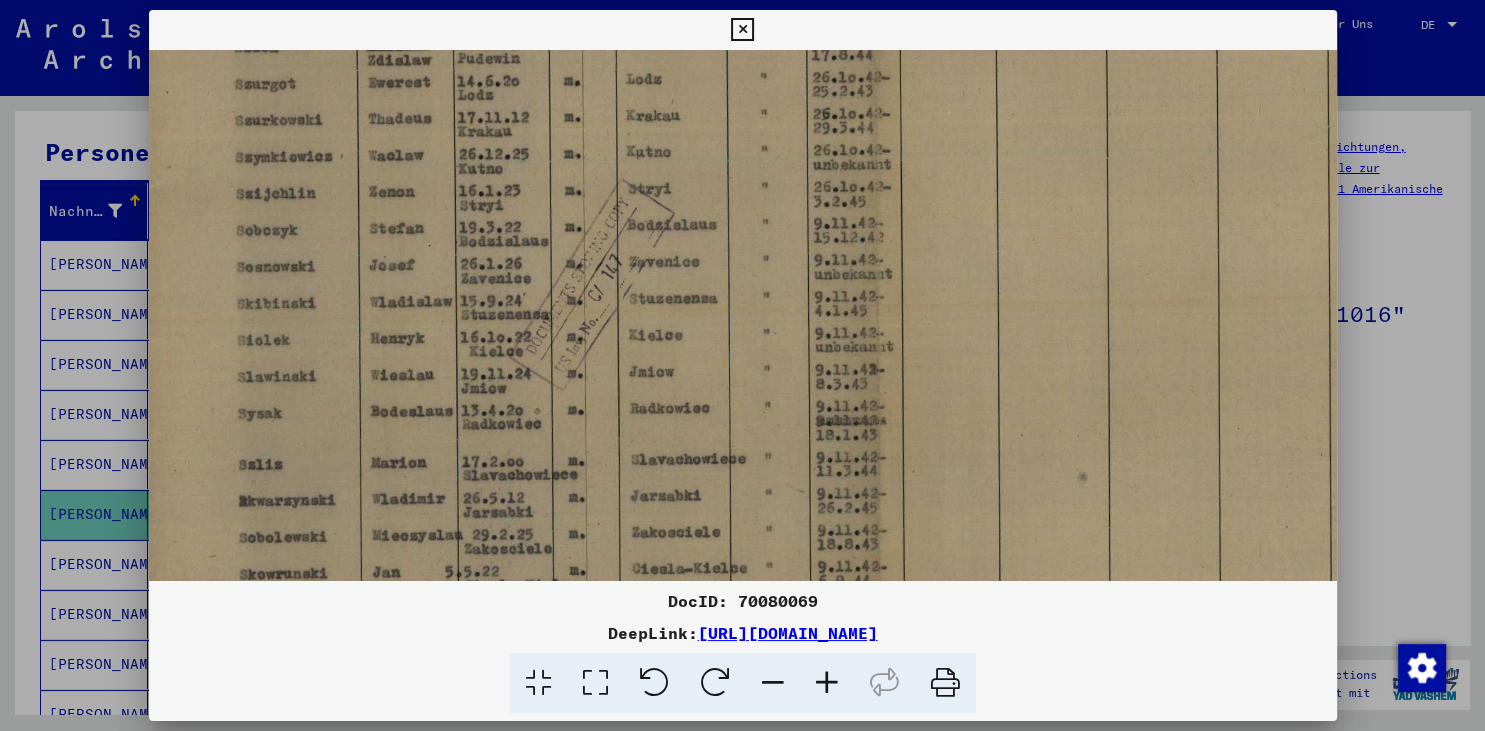 scroll, scrollTop: 319, scrollLeft: 16, axis: both 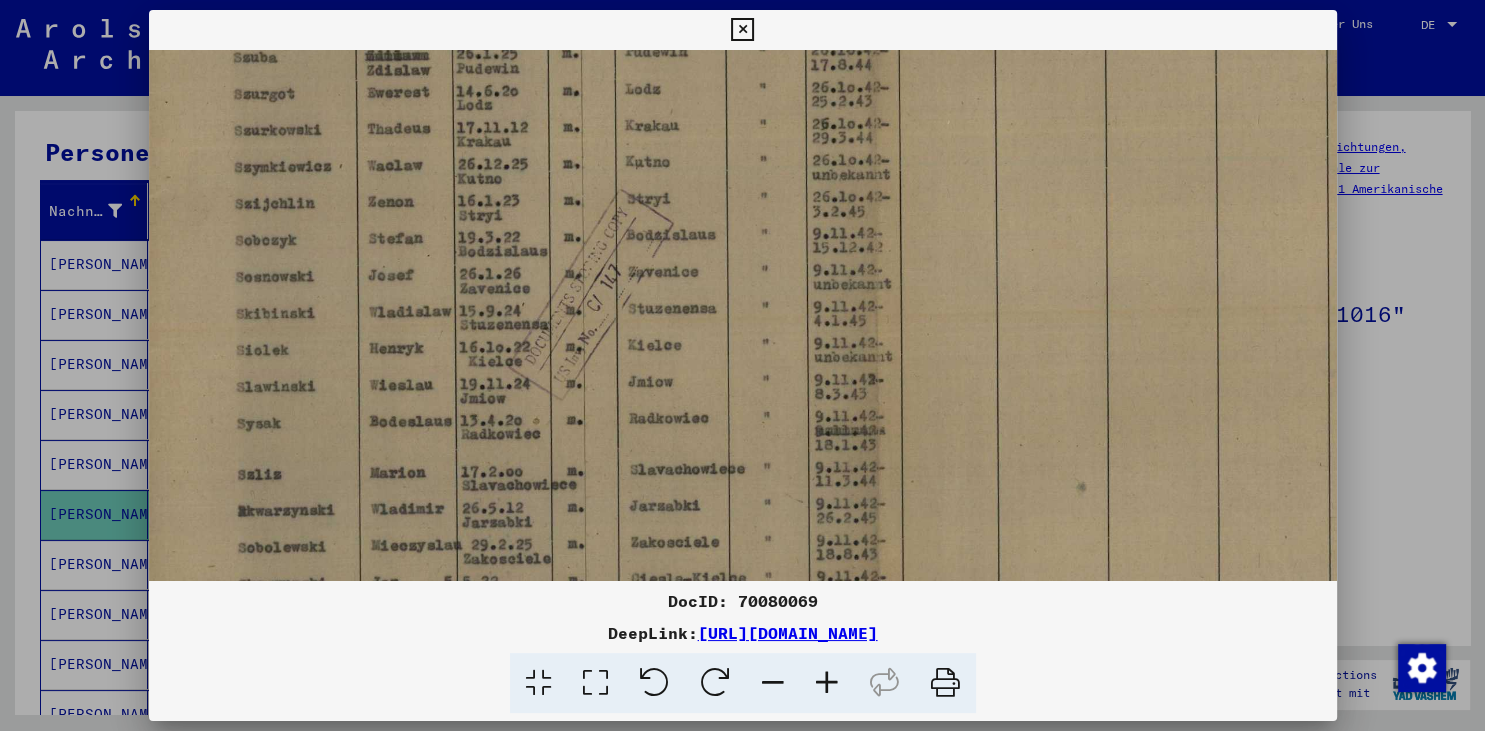 drag, startPoint x: 560, startPoint y: 276, endPoint x: 545, endPoint y: 342, distance: 67.68308 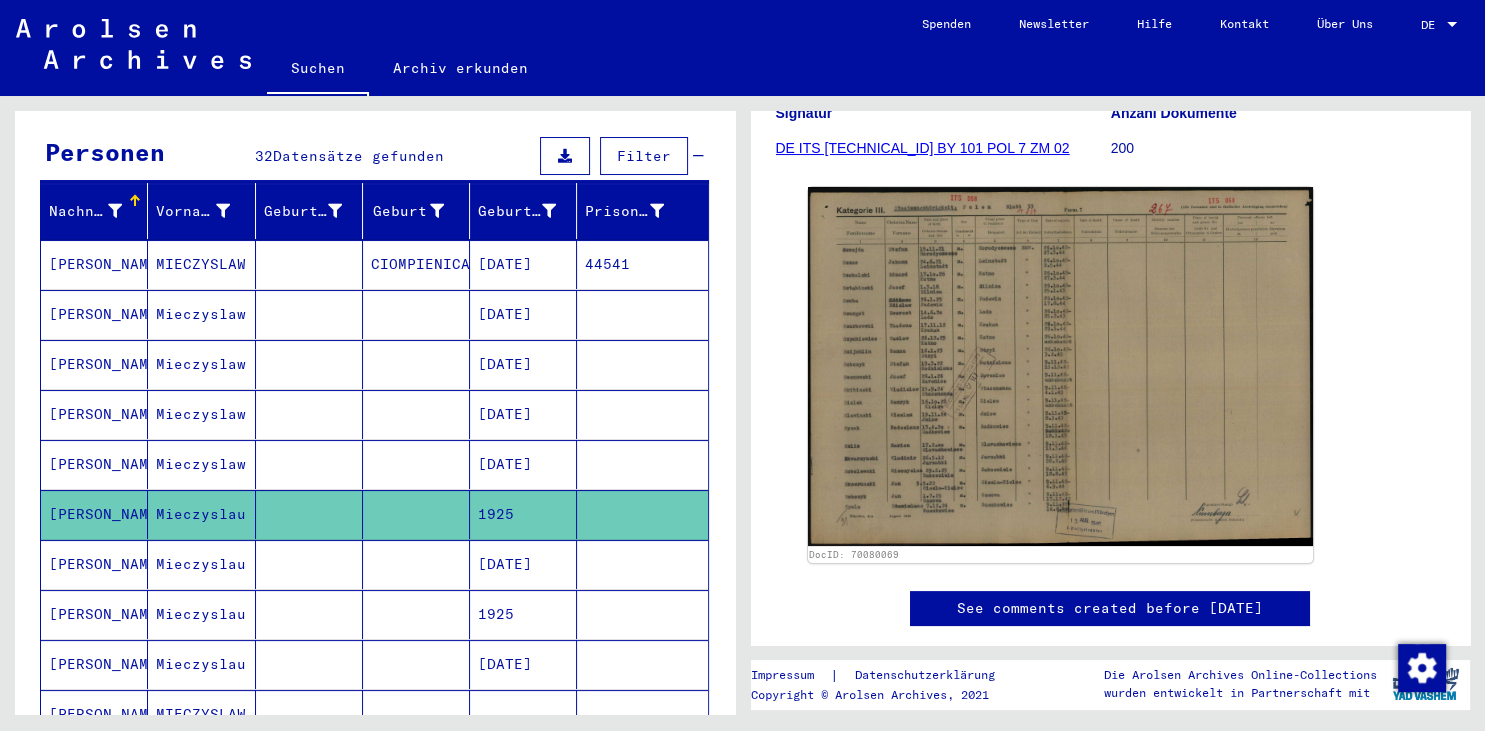 scroll, scrollTop: 274, scrollLeft: 0, axis: vertical 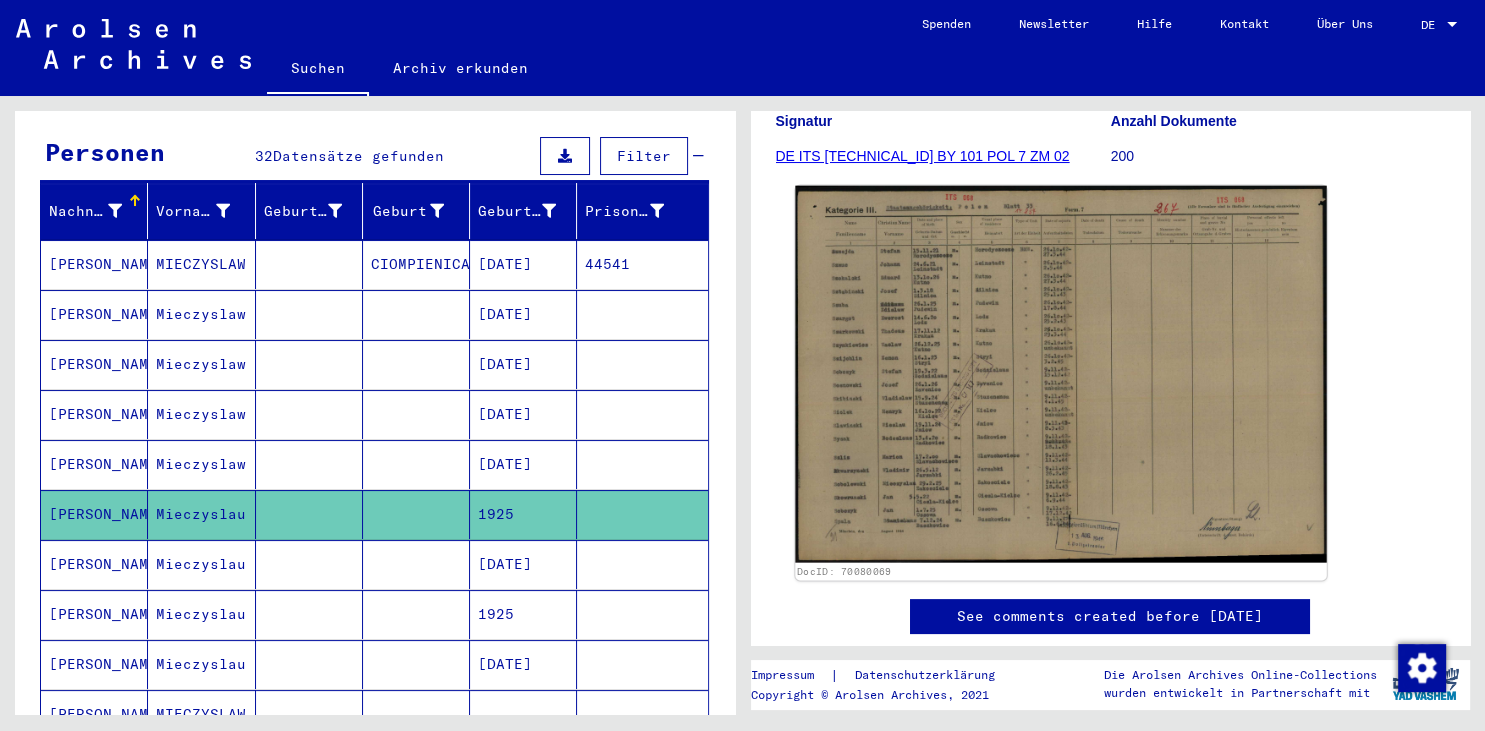 click 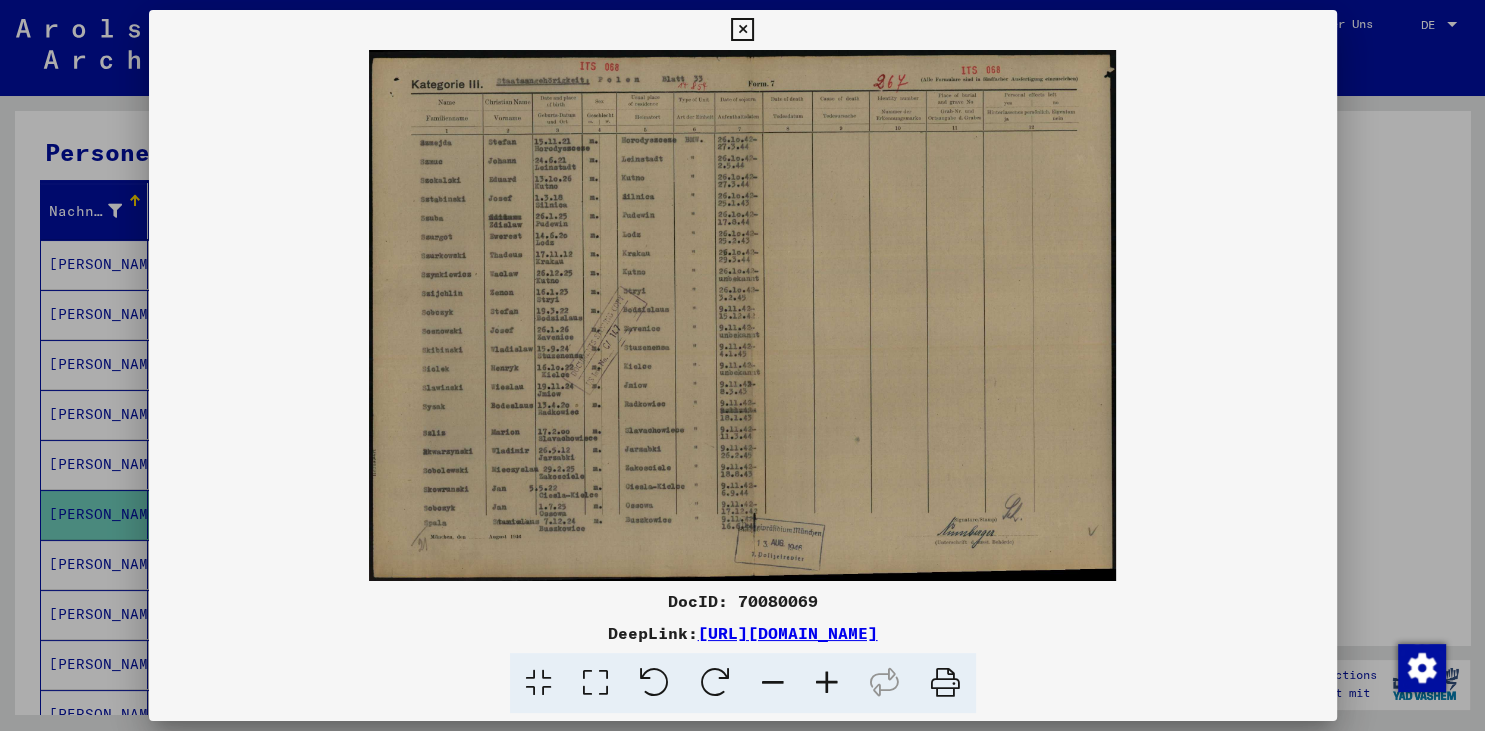 click at bounding box center [827, 683] 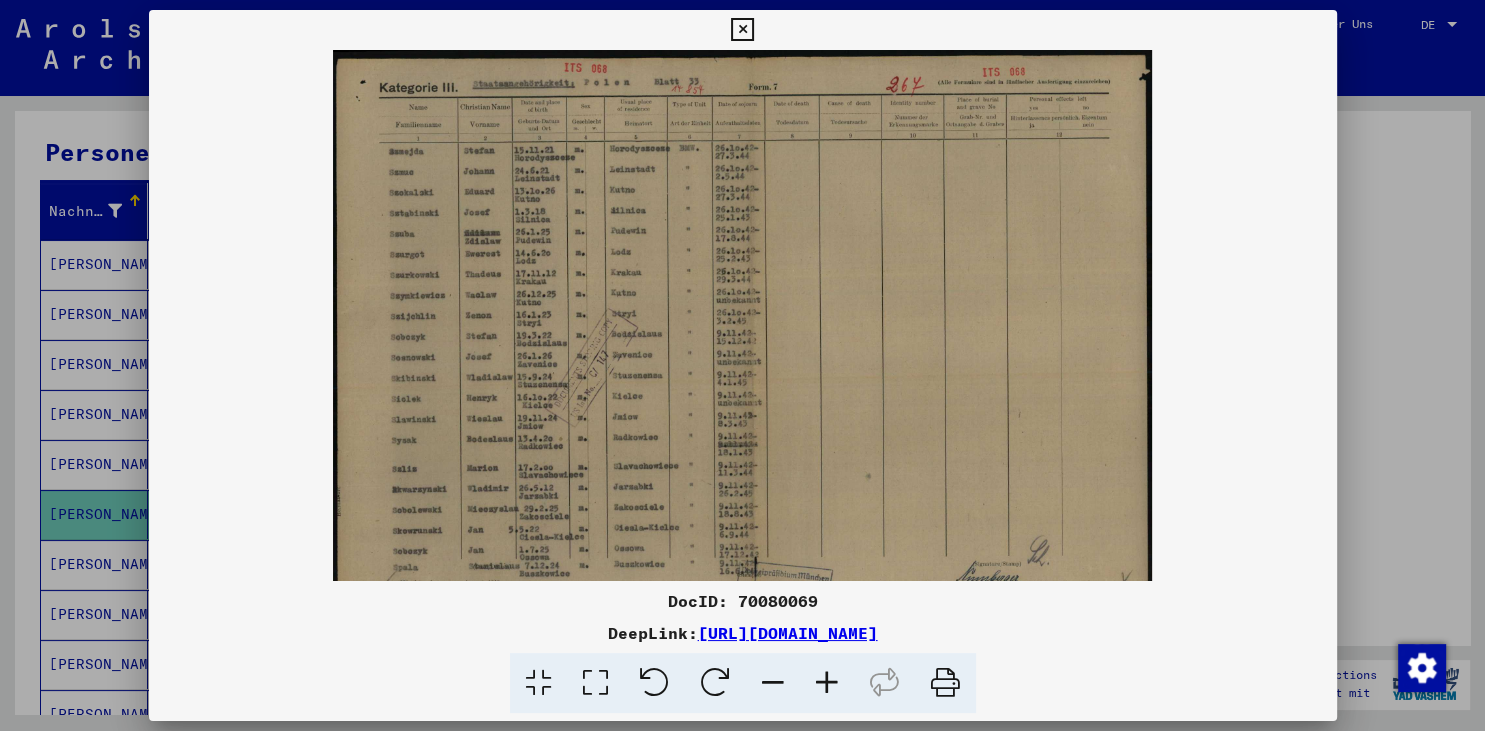 click at bounding box center (827, 683) 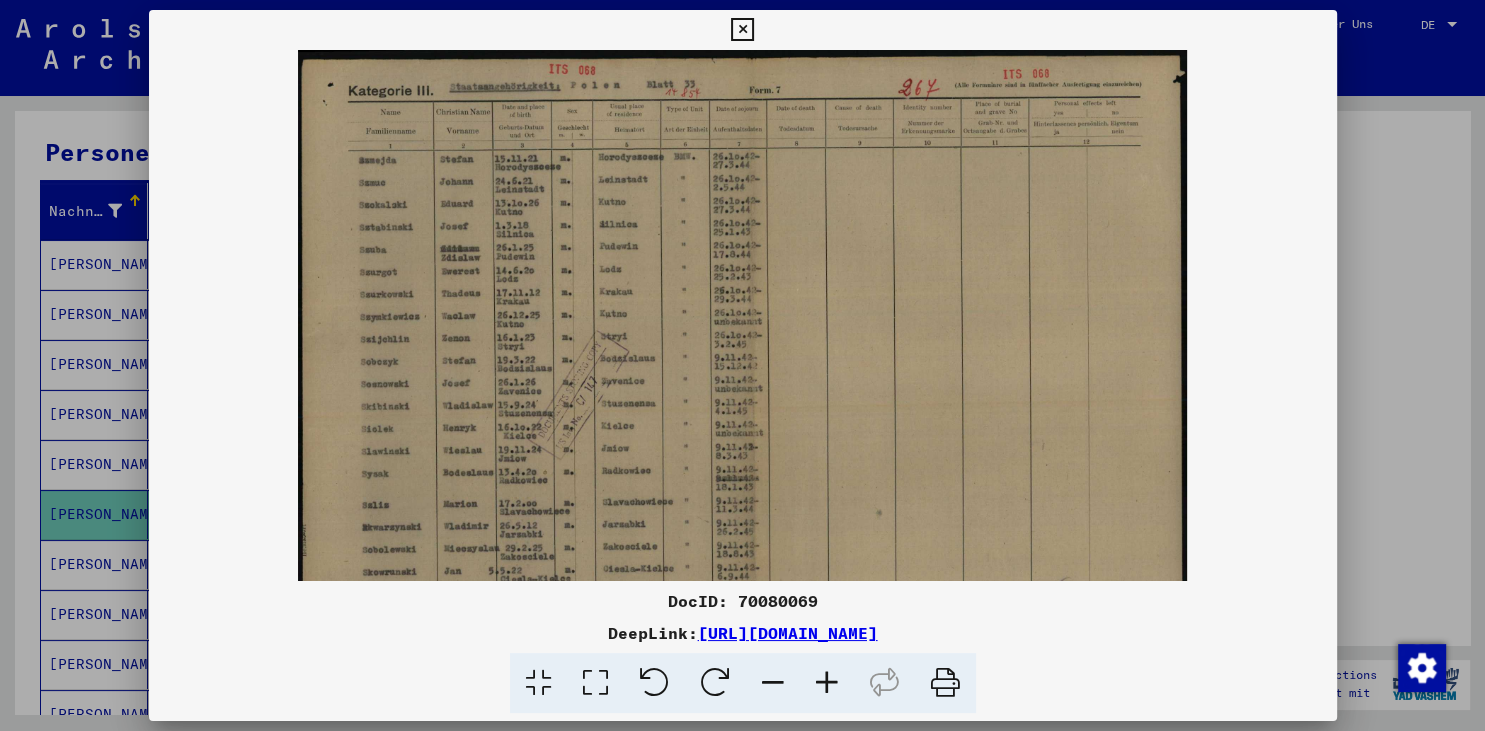 click at bounding box center (827, 683) 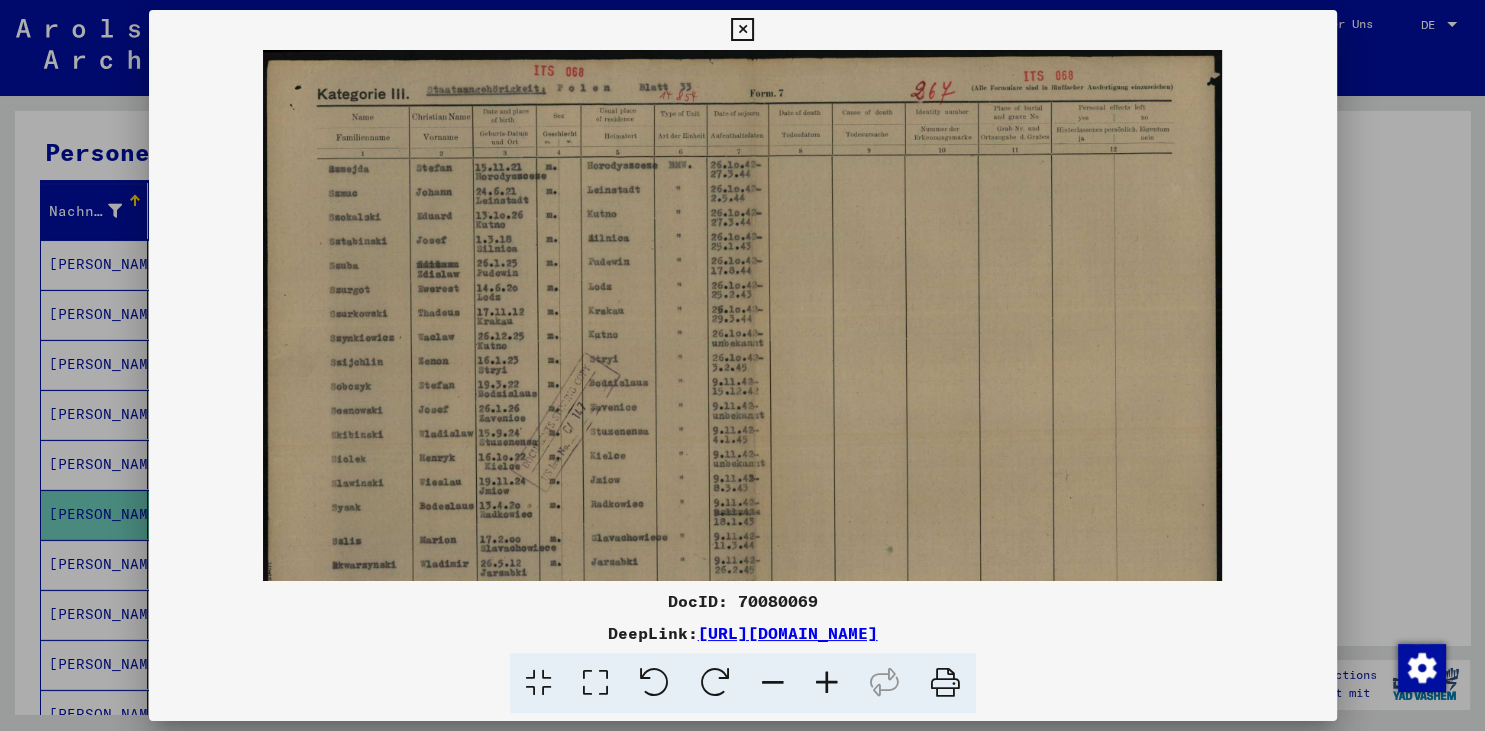 click at bounding box center (827, 683) 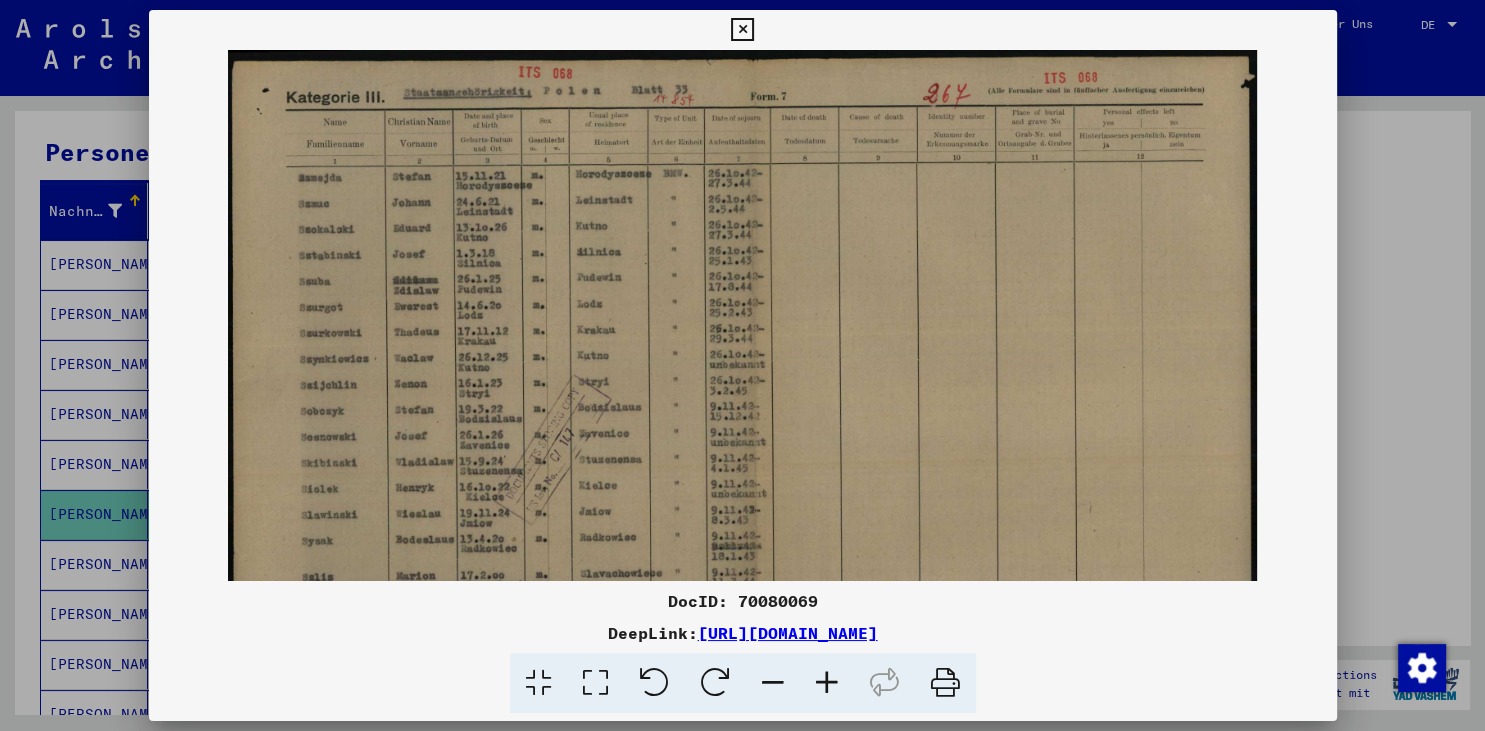 click at bounding box center [827, 683] 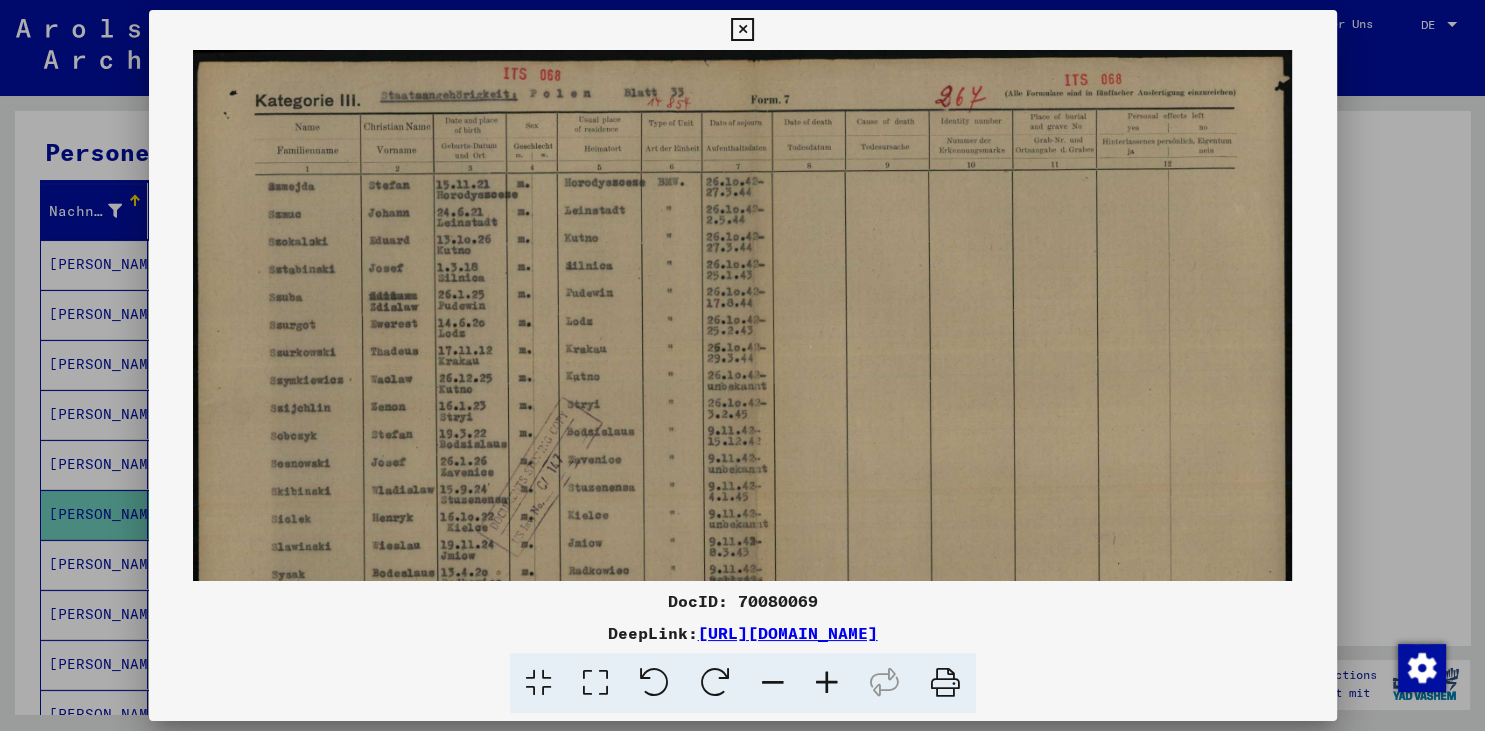 click at bounding box center (827, 683) 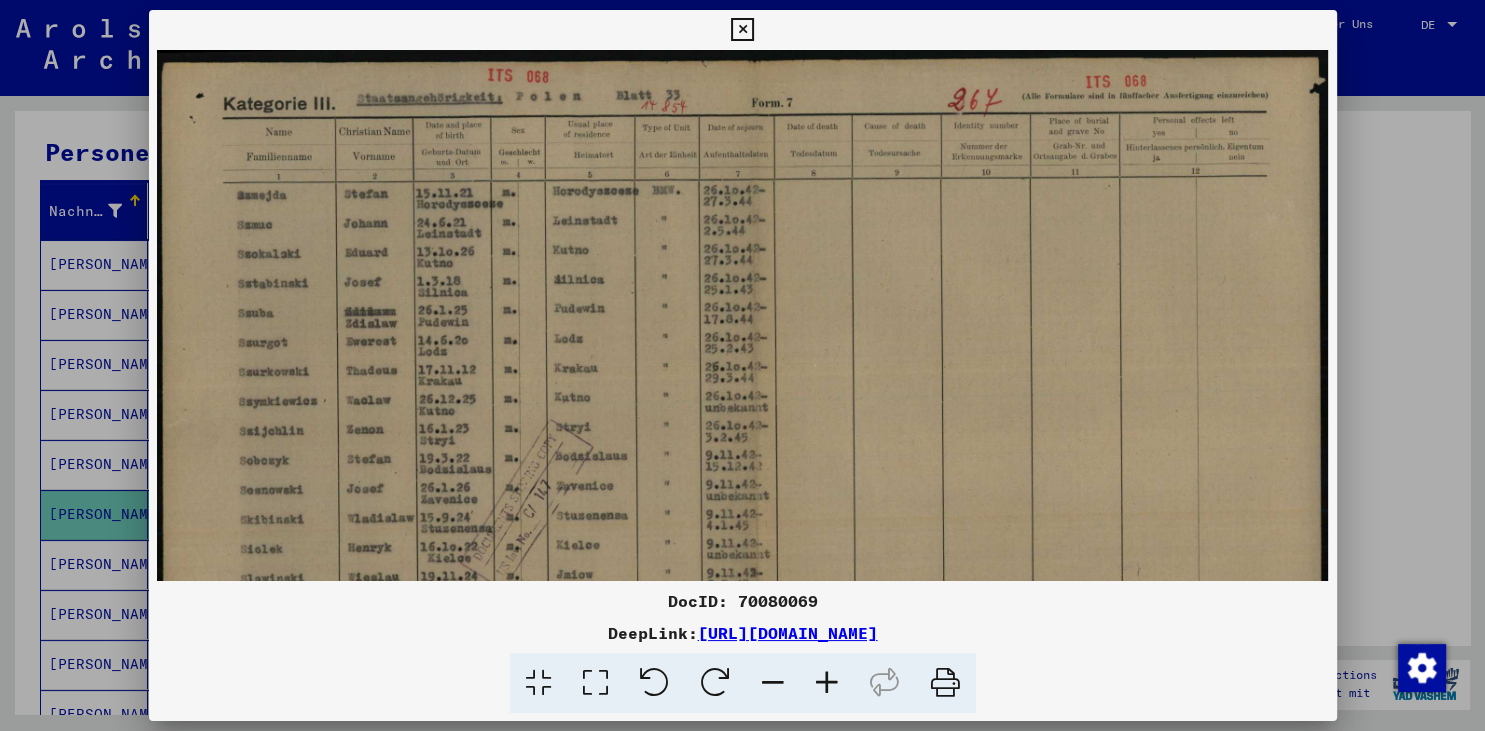 click at bounding box center (827, 683) 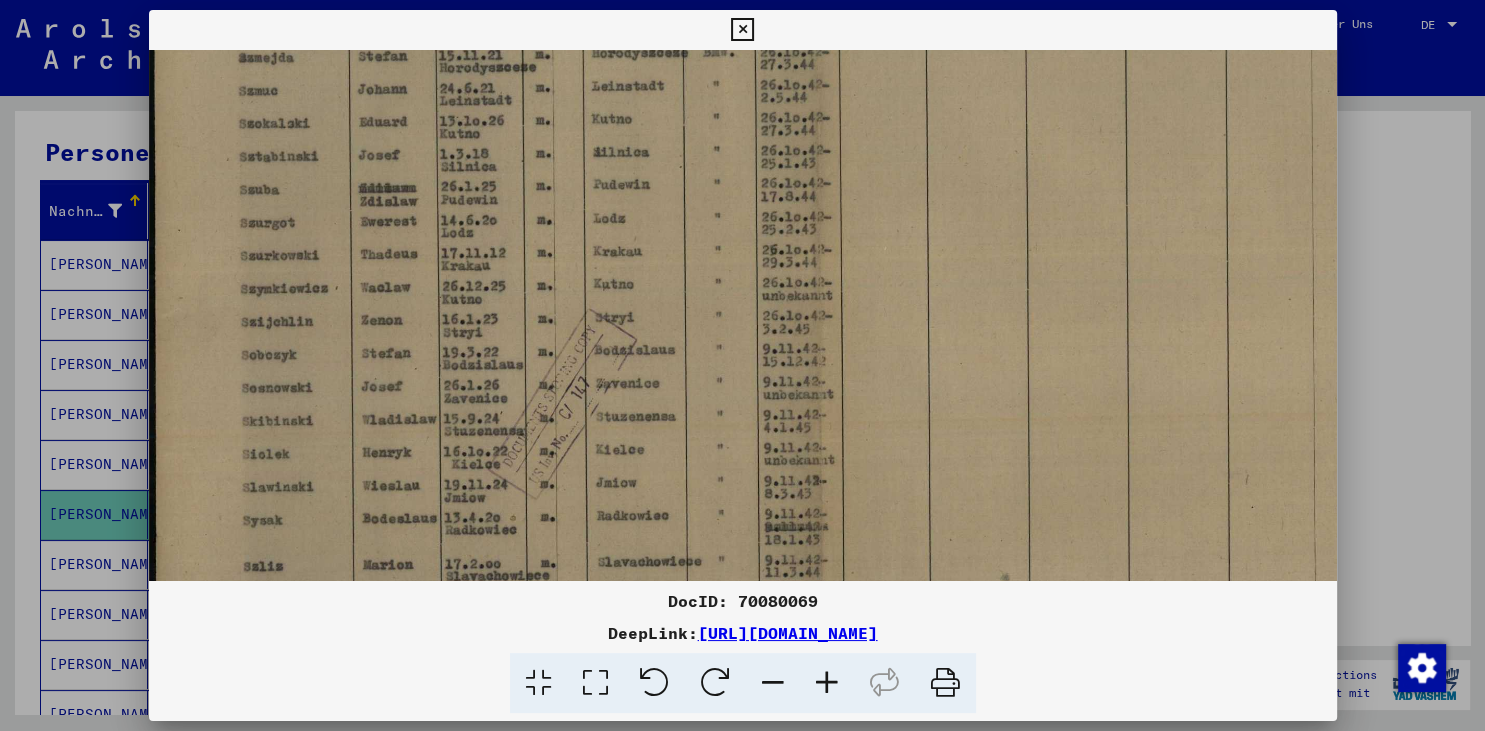 scroll, scrollTop: 165, scrollLeft: 0, axis: vertical 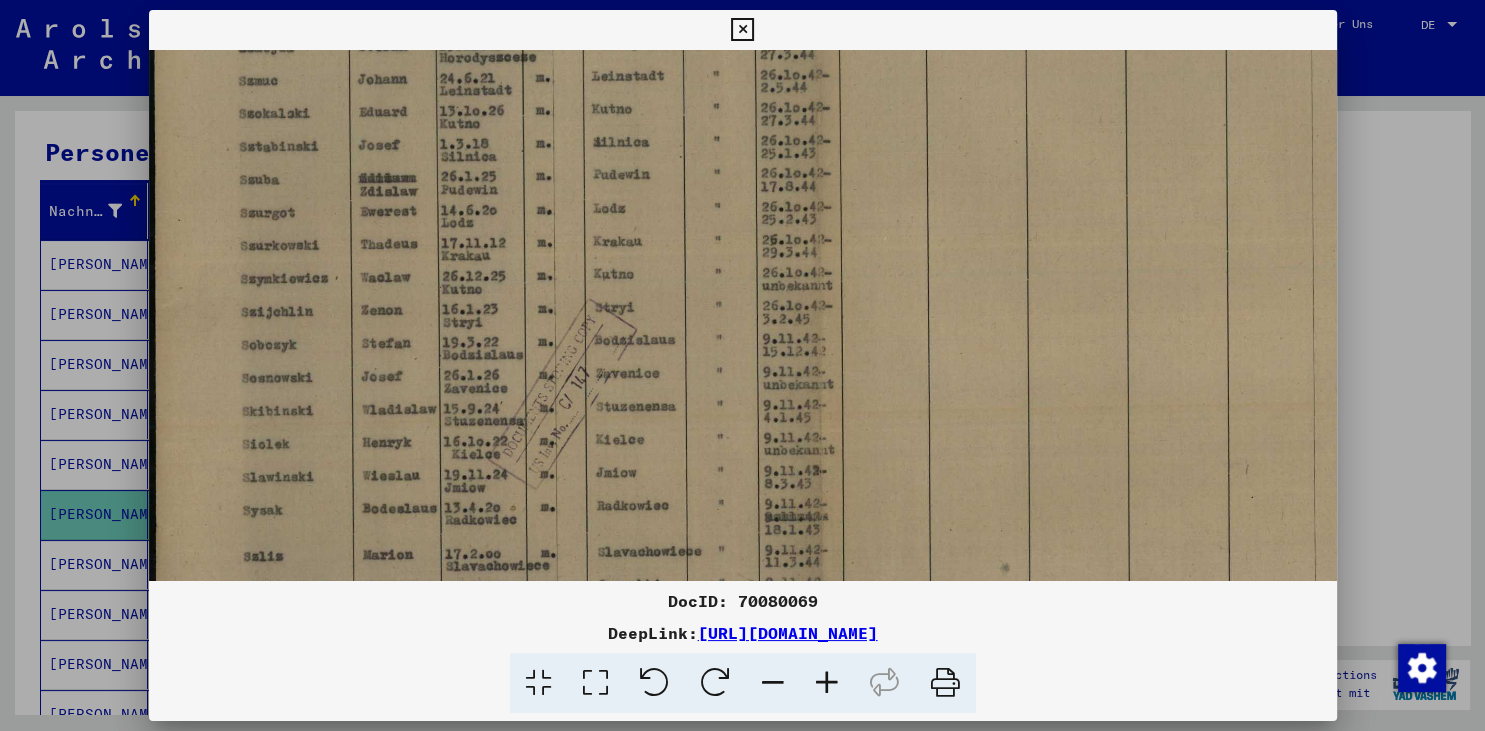 drag, startPoint x: 484, startPoint y: 477, endPoint x: 511, endPoint y: 312, distance: 167.1945 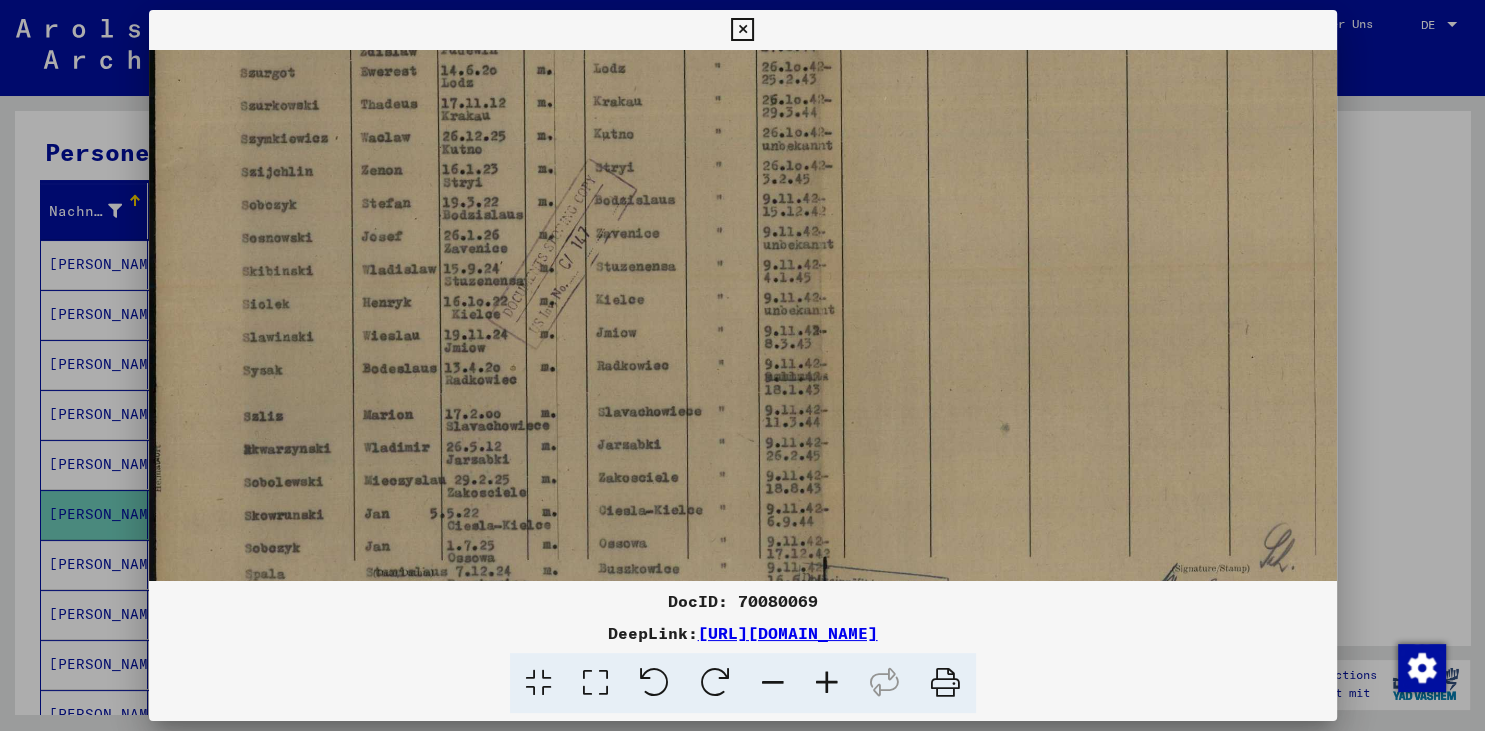 scroll, scrollTop: 312, scrollLeft: 0, axis: vertical 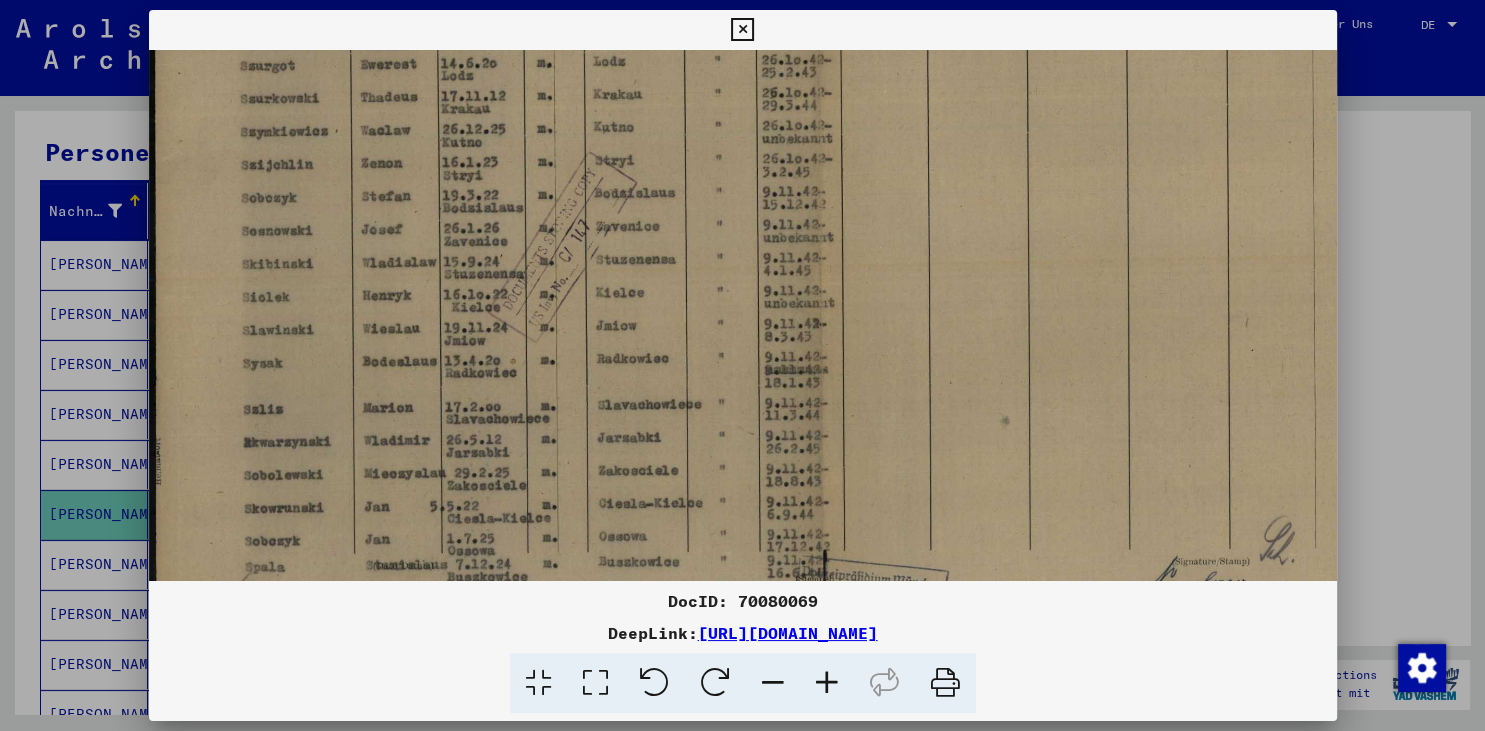 drag, startPoint x: 355, startPoint y: 437, endPoint x: 369, endPoint y: 290, distance: 147.66516 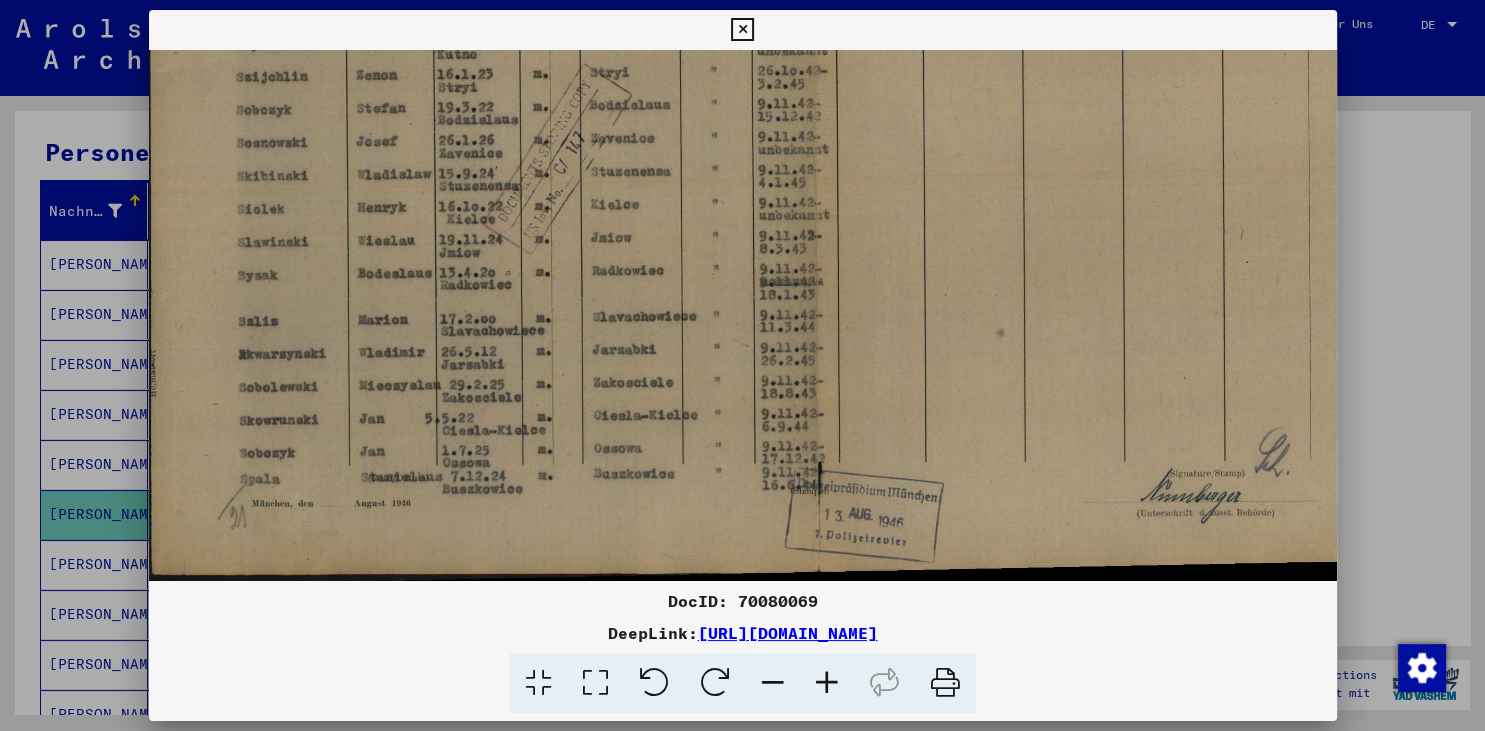 scroll, scrollTop: 399, scrollLeft: 5, axis: both 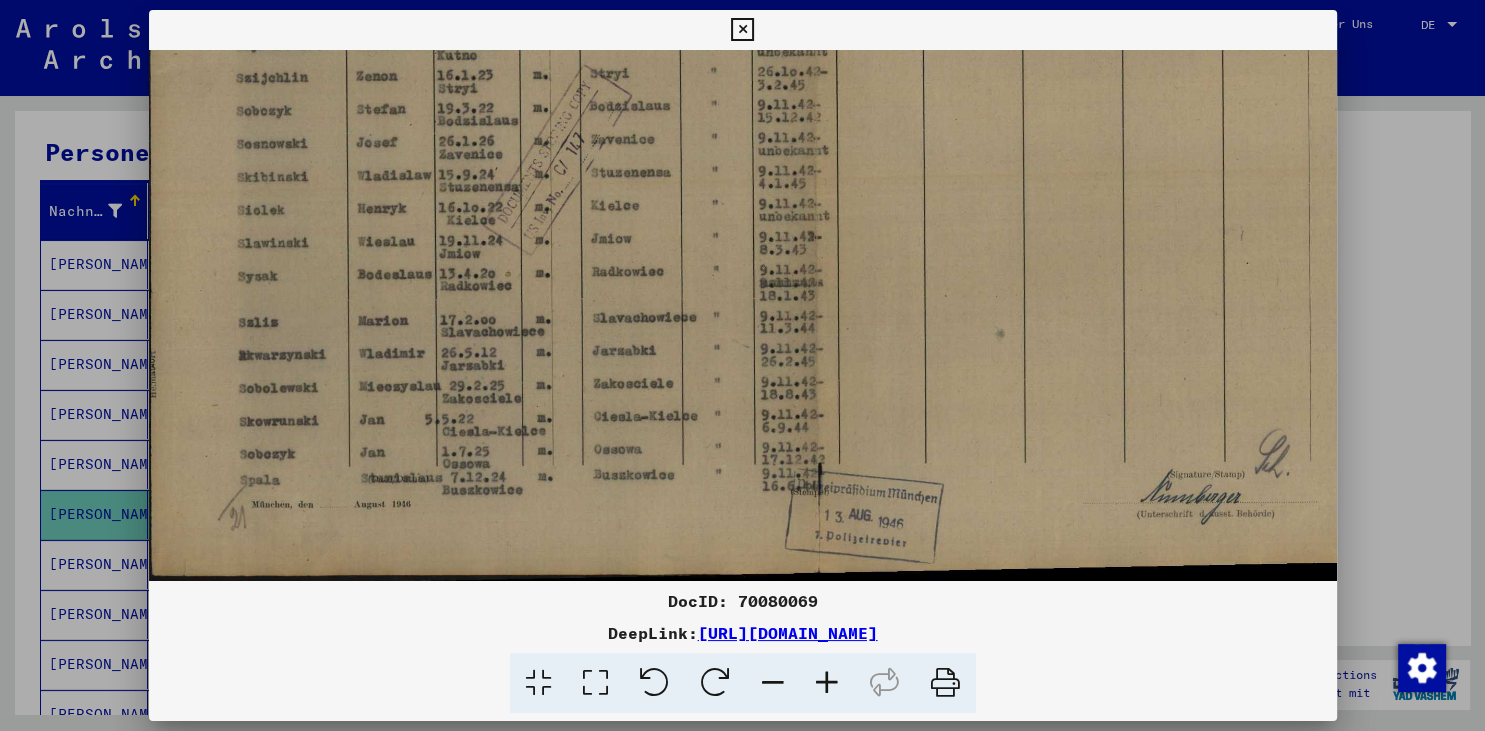 drag, startPoint x: 397, startPoint y: 515, endPoint x: 410, endPoint y: 398, distance: 117.72001 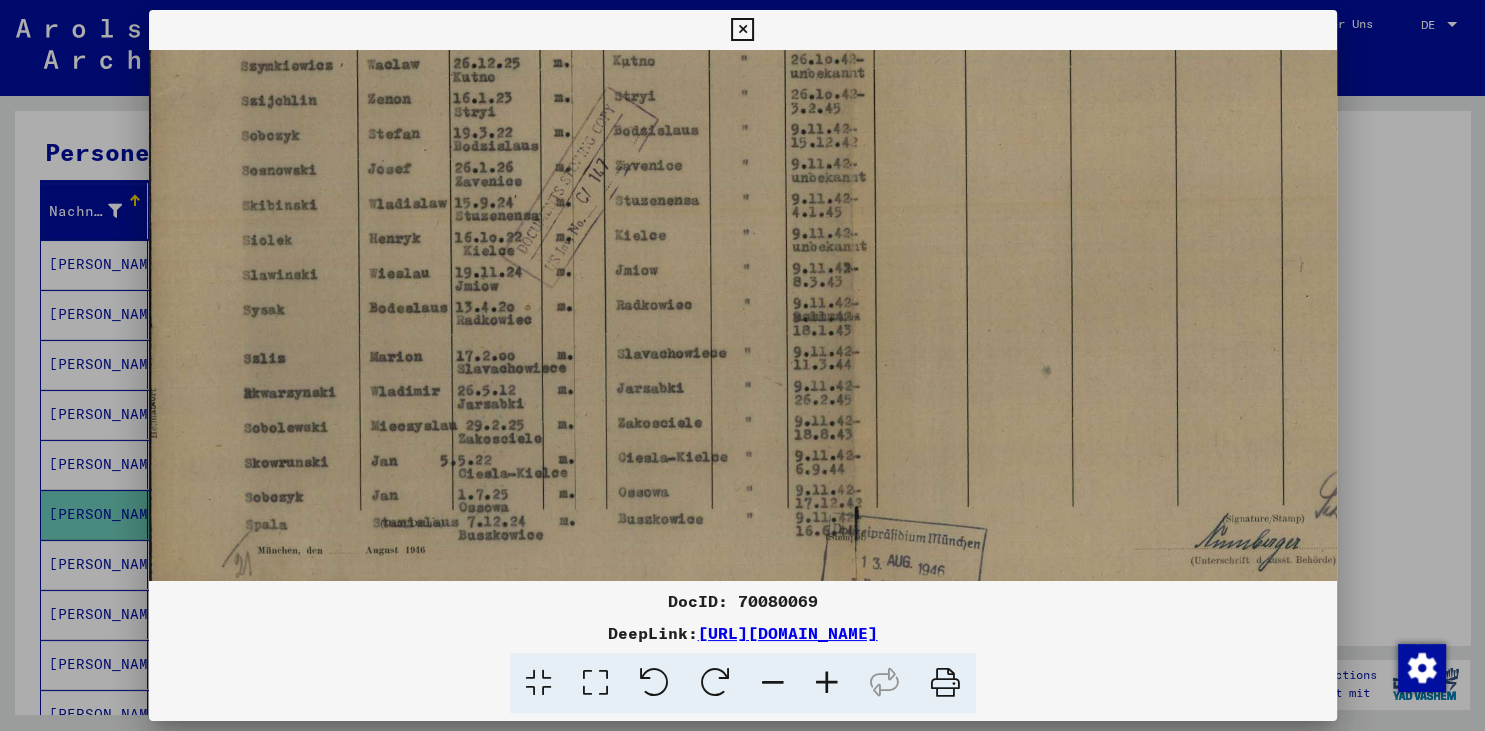 click at bounding box center (827, 683) 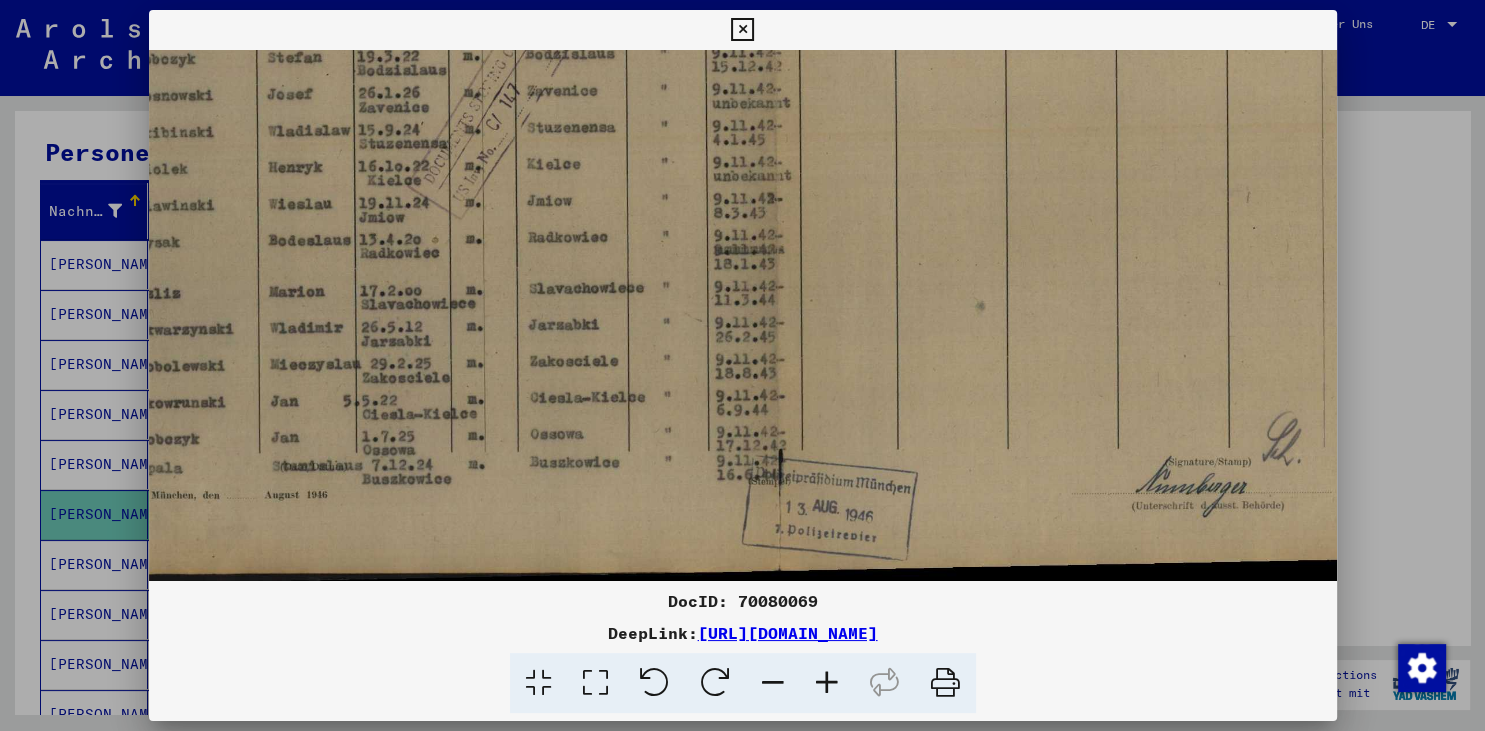 scroll, scrollTop: 500, scrollLeft: 123, axis: both 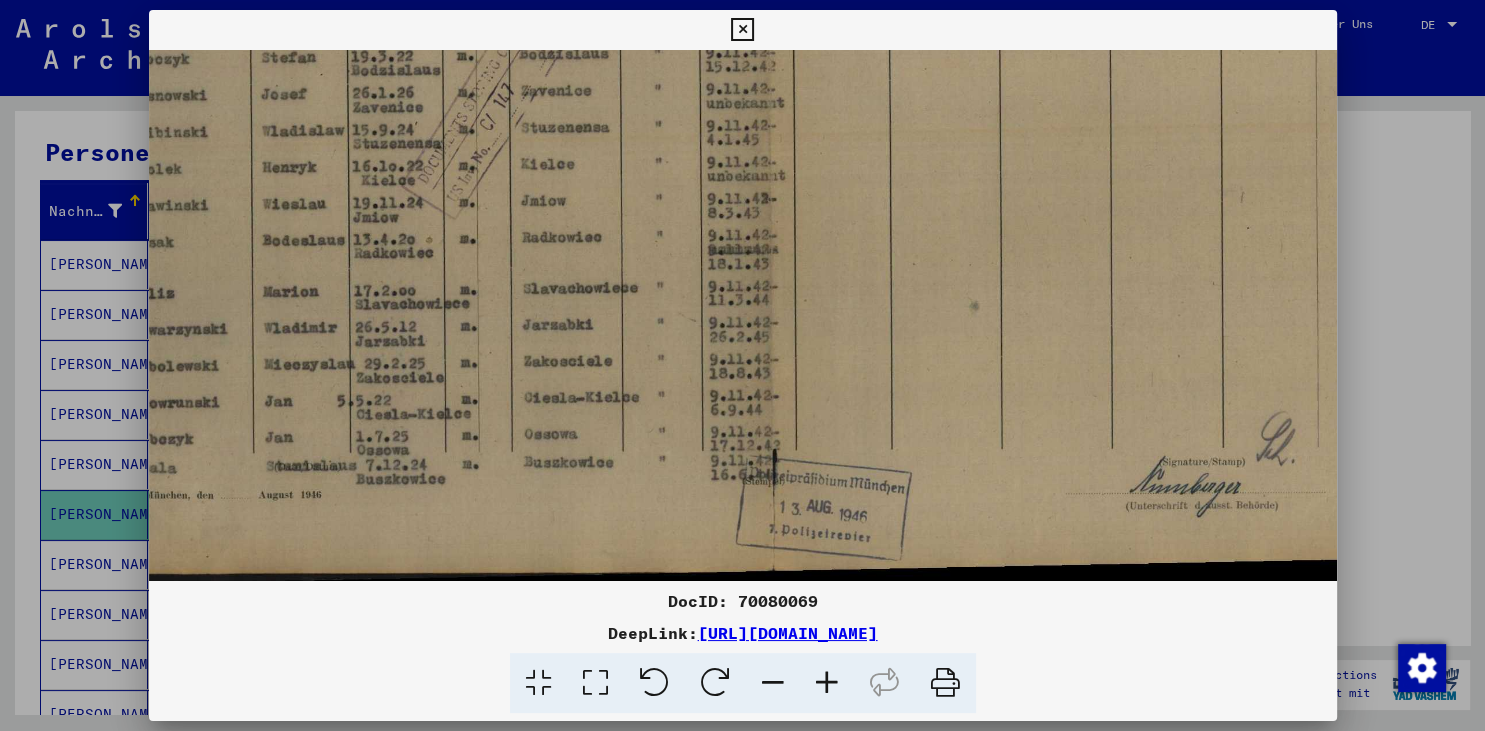 drag, startPoint x: 841, startPoint y: 509, endPoint x: 723, endPoint y: 154, distance: 374.0976 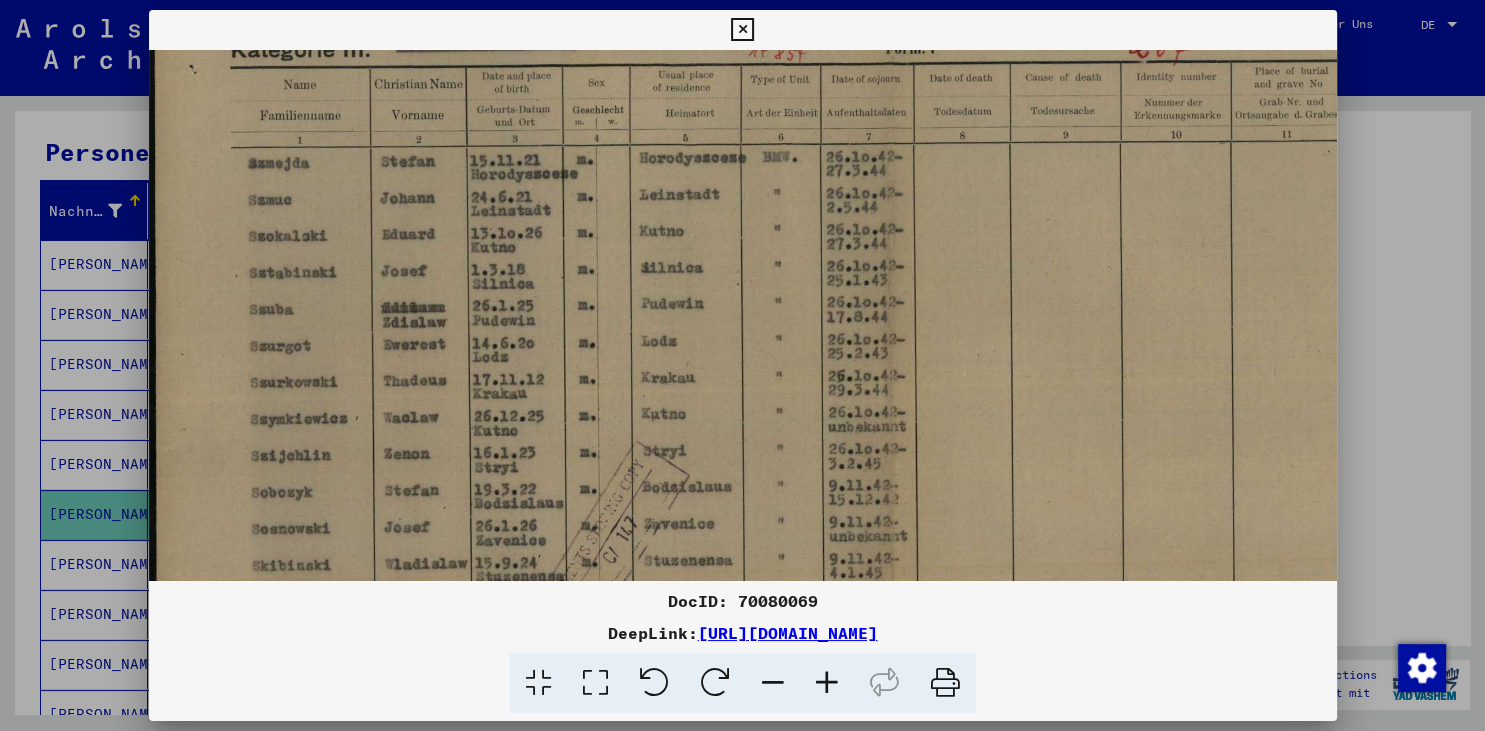 scroll, scrollTop: 61, scrollLeft: 0, axis: vertical 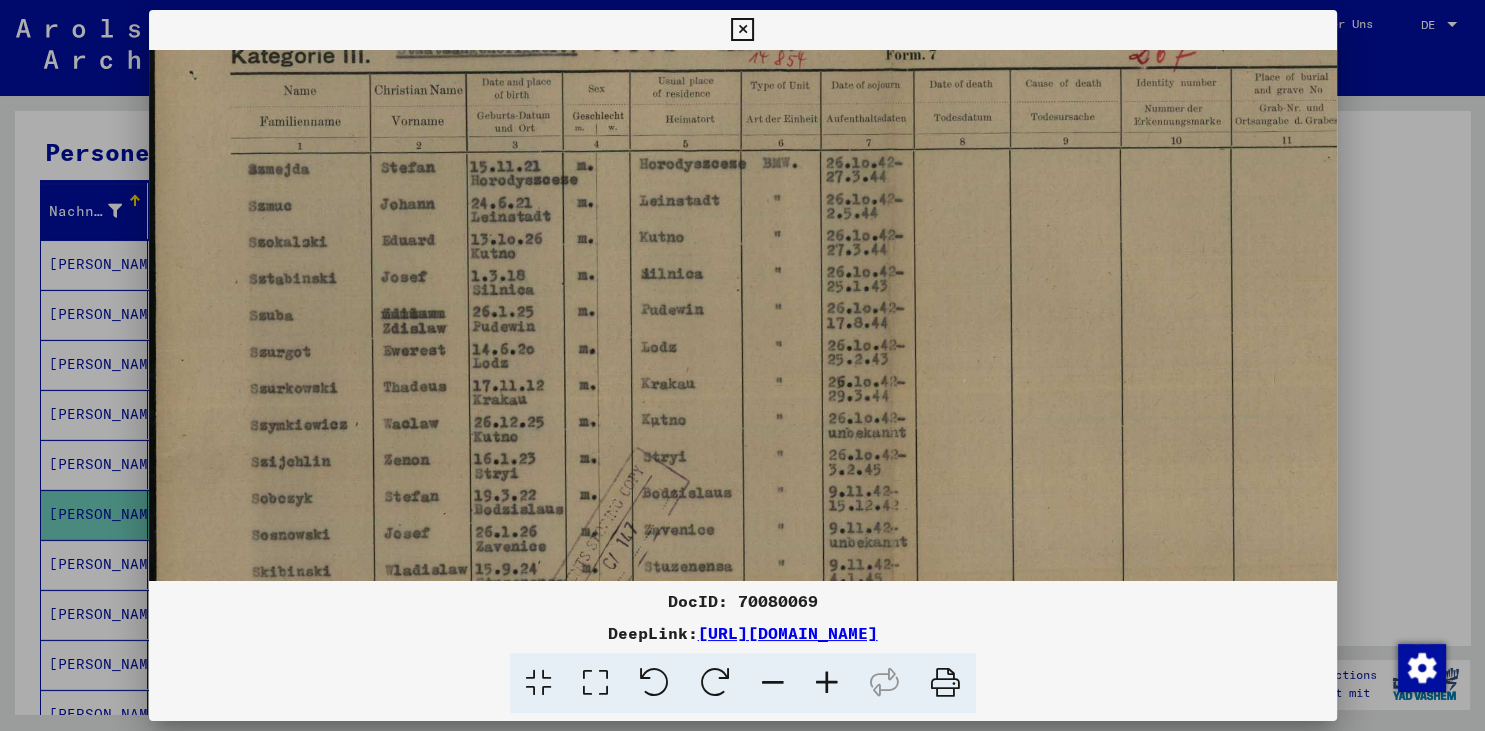 drag, startPoint x: 744, startPoint y: 213, endPoint x: 896, endPoint y: 652, distance: 464.5697 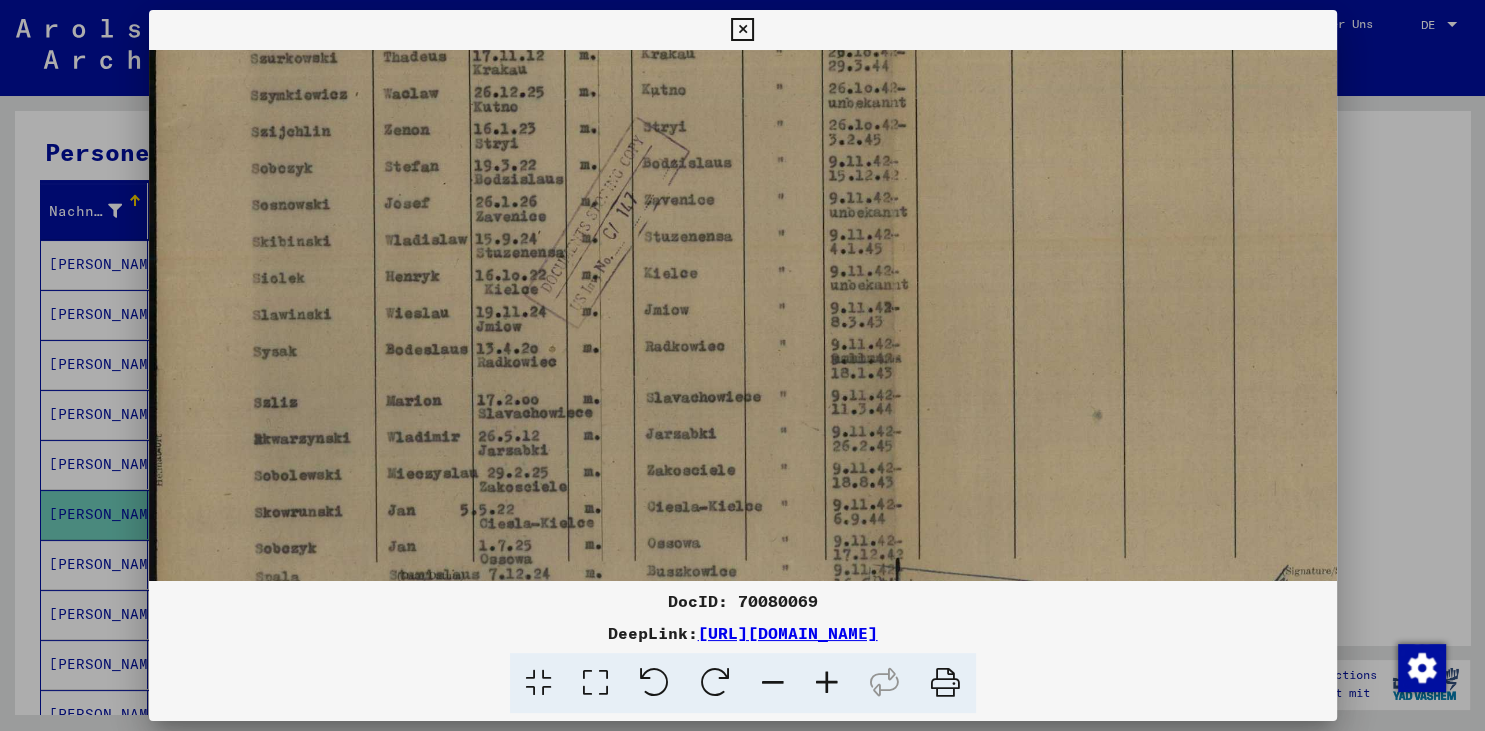 scroll, scrollTop: 500, scrollLeft: 0, axis: vertical 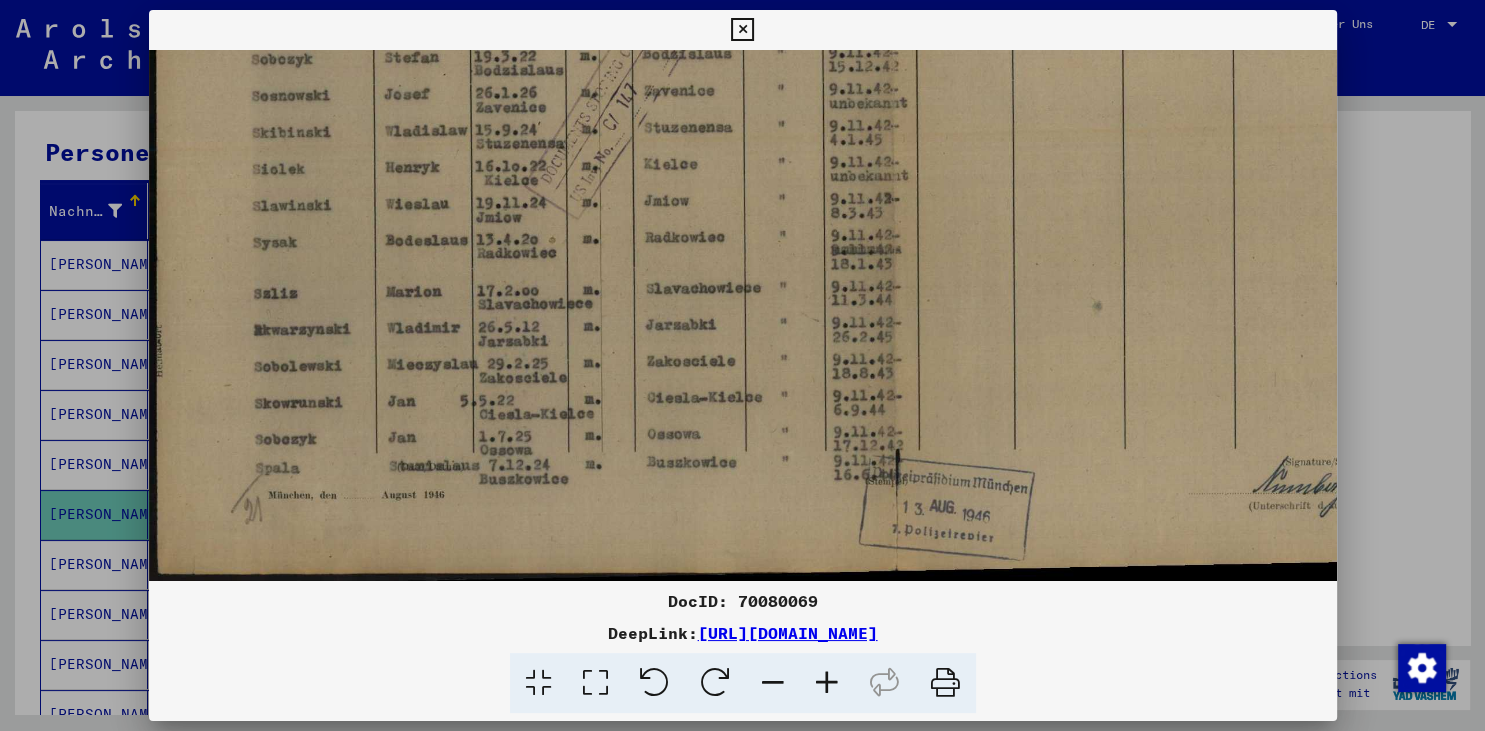 drag, startPoint x: 760, startPoint y: 518, endPoint x: 909, endPoint y: -40, distance: 577.55084 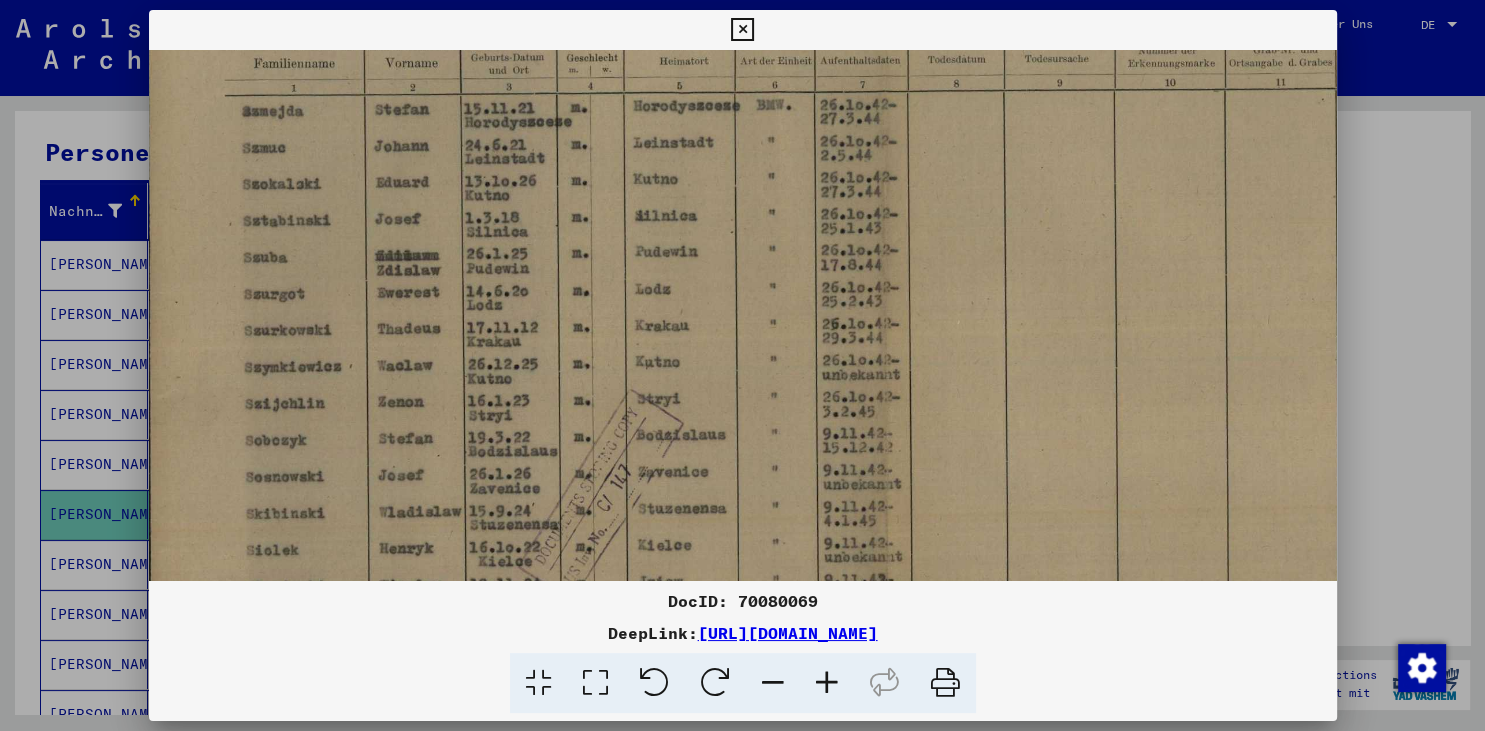 drag, startPoint x: 847, startPoint y: 90, endPoint x: 841, endPoint y: 471, distance: 381.04724 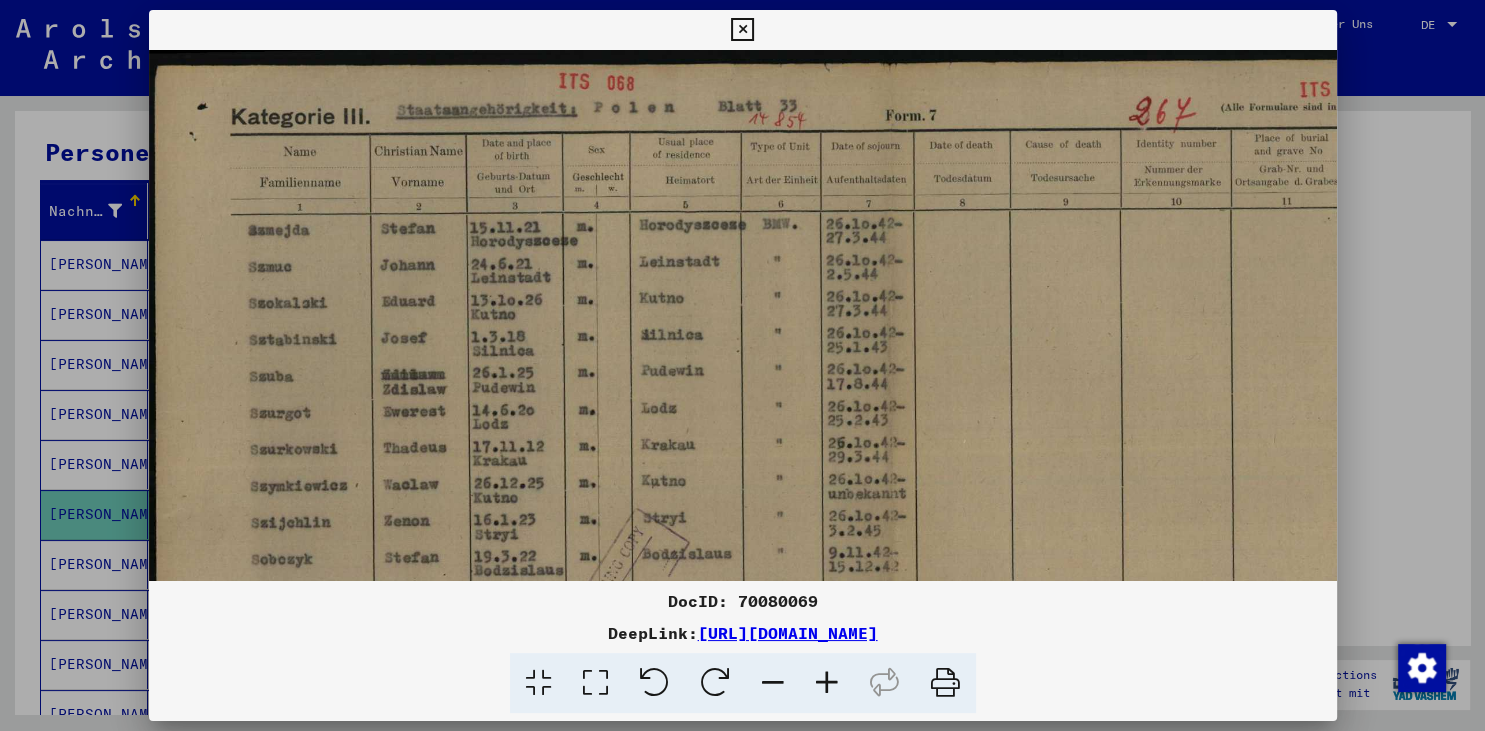 scroll, scrollTop: 0, scrollLeft: 2, axis: horizontal 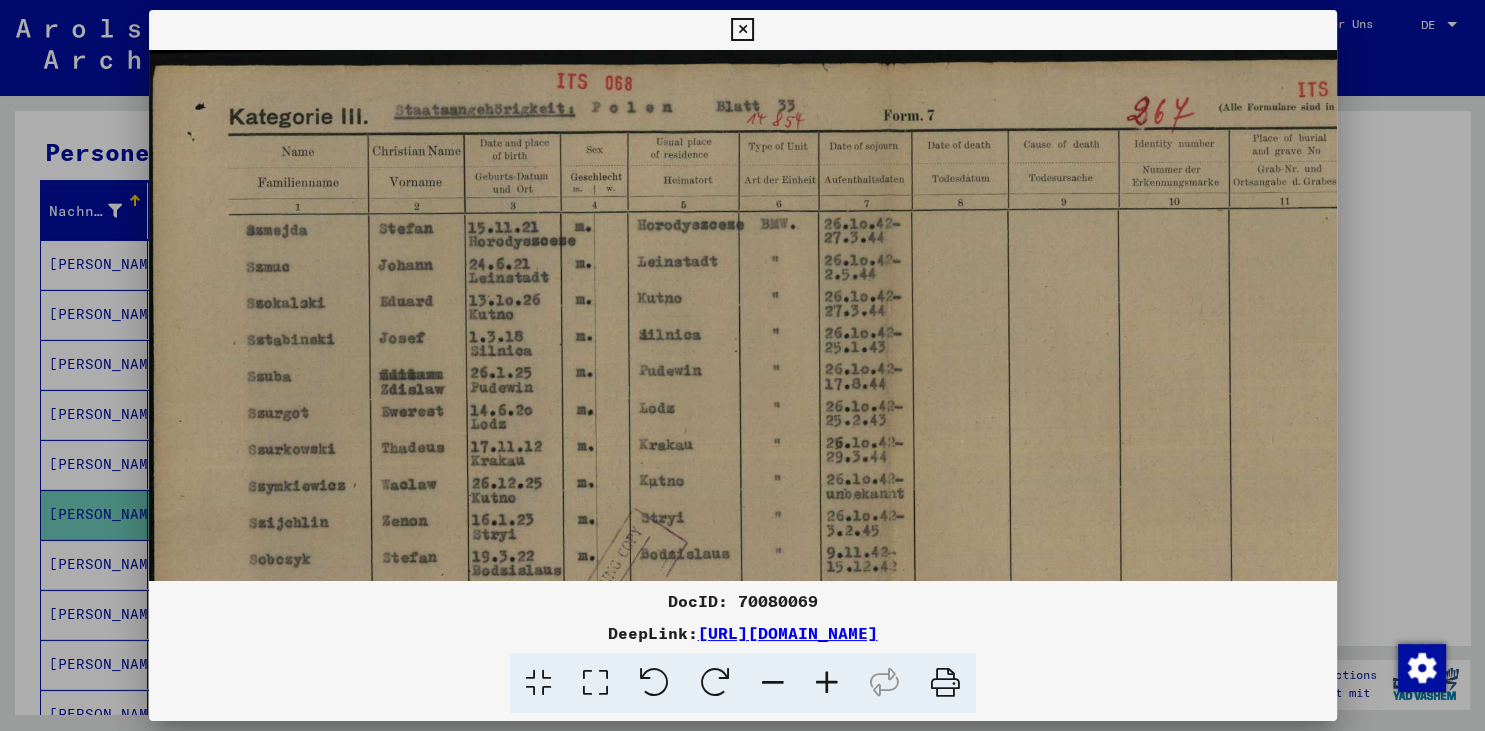 drag, startPoint x: 754, startPoint y: 144, endPoint x: 760, endPoint y: 386, distance: 242.07437 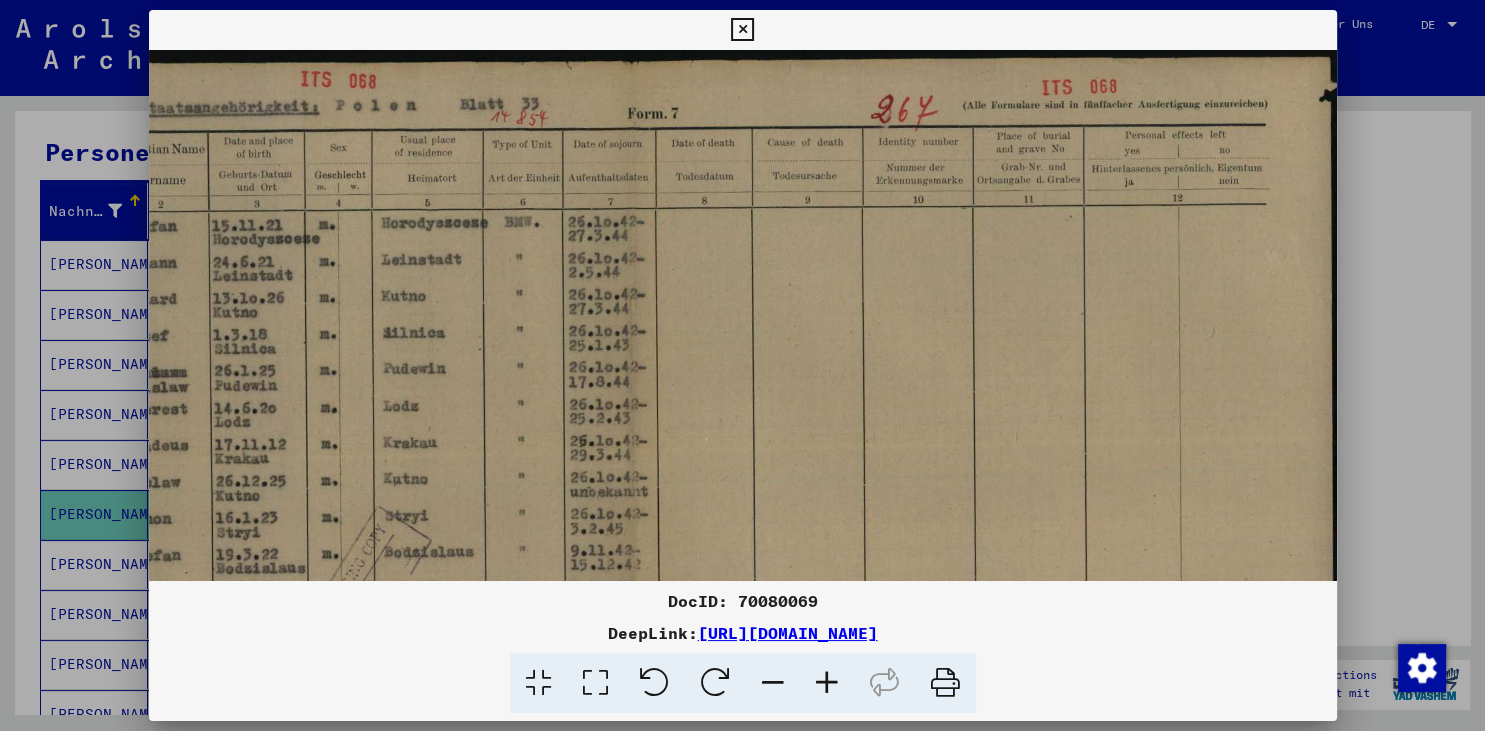 scroll, scrollTop: 3, scrollLeft: 259, axis: both 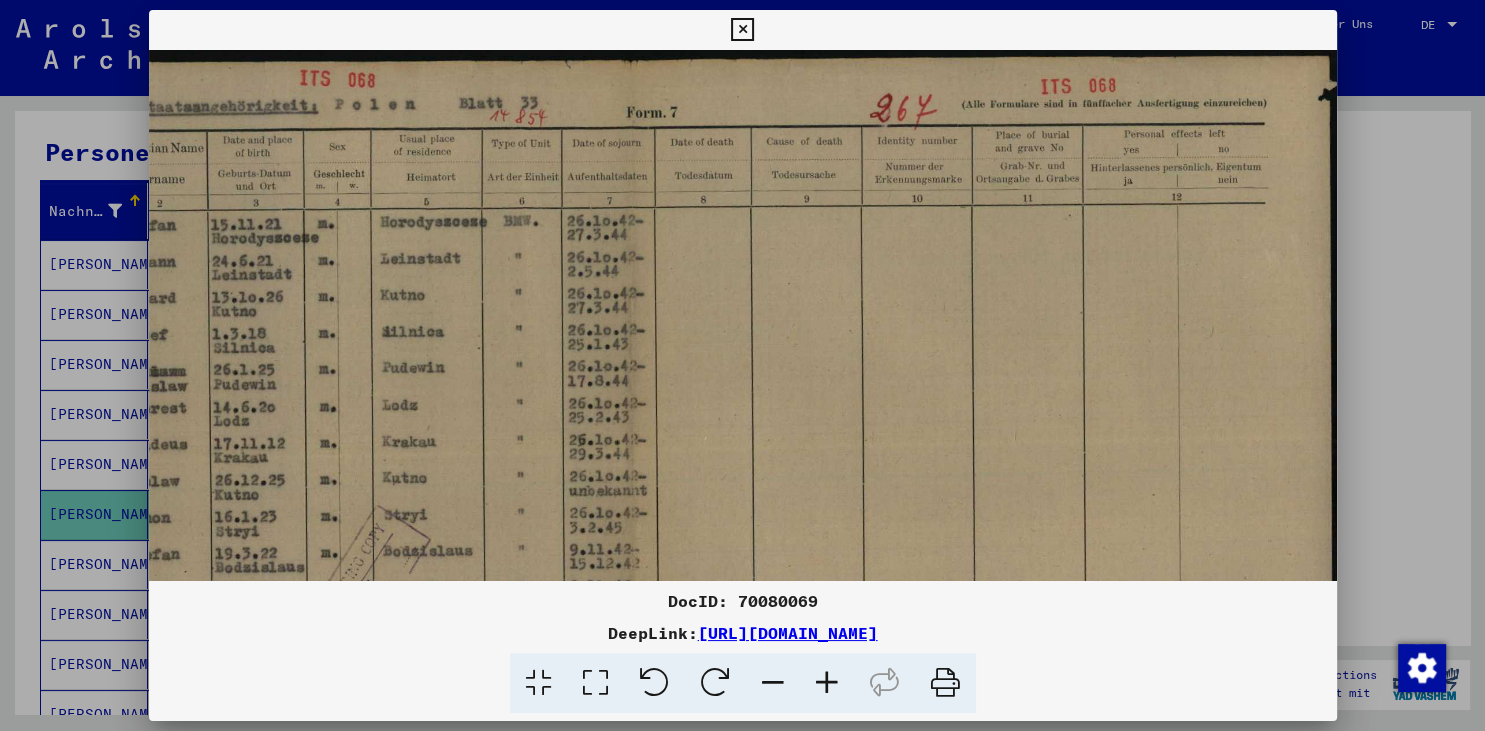 drag, startPoint x: 1035, startPoint y: 282, endPoint x: 778, endPoint y: 374, distance: 272.9707 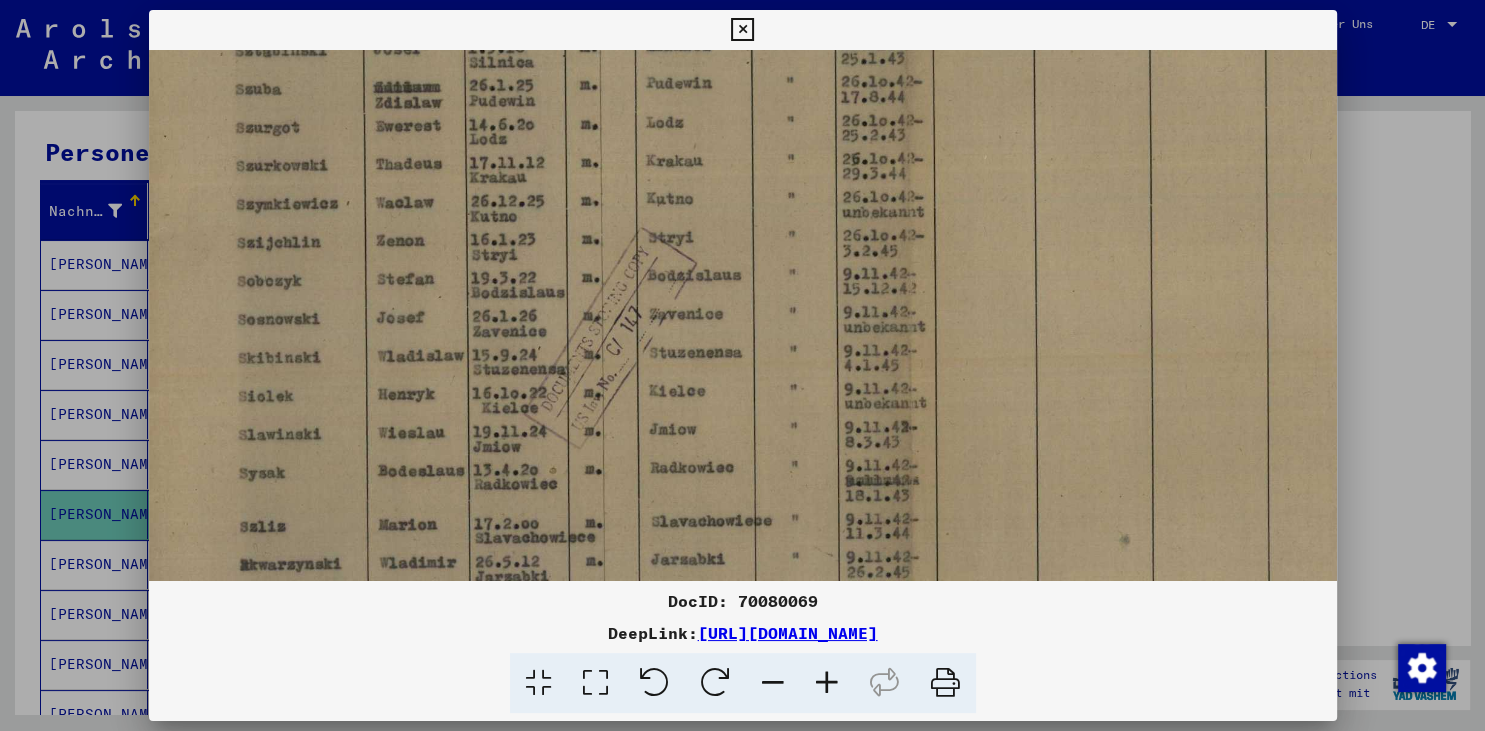 scroll, scrollTop: 302, scrollLeft: 20, axis: both 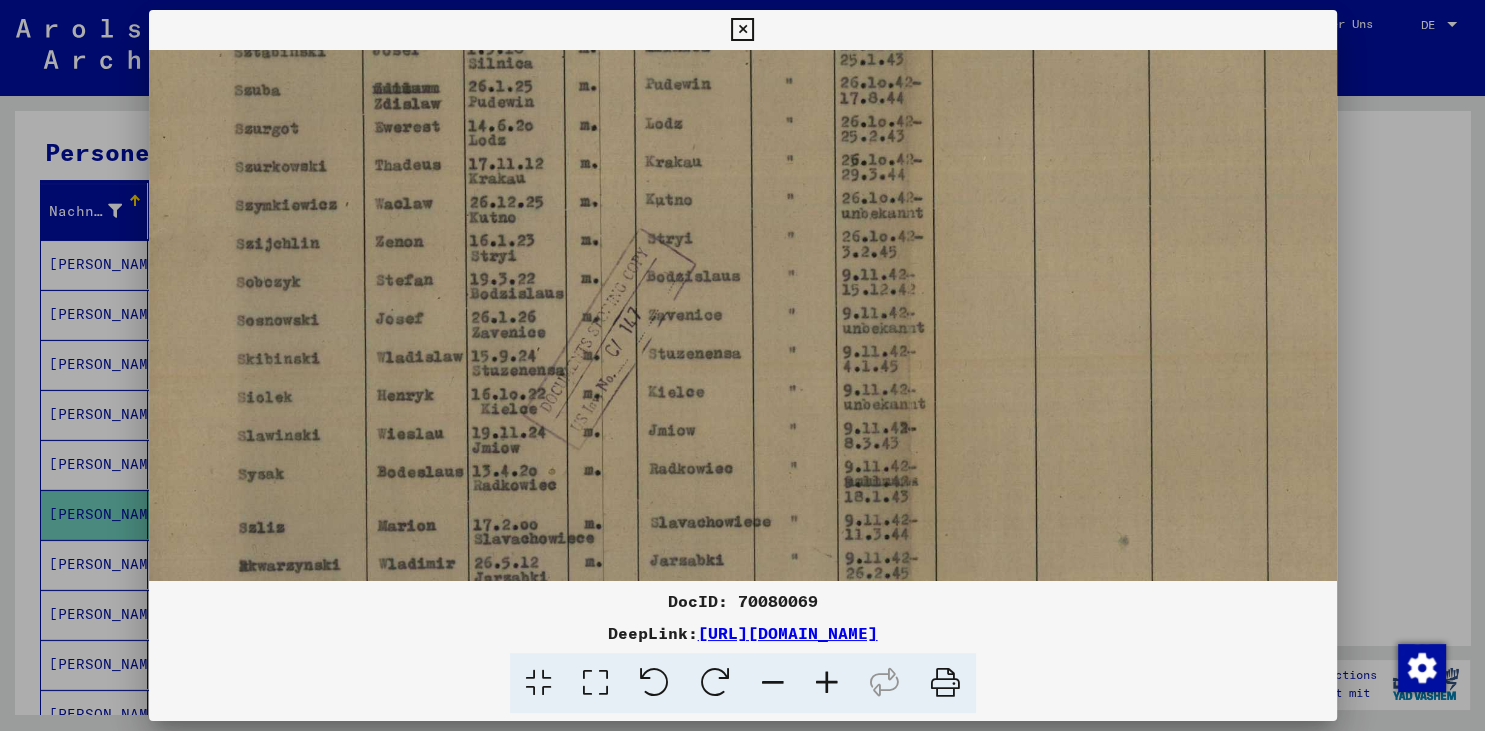 drag, startPoint x: 882, startPoint y: 469, endPoint x: 1113, endPoint y: 219, distance: 340.3836 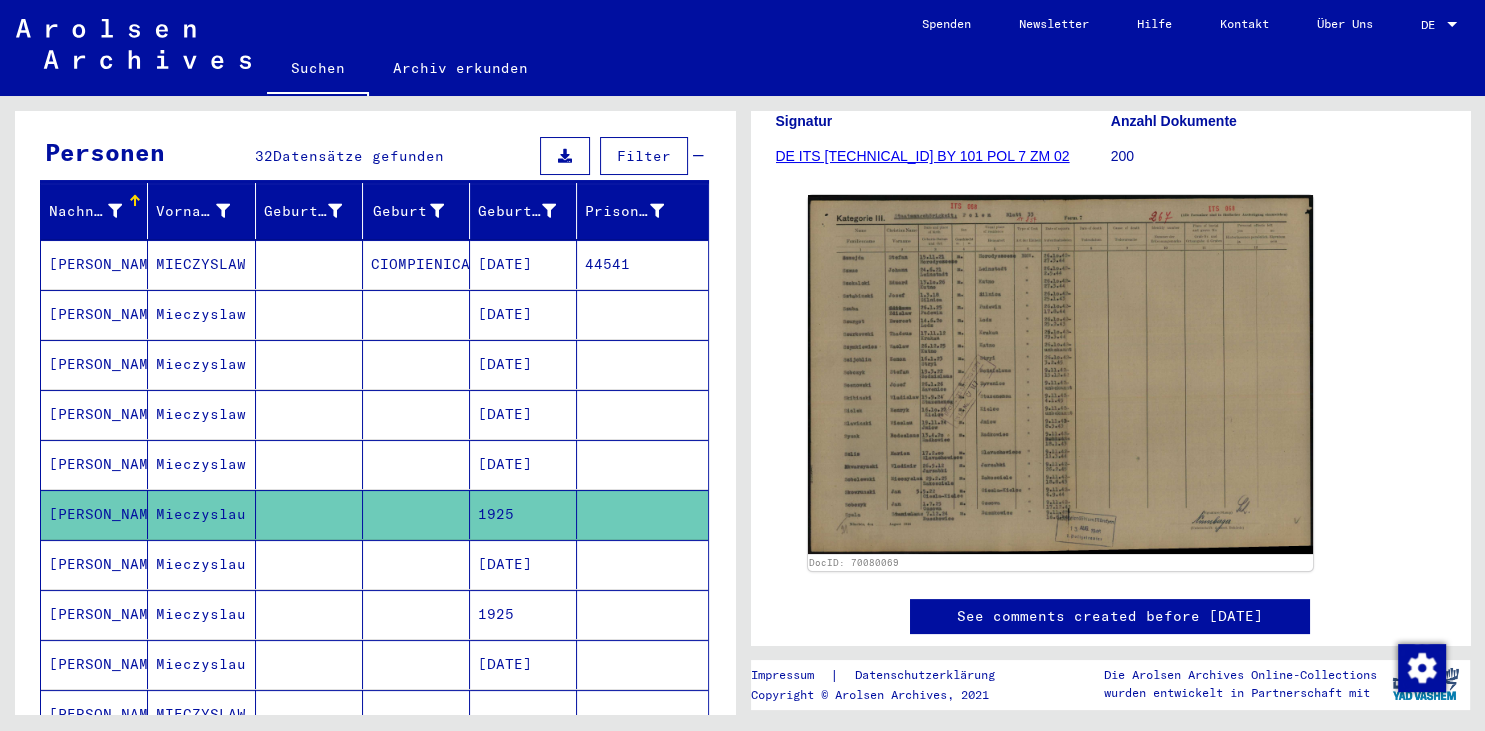 click on "[PERSON_NAME]" at bounding box center [94, 614] 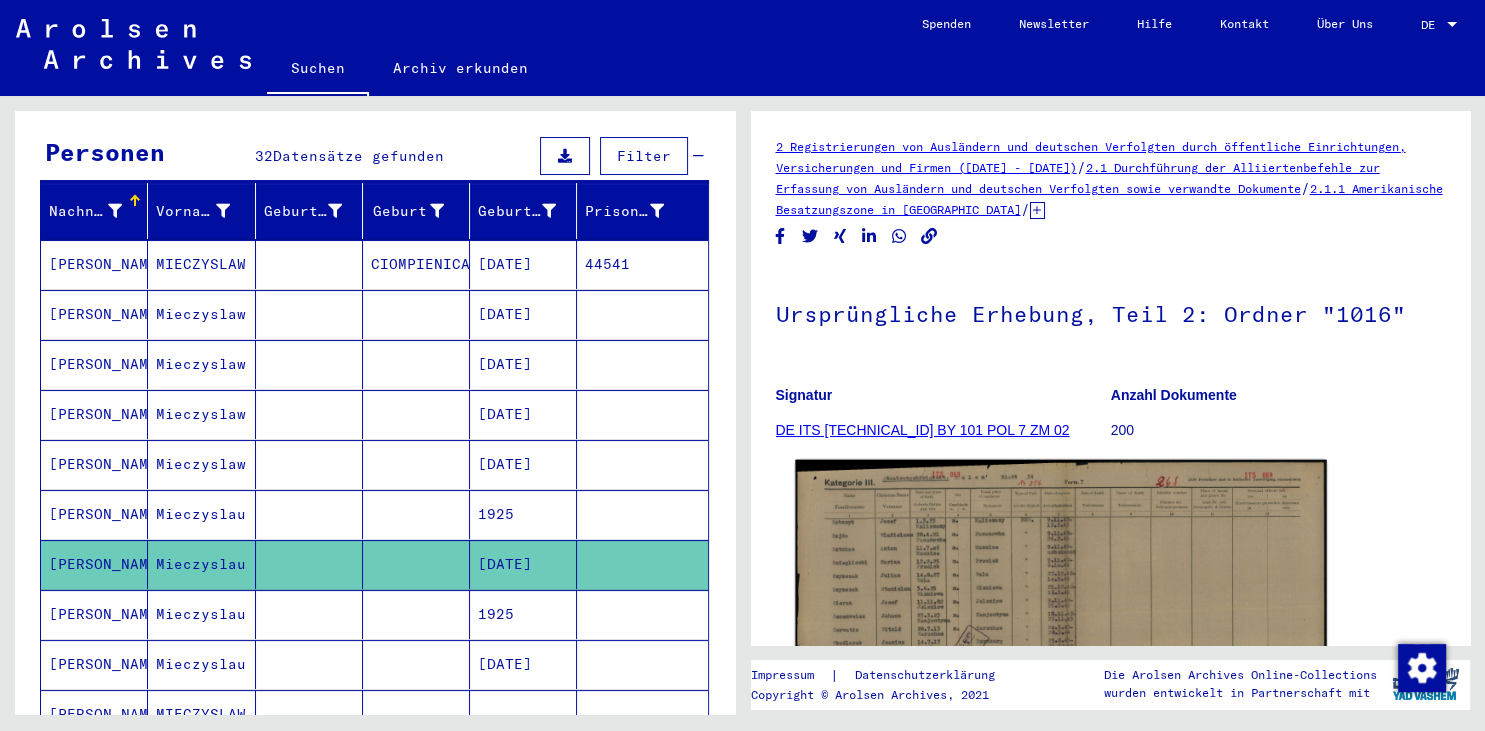 click 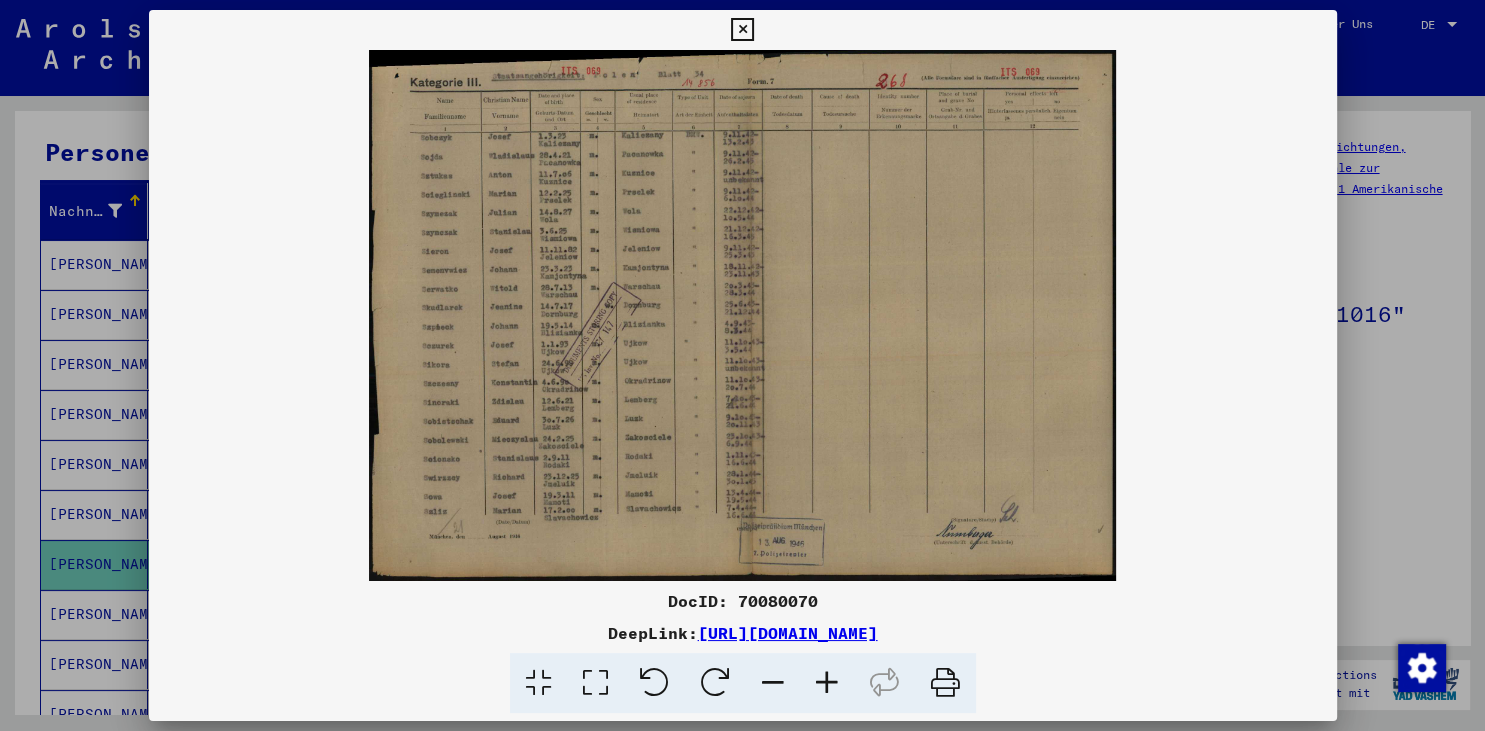 click at bounding box center [743, 315] 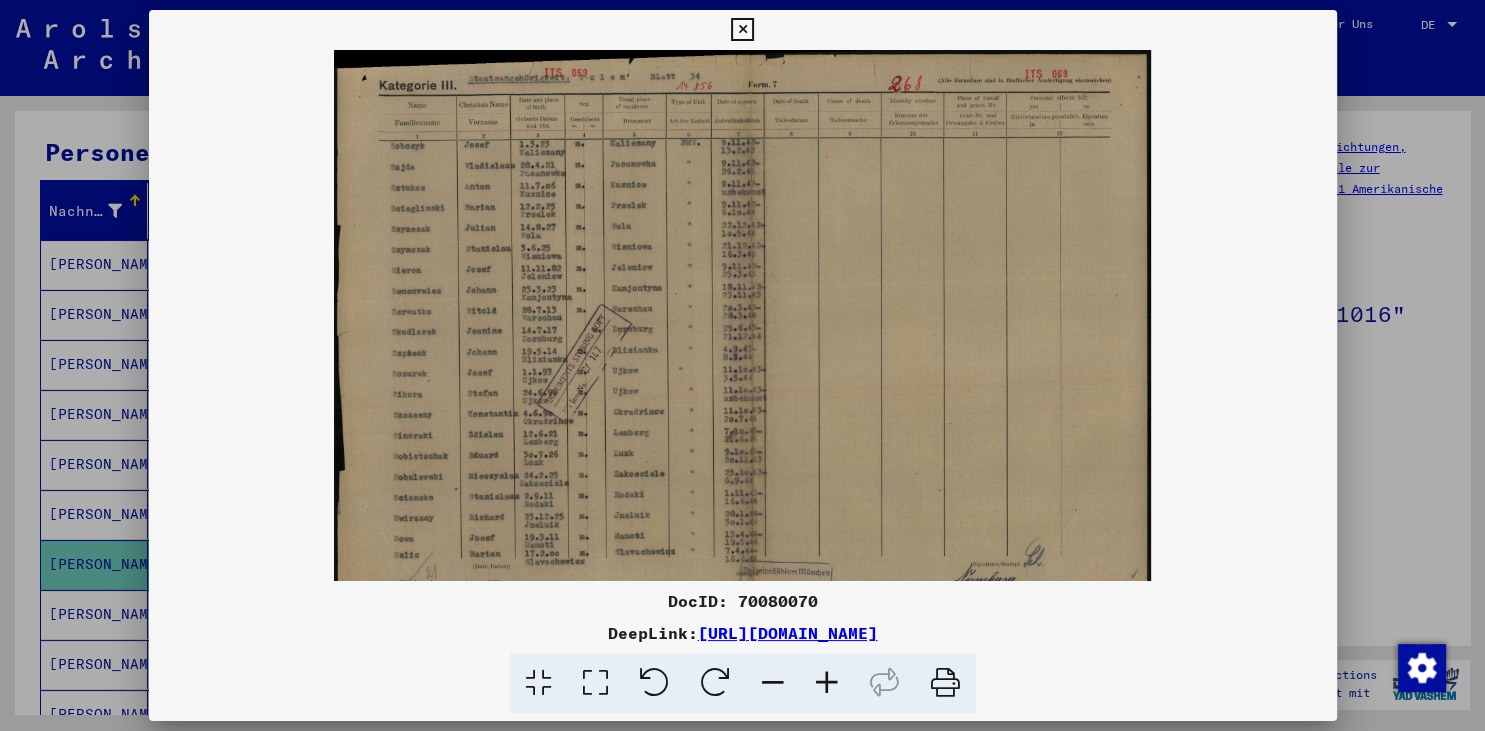 click at bounding box center (827, 683) 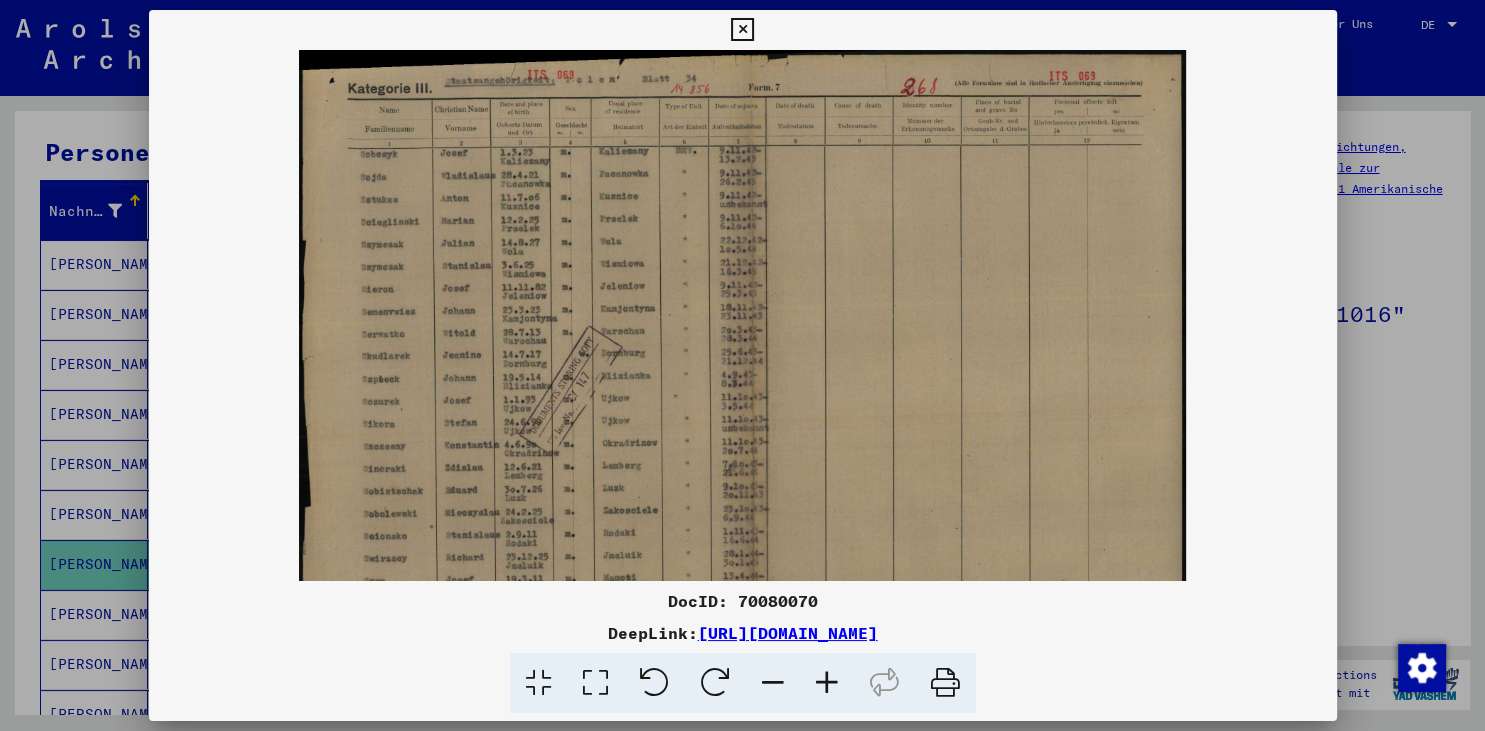 click at bounding box center [827, 683] 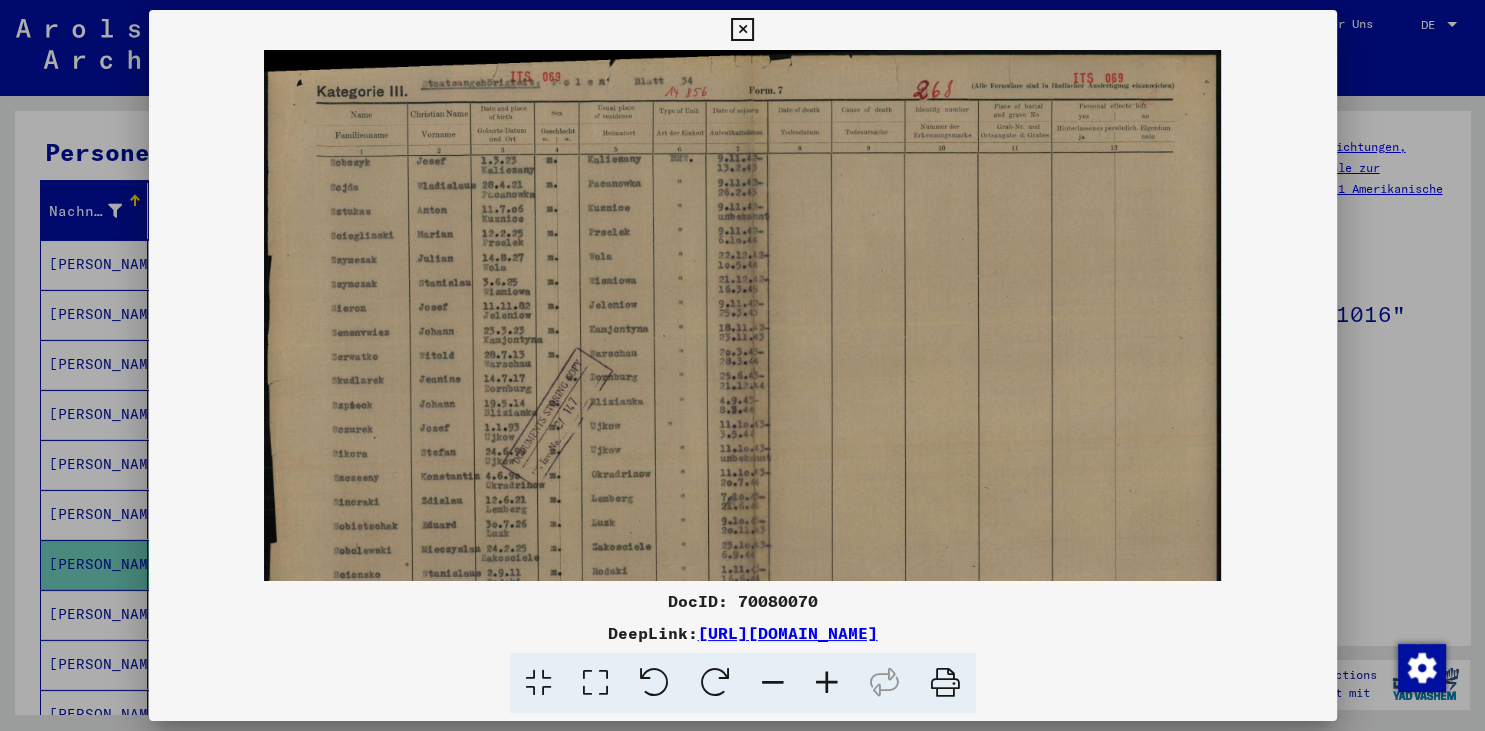 click at bounding box center (827, 683) 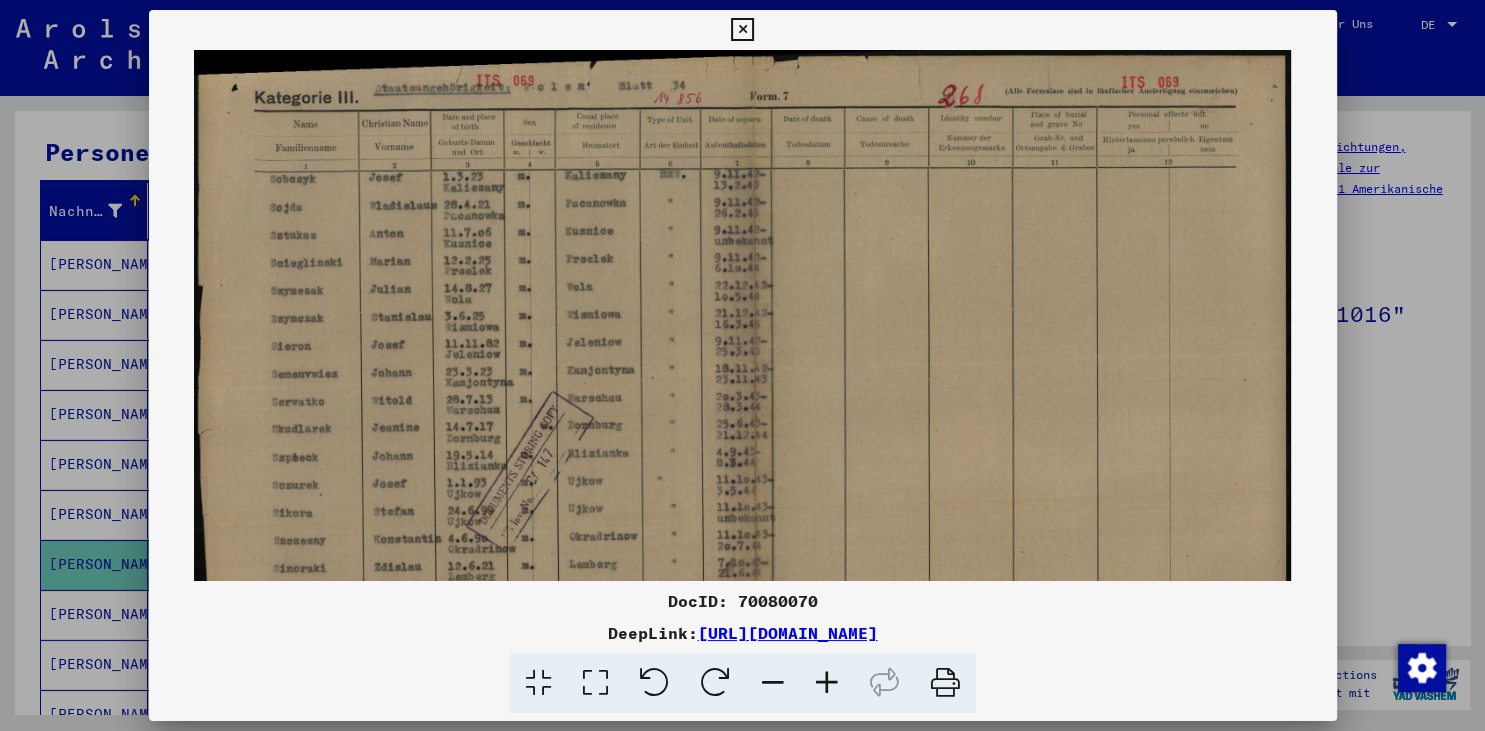 click at bounding box center (827, 683) 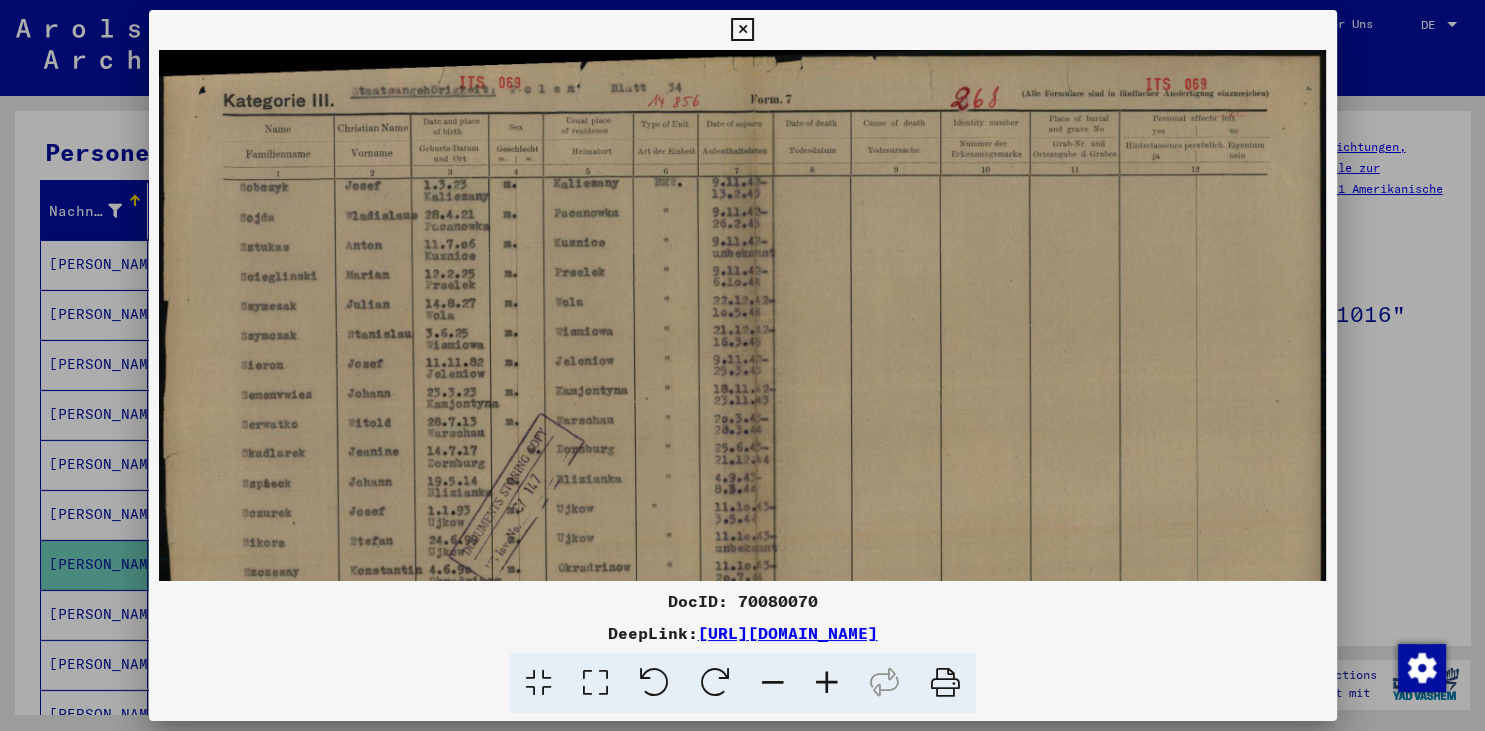 click at bounding box center [827, 683] 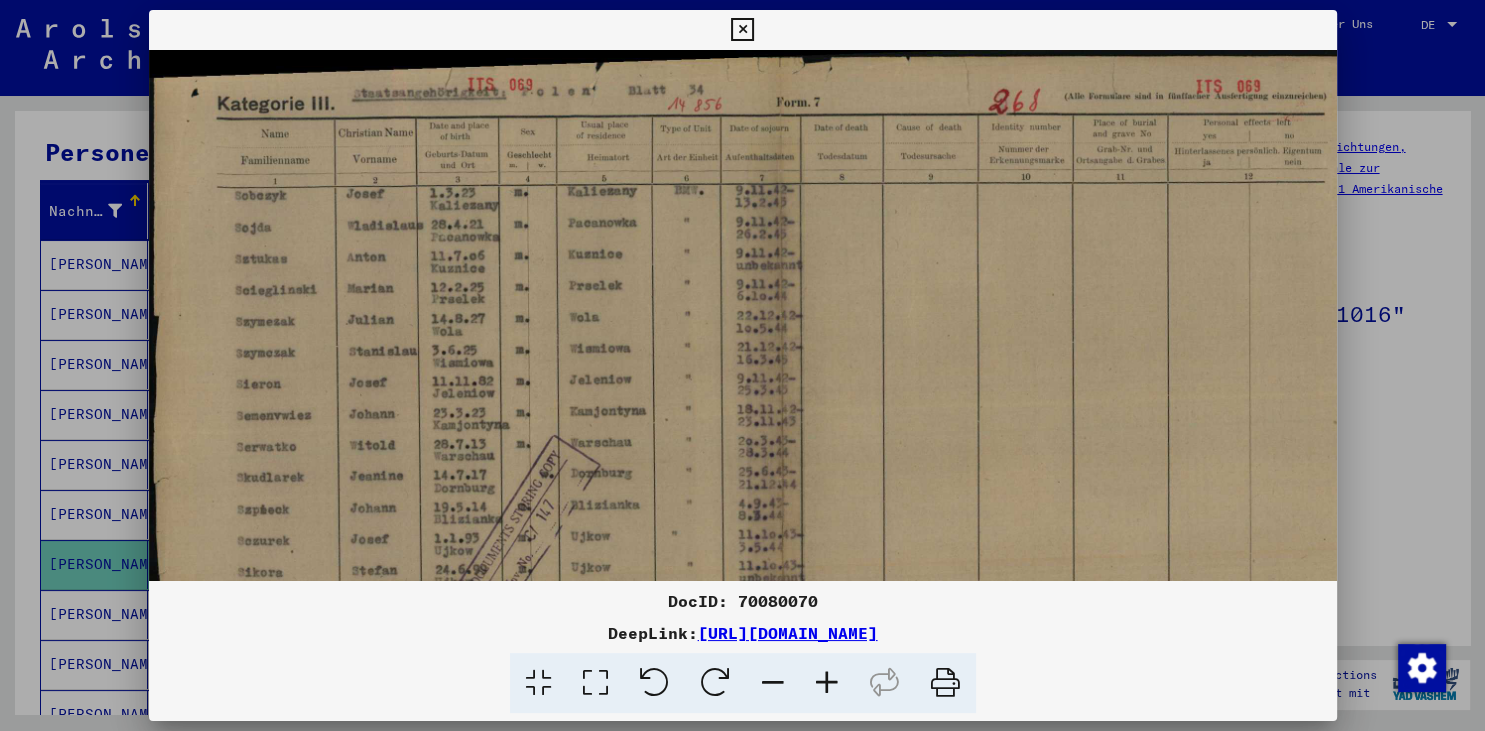 click at bounding box center [827, 683] 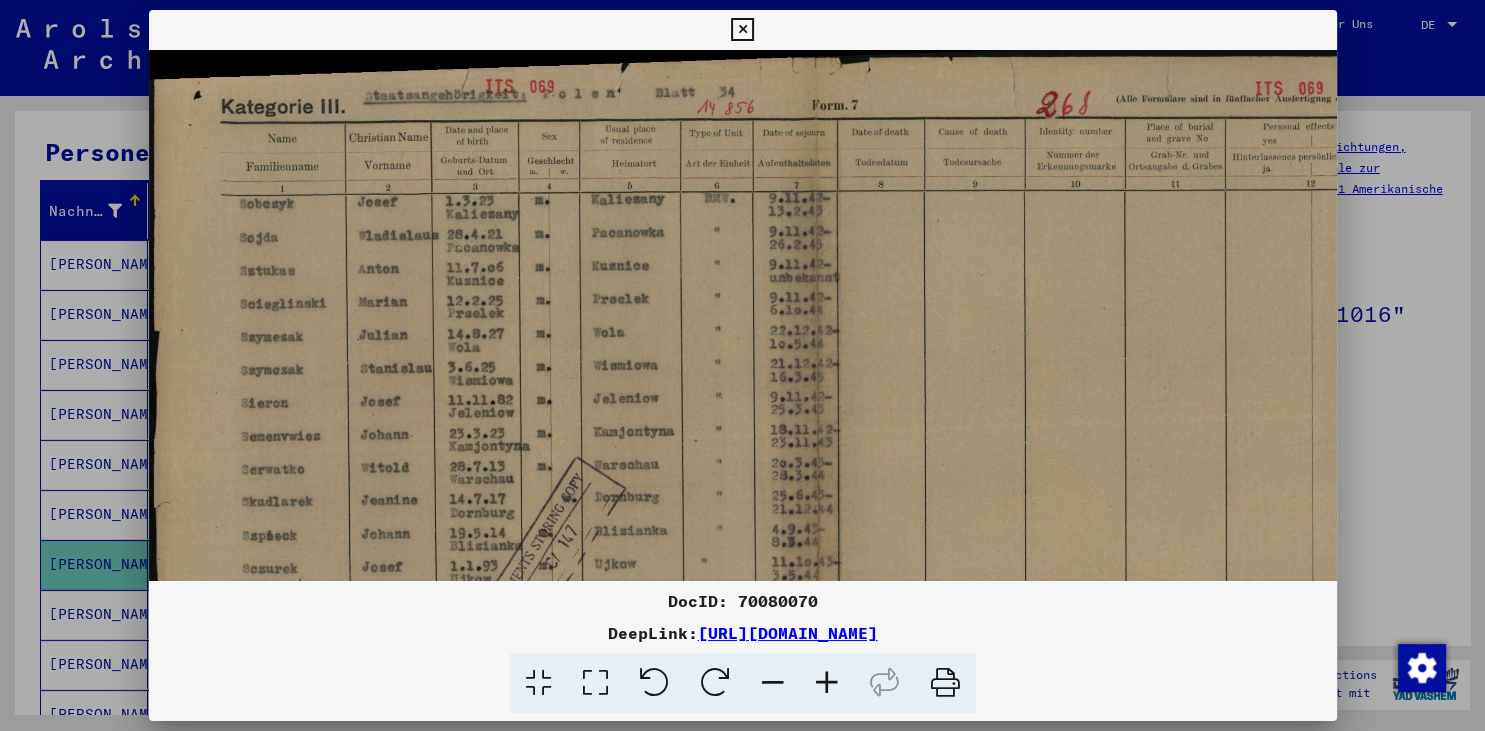 click at bounding box center (827, 683) 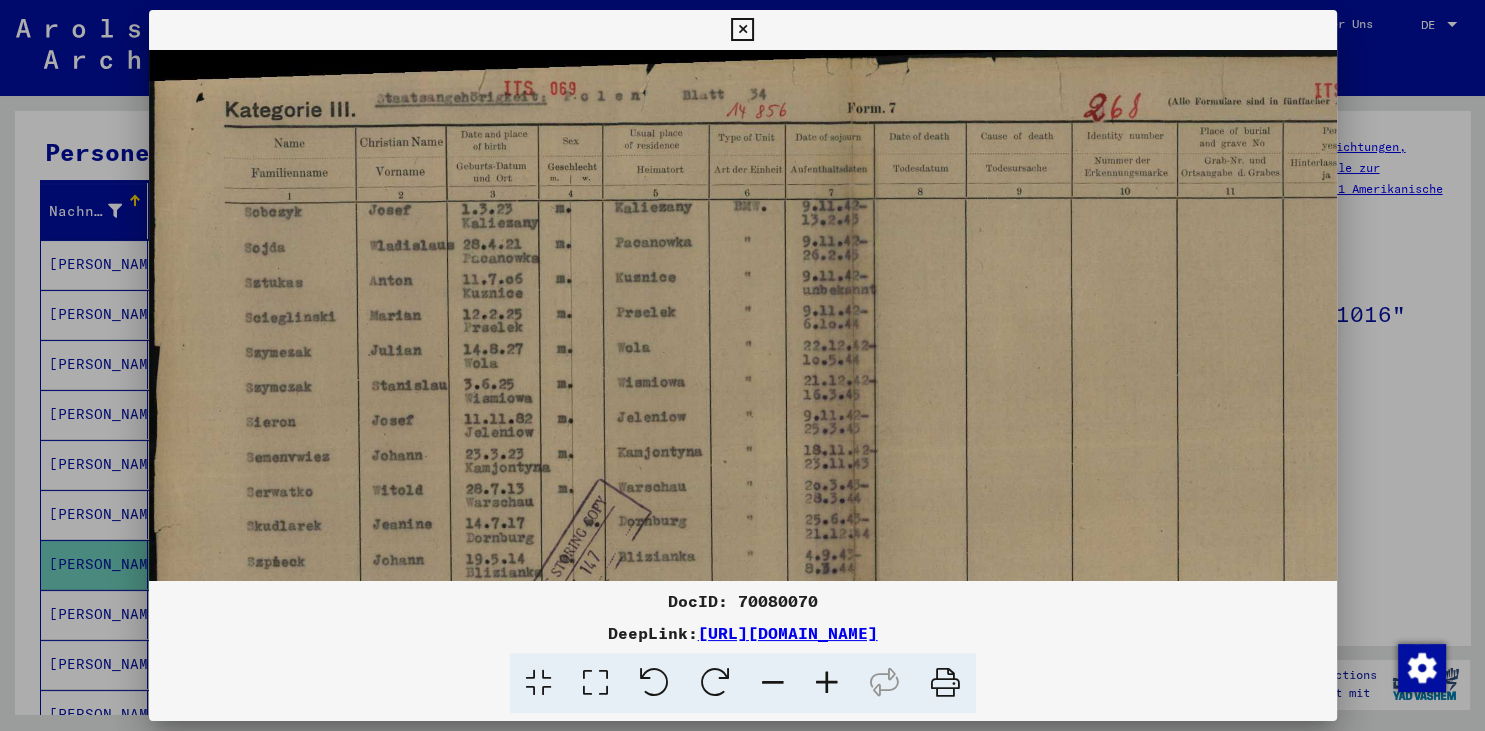 click at bounding box center (827, 683) 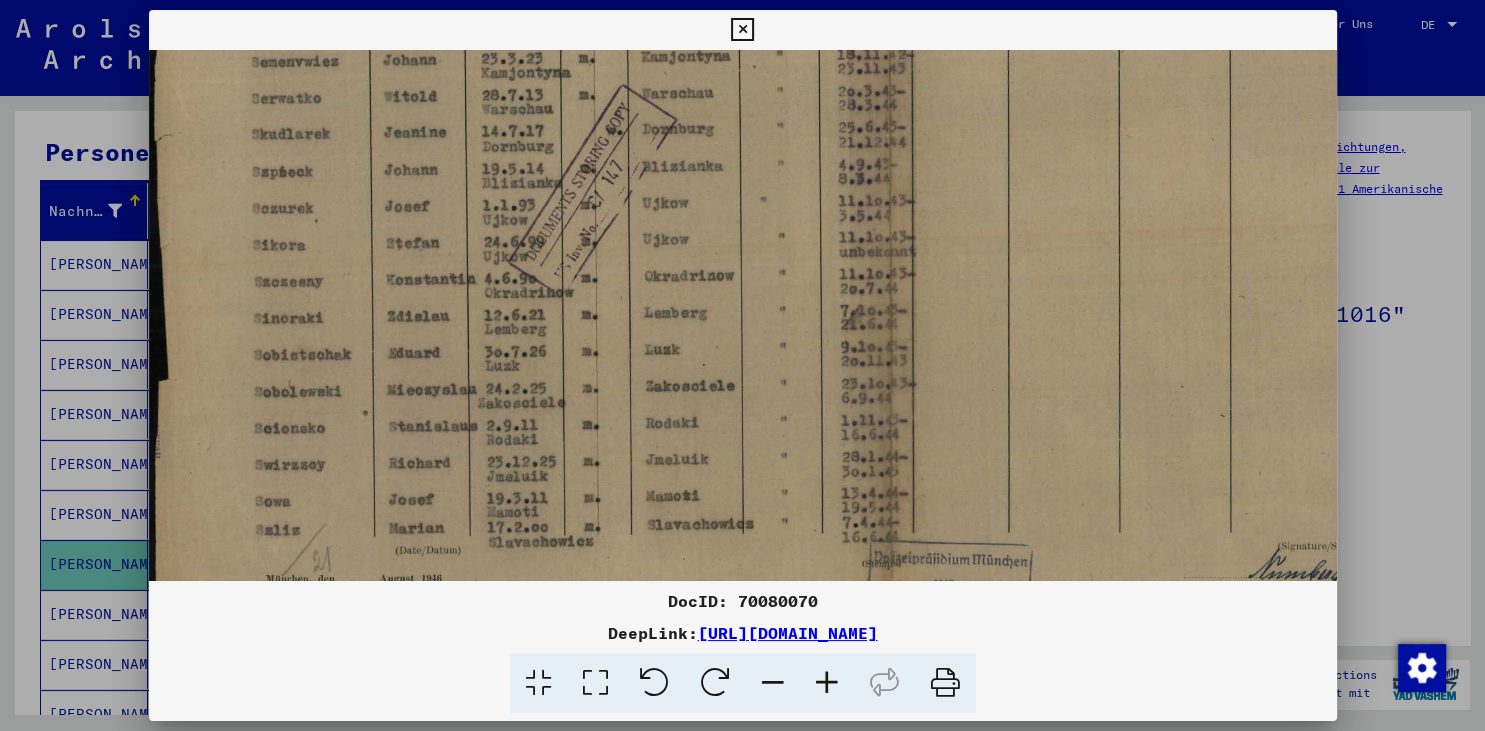 drag, startPoint x: 557, startPoint y: 457, endPoint x: 622, endPoint y: 30, distance: 431.91898 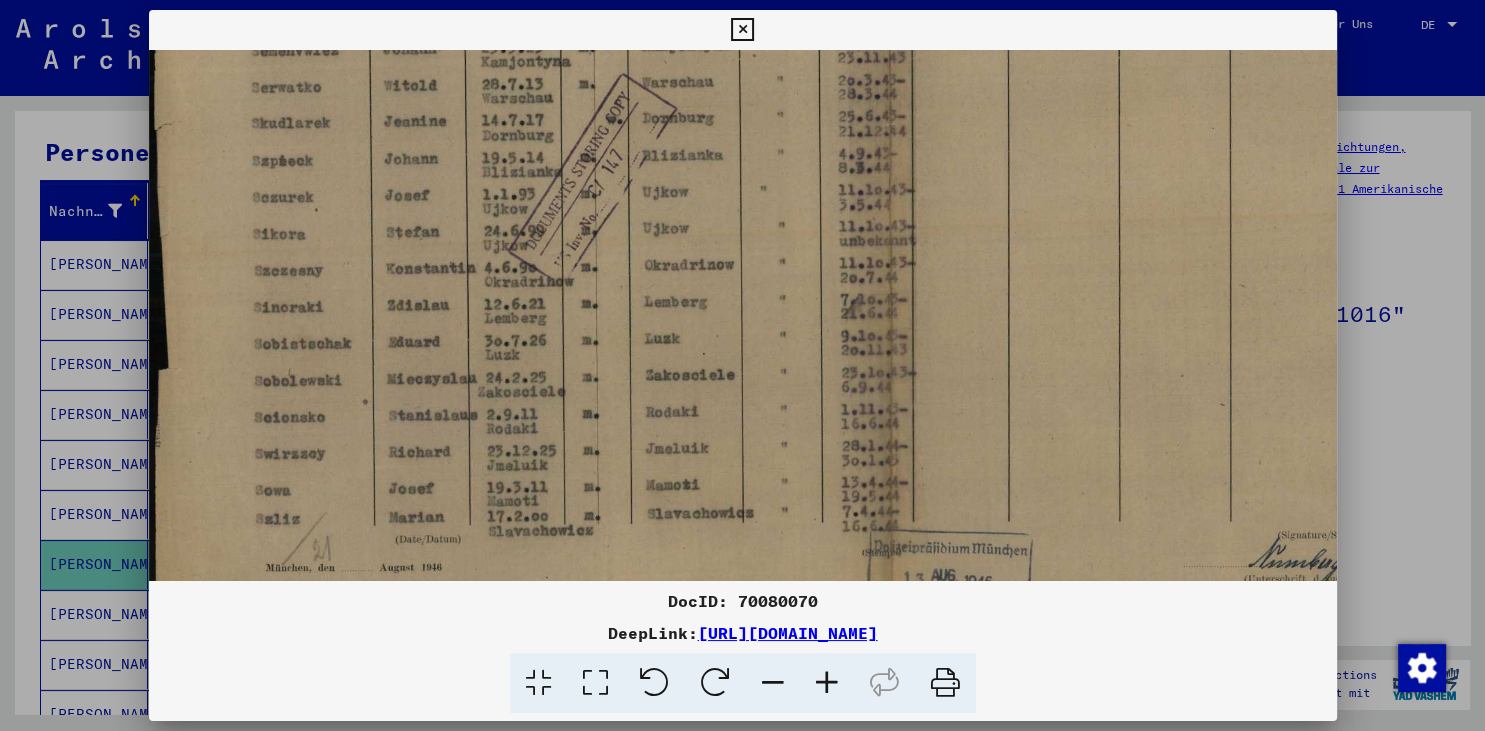 click at bounding box center (742, 30) 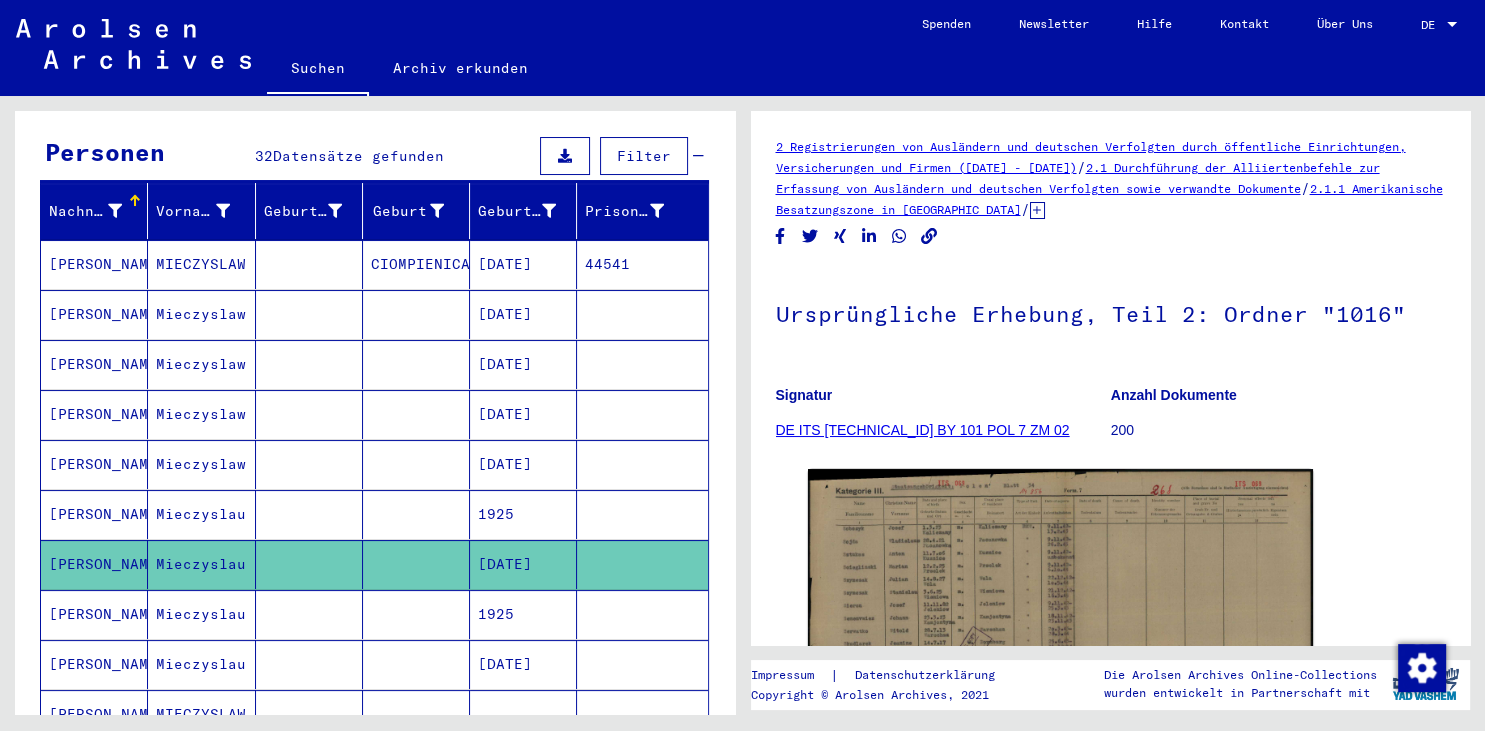 click on "Mieczyslau" at bounding box center [201, 664] 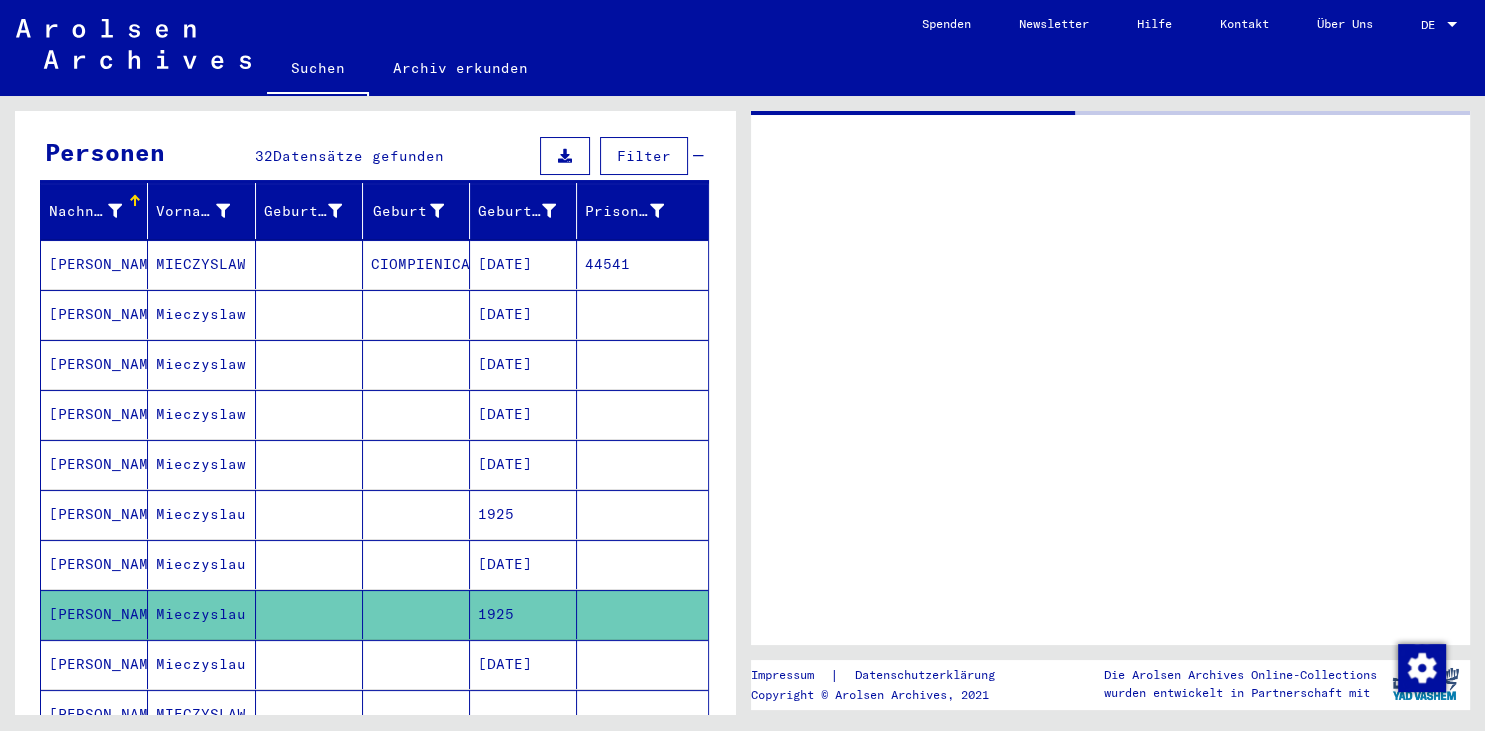 click on "Mieczyslau" 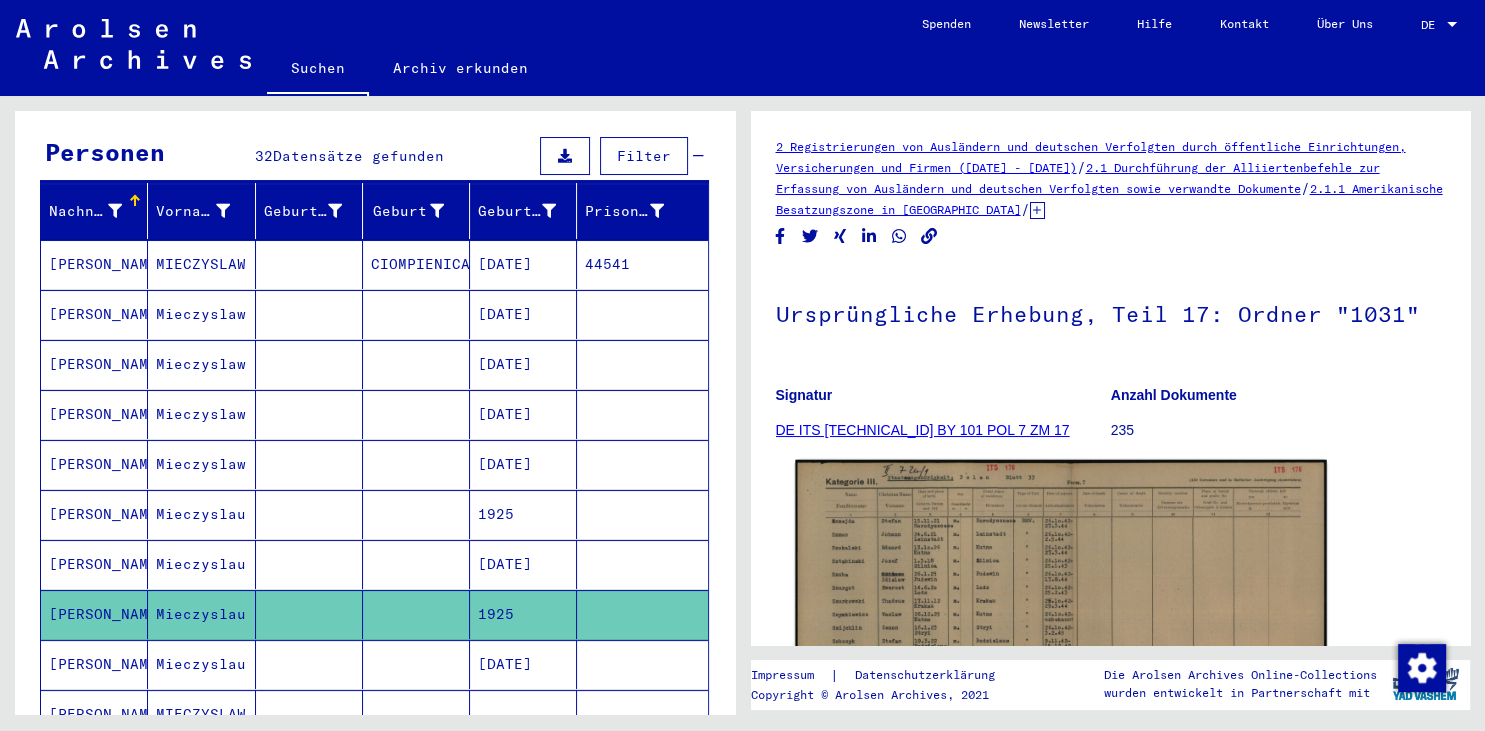 click 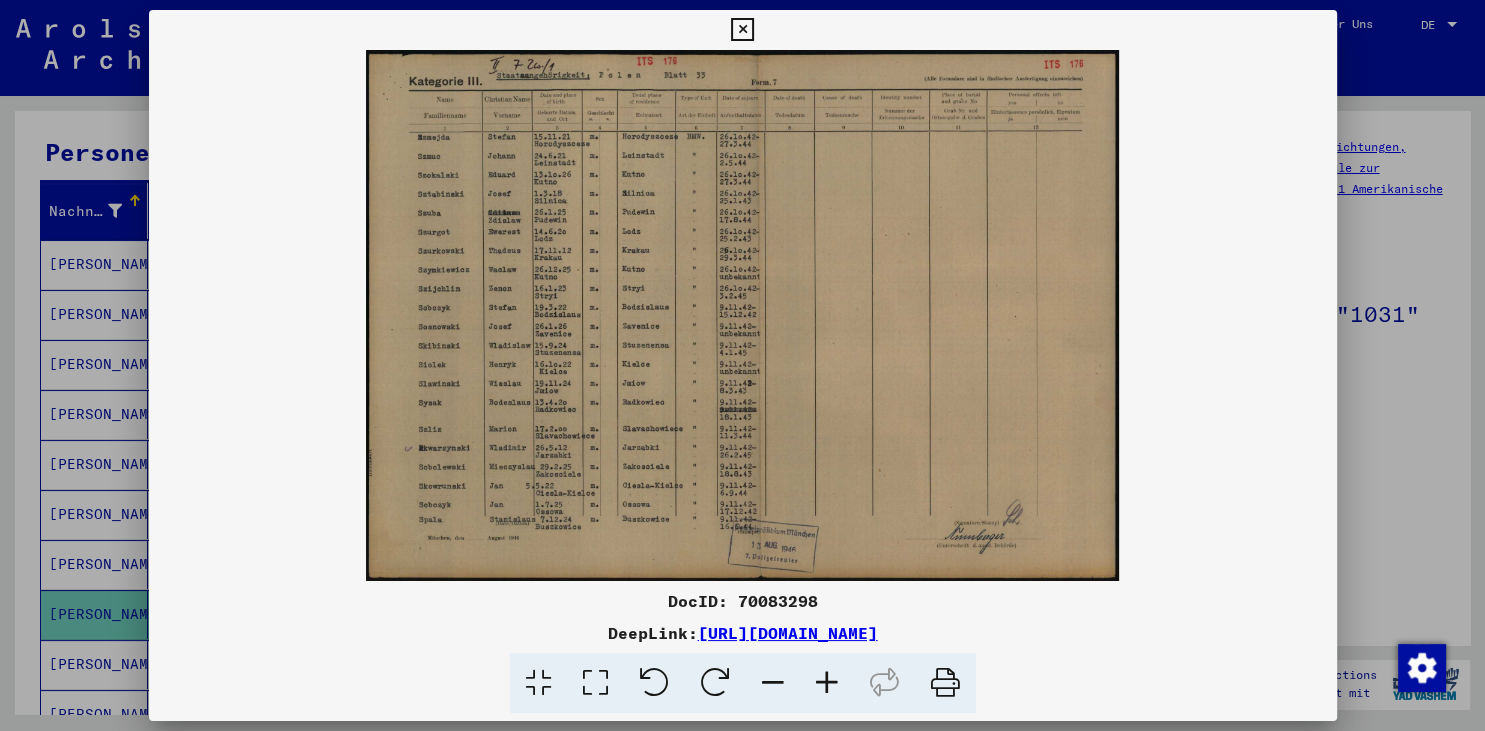 click at bounding box center [827, 683] 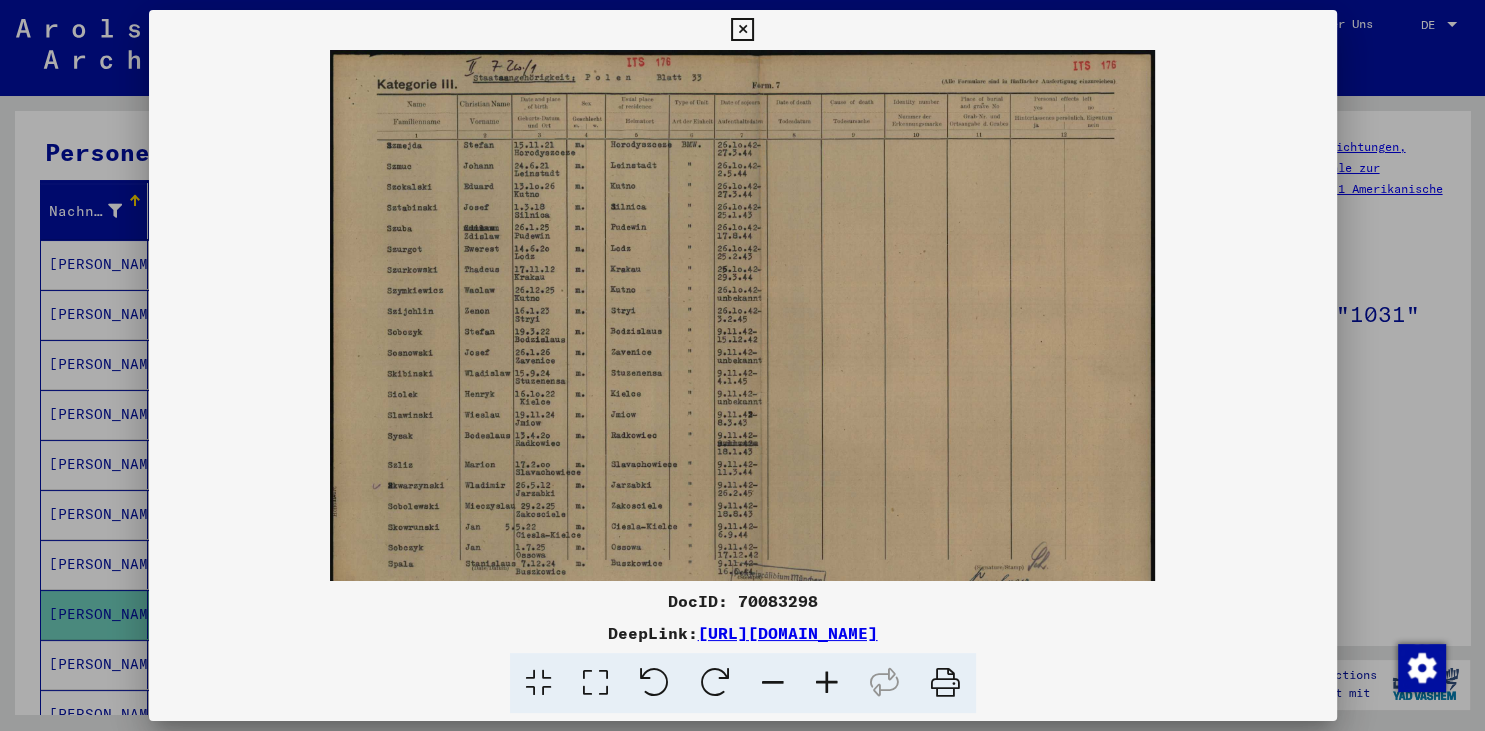 click at bounding box center [827, 683] 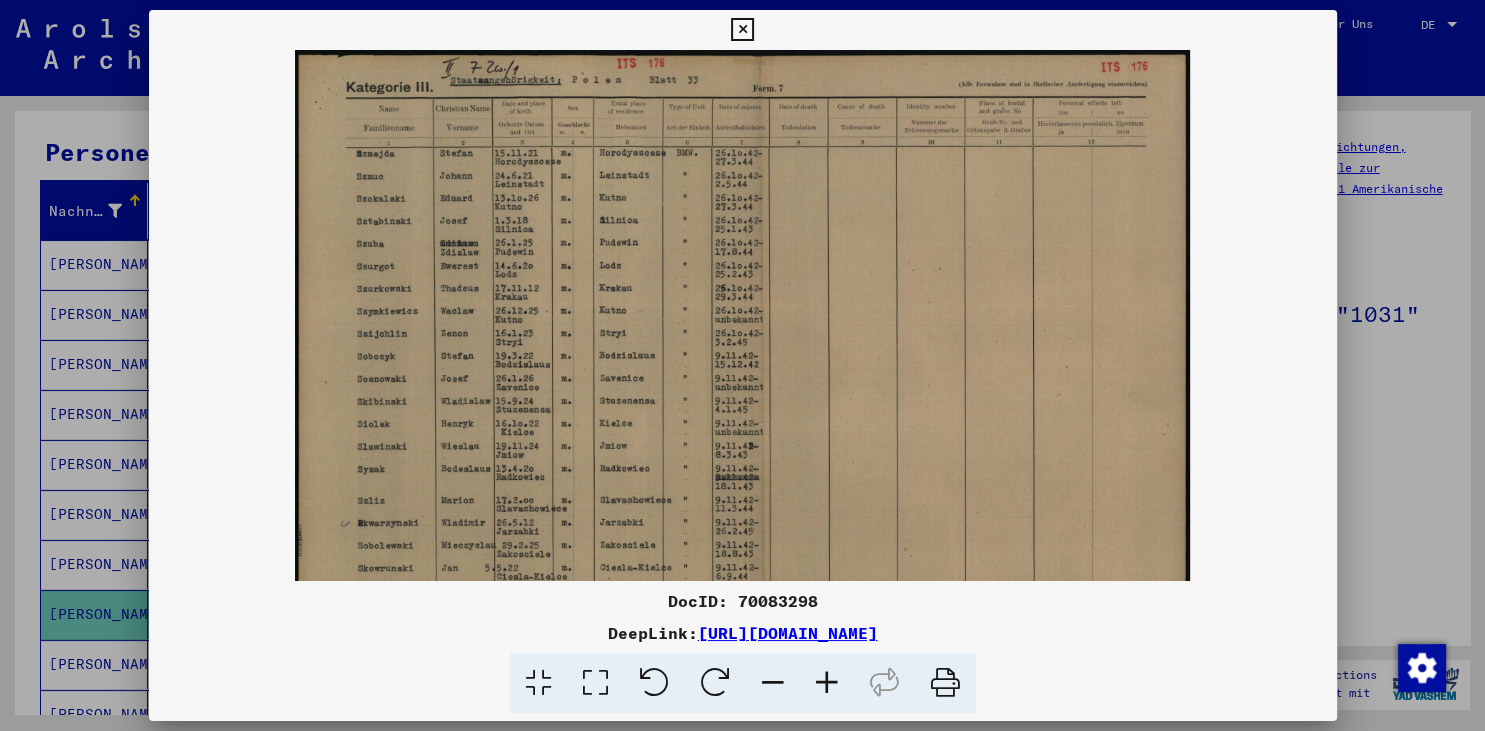 click at bounding box center [827, 683] 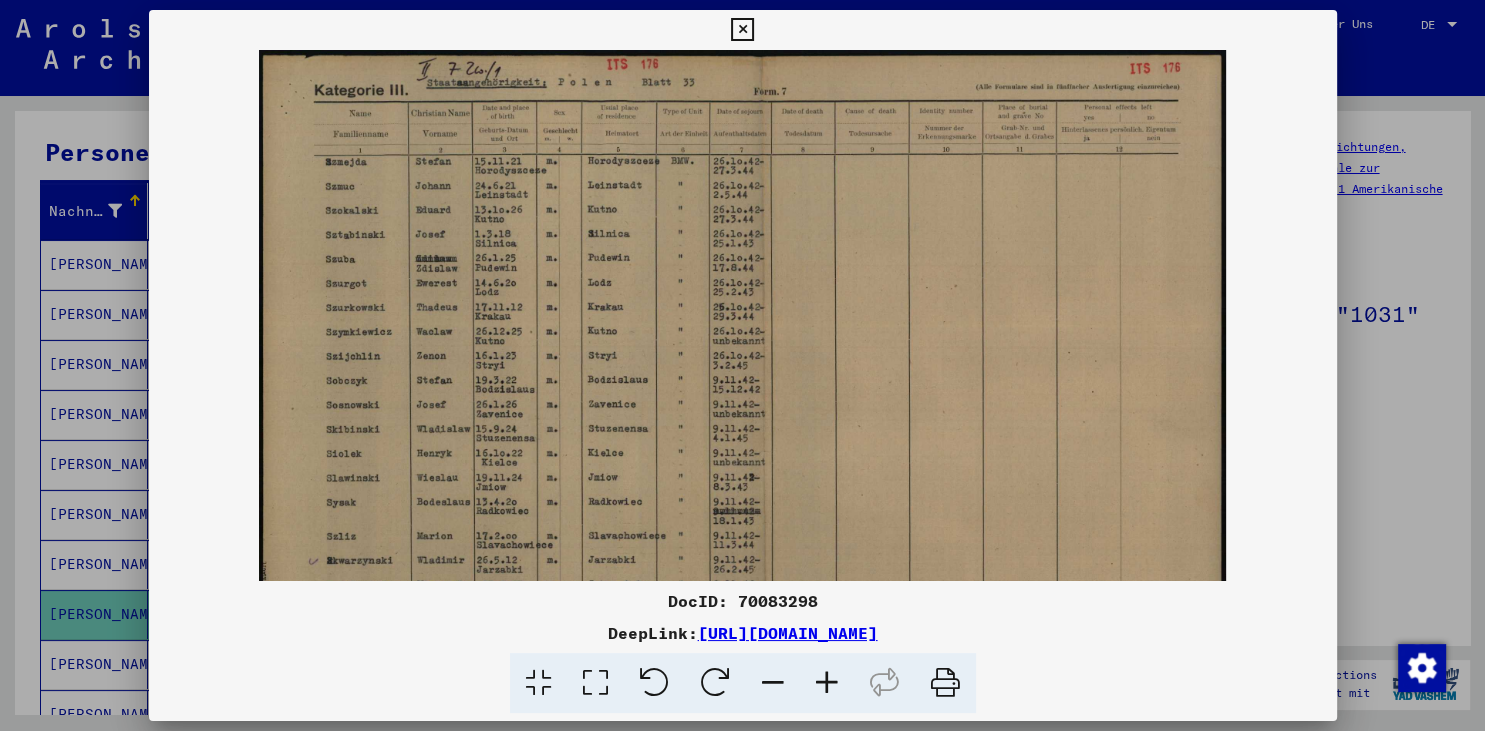 click at bounding box center (827, 683) 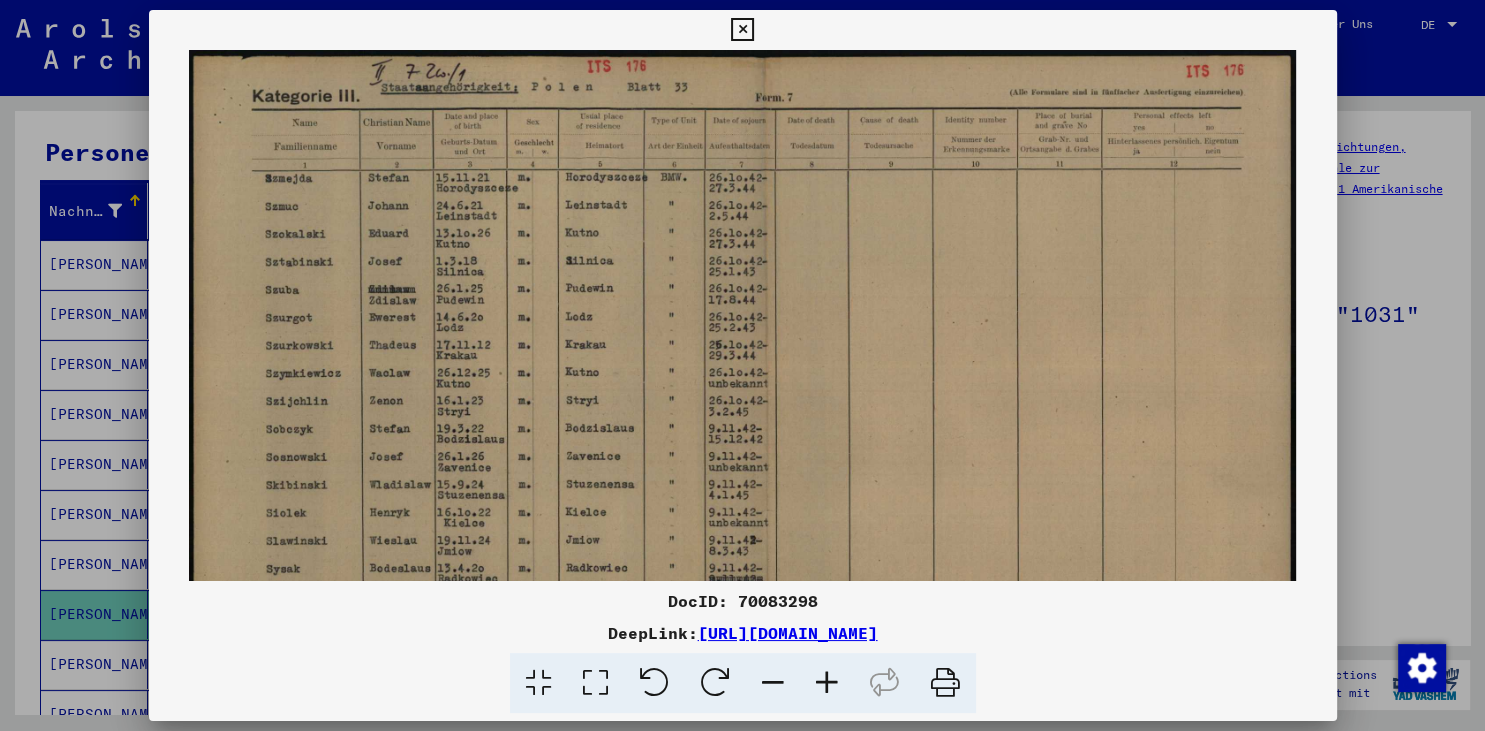 click at bounding box center (827, 683) 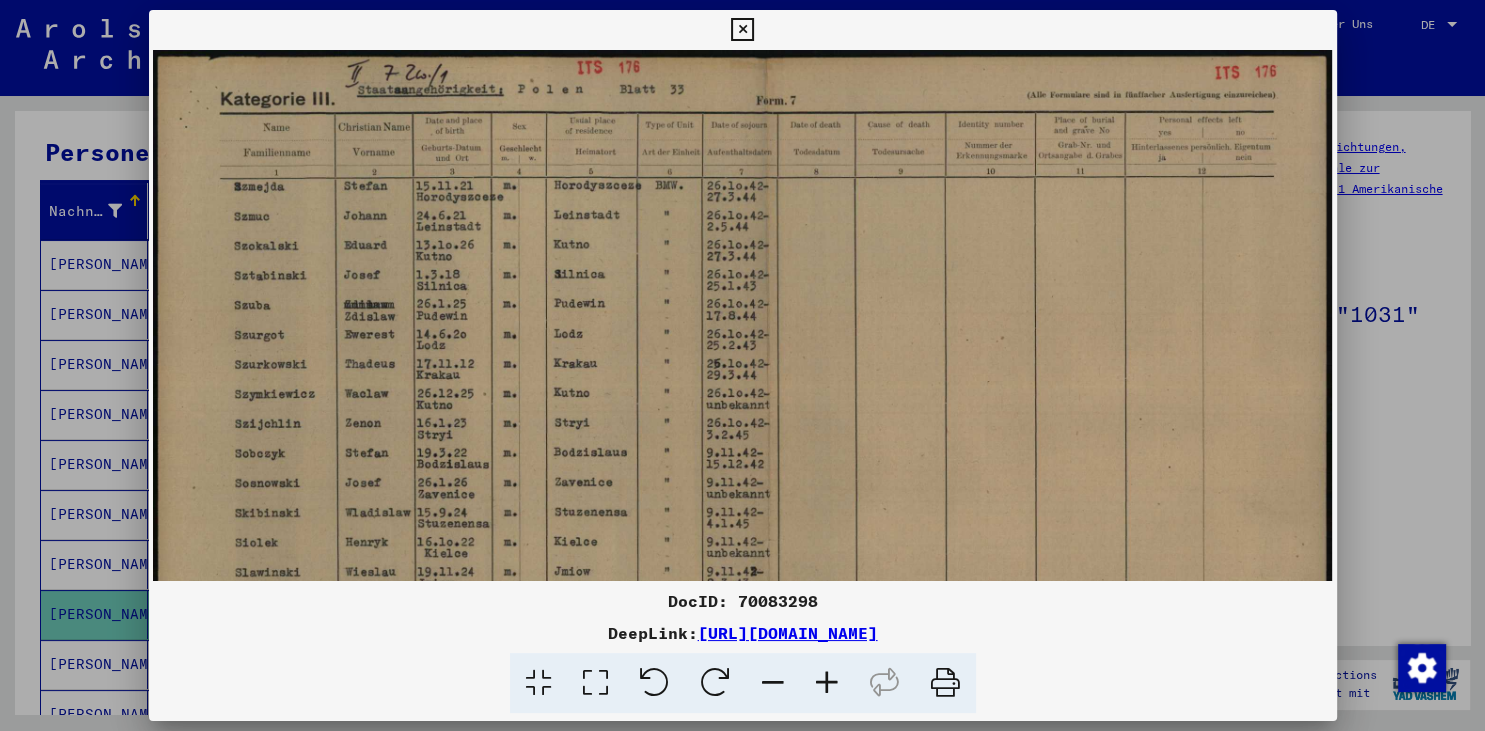 click at bounding box center (827, 683) 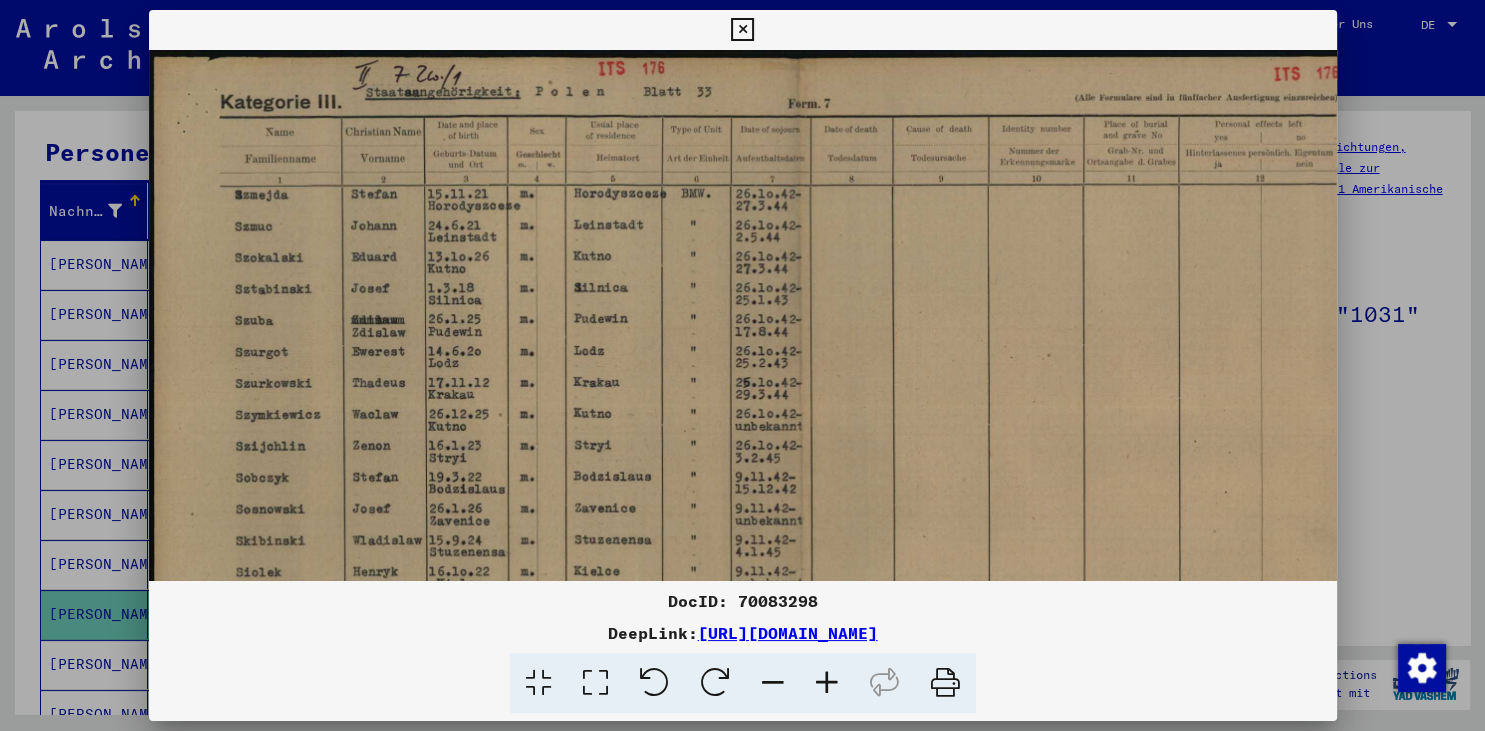 click at bounding box center (827, 683) 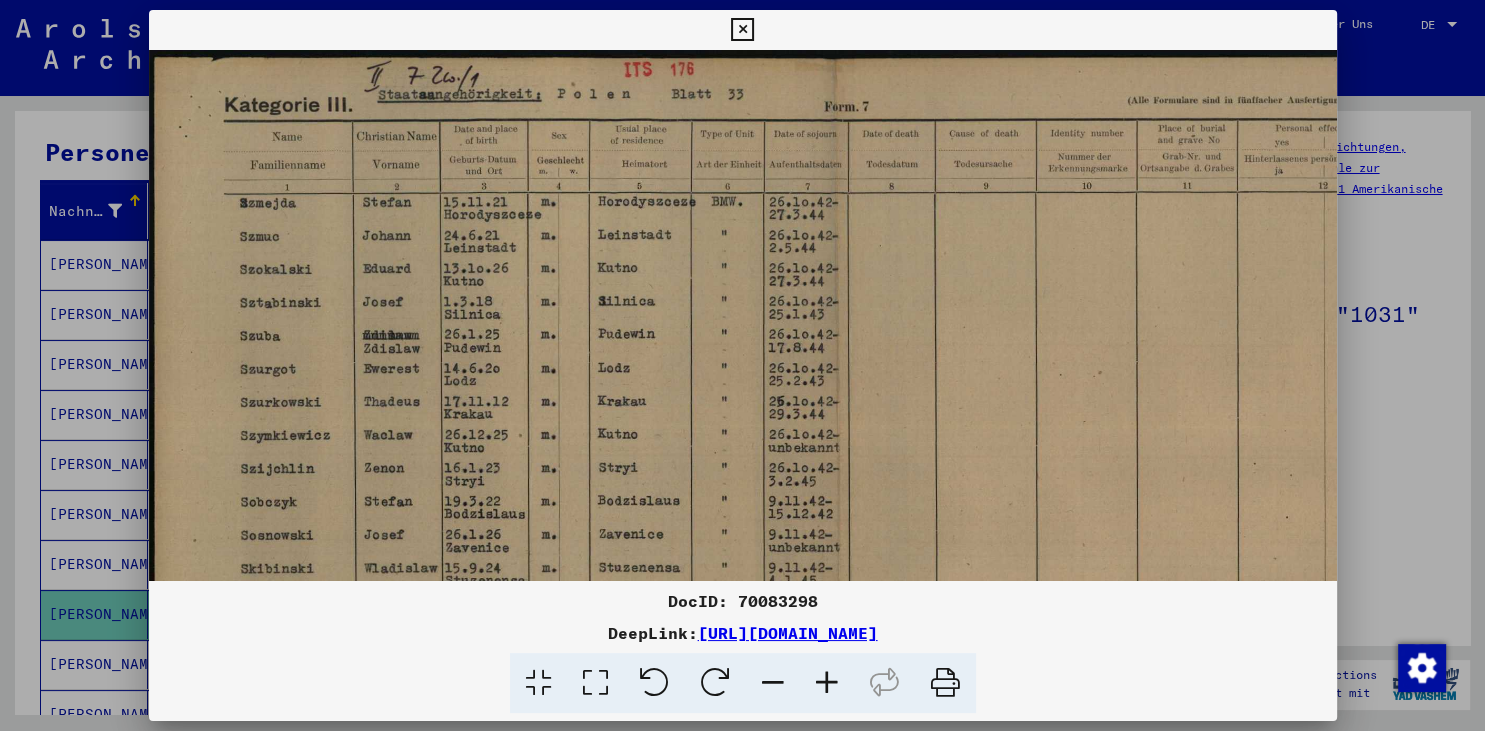 click at bounding box center [827, 683] 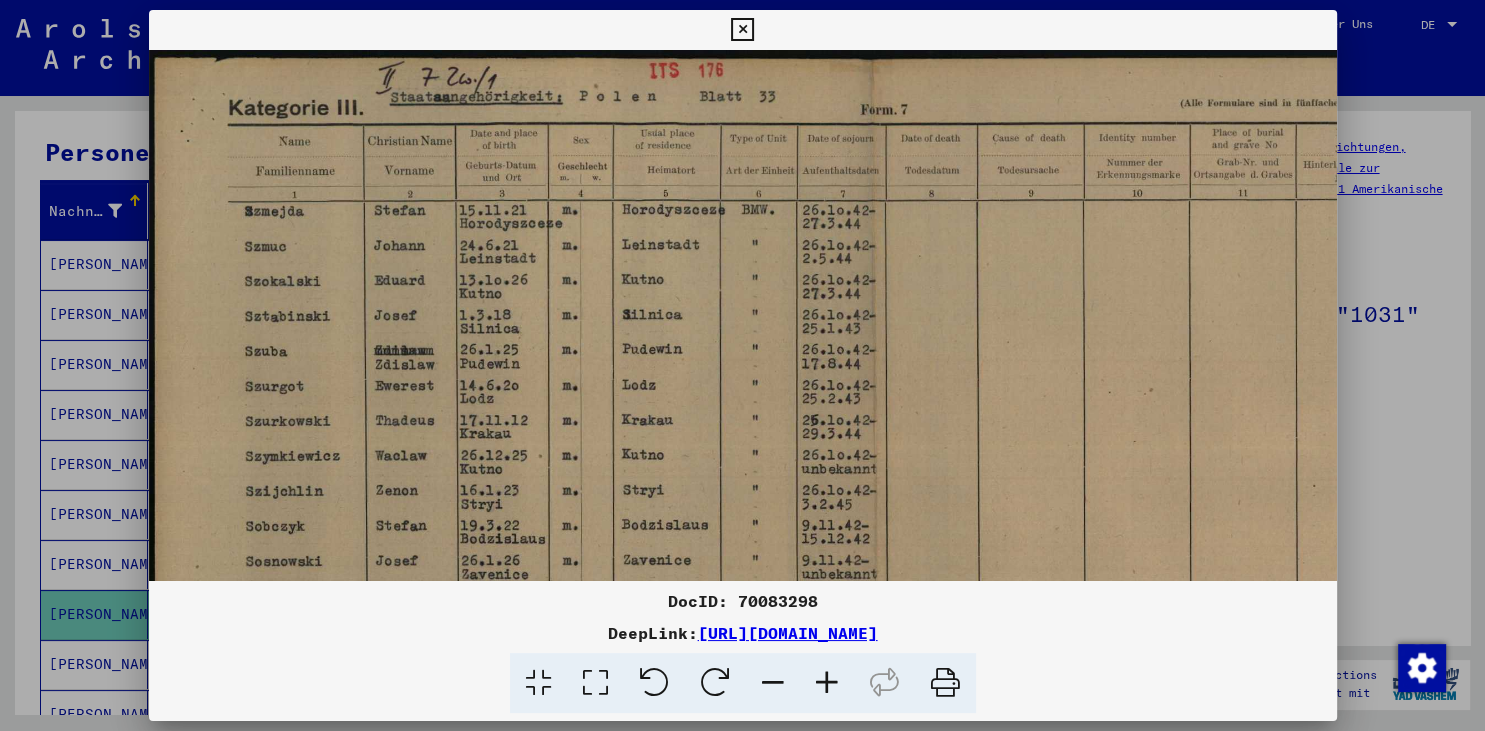 click at bounding box center (827, 683) 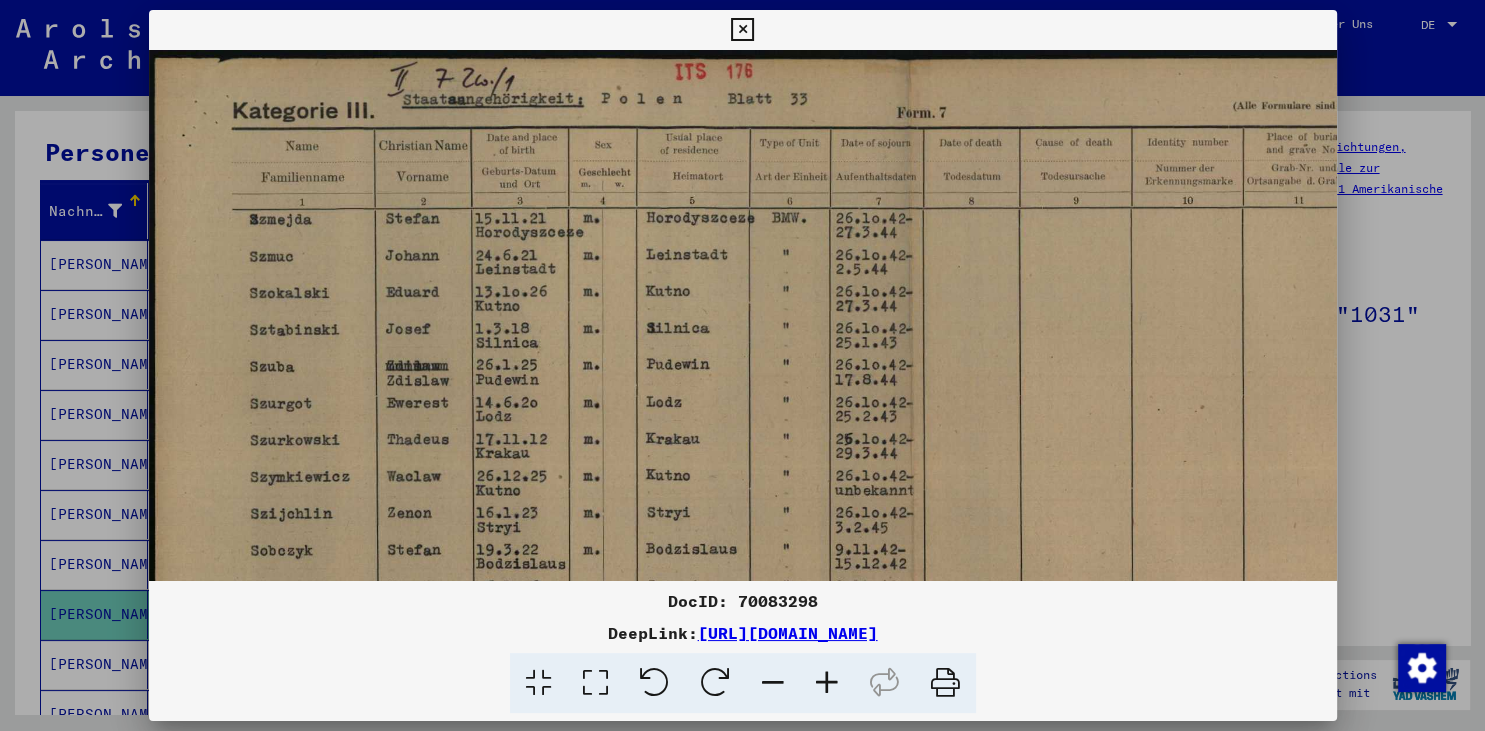 click at bounding box center [827, 683] 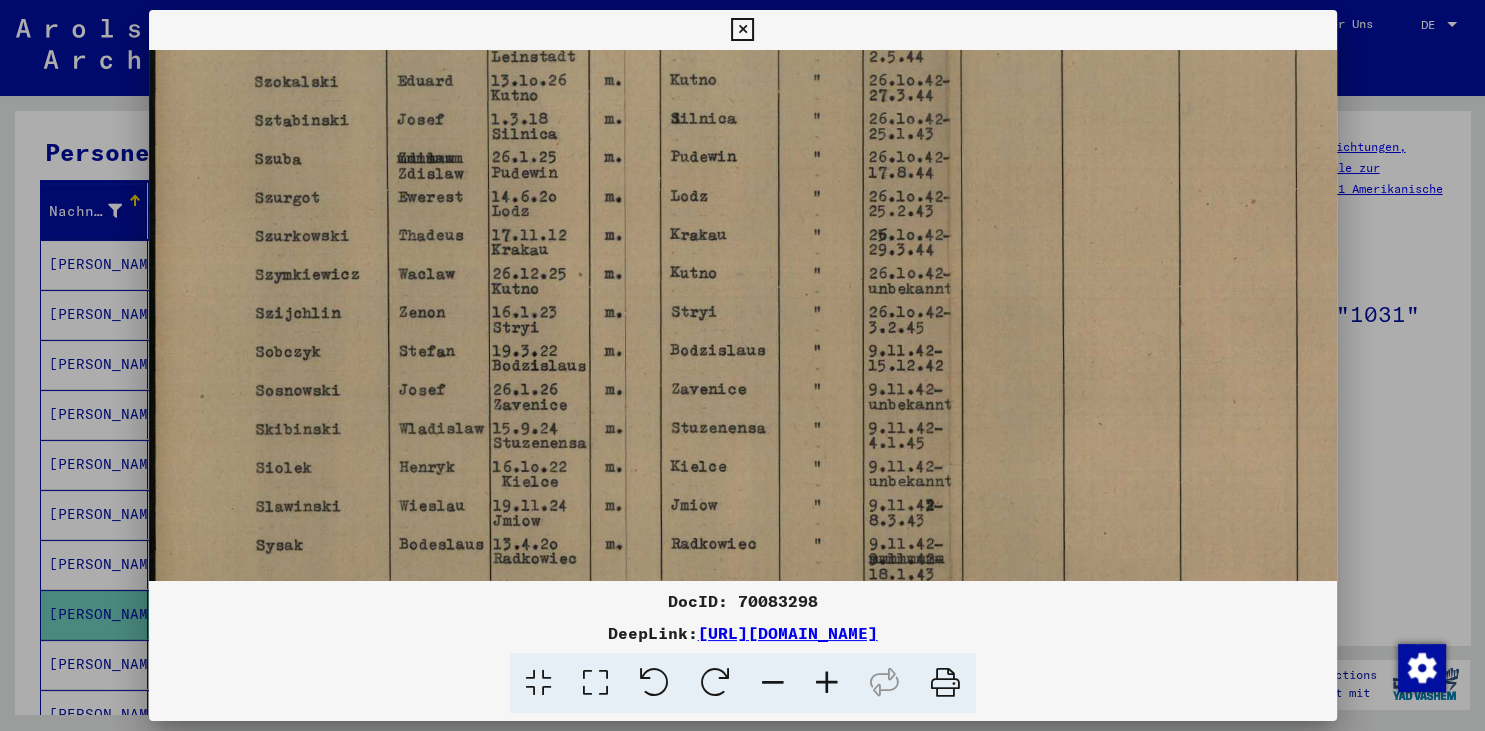 scroll, scrollTop: 234, scrollLeft: 1, axis: both 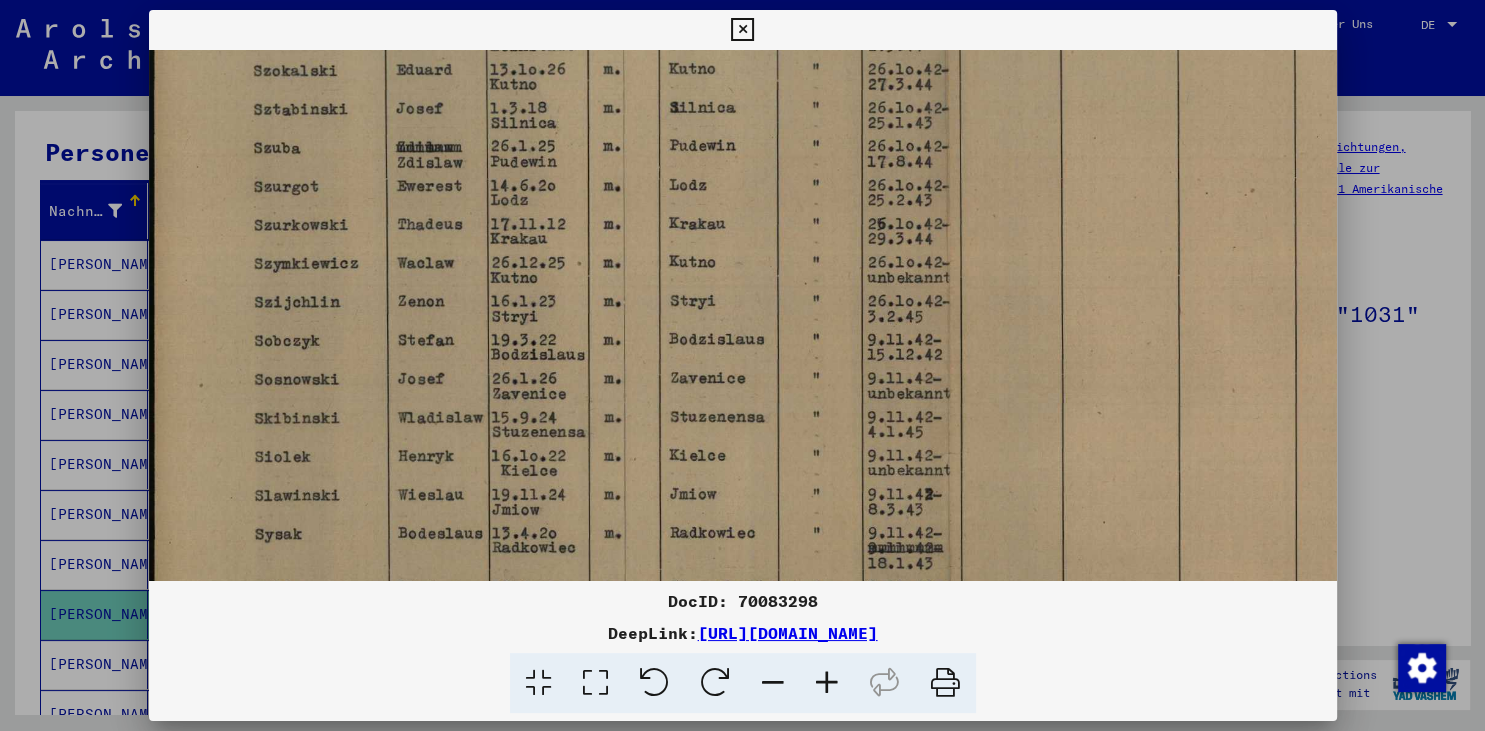 drag, startPoint x: 584, startPoint y: 396, endPoint x: 586, endPoint y: 162, distance: 234.00854 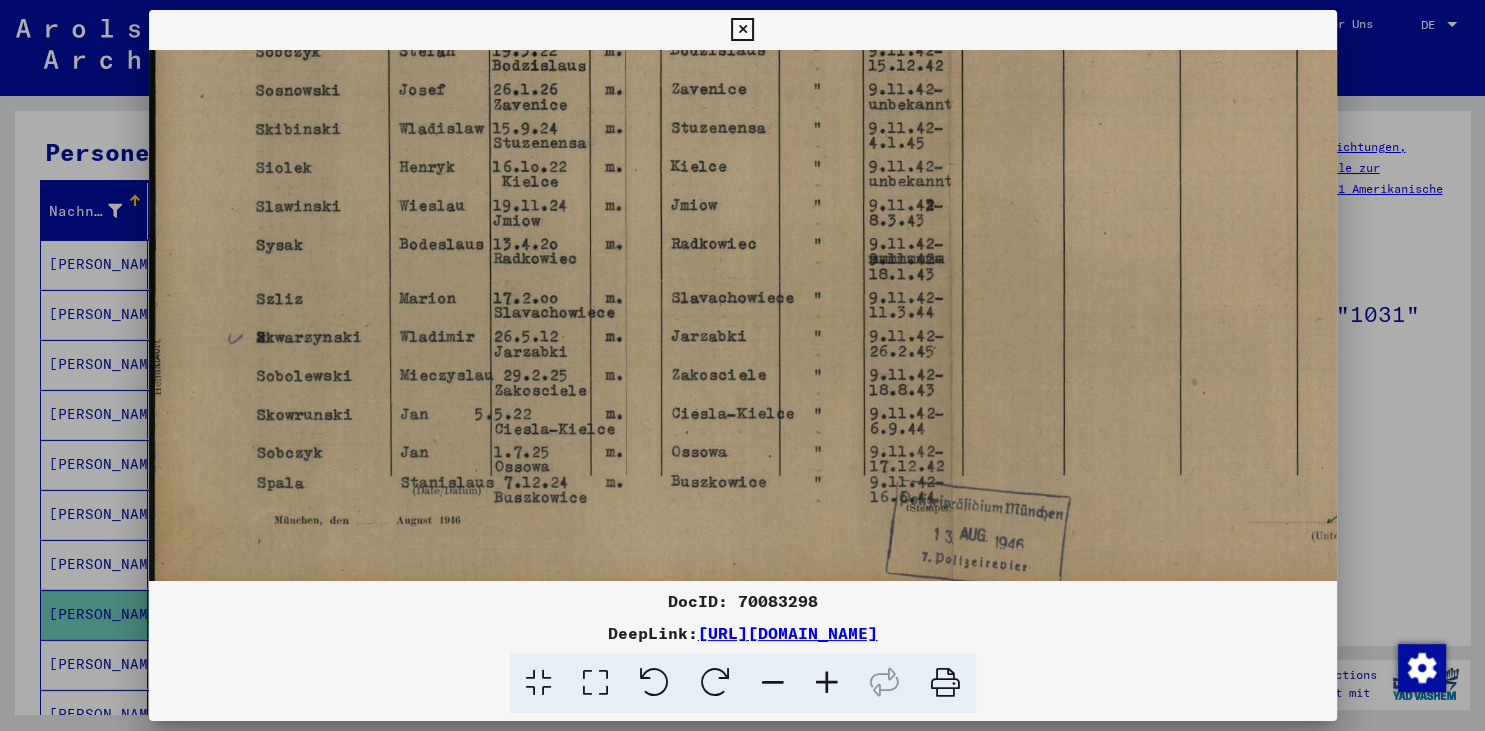 scroll, scrollTop: 523, scrollLeft: 1, axis: both 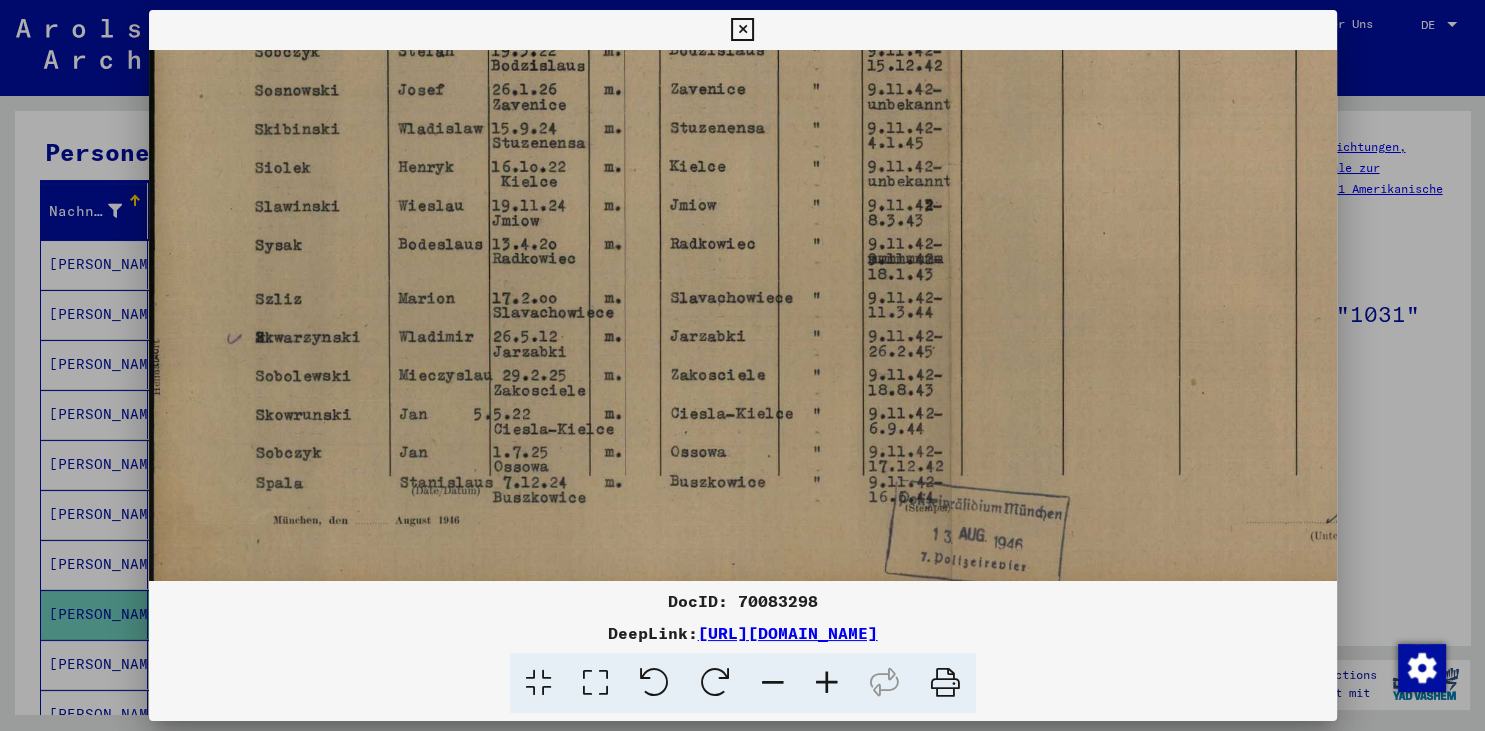 drag, startPoint x: 586, startPoint y: 486, endPoint x: 659, endPoint y: 197, distance: 298.07718 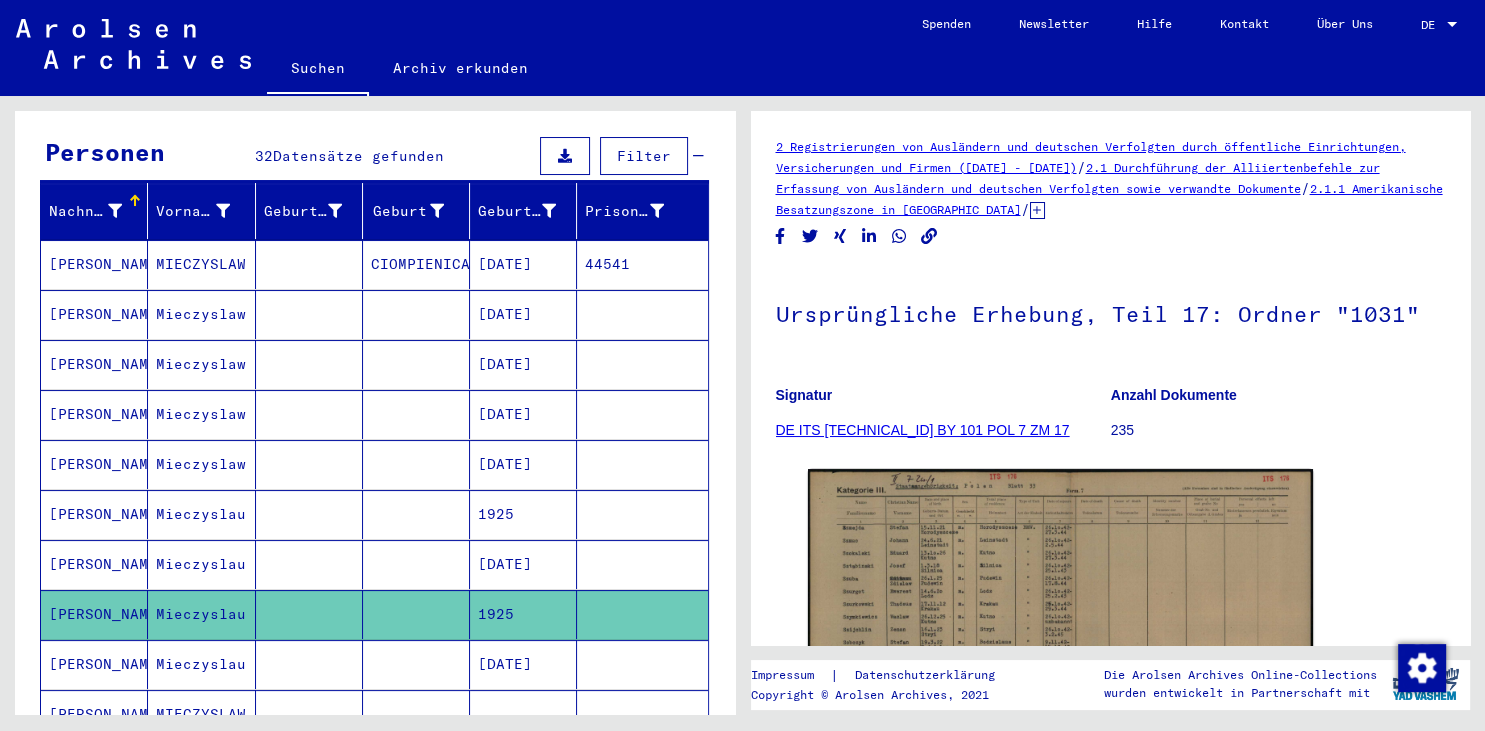 click 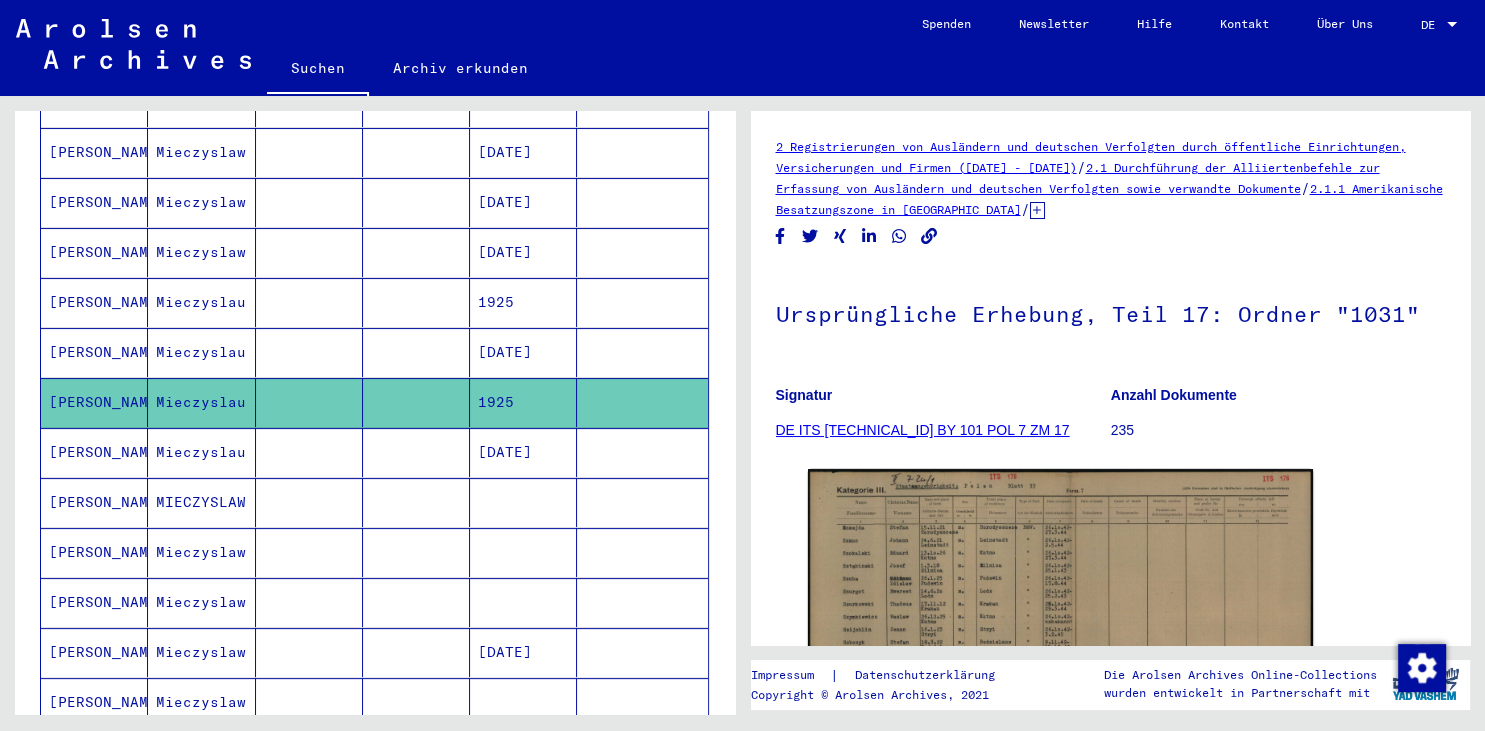 scroll, scrollTop: 414, scrollLeft: 0, axis: vertical 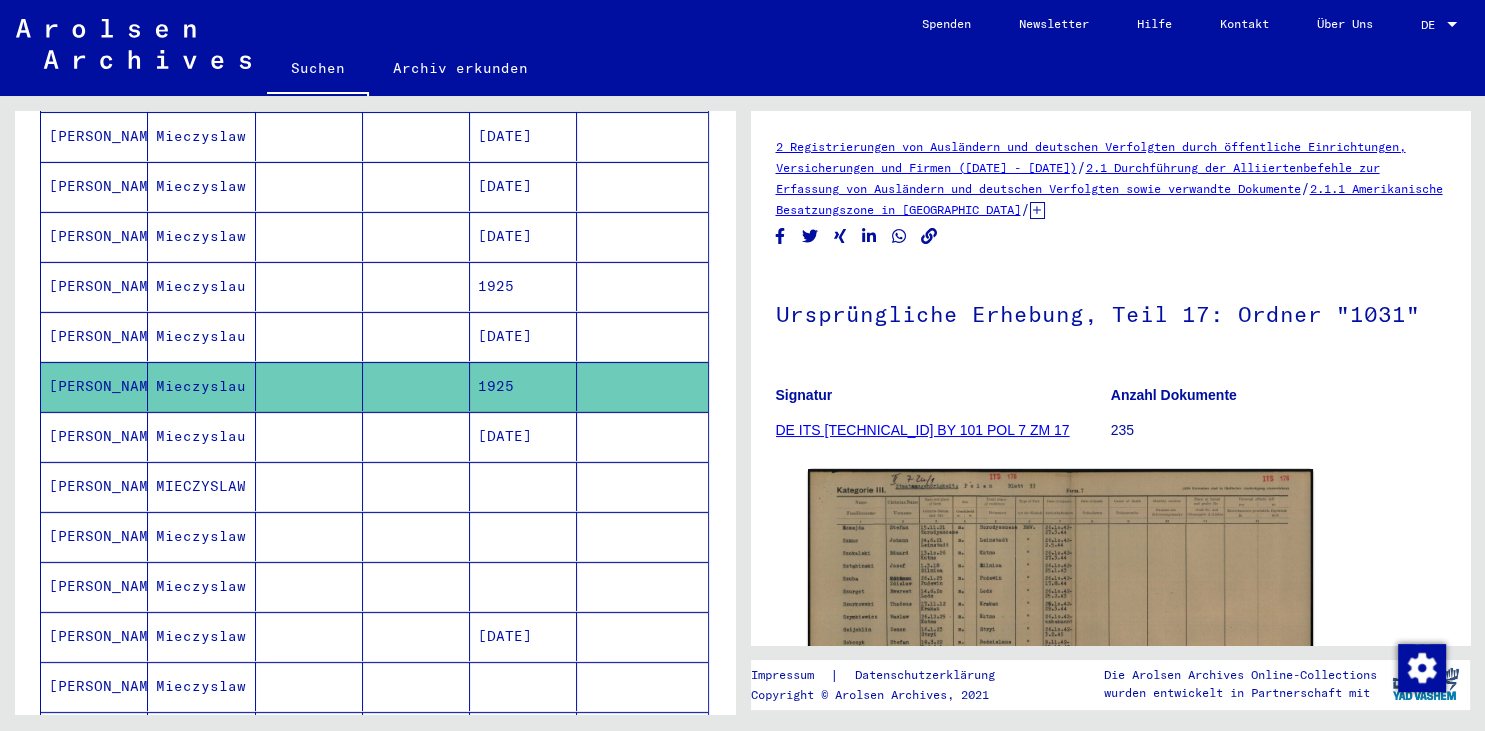 click on "[PERSON_NAME]" 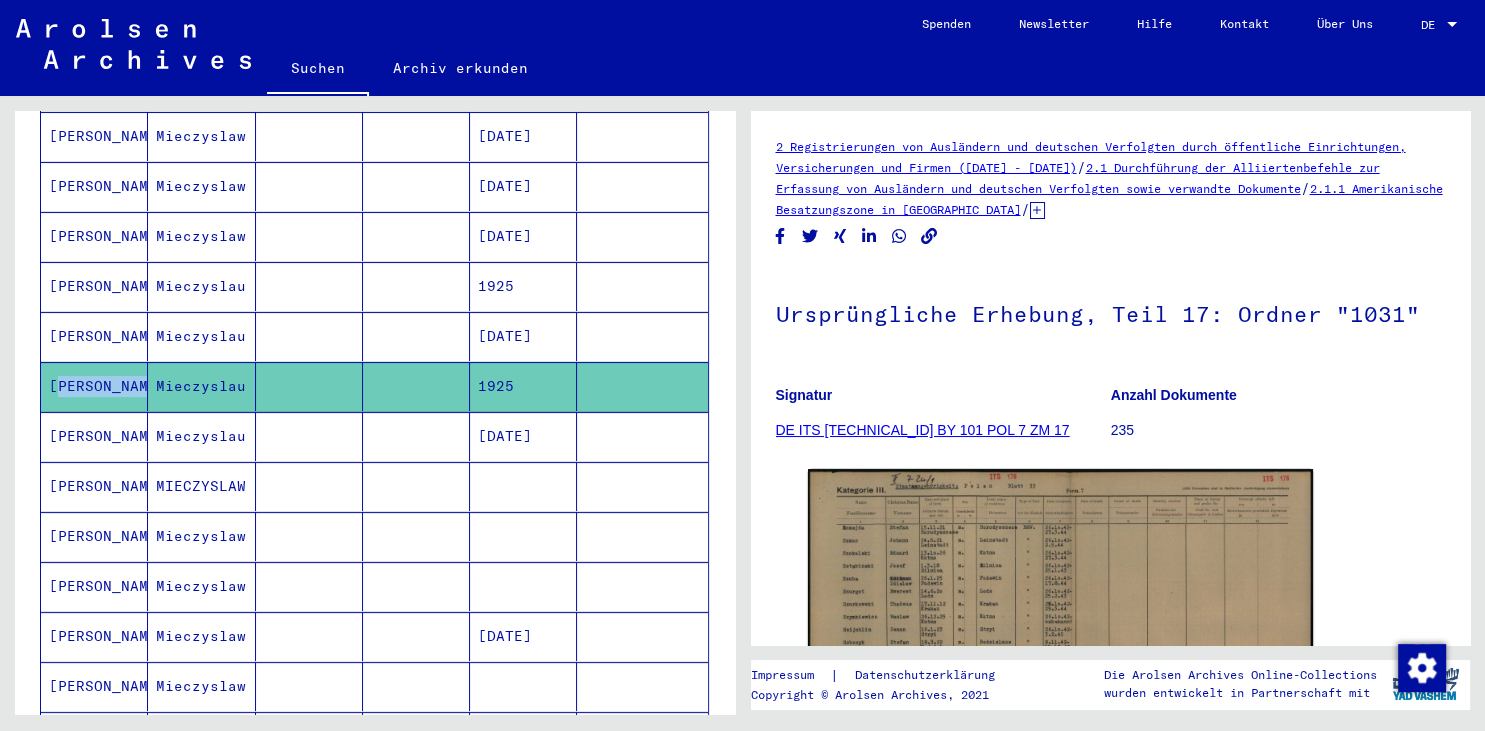 click on "[PERSON_NAME]" 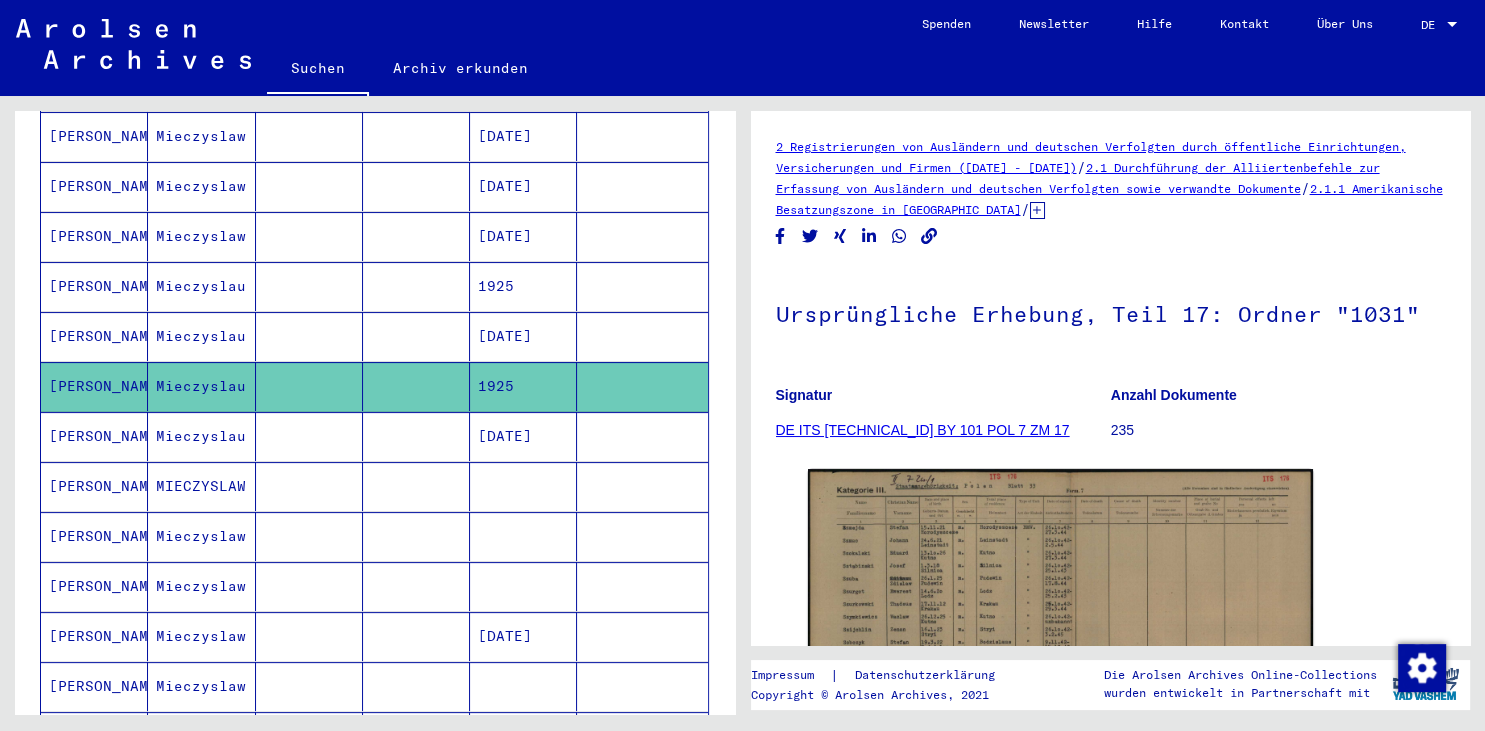 click 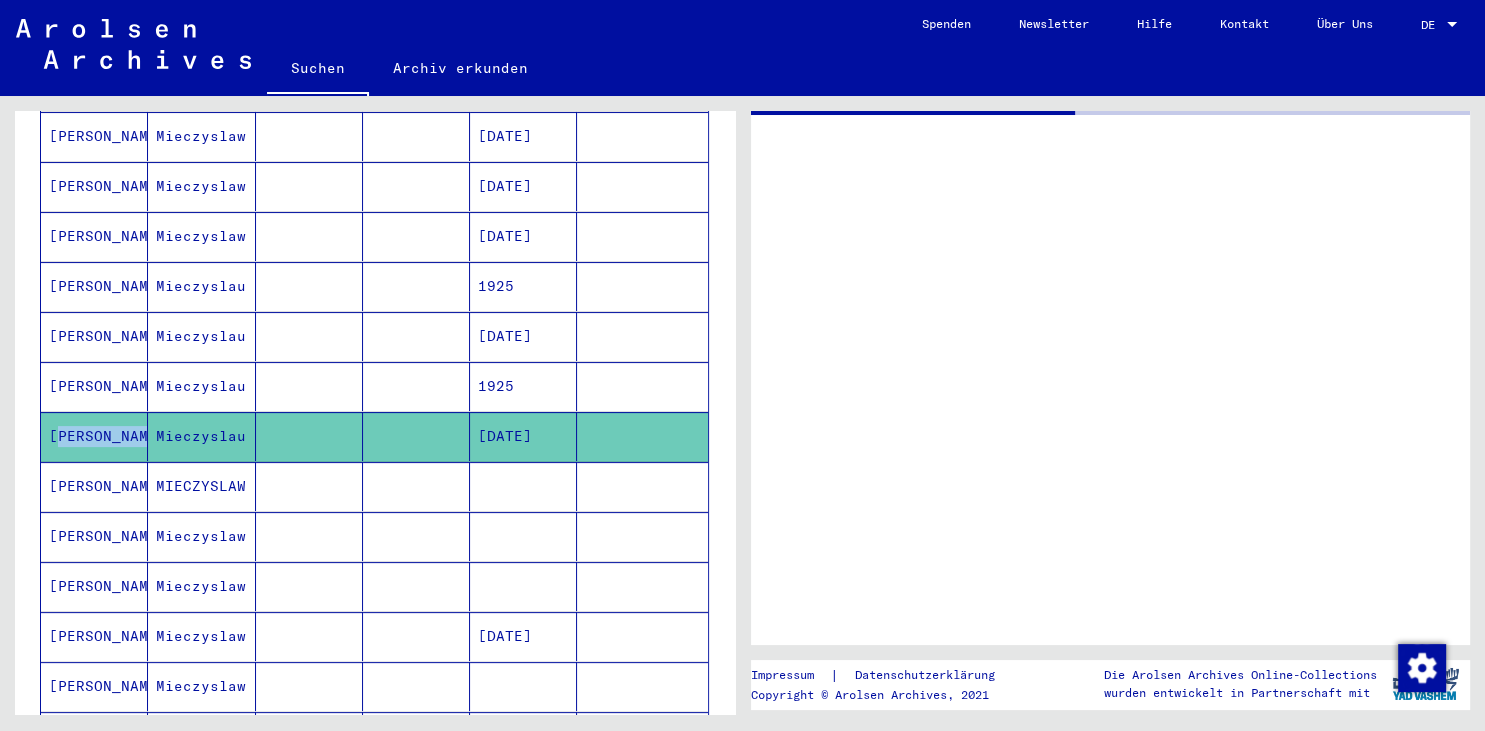 click on "[PERSON_NAME]" 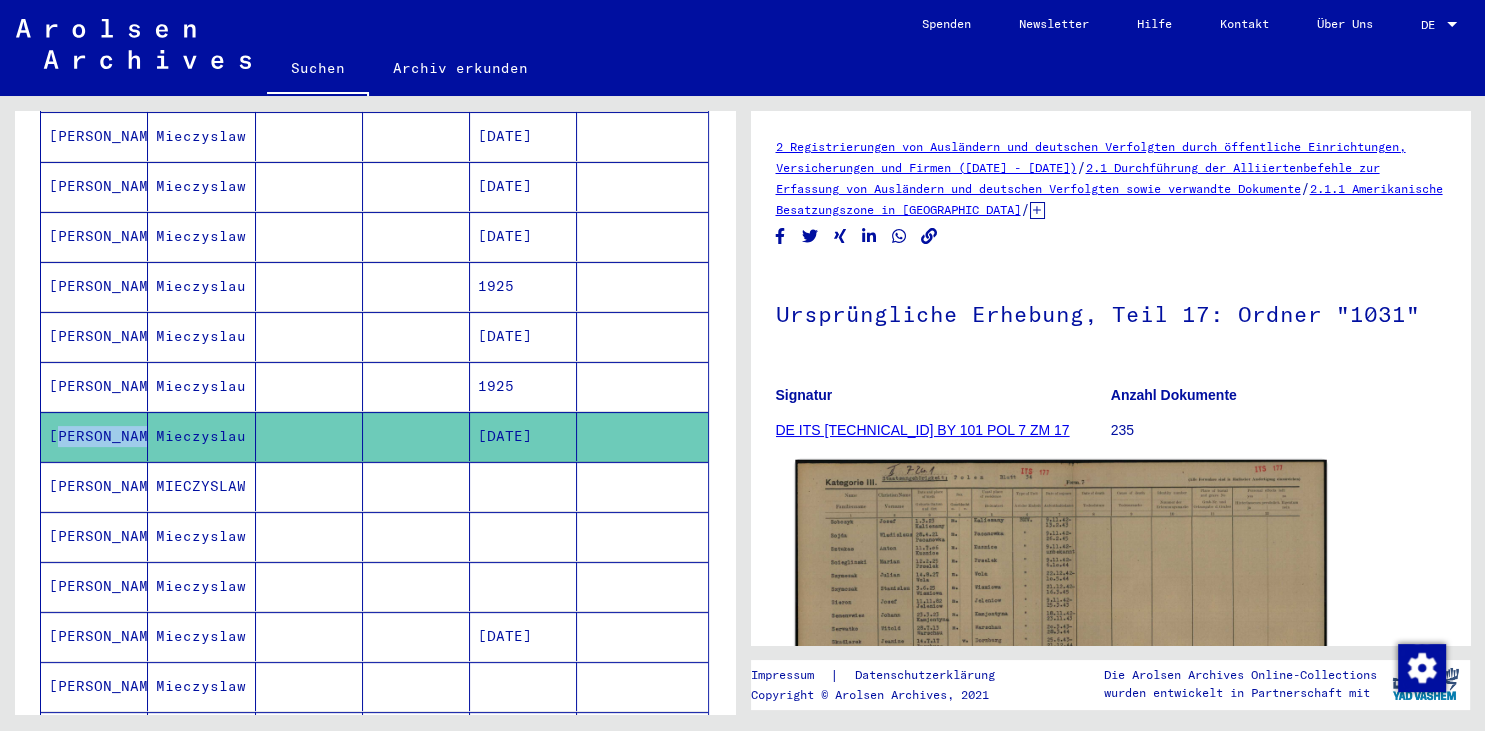 click 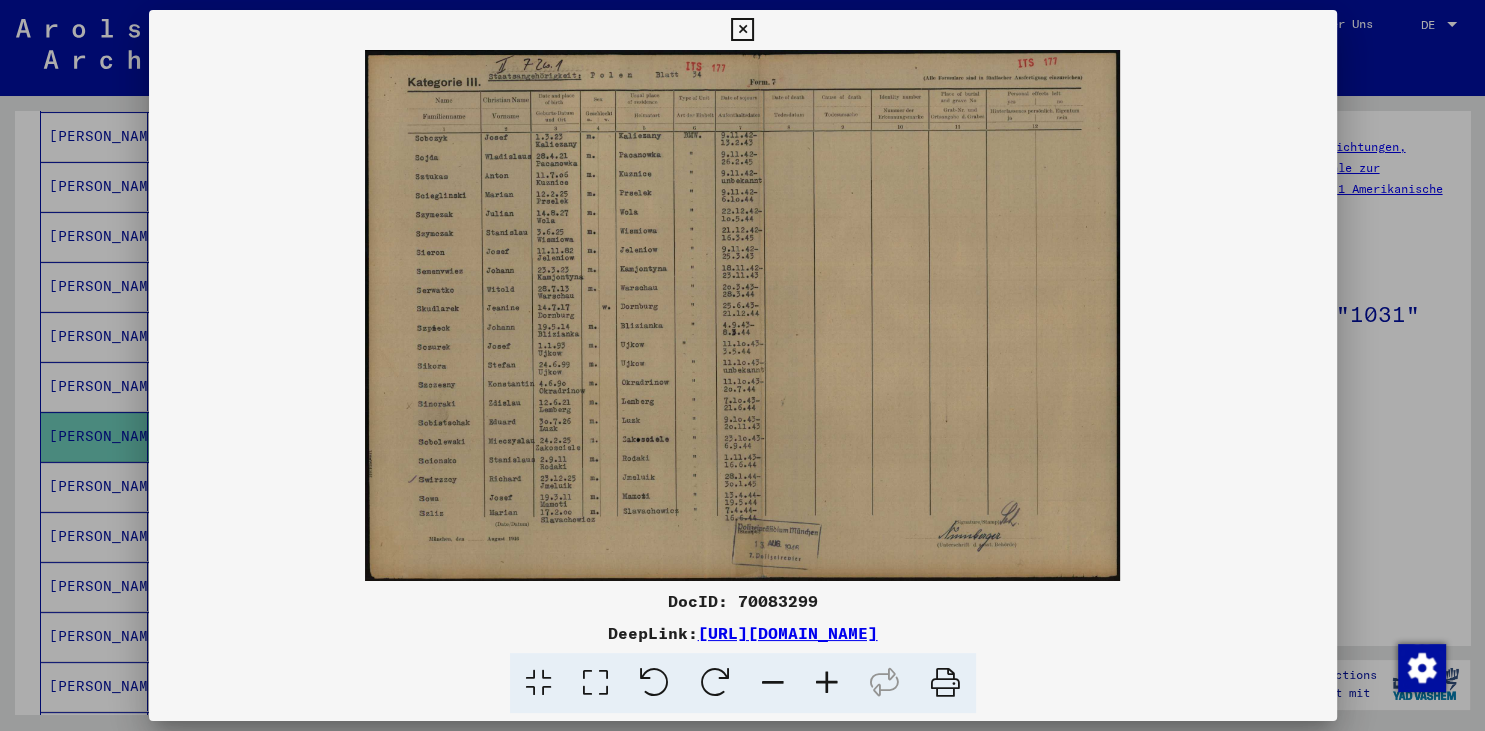 click at bounding box center (827, 683) 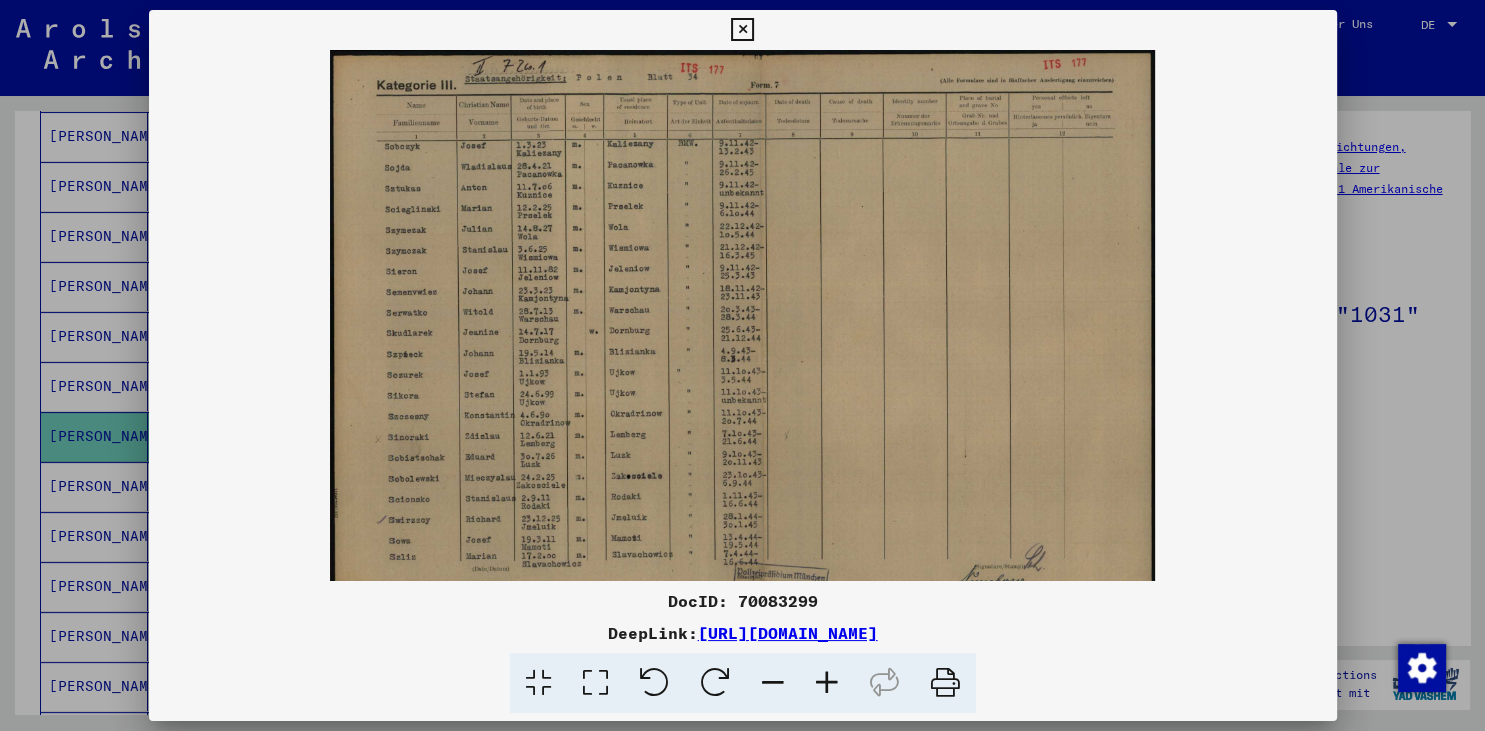 click at bounding box center (827, 683) 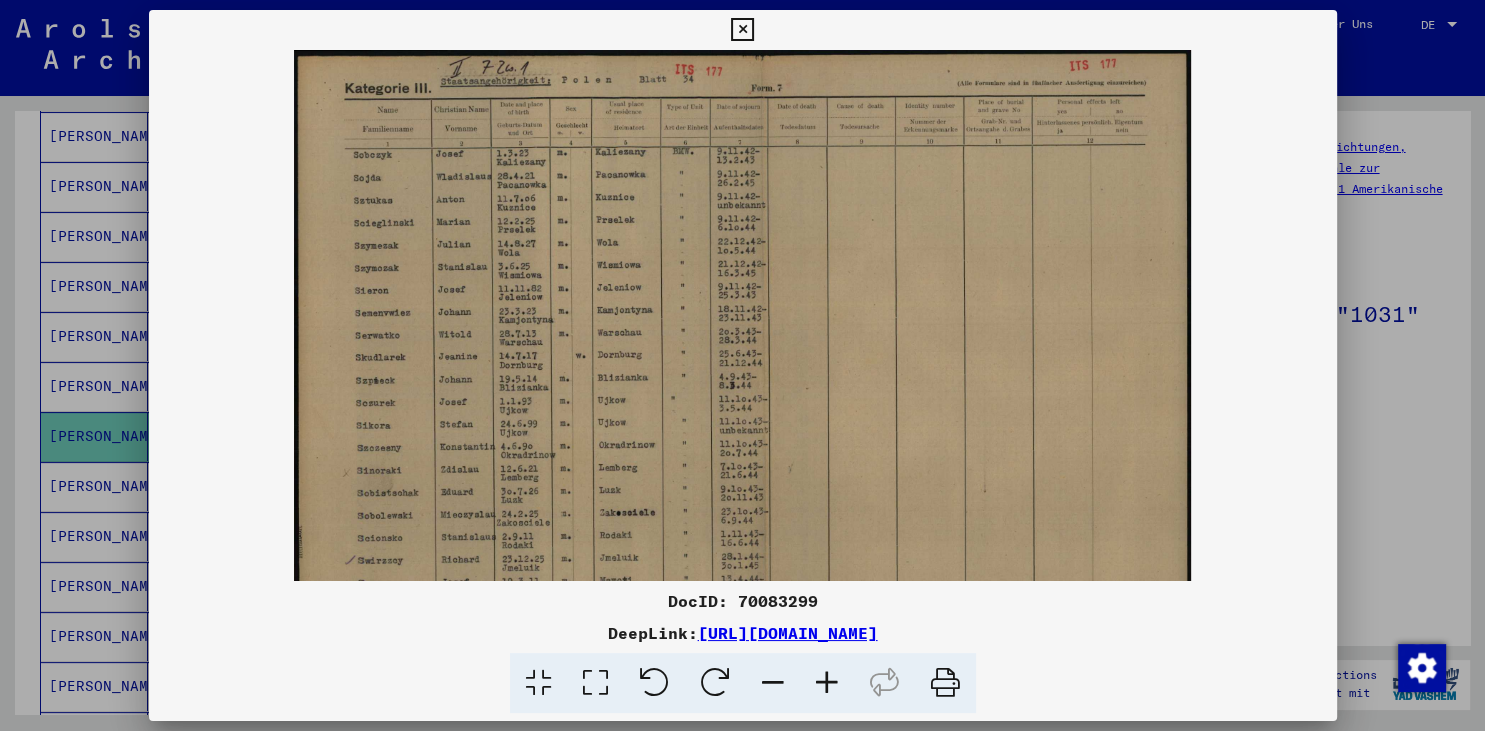 click at bounding box center (827, 683) 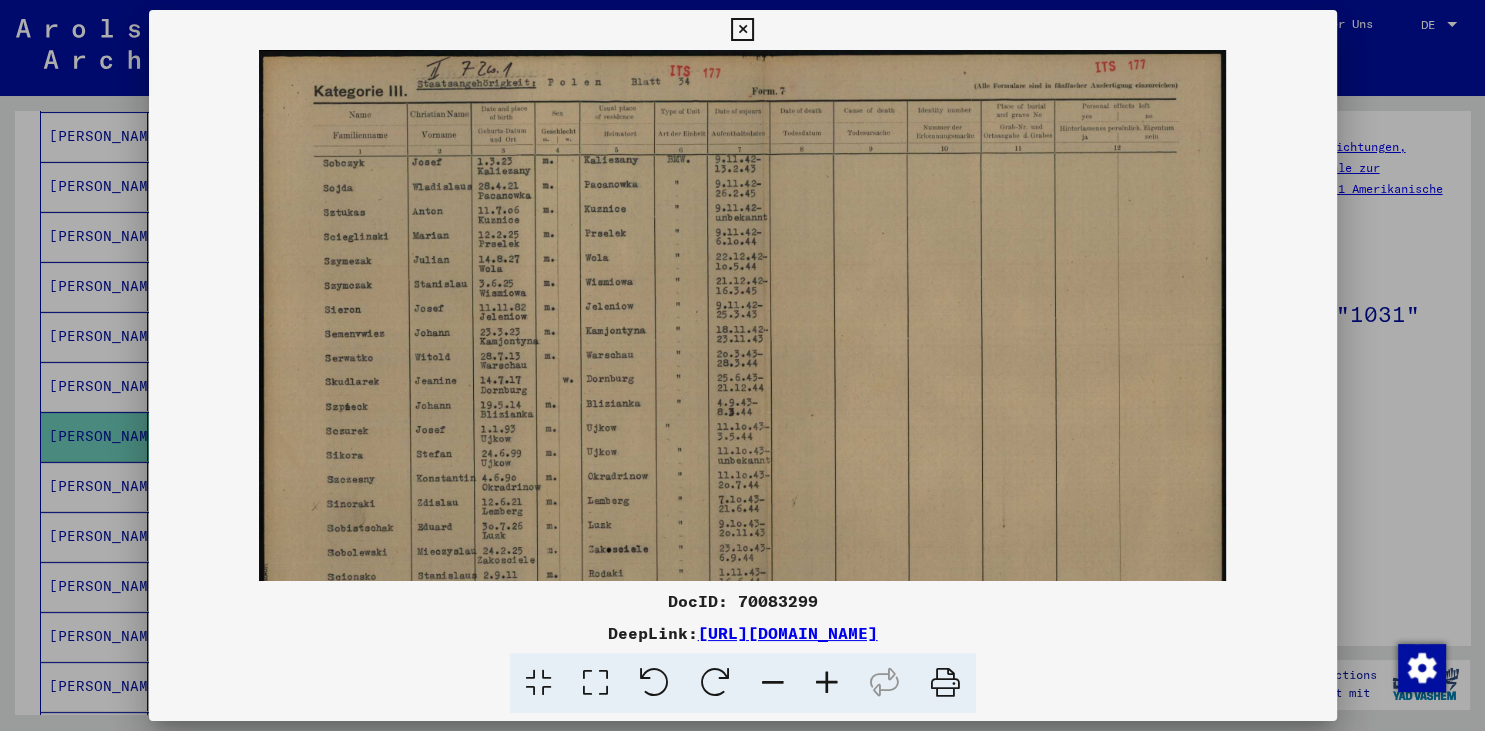 click at bounding box center (827, 683) 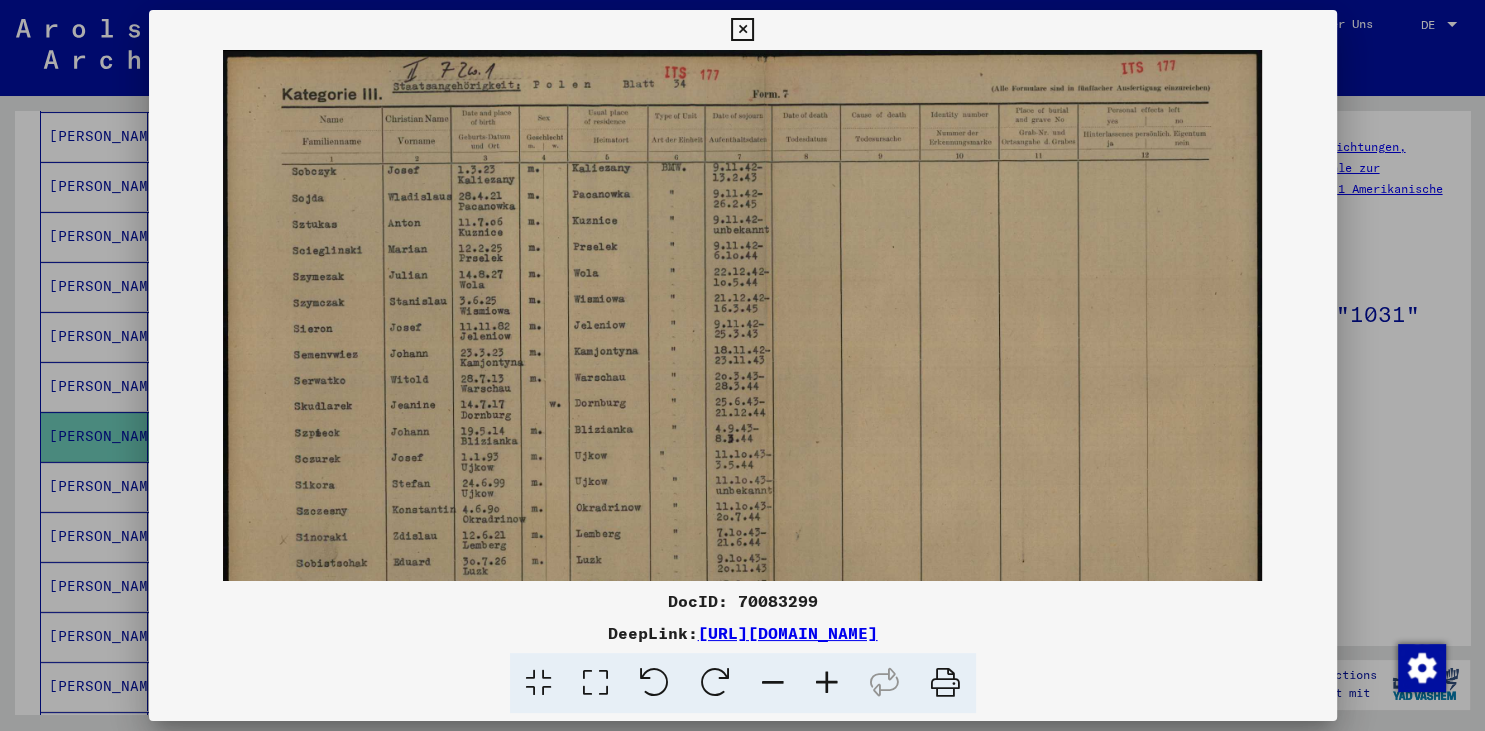 click at bounding box center (827, 683) 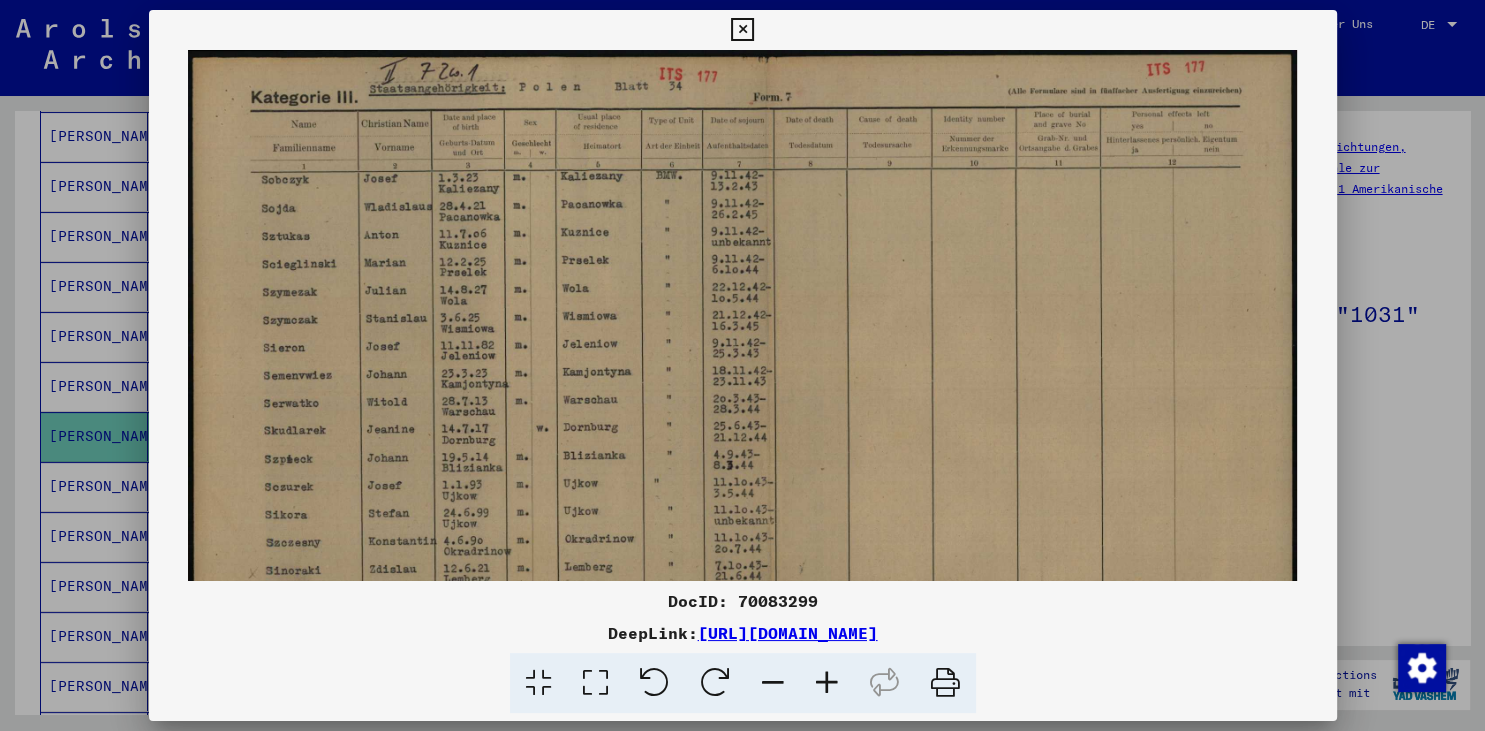 click at bounding box center (827, 683) 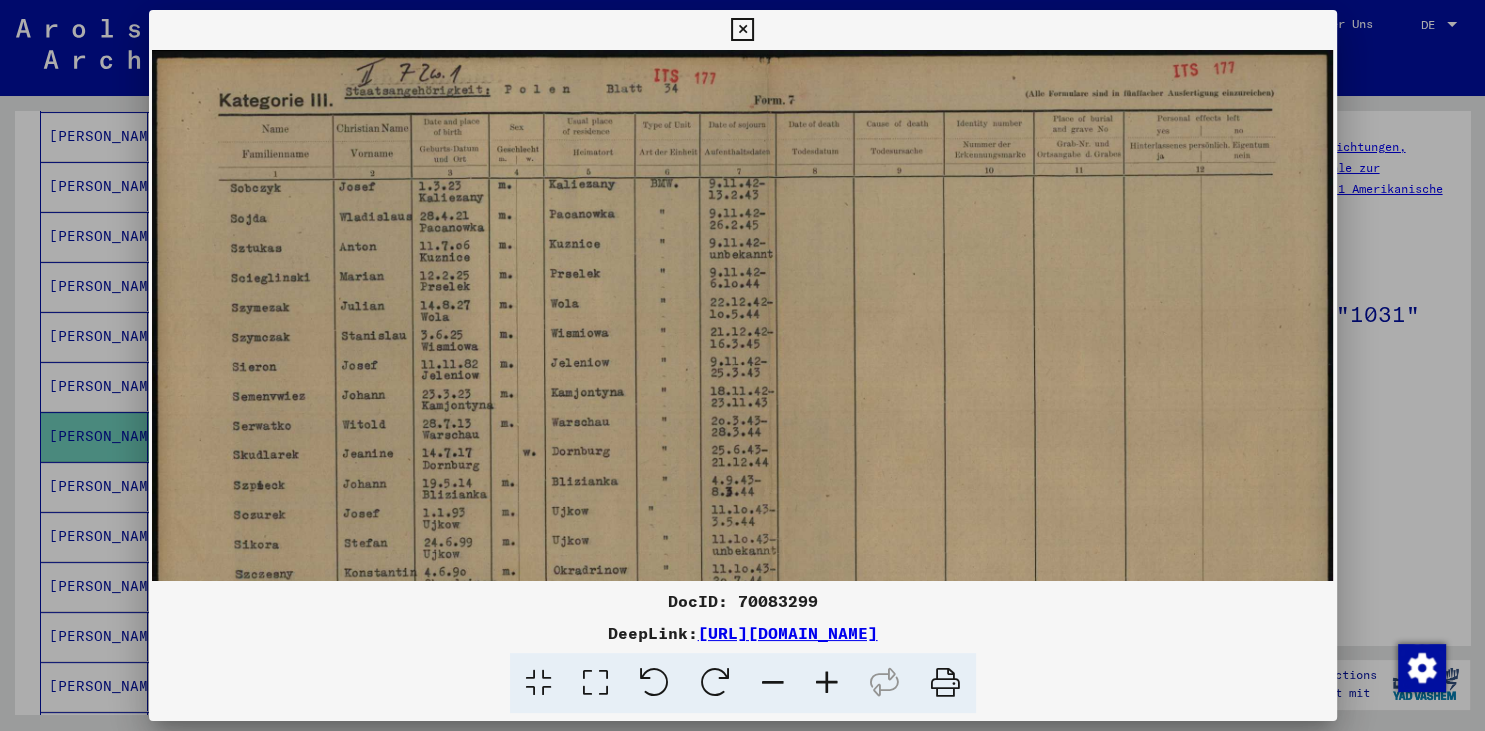 click at bounding box center [827, 683] 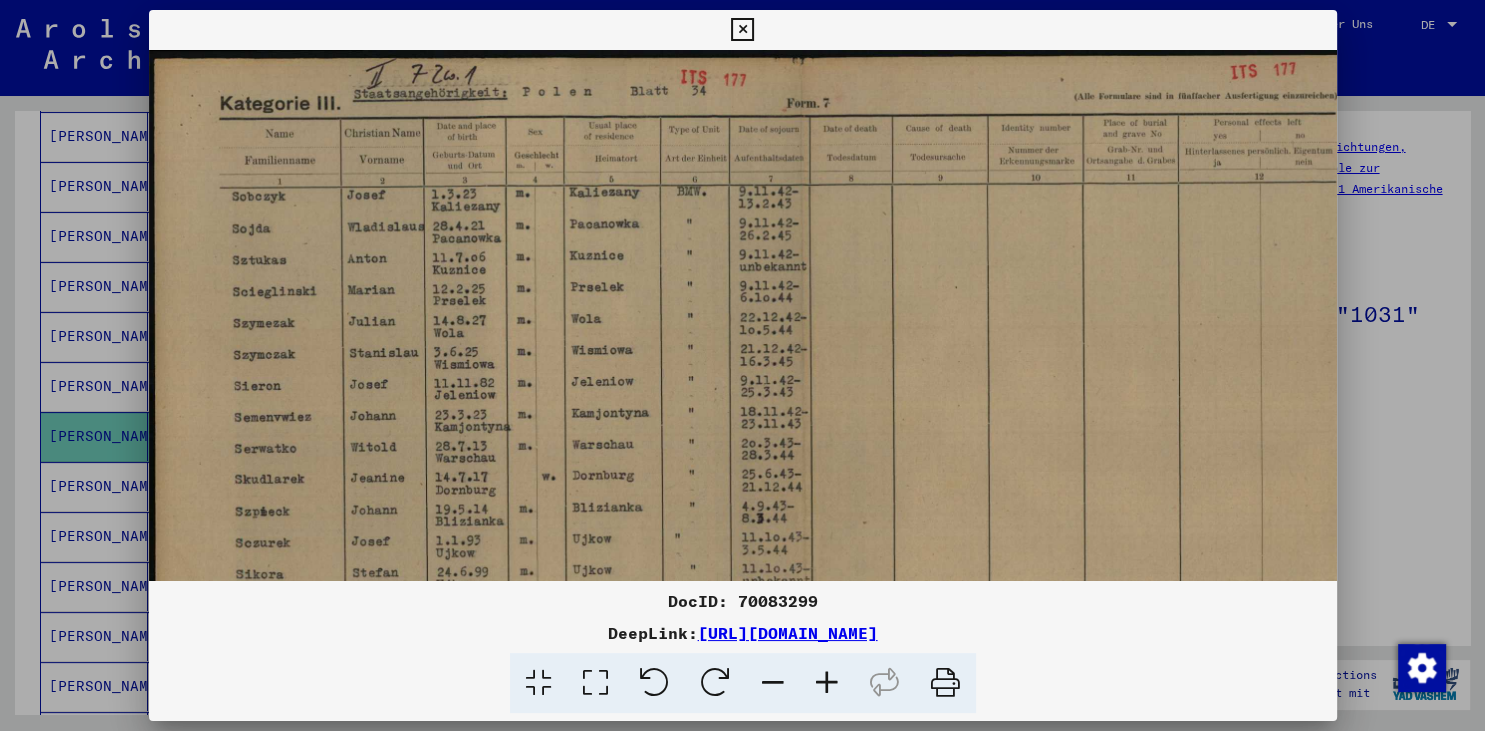 click at bounding box center [827, 683] 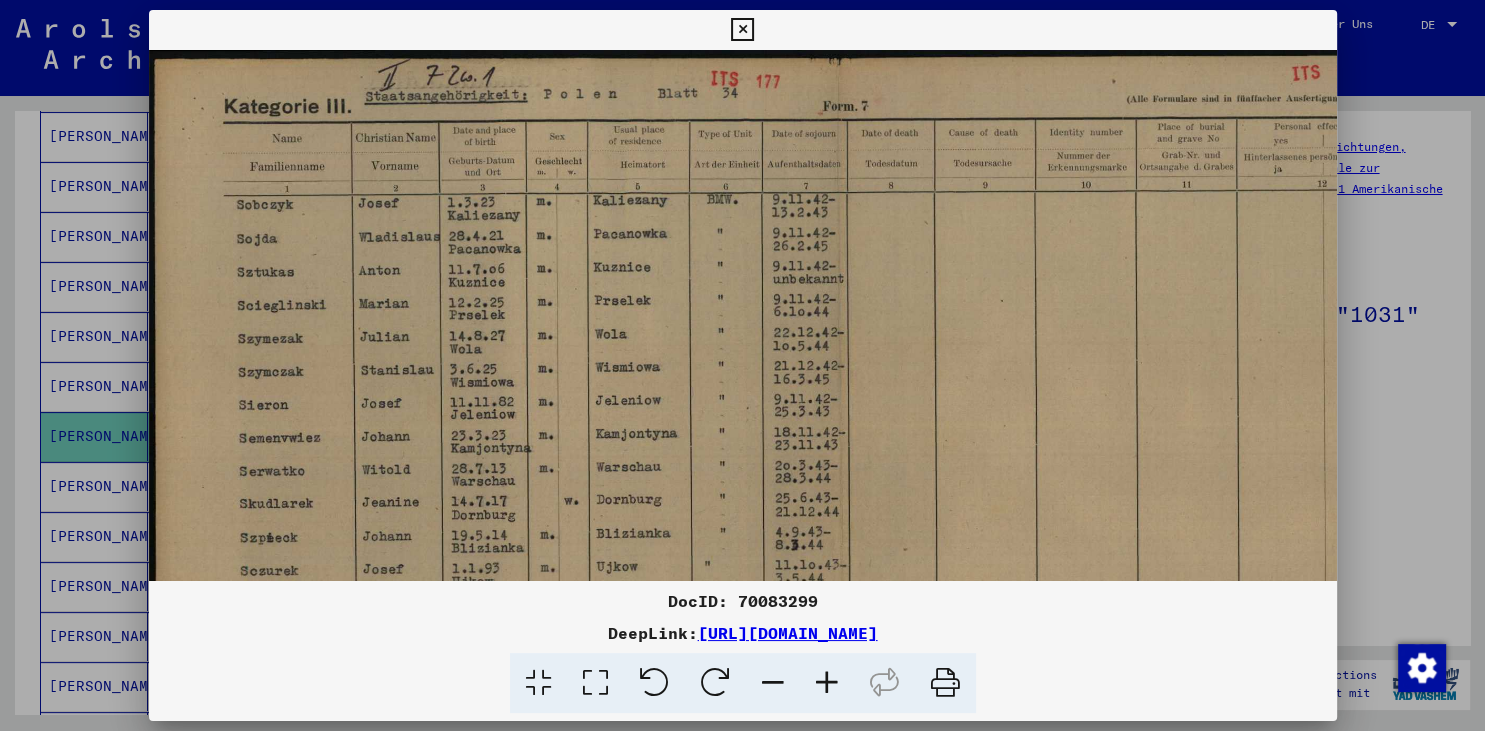 click at bounding box center [827, 683] 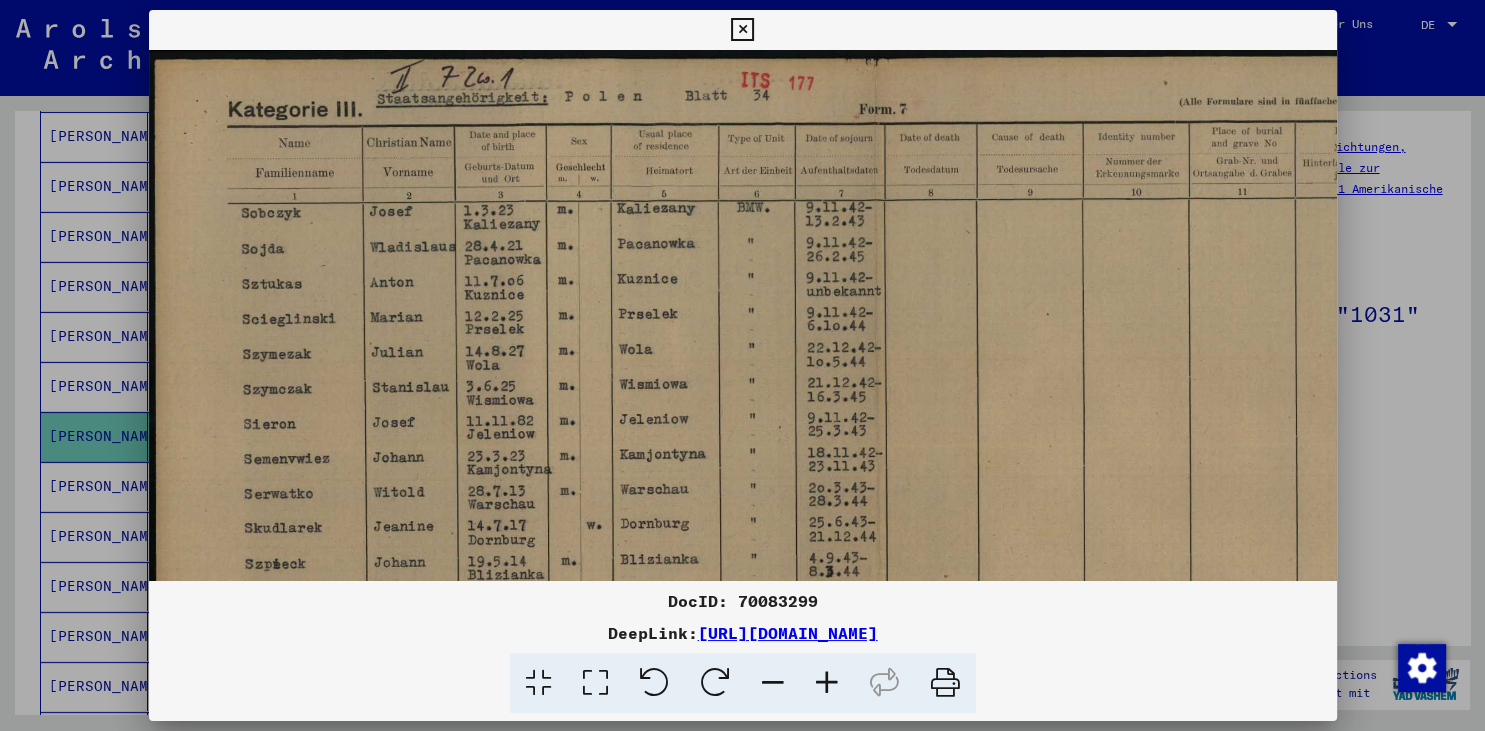 click at bounding box center (827, 683) 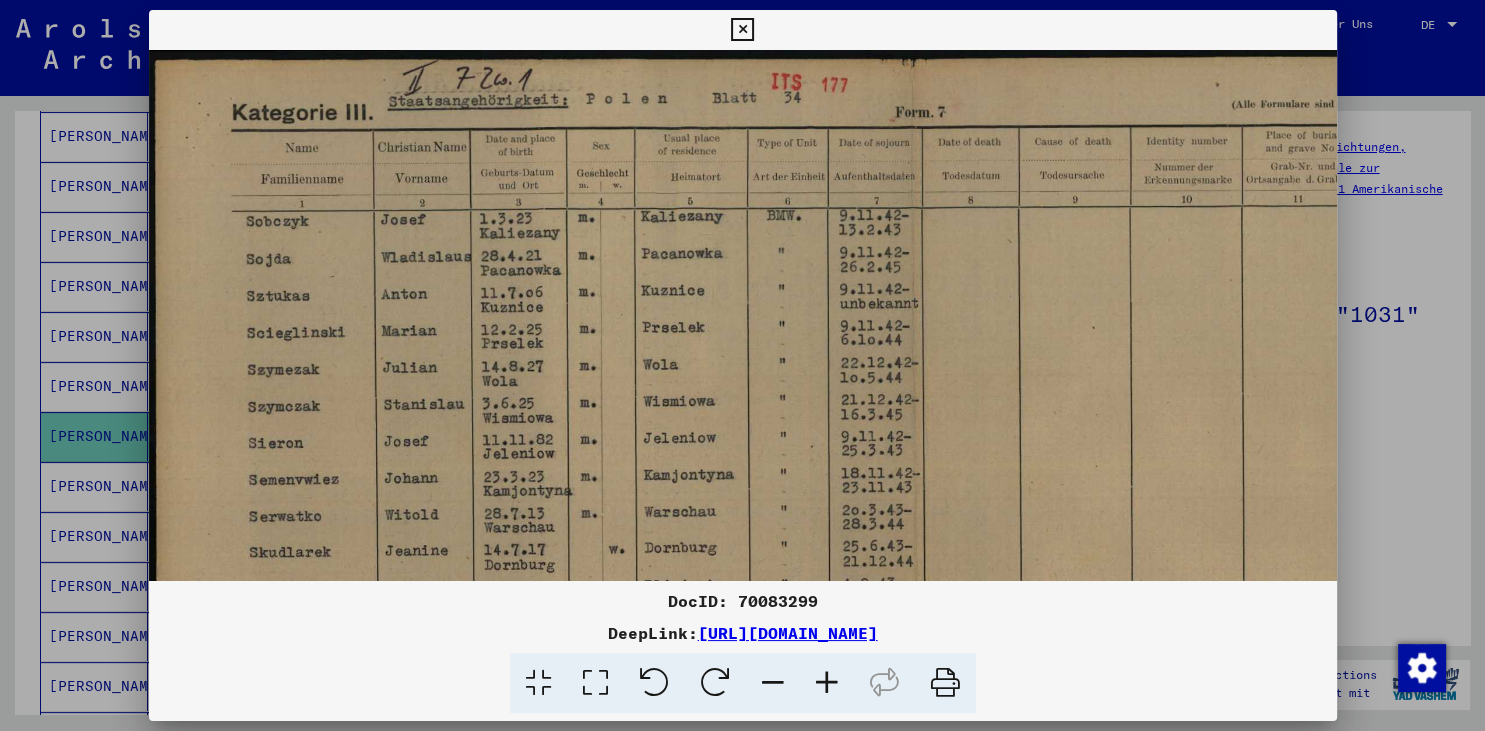 click at bounding box center [827, 683] 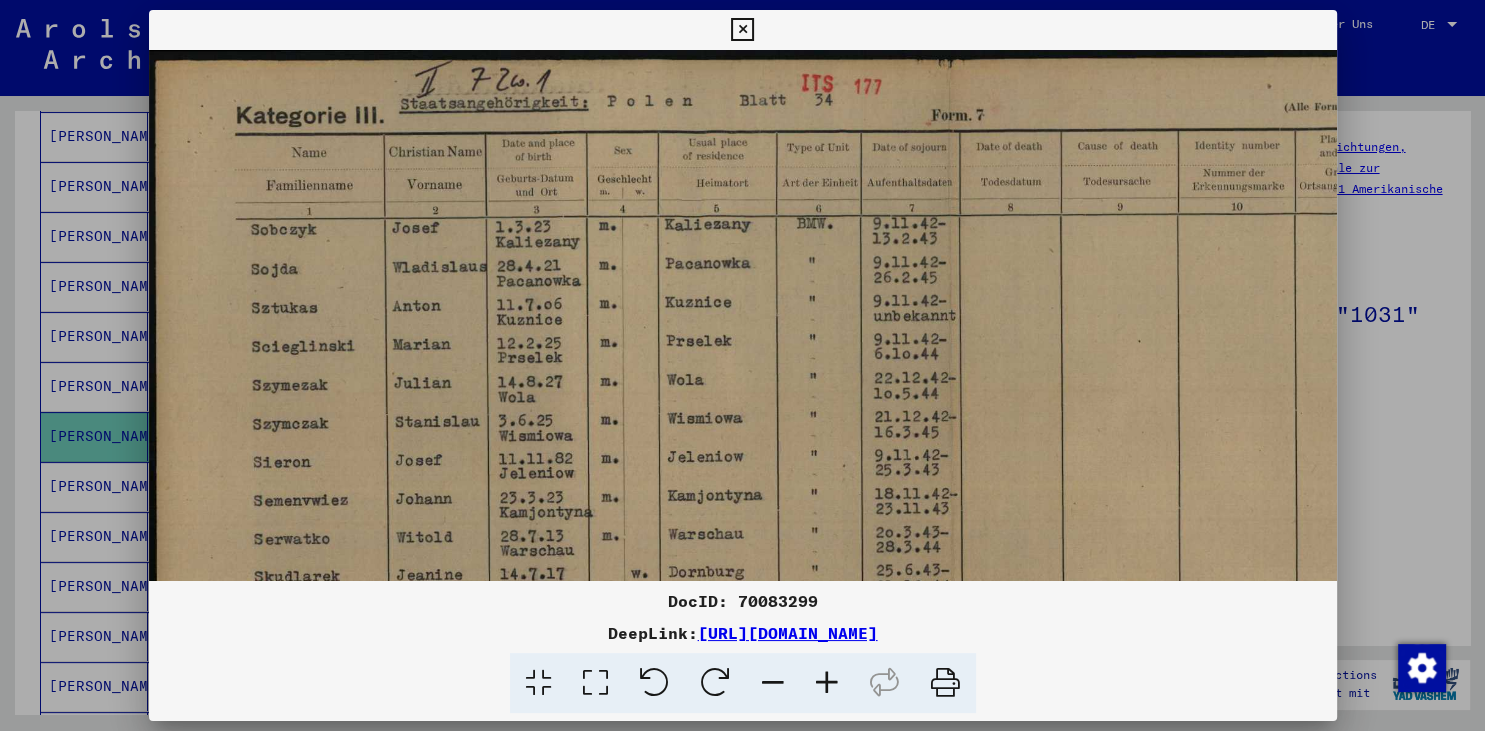 click at bounding box center [827, 683] 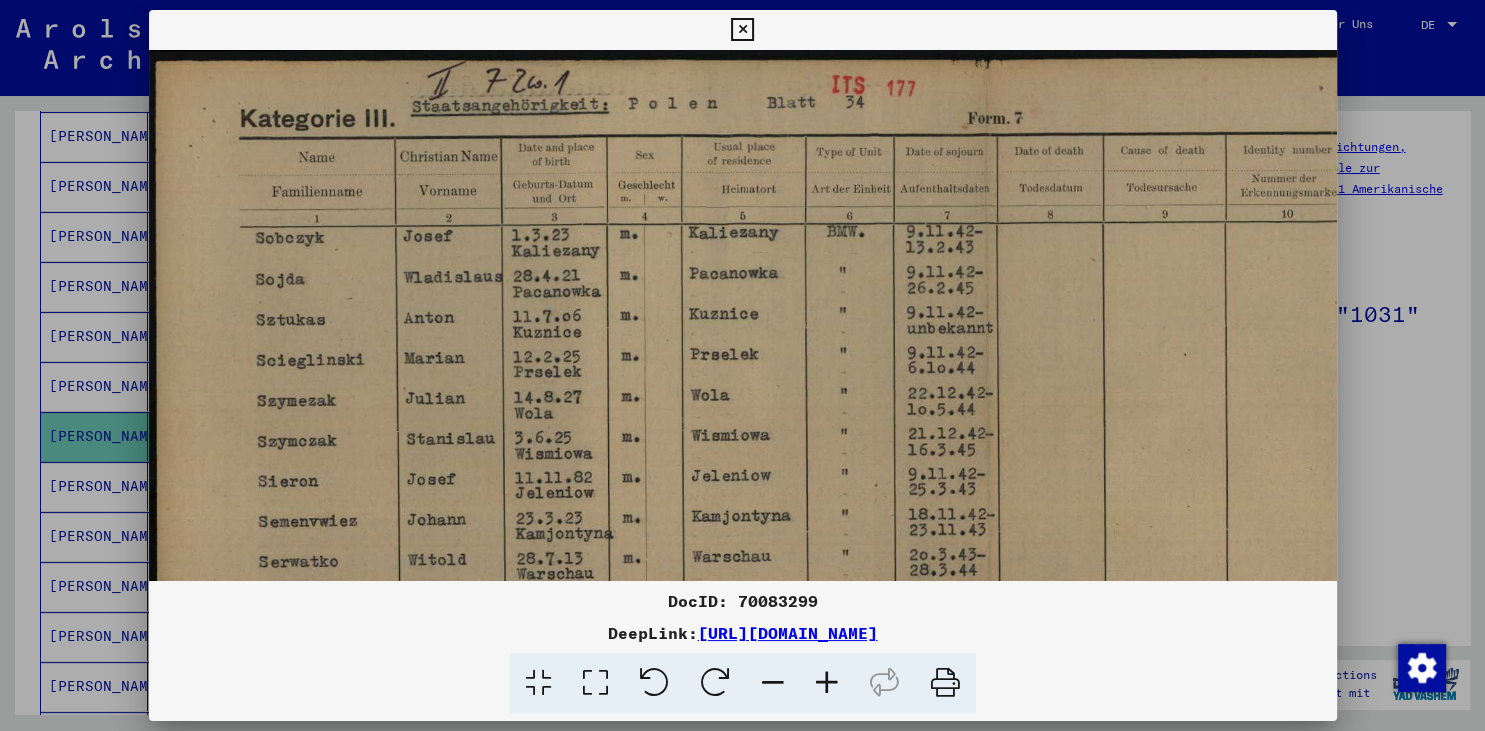 click at bounding box center [827, 683] 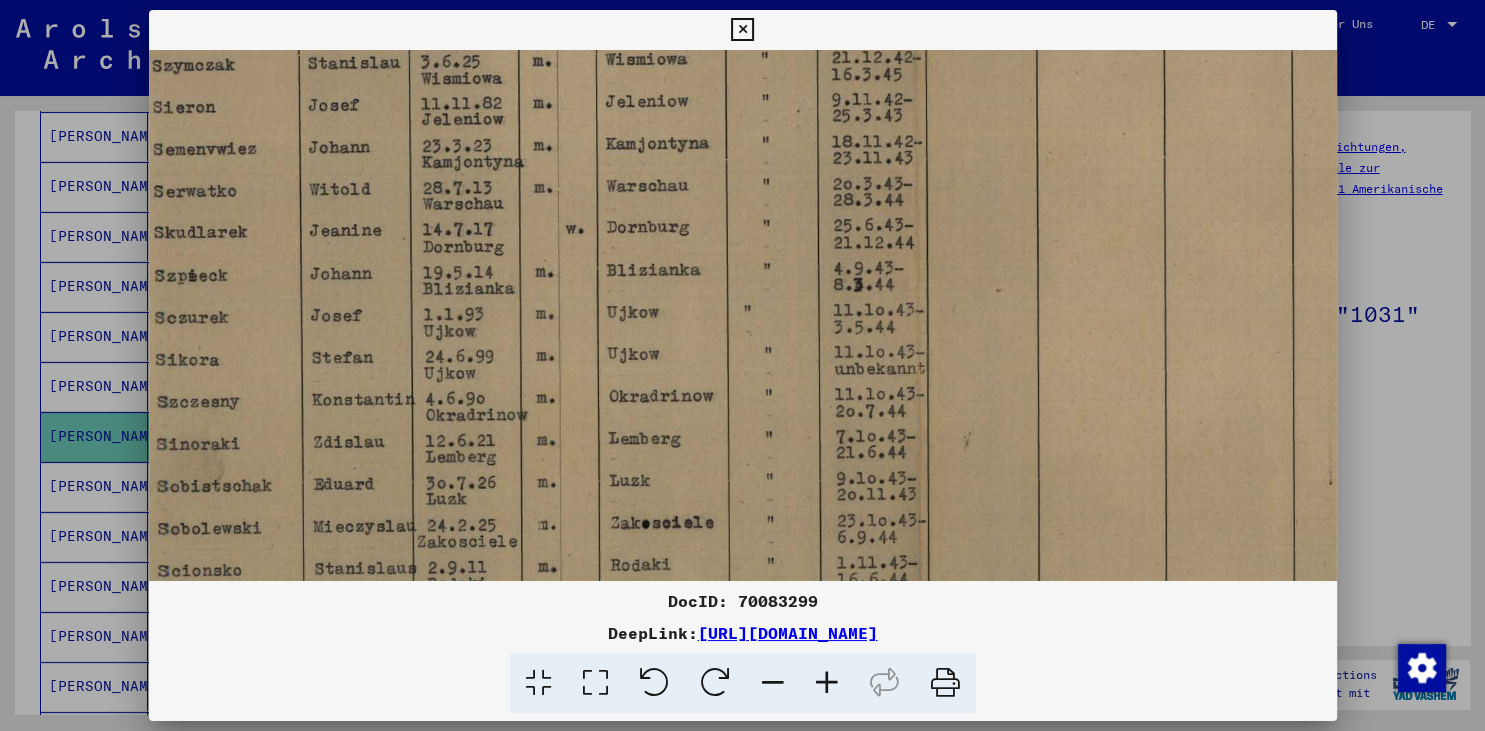 scroll, scrollTop: 395, scrollLeft: 111, axis: both 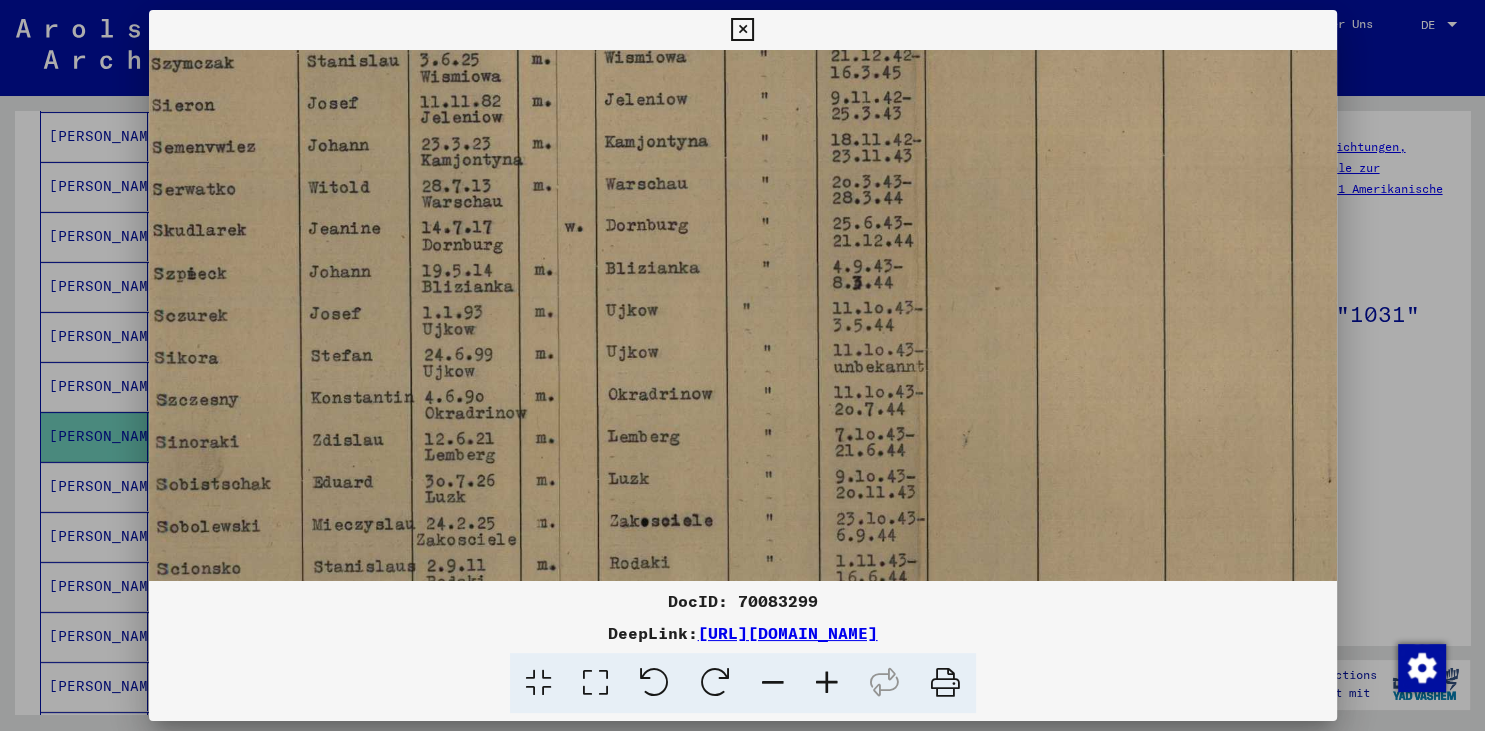 drag, startPoint x: 649, startPoint y: 308, endPoint x: 538, endPoint y: 63, distance: 268.9721 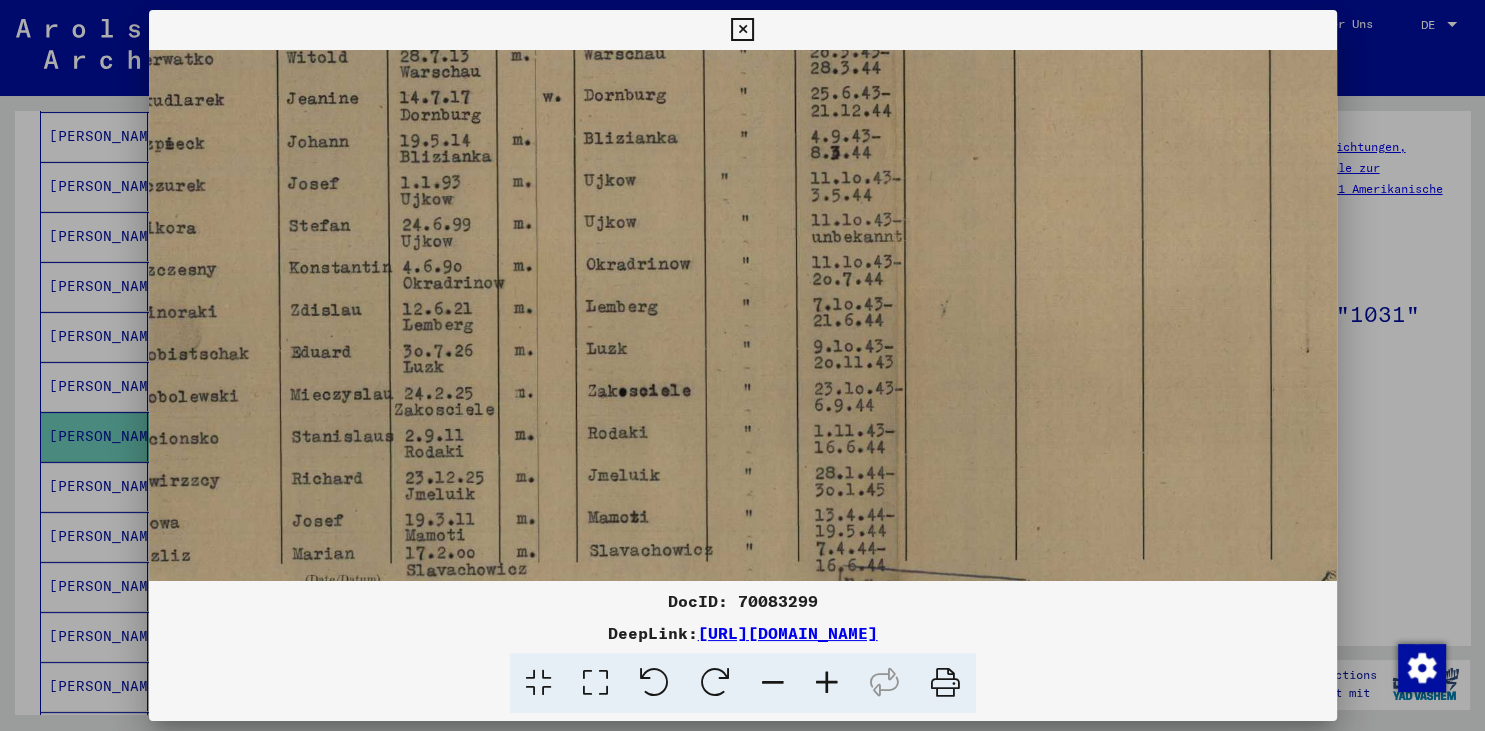 scroll, scrollTop: 523, scrollLeft: 127, axis: both 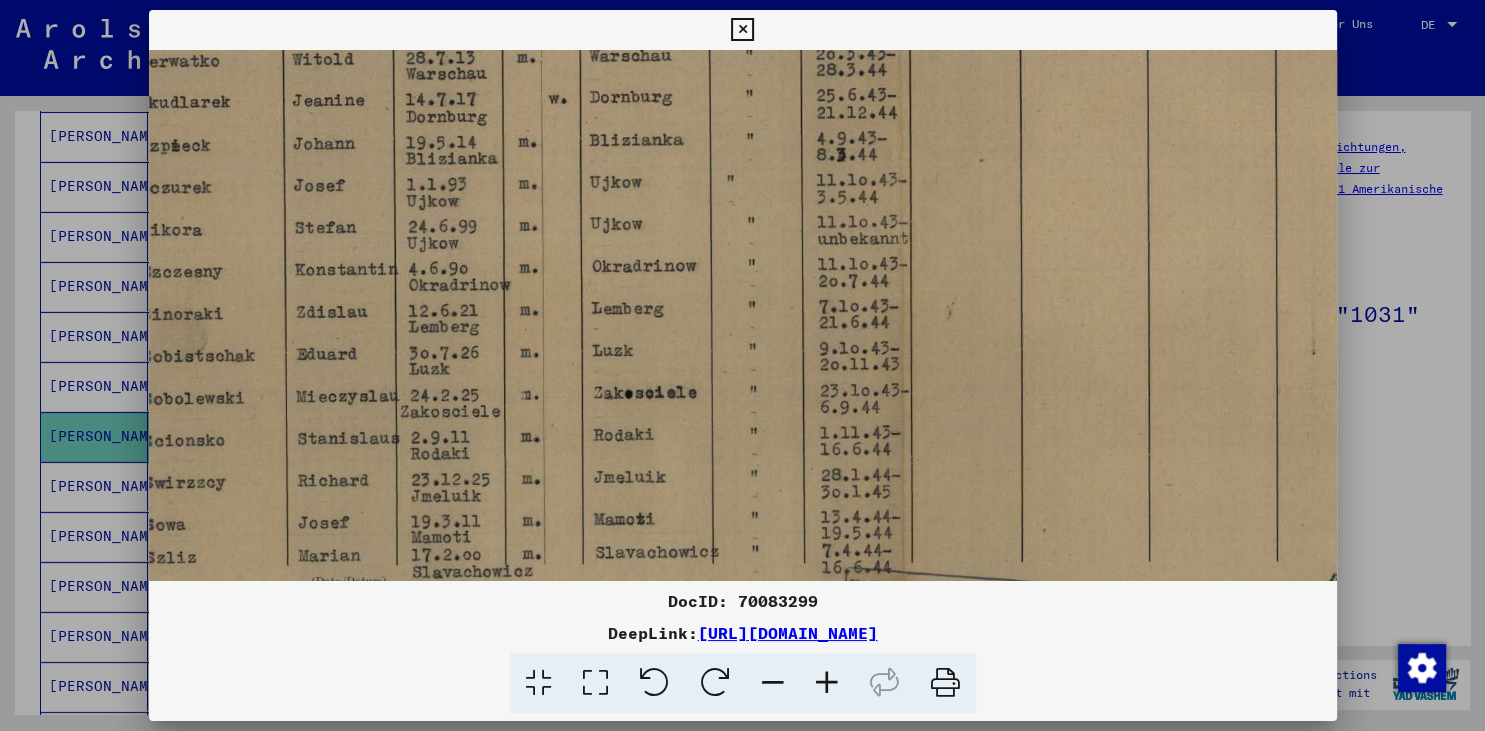 drag, startPoint x: 948, startPoint y: 362, endPoint x: 665, endPoint y: 137, distance: 361.5439 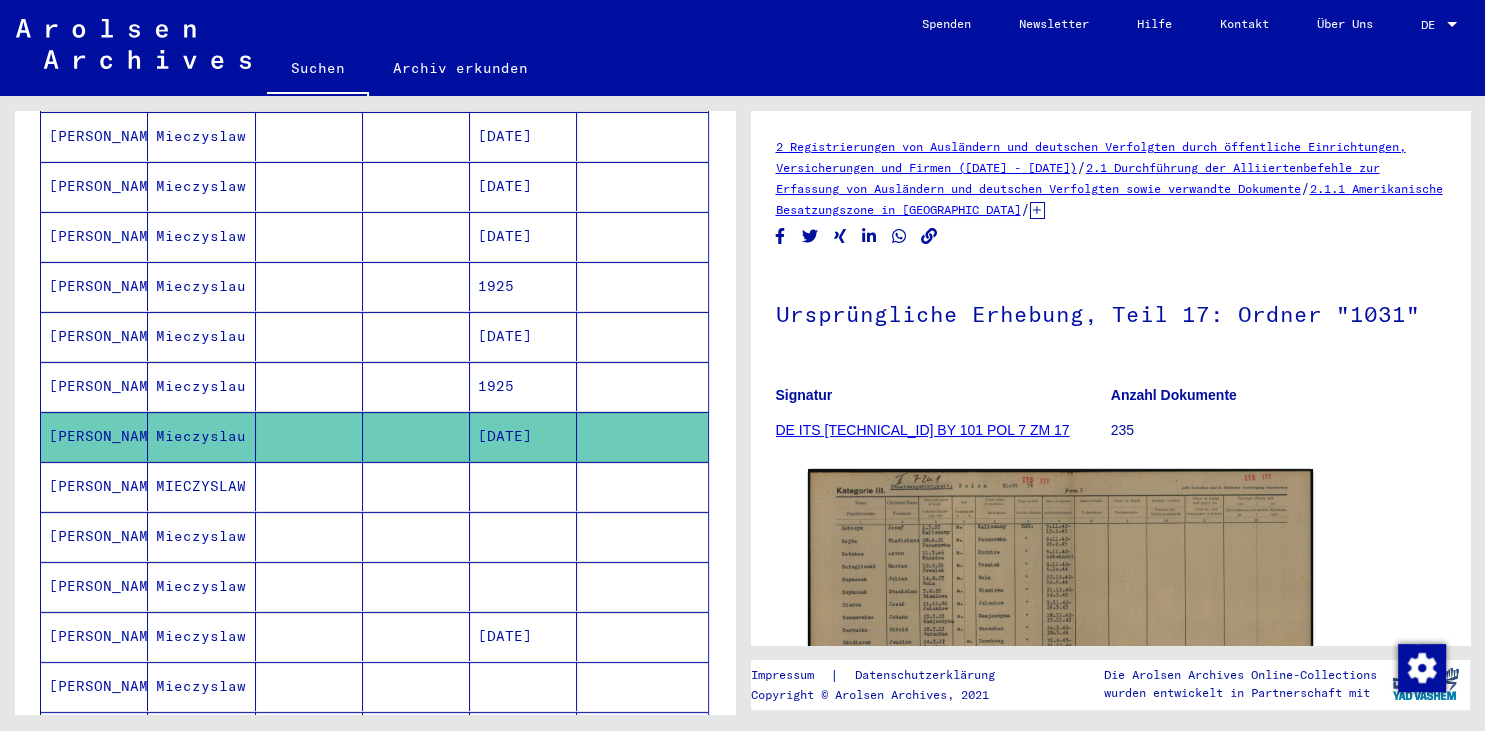 click on "MIECZYSLAW" at bounding box center (201, 536) 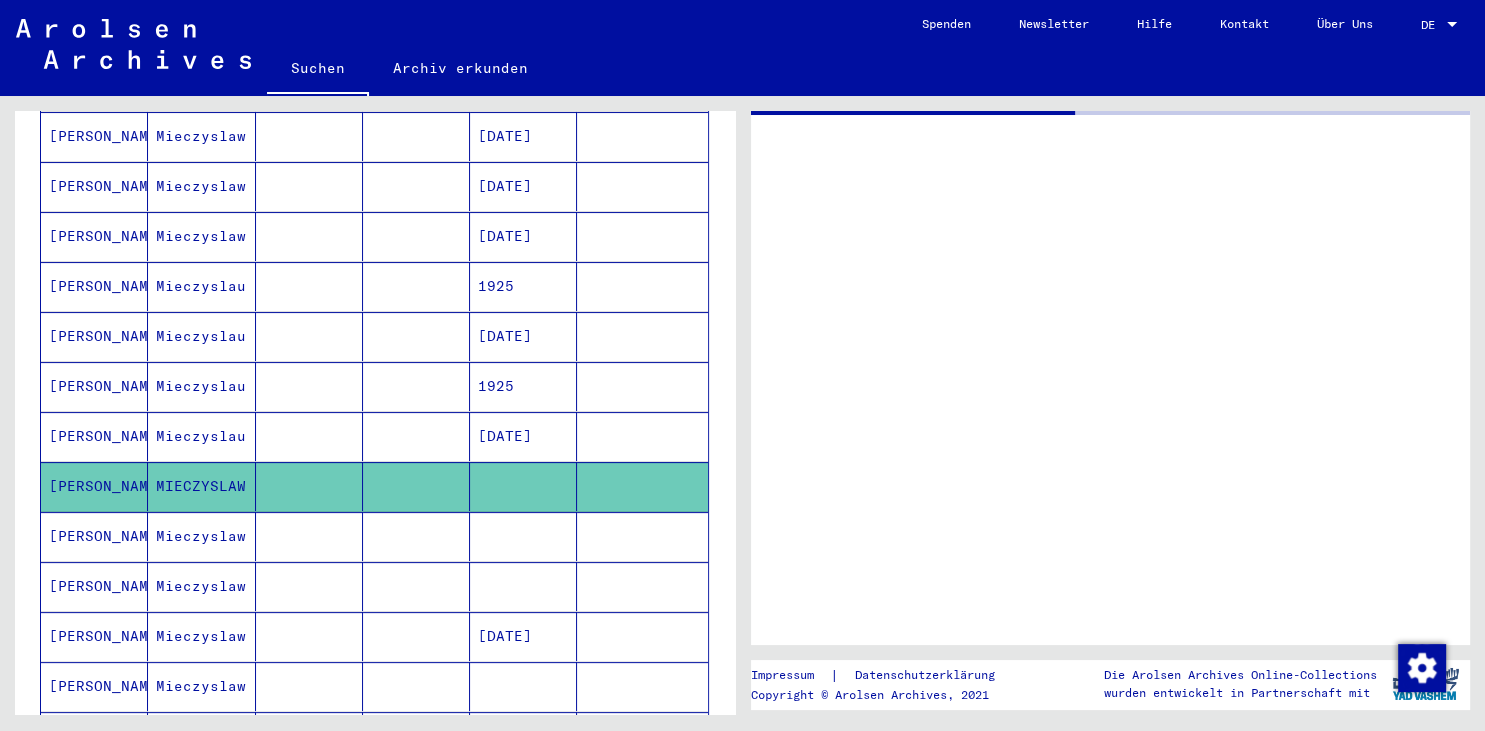 click on "MIECZYSLAW" 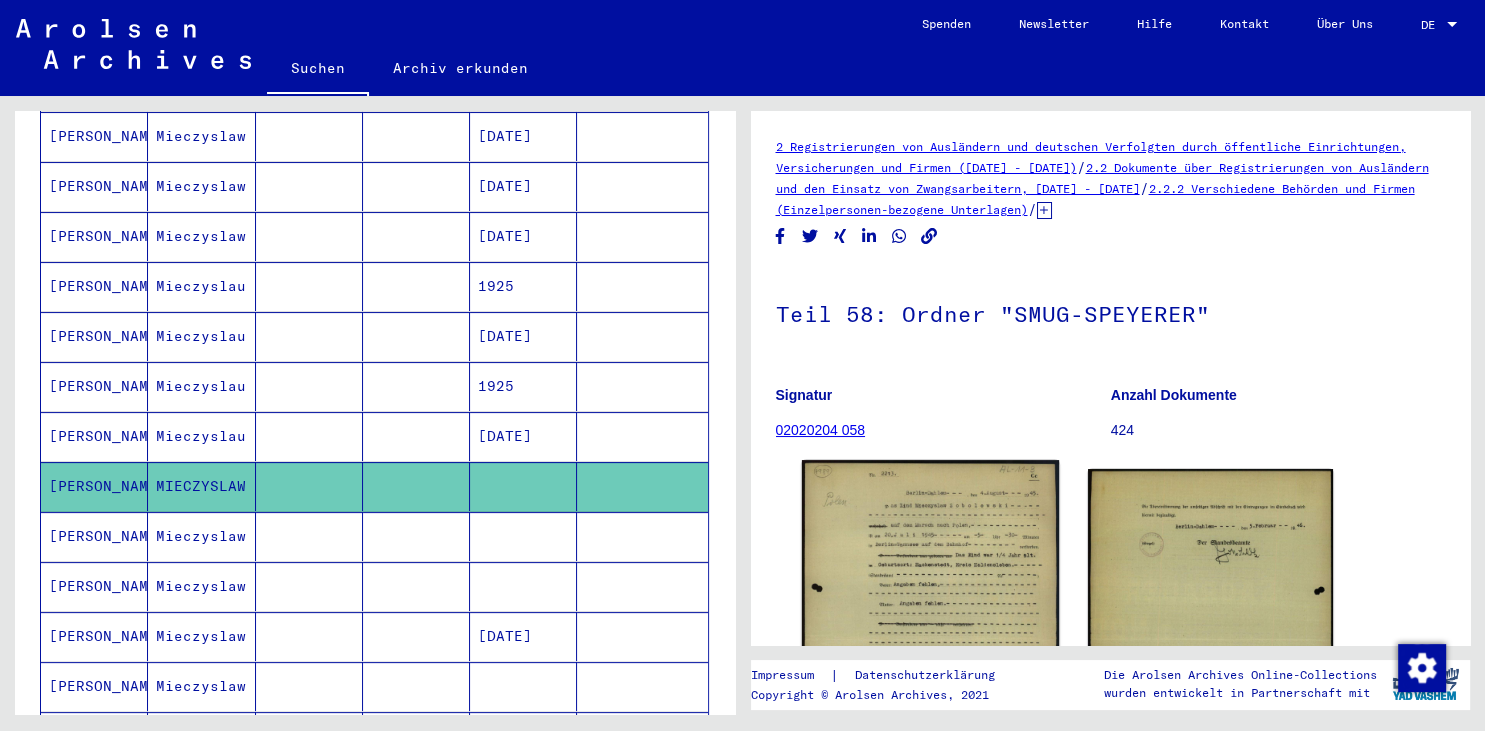 click 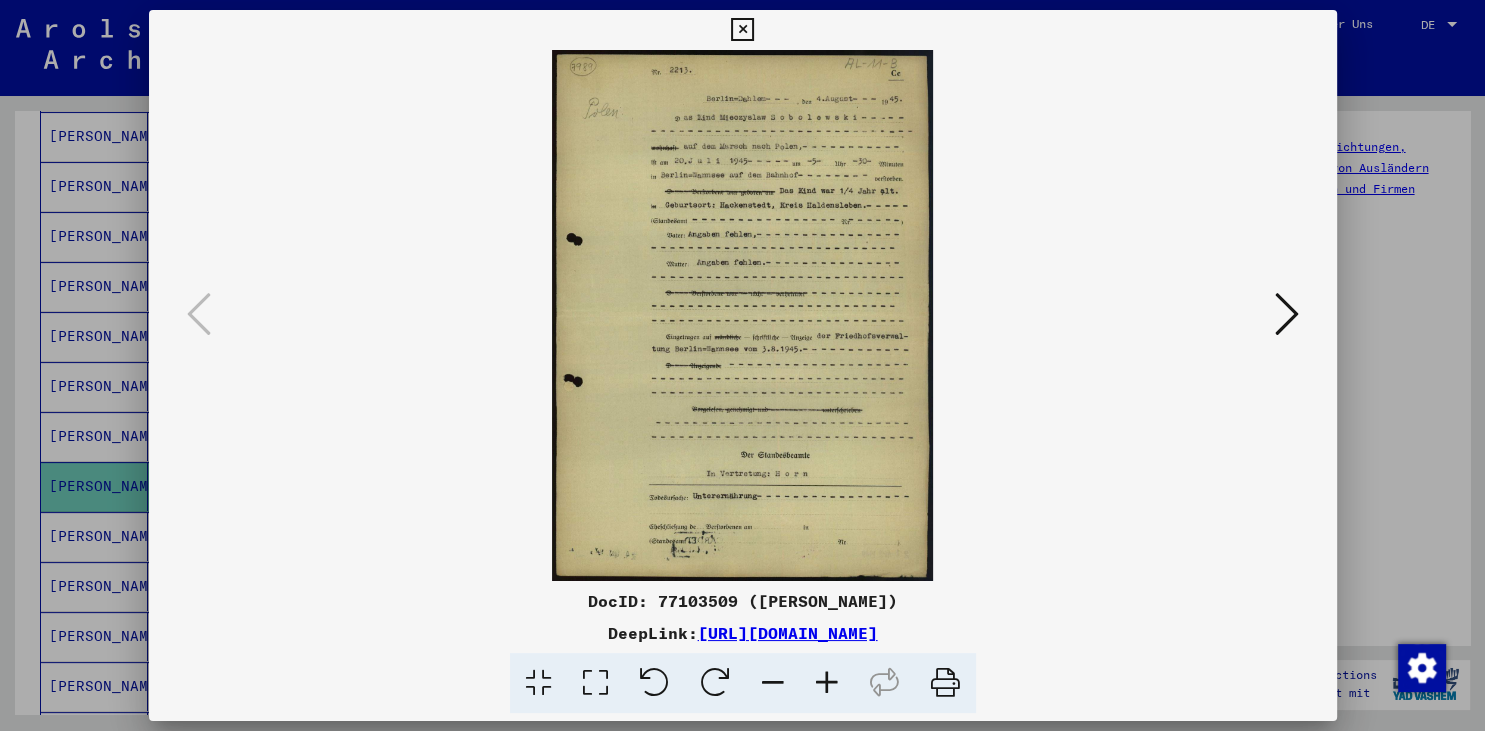 click at bounding box center [827, 683] 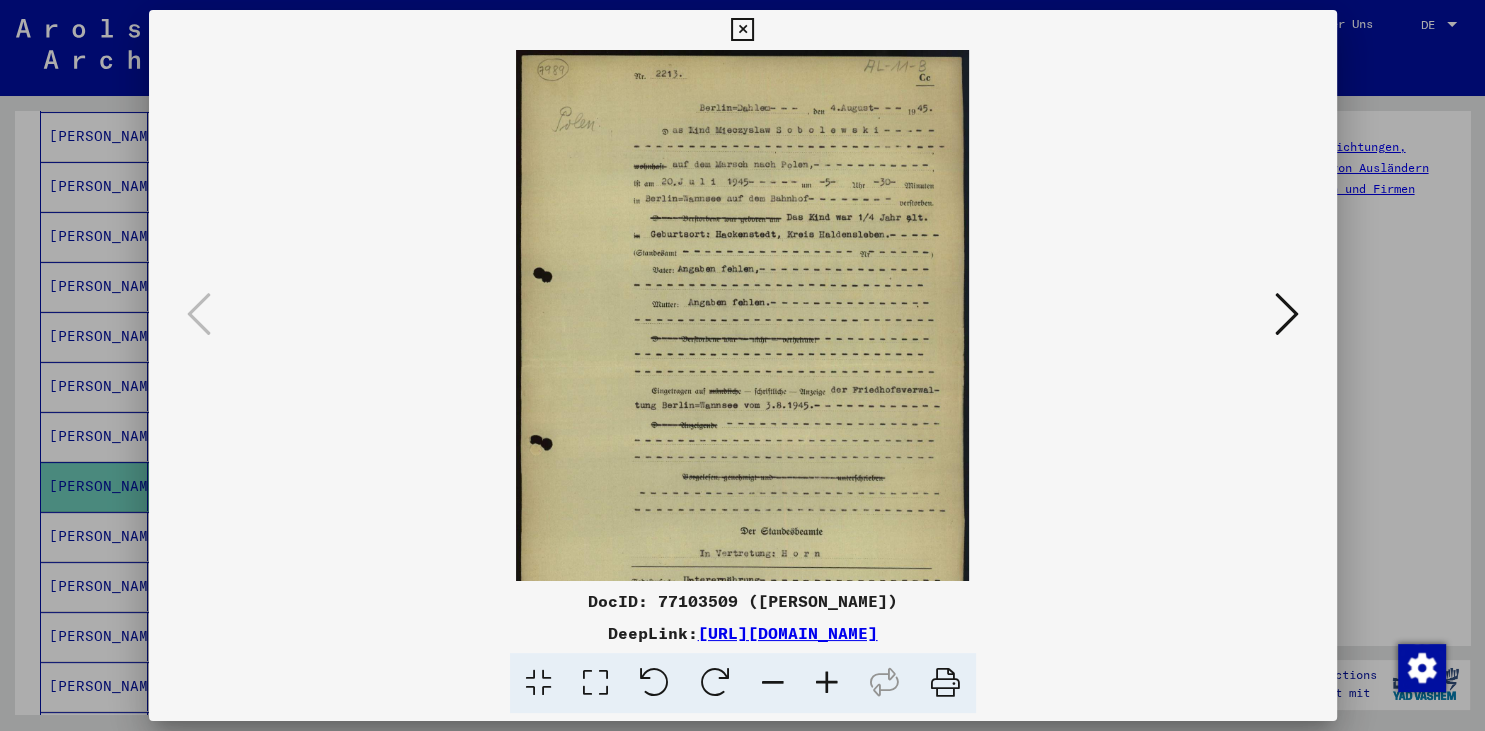 click at bounding box center (827, 683) 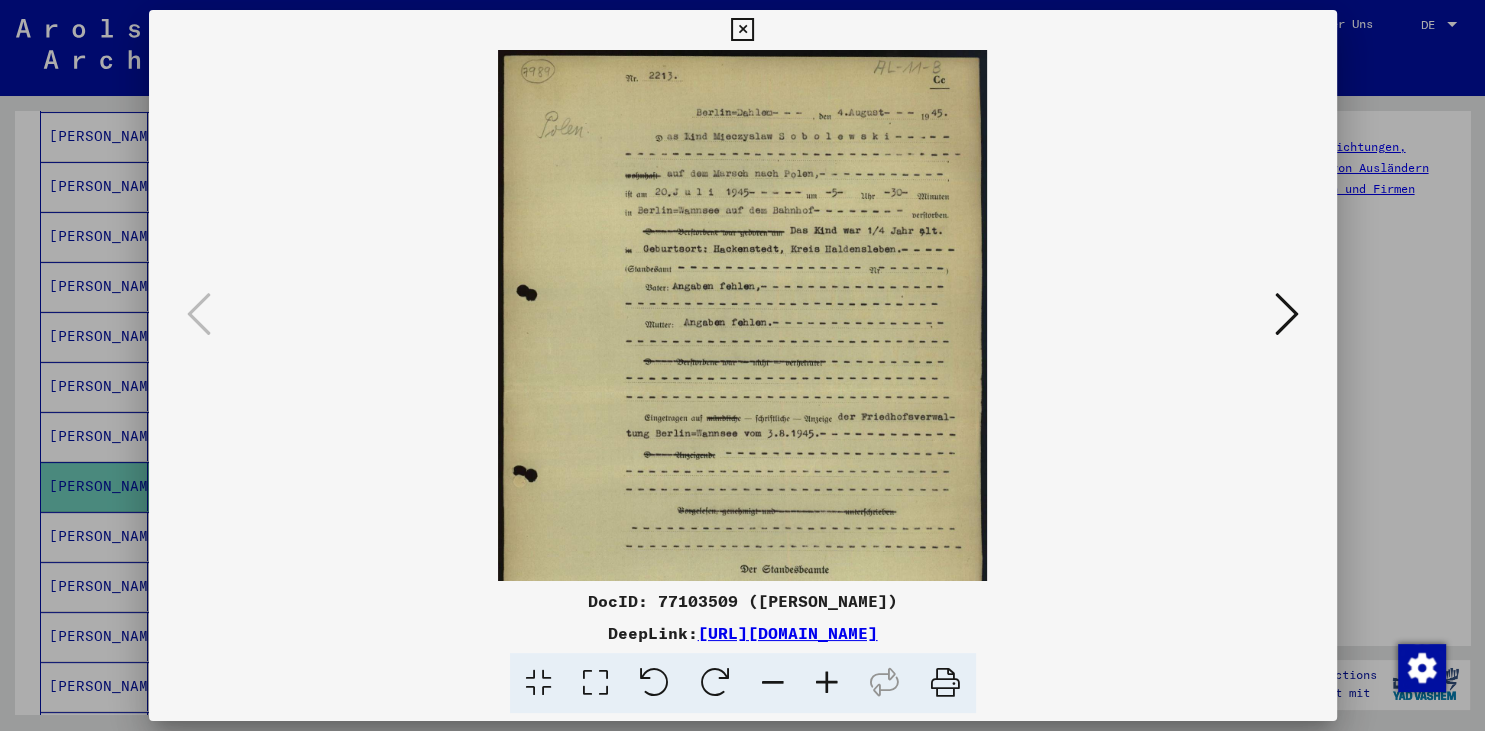 click at bounding box center [827, 683] 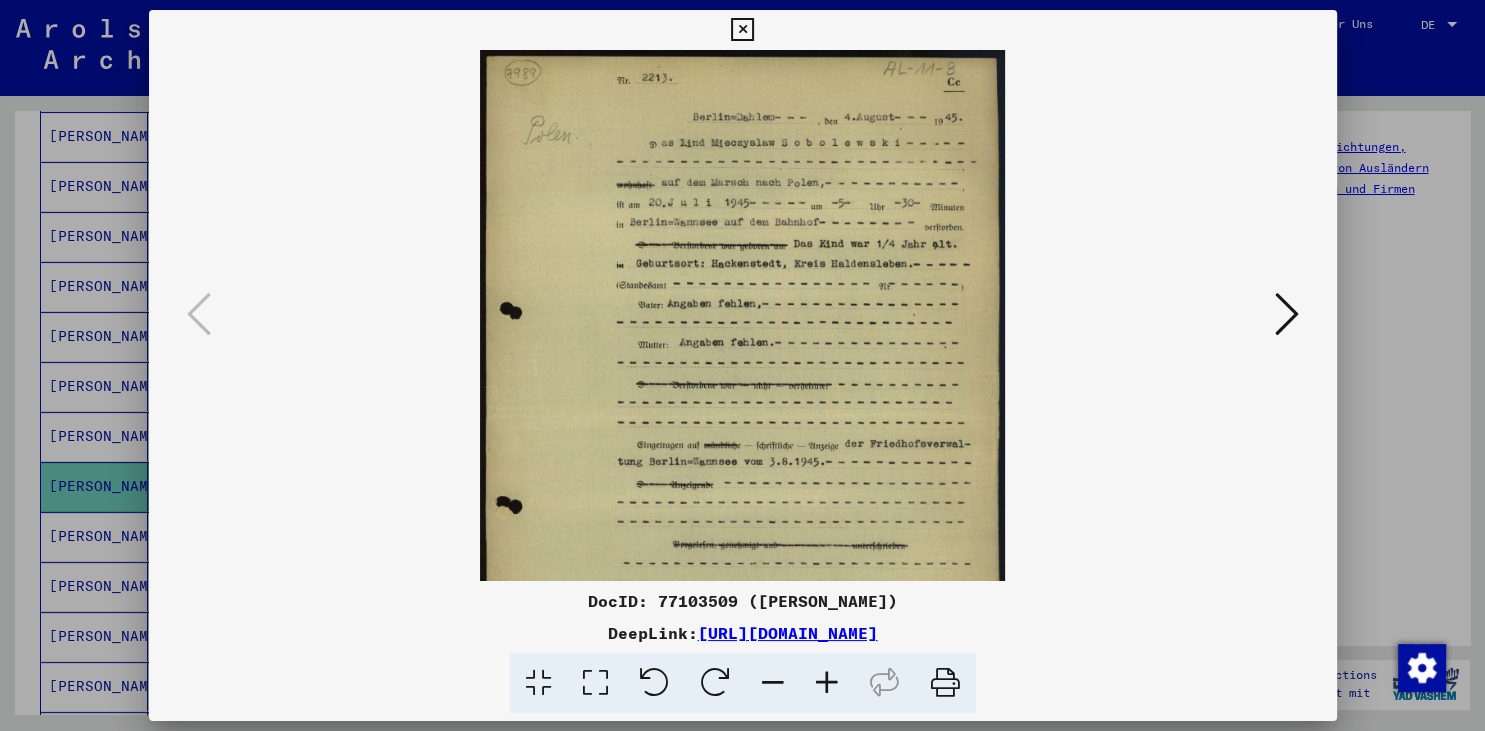 click at bounding box center (827, 683) 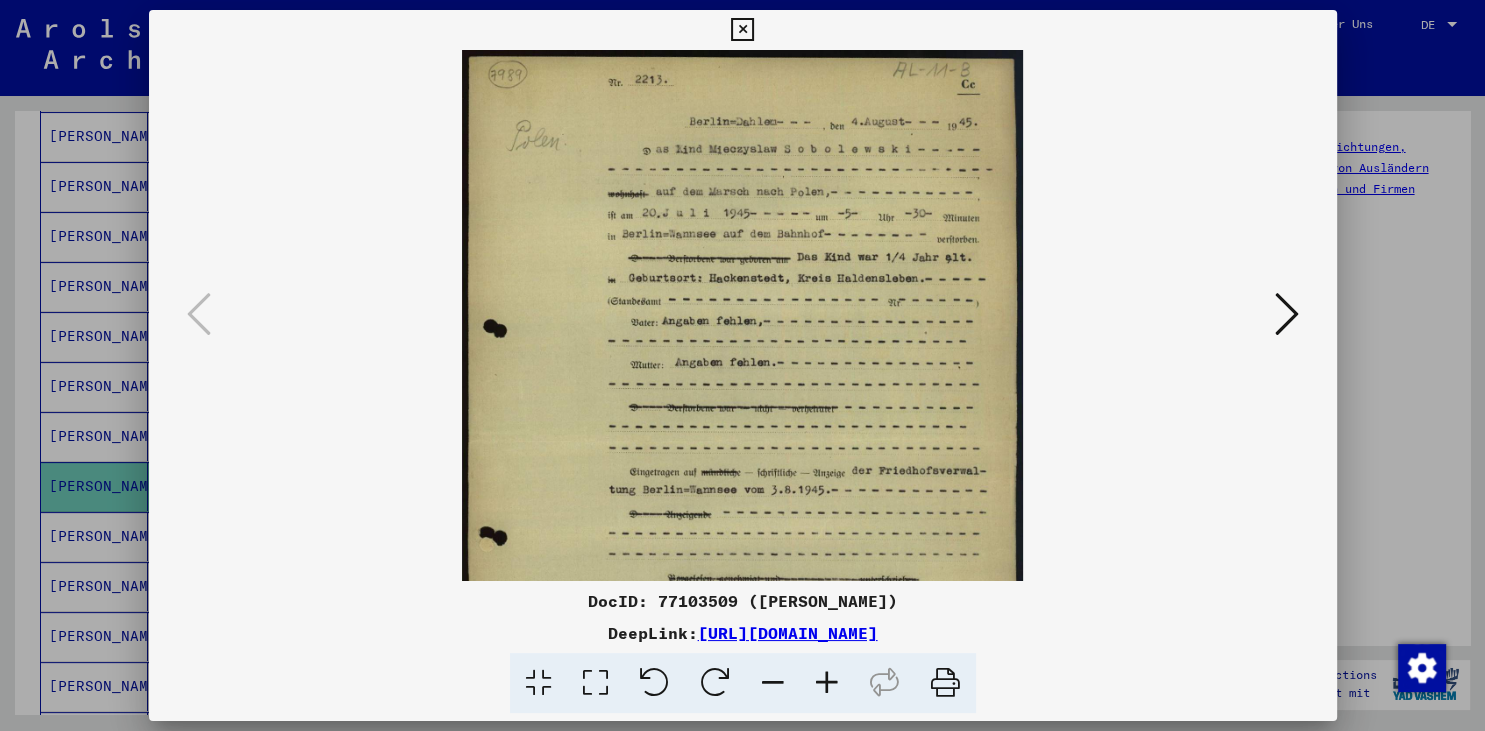 click at bounding box center (827, 683) 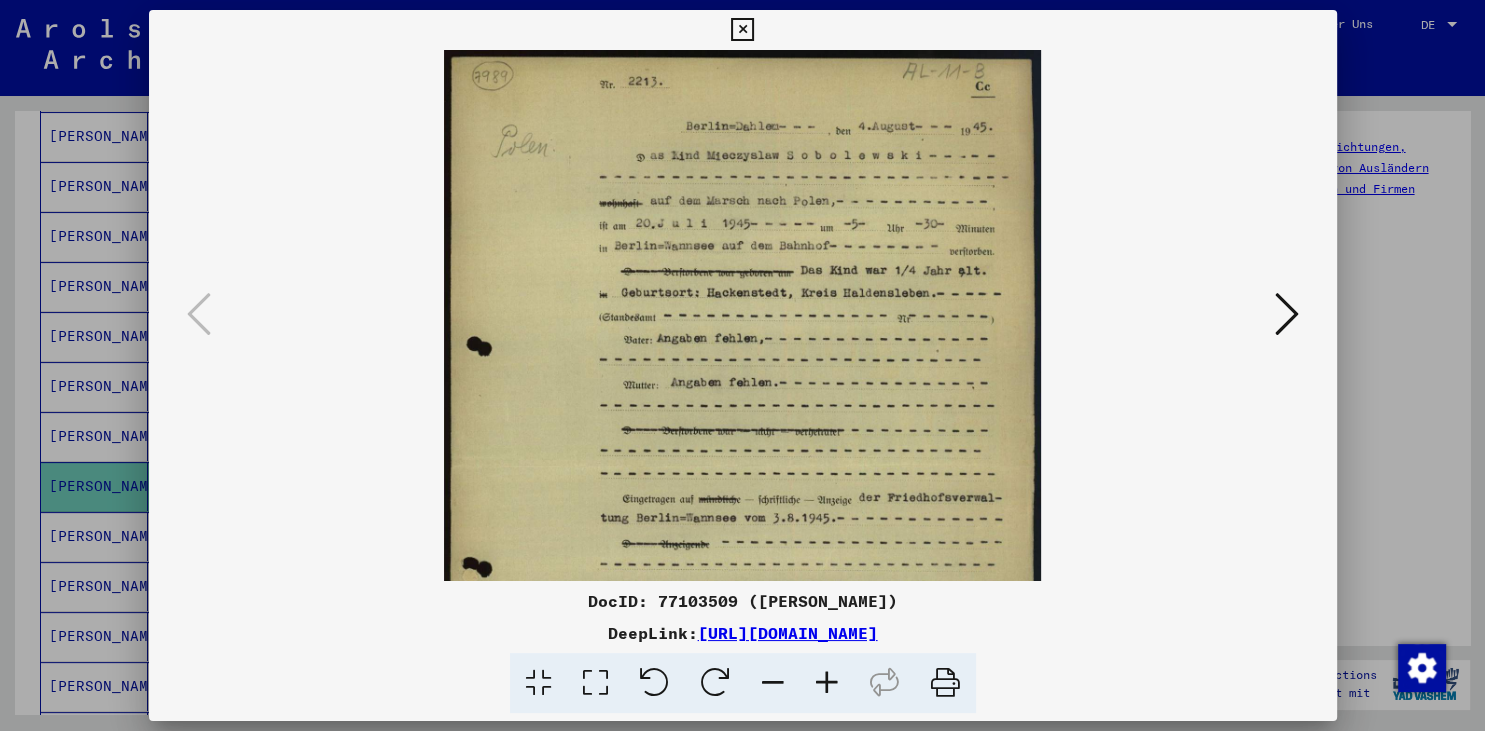 click at bounding box center [827, 683] 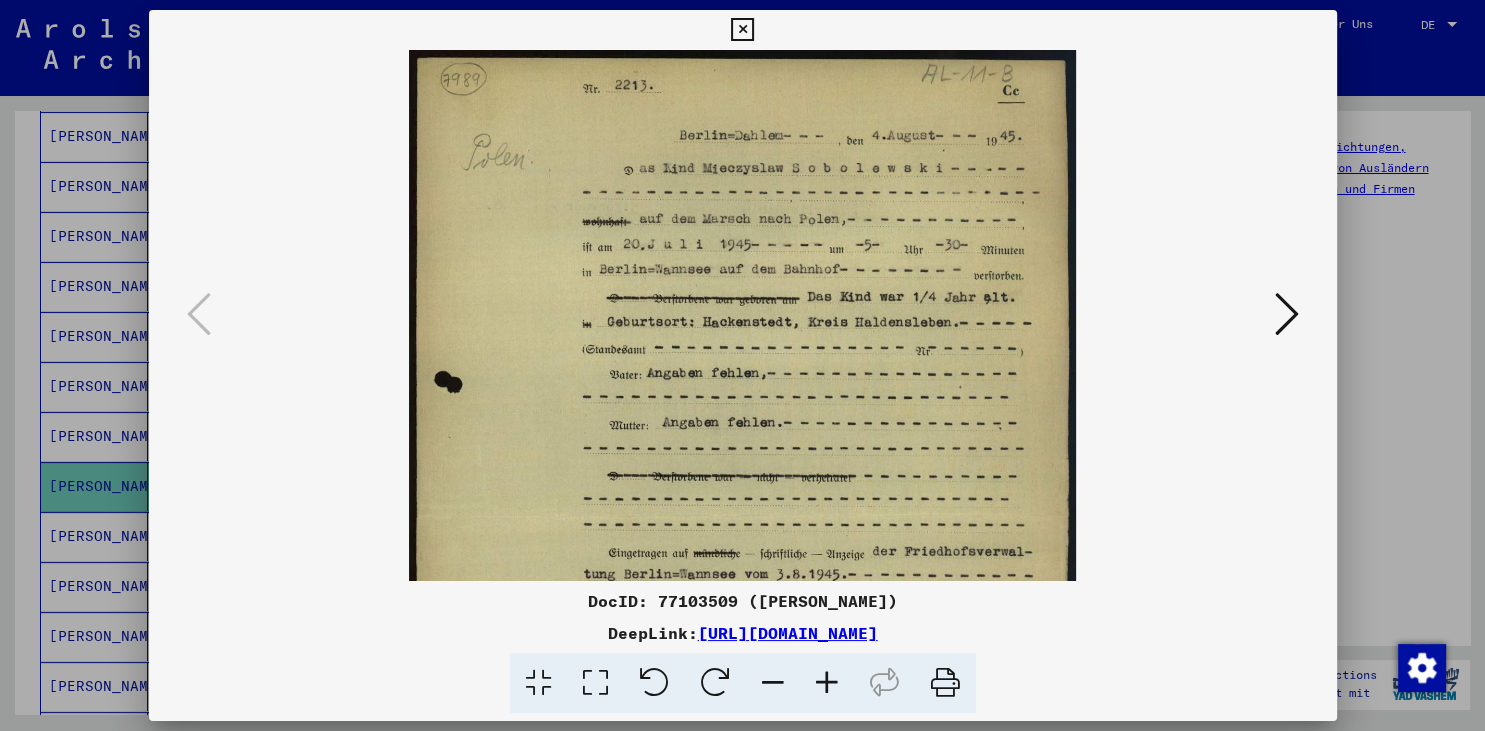 click at bounding box center (827, 683) 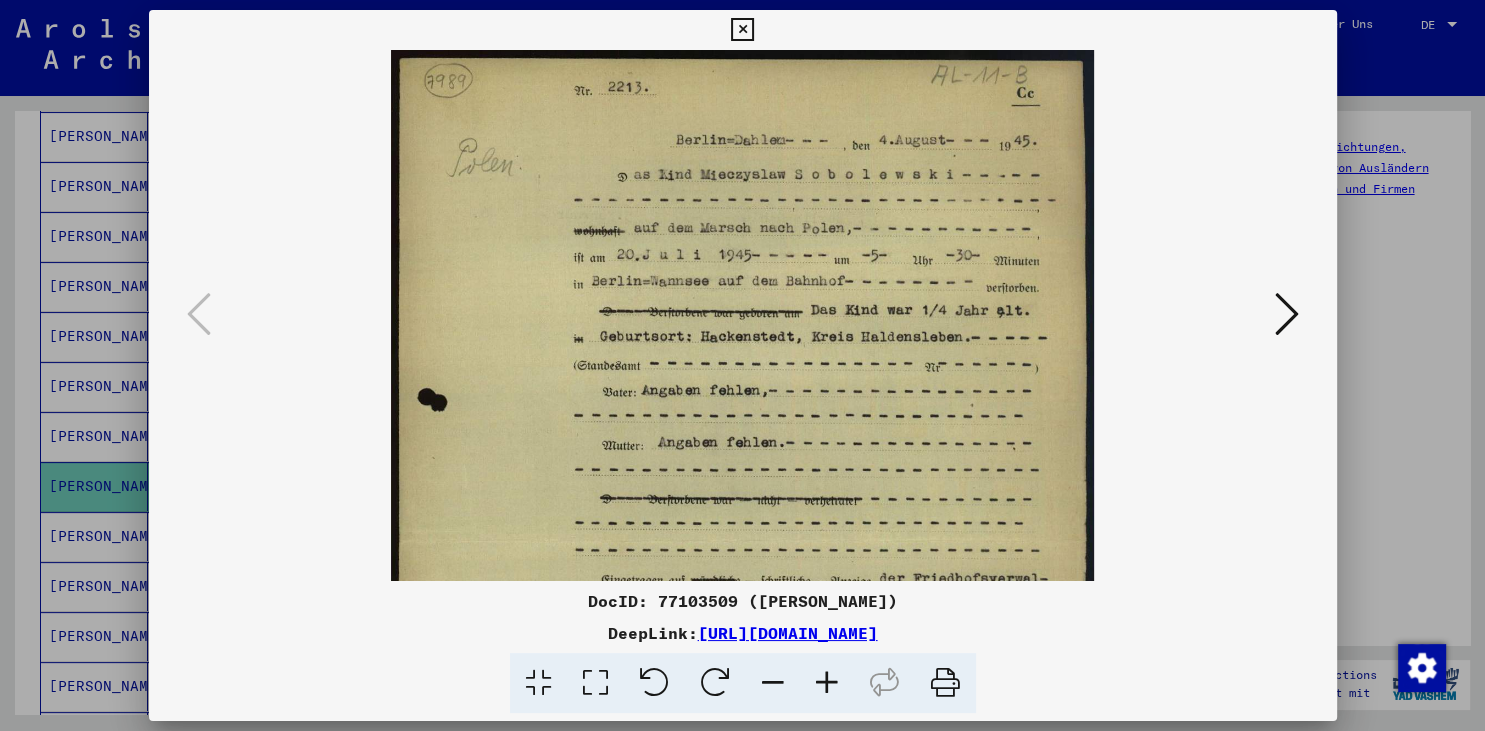 click at bounding box center [827, 683] 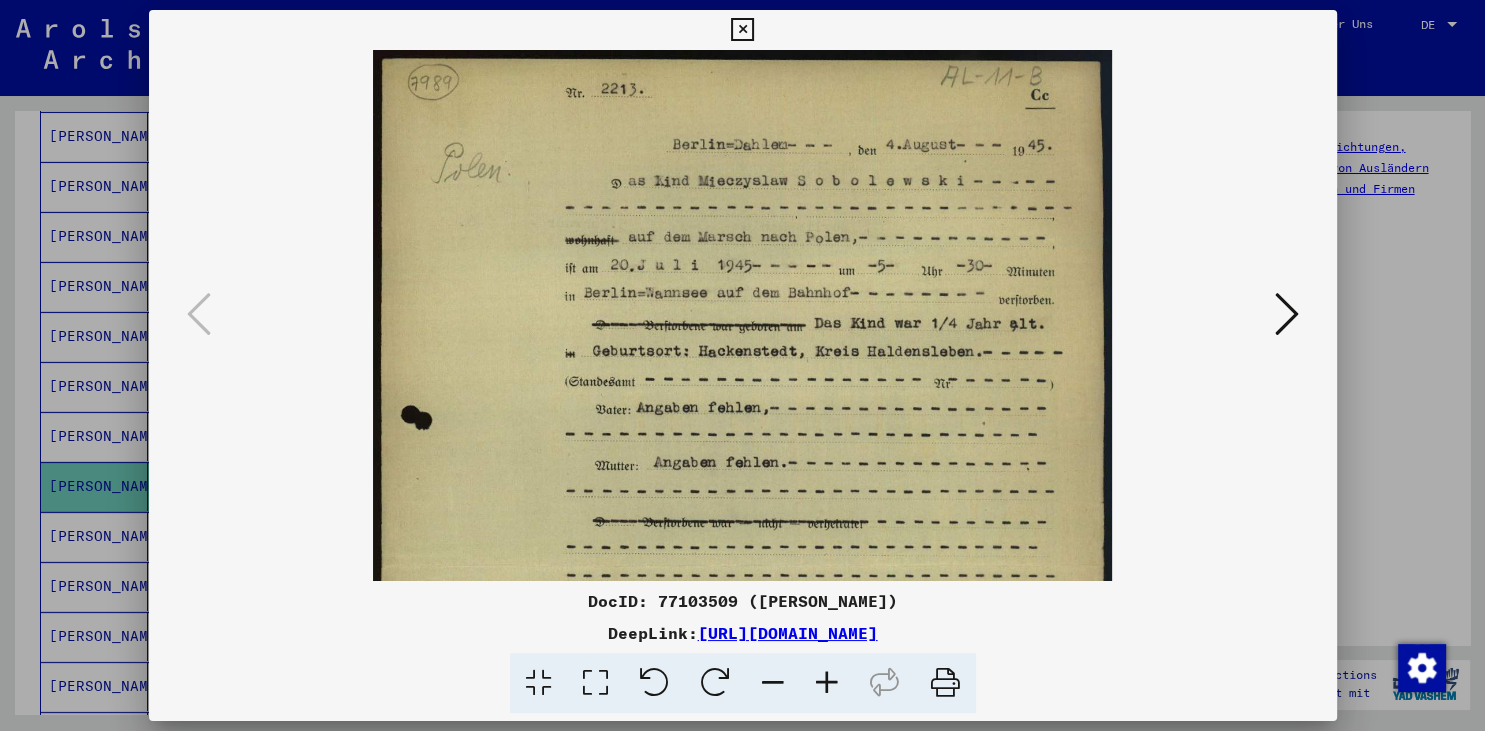 click at bounding box center [827, 683] 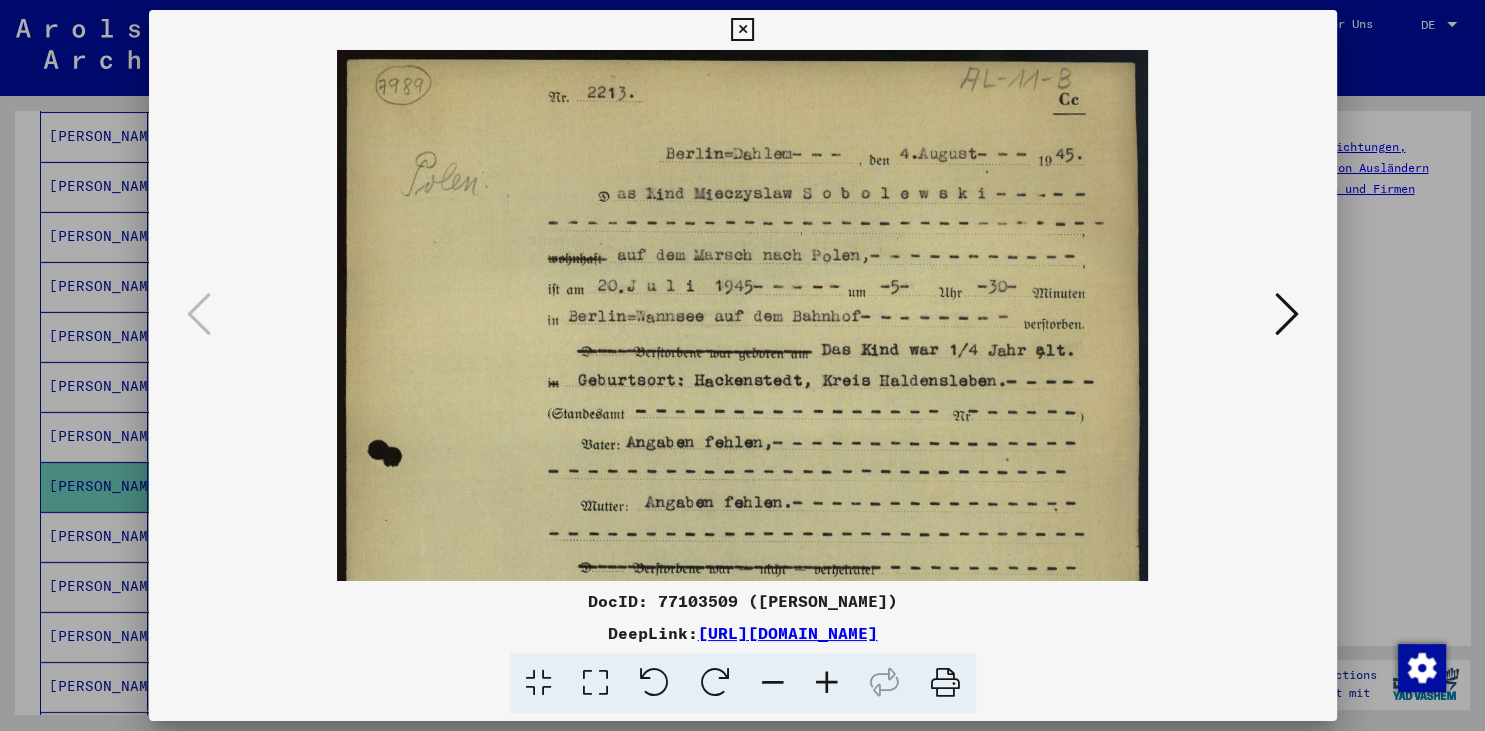 click at bounding box center [827, 683] 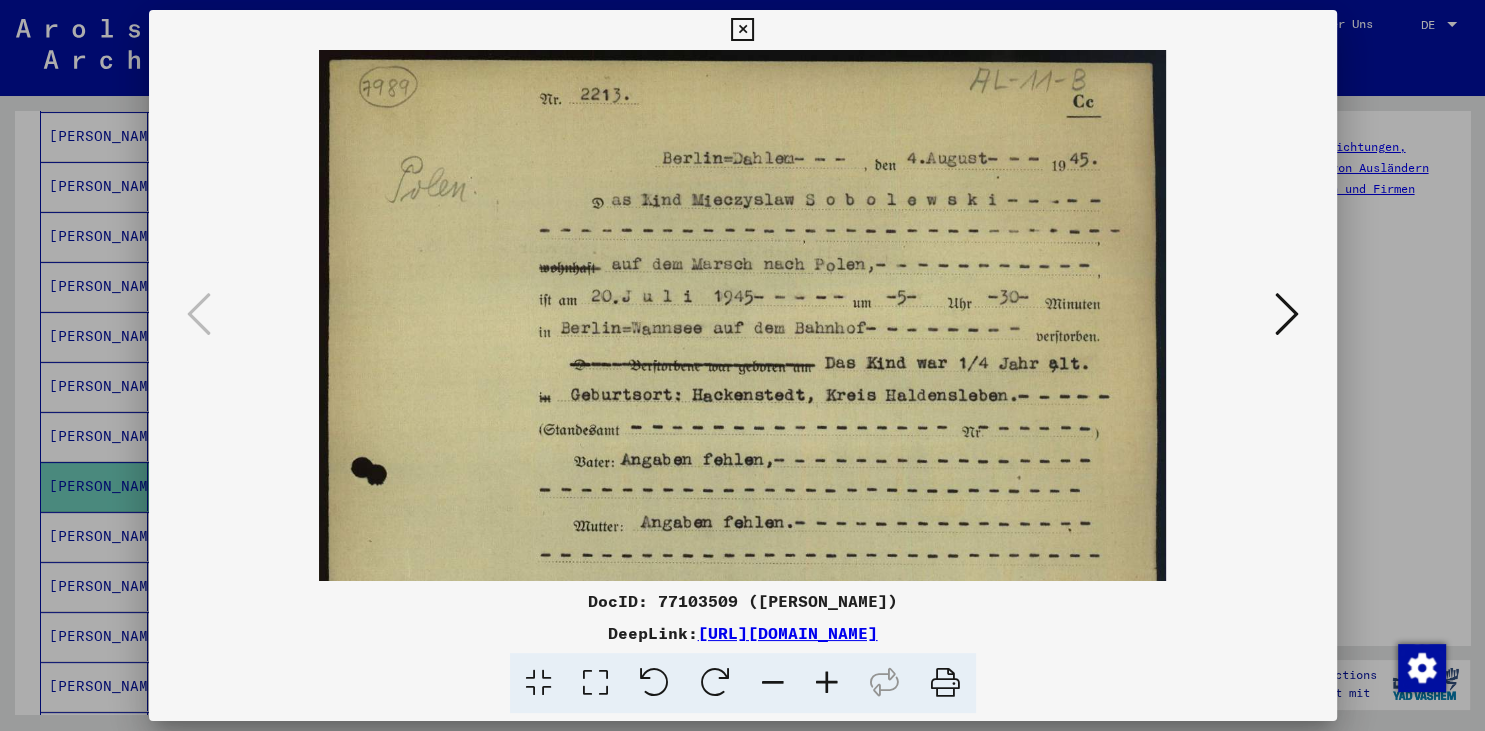 click at bounding box center [827, 683] 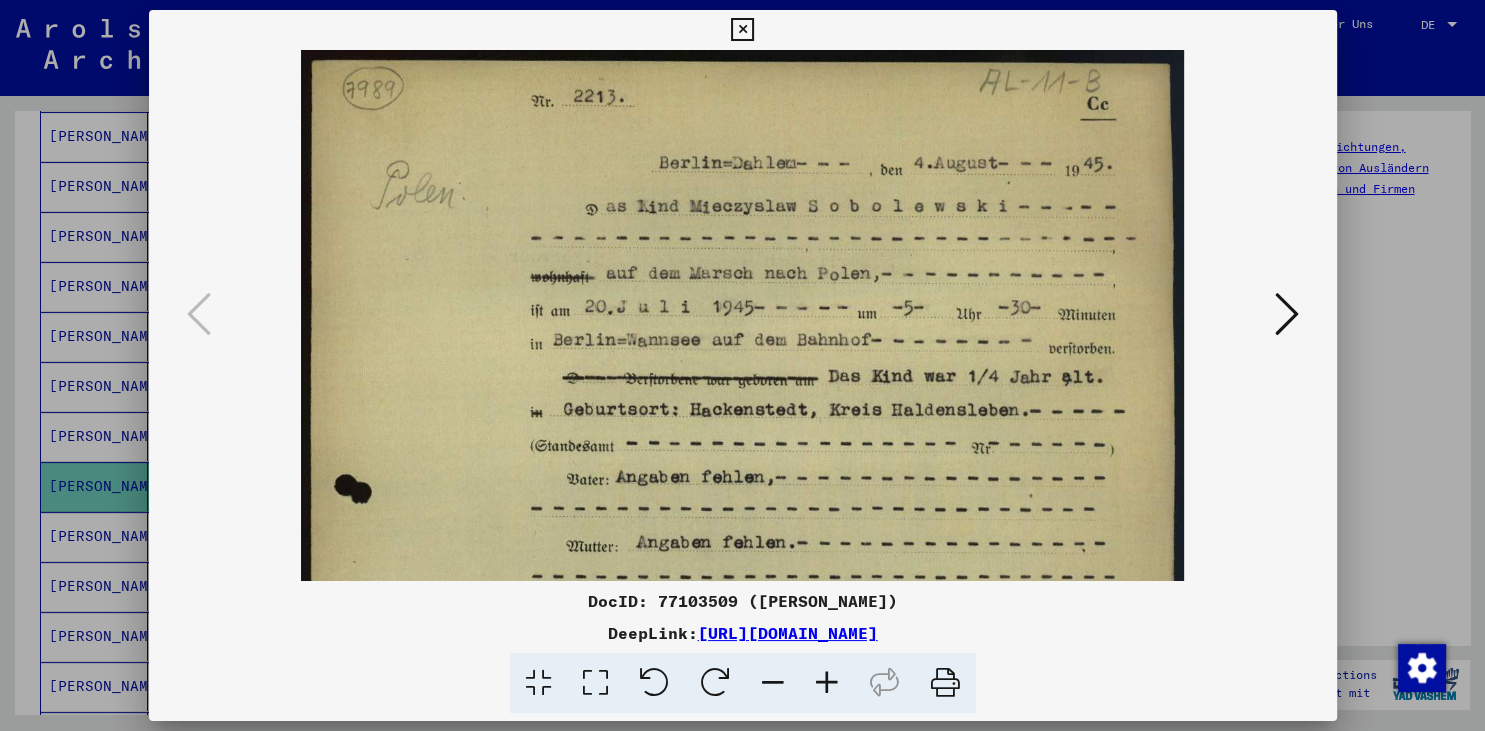 click at bounding box center (827, 683) 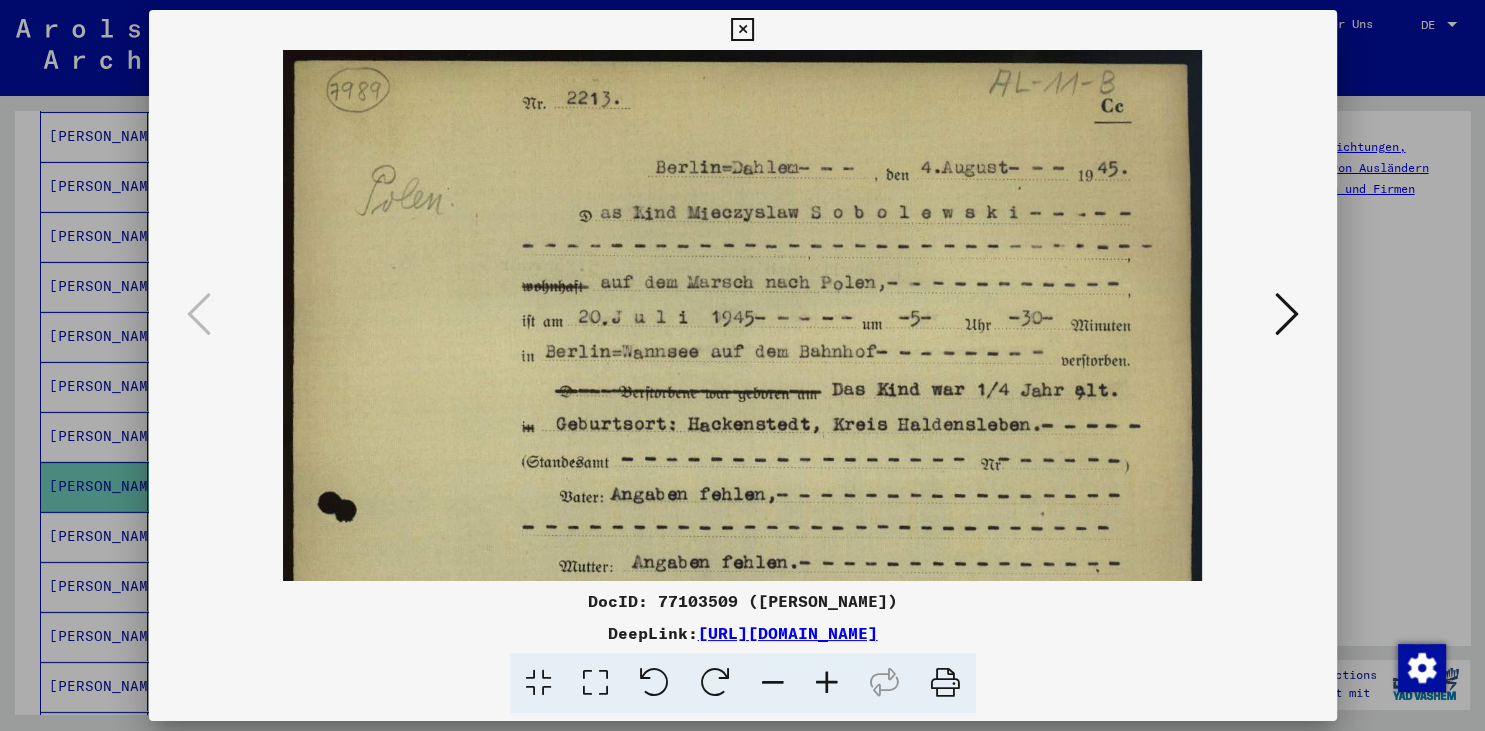 click at bounding box center [827, 683] 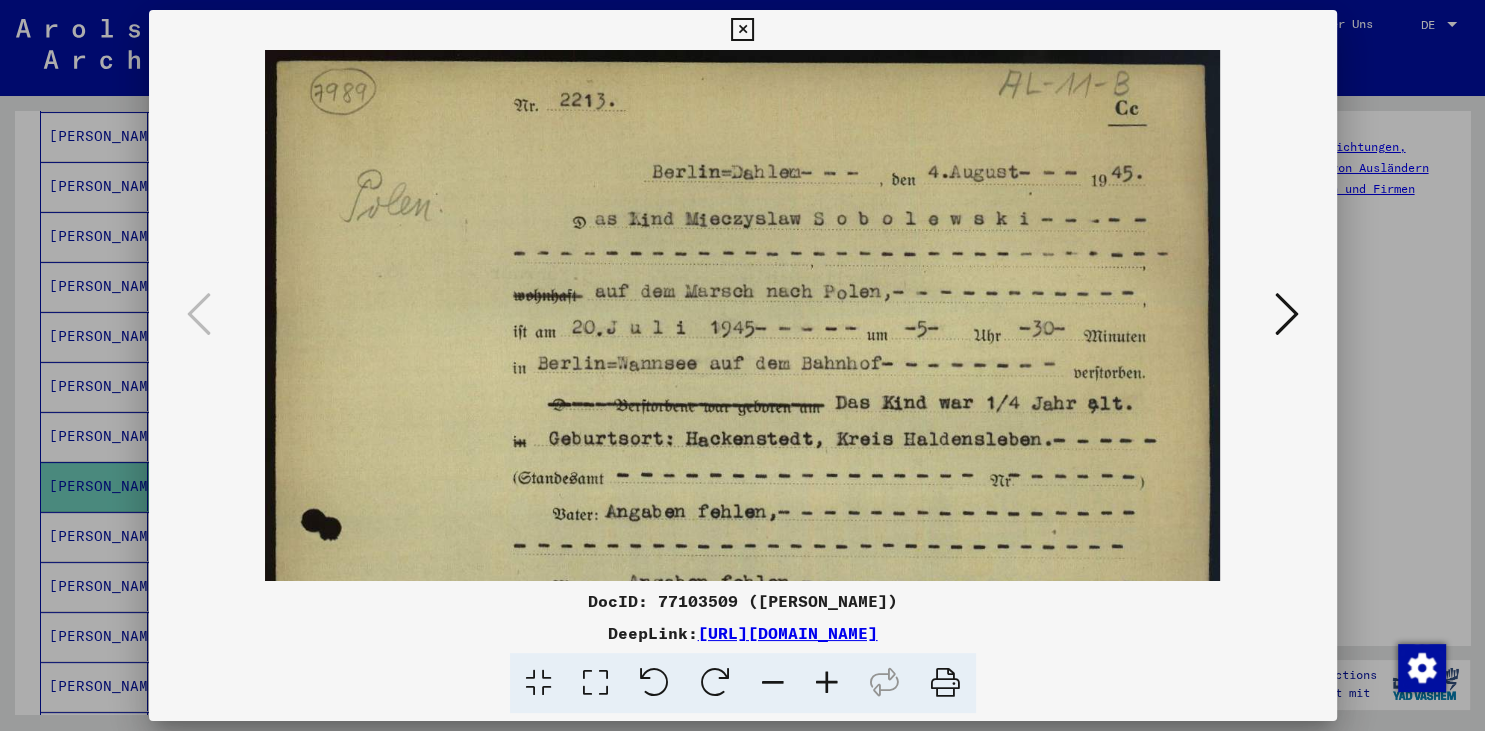 click at bounding box center (827, 683) 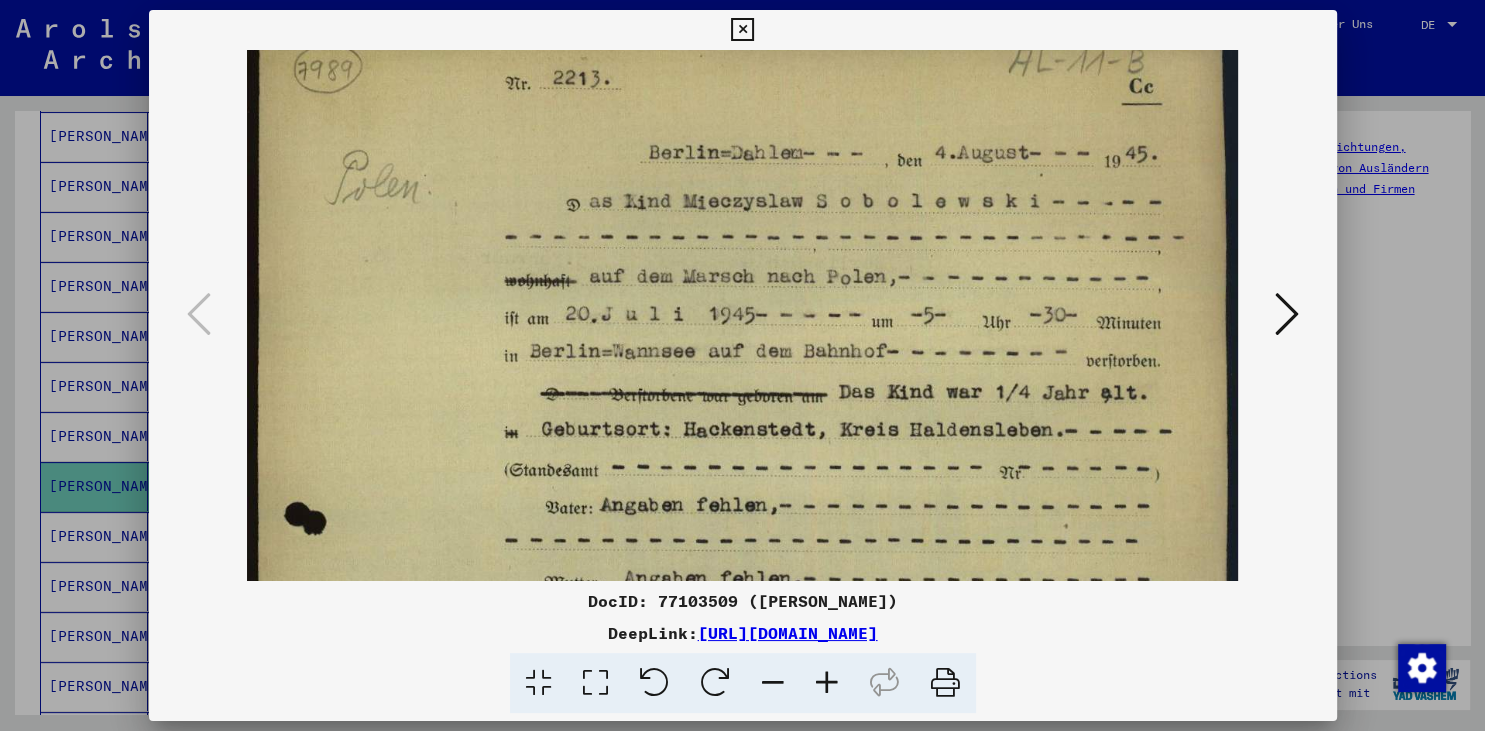 scroll, scrollTop: 25, scrollLeft: 0, axis: vertical 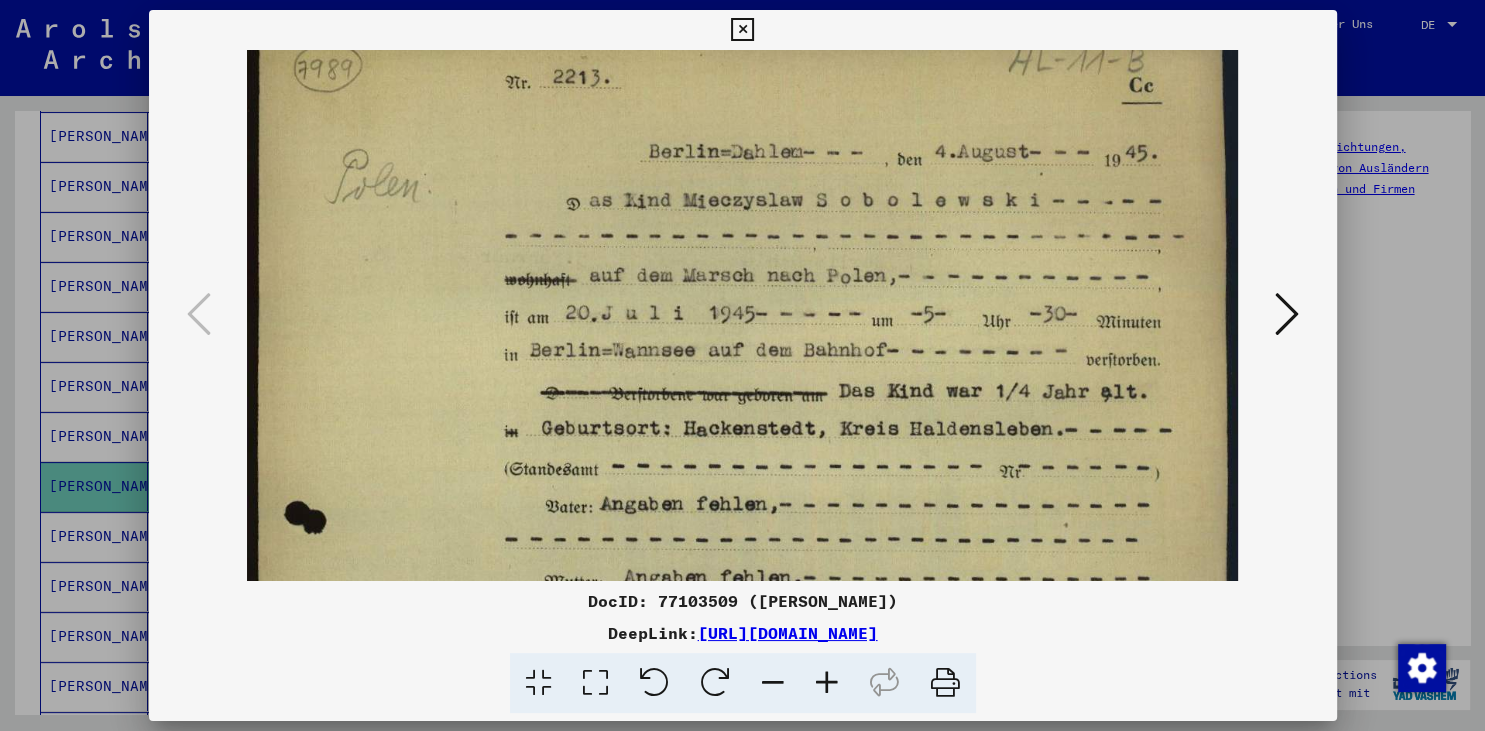 drag, startPoint x: 703, startPoint y: 242, endPoint x: 687, endPoint y: 217, distance: 29.681644 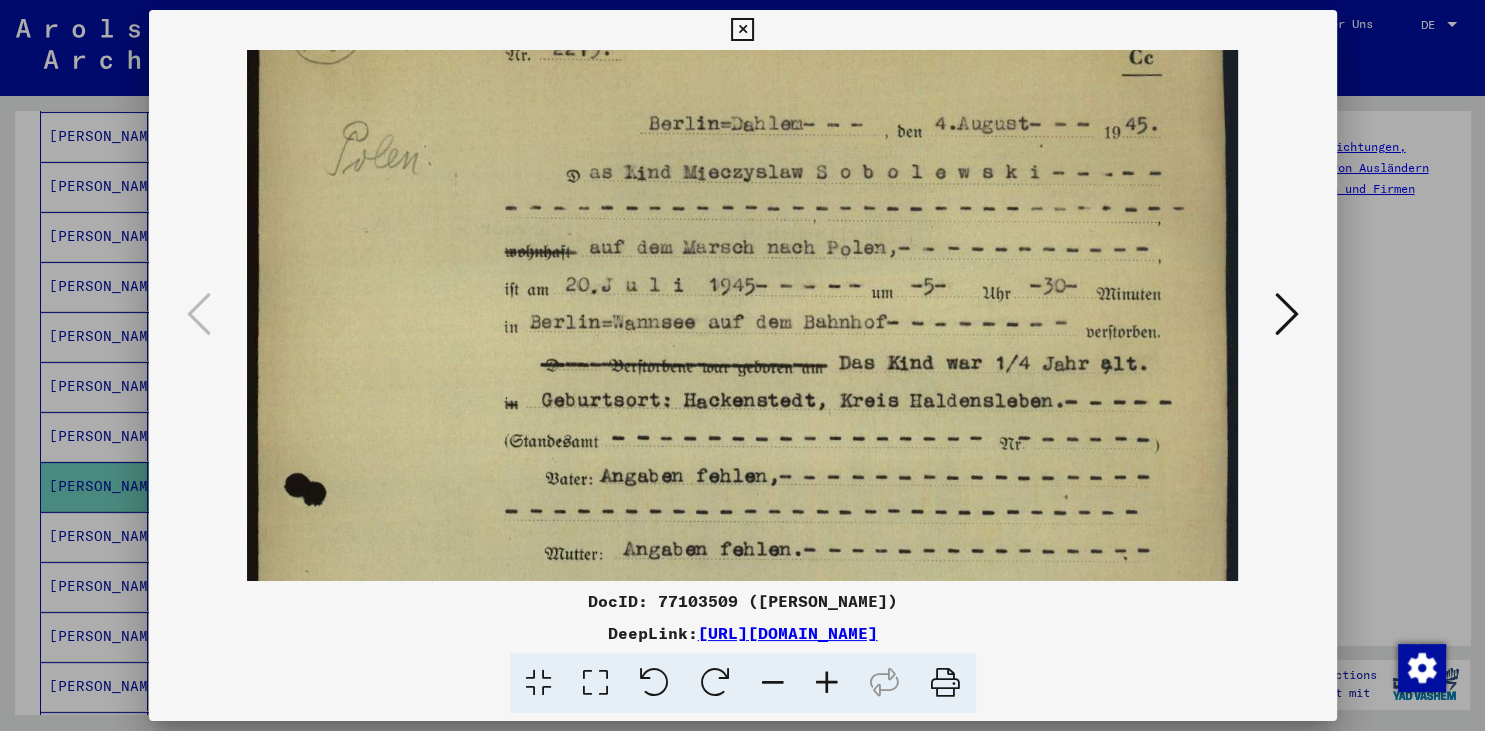 scroll, scrollTop: 55, scrollLeft: 0, axis: vertical 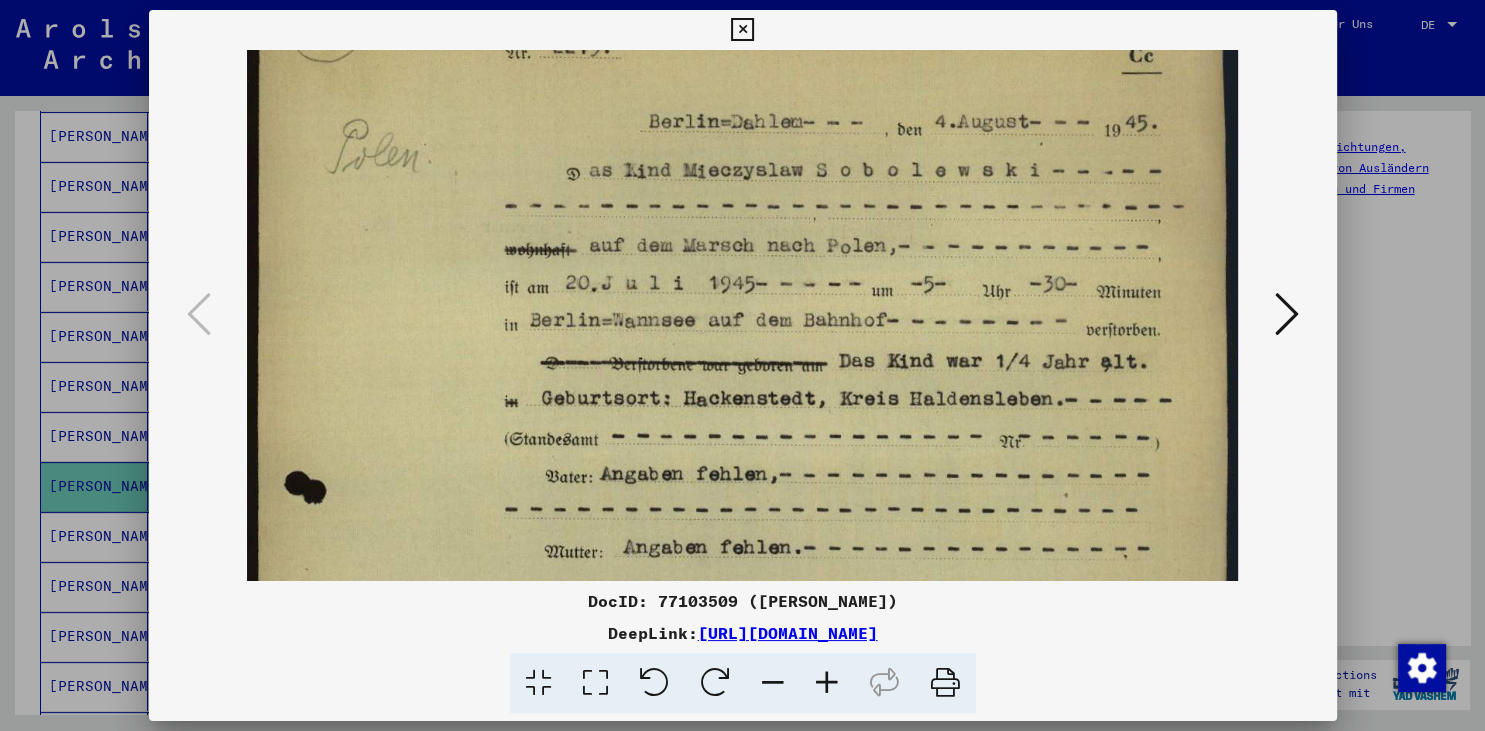drag, startPoint x: 671, startPoint y: 296, endPoint x: 668, endPoint y: 266, distance: 30.149628 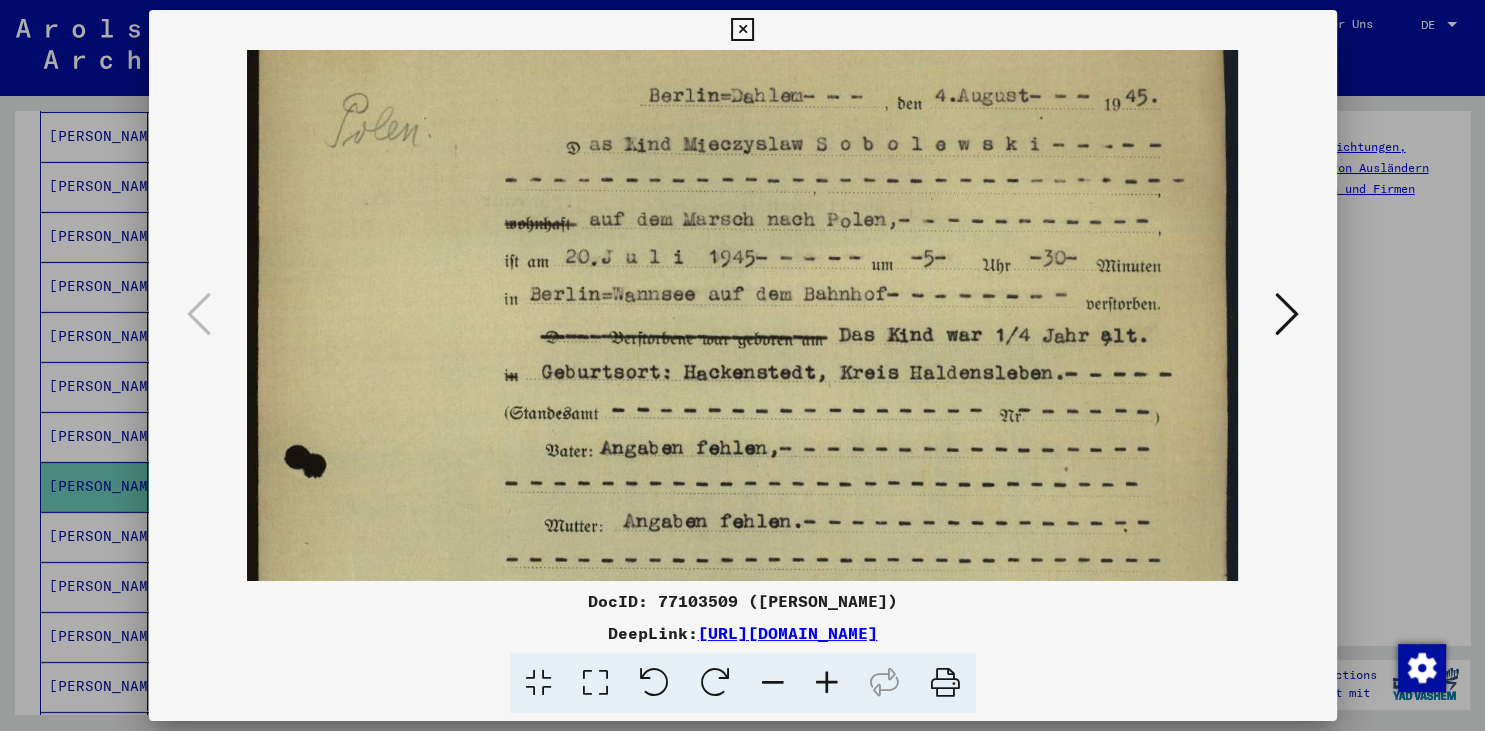 scroll, scrollTop: 85, scrollLeft: 0, axis: vertical 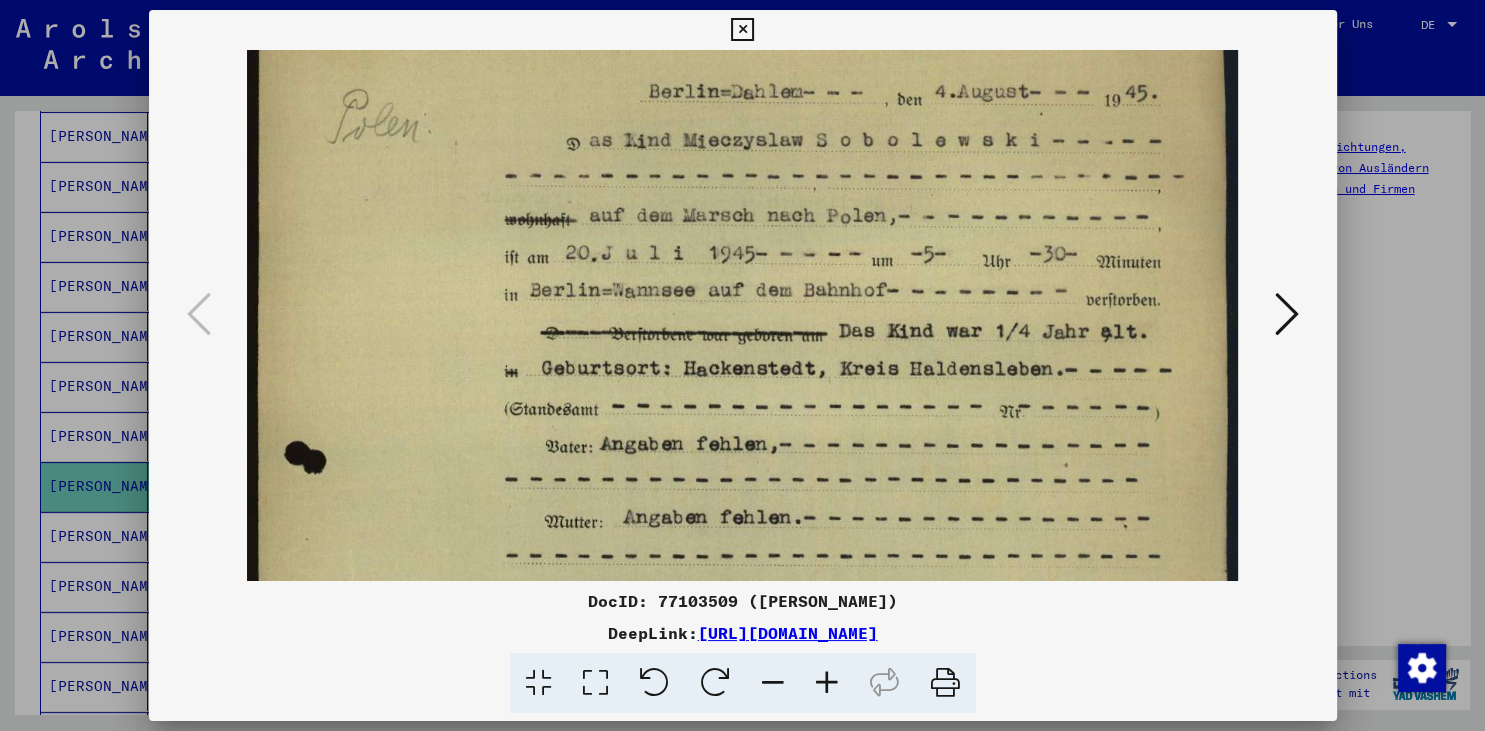 drag, startPoint x: 669, startPoint y: 315, endPoint x: 668, endPoint y: 285, distance: 30.016663 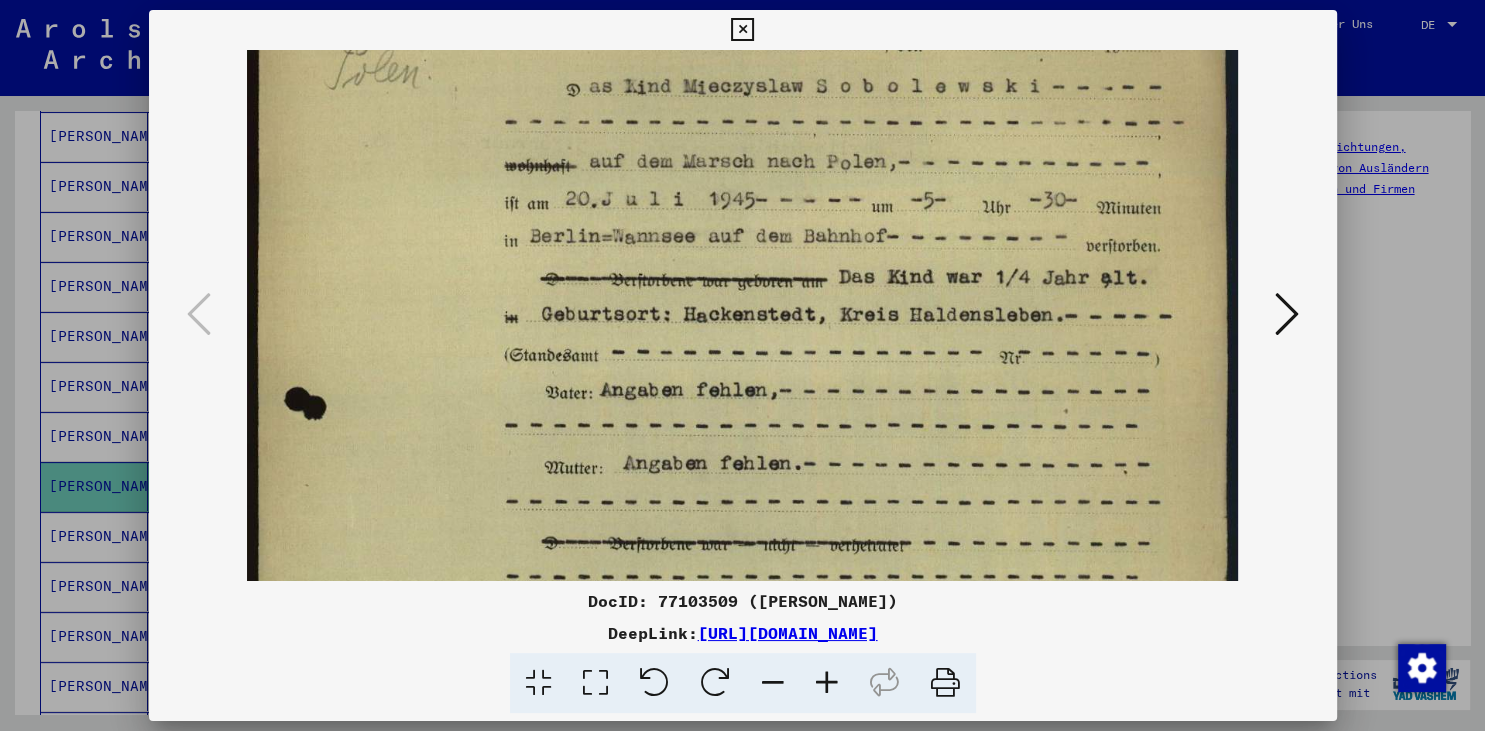 scroll, scrollTop: 142, scrollLeft: 0, axis: vertical 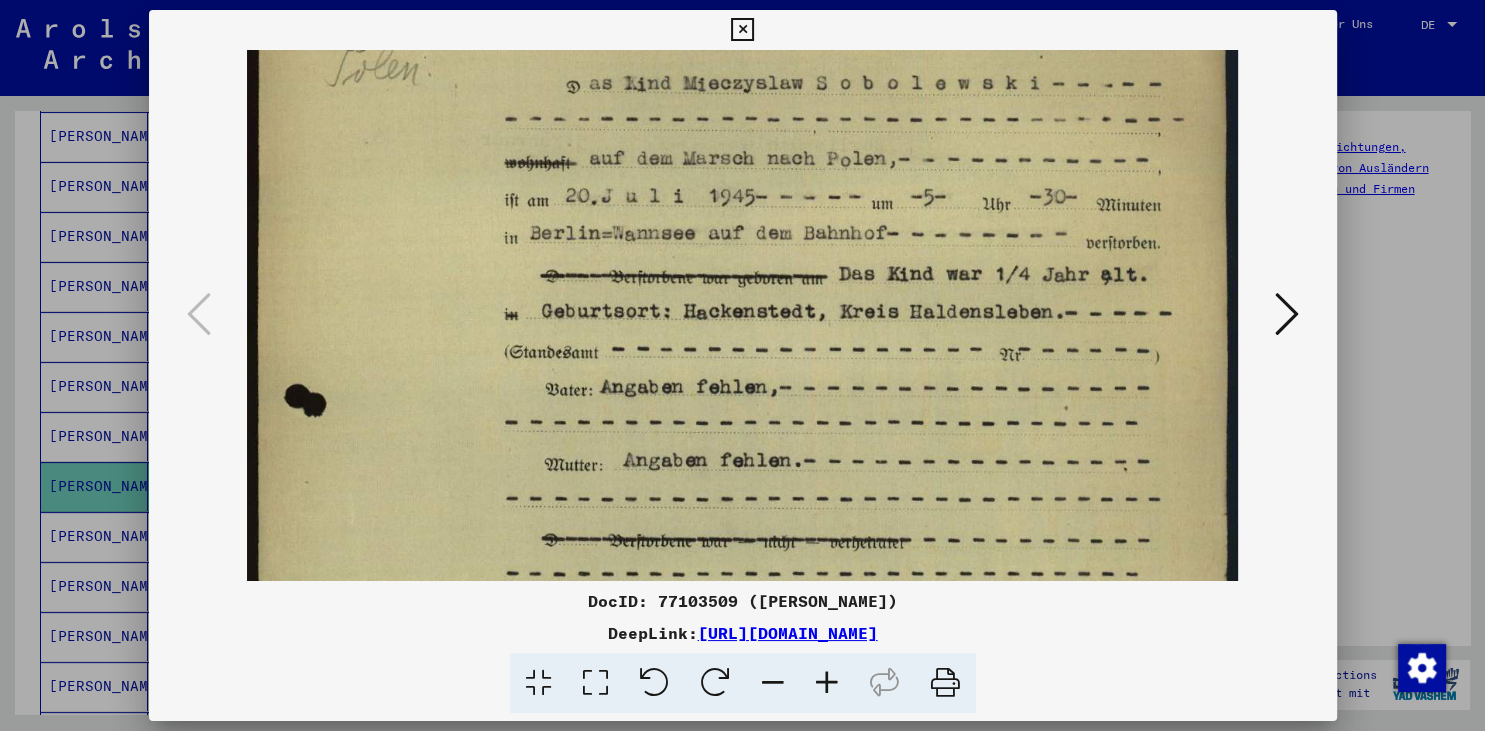 drag, startPoint x: 678, startPoint y: 317, endPoint x: 683, endPoint y: 260, distance: 57.21888 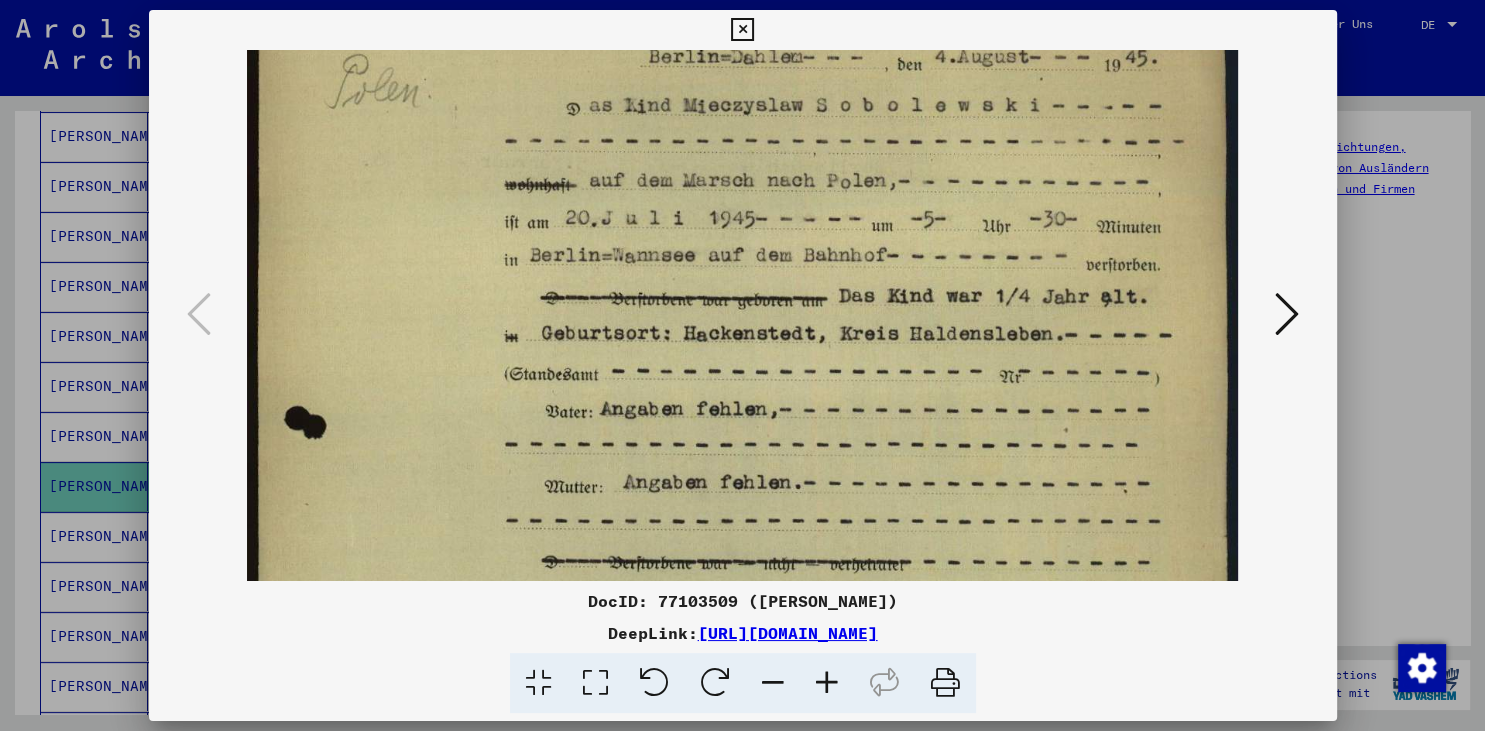 scroll, scrollTop: 126, scrollLeft: 0, axis: vertical 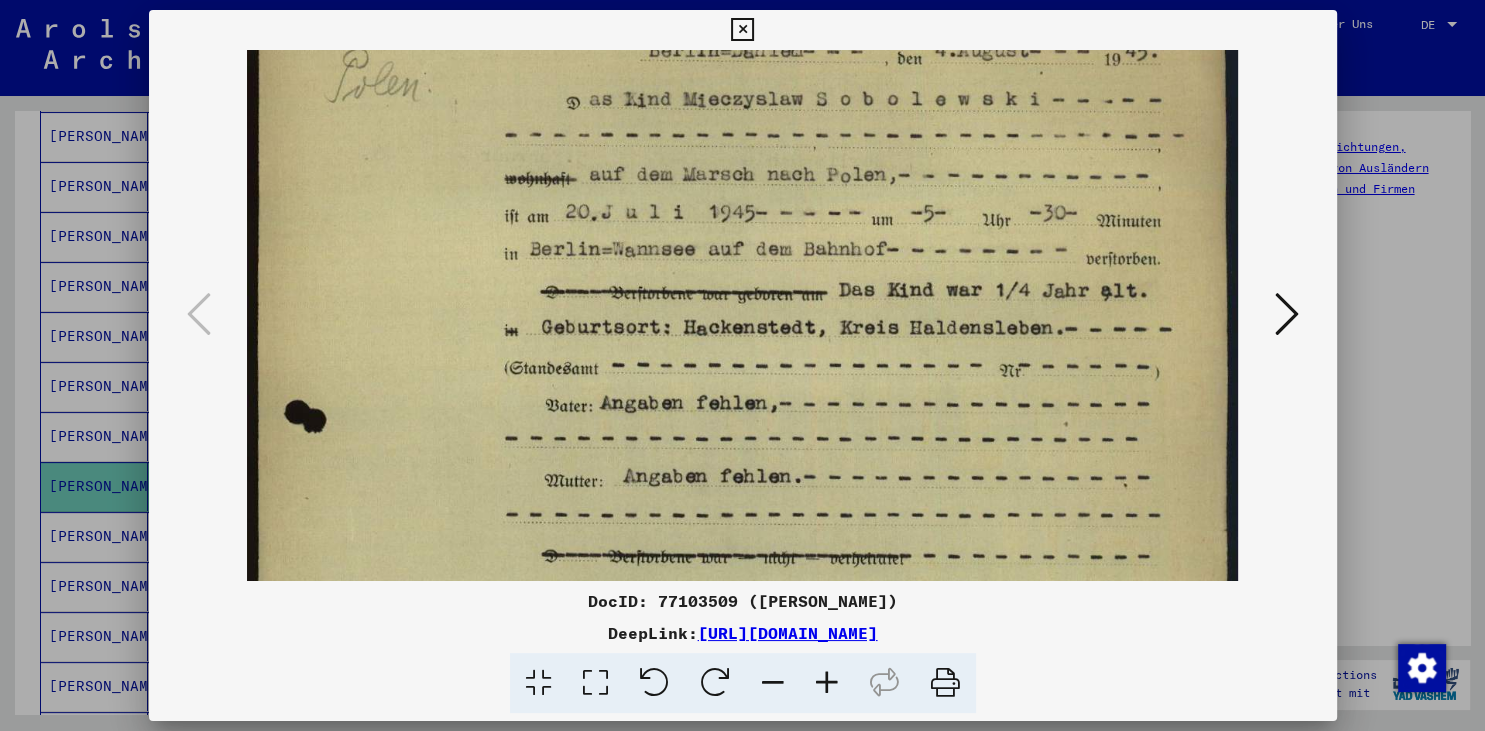 drag, startPoint x: 729, startPoint y: 345, endPoint x: 722, endPoint y: 361, distance: 17.464249 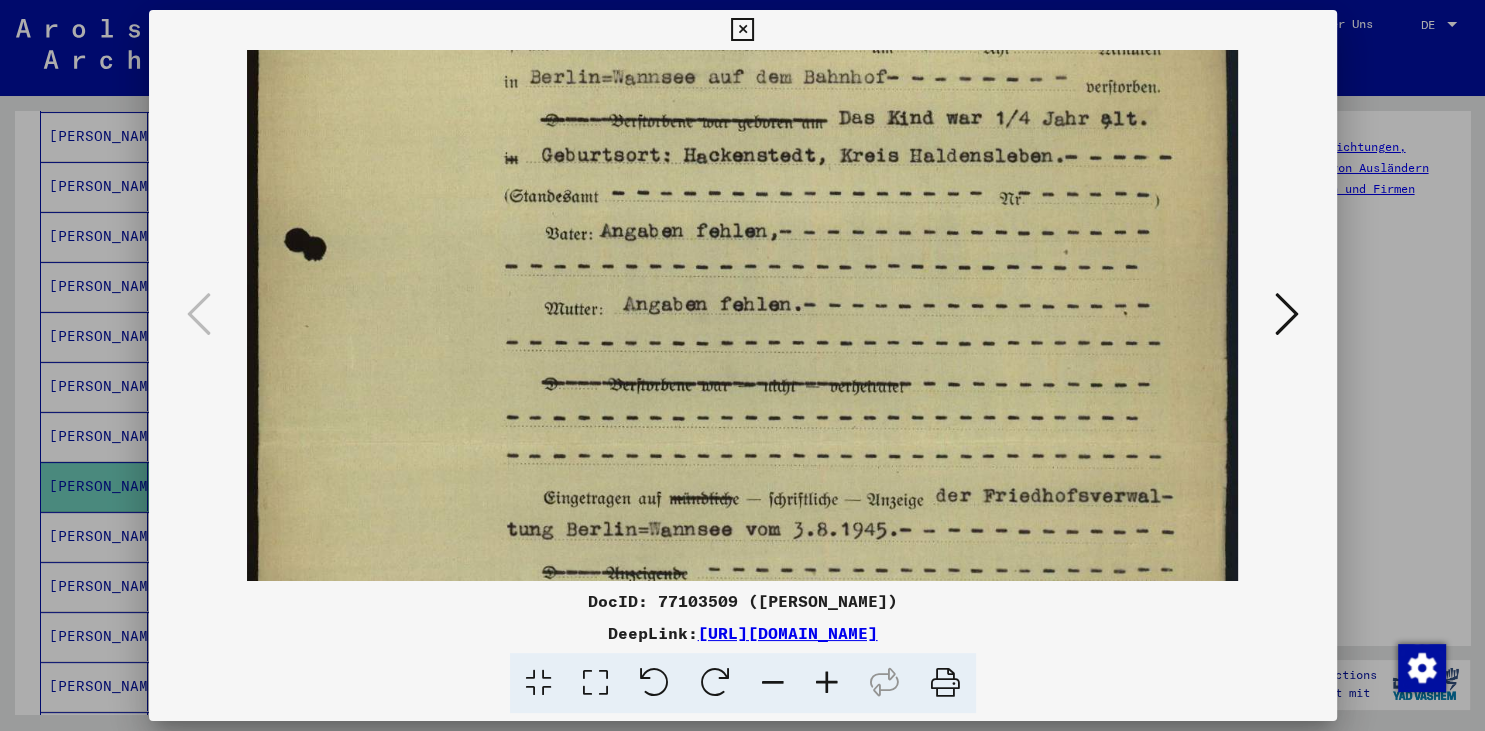 scroll, scrollTop: 308, scrollLeft: 0, axis: vertical 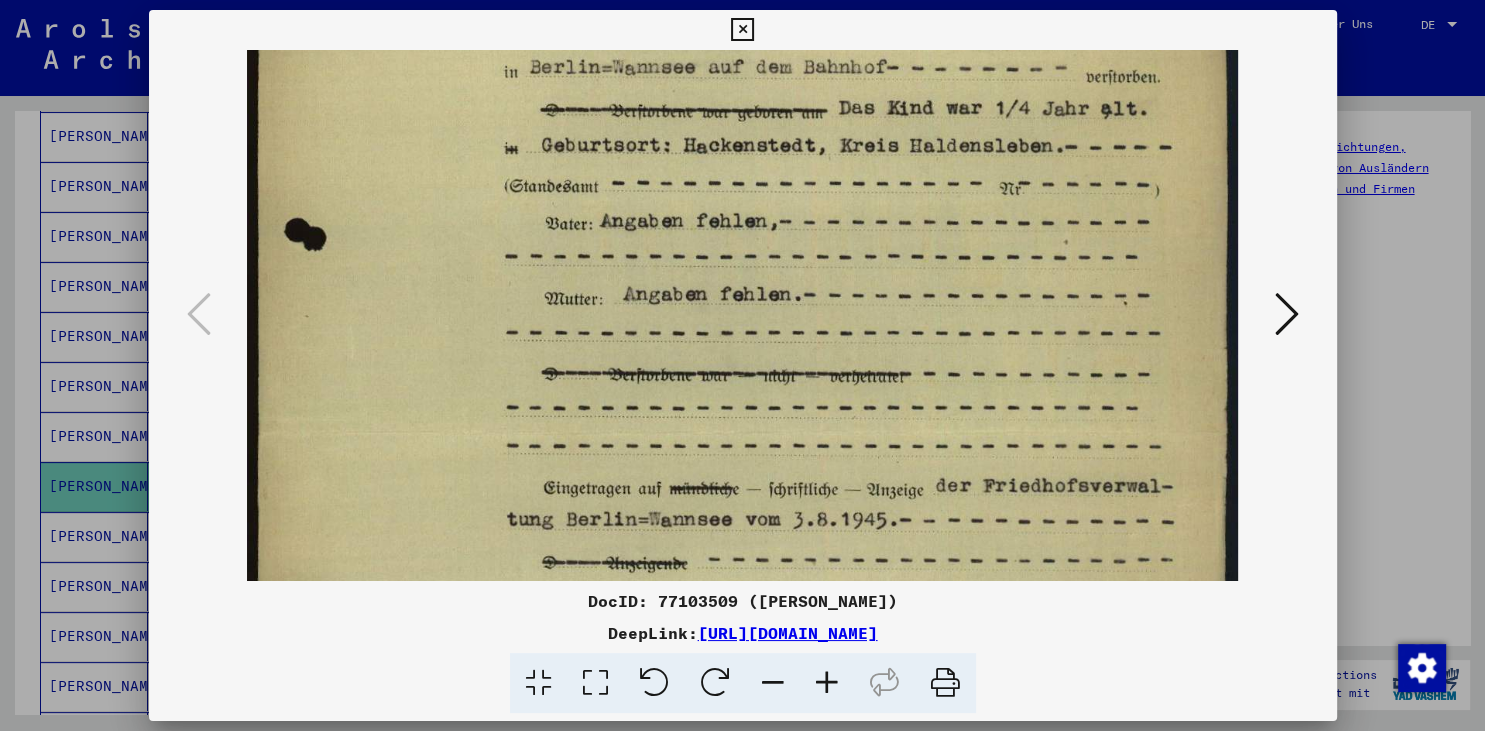 drag, startPoint x: 719, startPoint y: 442, endPoint x: 712, endPoint y: 260, distance: 182.13457 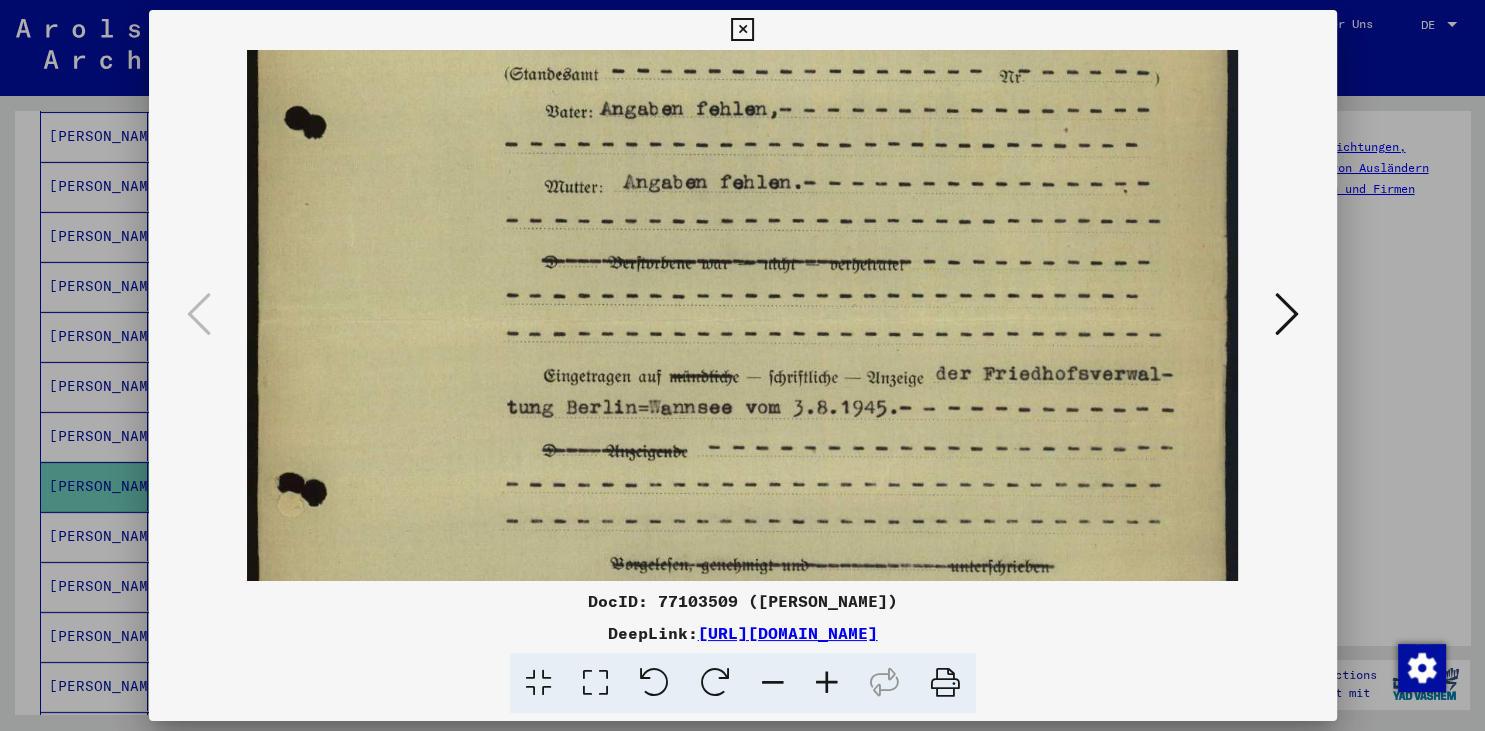 scroll, scrollTop: 419, scrollLeft: 0, axis: vertical 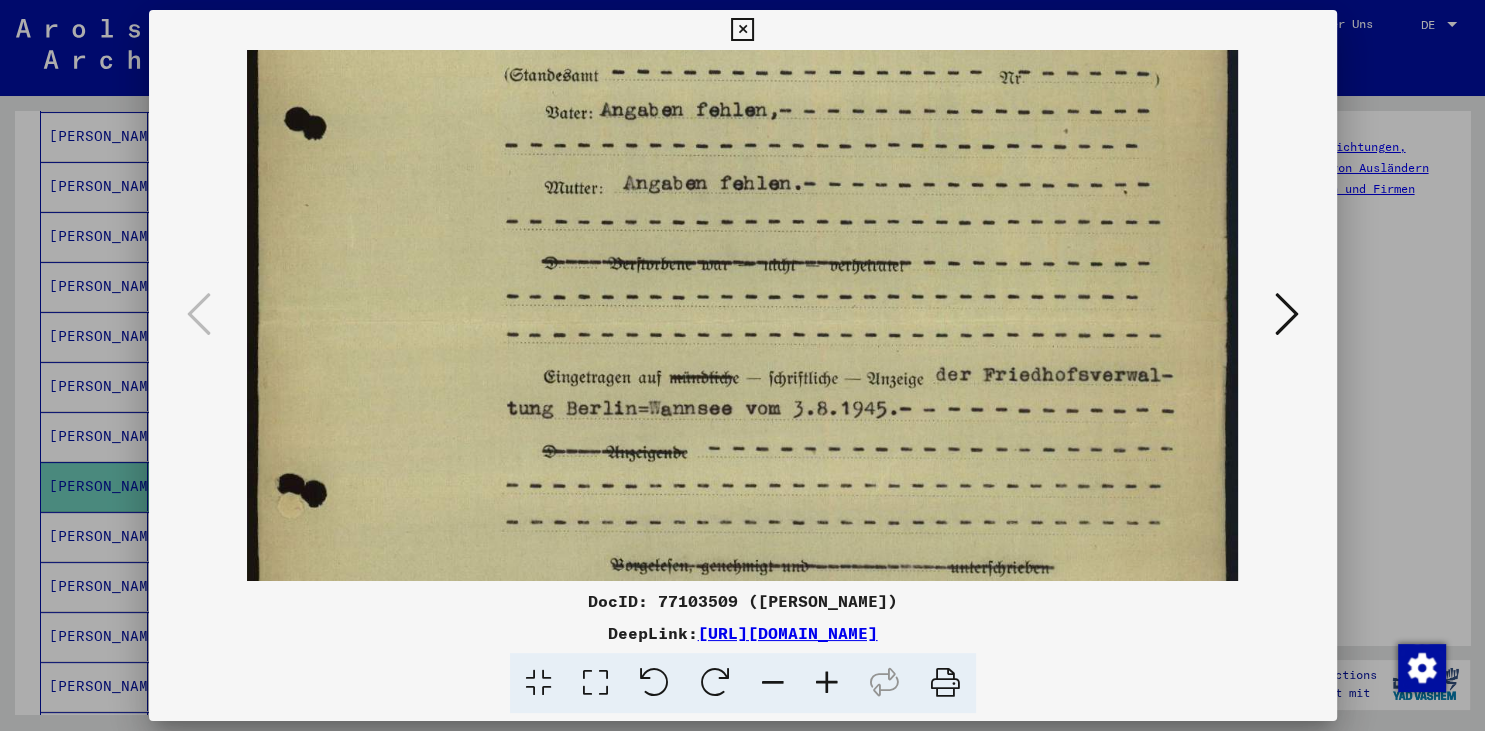 drag, startPoint x: 771, startPoint y: 425, endPoint x: 750, endPoint y: 314, distance: 112.969025 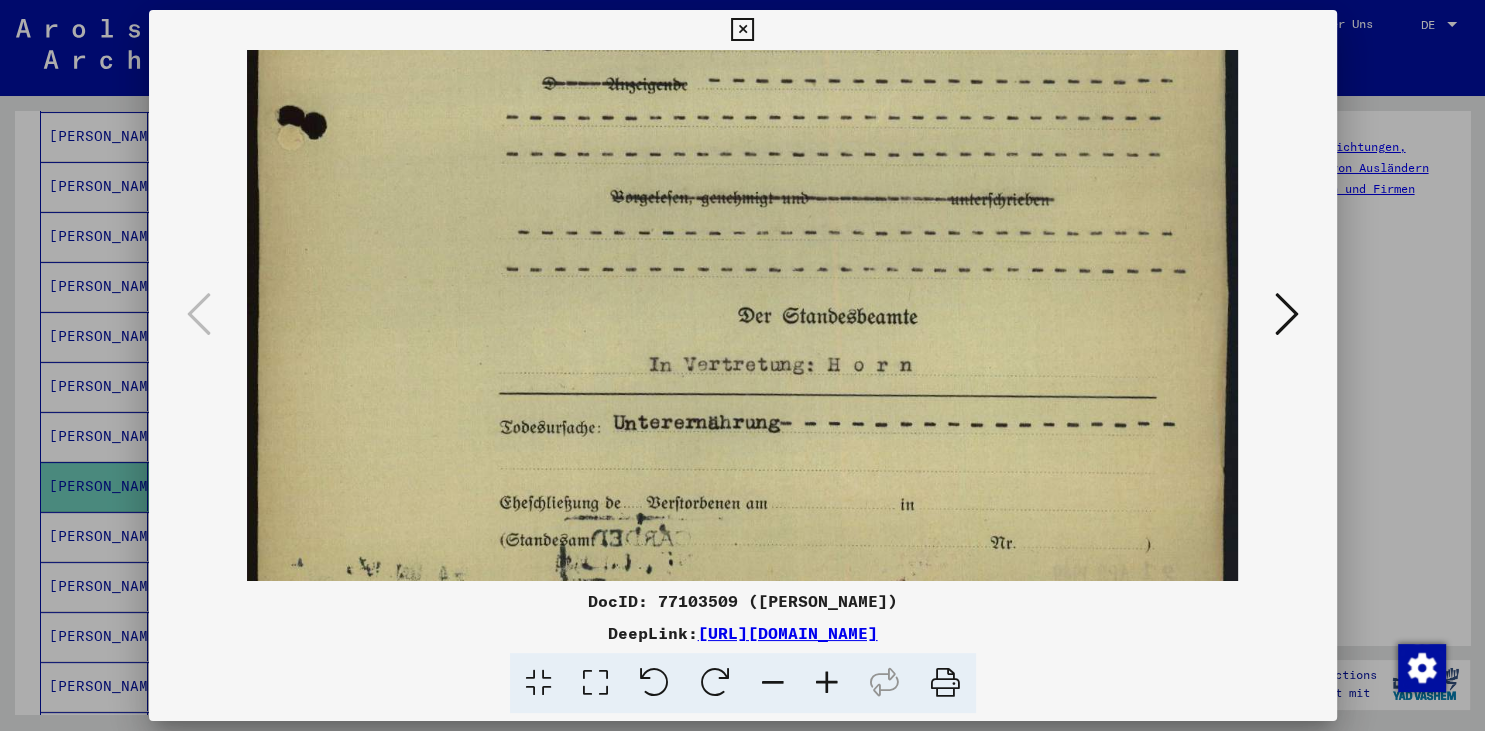 scroll, scrollTop: 787, scrollLeft: 0, axis: vertical 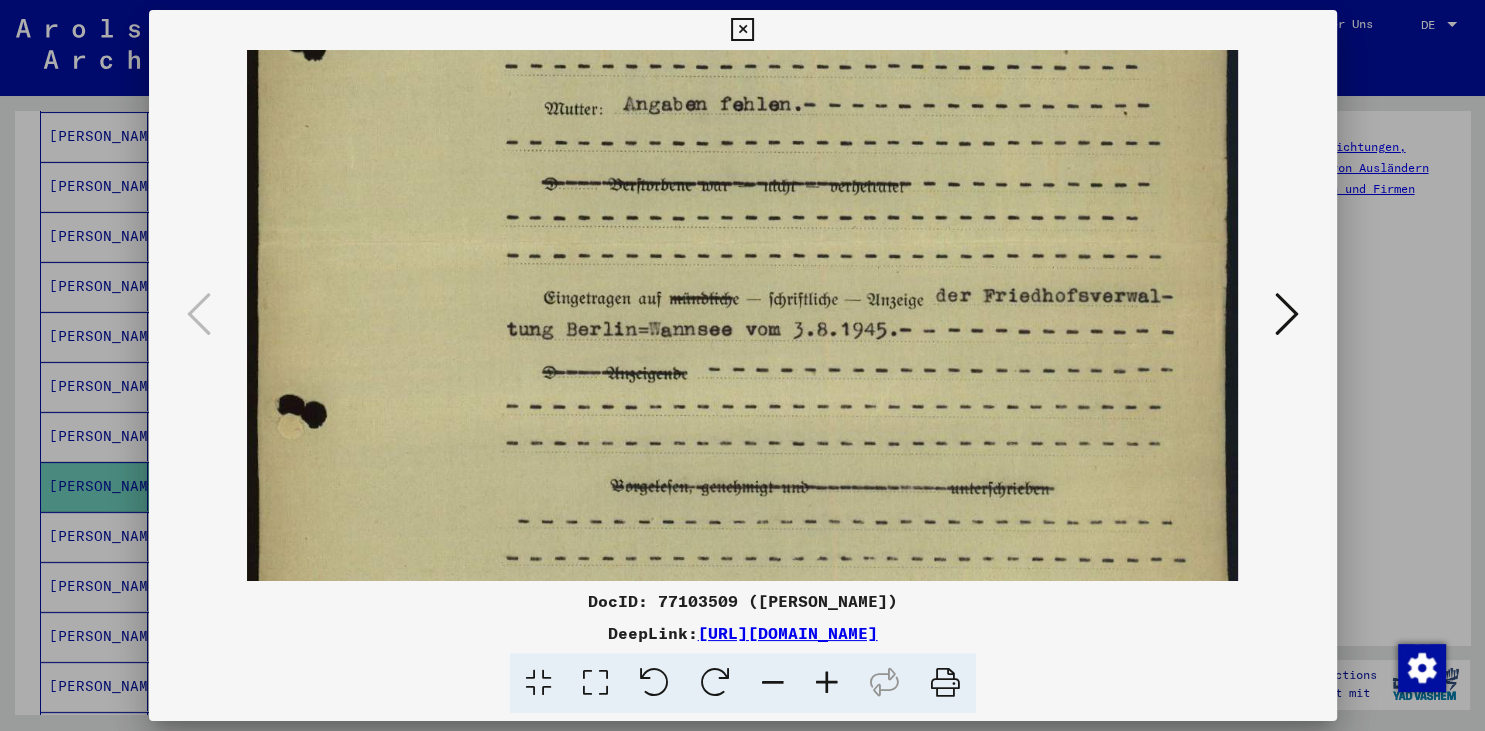 drag, startPoint x: 776, startPoint y: 369, endPoint x: 800, endPoint y: 534, distance: 166.73631 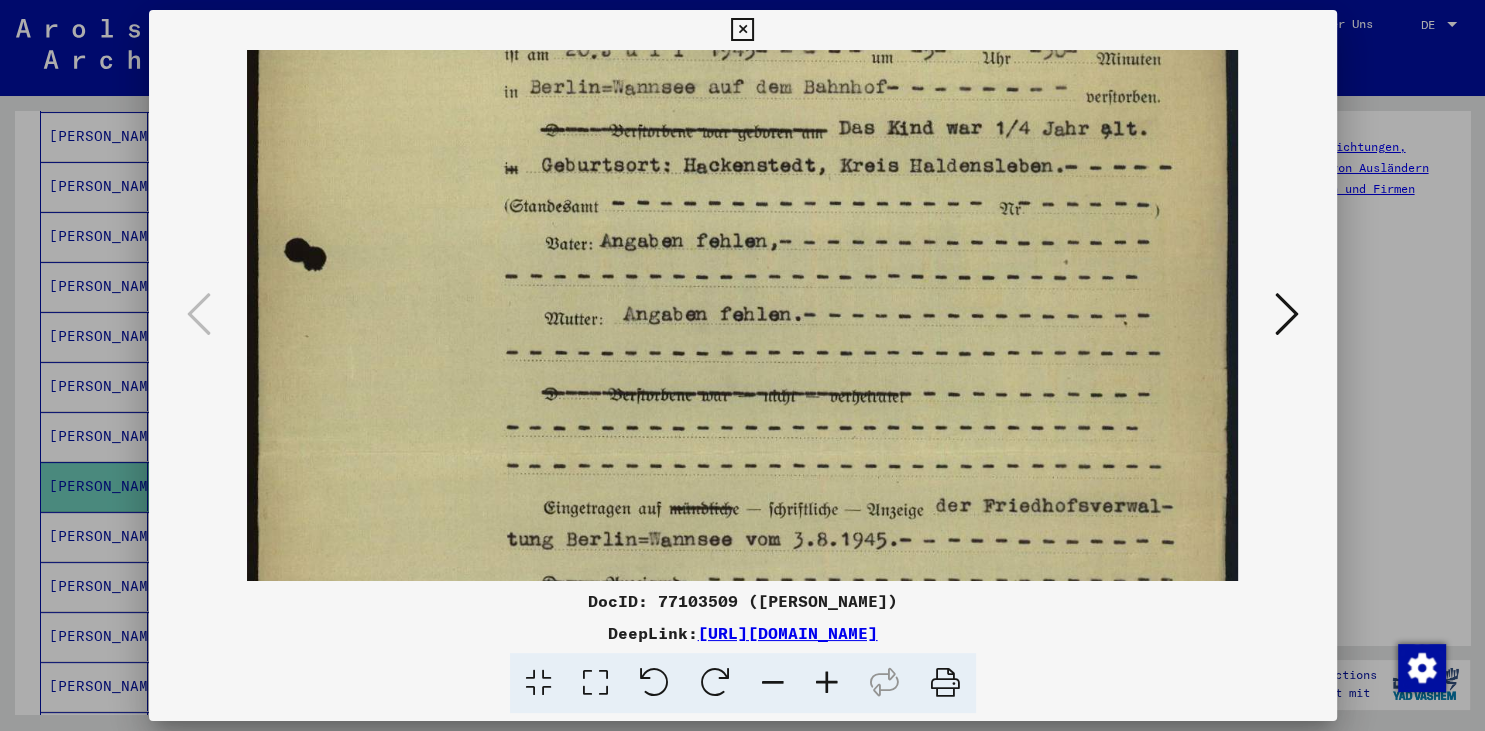 scroll, scrollTop: 122, scrollLeft: 0, axis: vertical 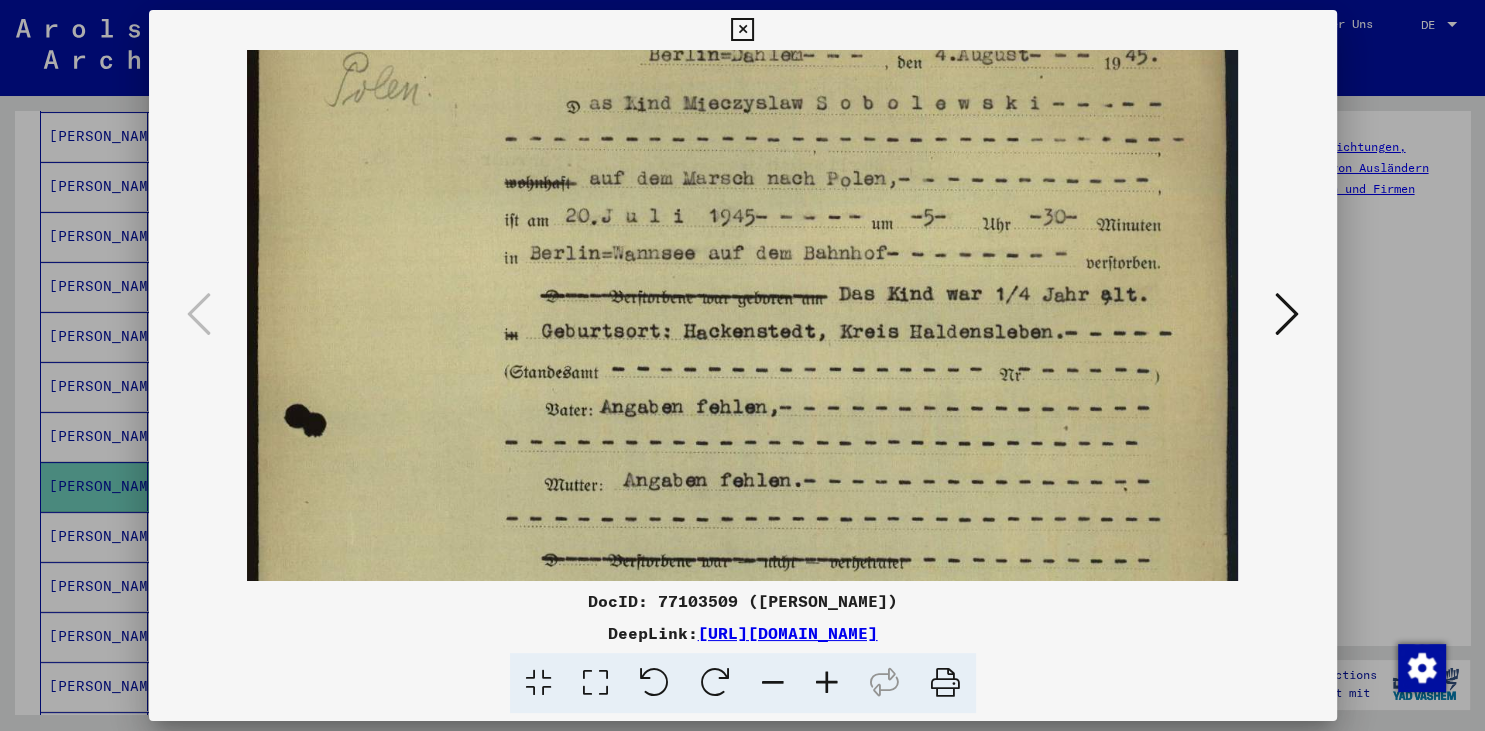 drag, startPoint x: 779, startPoint y: 264, endPoint x: 781, endPoint y: 510, distance: 246.00813 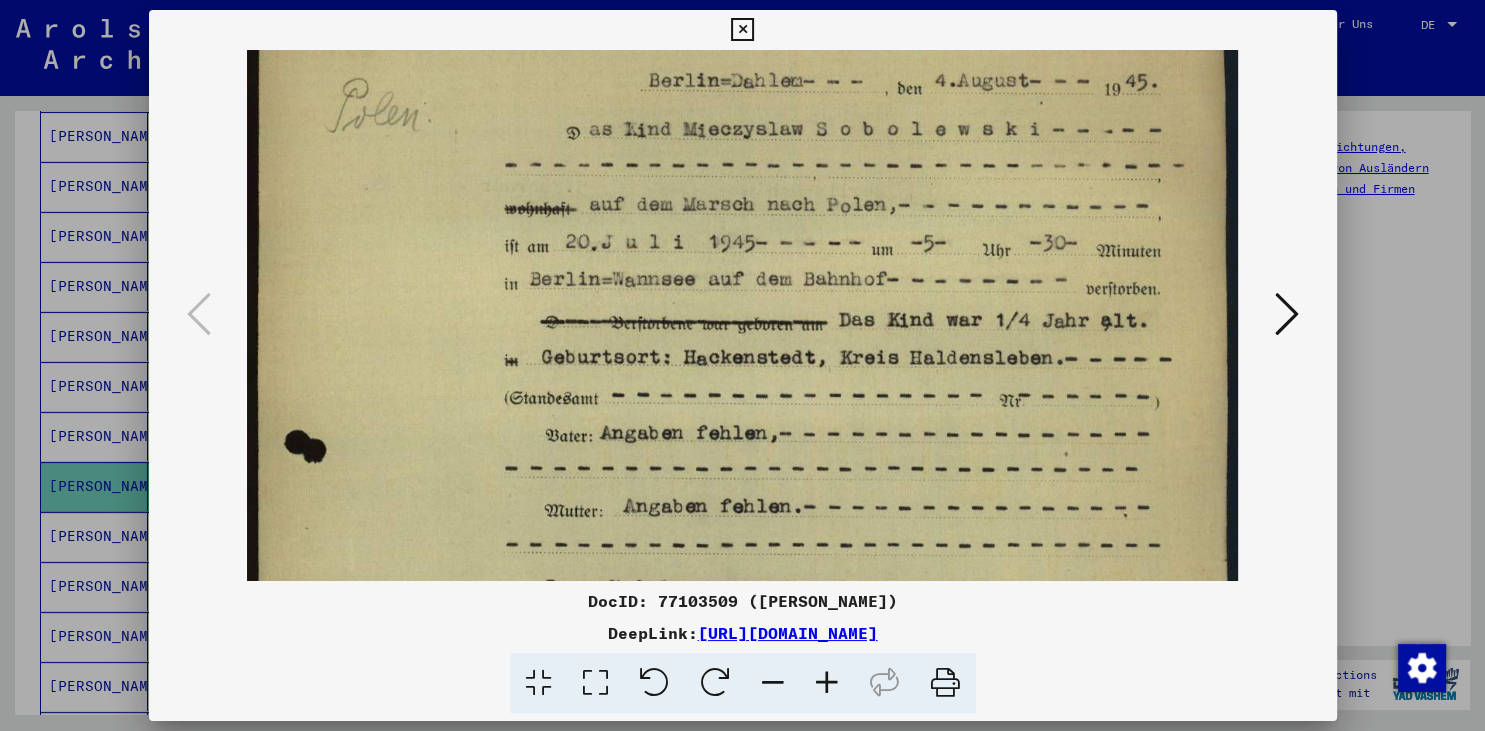 scroll, scrollTop: 0, scrollLeft: 0, axis: both 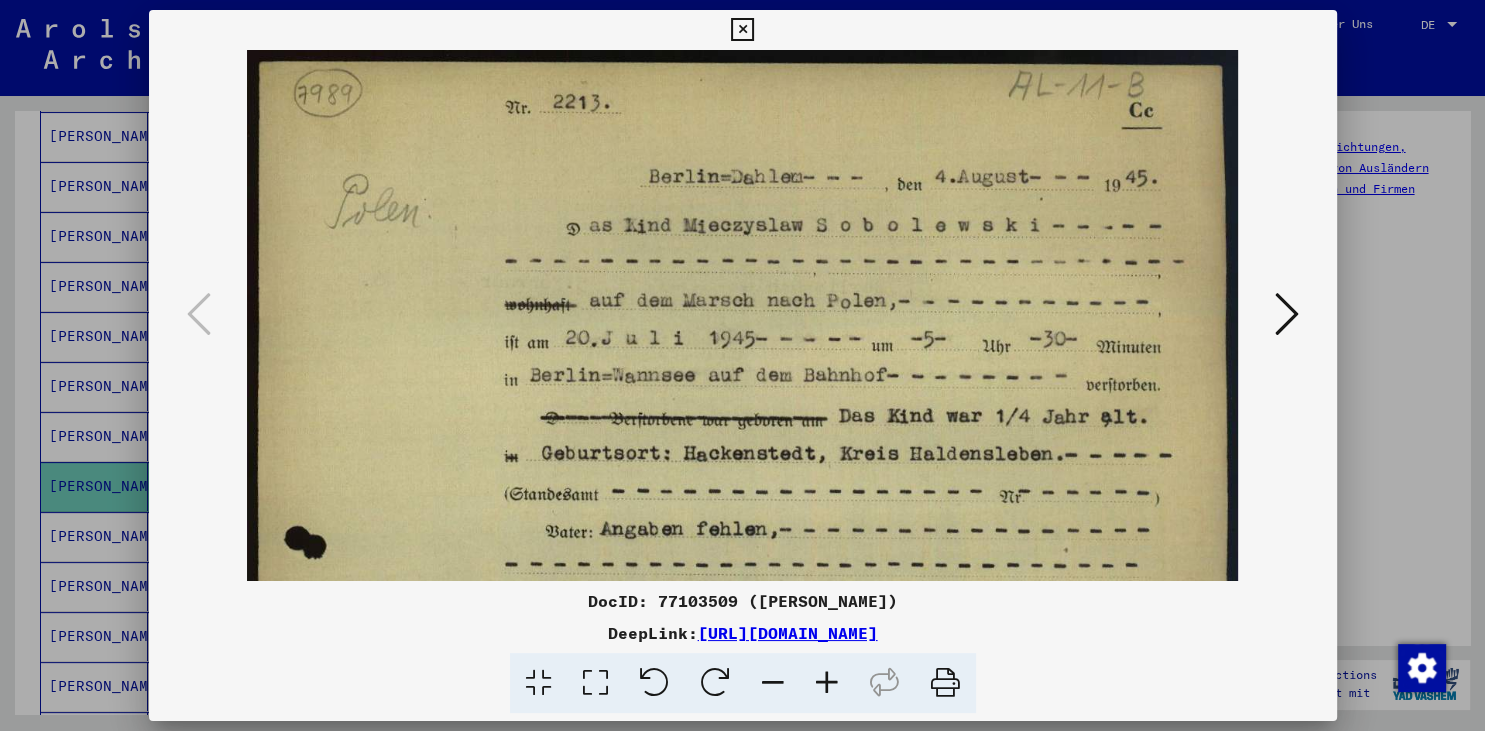 drag, startPoint x: 818, startPoint y: 102, endPoint x: 802, endPoint y: 260, distance: 158.80806 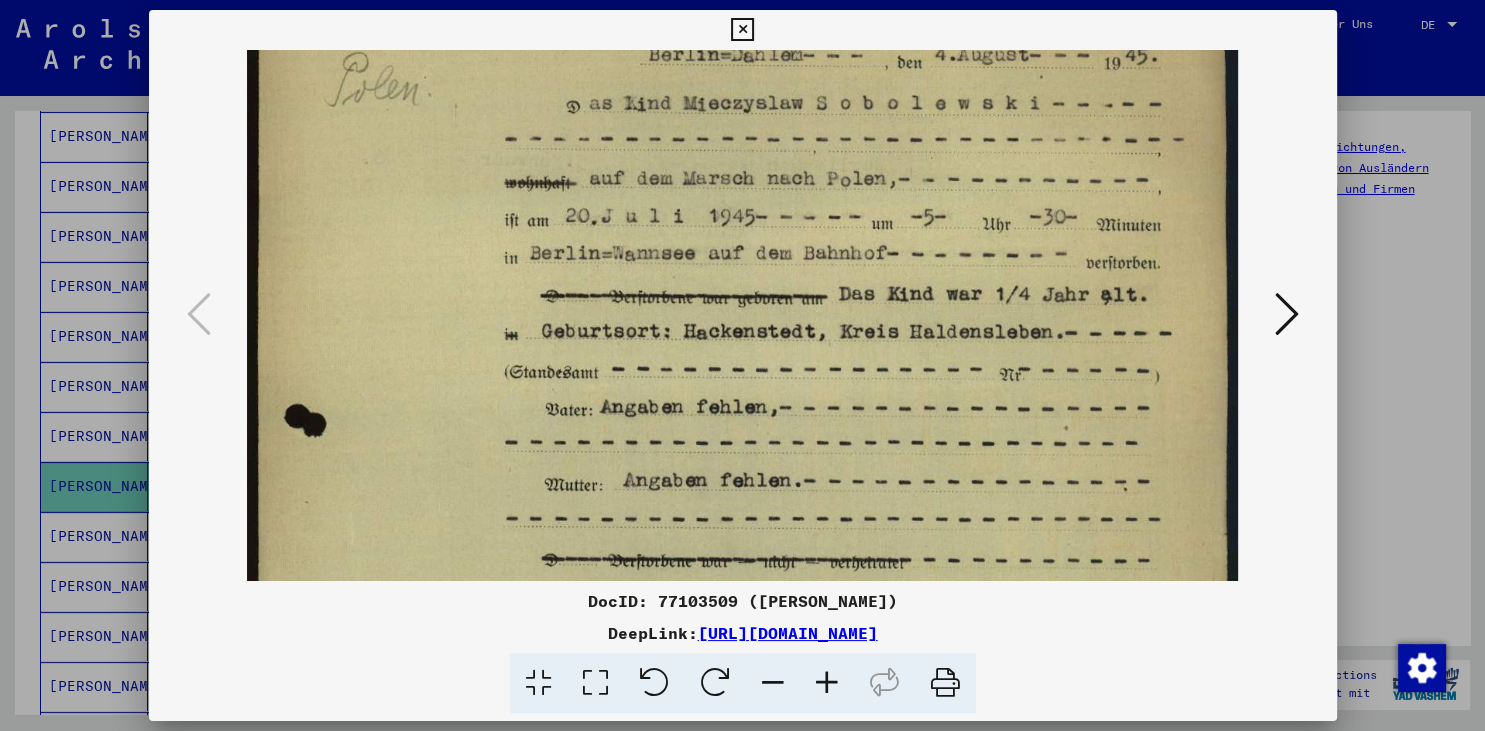 scroll, scrollTop: 125, scrollLeft: 0, axis: vertical 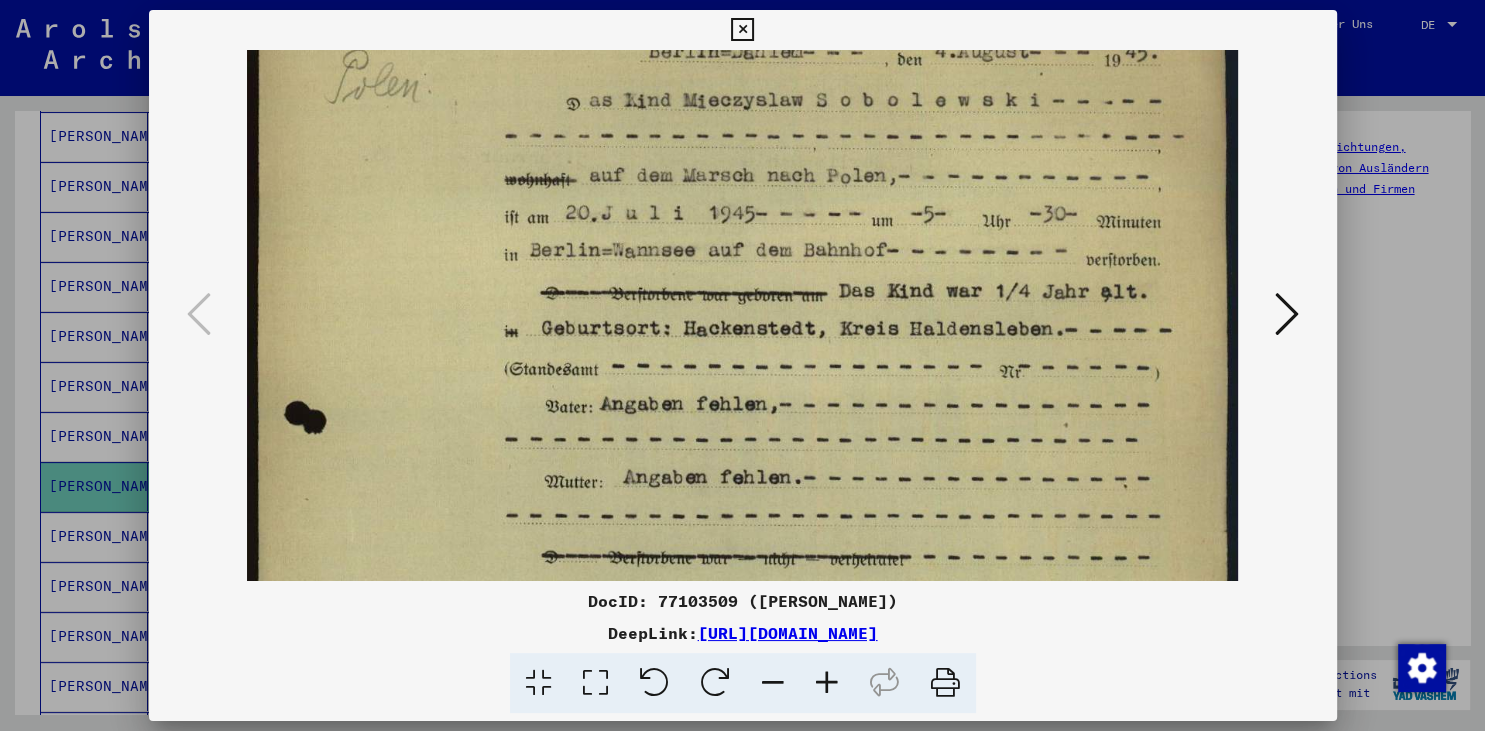drag, startPoint x: 794, startPoint y: 492, endPoint x: 768, endPoint y: 367, distance: 127.67537 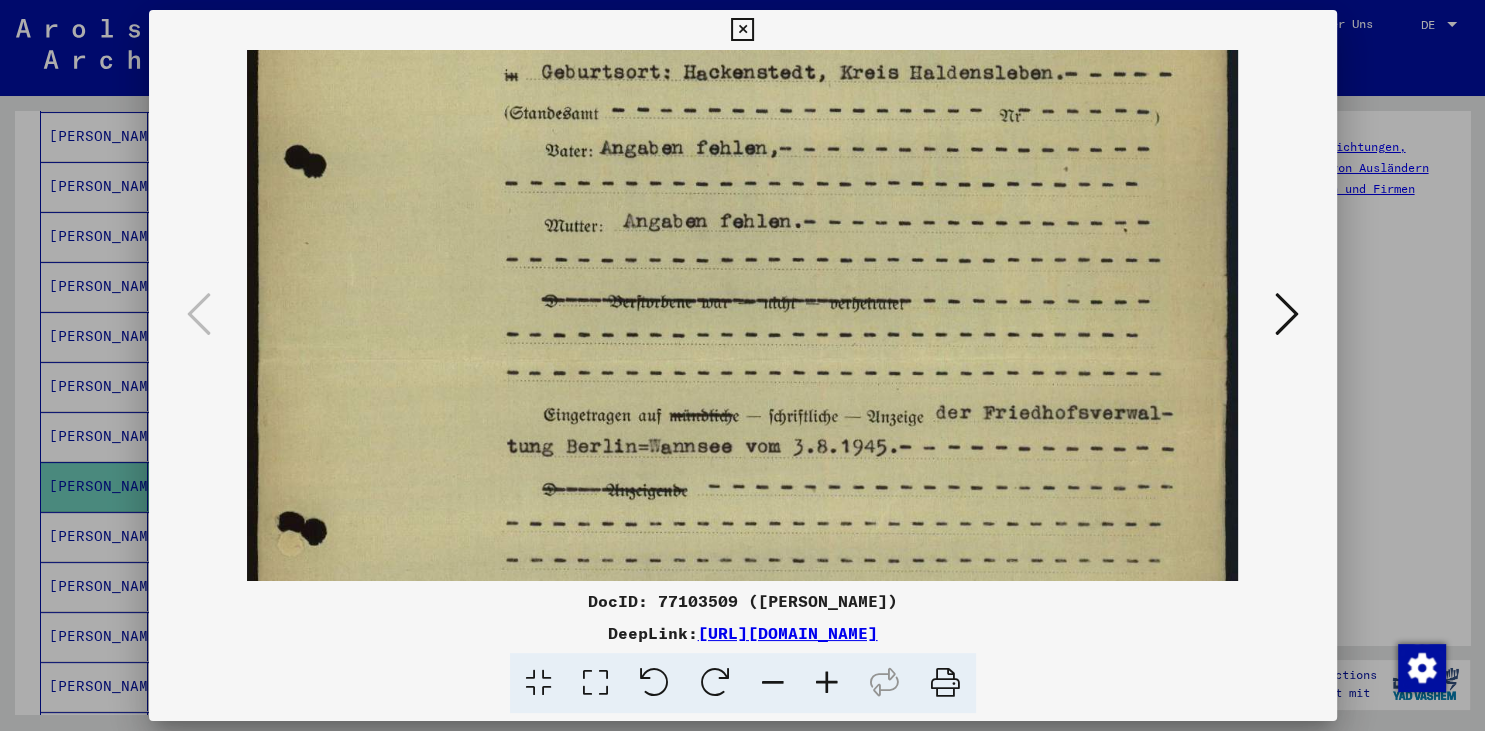 scroll, scrollTop: 382, scrollLeft: 0, axis: vertical 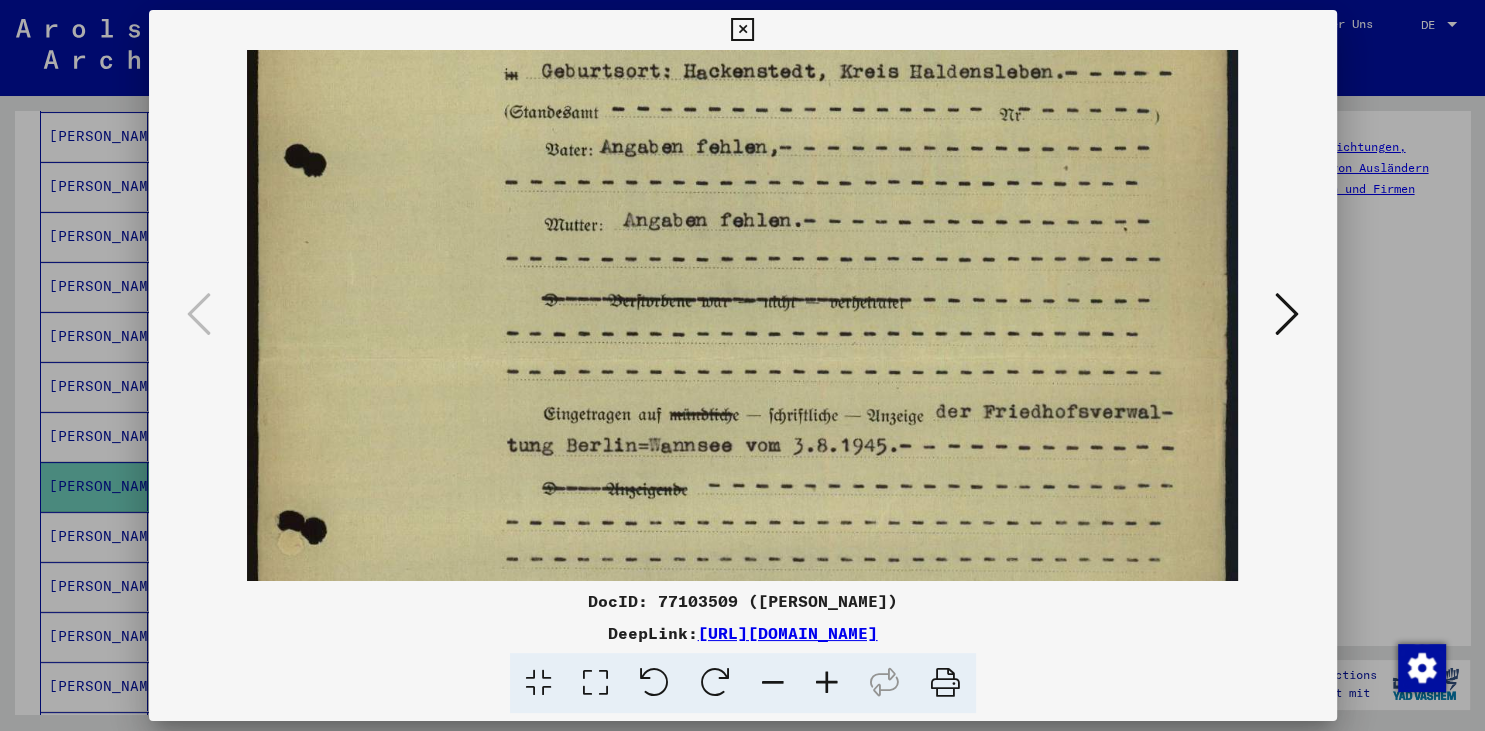 drag, startPoint x: 738, startPoint y: 438, endPoint x: 718, endPoint y: 181, distance: 257.77704 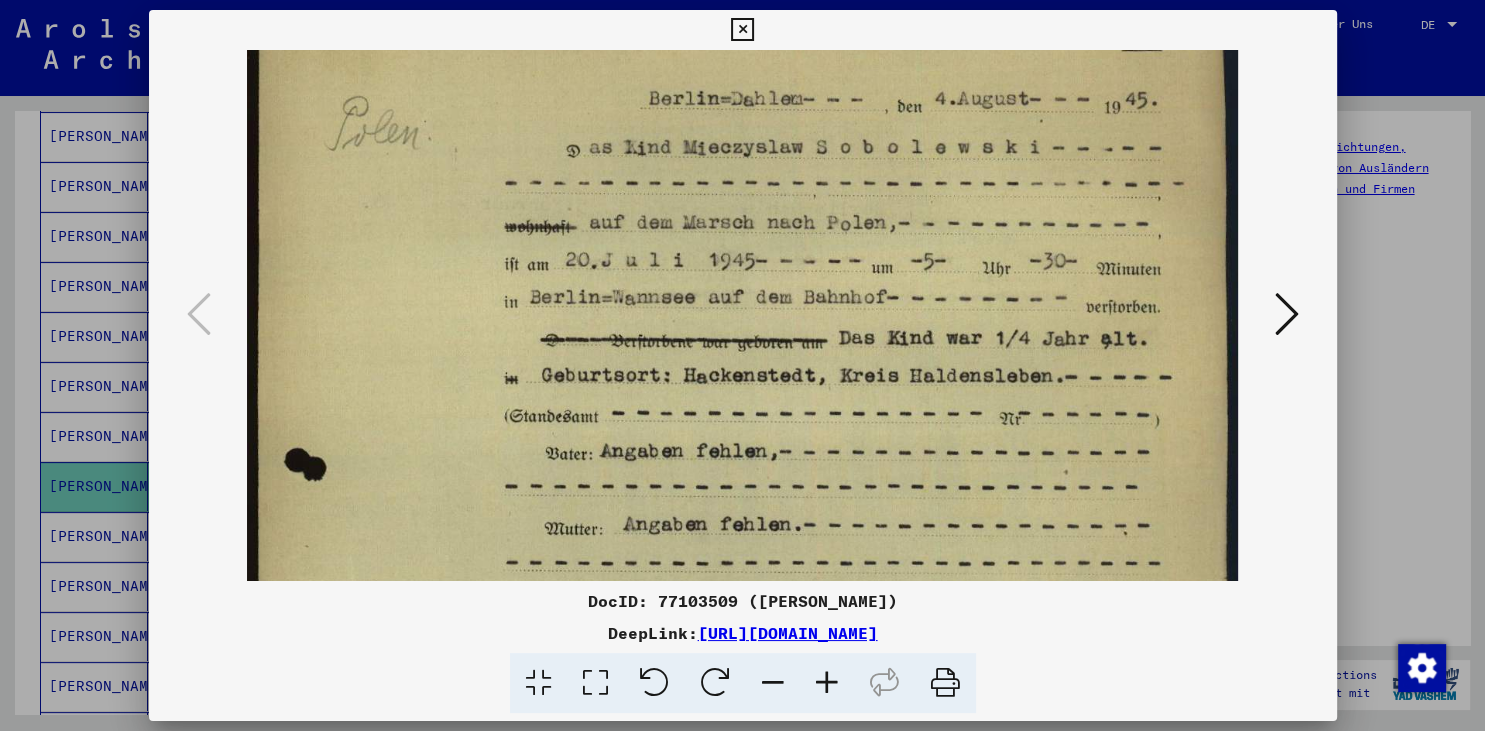 drag, startPoint x: 846, startPoint y: 180, endPoint x: 755, endPoint y: 482, distance: 315.4124 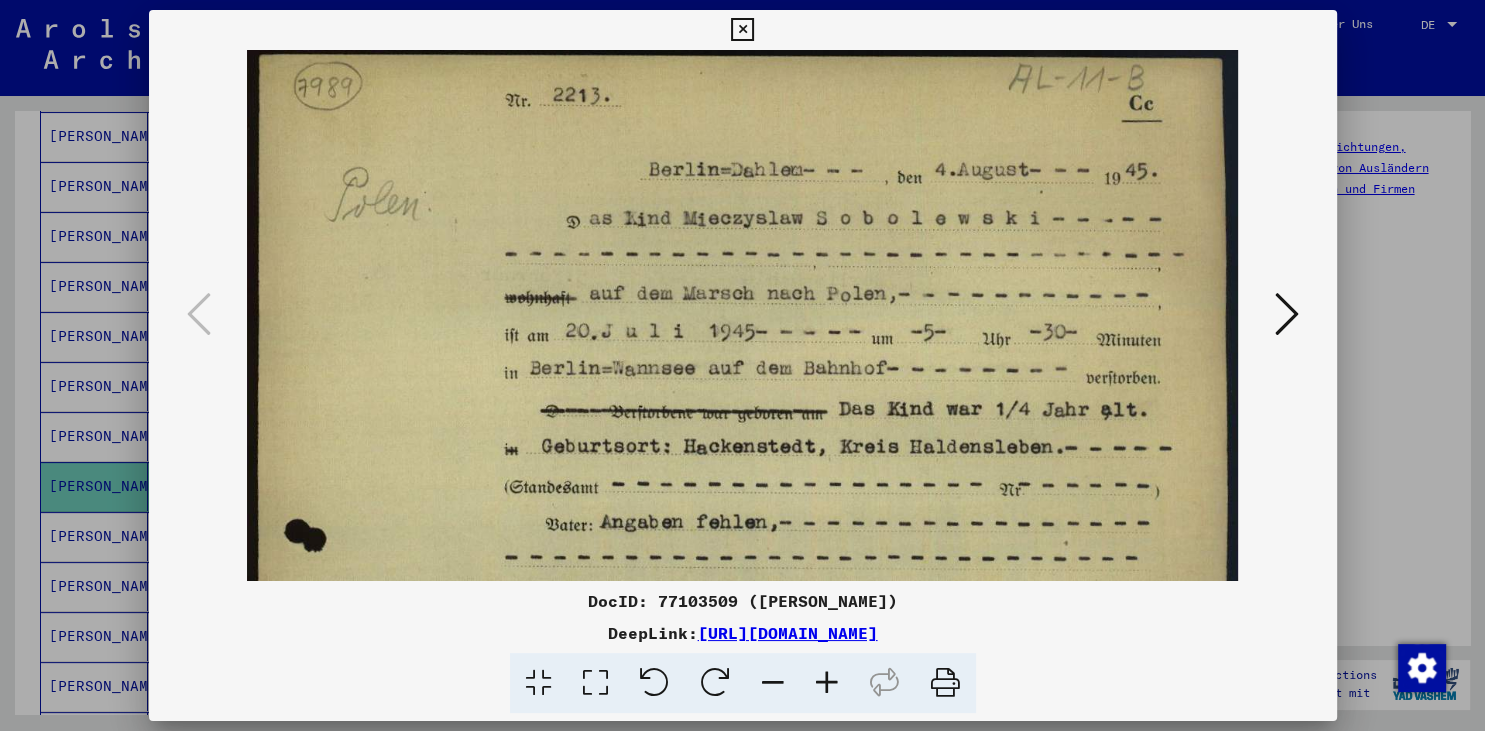 scroll, scrollTop: 0, scrollLeft: 0, axis: both 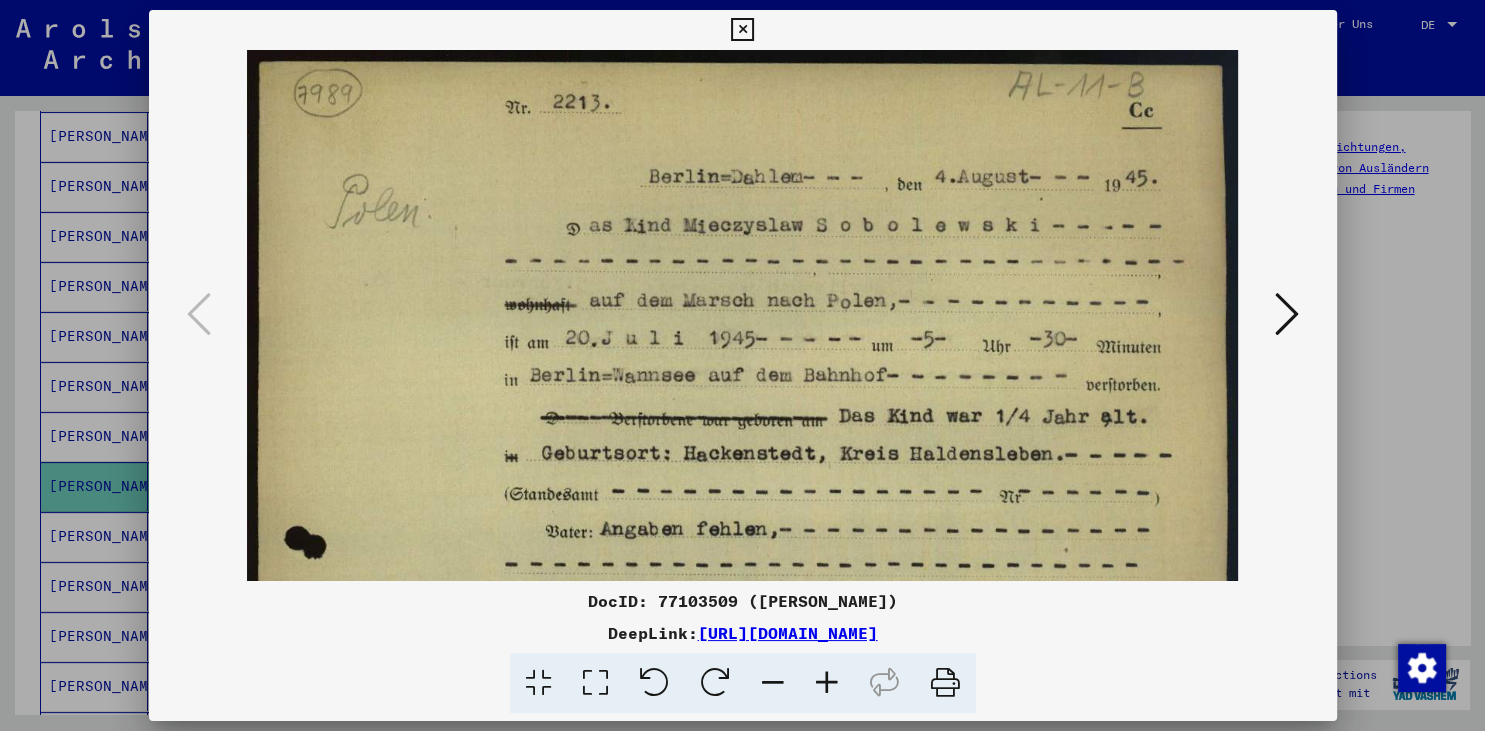 drag, startPoint x: 838, startPoint y: 329, endPoint x: 800, endPoint y: 439, distance: 116.37869 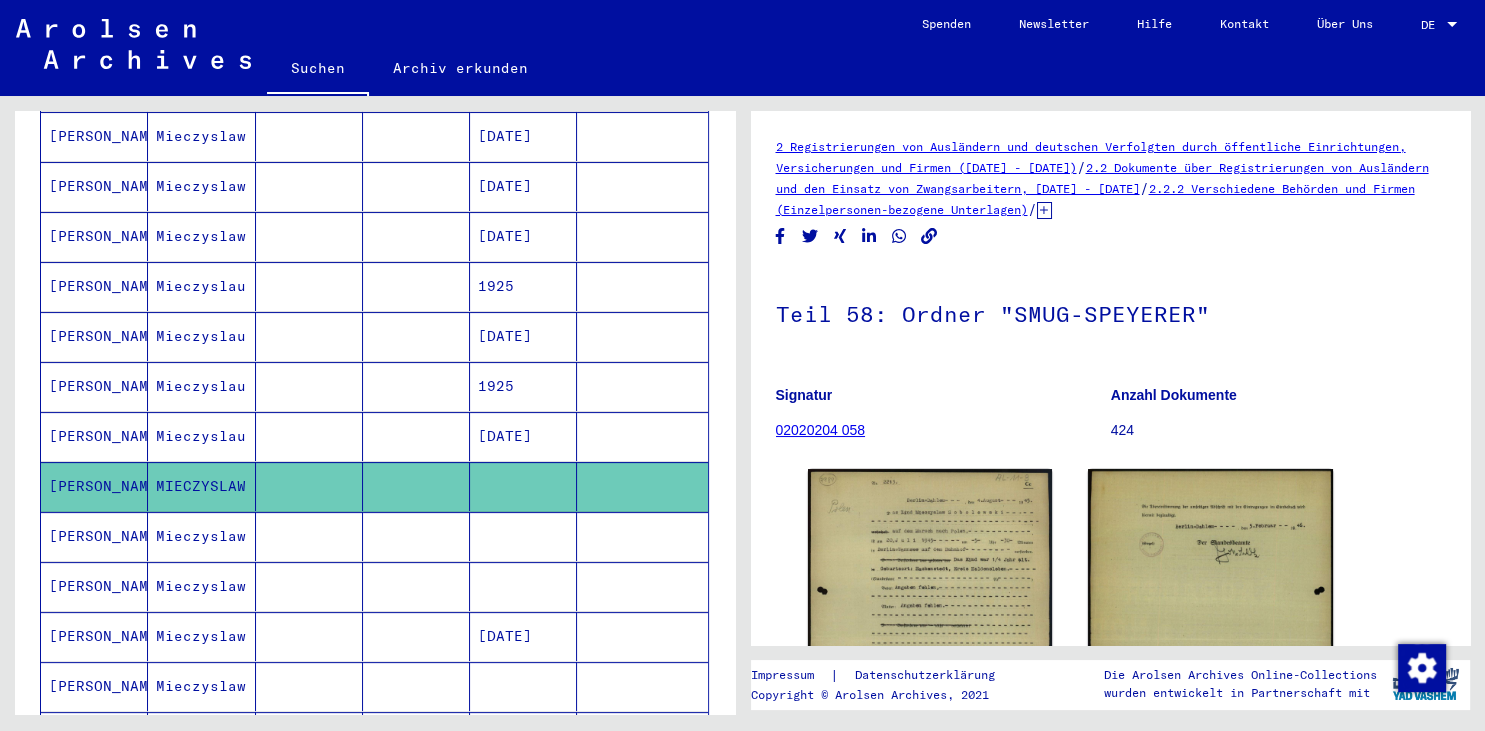 click on "Mieczyslaw" at bounding box center (201, 586) 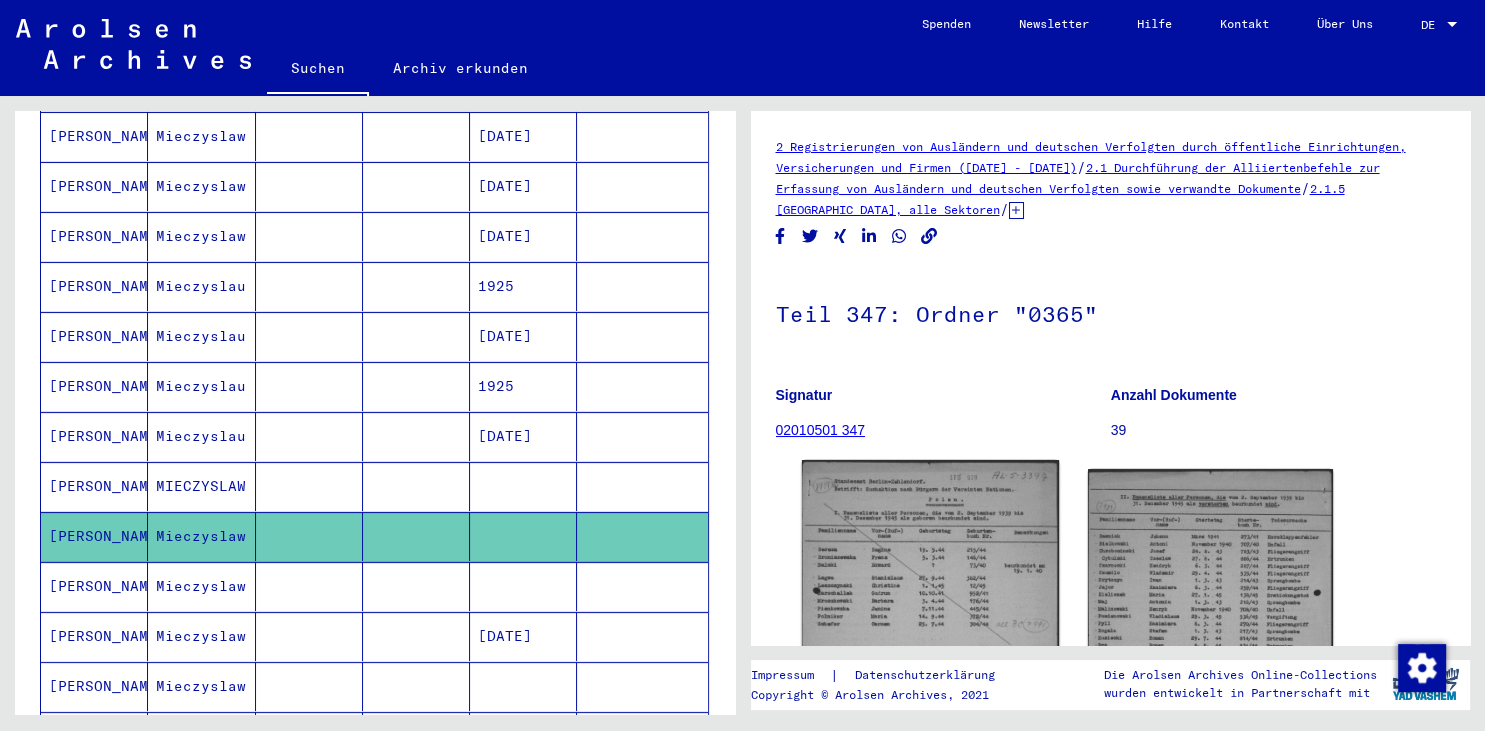 click 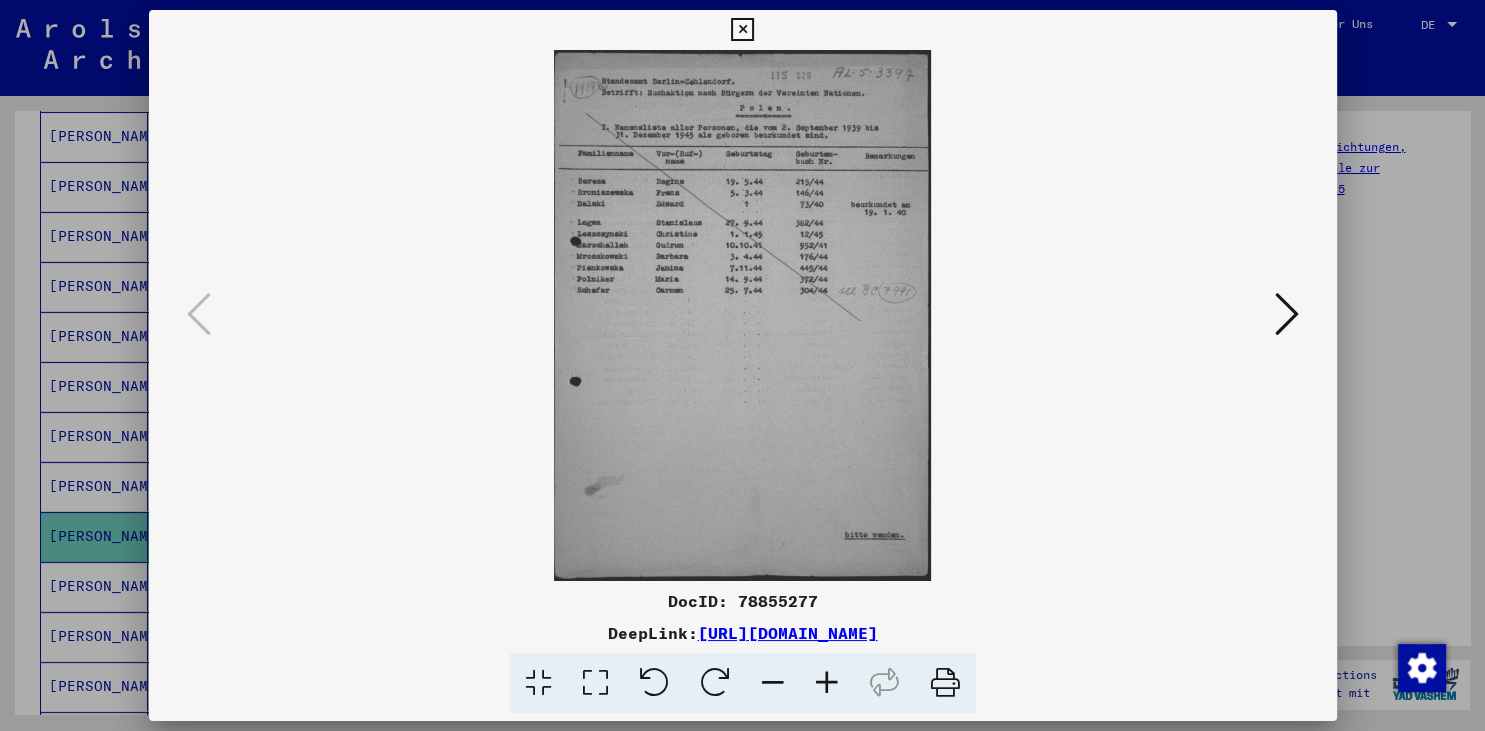 click at bounding box center [827, 683] 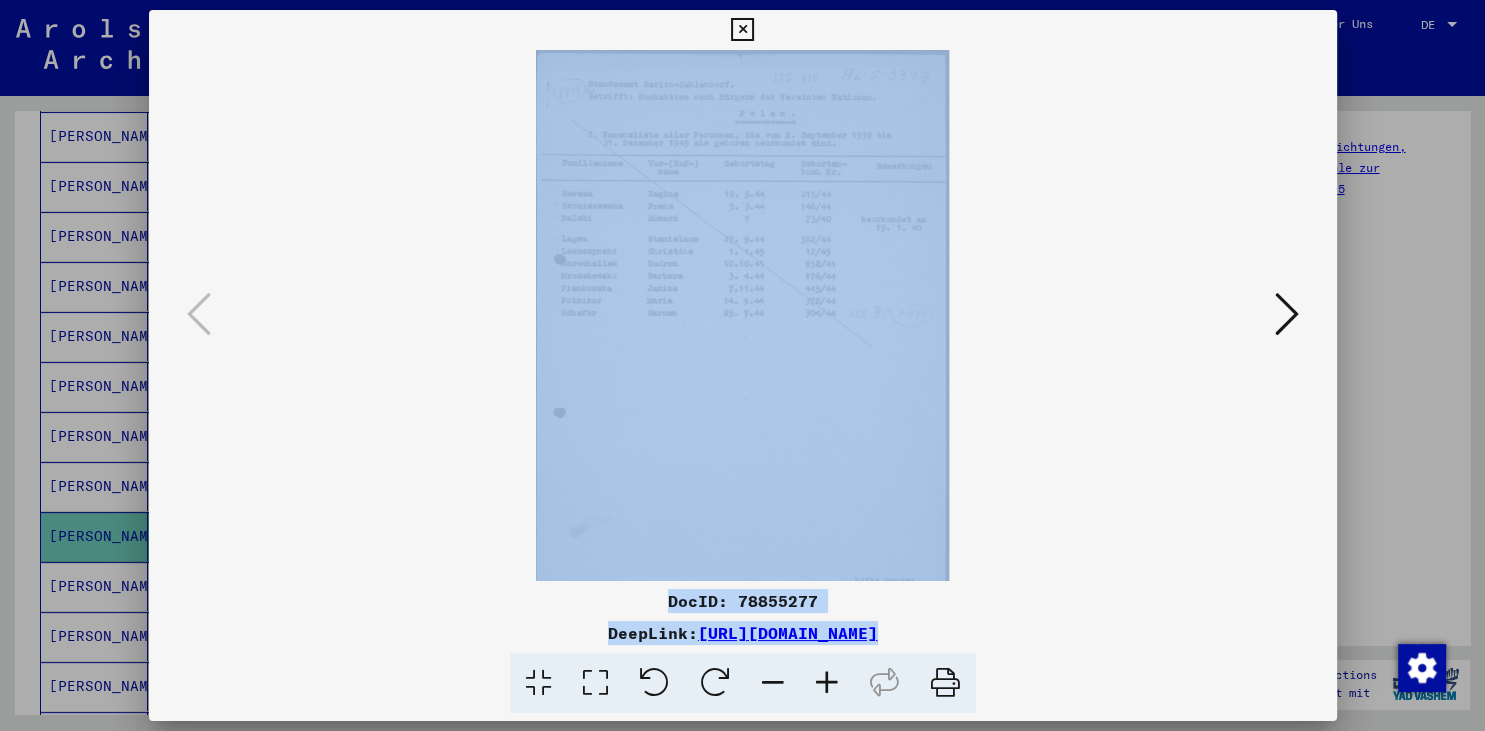 click at bounding box center [827, 683] 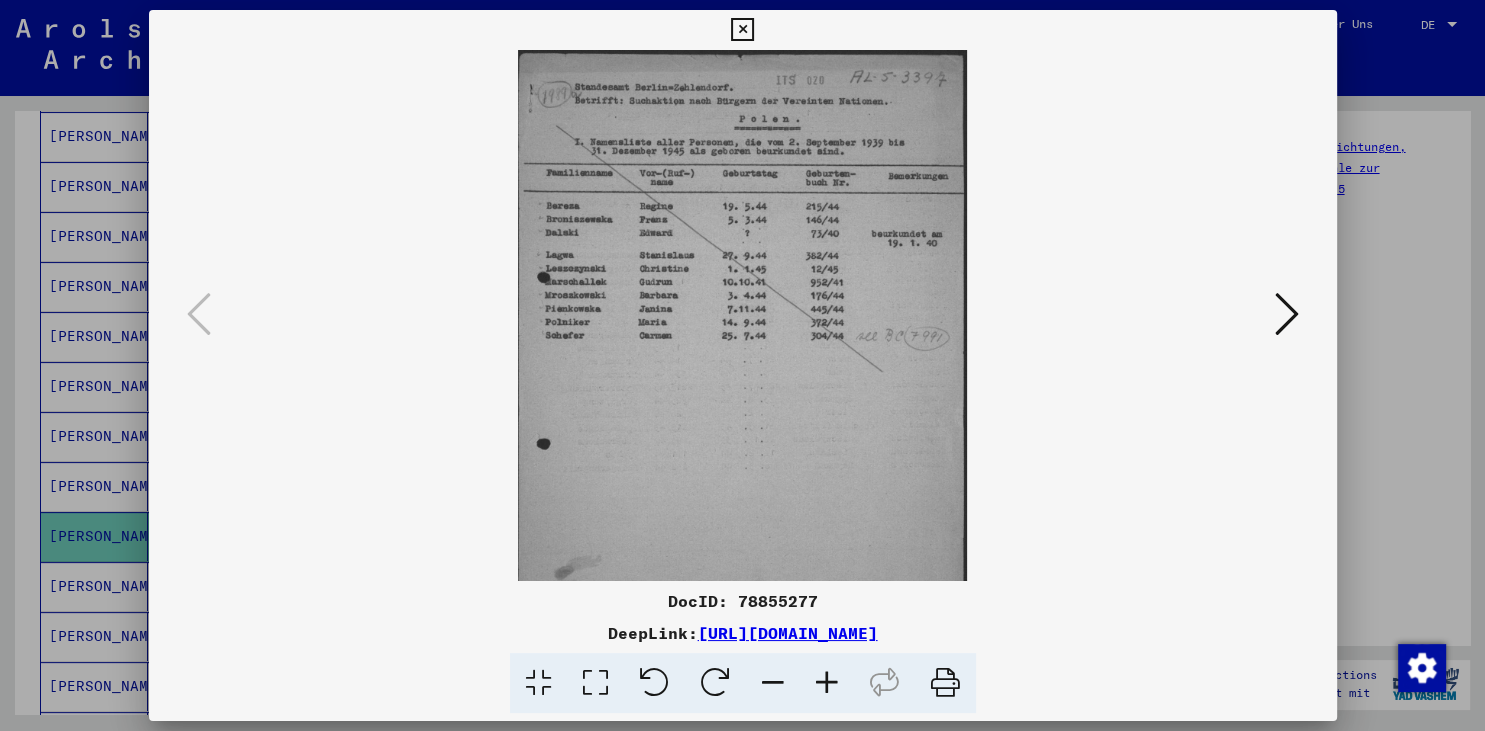 click at bounding box center [827, 683] 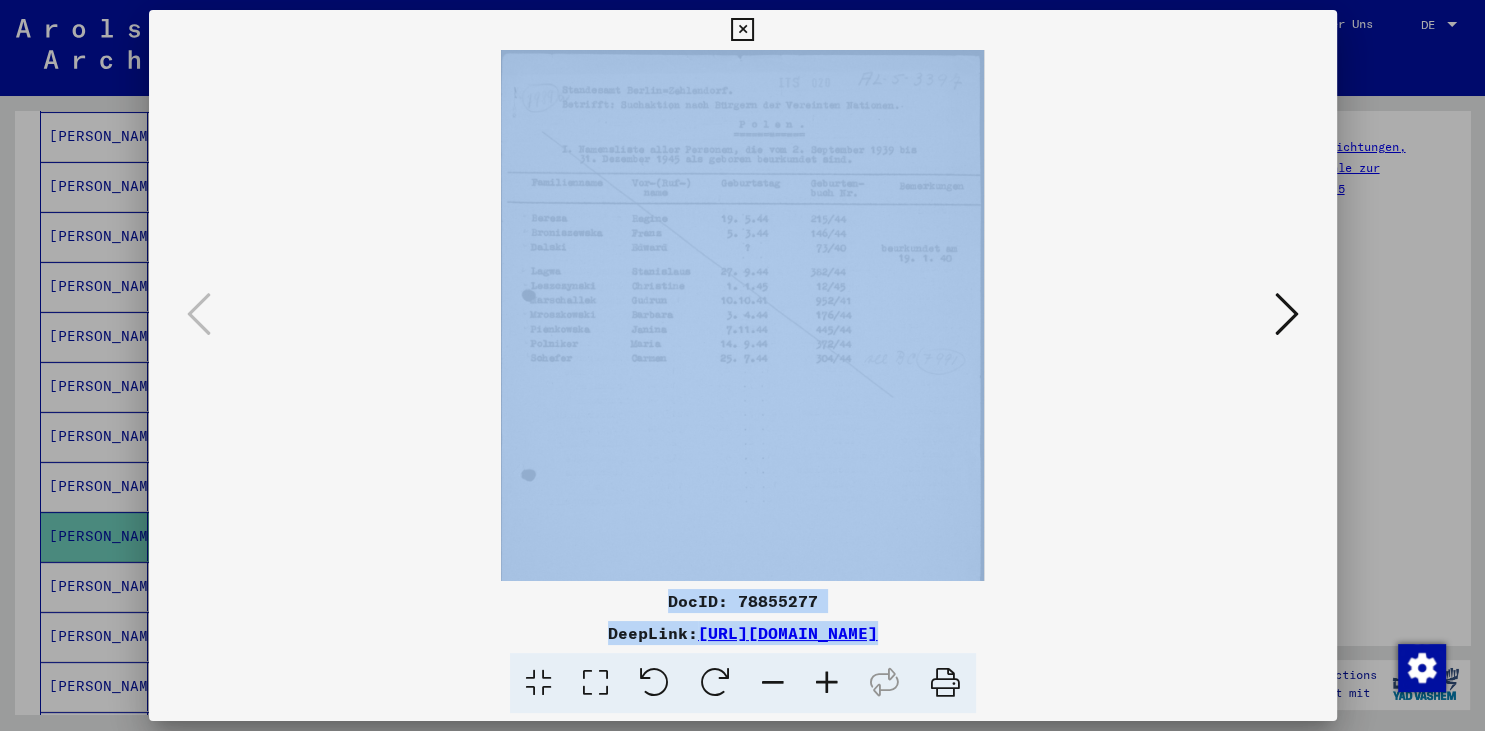 click at bounding box center (827, 683) 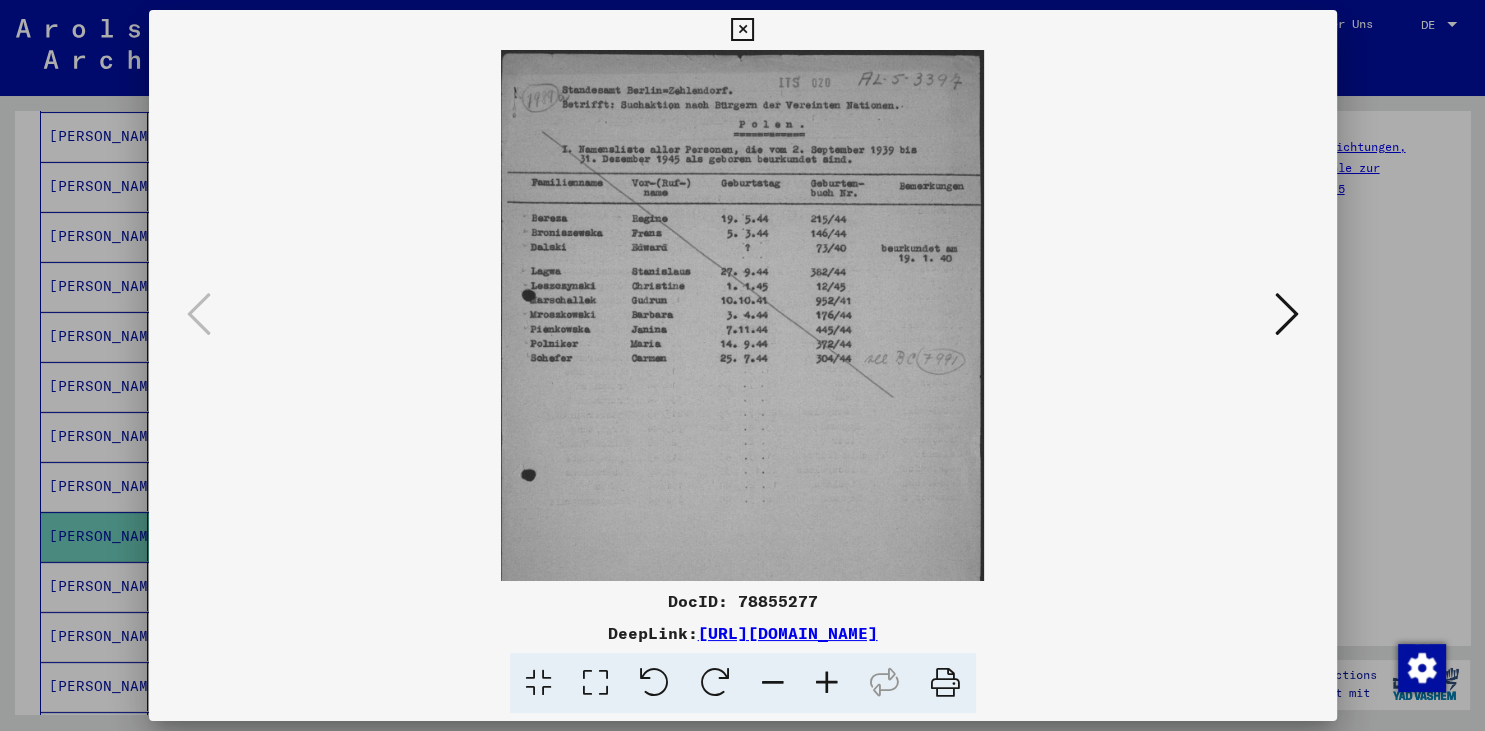 click at bounding box center (827, 683) 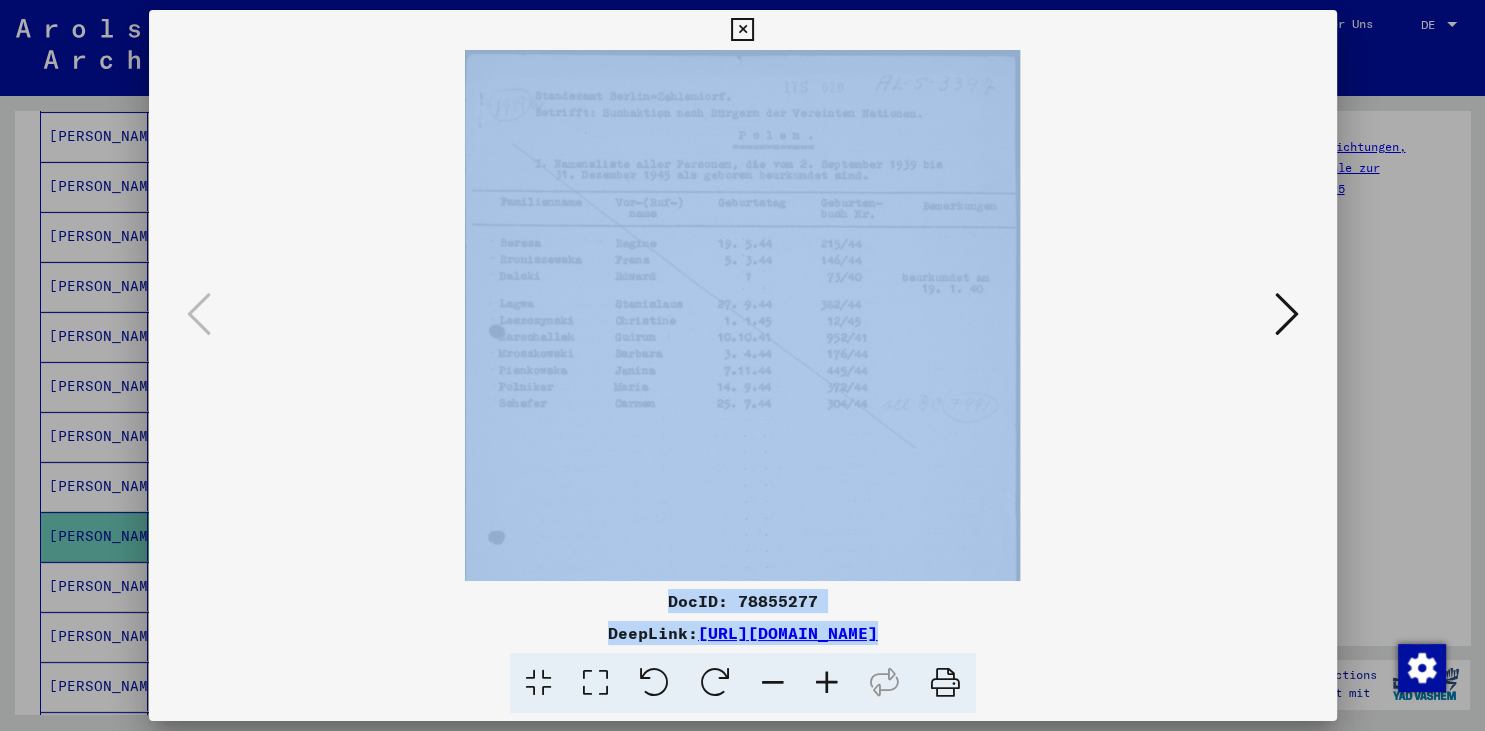 click at bounding box center (827, 683) 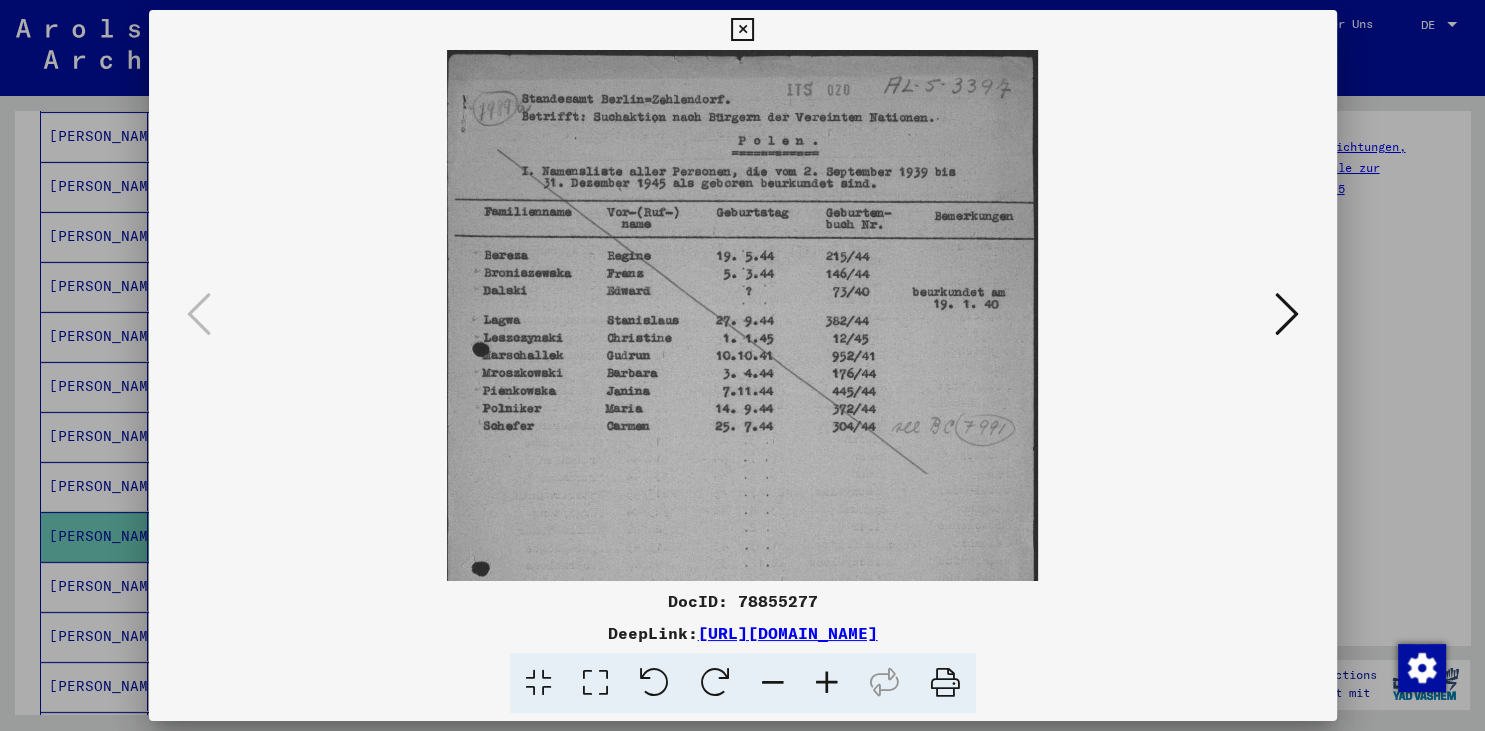 click at bounding box center [827, 683] 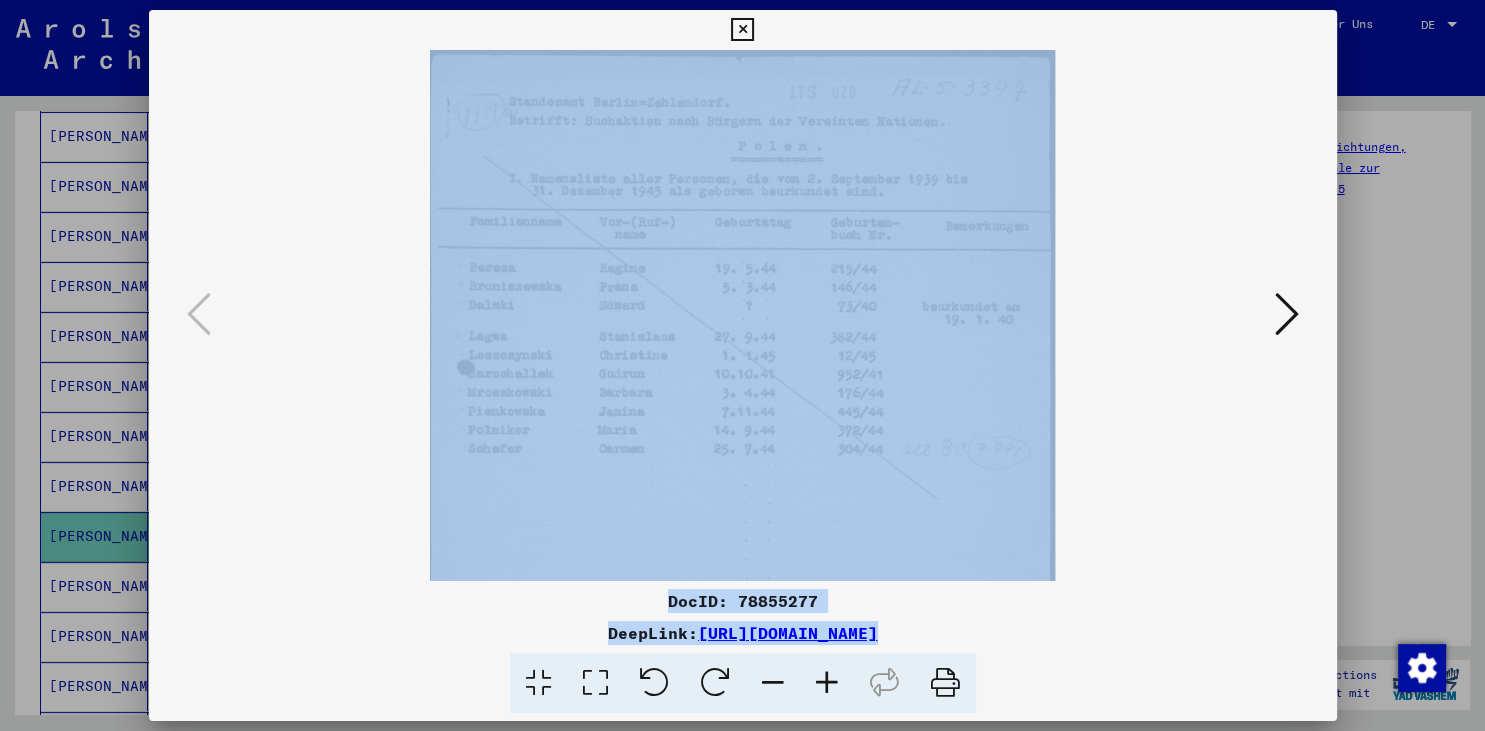 click at bounding box center [827, 683] 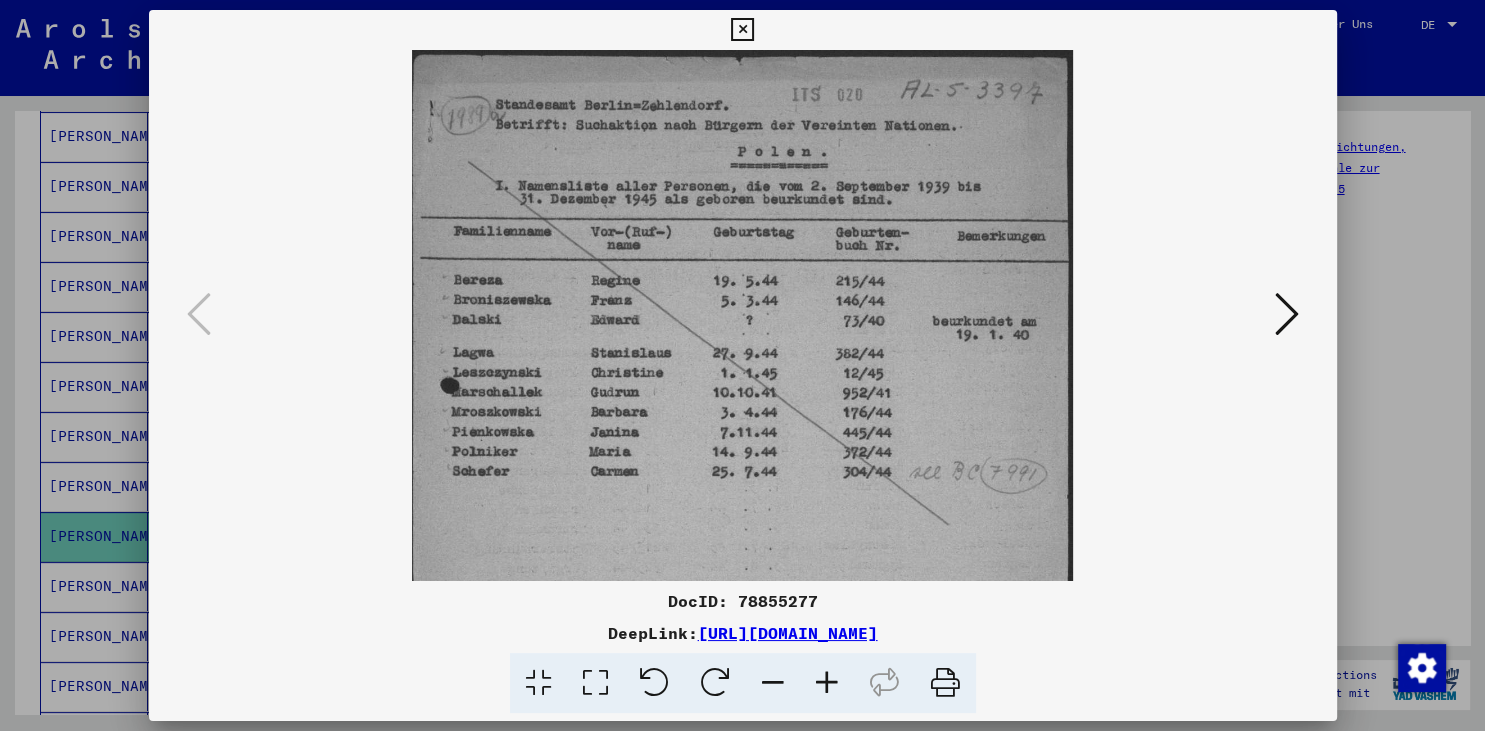 click at bounding box center (827, 683) 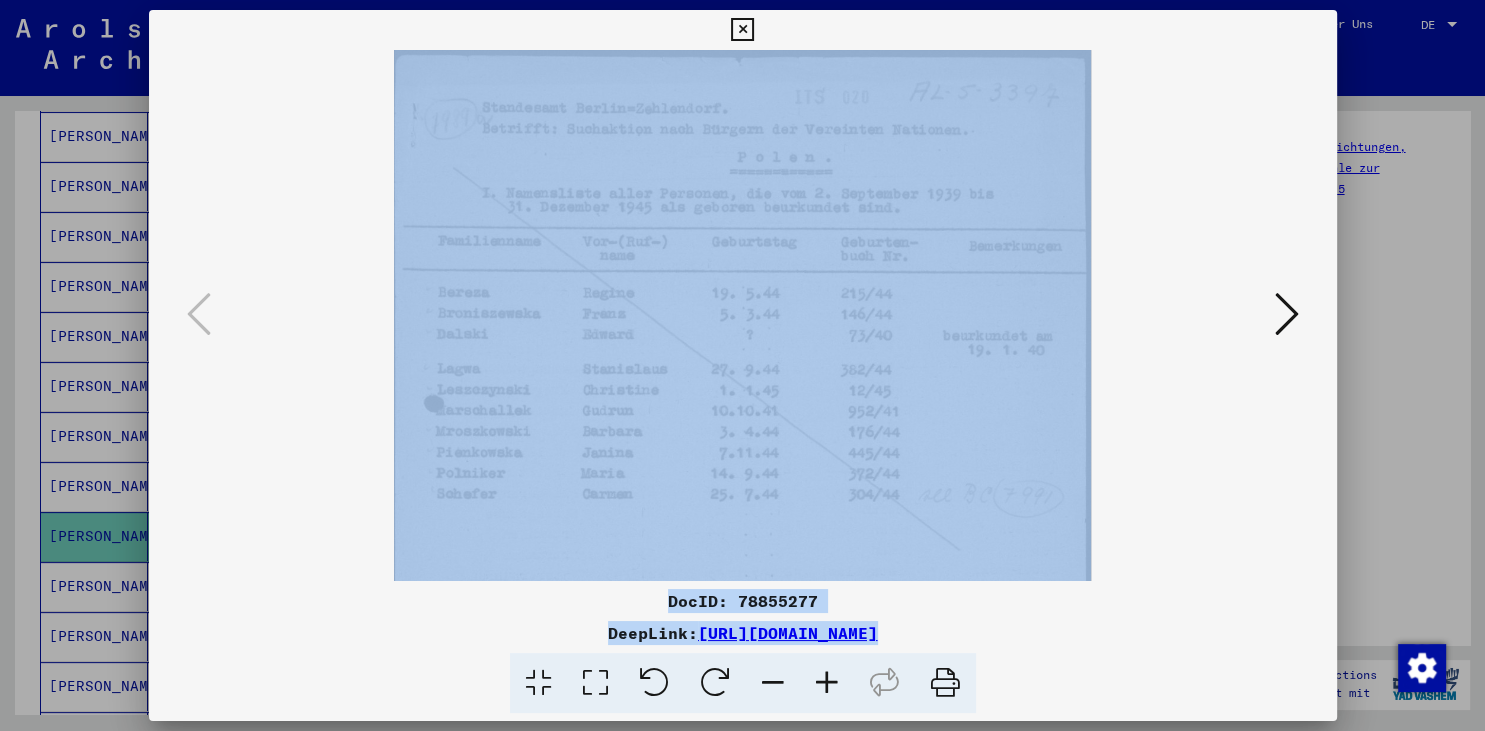 click at bounding box center (827, 683) 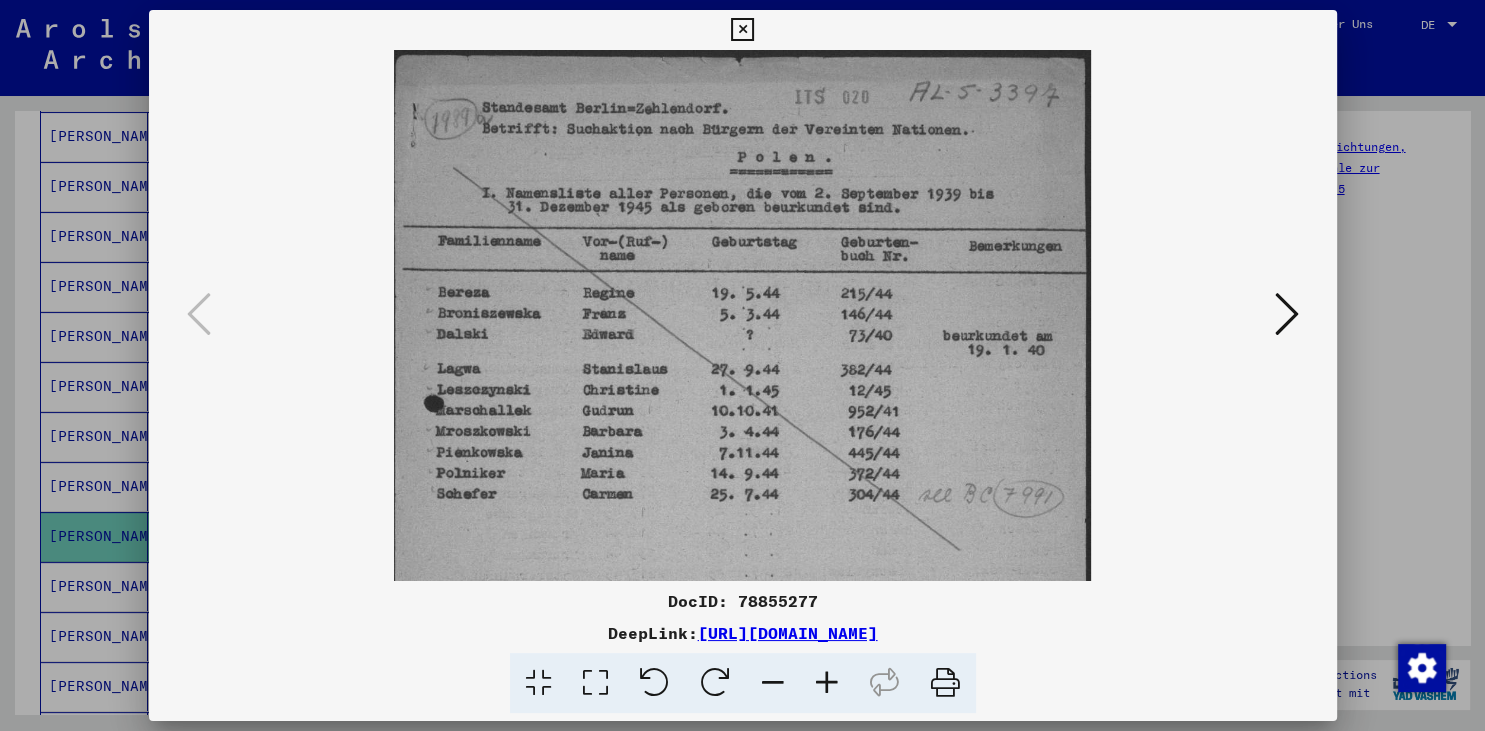 click at bounding box center [827, 683] 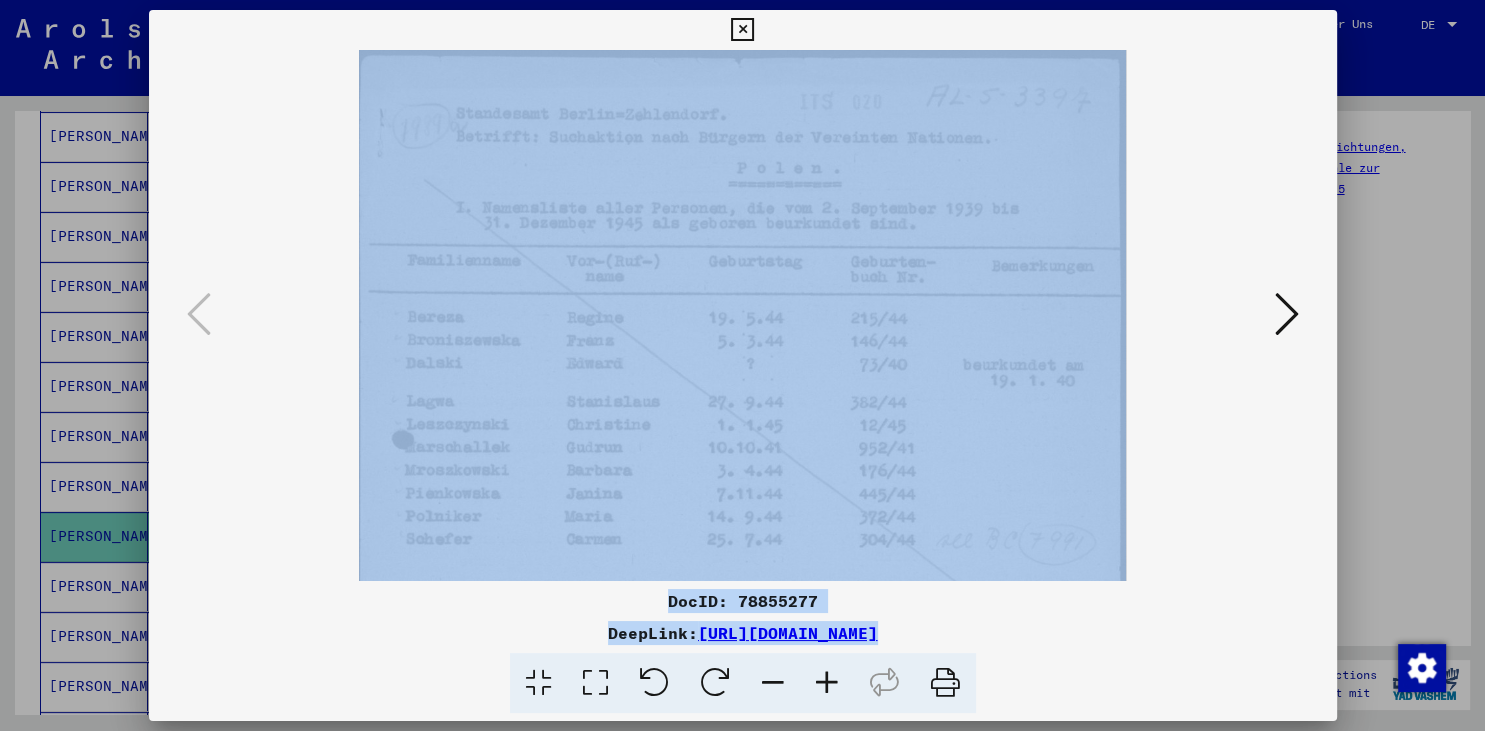 click at bounding box center (827, 683) 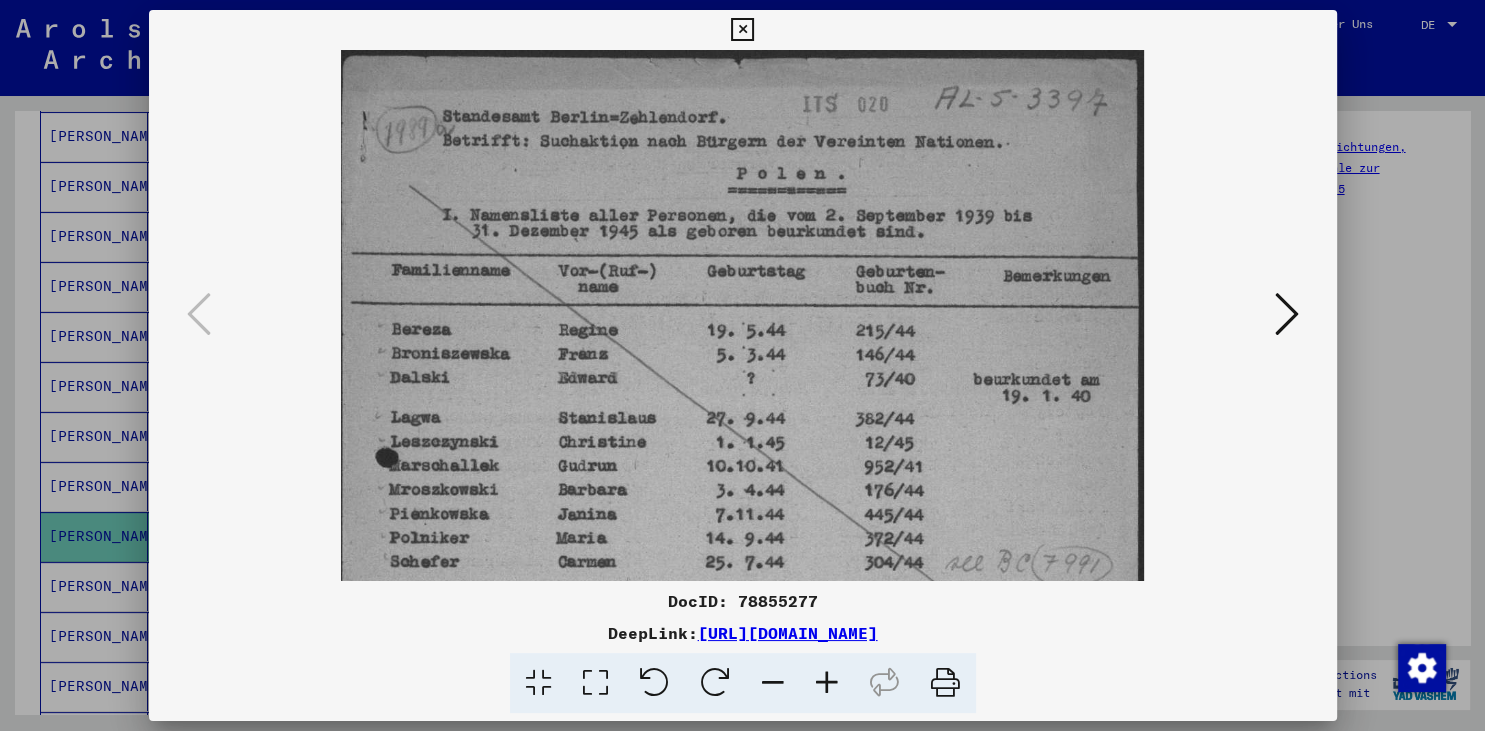 click at bounding box center [827, 683] 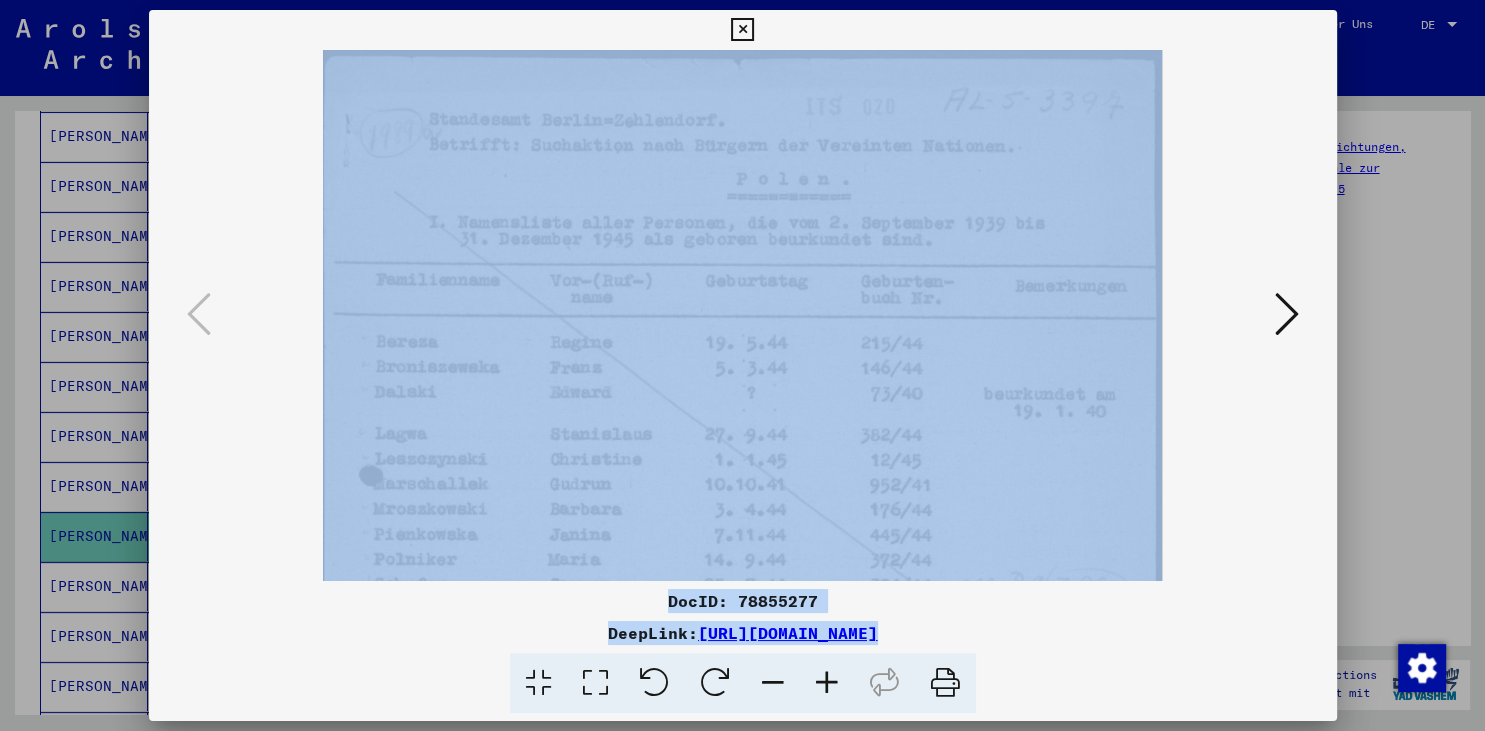 click at bounding box center [827, 683] 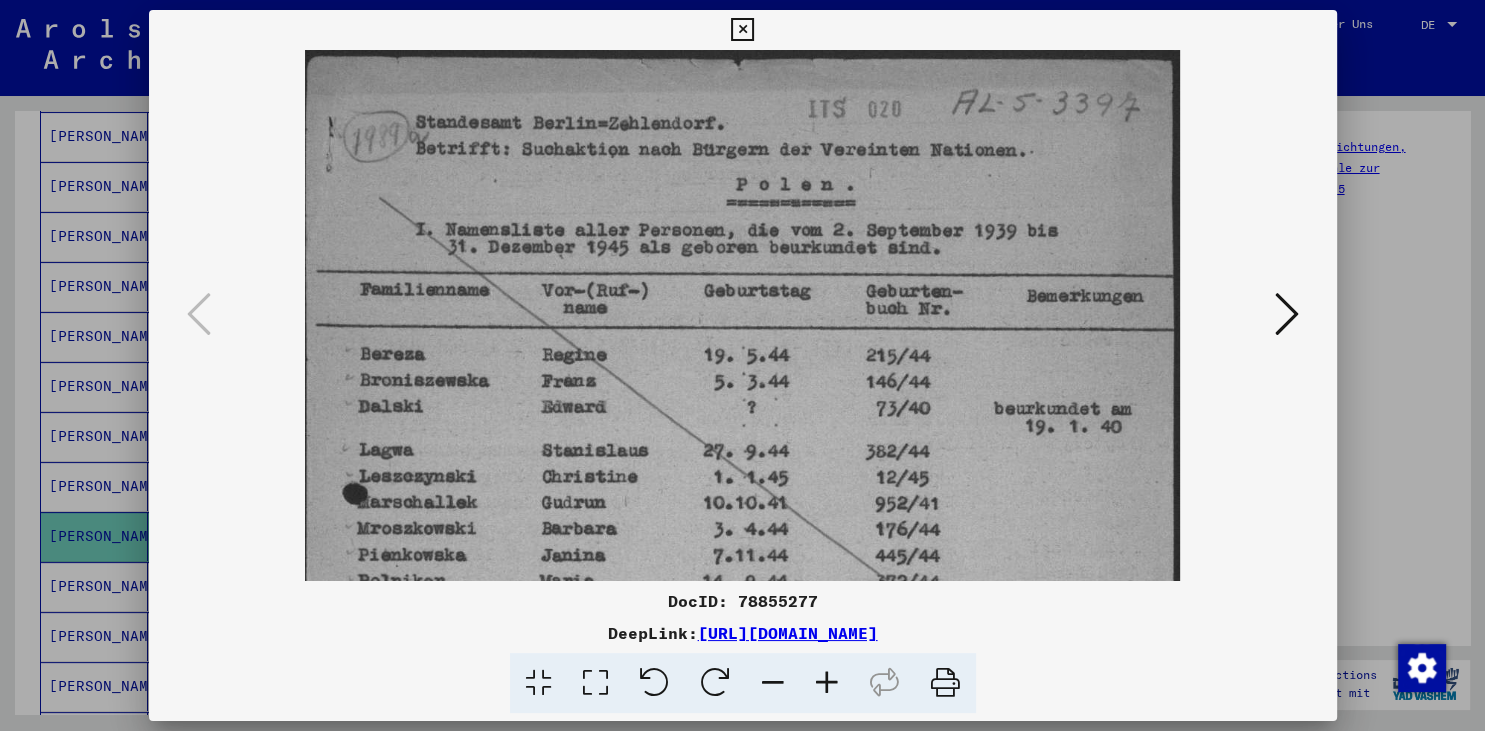 click at bounding box center [827, 683] 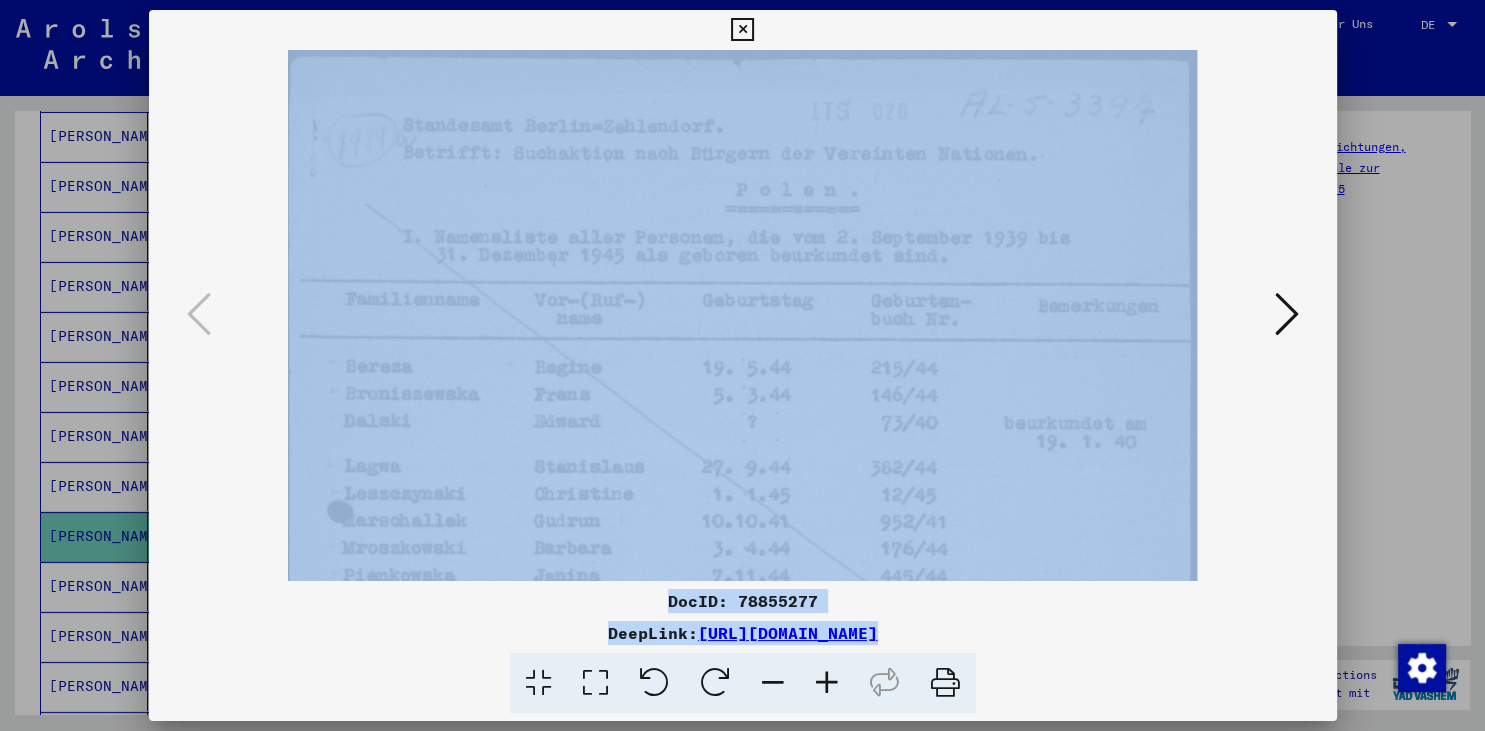 click at bounding box center (827, 683) 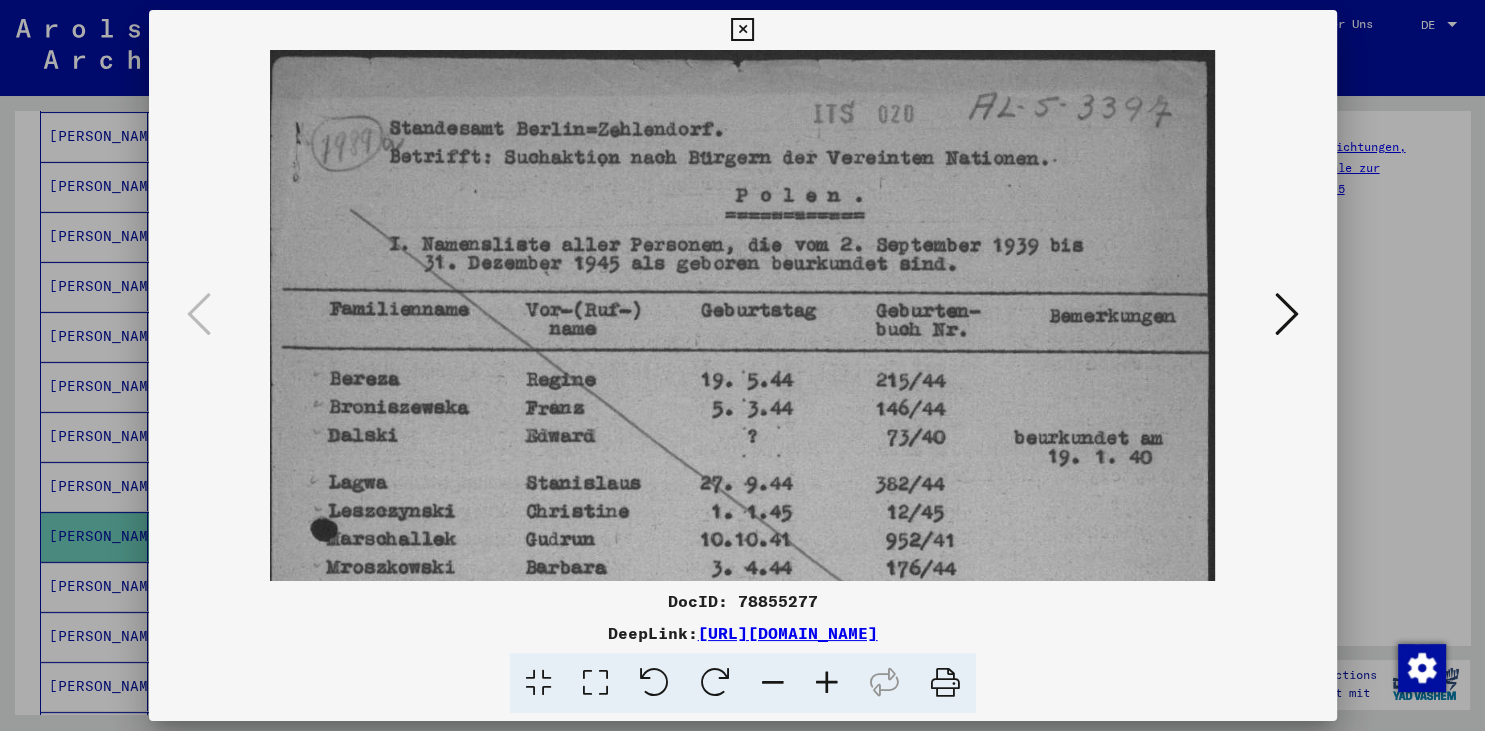 click at bounding box center [827, 683] 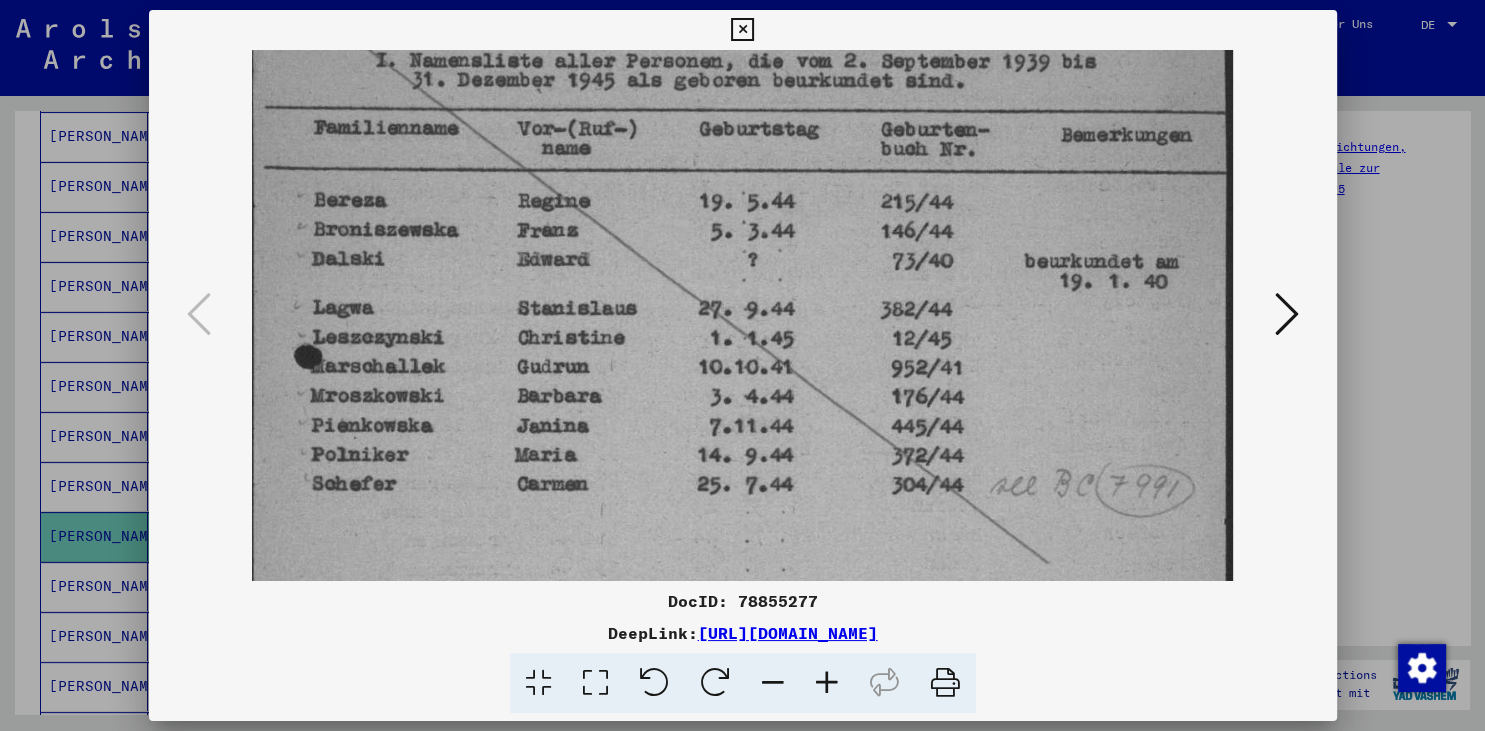scroll, scrollTop: 192, scrollLeft: 0, axis: vertical 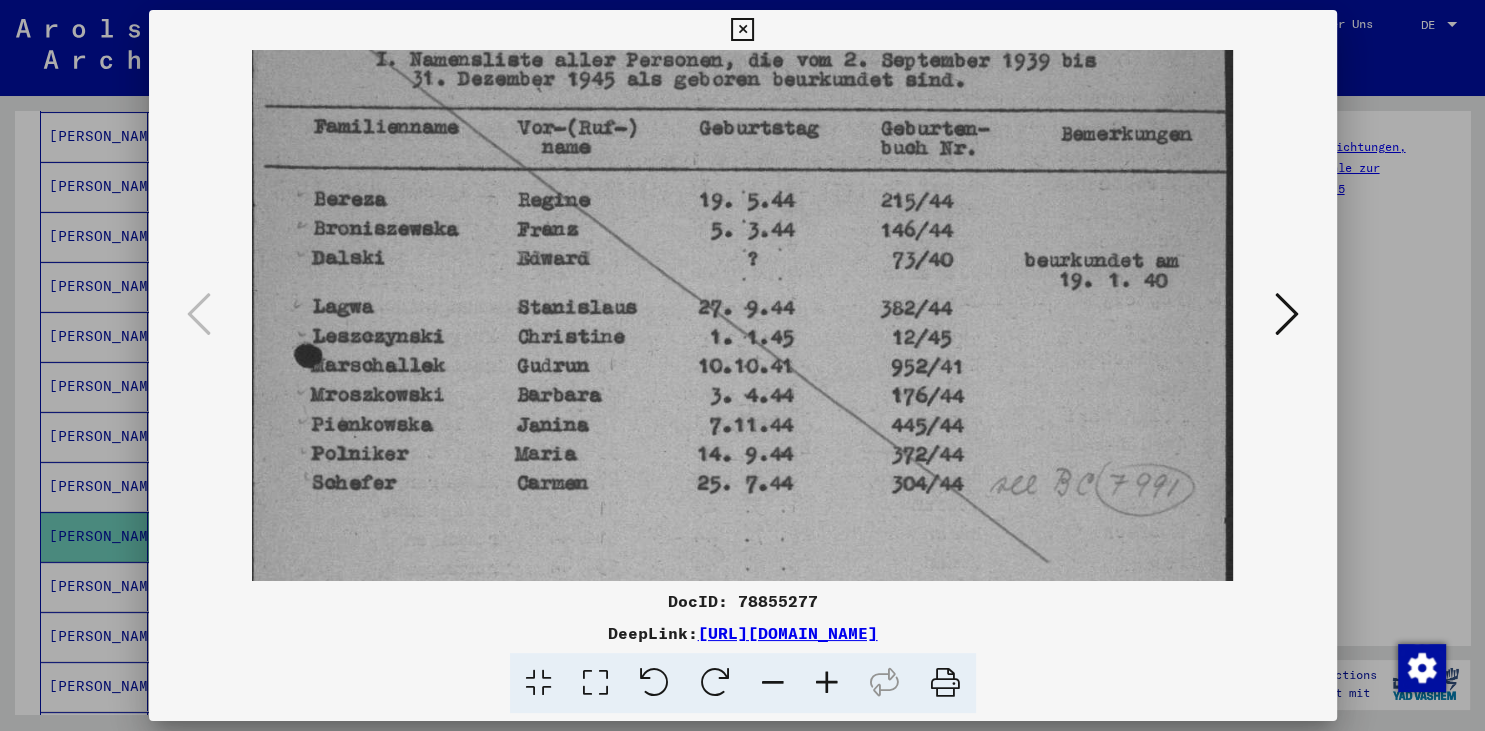 drag, startPoint x: 804, startPoint y: 477, endPoint x: 759, endPoint y: 285, distance: 197.20294 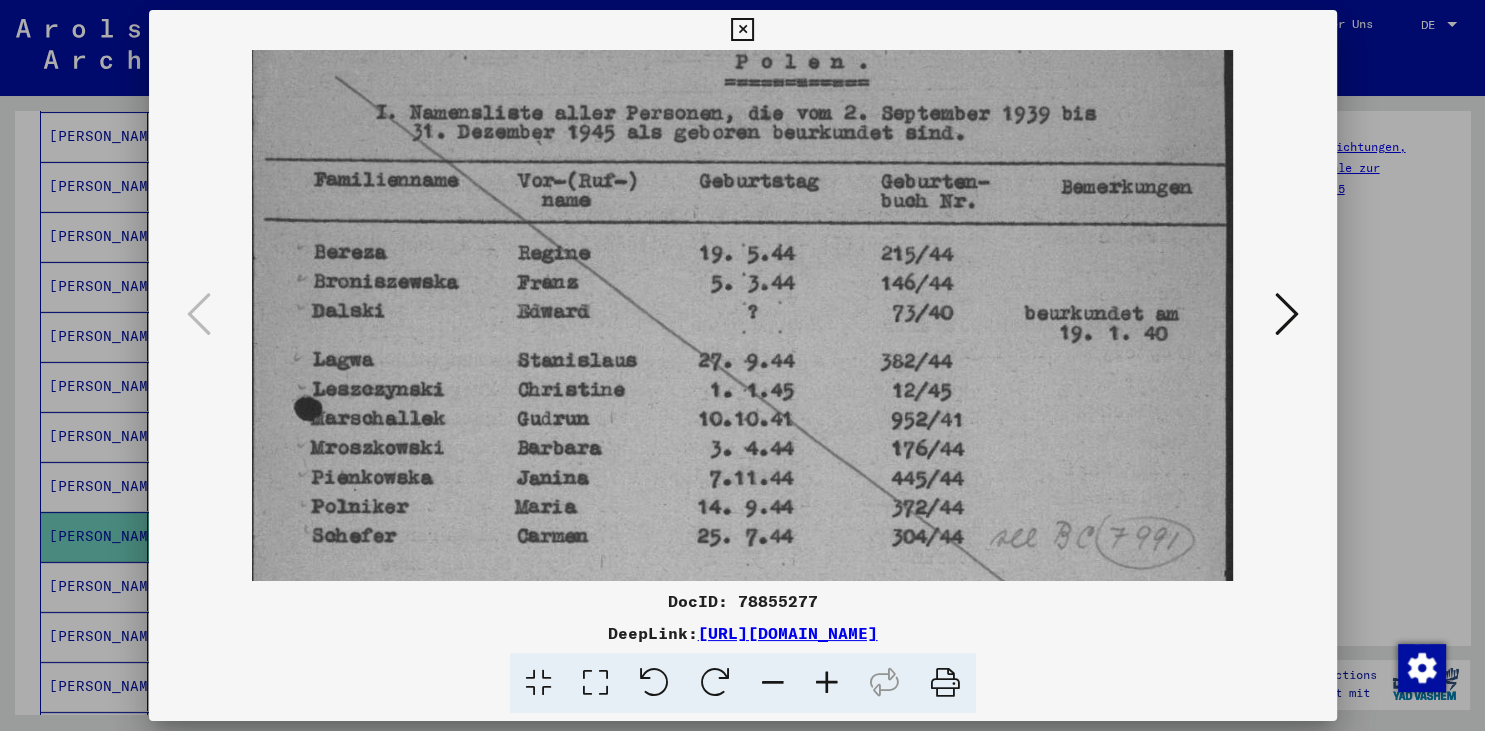 scroll, scrollTop: 138, scrollLeft: 0, axis: vertical 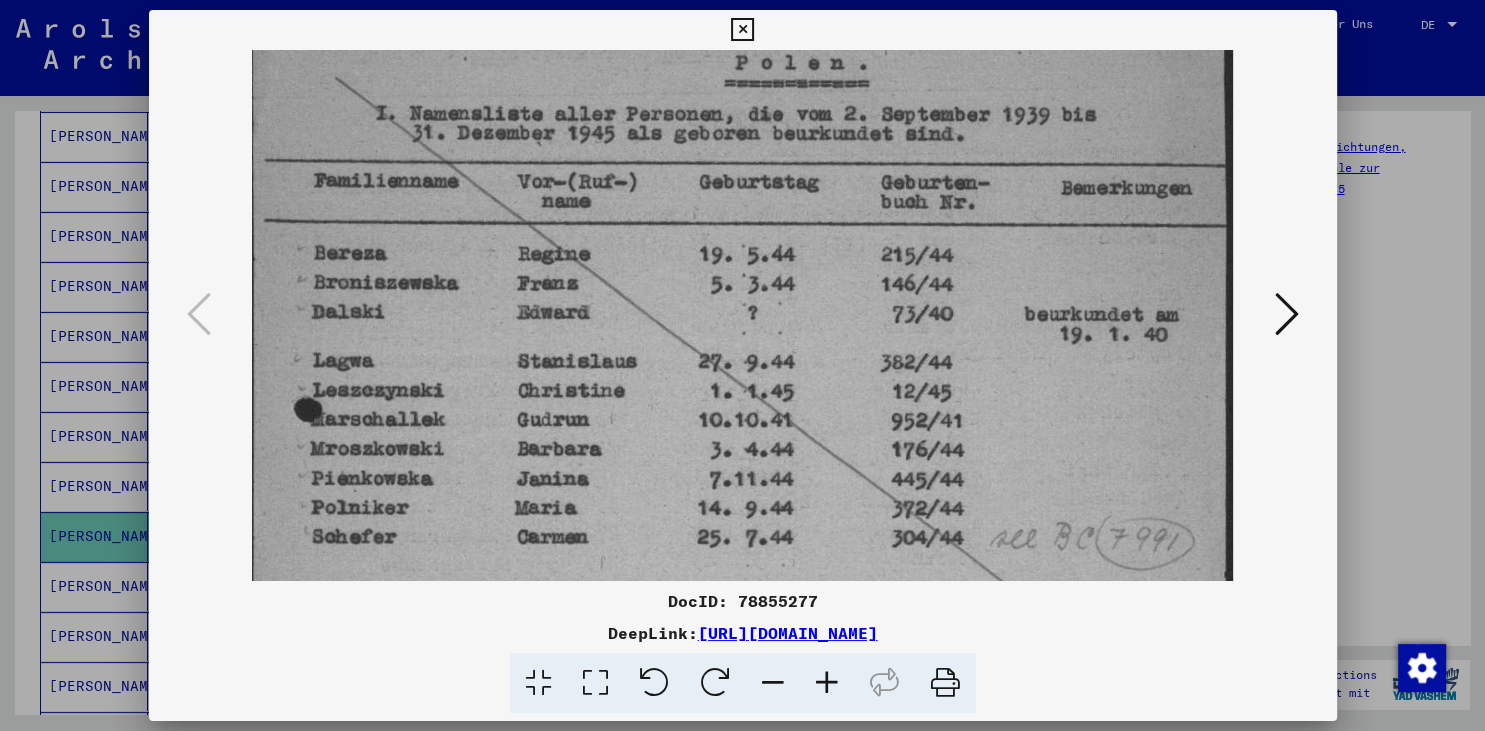 drag, startPoint x: 954, startPoint y: 217, endPoint x: 938, endPoint y: 271, distance: 56.32051 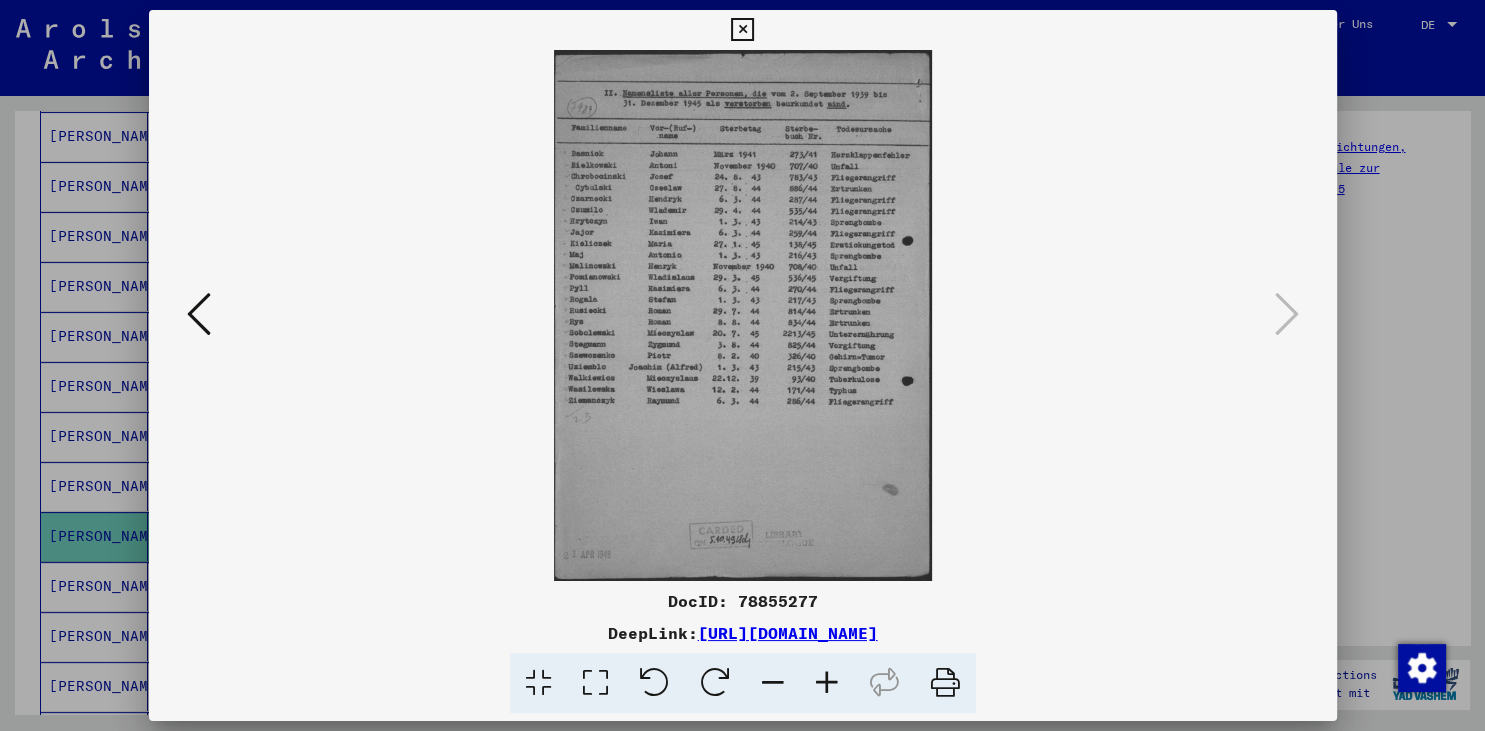 click at bounding box center (827, 683) 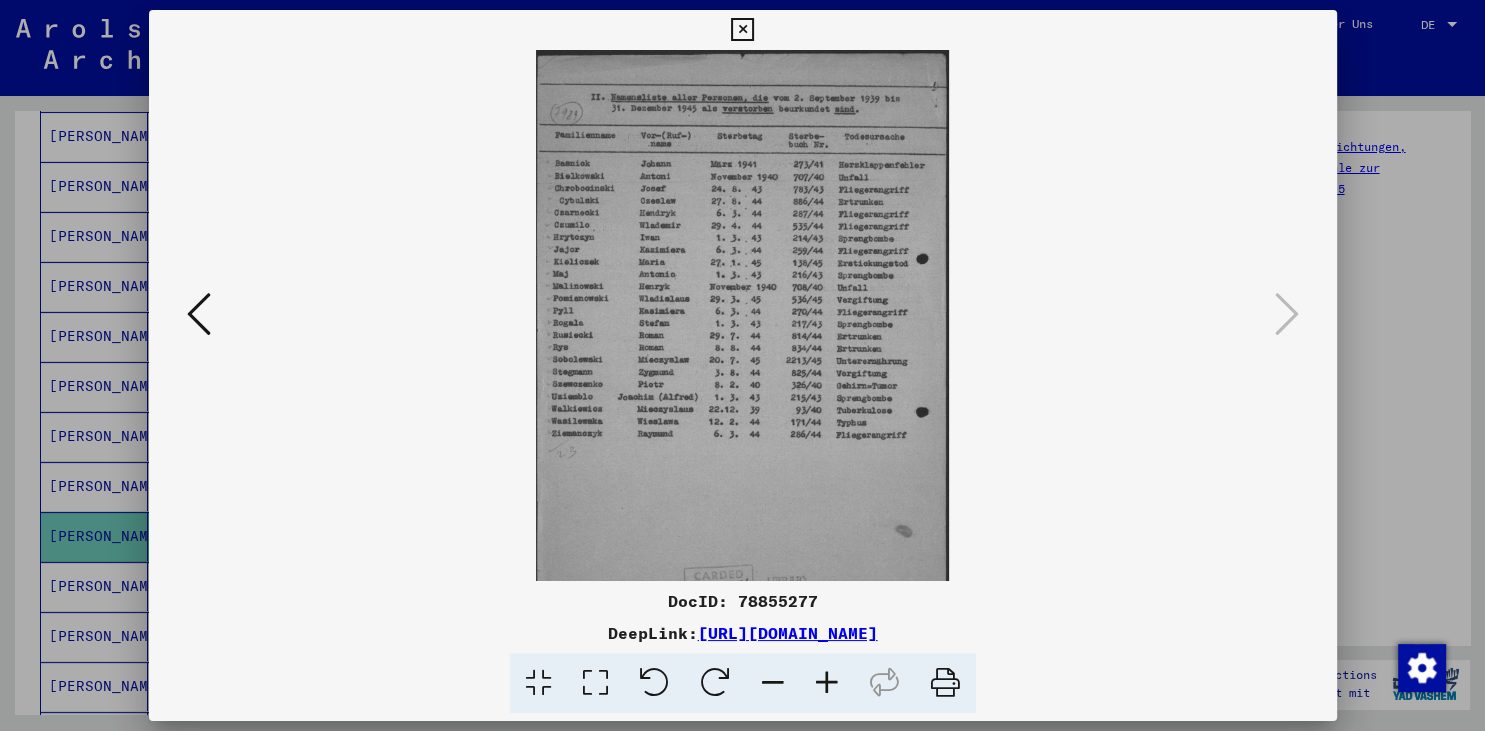 click at bounding box center [827, 683] 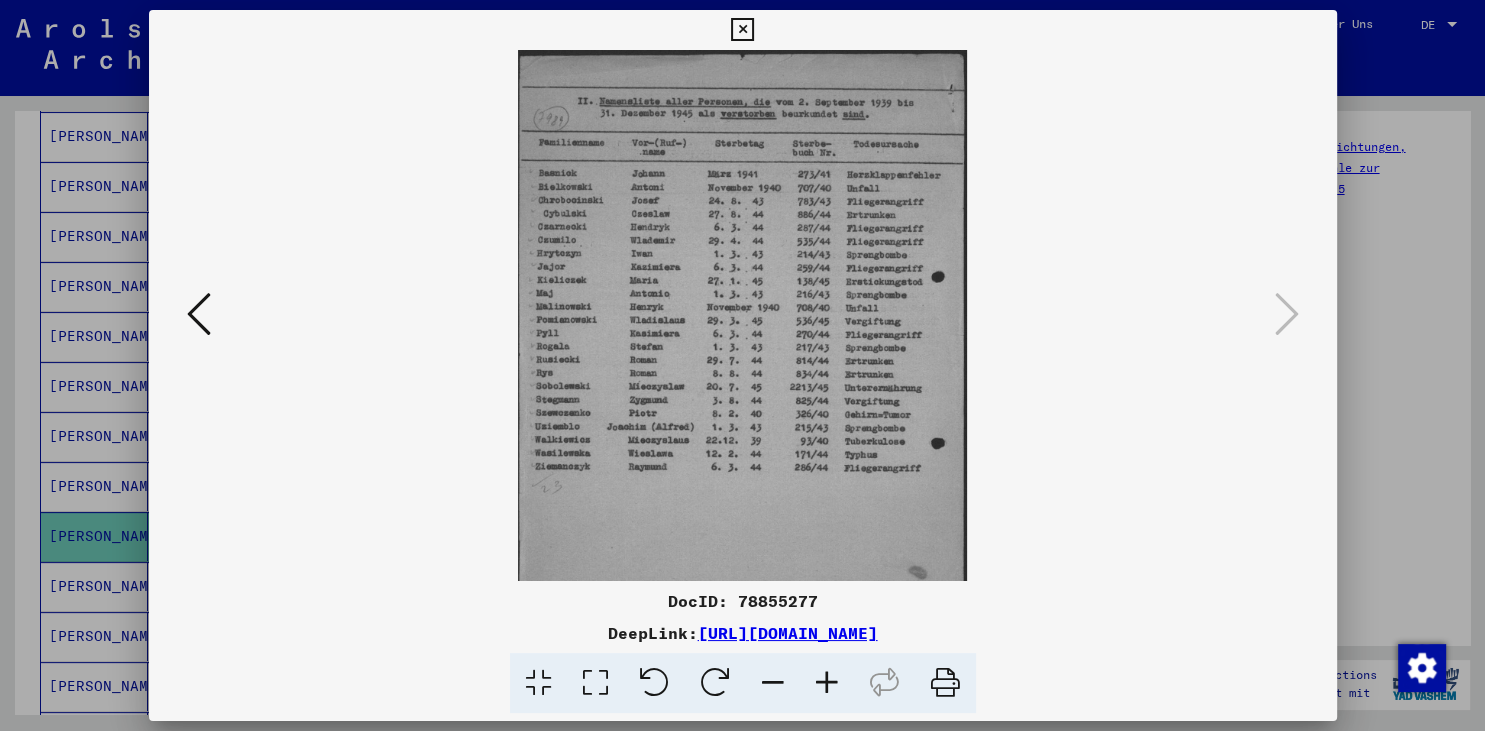 click at bounding box center [827, 683] 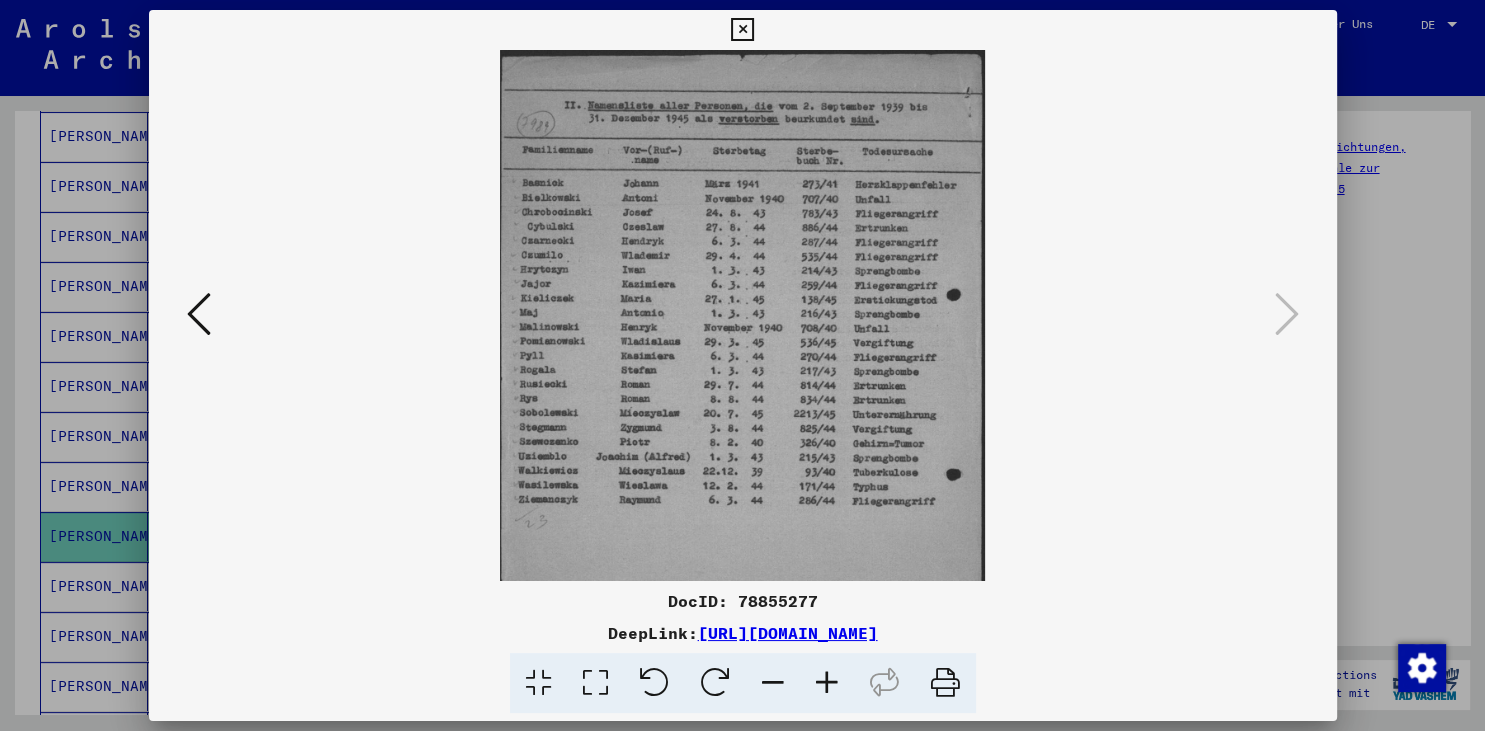 click at bounding box center (827, 683) 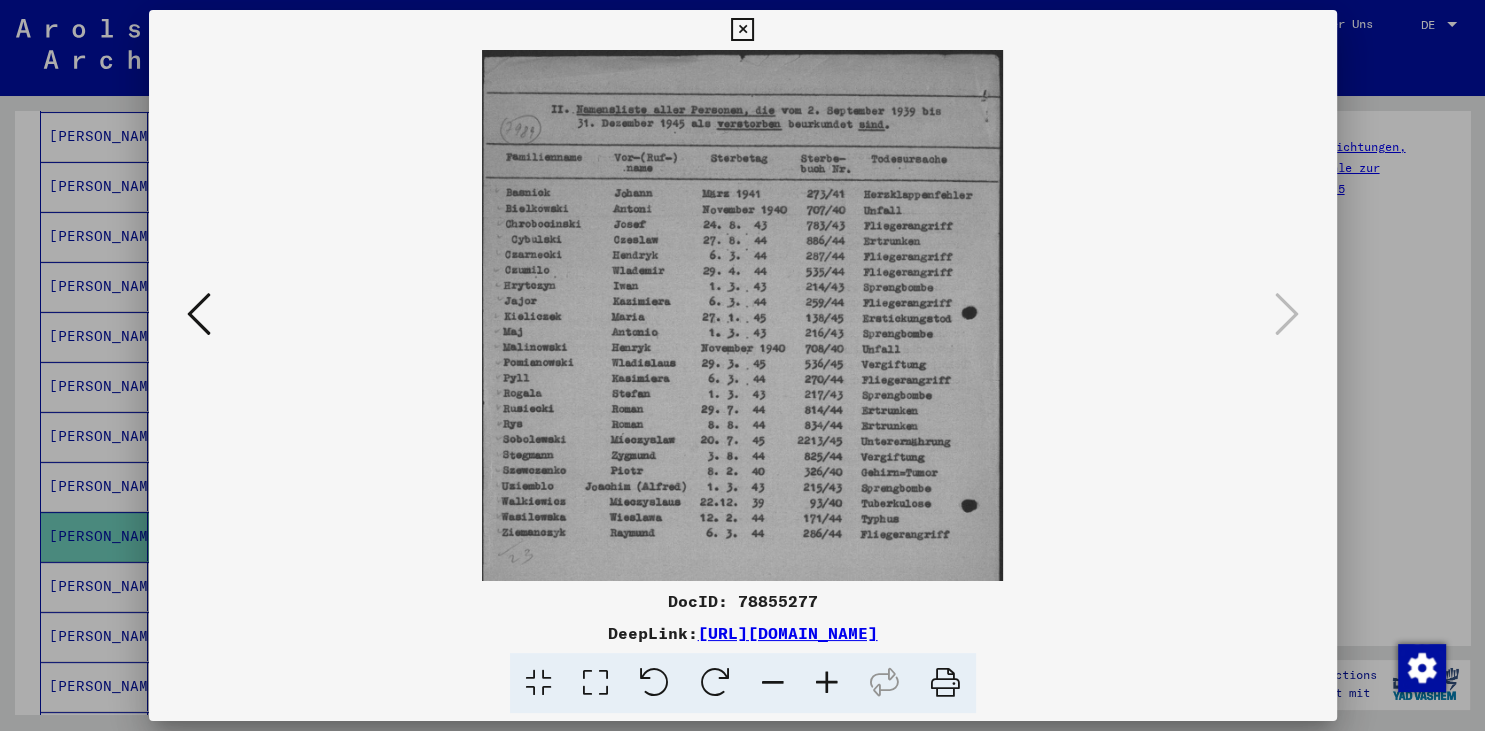 click at bounding box center [827, 683] 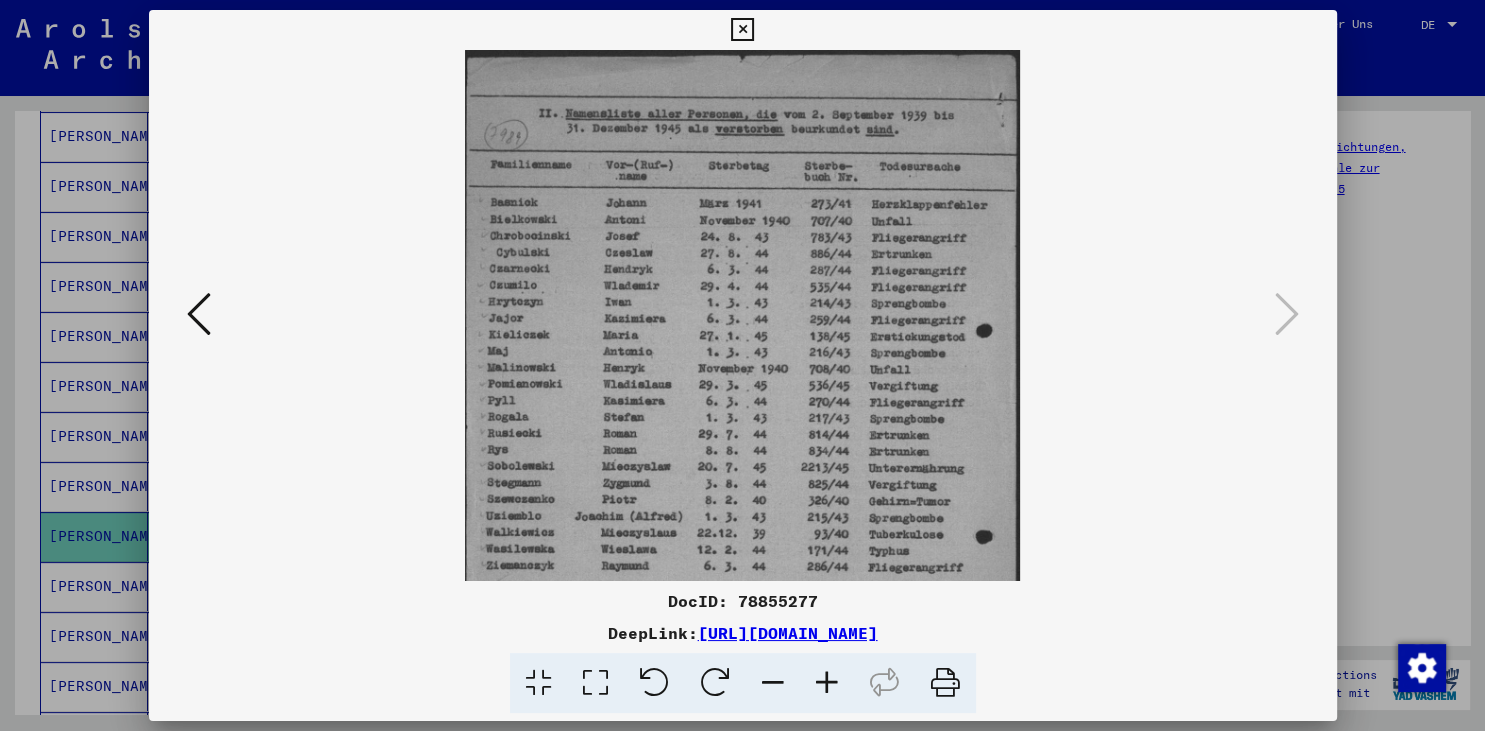 click at bounding box center [827, 683] 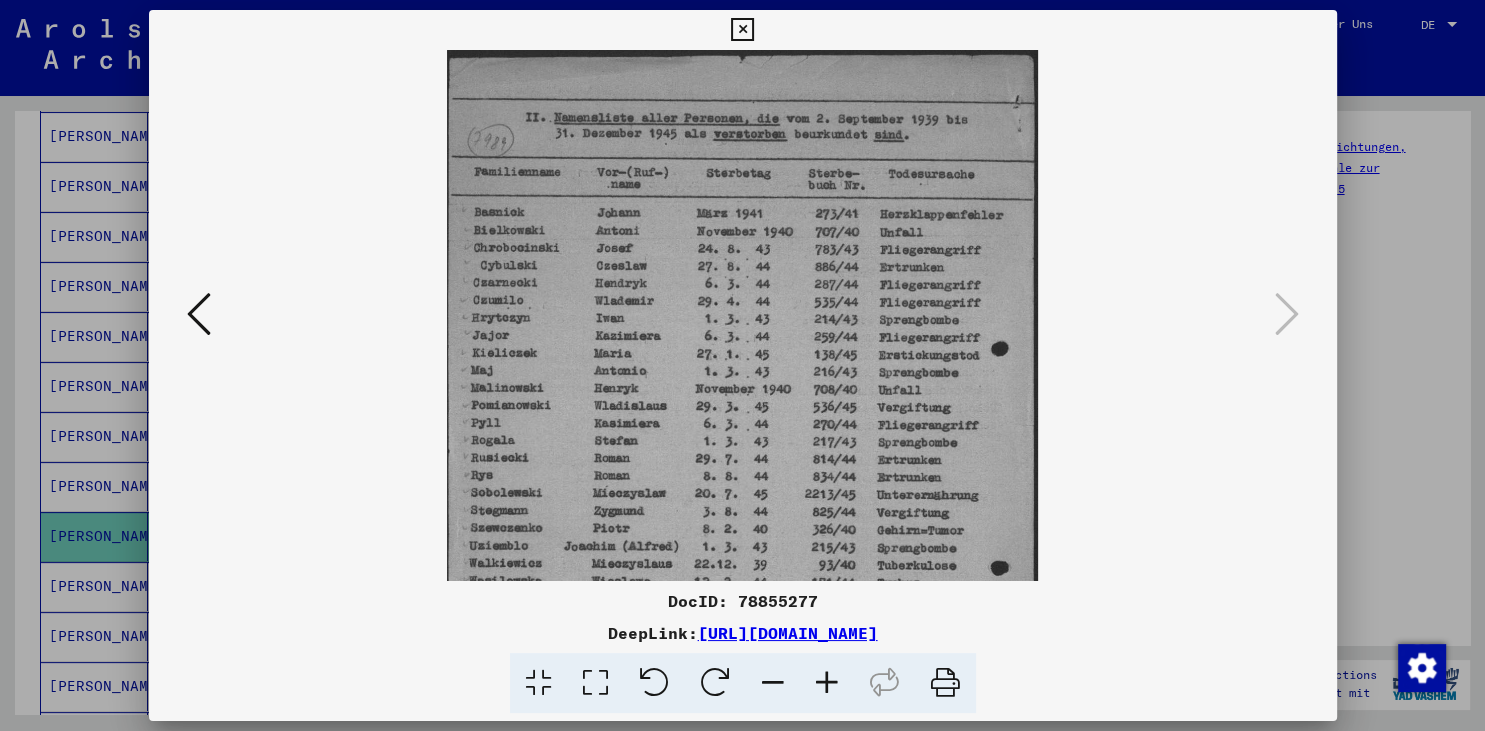 click at bounding box center (827, 683) 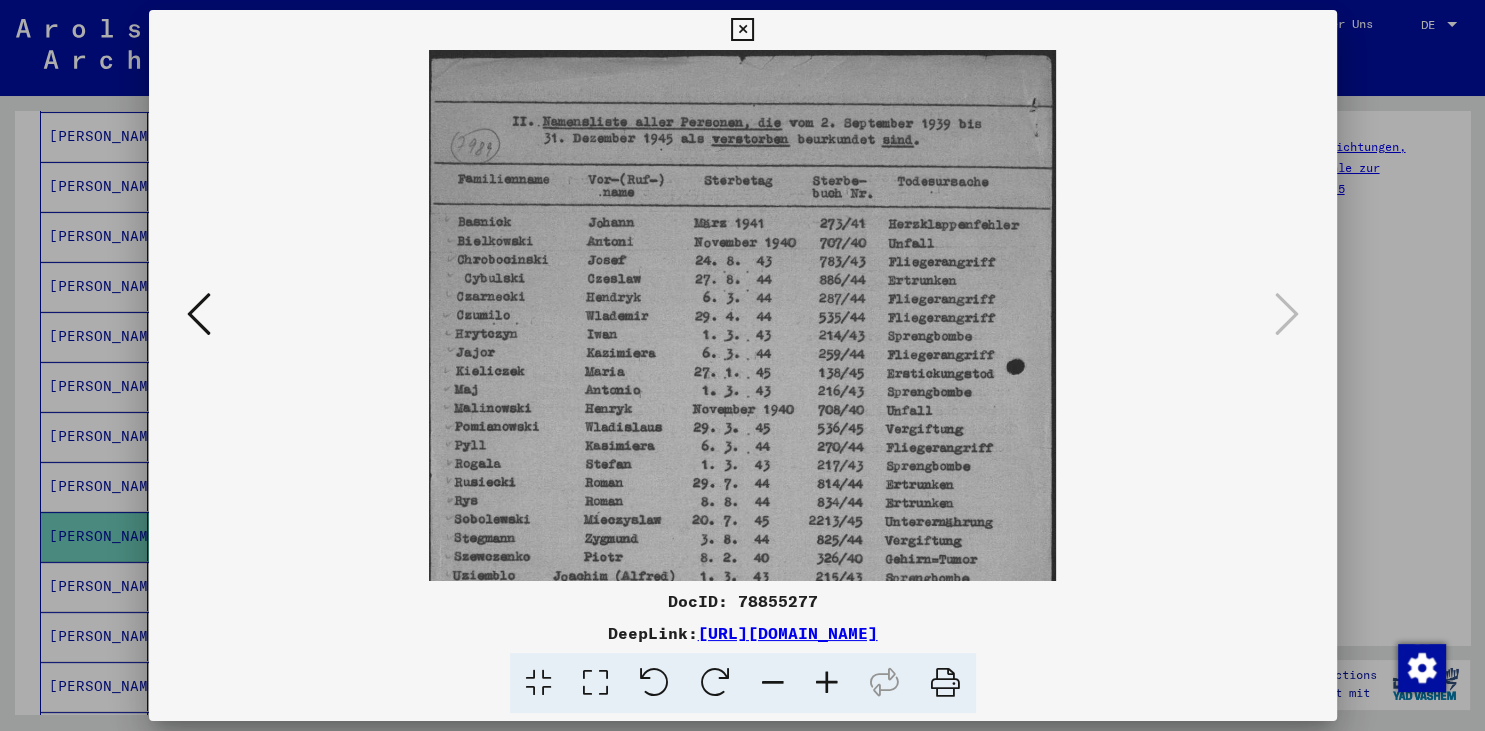 click at bounding box center (827, 683) 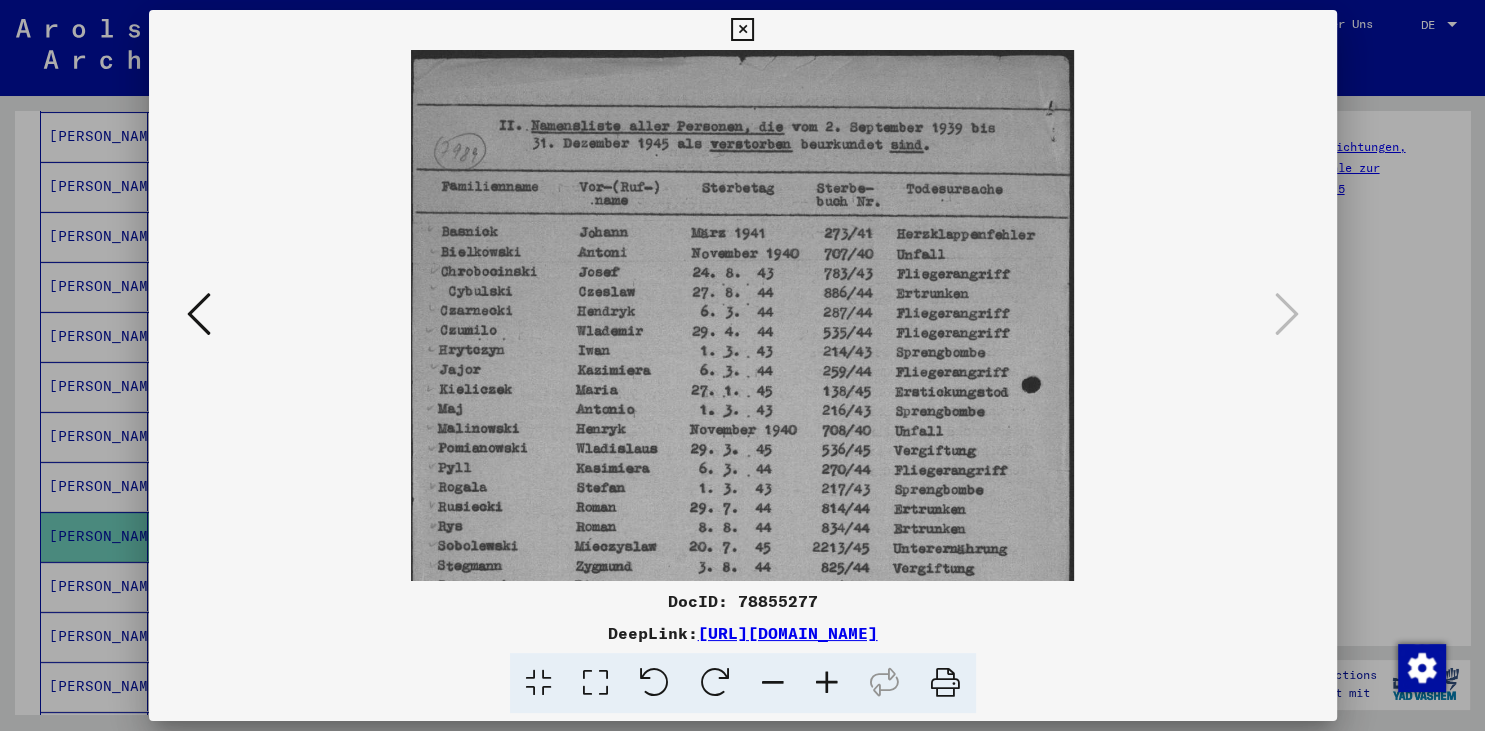 click at bounding box center [827, 683] 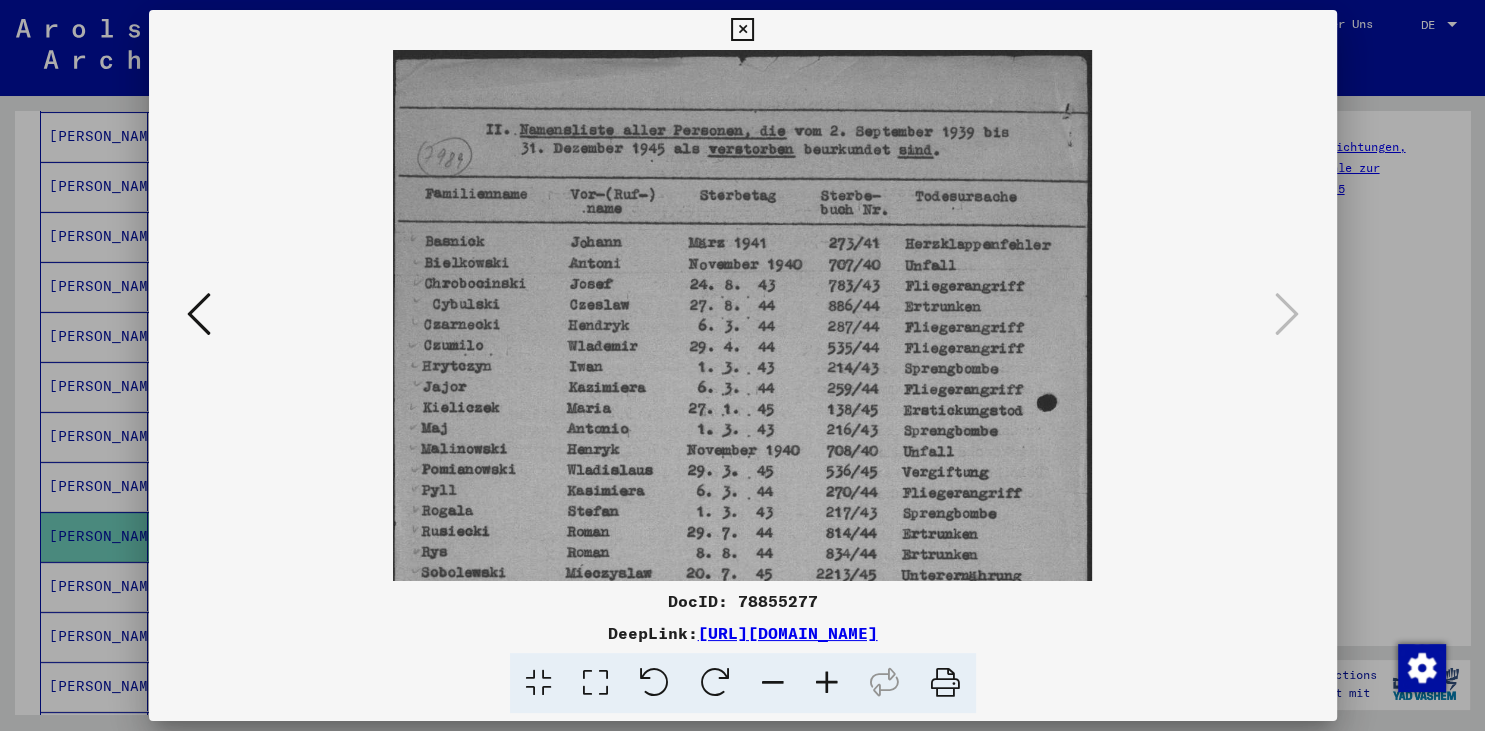 click at bounding box center (827, 683) 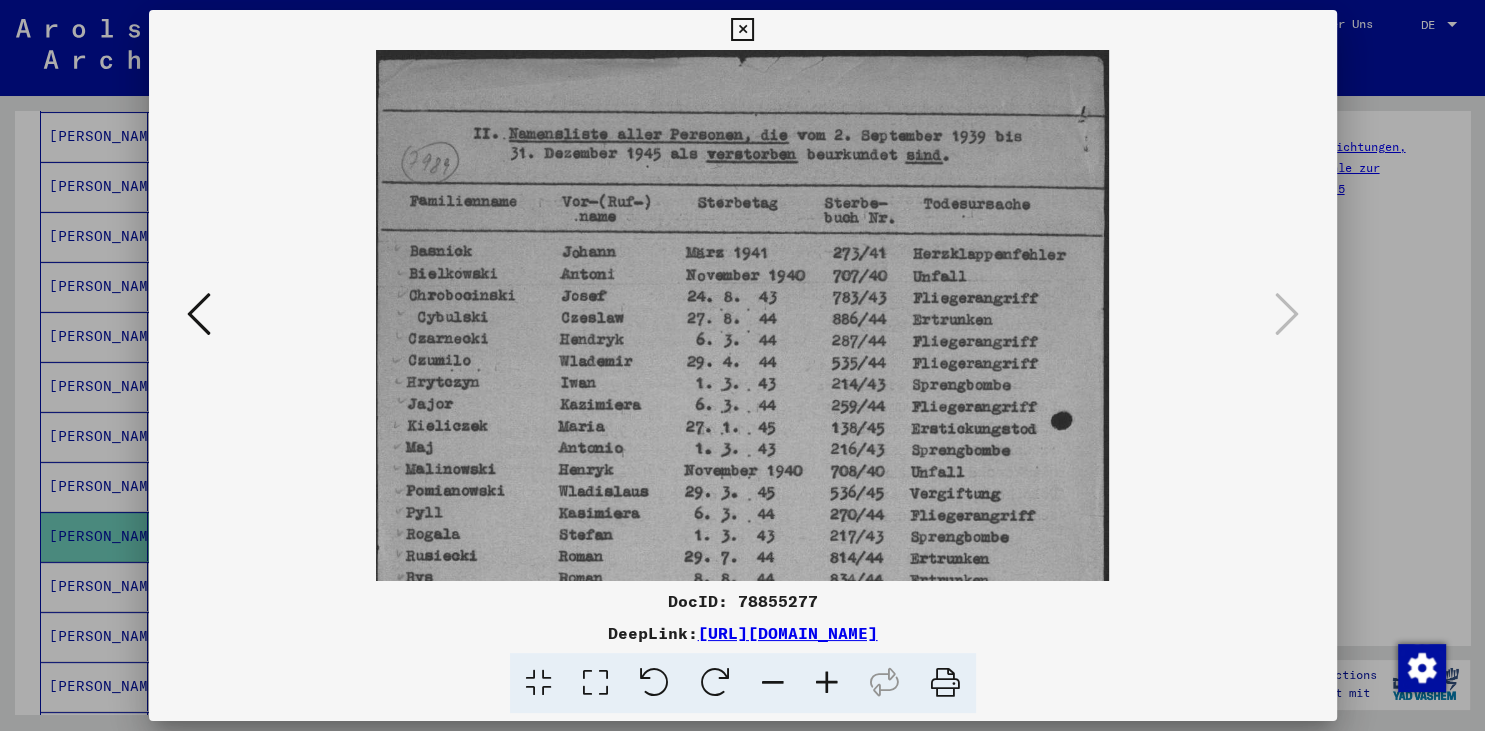 click at bounding box center (827, 683) 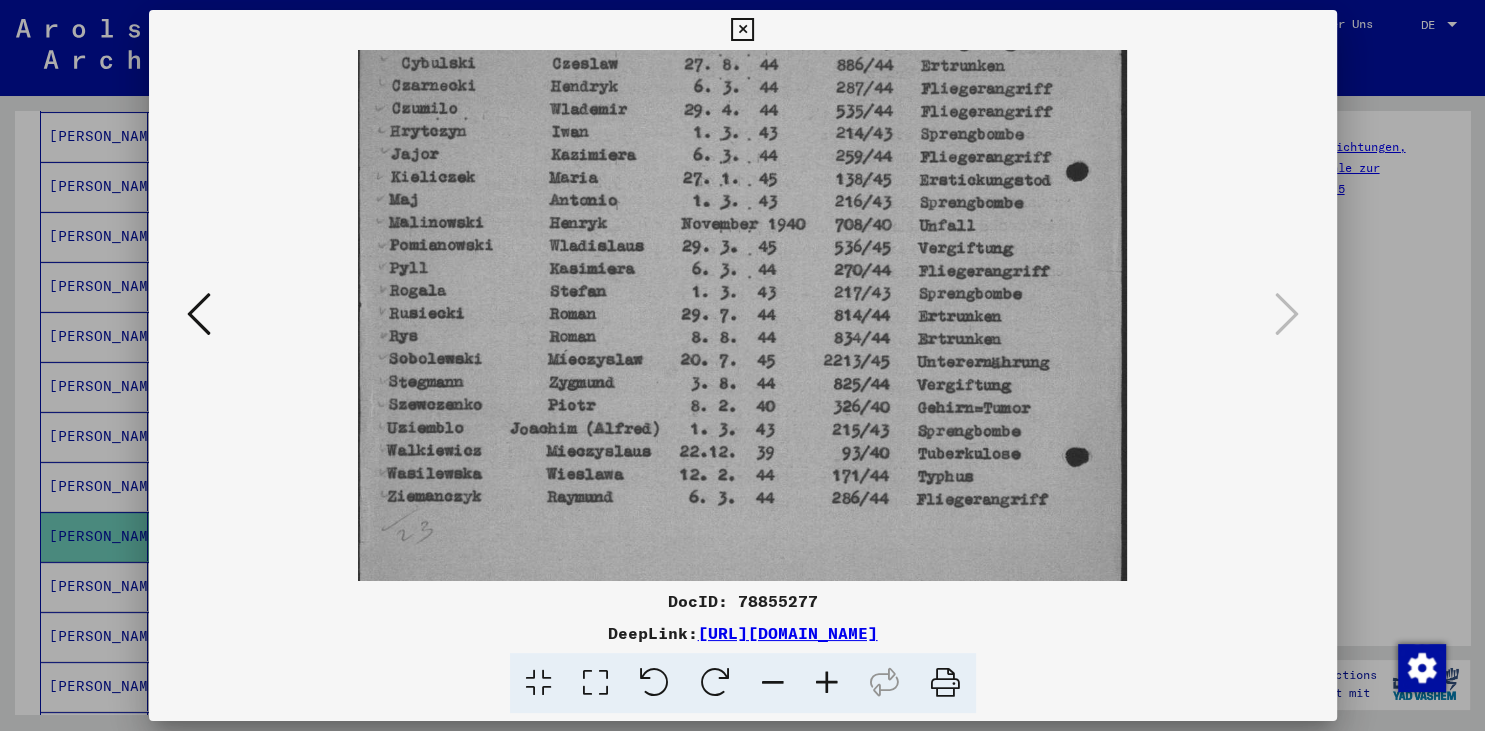 scroll, scrollTop: 265, scrollLeft: 0, axis: vertical 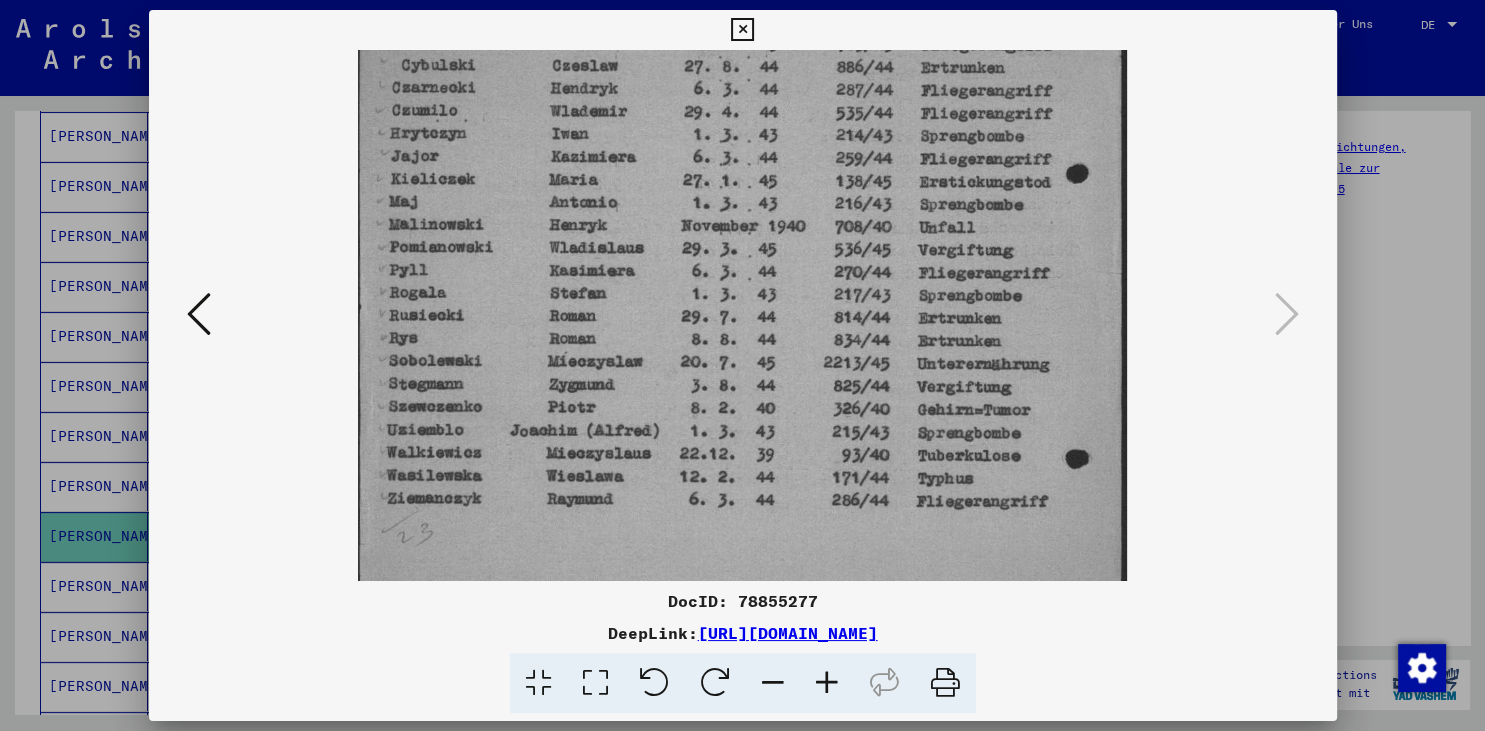drag, startPoint x: 630, startPoint y: 474, endPoint x: 678, endPoint y: 209, distance: 269.31207 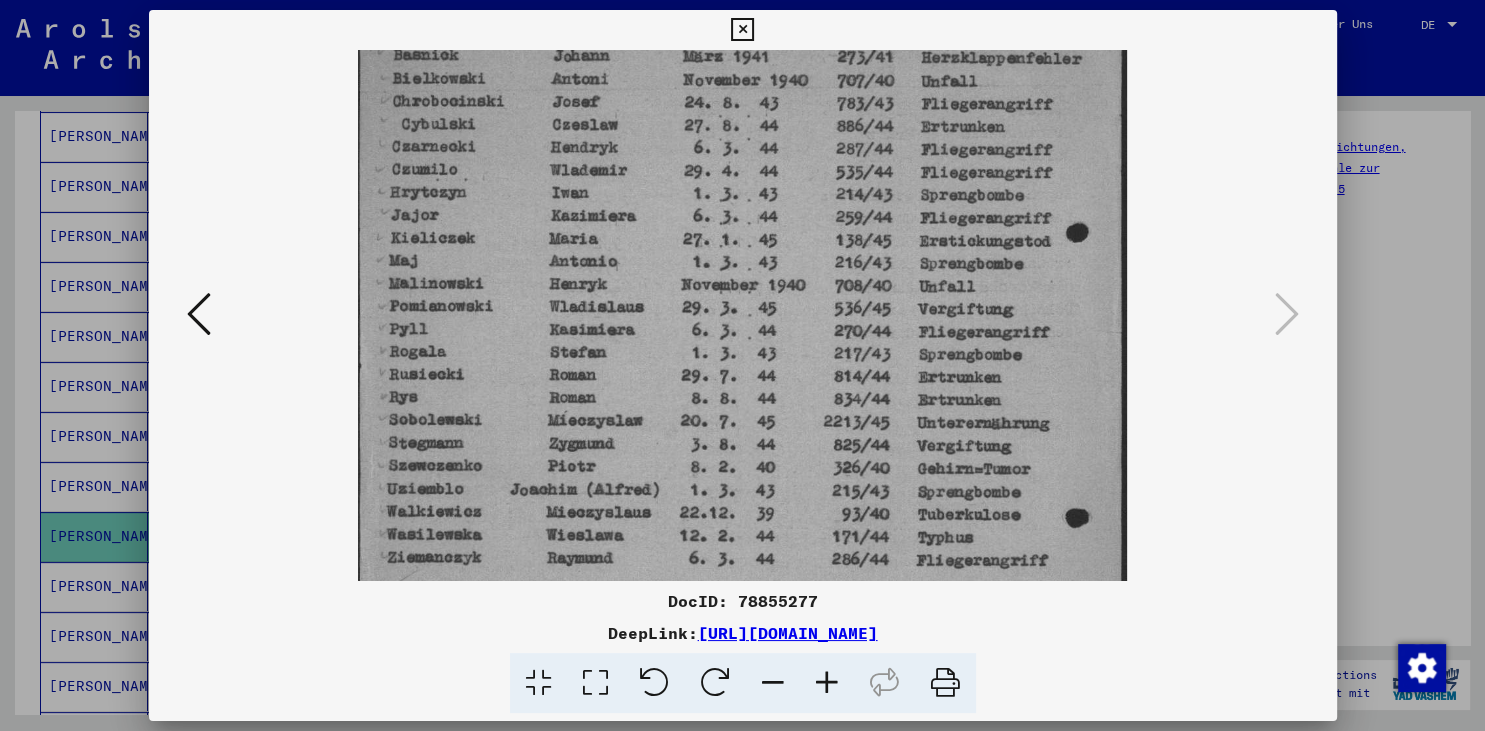 scroll, scrollTop: 205, scrollLeft: 0, axis: vertical 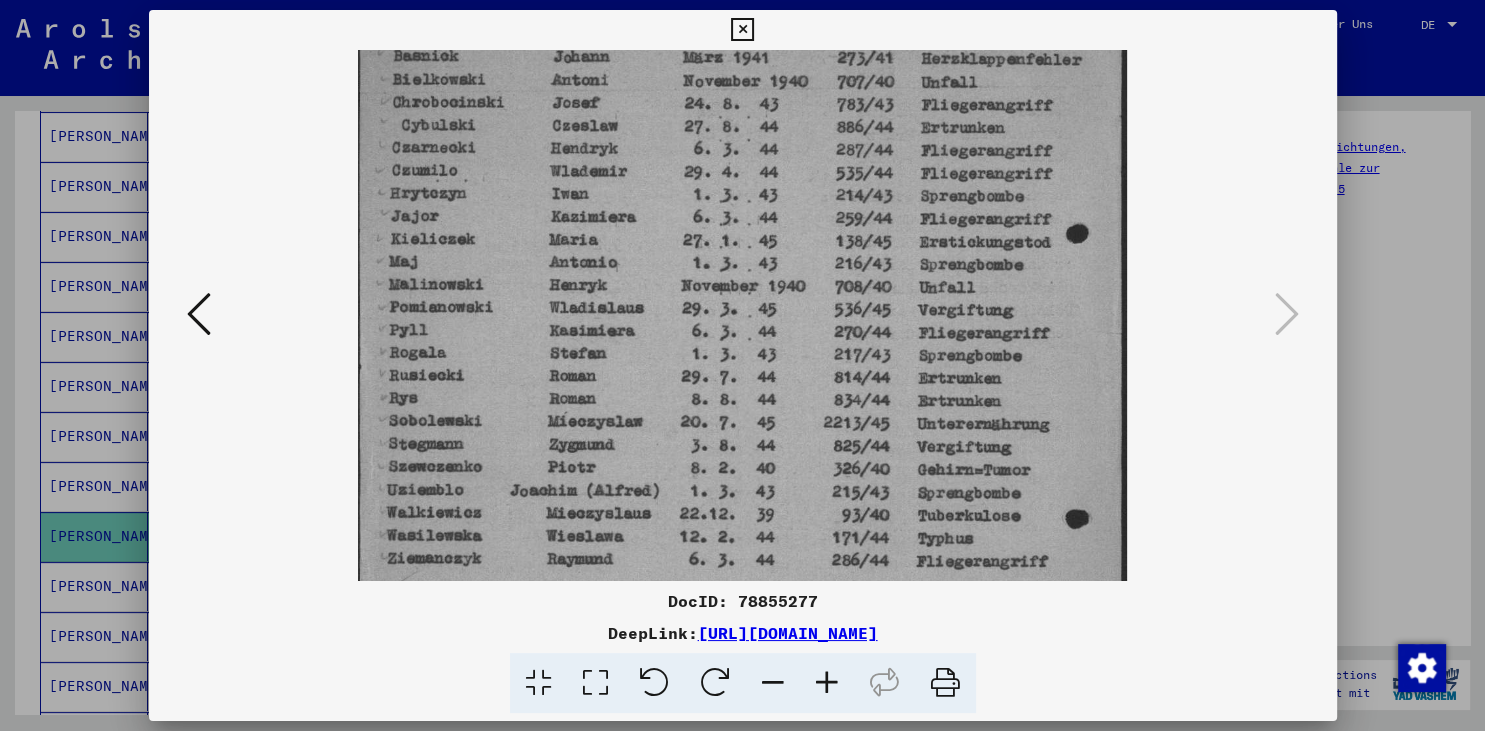 drag, startPoint x: 527, startPoint y: 490, endPoint x: 526, endPoint y: 550, distance: 60.00833 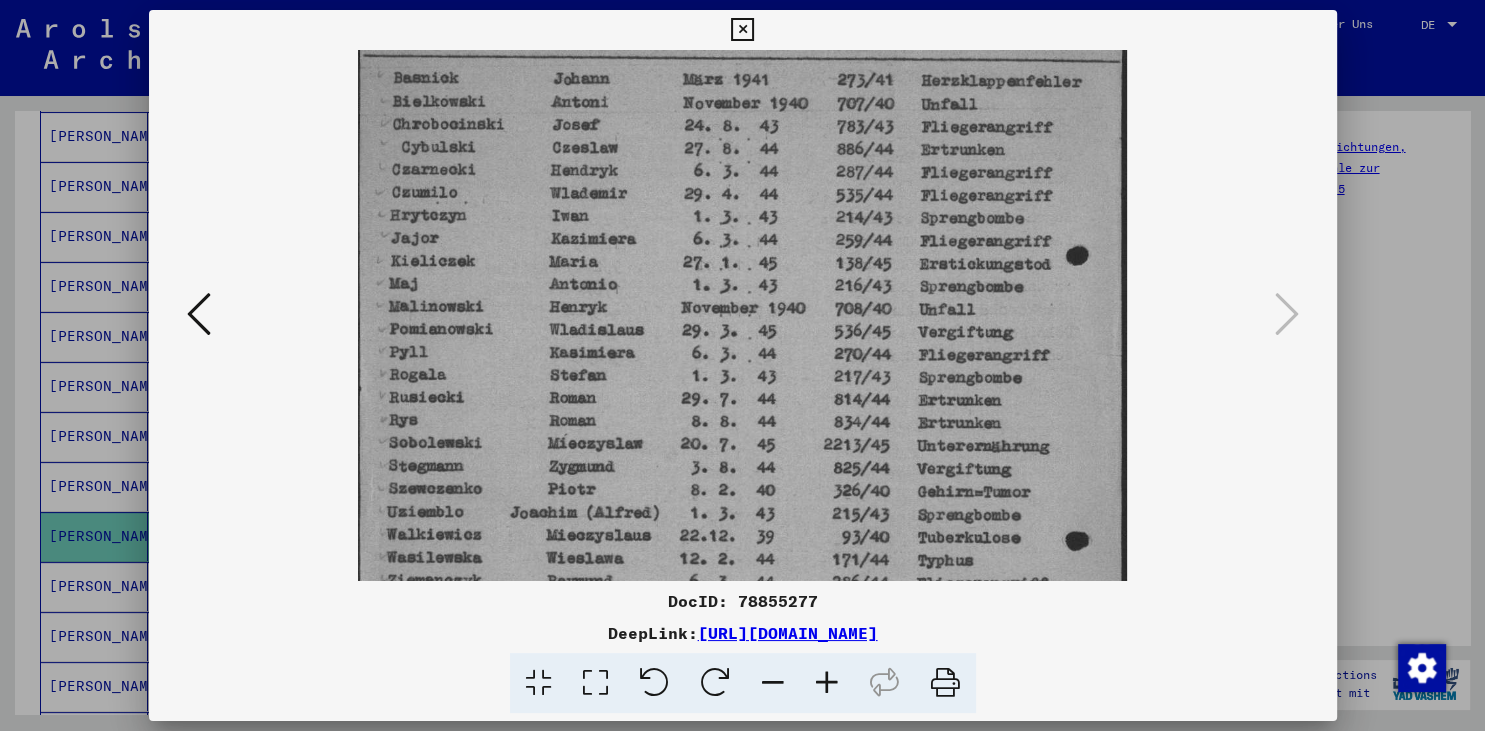scroll, scrollTop: 182, scrollLeft: 0, axis: vertical 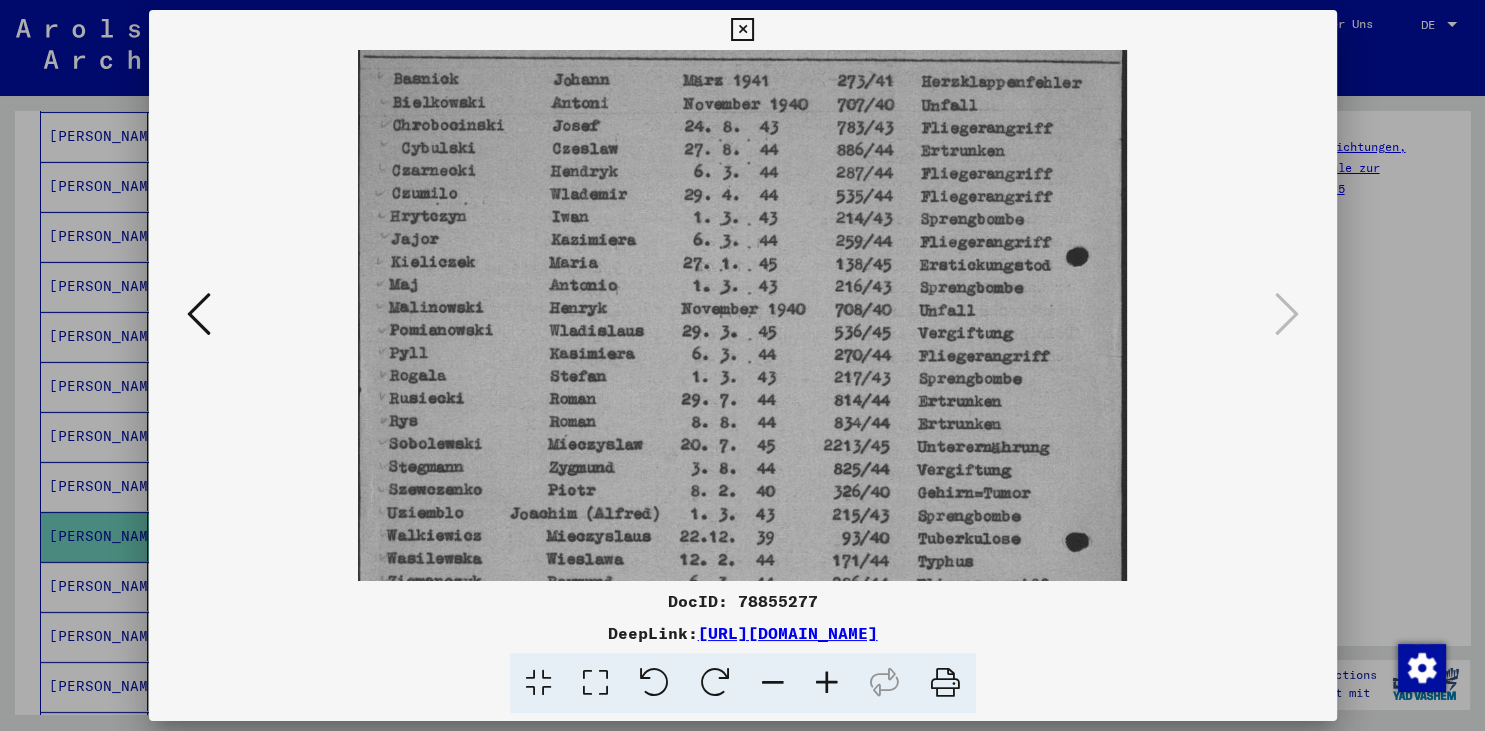 drag, startPoint x: 669, startPoint y: 438, endPoint x: 638, endPoint y: 461, distance: 38.600517 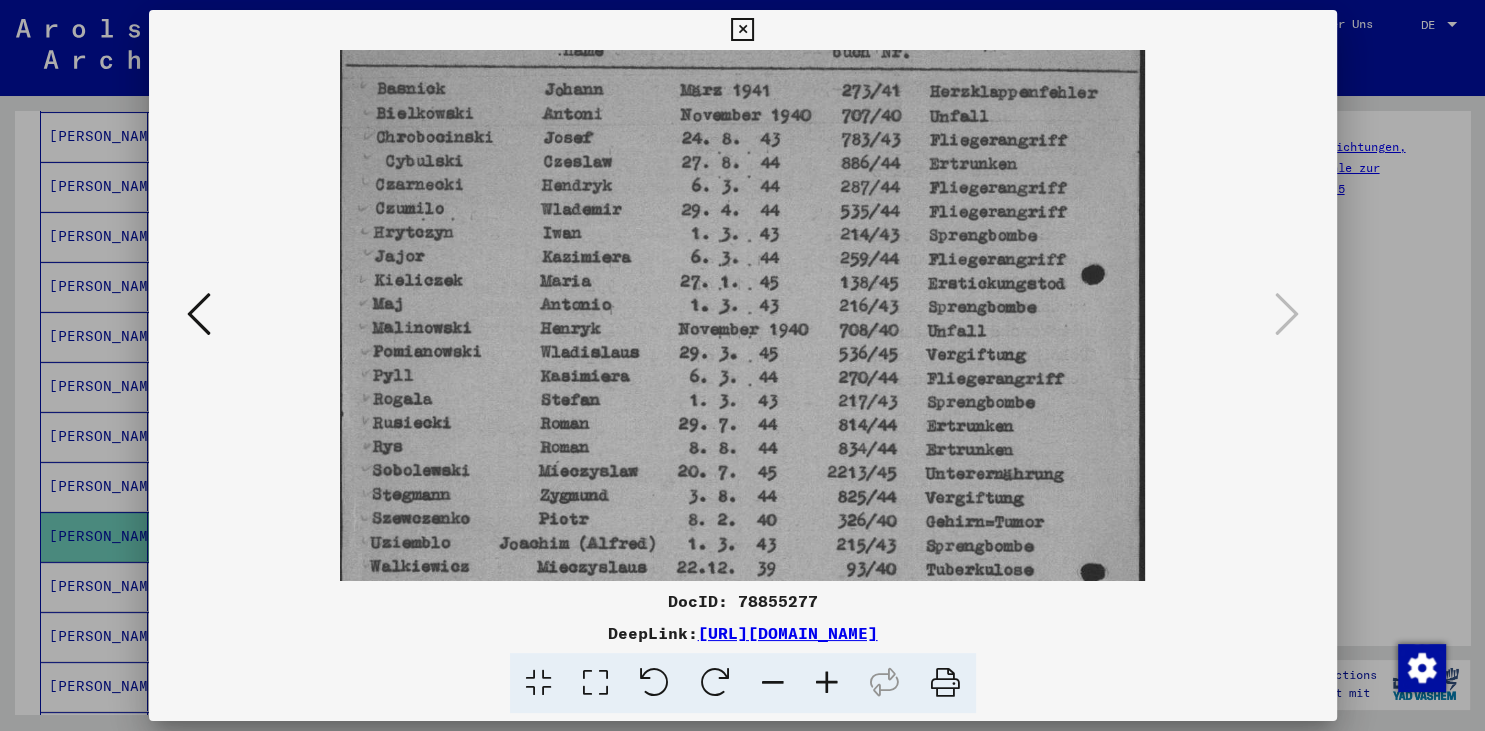 click at bounding box center (827, 683) 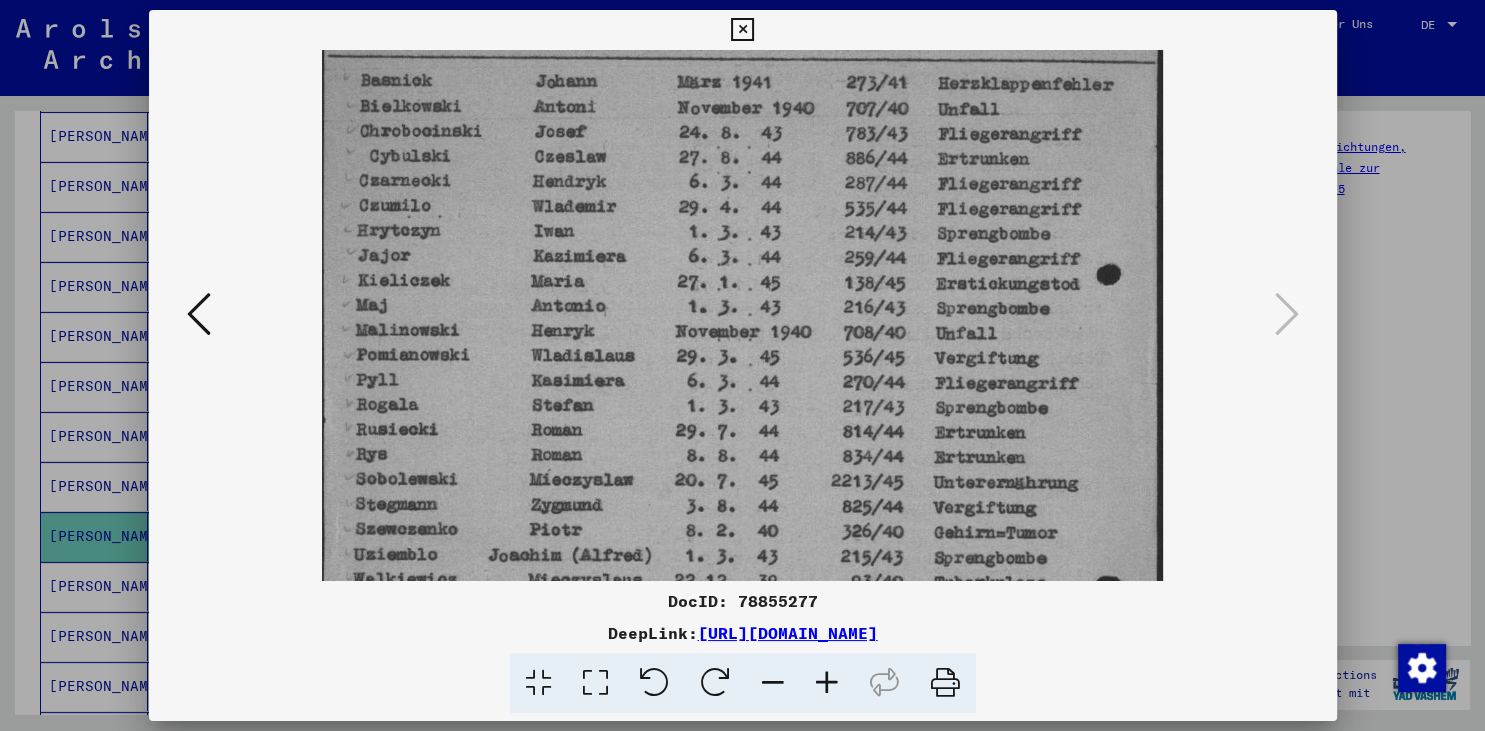 scroll, scrollTop: 203, scrollLeft: 0, axis: vertical 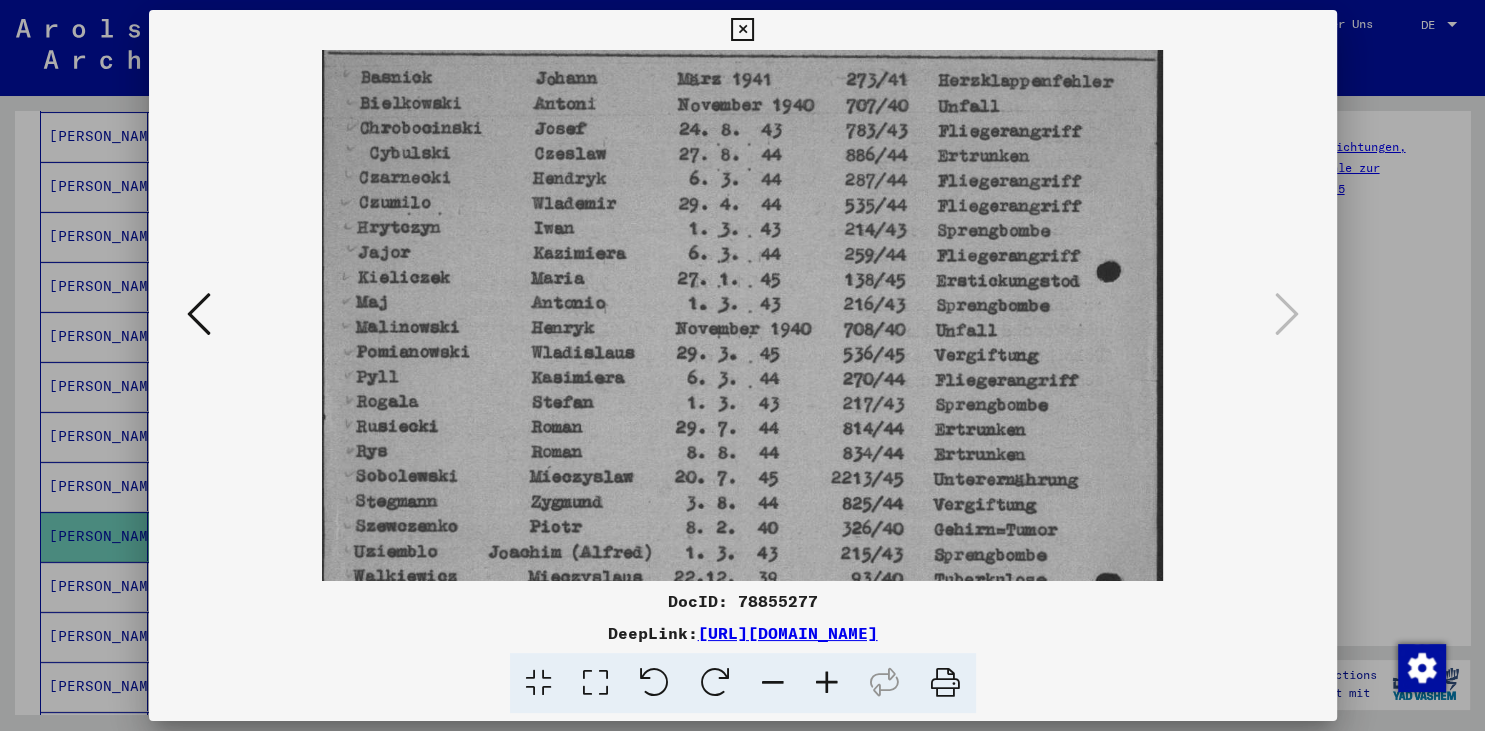 drag, startPoint x: 942, startPoint y: 539, endPoint x: 922, endPoint y: 518, distance: 29 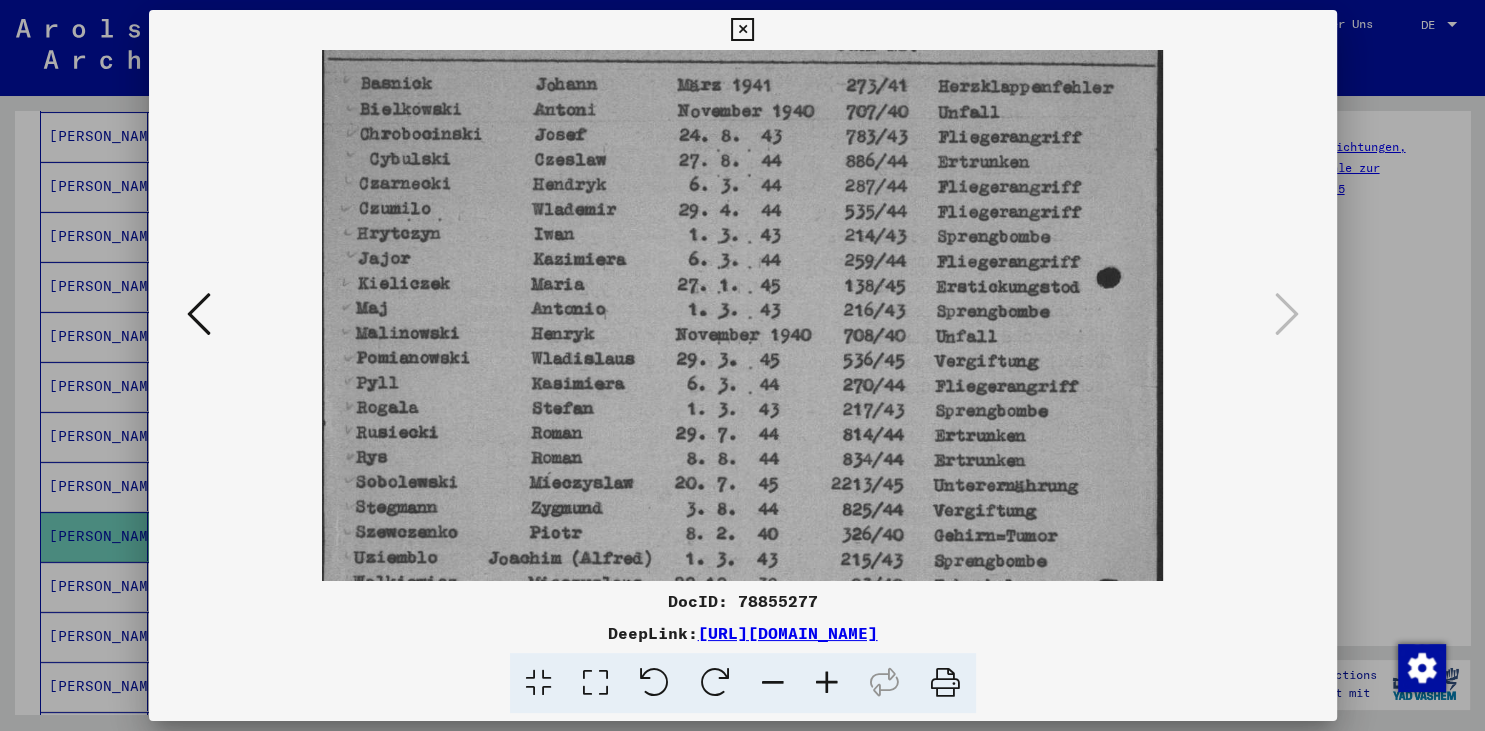 scroll, scrollTop: 194, scrollLeft: 0, axis: vertical 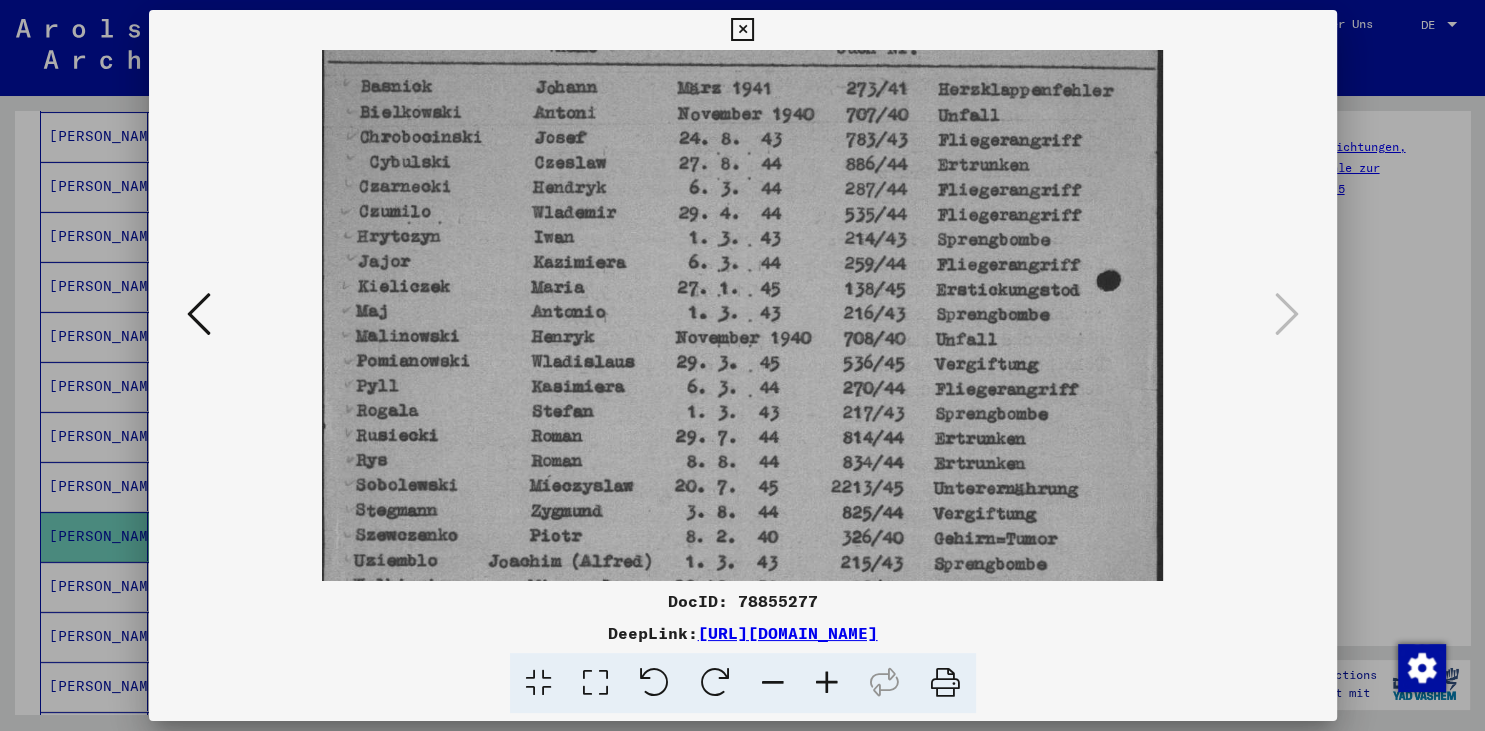 click at bounding box center [742, 446] 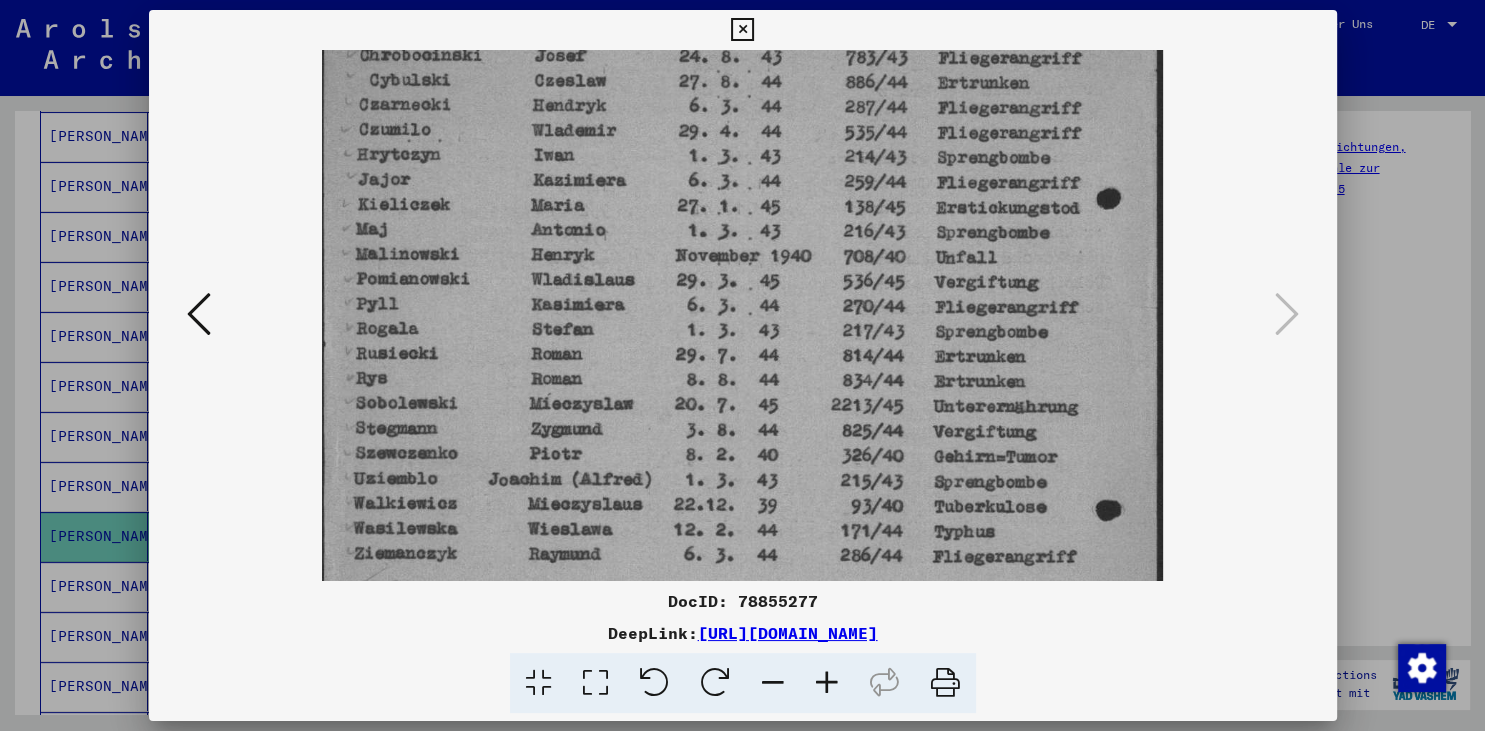scroll, scrollTop: 272, scrollLeft: 0, axis: vertical 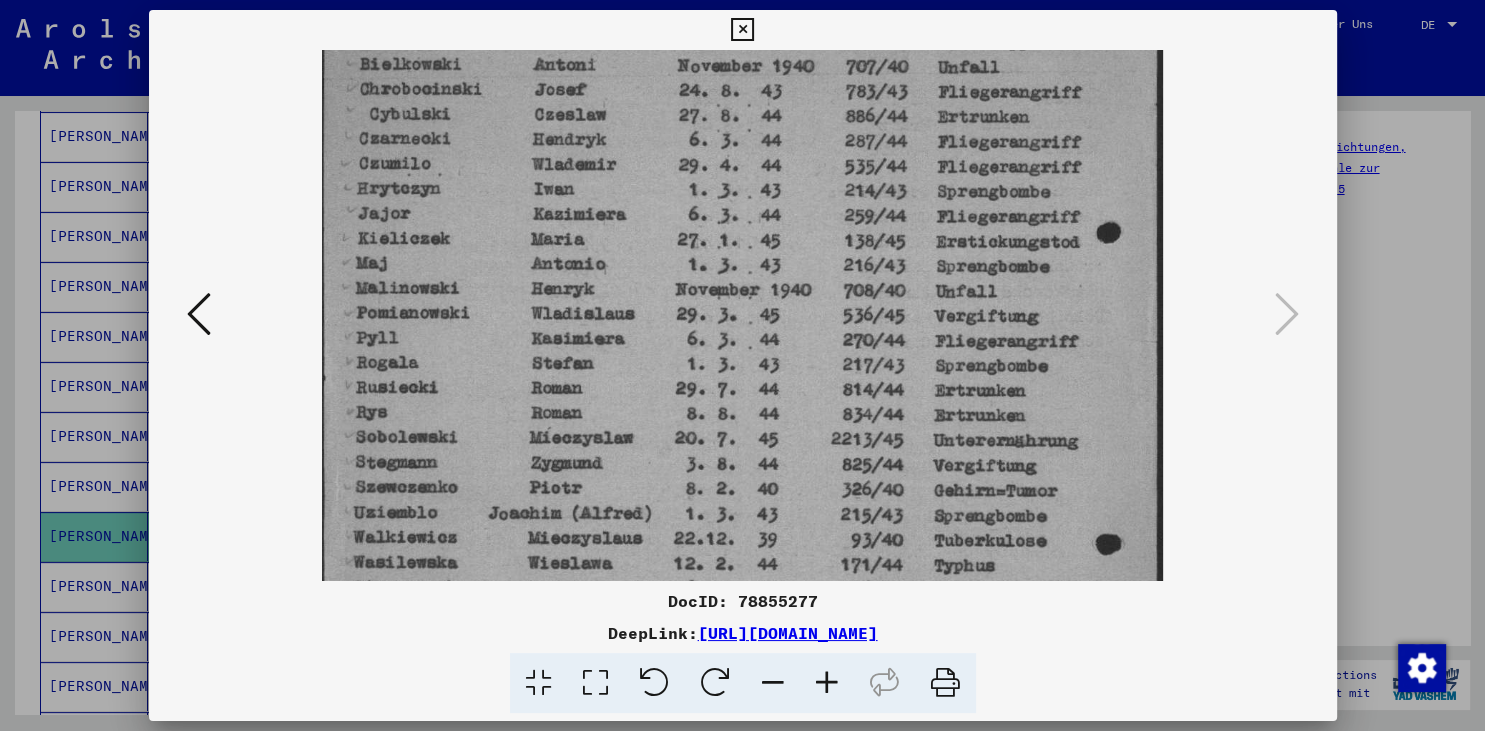 drag, startPoint x: 970, startPoint y: 524, endPoint x: 988, endPoint y: 478, distance: 49.396355 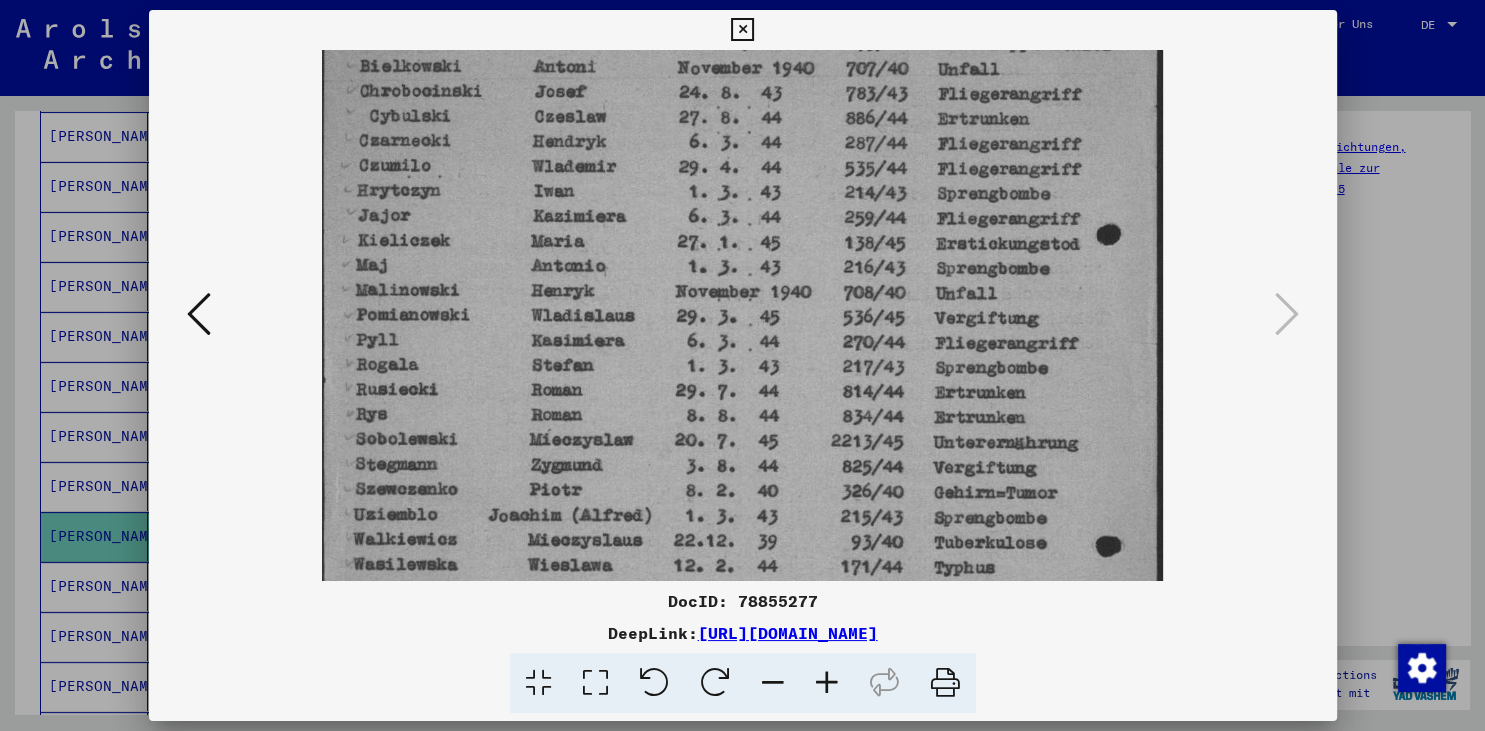 click at bounding box center [742, 30] 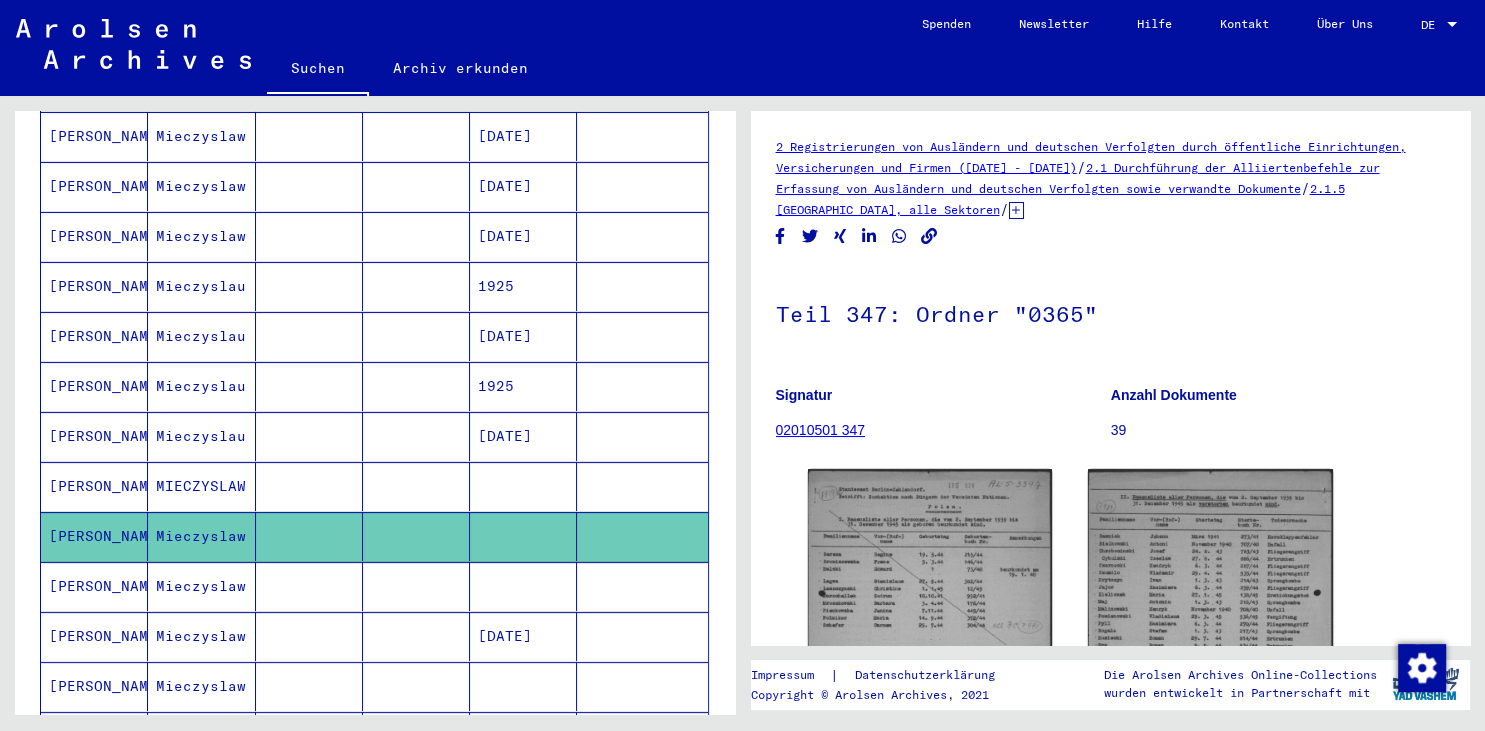 click on "Mieczyslaw" at bounding box center (201, 636) 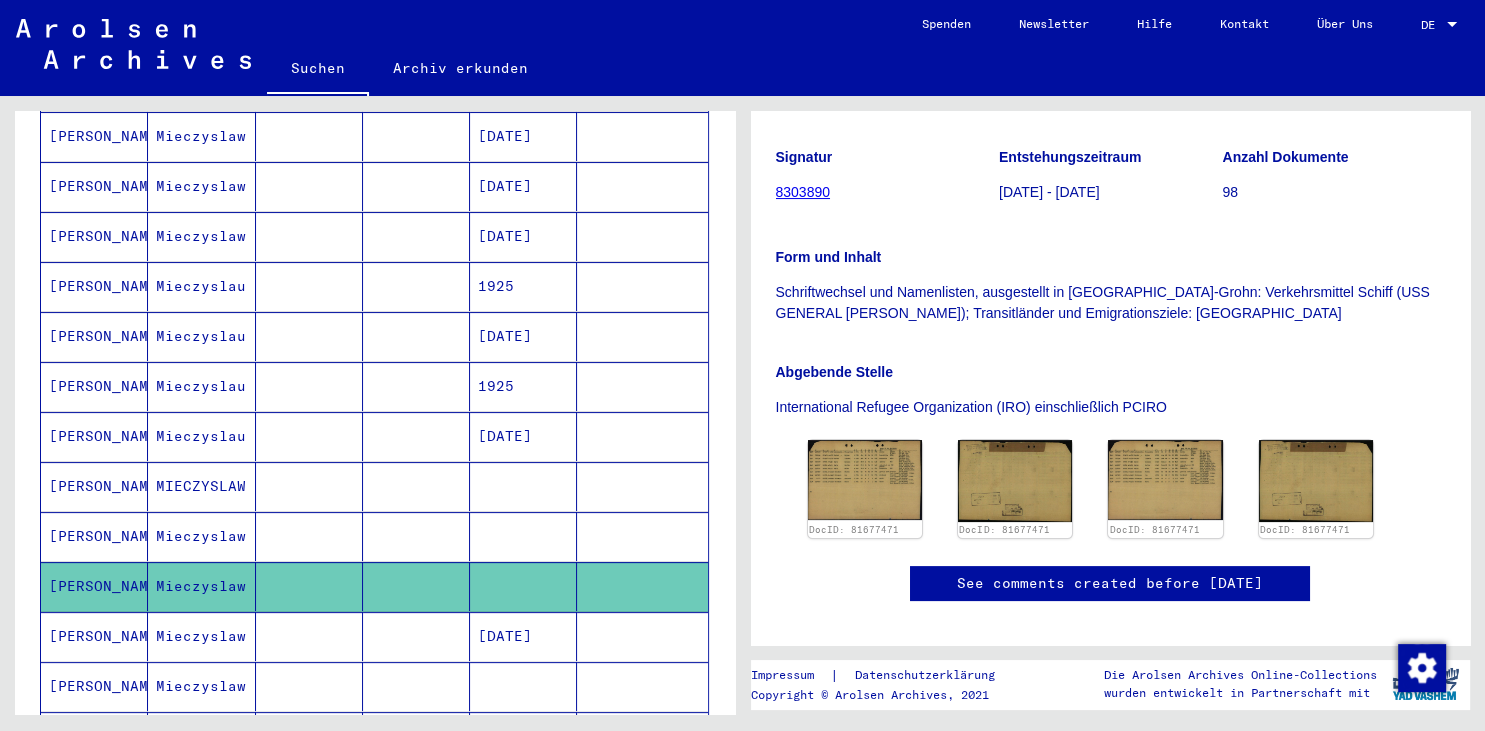 scroll, scrollTop: 322, scrollLeft: 0, axis: vertical 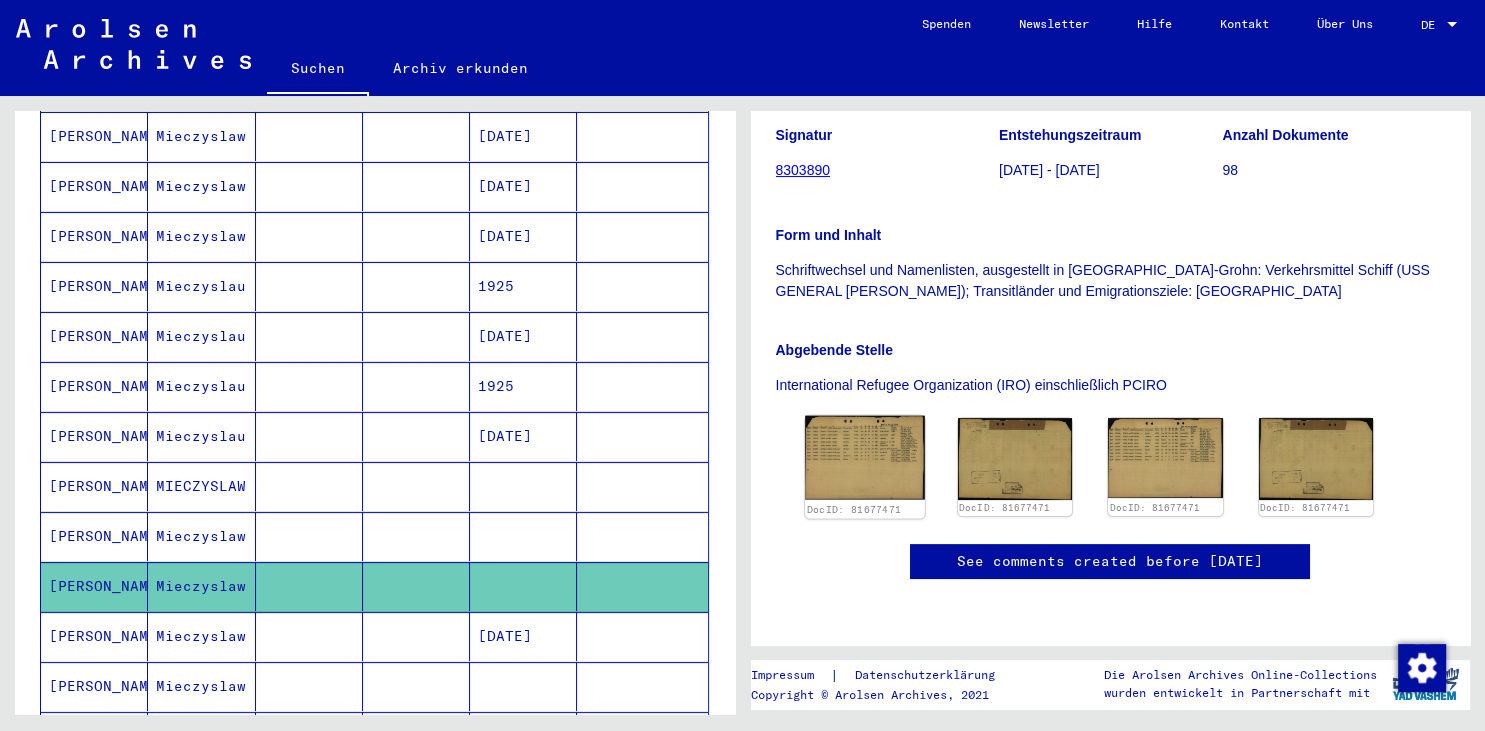 click 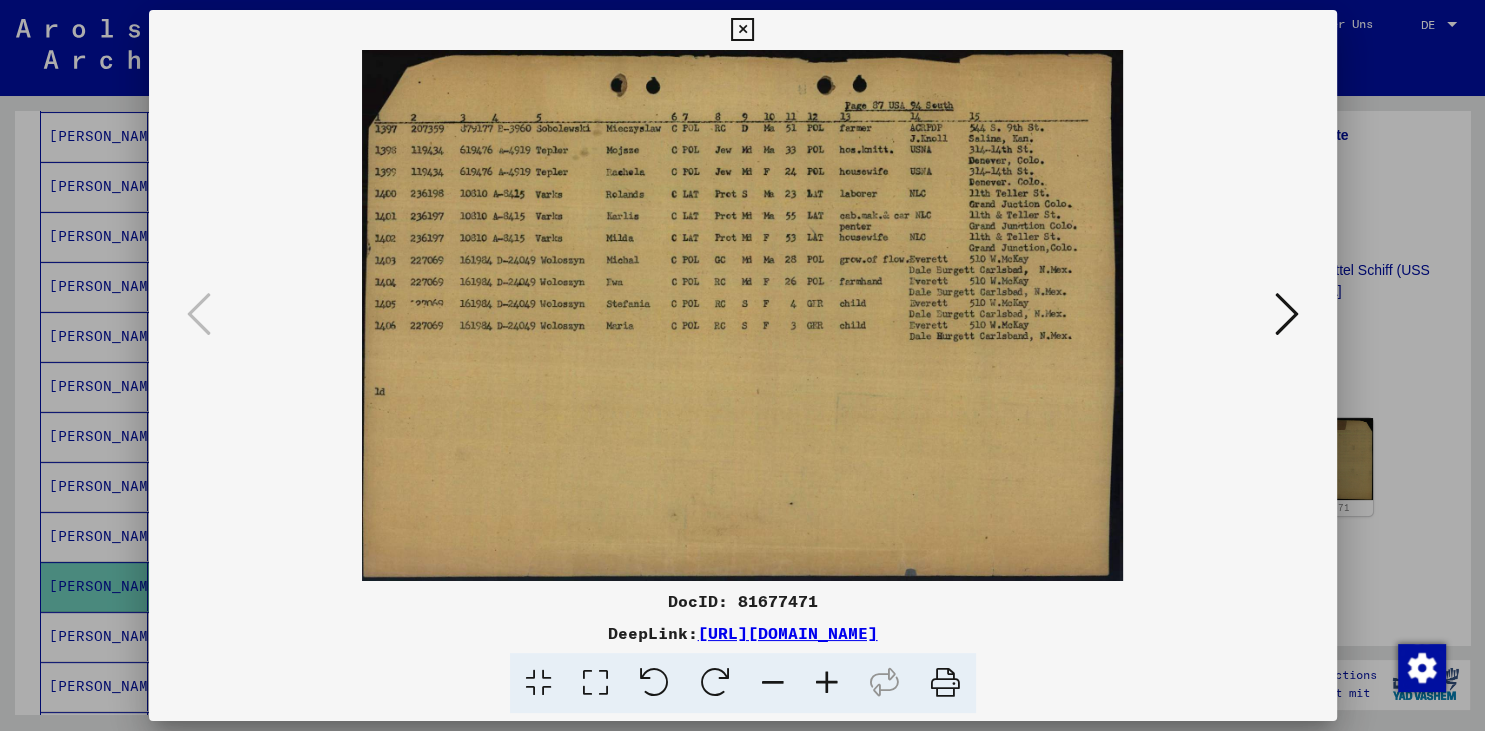 click at bounding box center [827, 683] 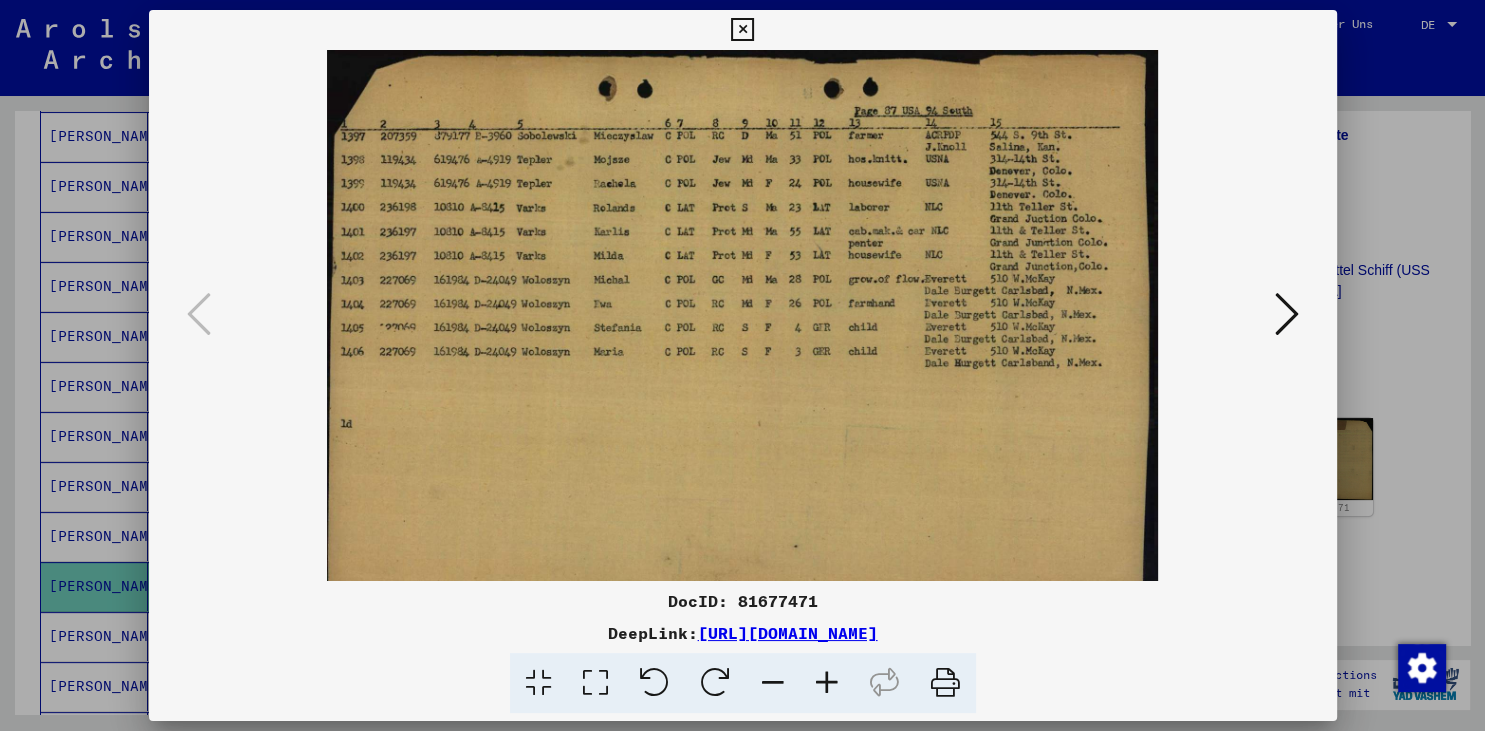 click at bounding box center [827, 683] 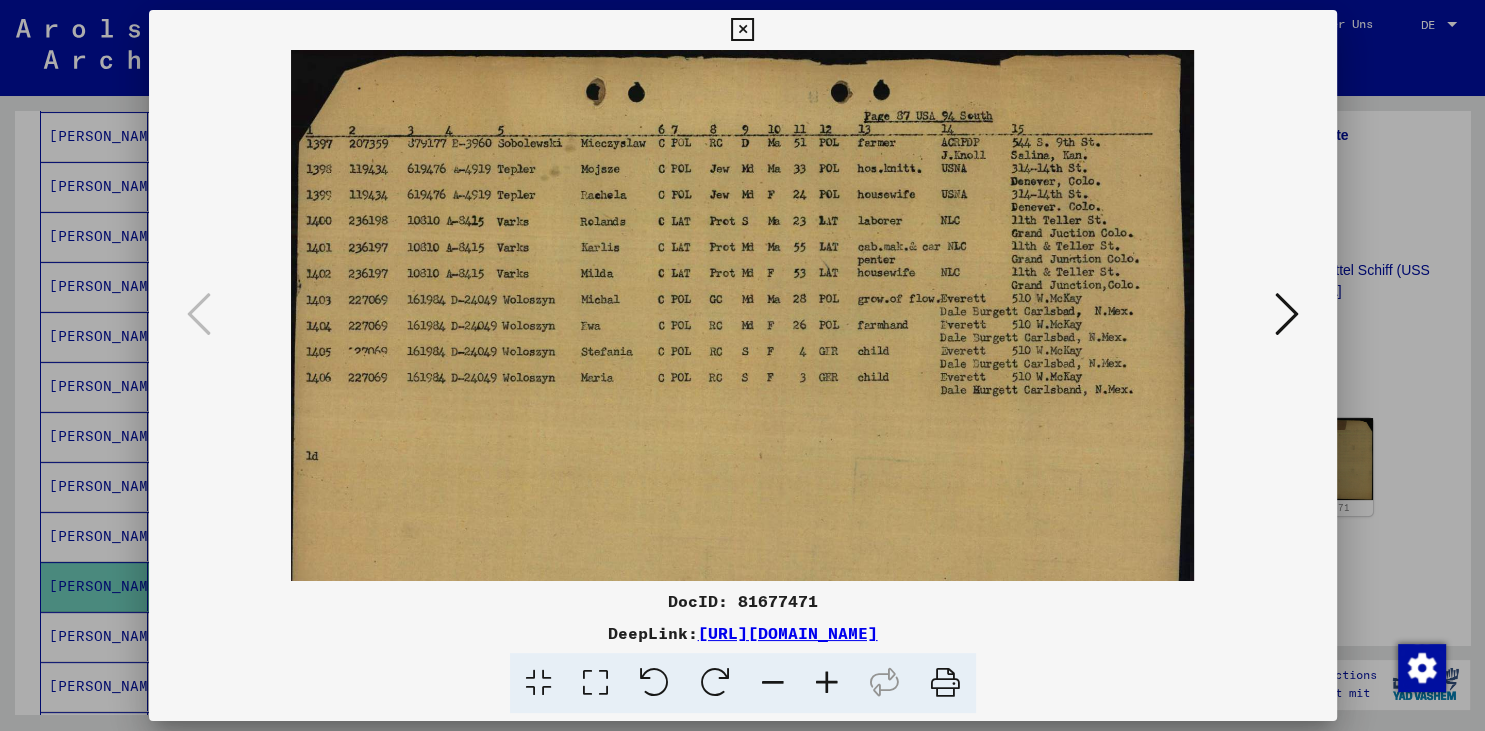 click at bounding box center [827, 683] 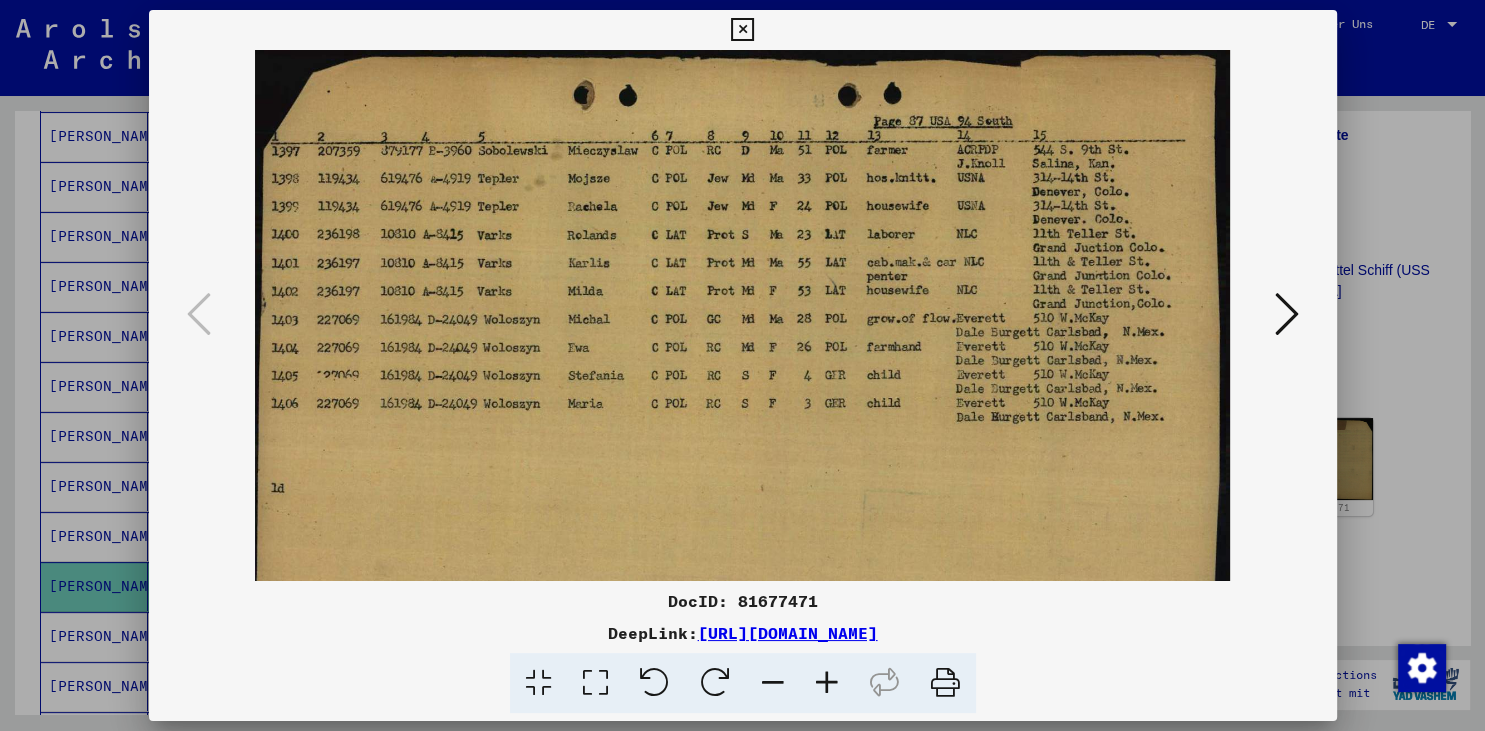 click at bounding box center (827, 683) 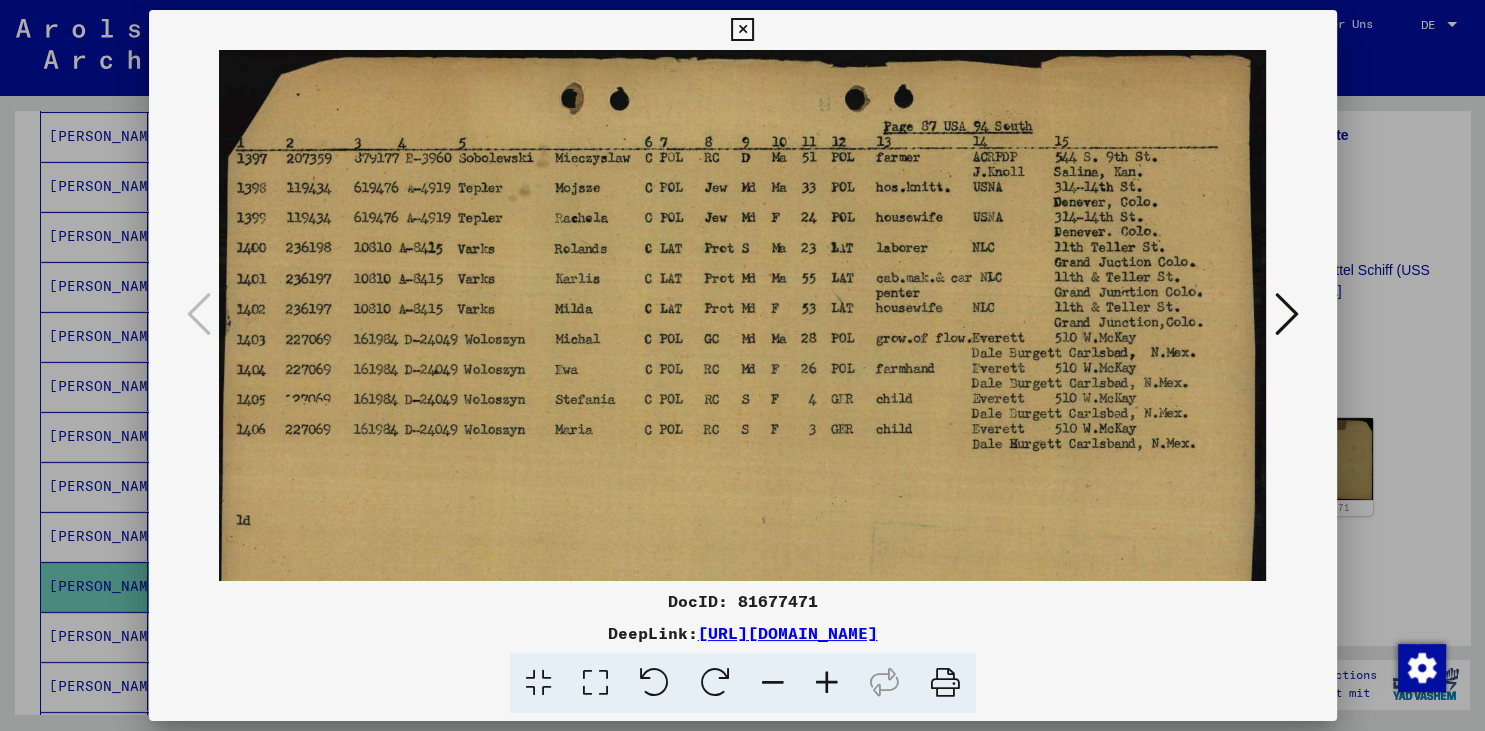 click at bounding box center (827, 683) 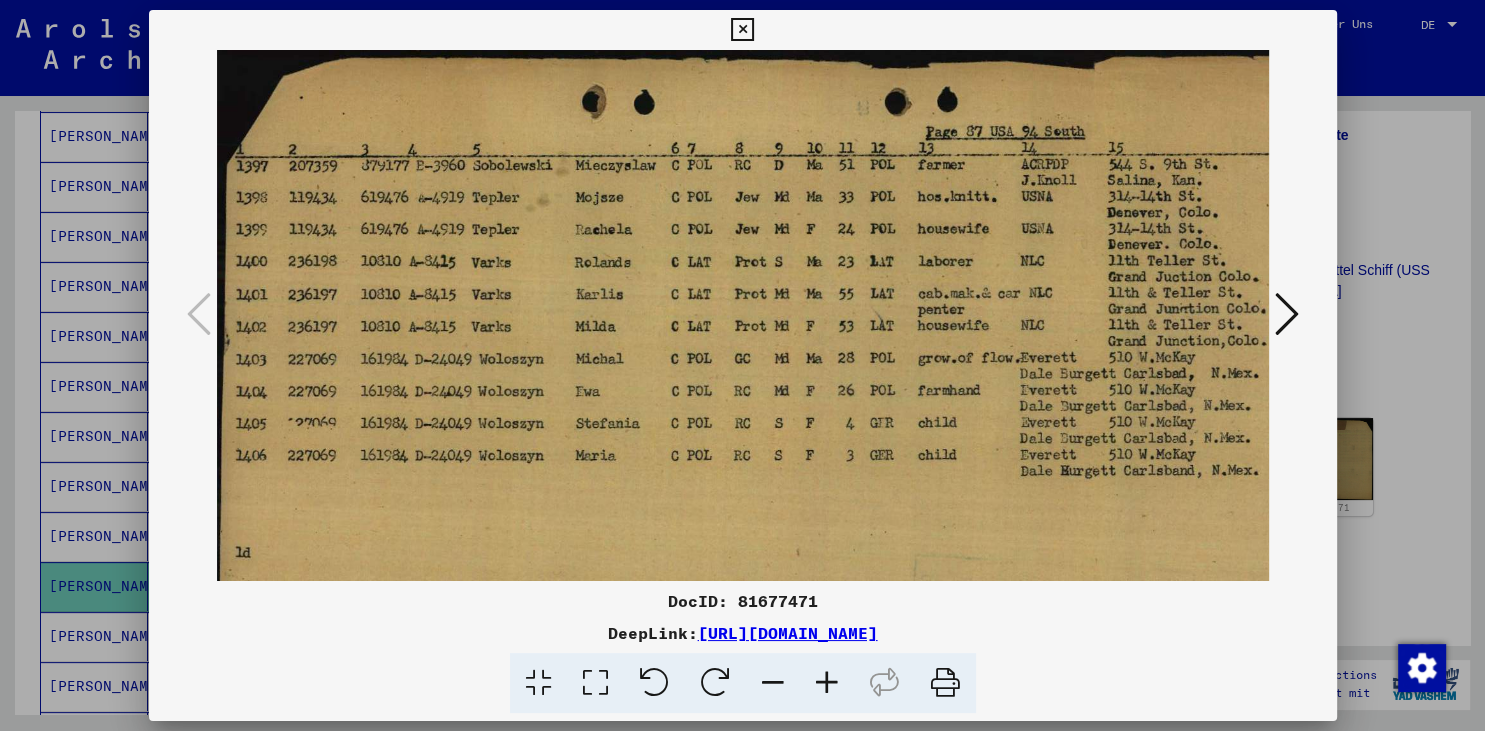 click at bounding box center [827, 683] 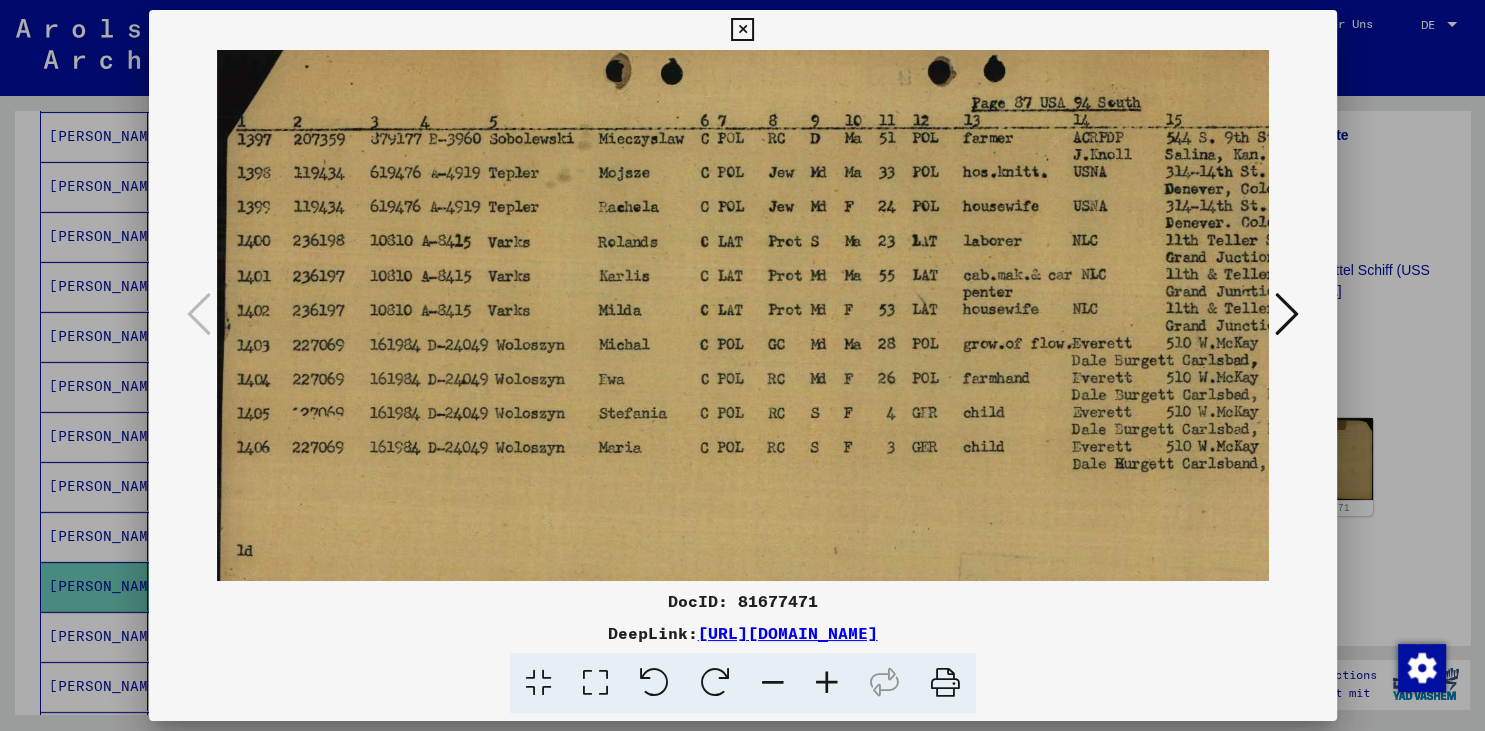scroll, scrollTop: 33, scrollLeft: 0, axis: vertical 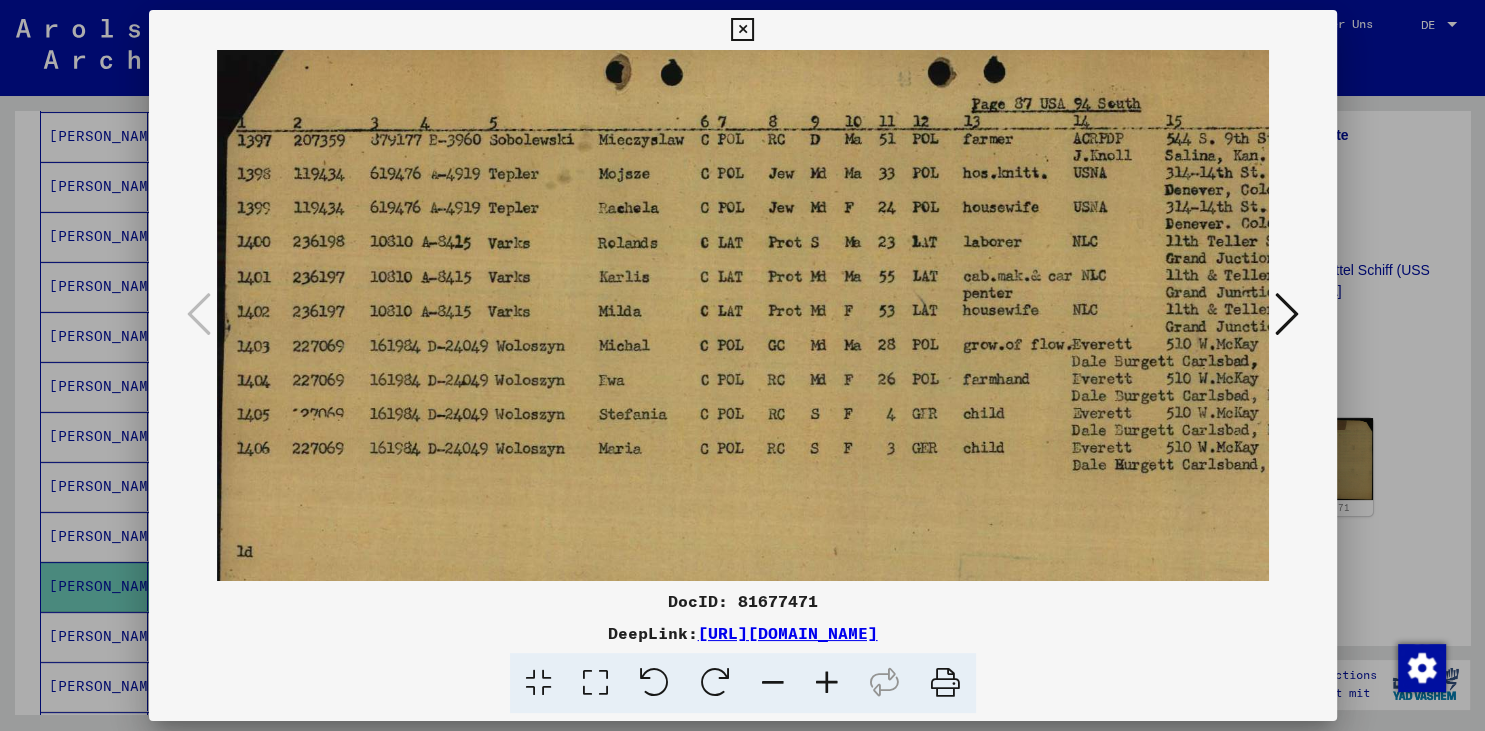 drag, startPoint x: 830, startPoint y: 403, endPoint x: 732, endPoint y: 402, distance: 98.005104 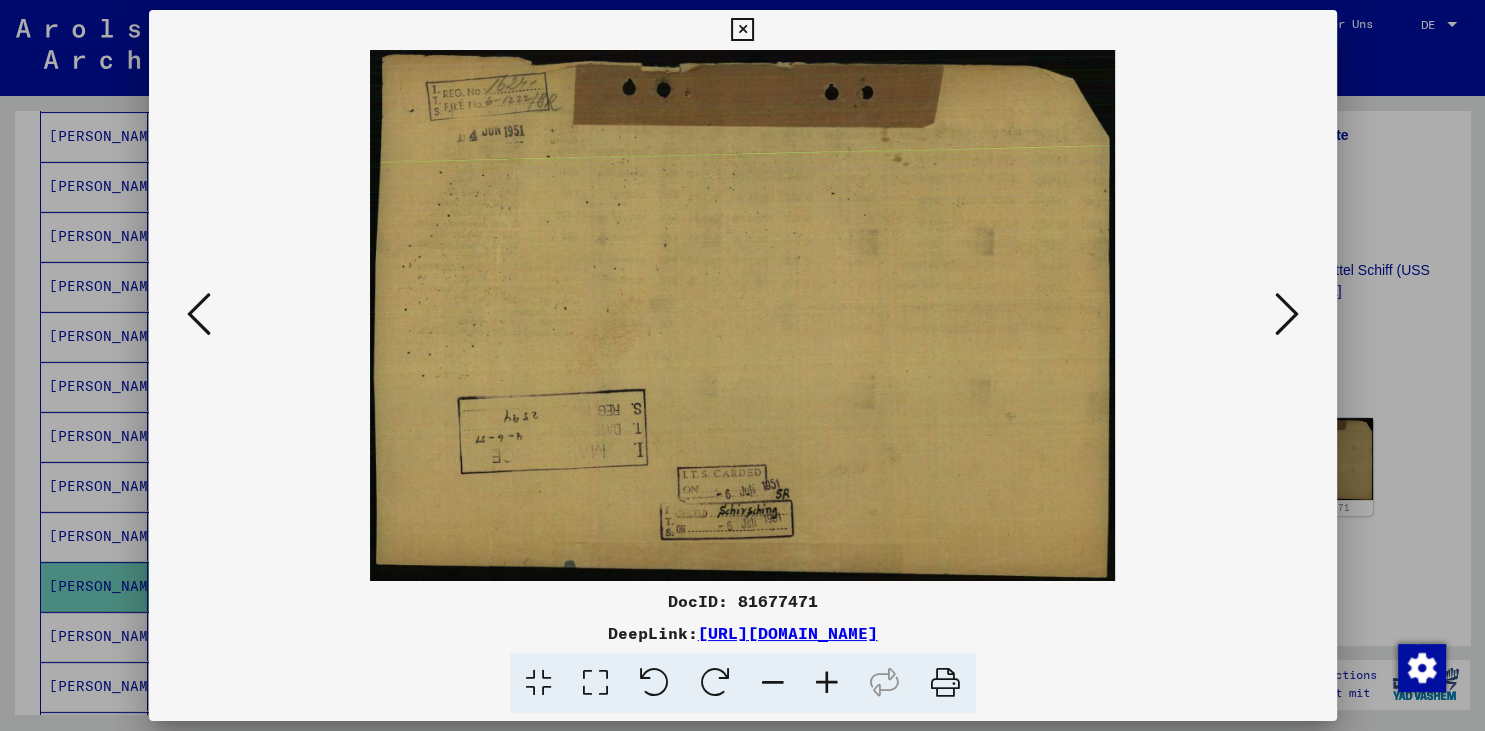 click at bounding box center (1287, 314) 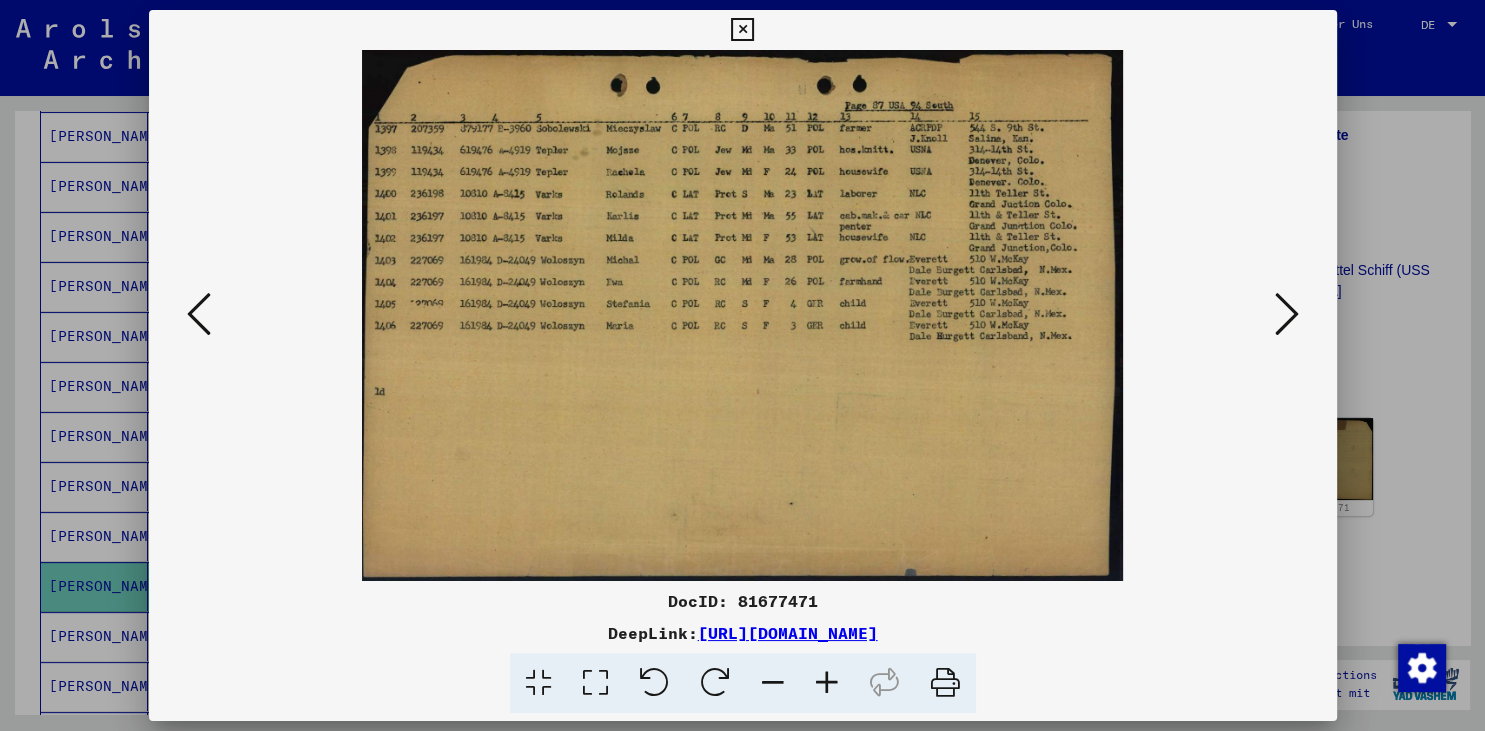 click at bounding box center (827, 683) 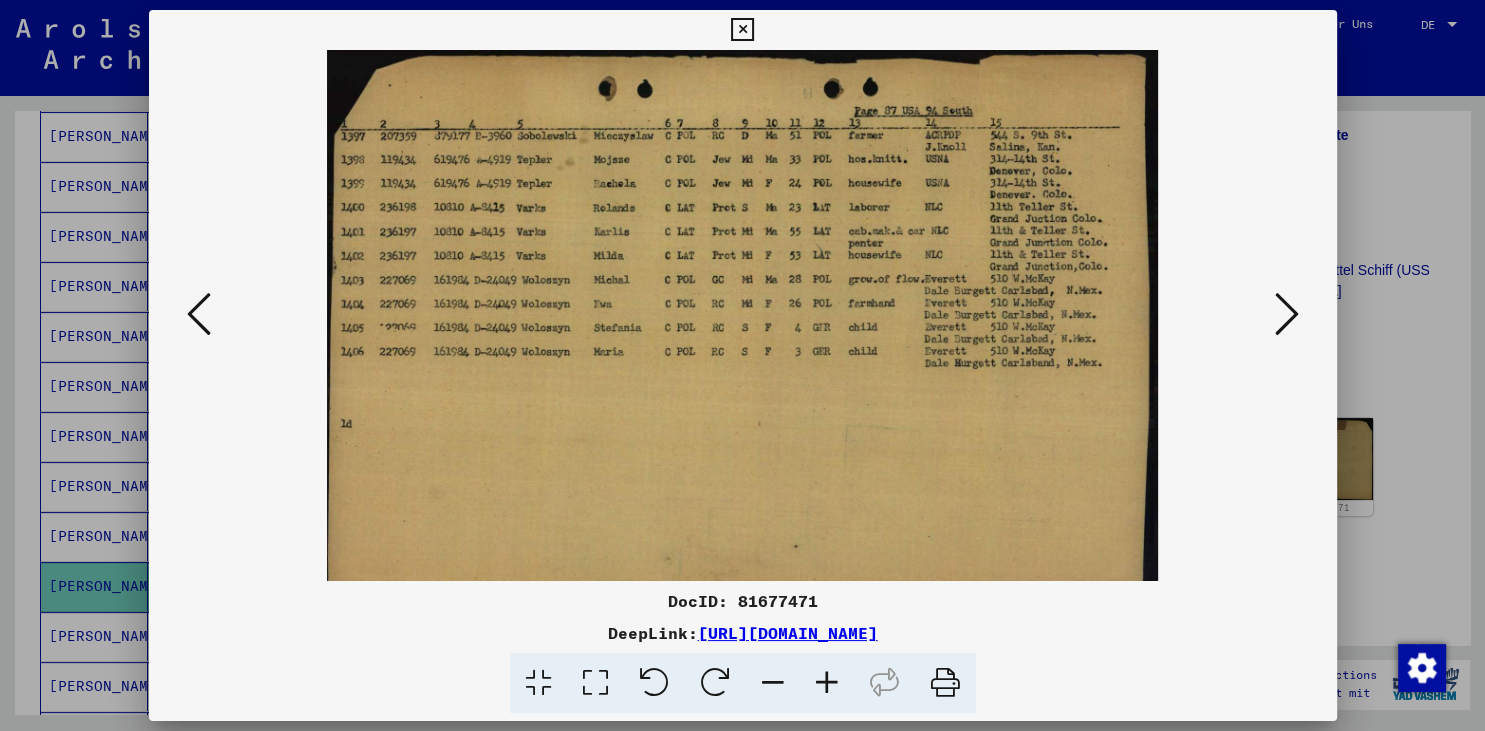 click at bounding box center (827, 683) 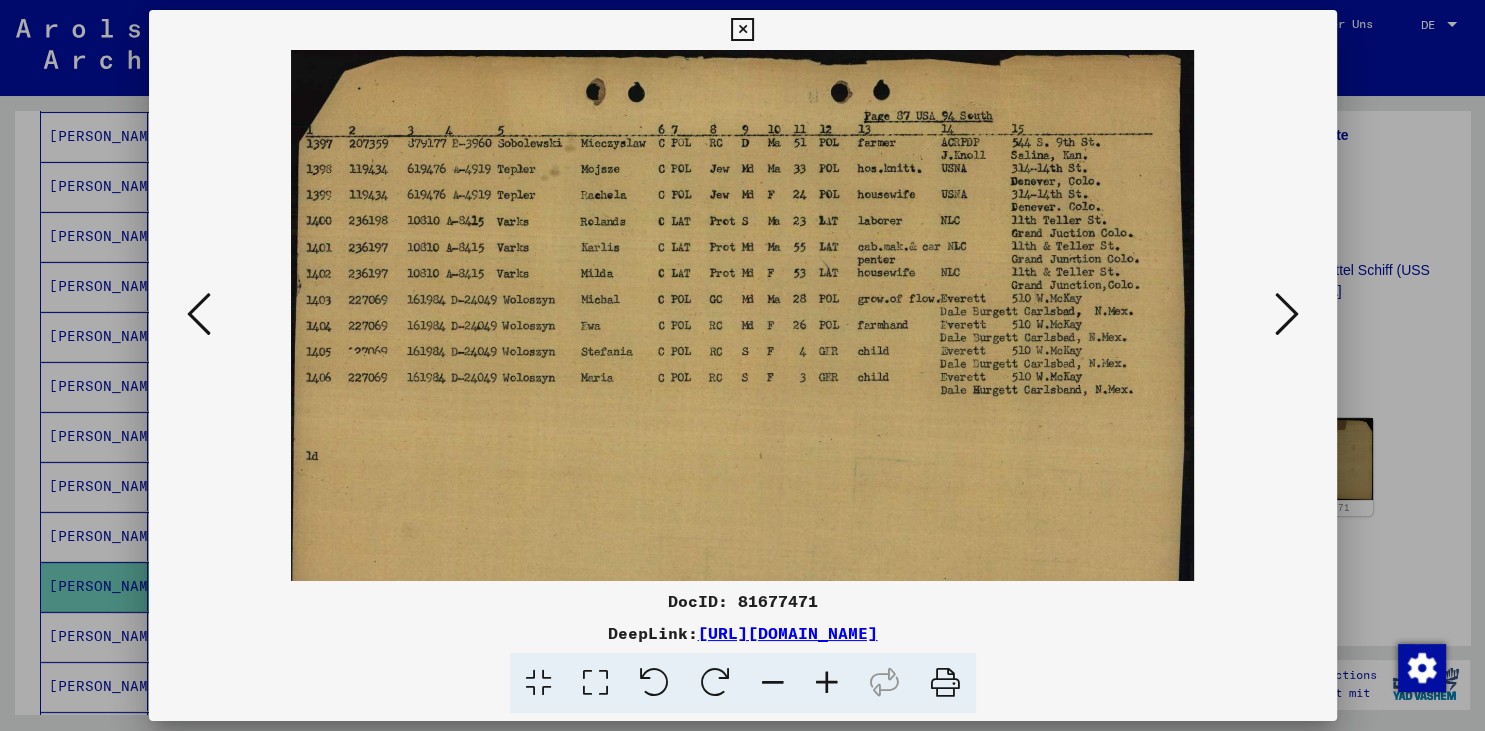 click at bounding box center (827, 683) 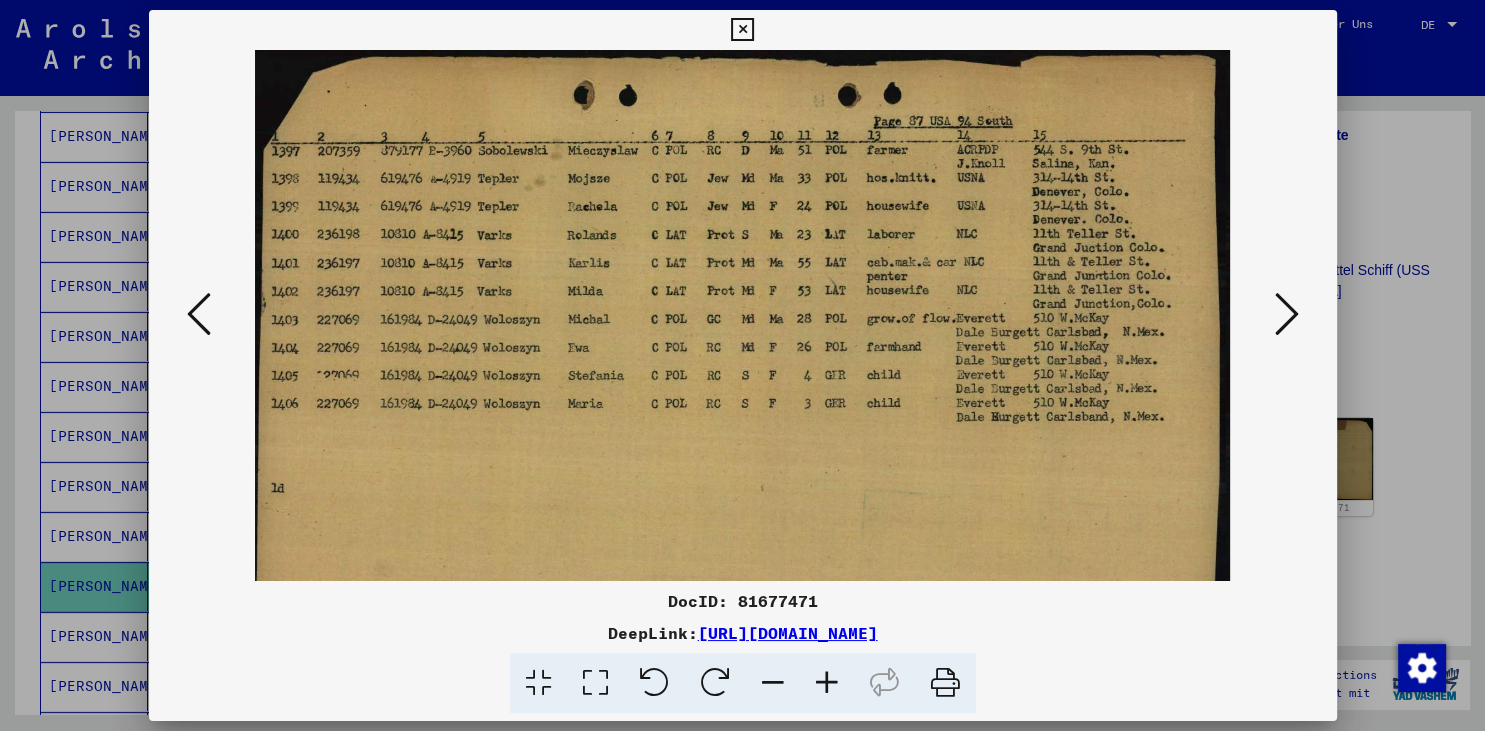click at bounding box center [827, 683] 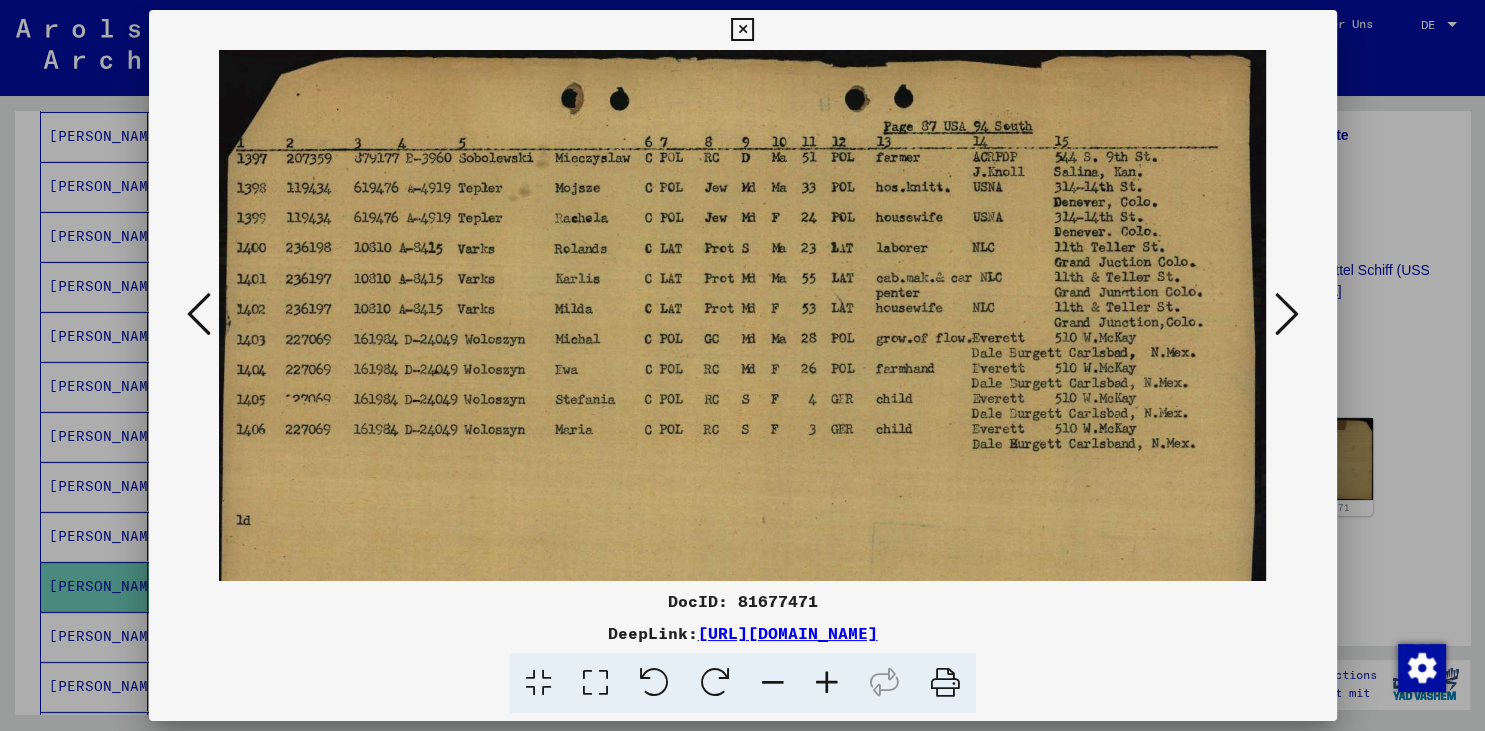 click at bounding box center (1287, 314) 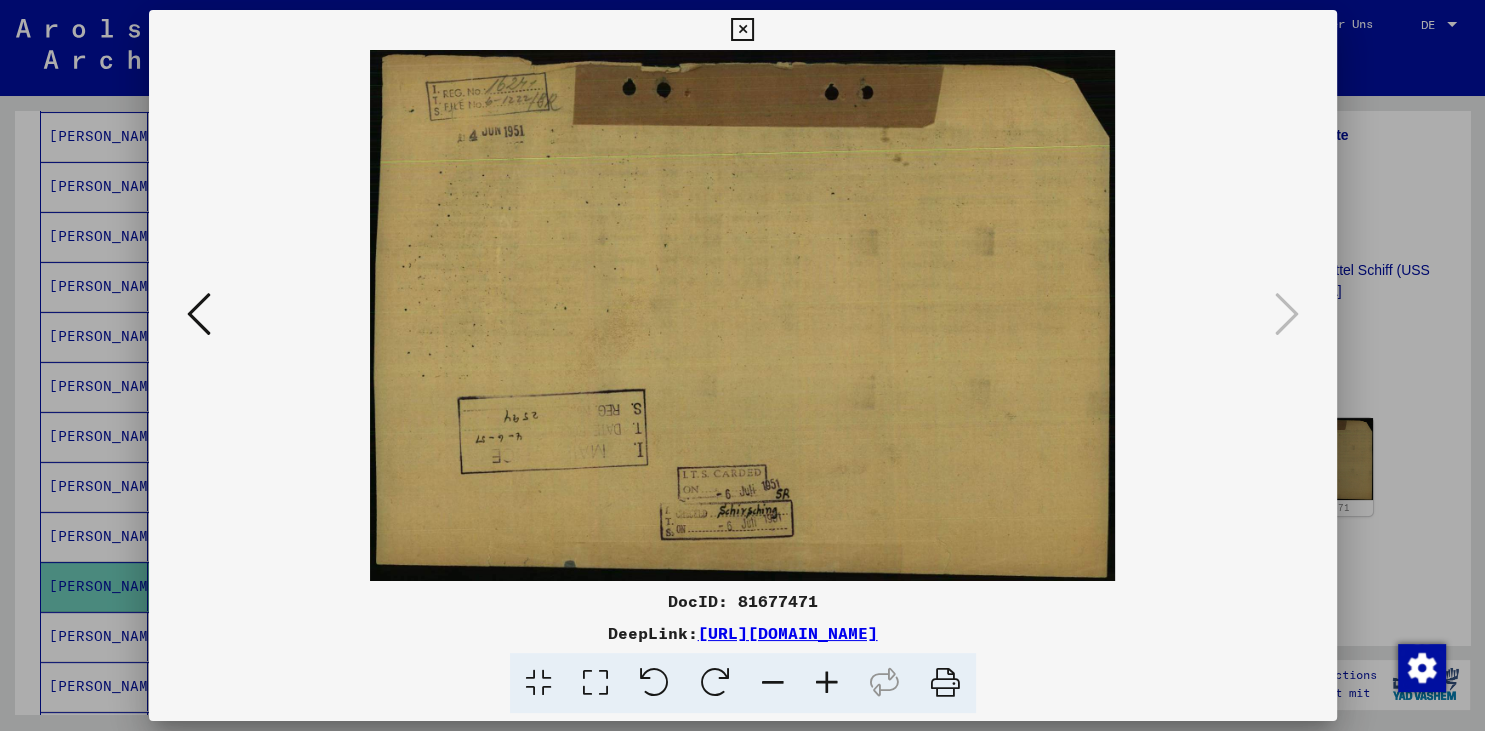 click at bounding box center (199, 314) 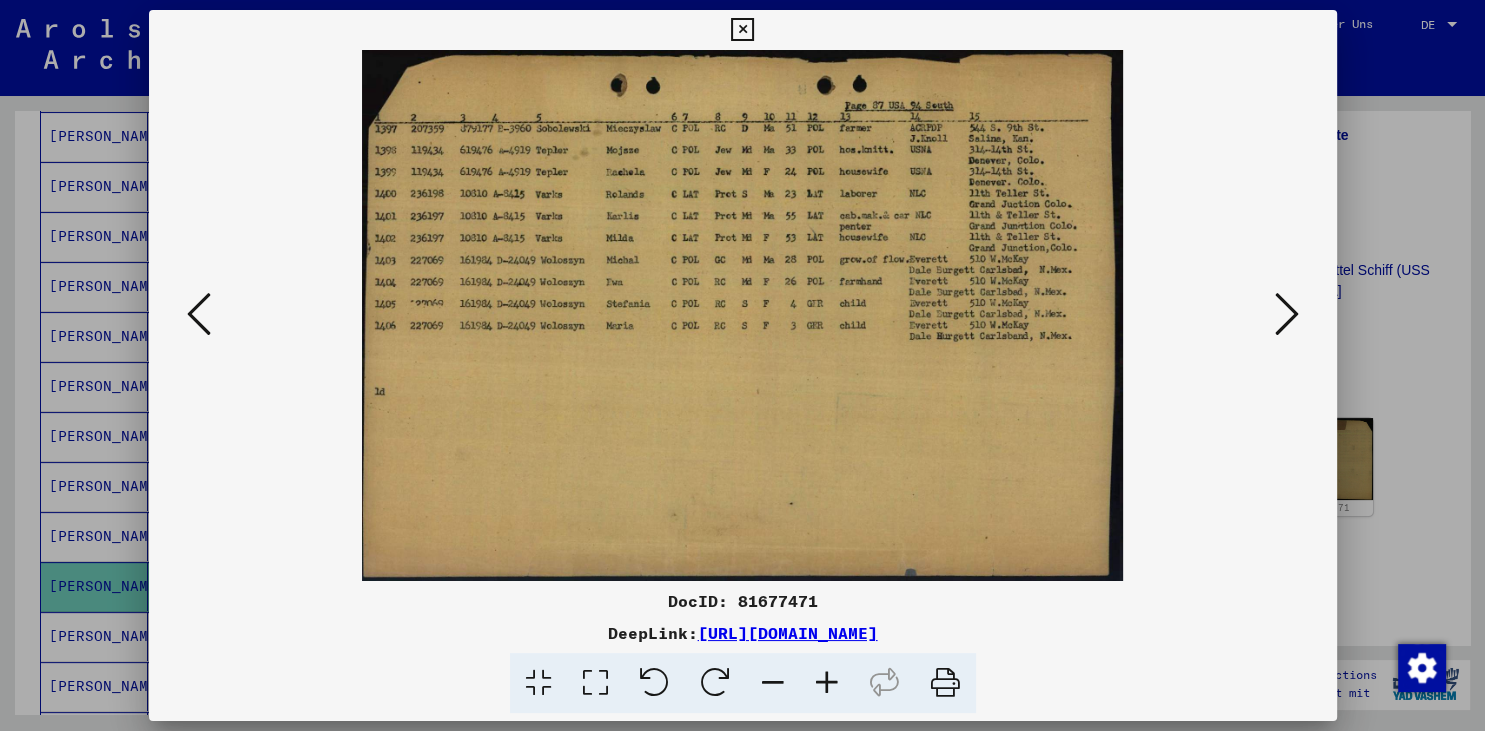 click at bounding box center [827, 683] 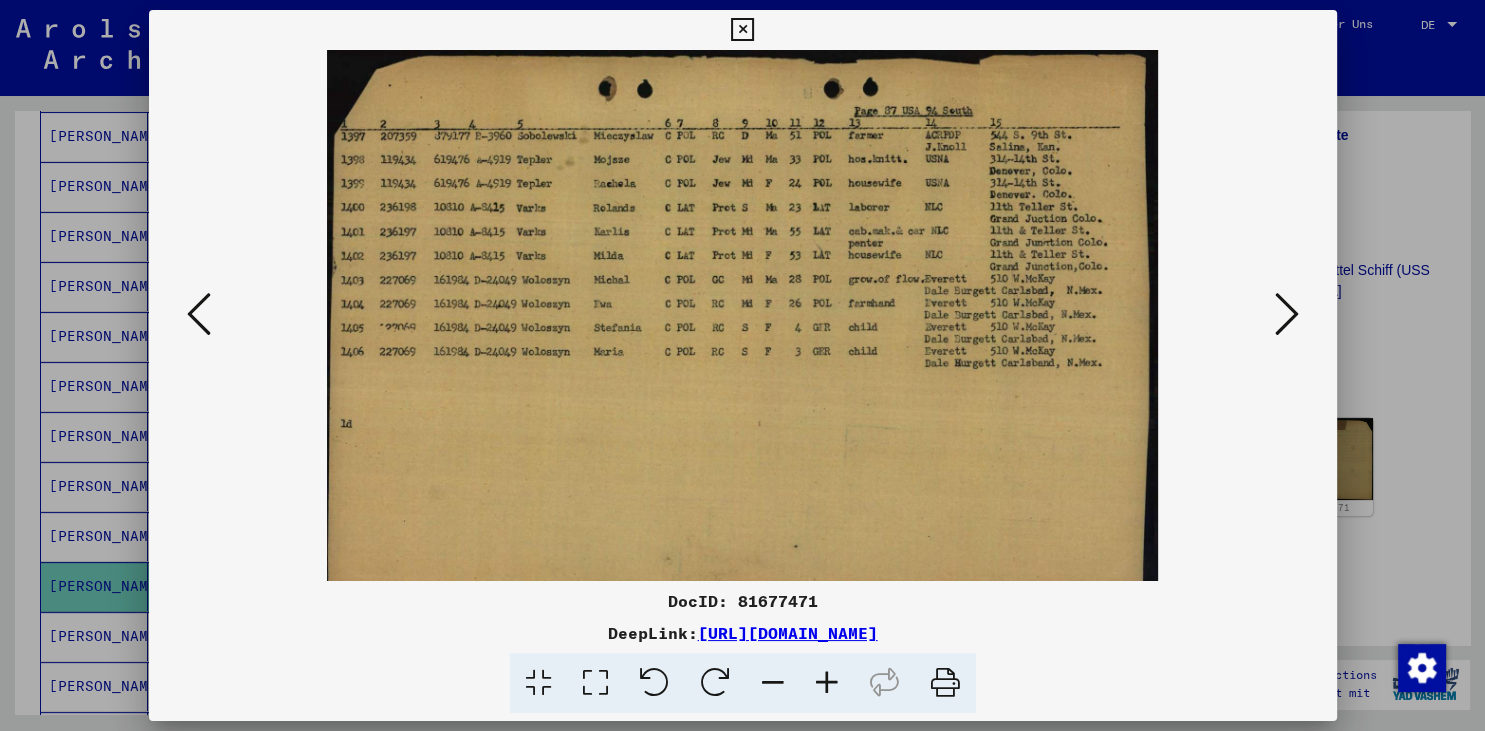 click at bounding box center [827, 683] 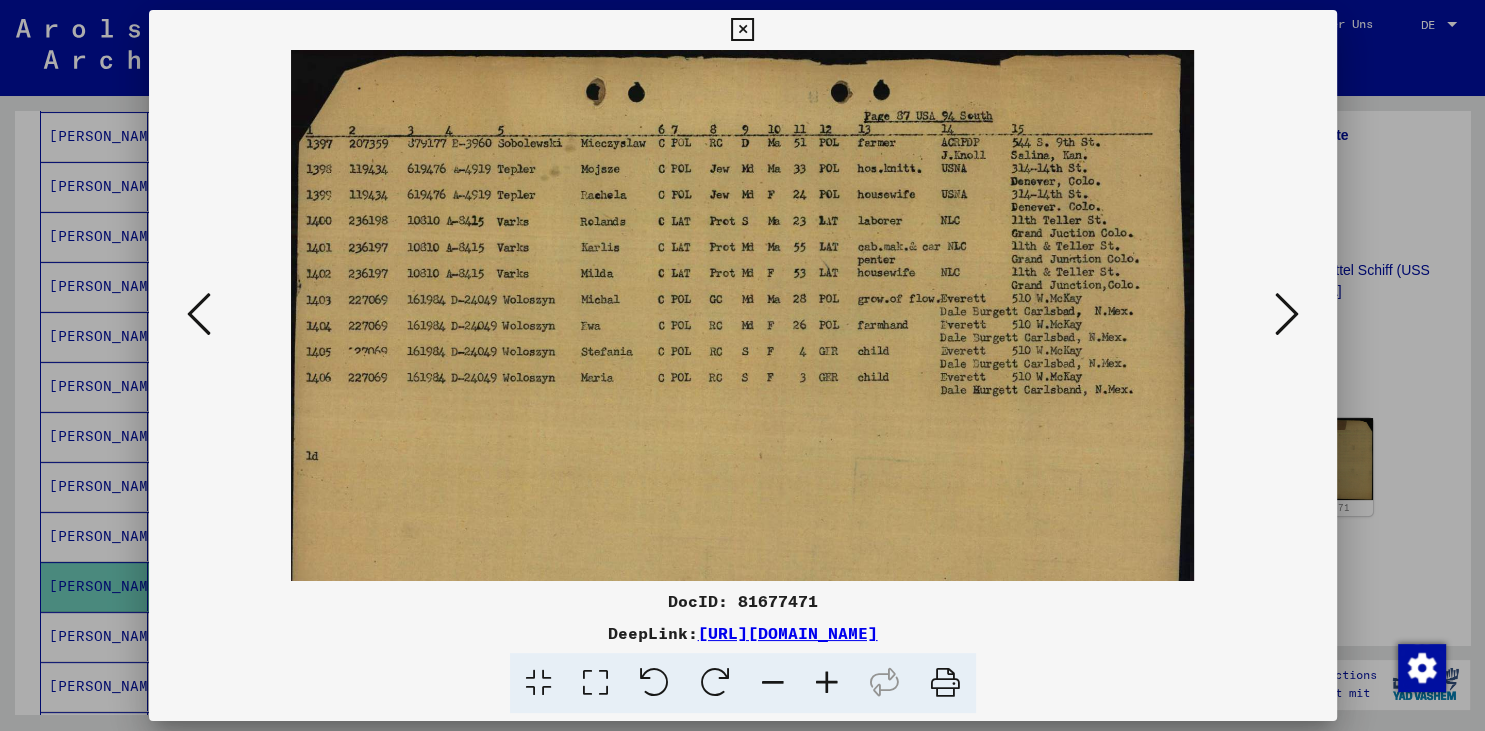 click at bounding box center [827, 683] 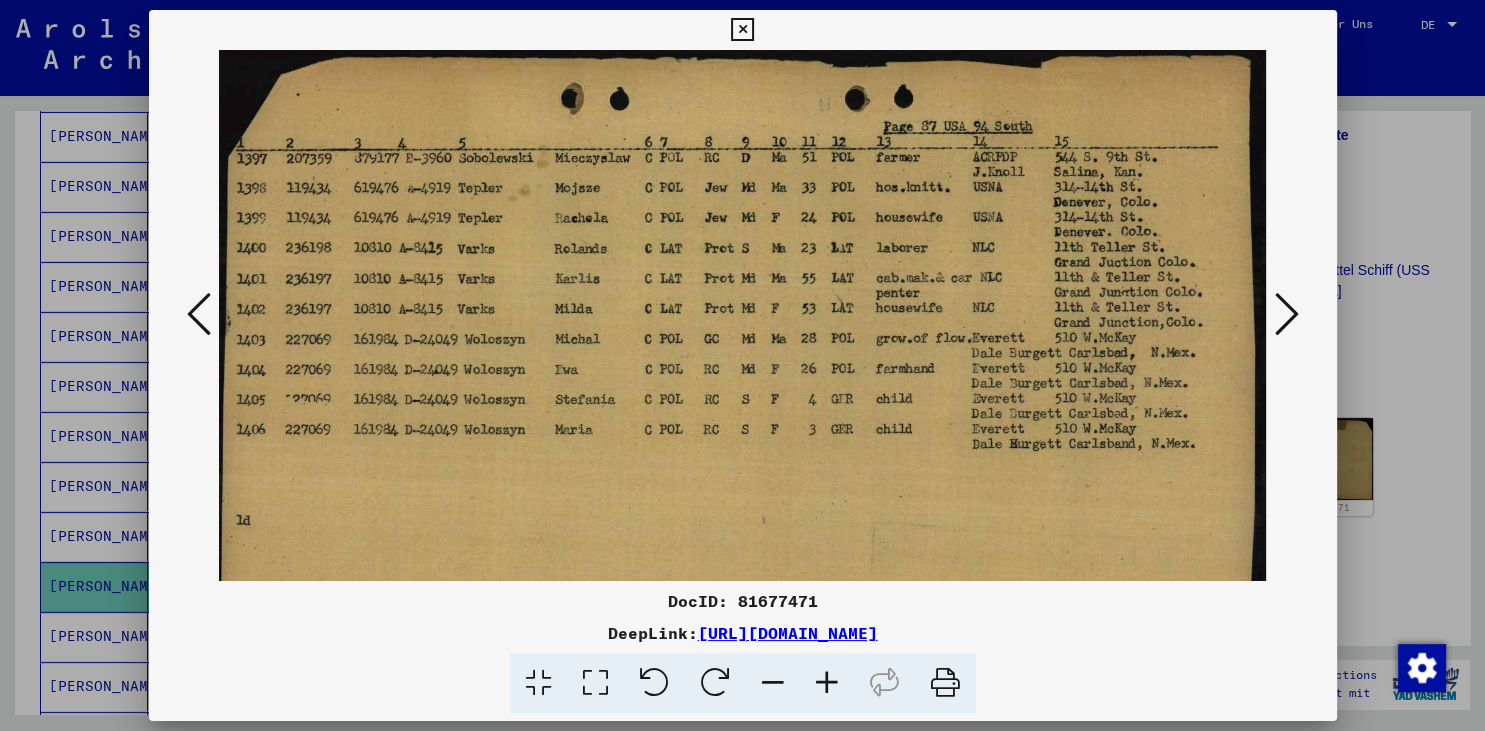 click at bounding box center (827, 683) 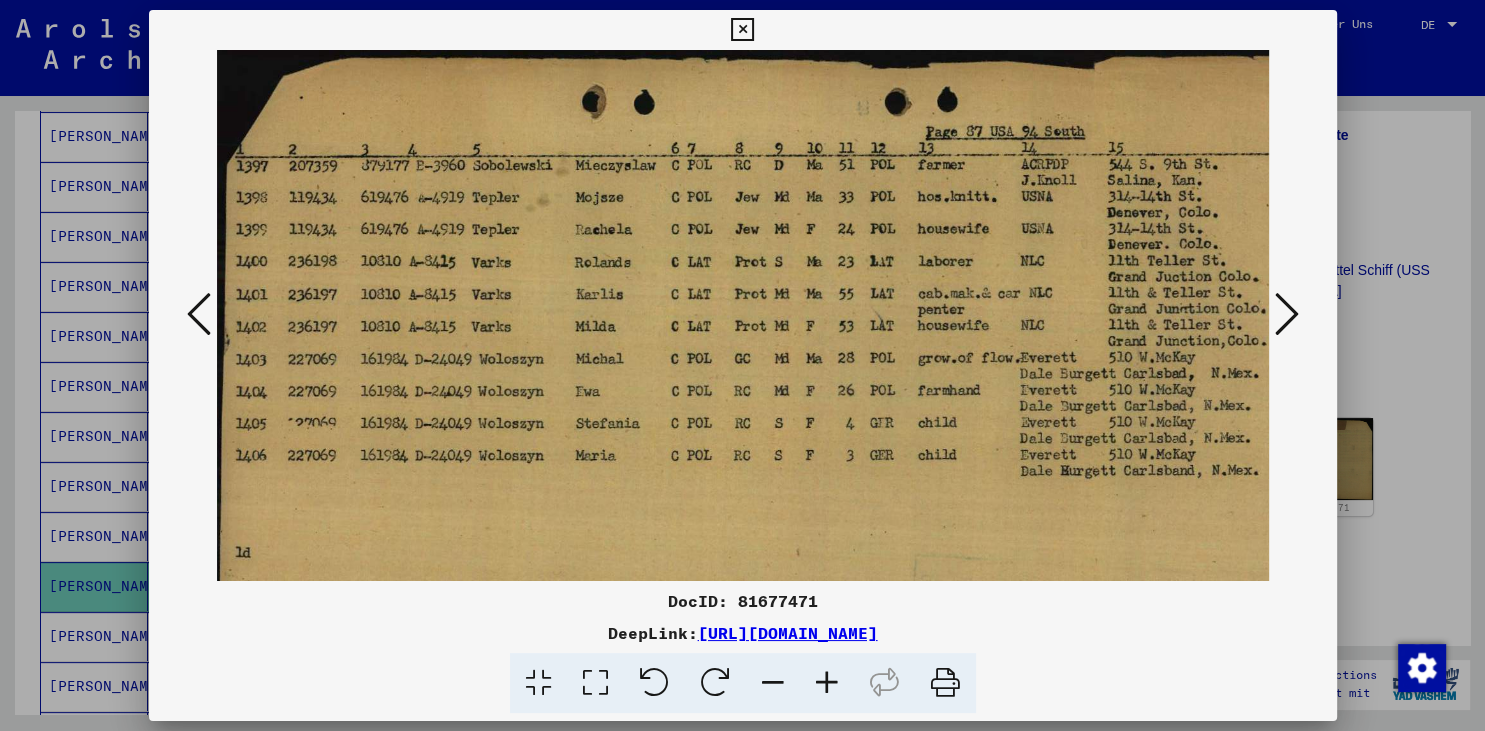 click at bounding box center (827, 683) 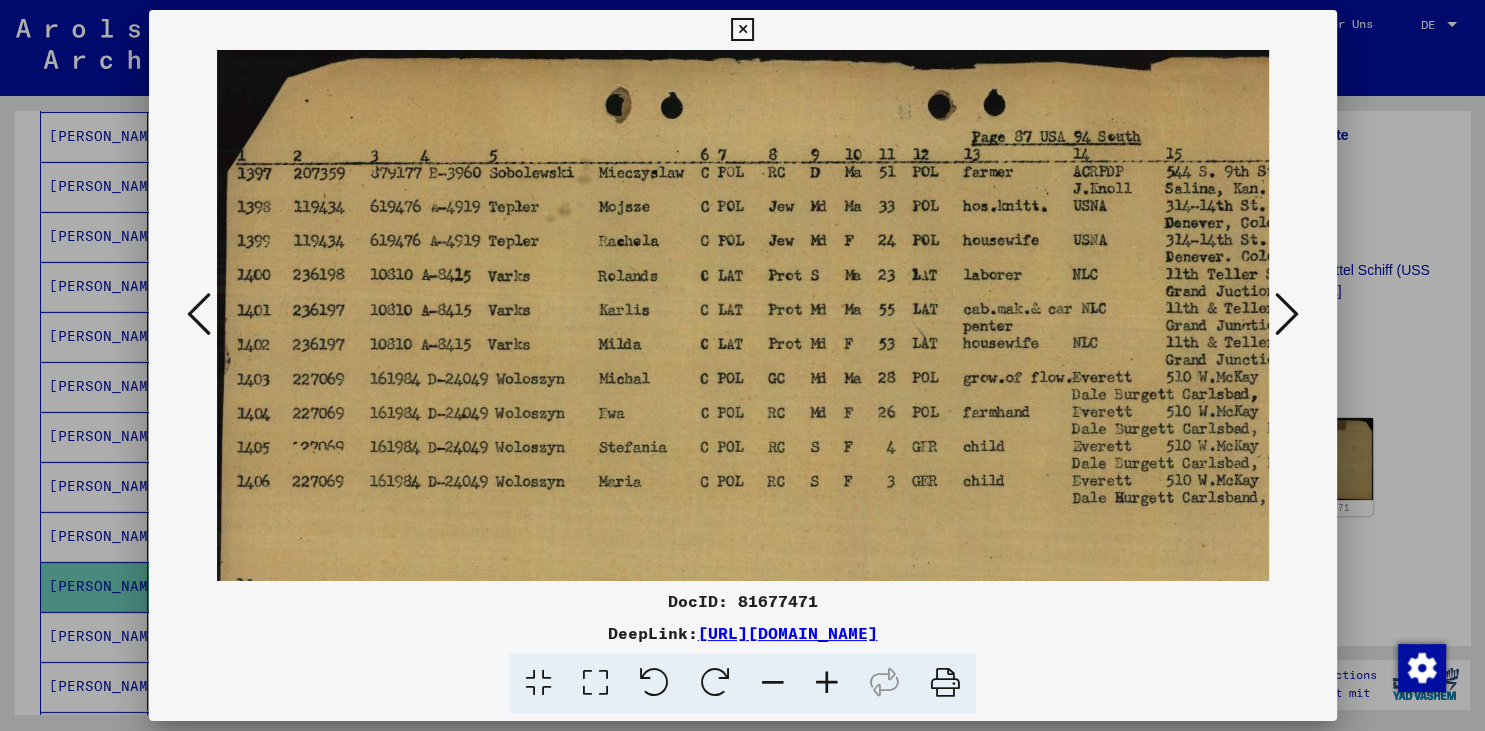drag, startPoint x: 570, startPoint y: 217, endPoint x: 577, endPoint y: 271, distance: 54.451813 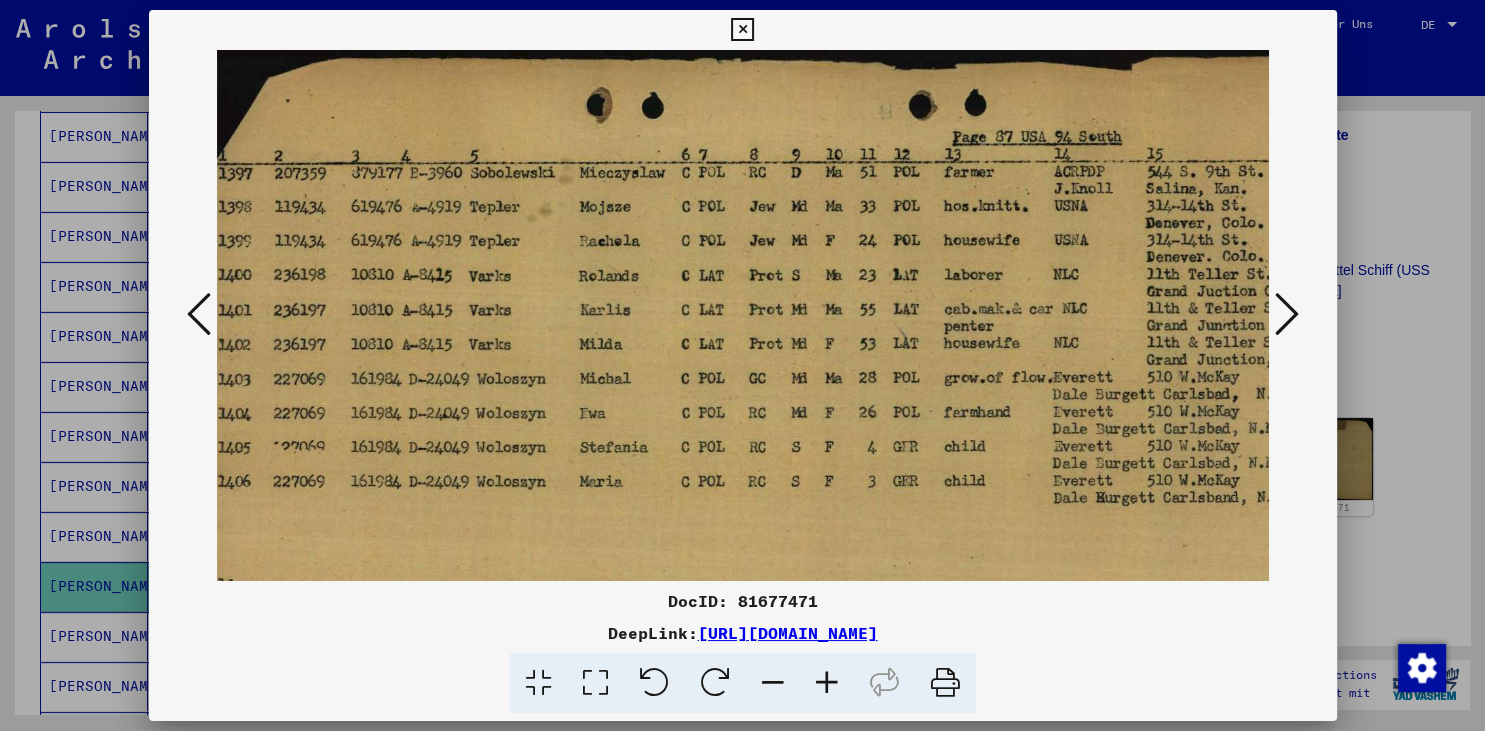 scroll, scrollTop: 0, scrollLeft: 0, axis: both 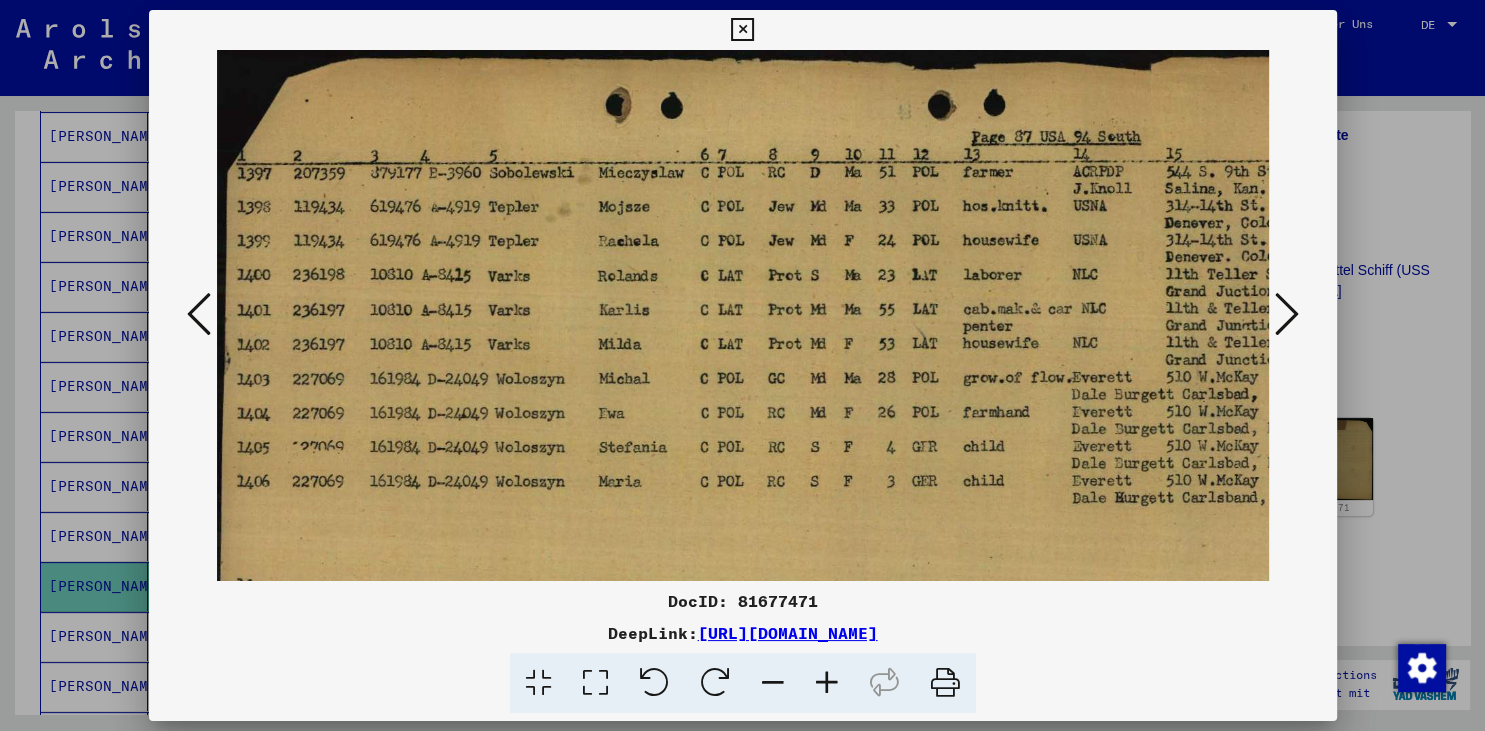 drag, startPoint x: 965, startPoint y: 204, endPoint x: 986, endPoint y: 266, distance: 65.459915 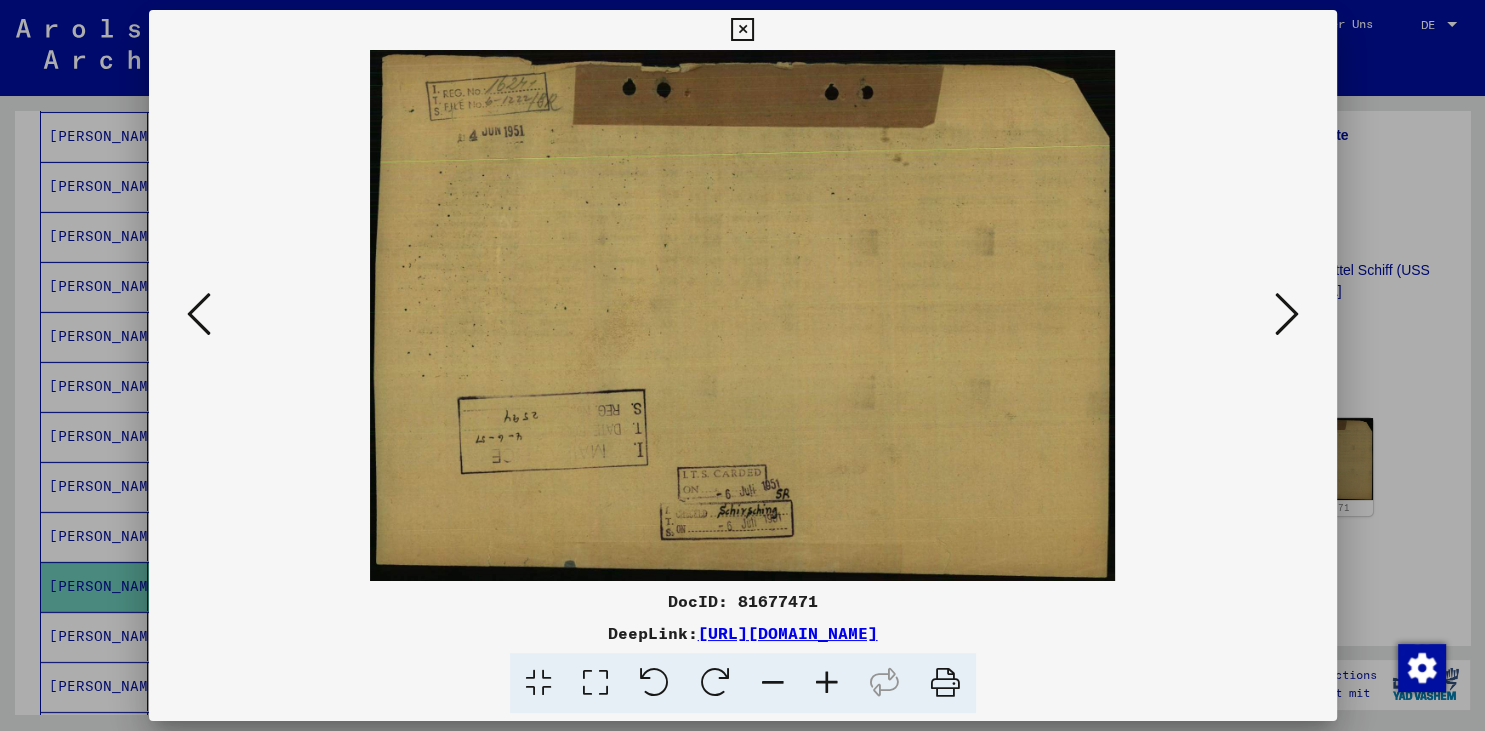 click at bounding box center [199, 314] 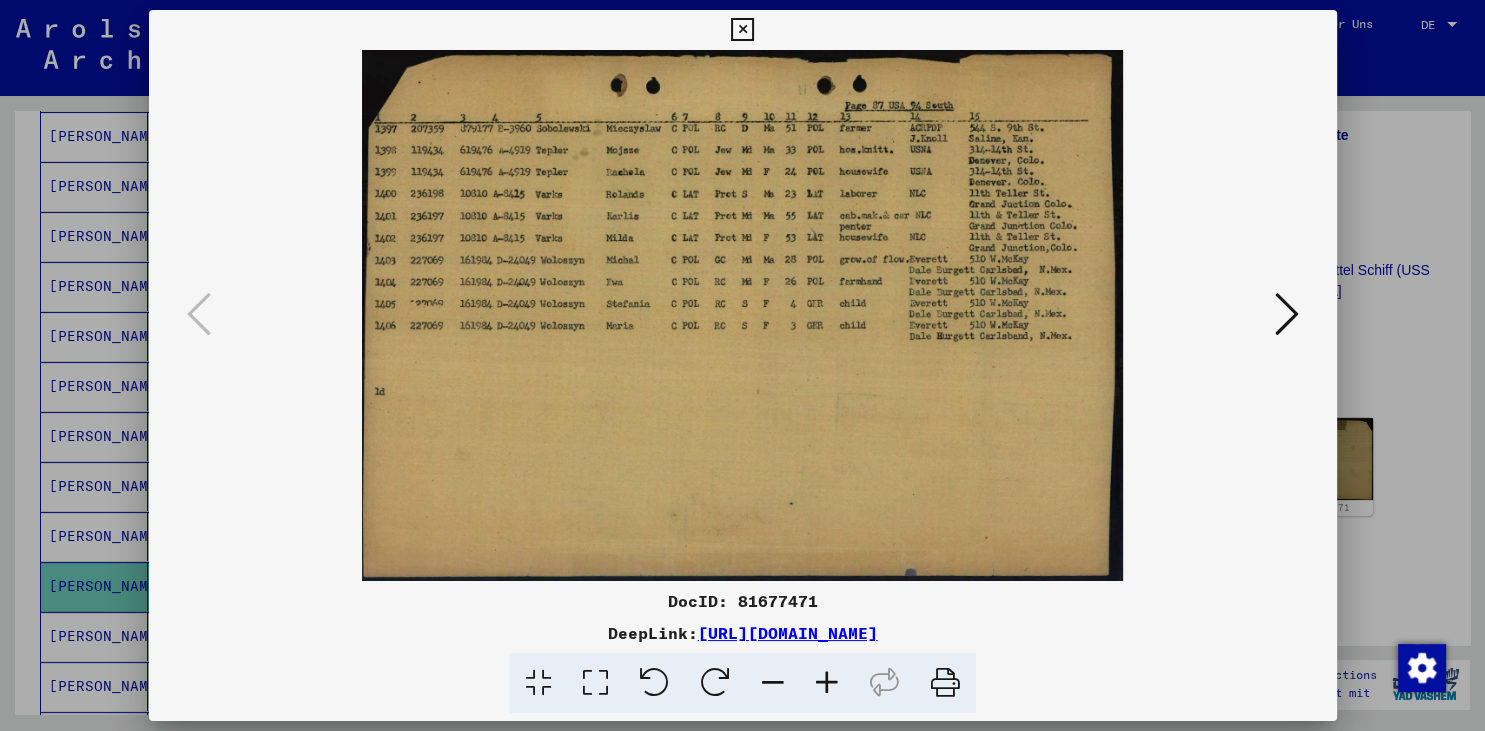 click at bounding box center (827, 683) 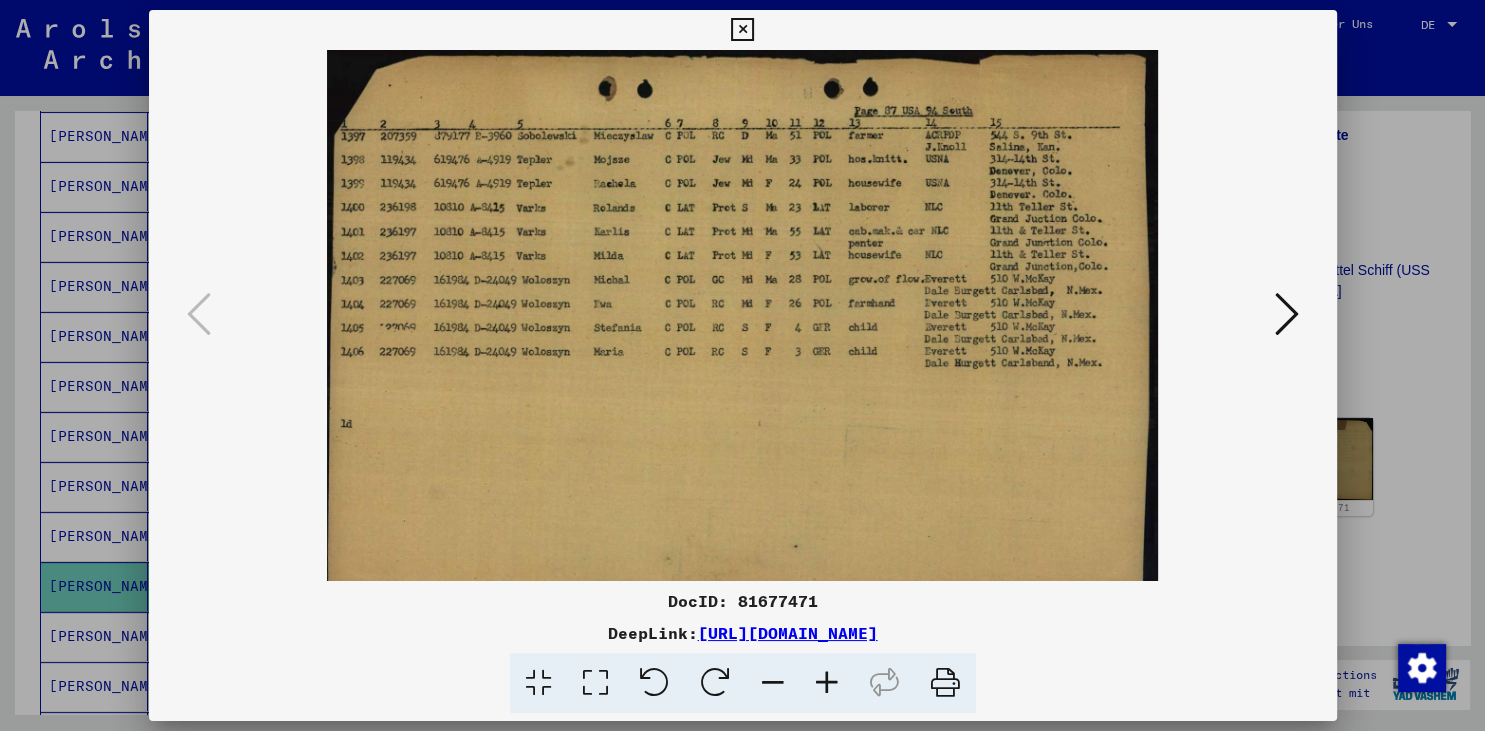click at bounding box center [827, 683] 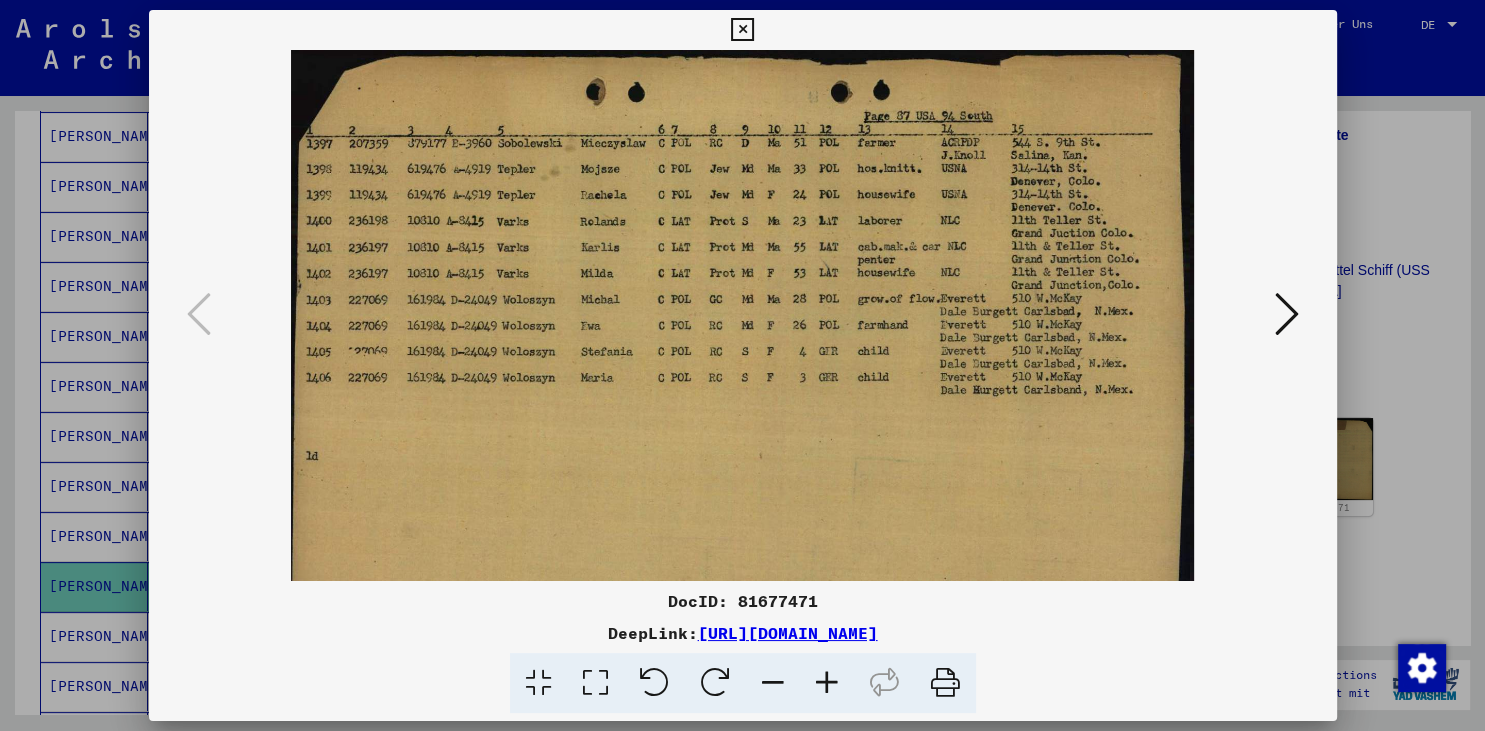 click at bounding box center (827, 683) 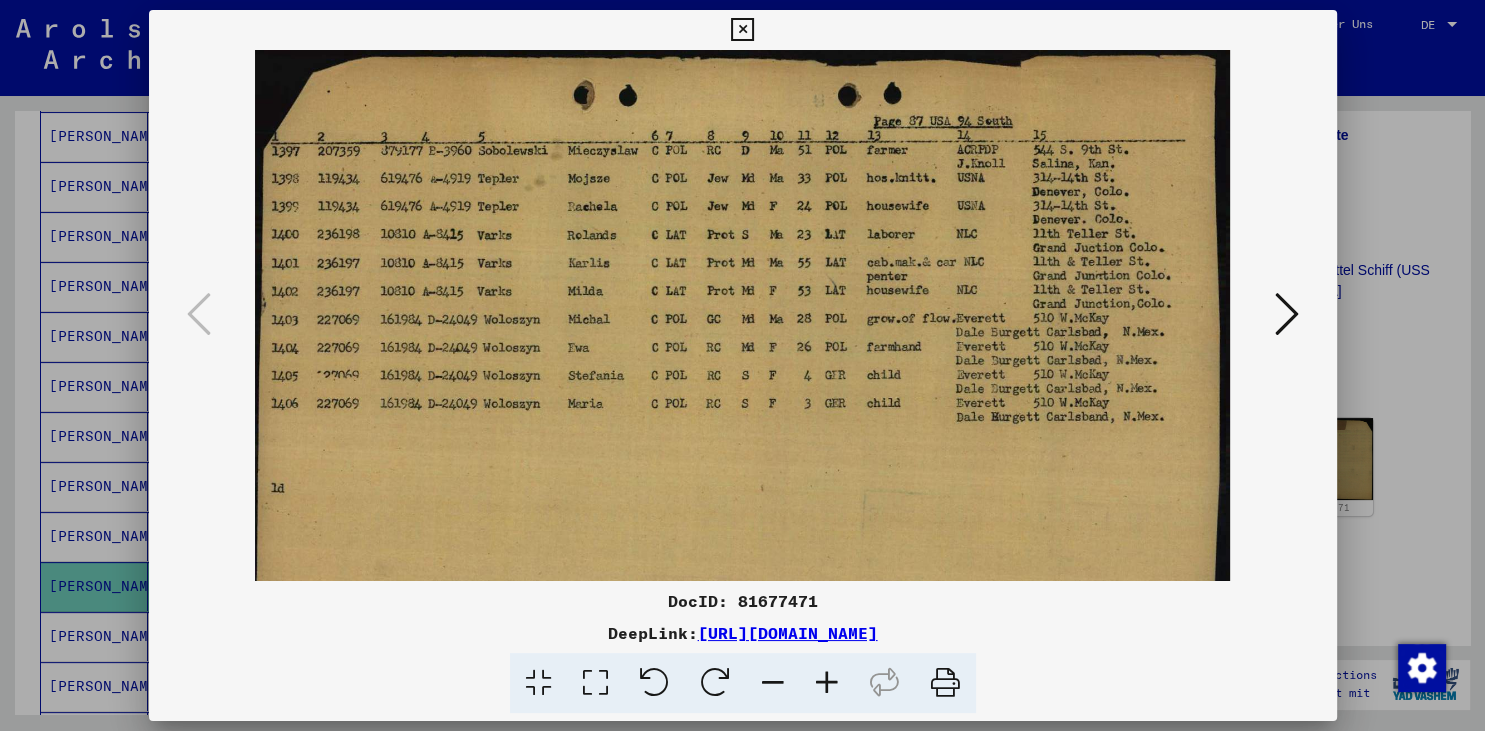 click at bounding box center (827, 683) 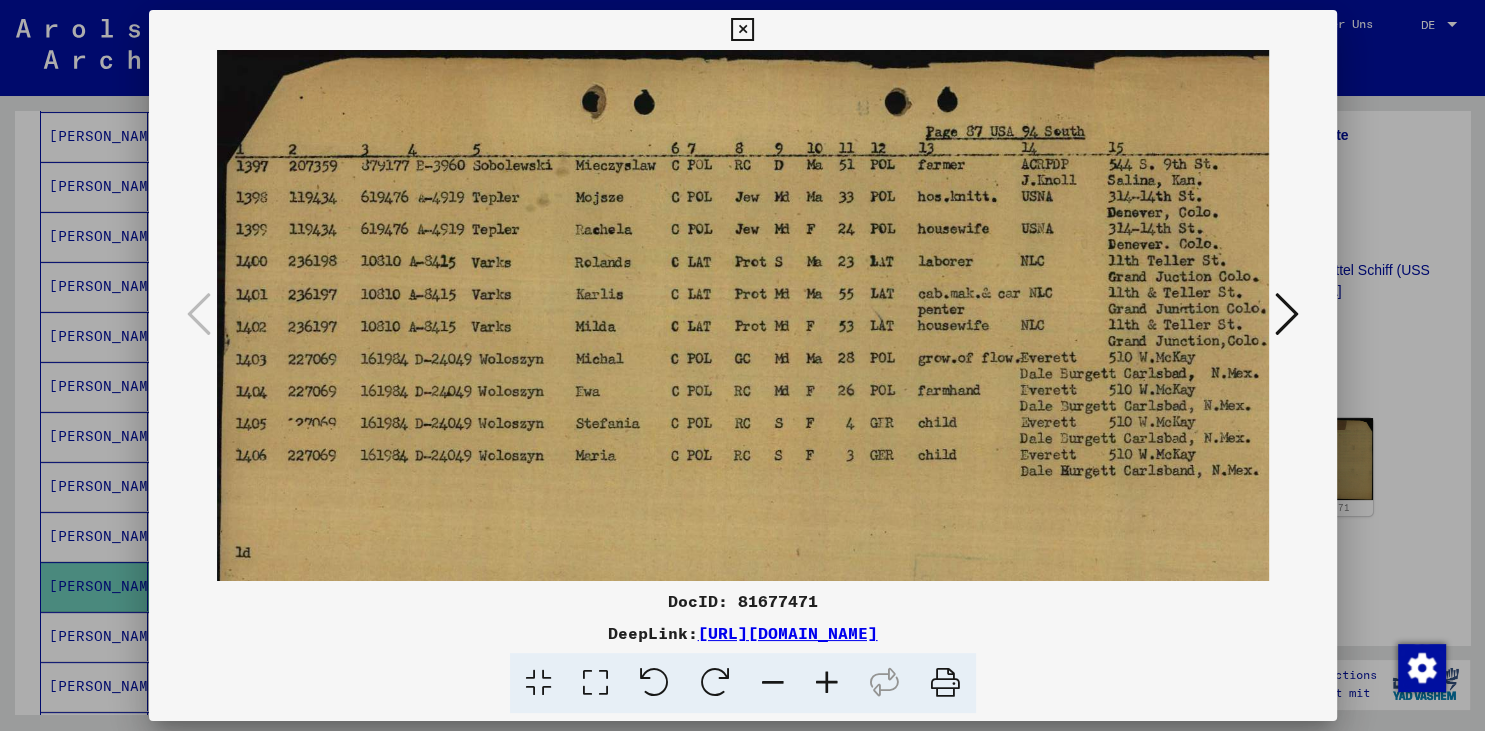click at bounding box center (827, 683) 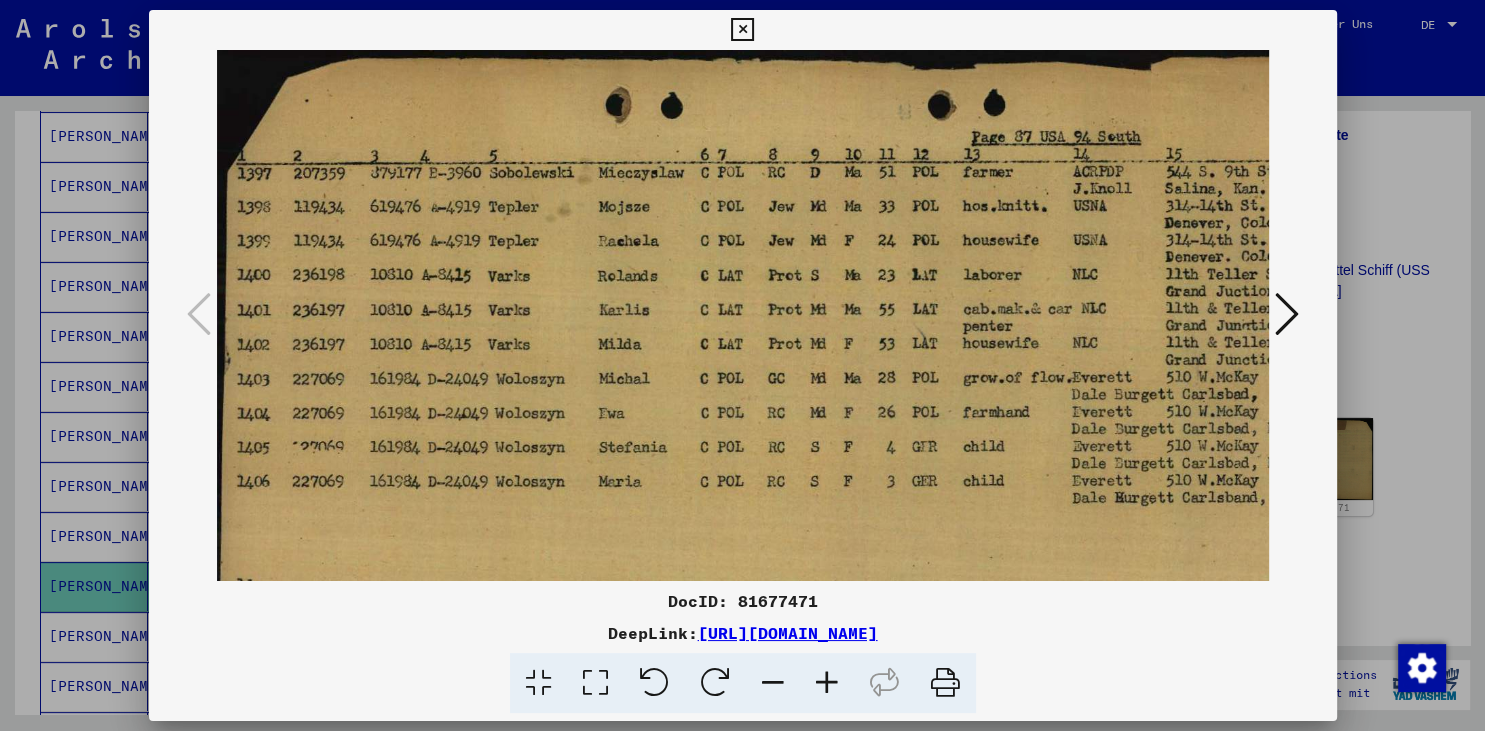 click at bounding box center [827, 683] 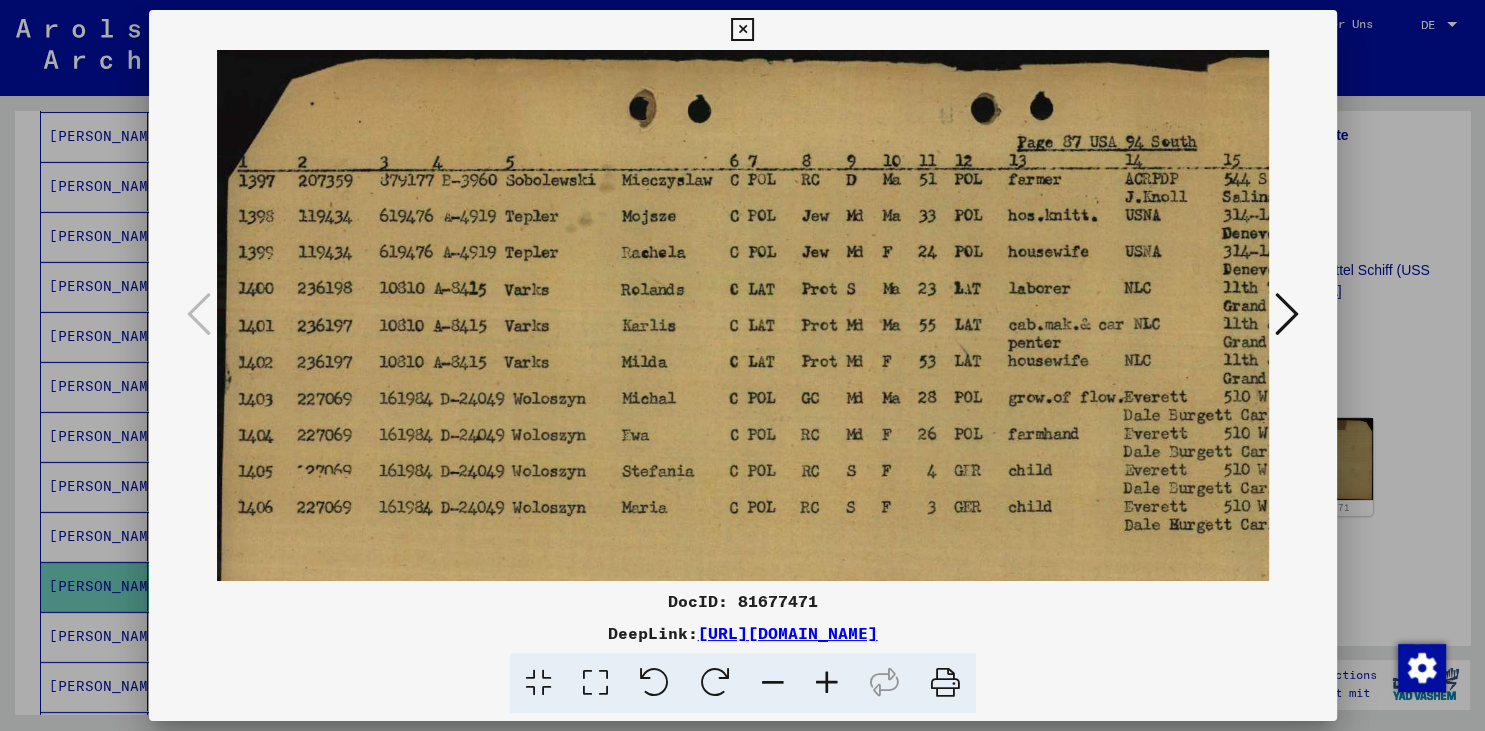click at bounding box center [827, 683] 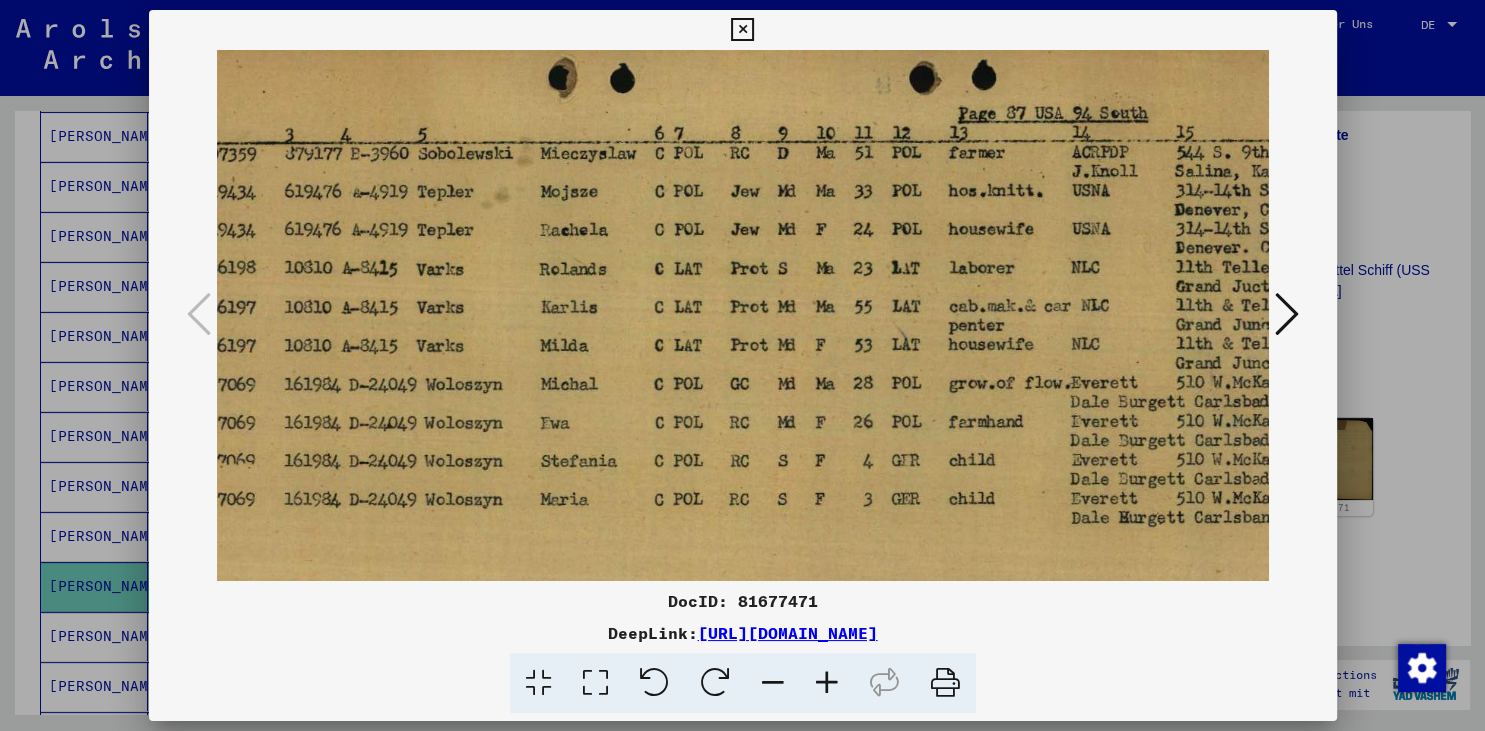 scroll, scrollTop: 34, scrollLeft: 106, axis: both 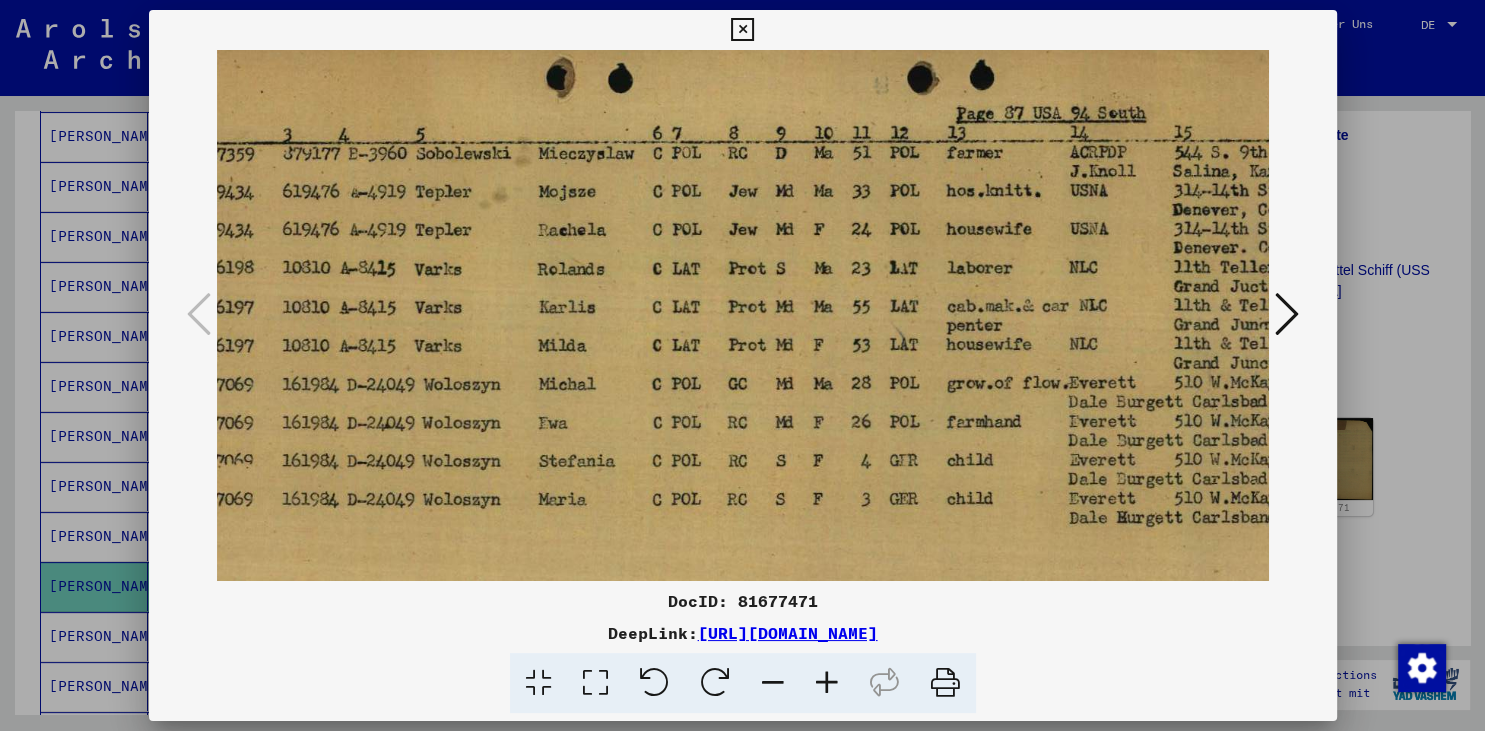 drag, startPoint x: 876, startPoint y: 304, endPoint x: 770, endPoint y: 270, distance: 111.31936 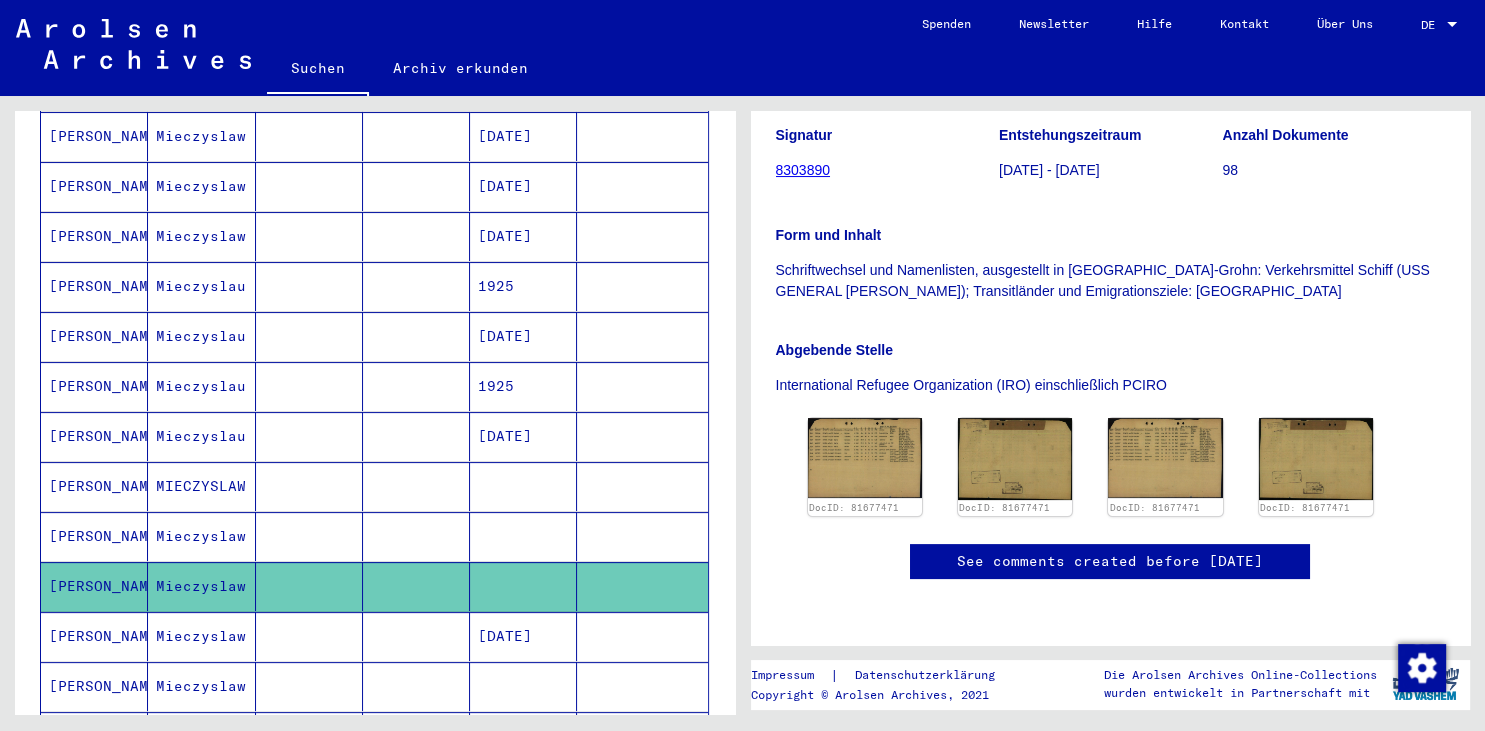 scroll, scrollTop: 330, scrollLeft: 0, axis: vertical 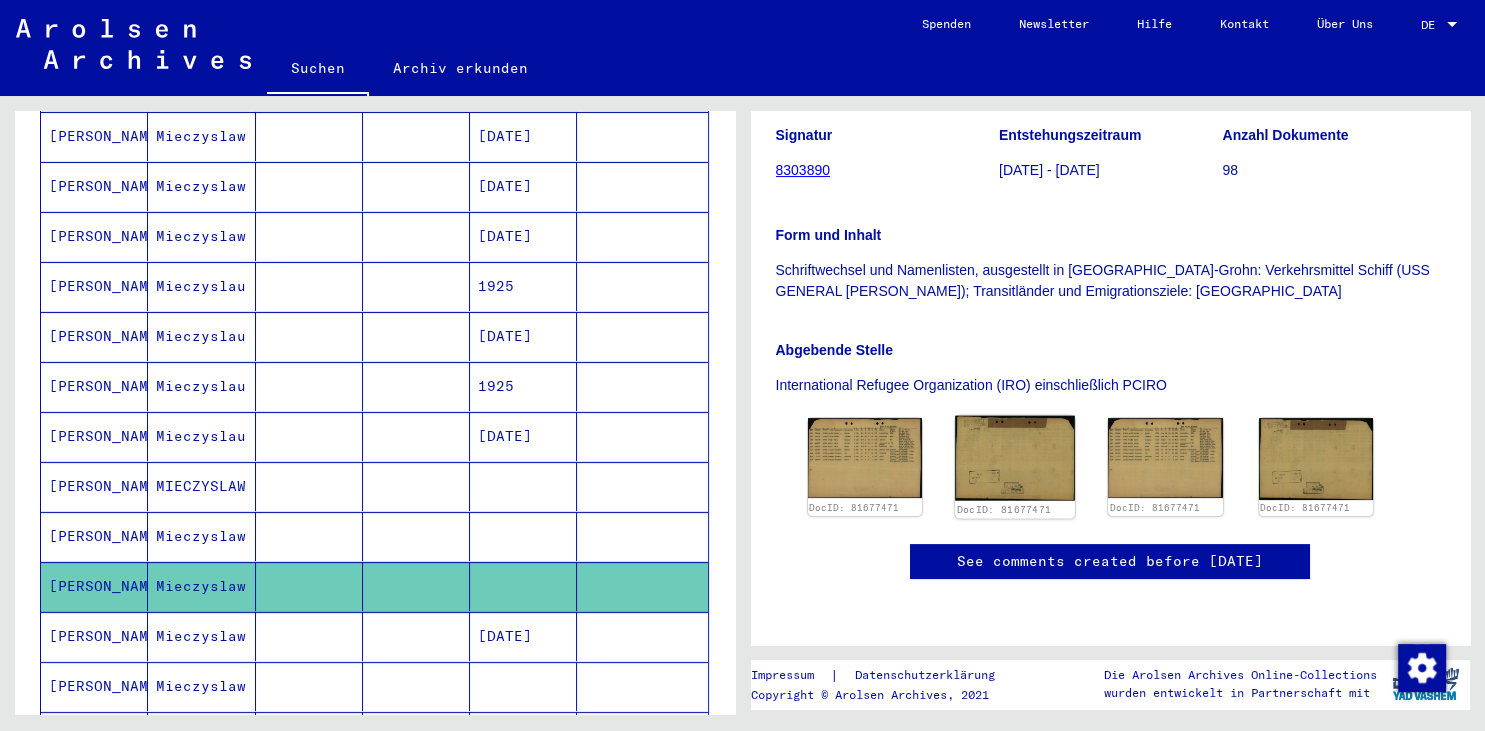 click 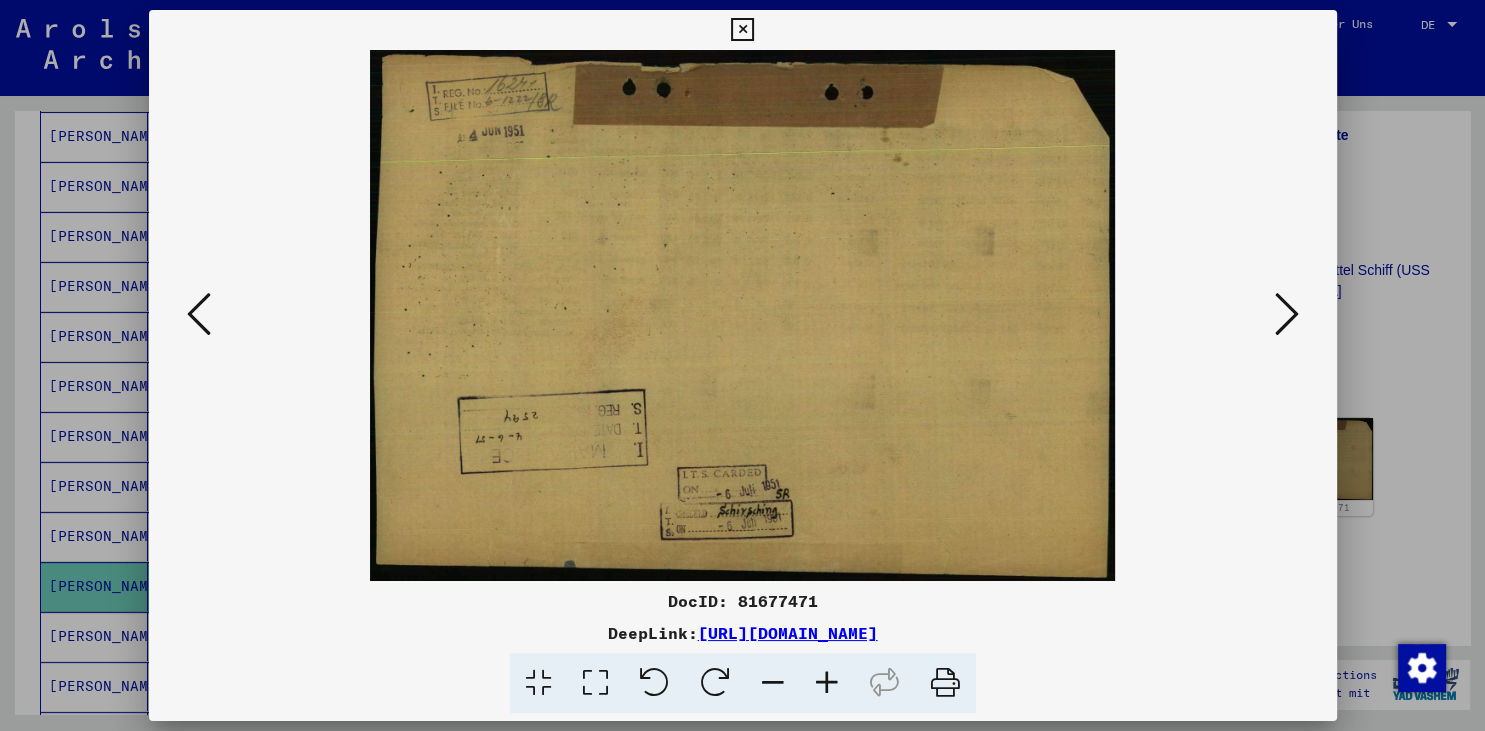 click at bounding box center (827, 683) 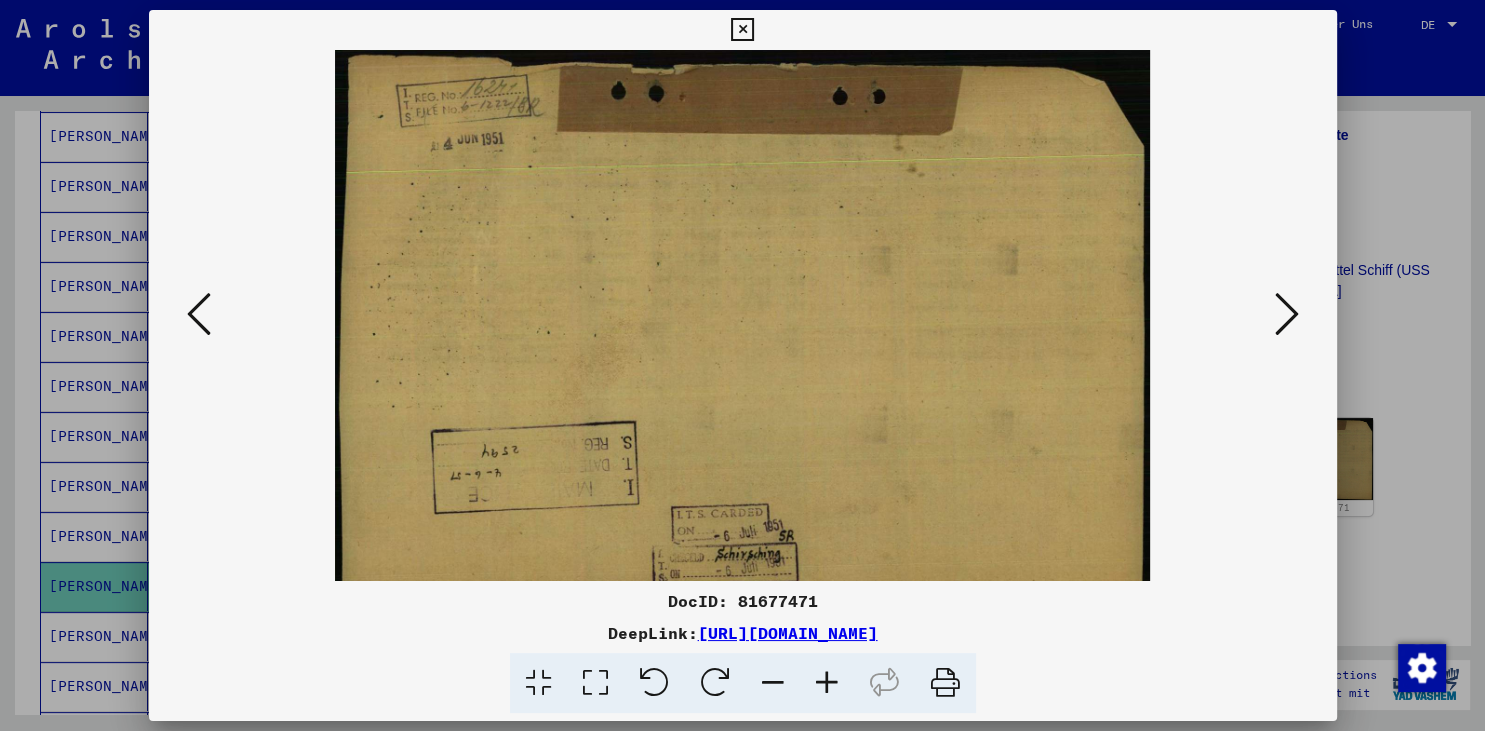 click at bounding box center [827, 683] 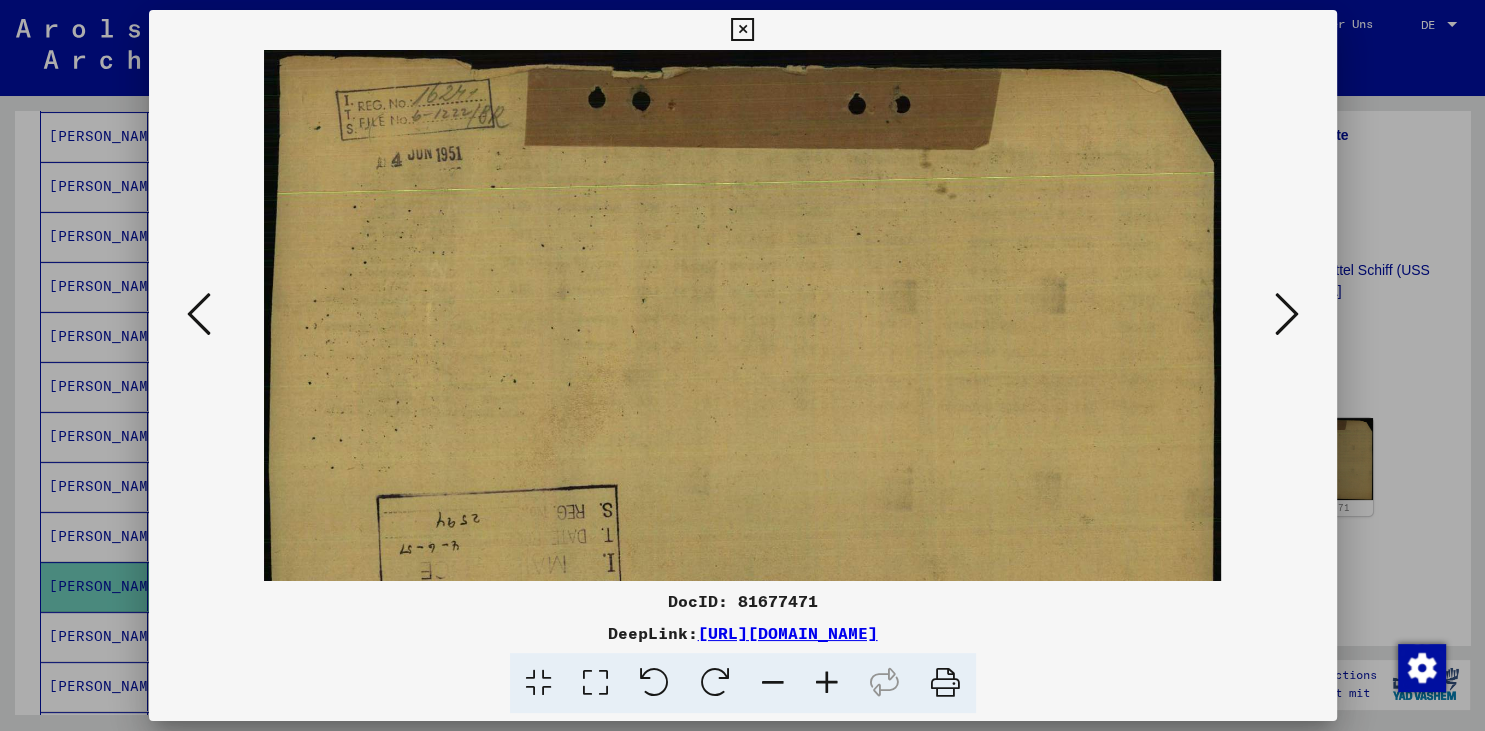 click at bounding box center [827, 683] 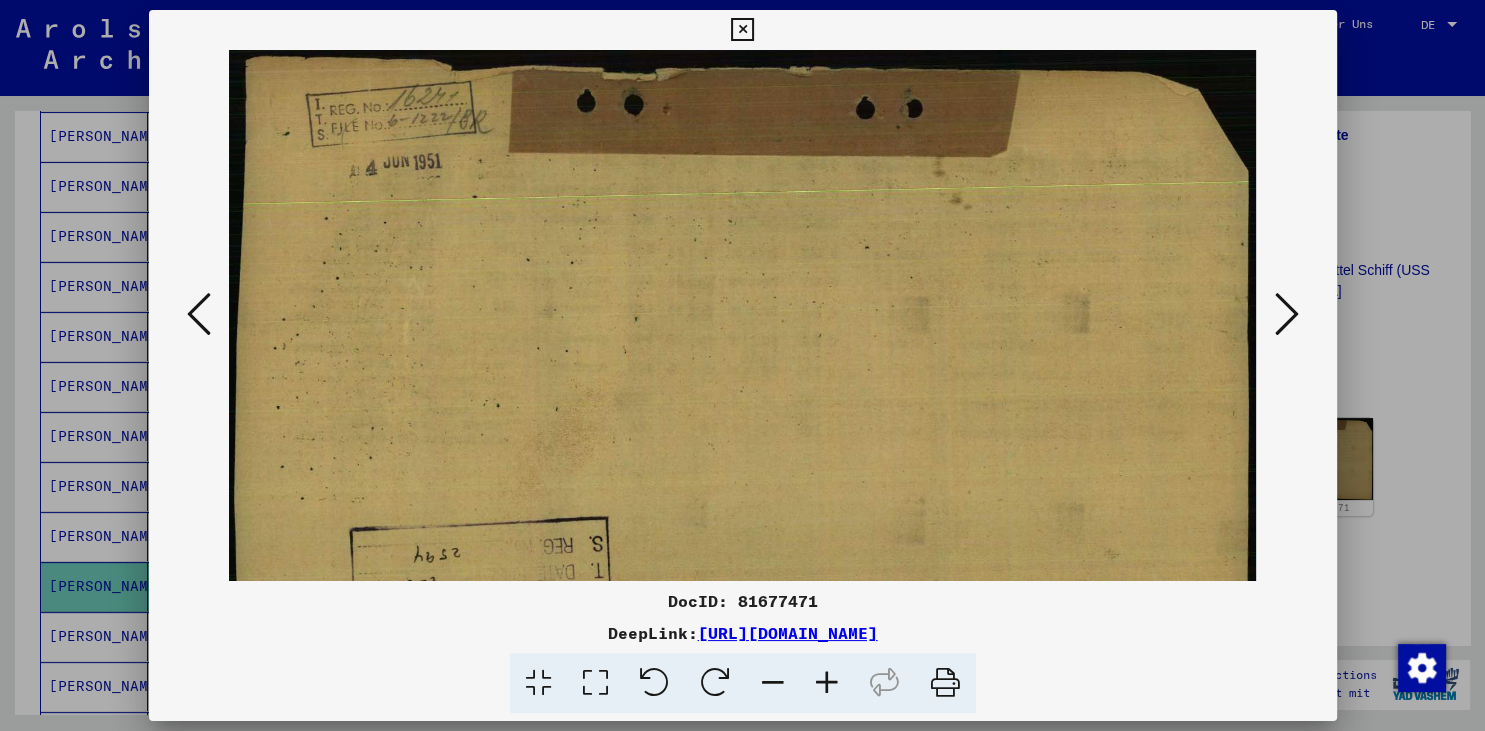 click at bounding box center (827, 683) 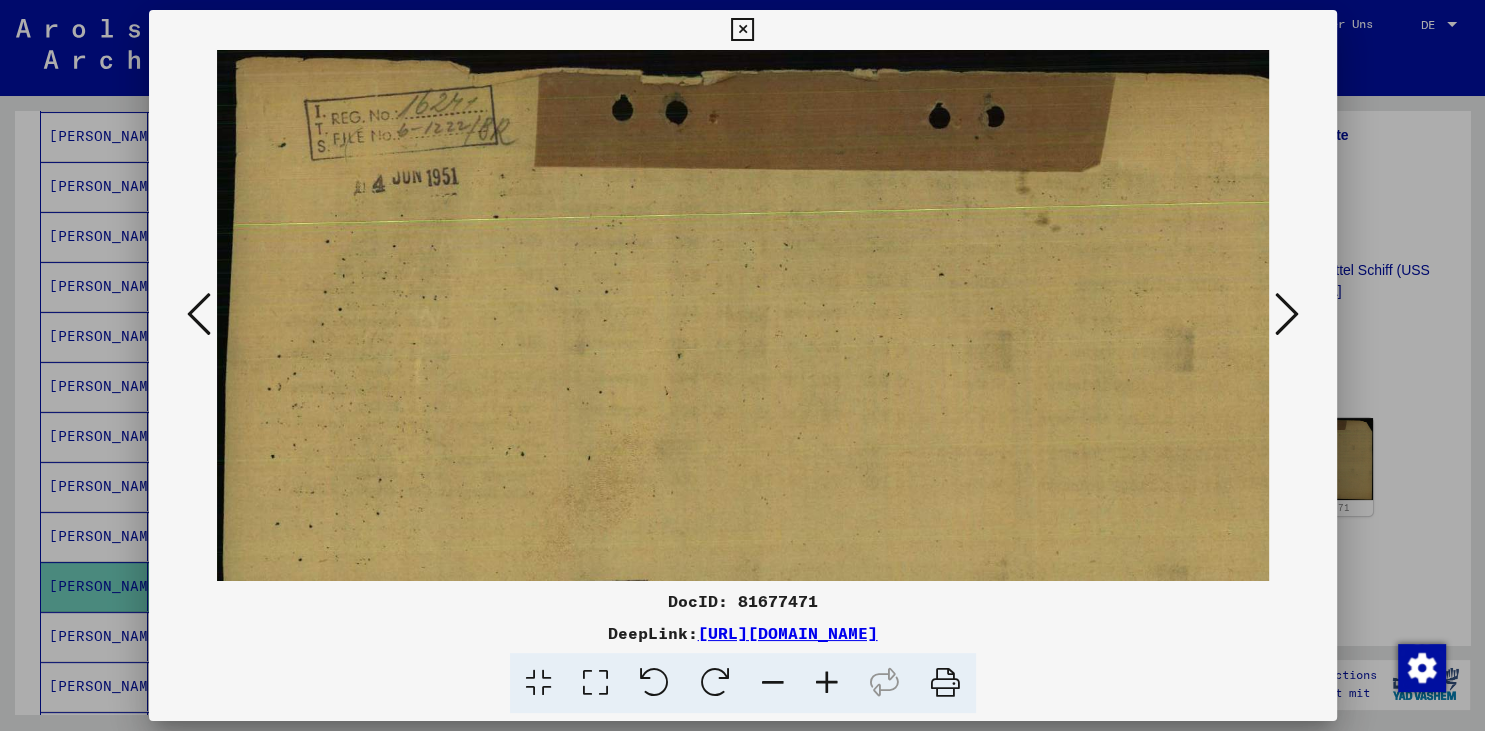 click at bounding box center (827, 683) 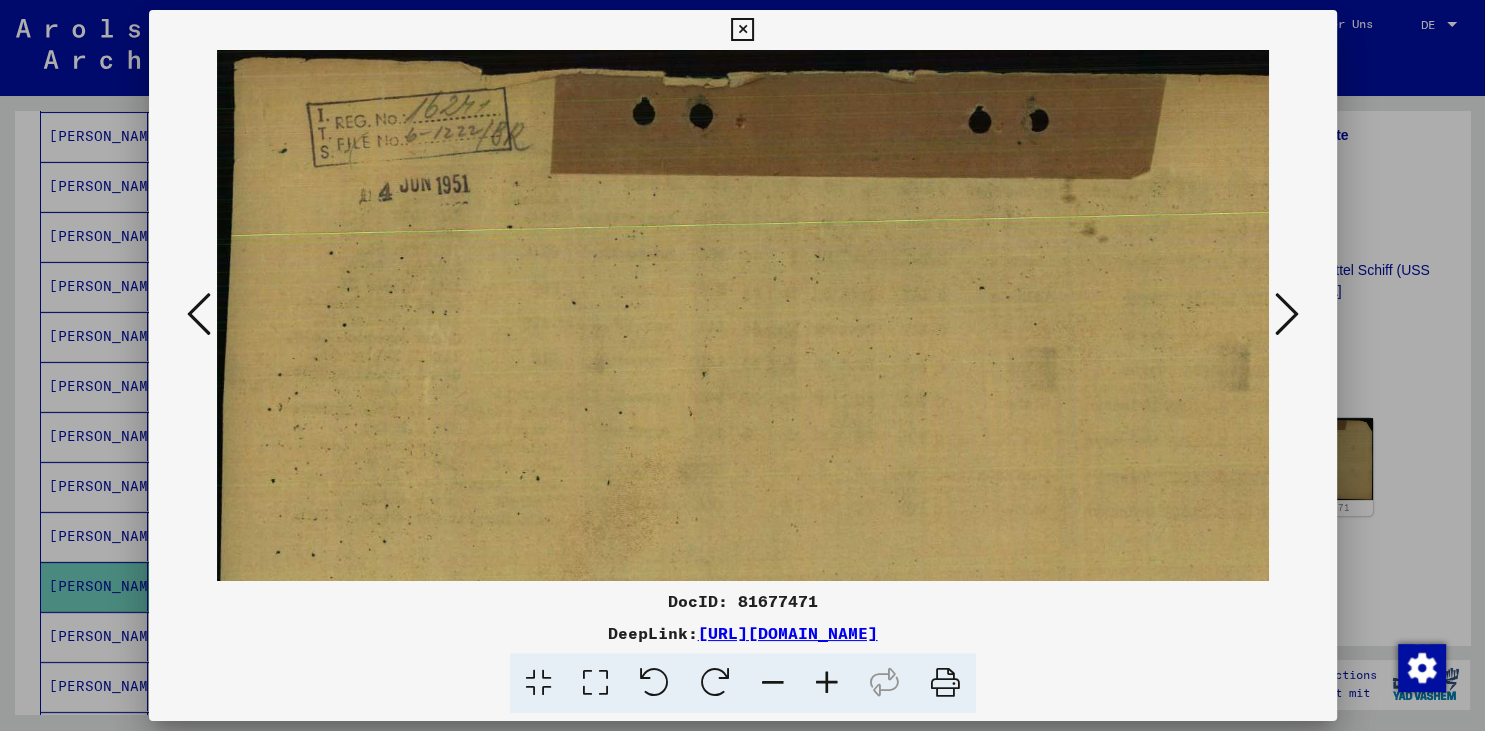 scroll, scrollTop: 0, scrollLeft: 0, axis: both 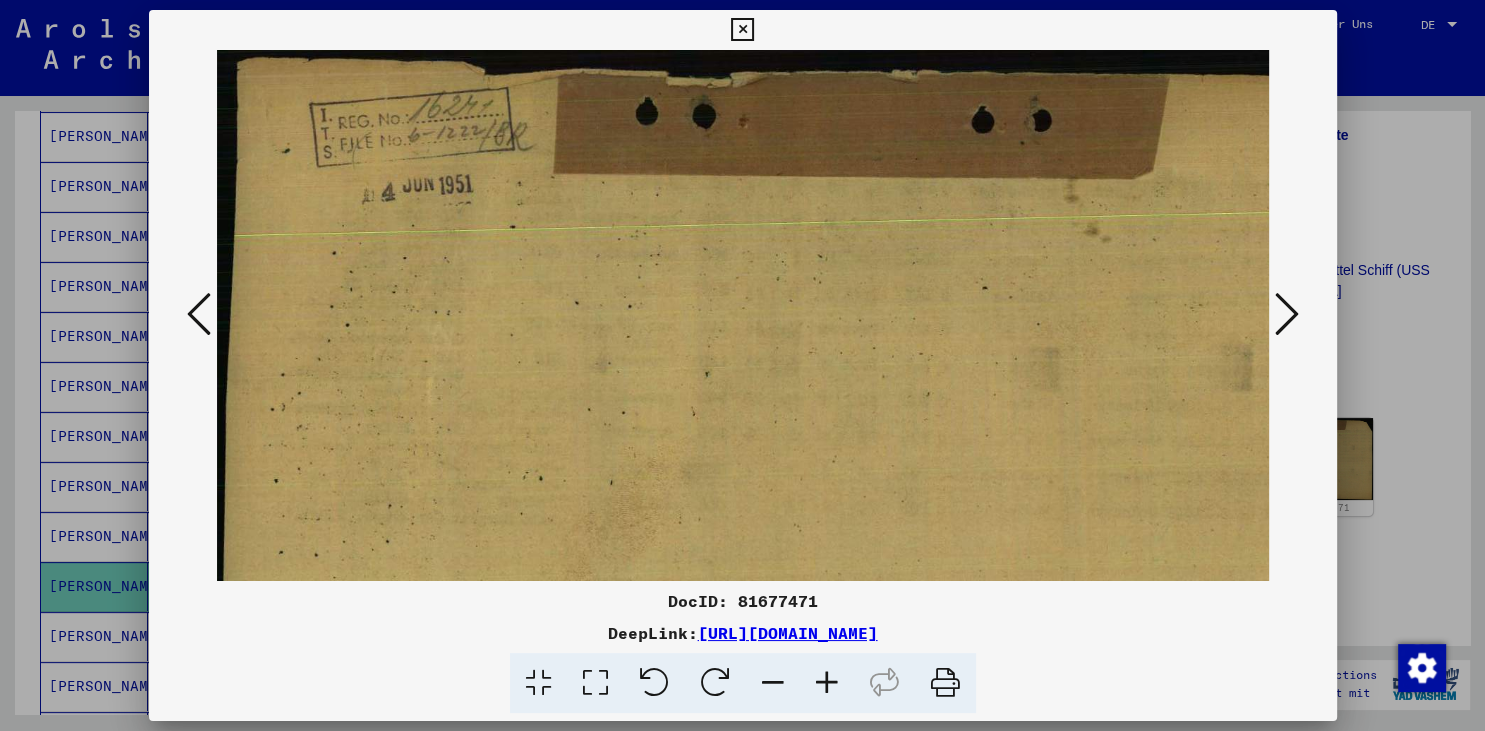 drag, startPoint x: 710, startPoint y: 399, endPoint x: 895, endPoint y: 454, distance: 193.0026 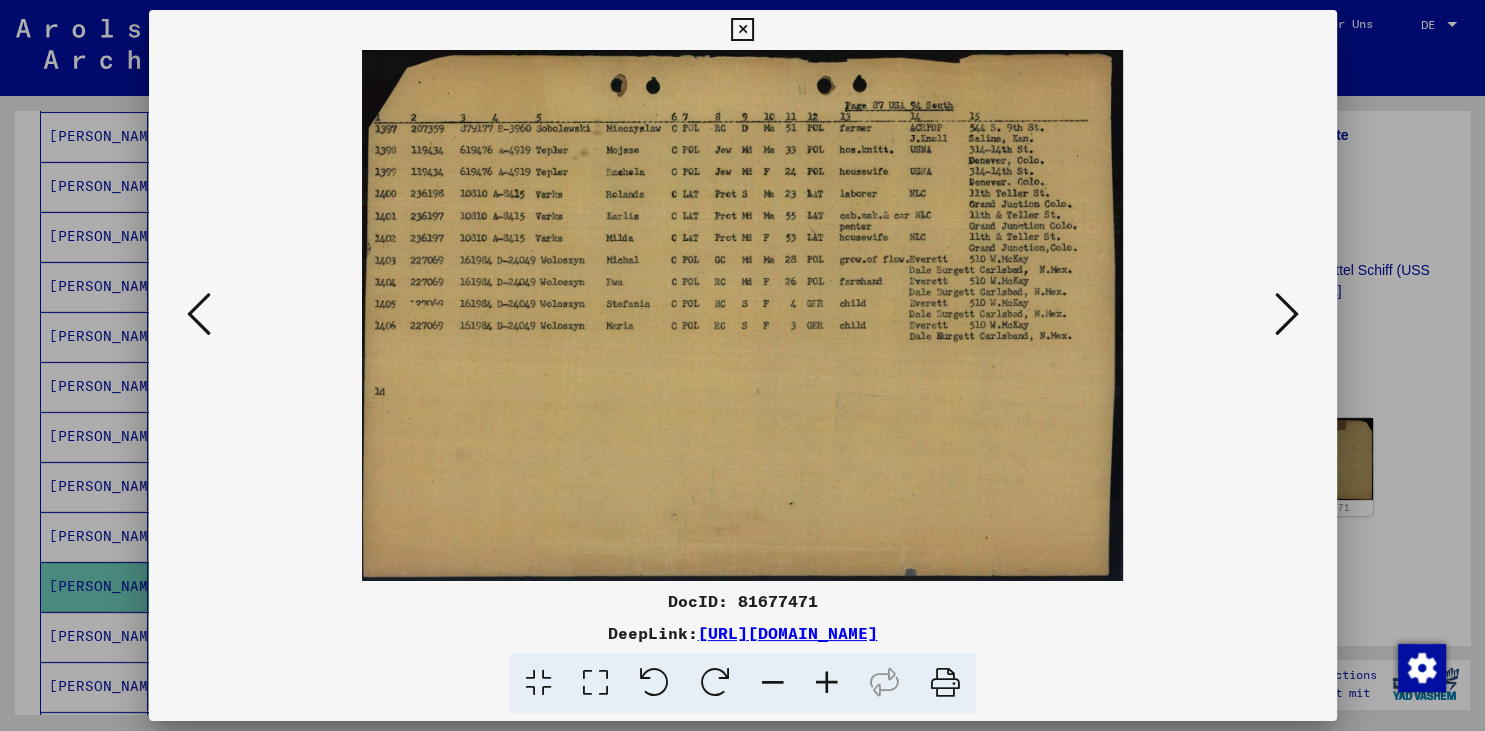 click at bounding box center (1287, 314) 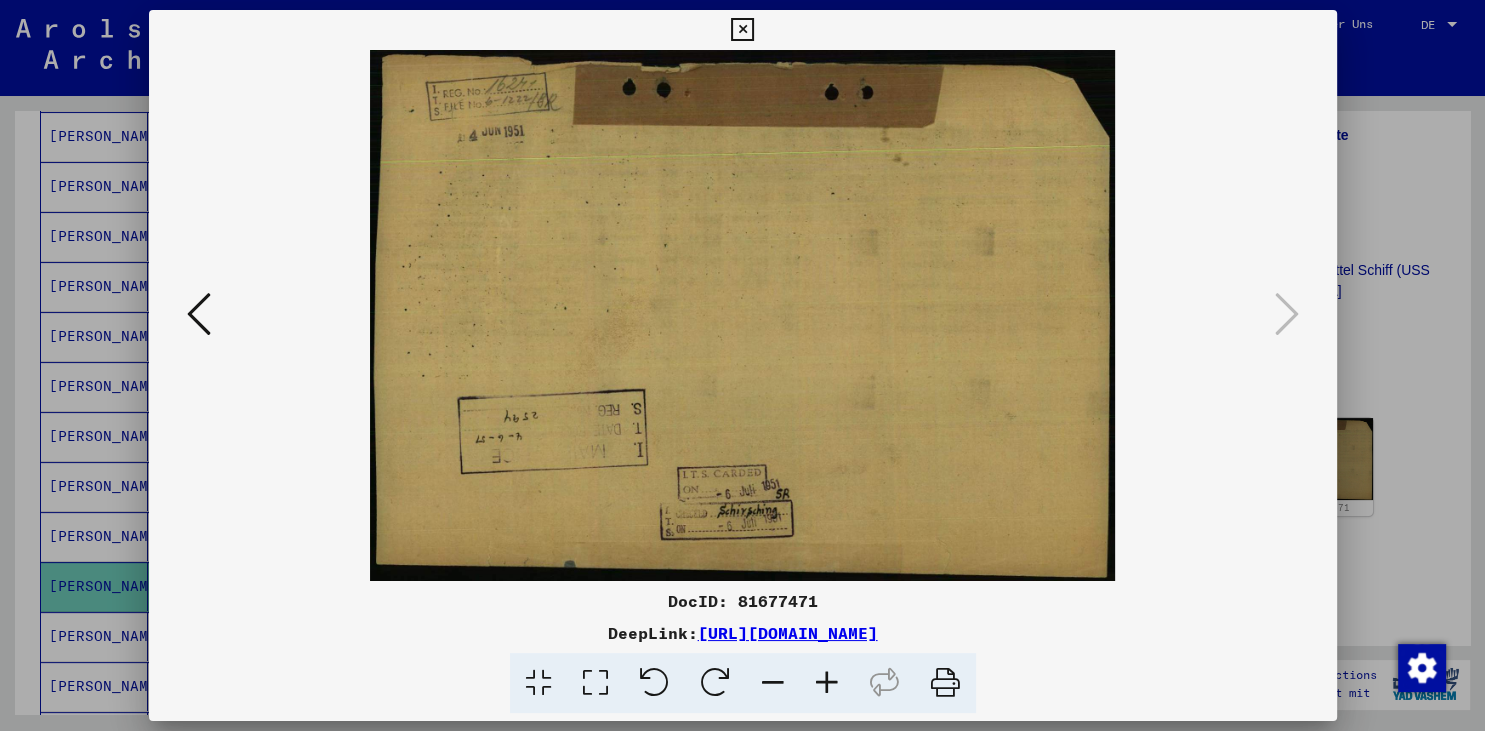 click at bounding box center (199, 314) 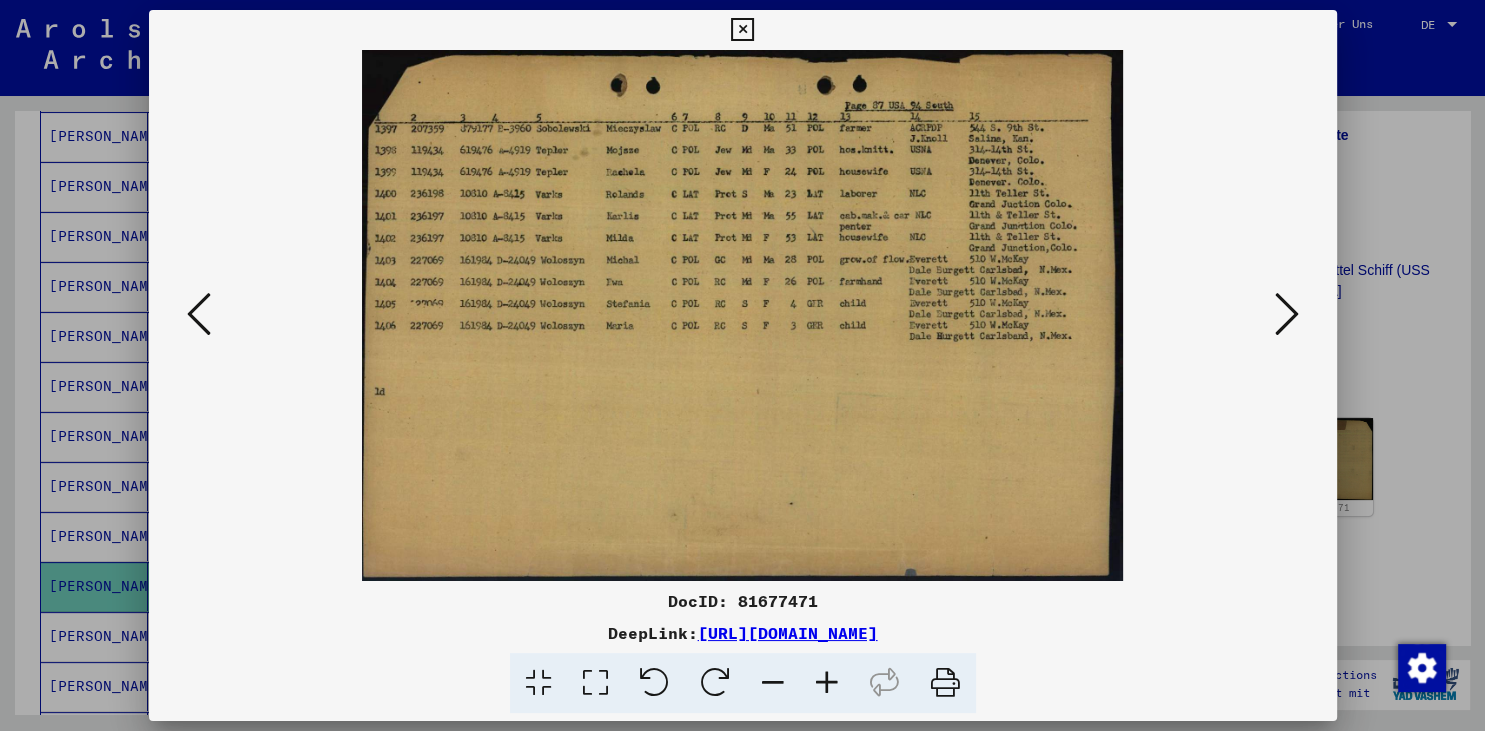 click at bounding box center [199, 314] 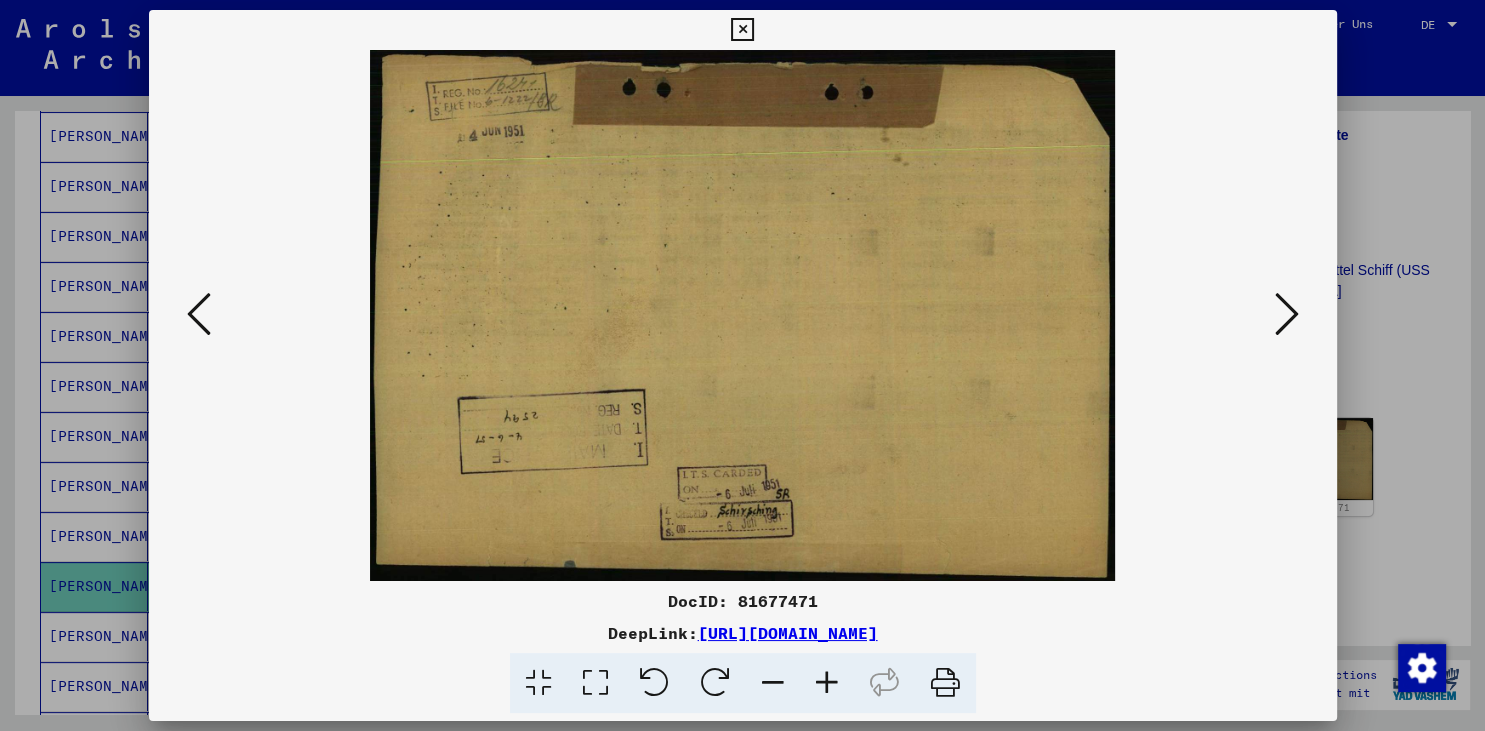 click at bounding box center [945, 683] 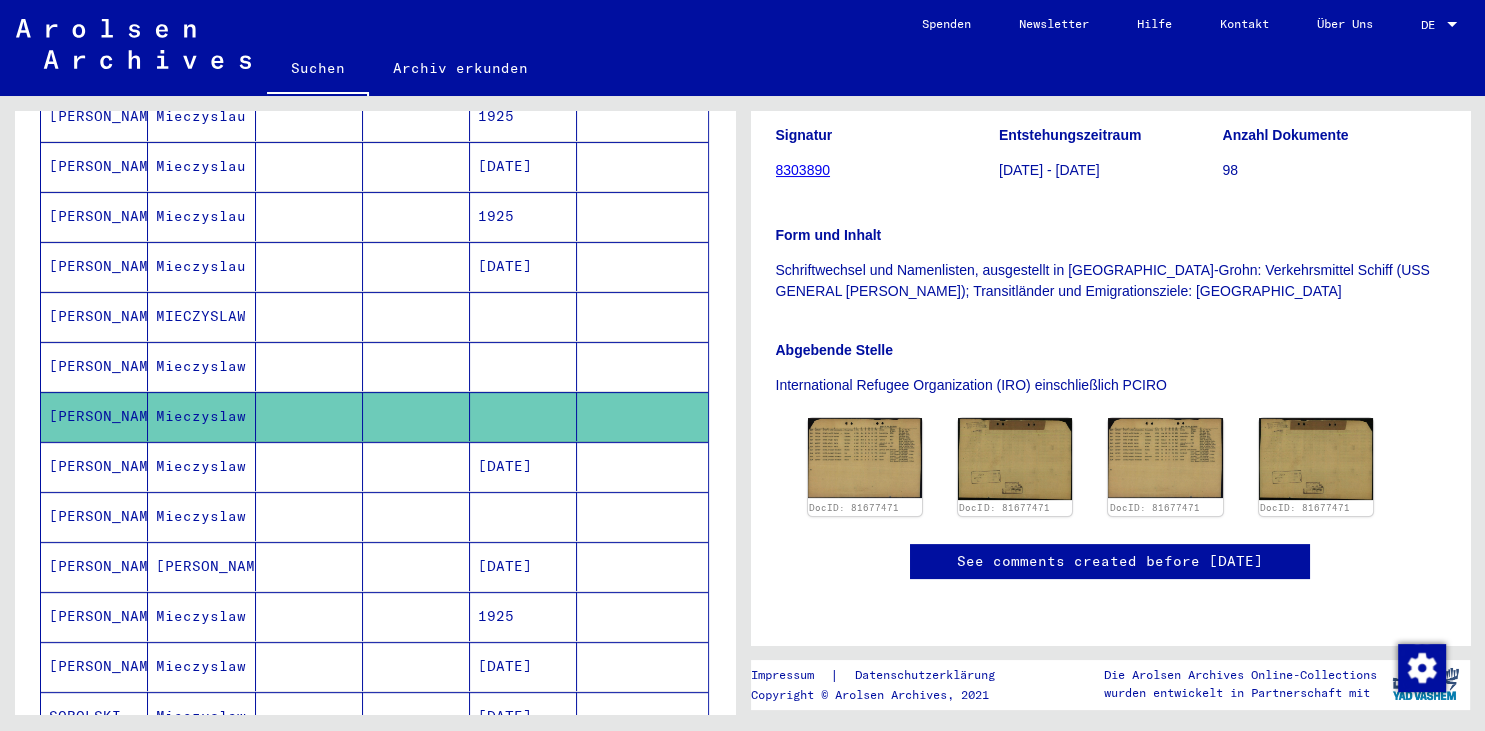 scroll, scrollTop: 602, scrollLeft: 0, axis: vertical 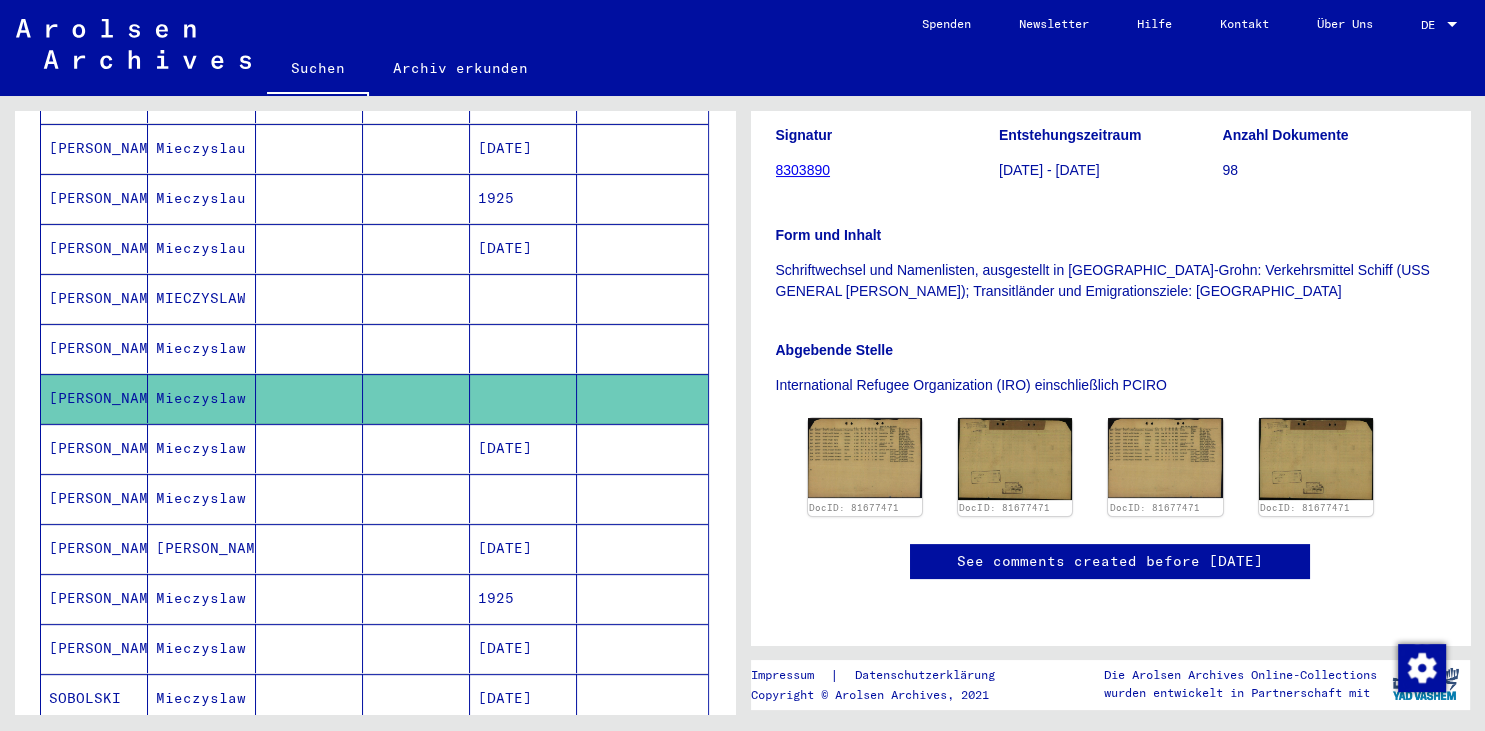 click on "Mieczyslaw" at bounding box center [201, 498] 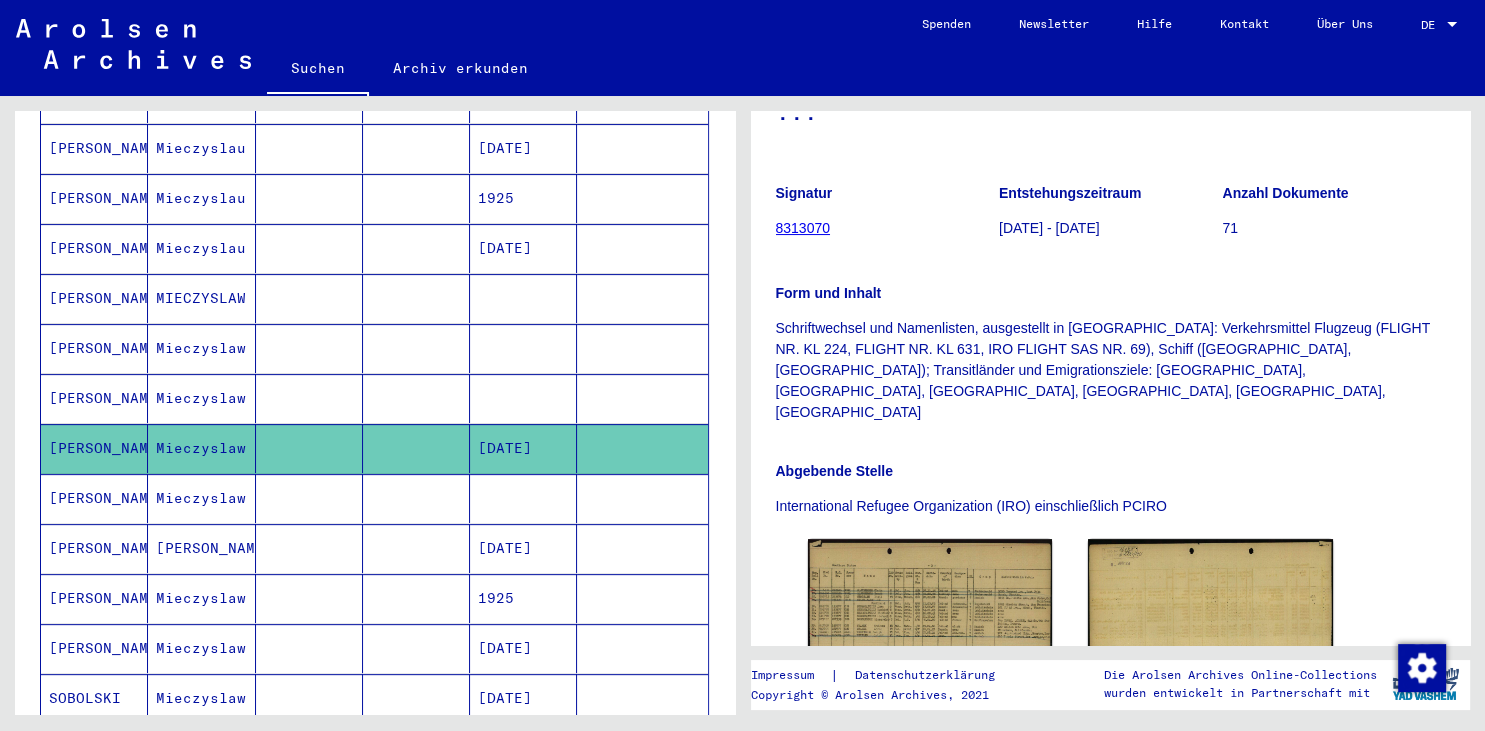 scroll, scrollTop: 389, scrollLeft: 0, axis: vertical 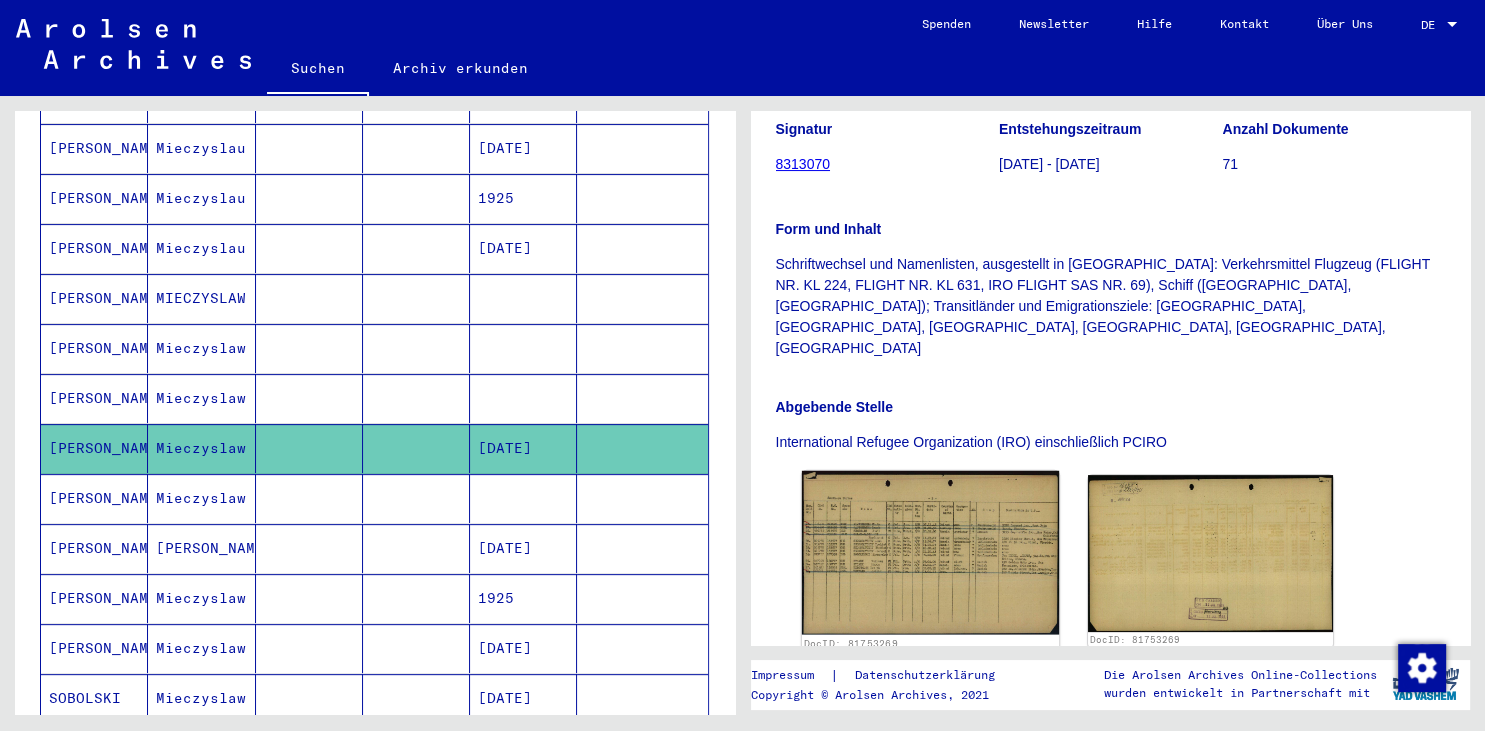 click 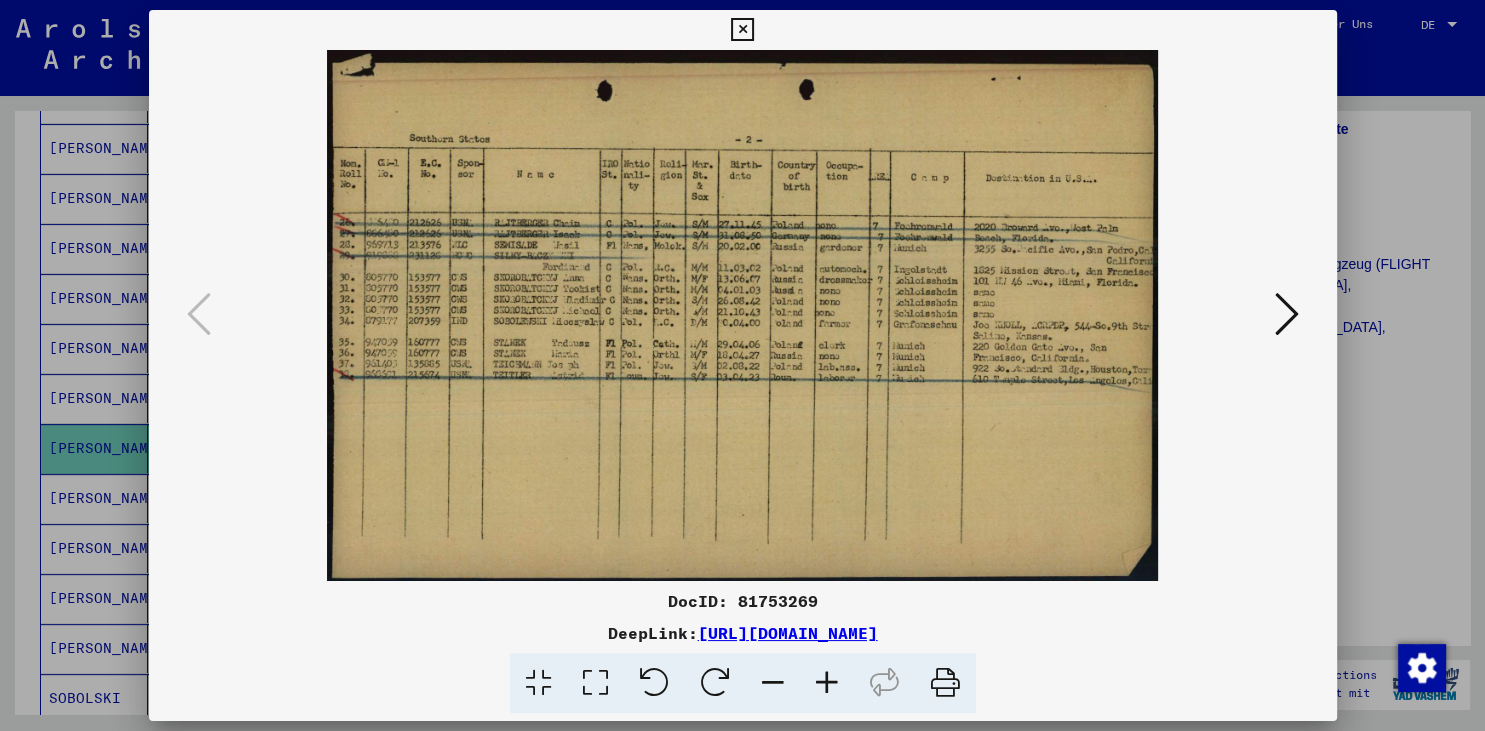 click at bounding box center [827, 683] 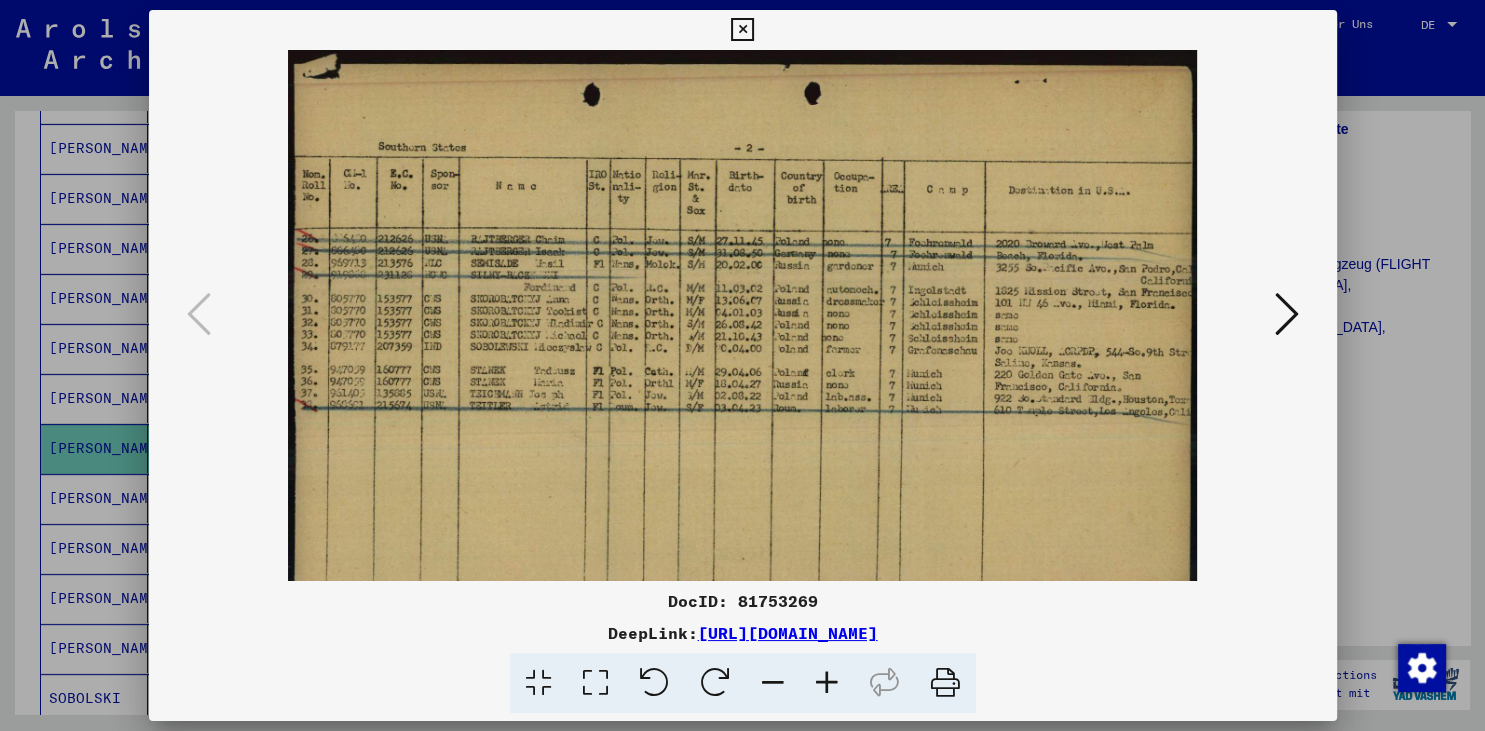 click at bounding box center [827, 683] 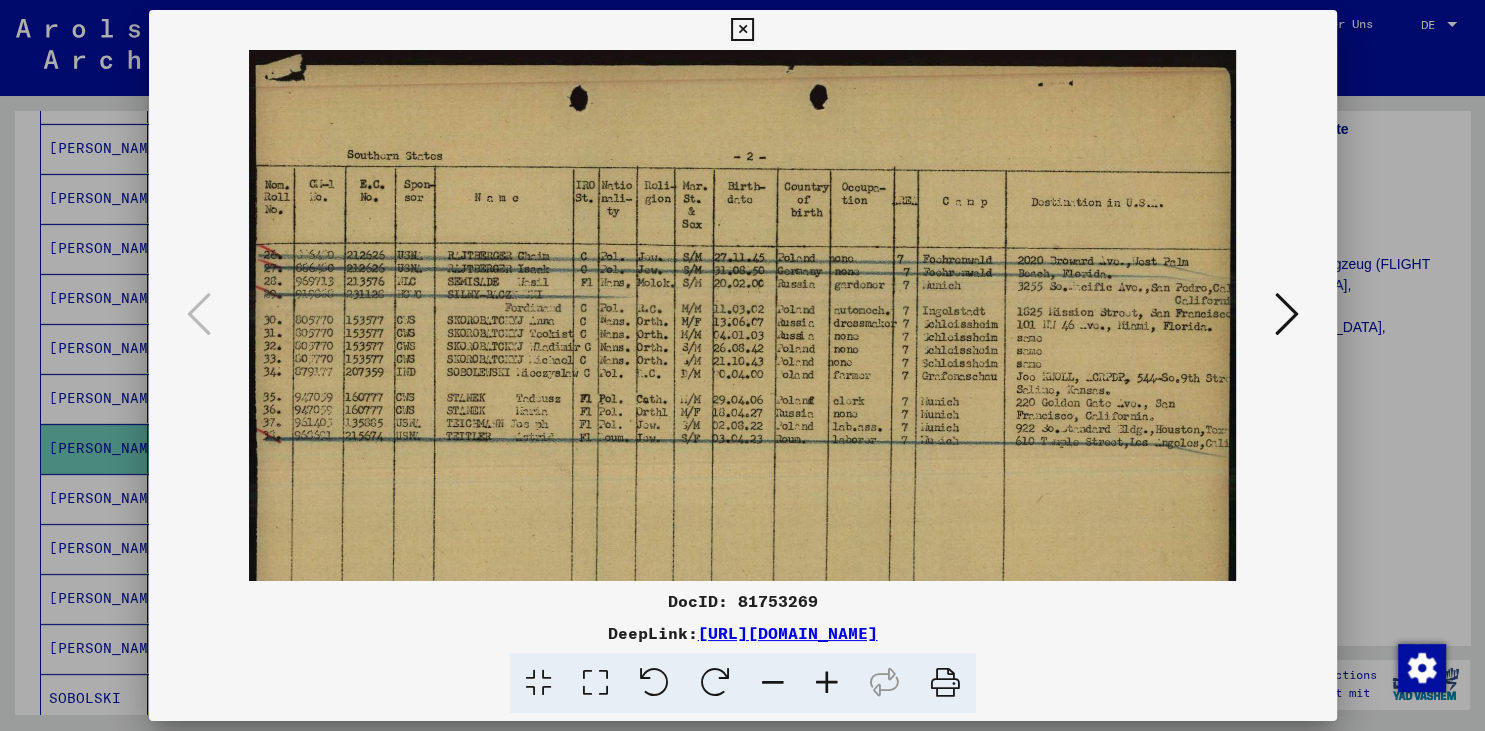 click at bounding box center [827, 683] 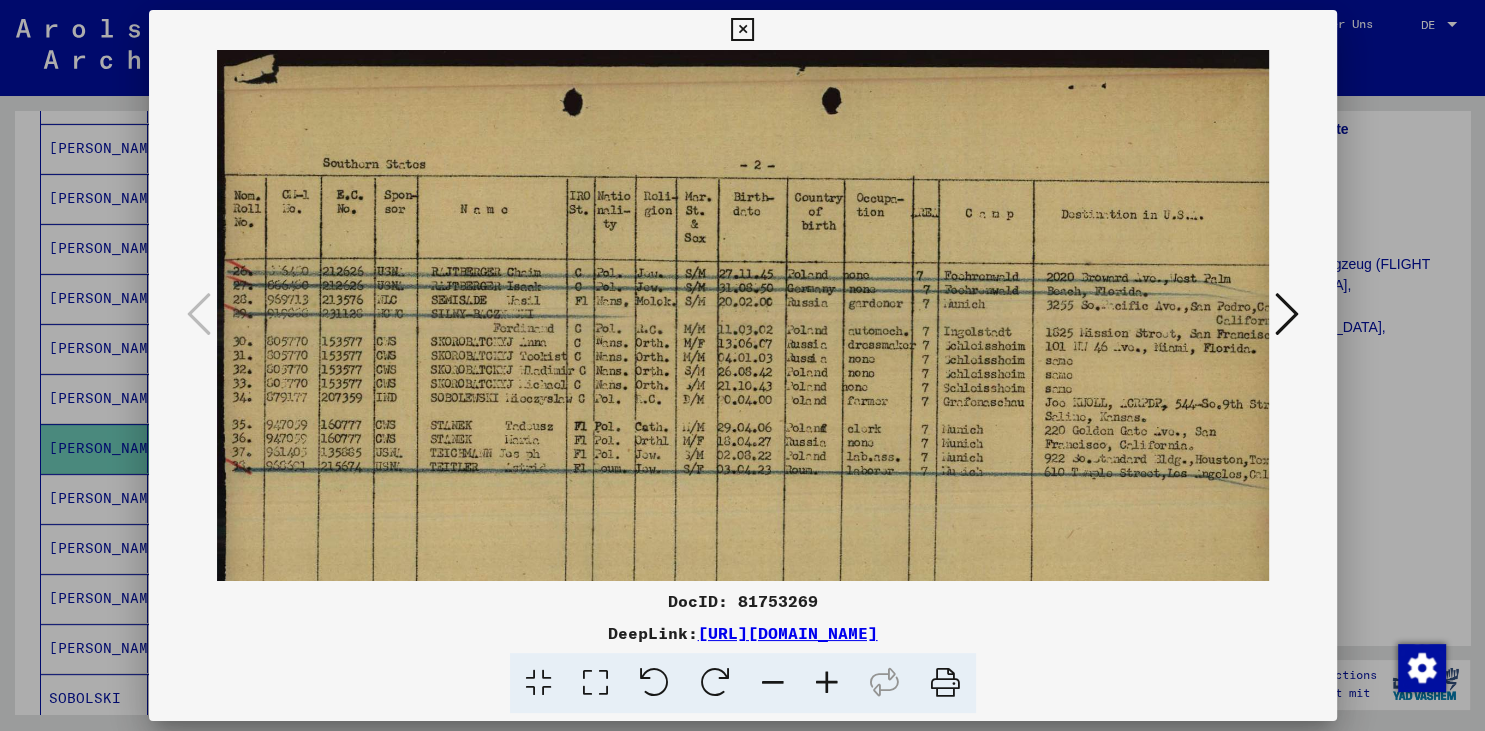 click at bounding box center (827, 683) 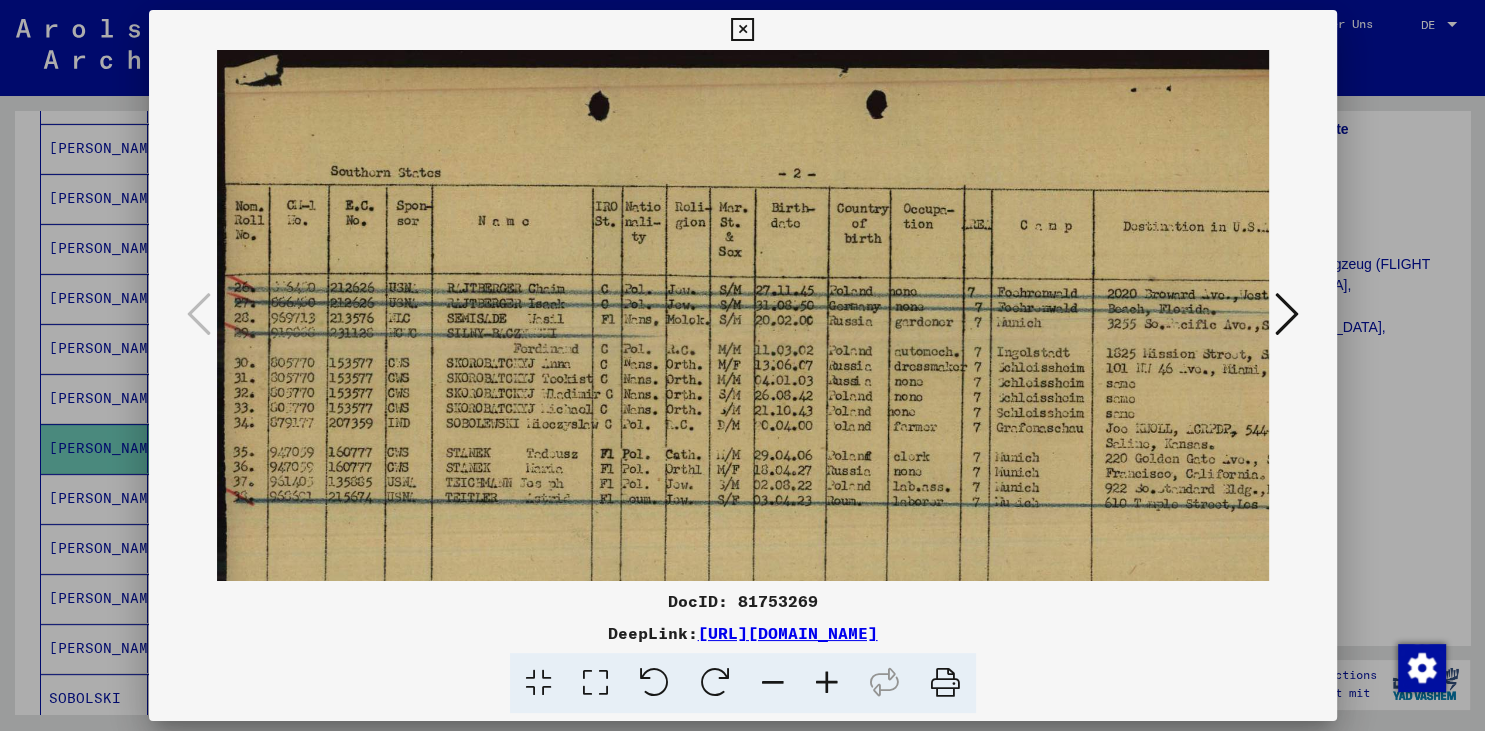 click at bounding box center (827, 683) 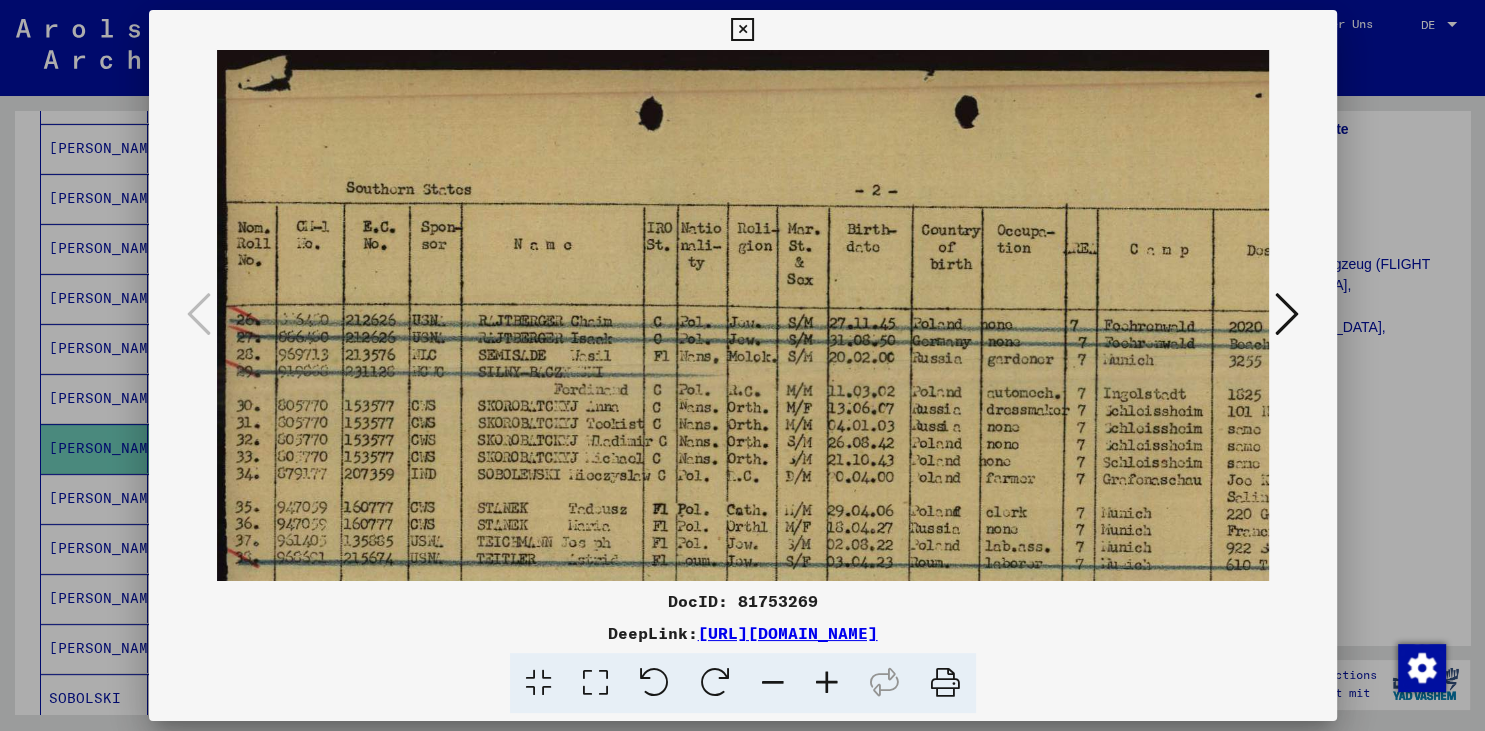 click at bounding box center (827, 683) 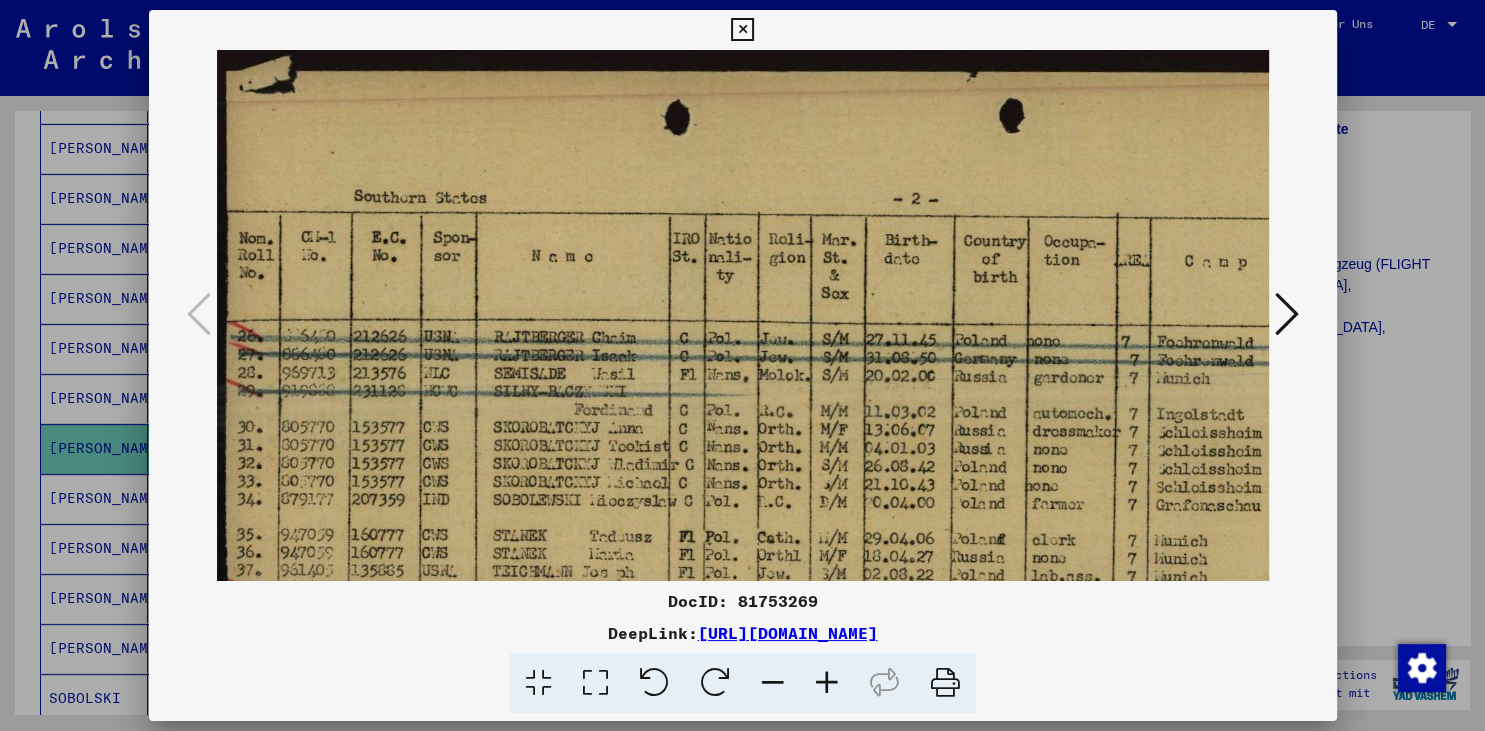 click at bounding box center (827, 683) 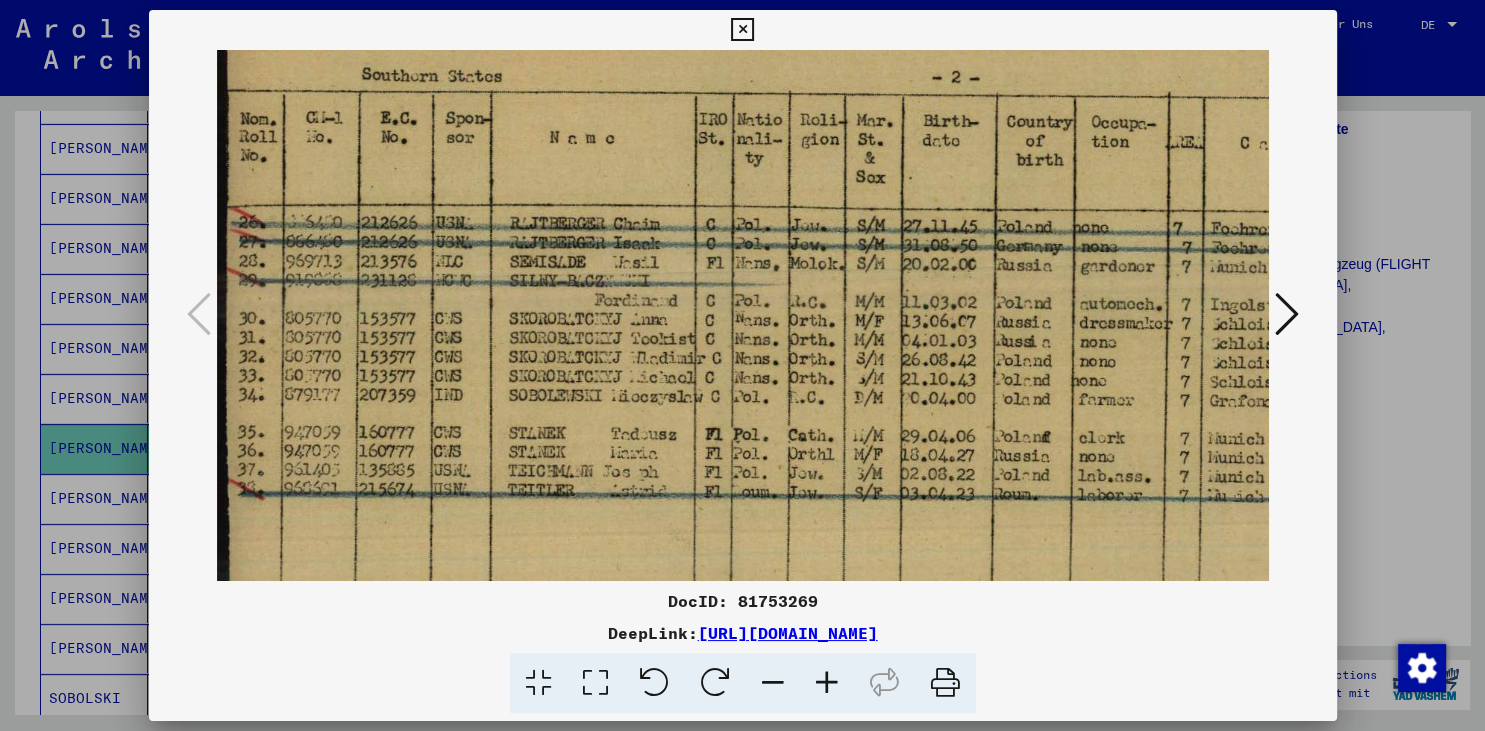 scroll, scrollTop: 128, scrollLeft: 0, axis: vertical 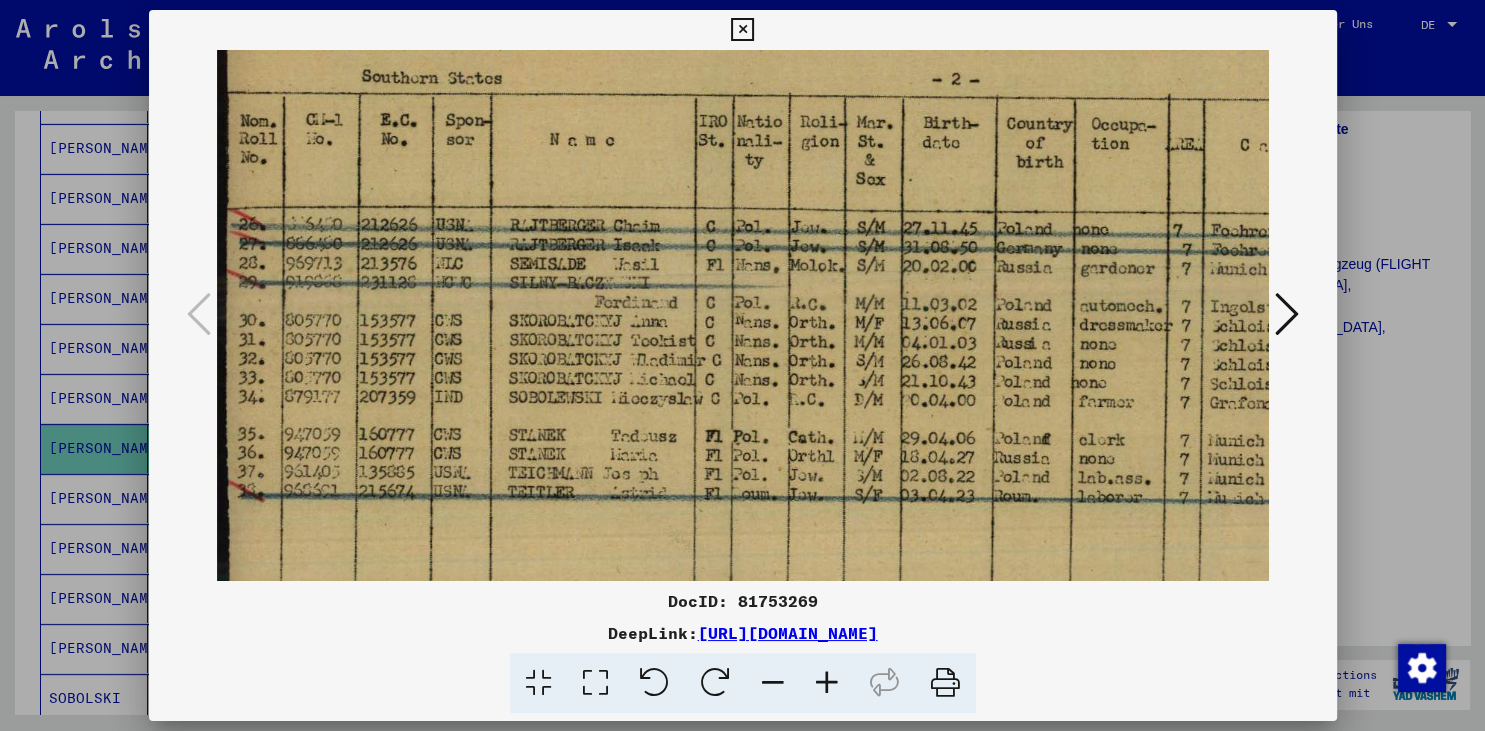 drag, startPoint x: 554, startPoint y: 510, endPoint x: 566, endPoint y: 382, distance: 128.56126 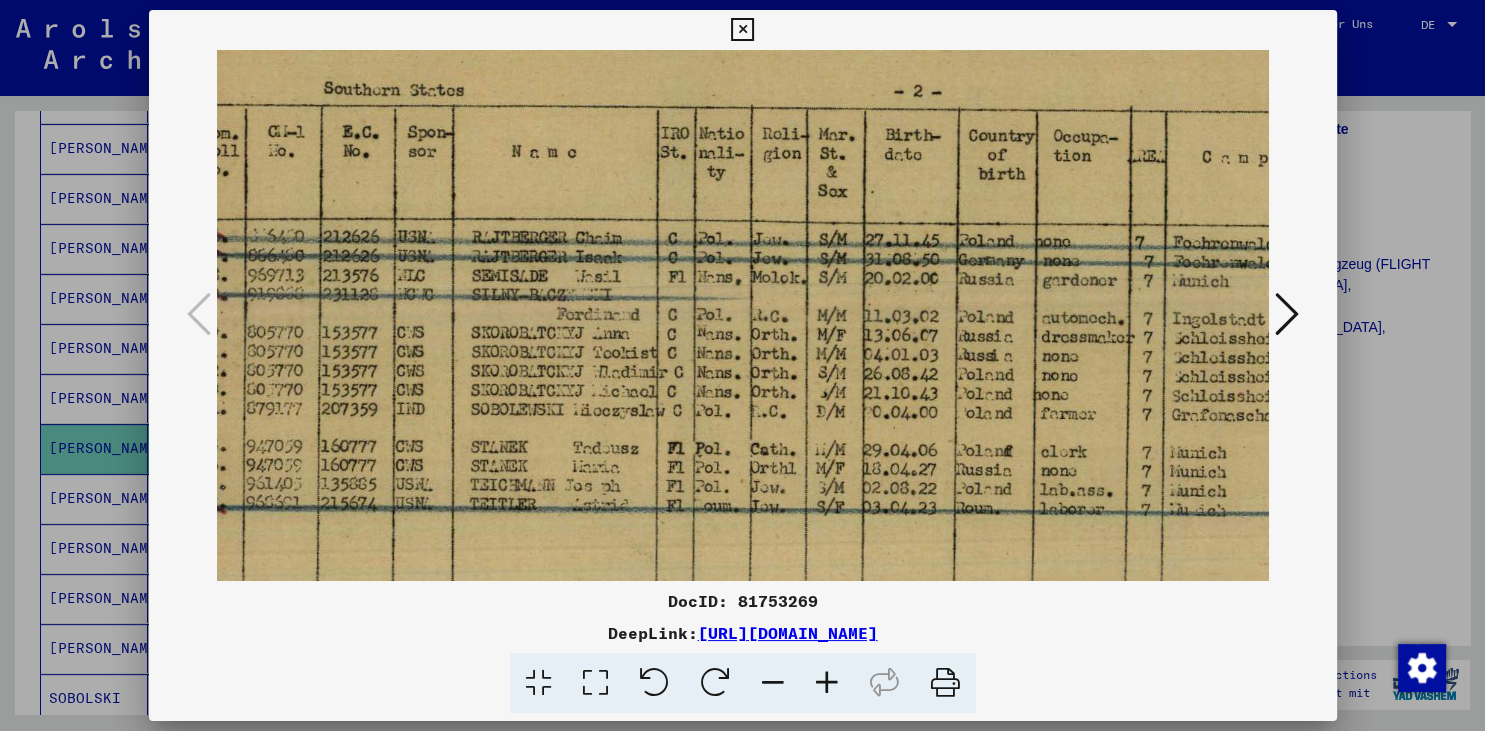 scroll, scrollTop: 111, scrollLeft: 56, axis: both 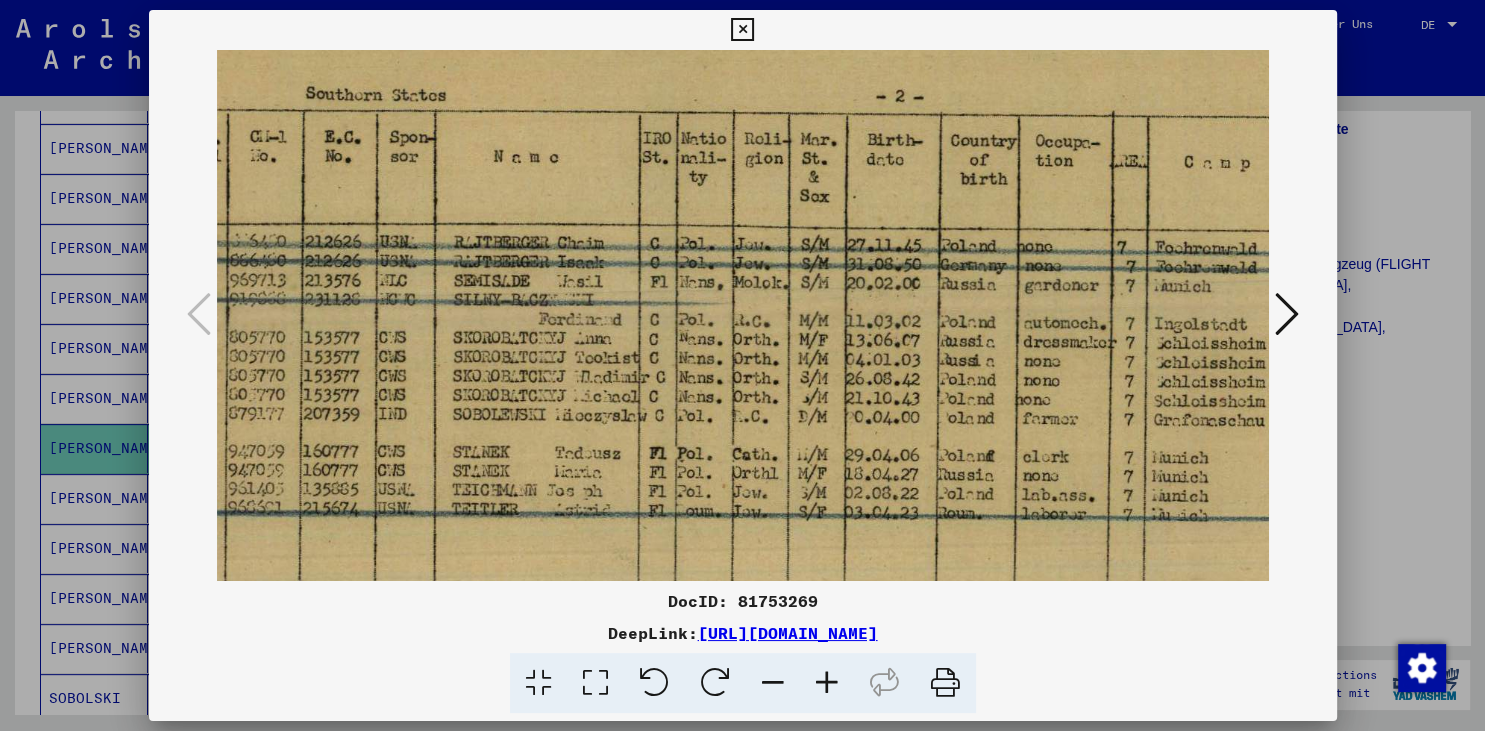 drag, startPoint x: 746, startPoint y: 411, endPoint x: 690, endPoint y: 428, distance: 58.5235 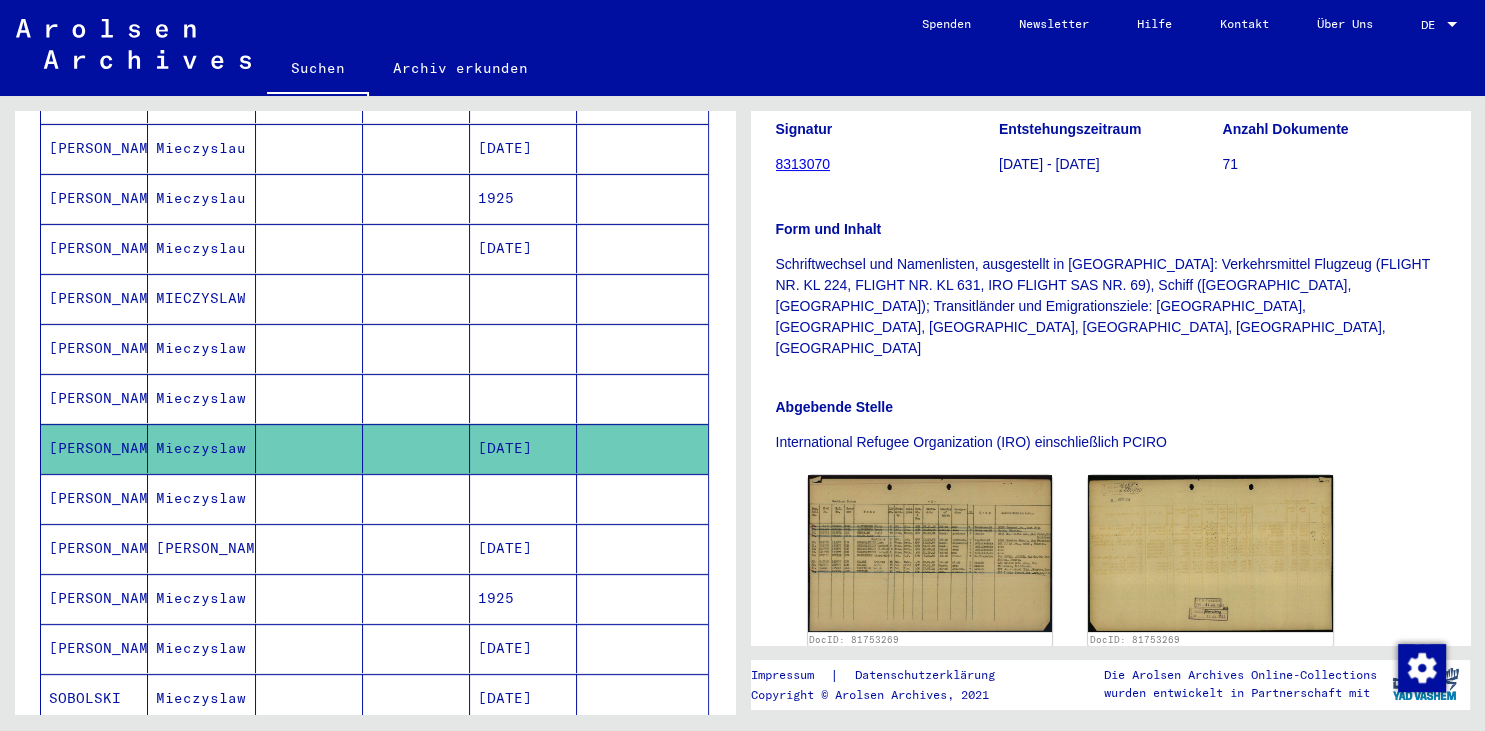 click on "Mieczyslaw" at bounding box center (201, 548) 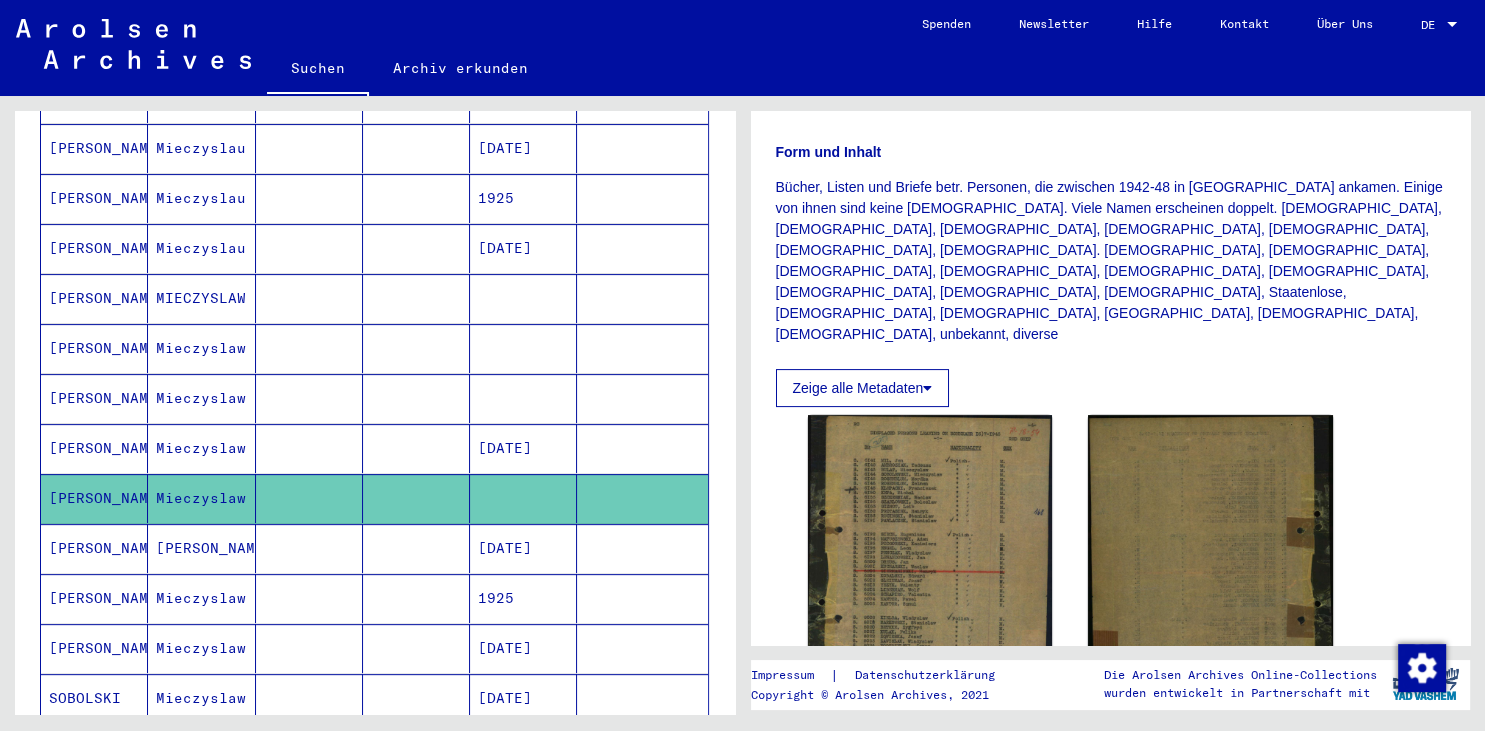 scroll, scrollTop: 447, scrollLeft: 0, axis: vertical 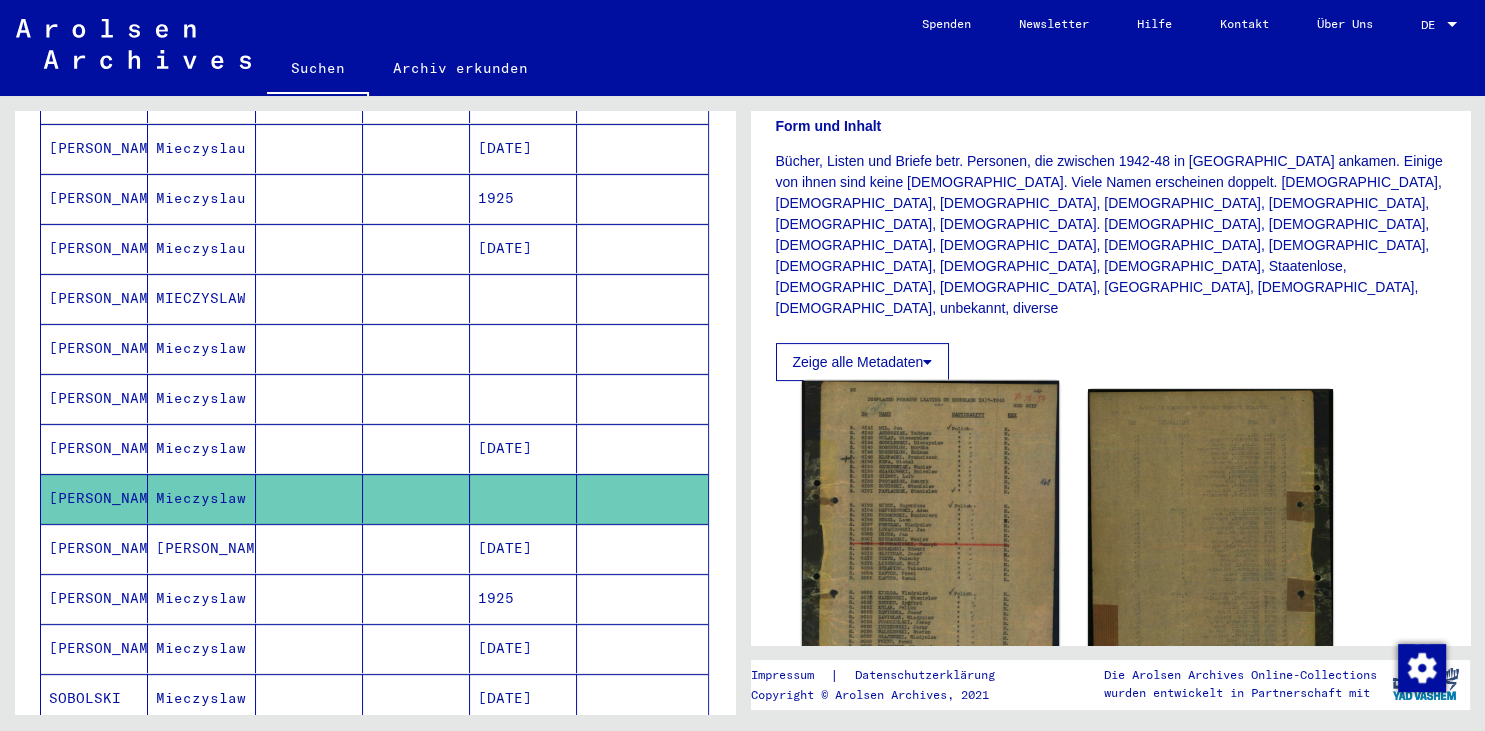 click 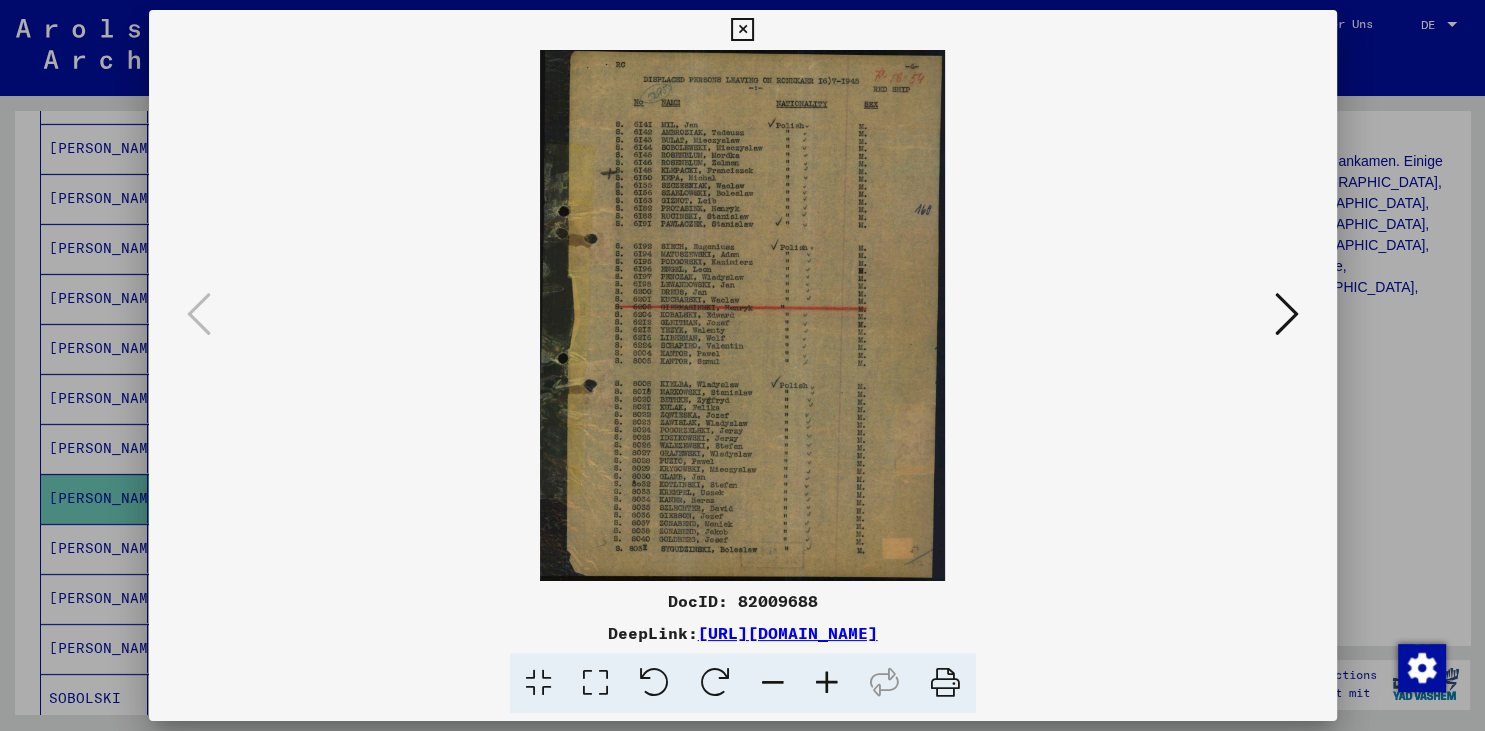 click at bounding box center [827, 683] 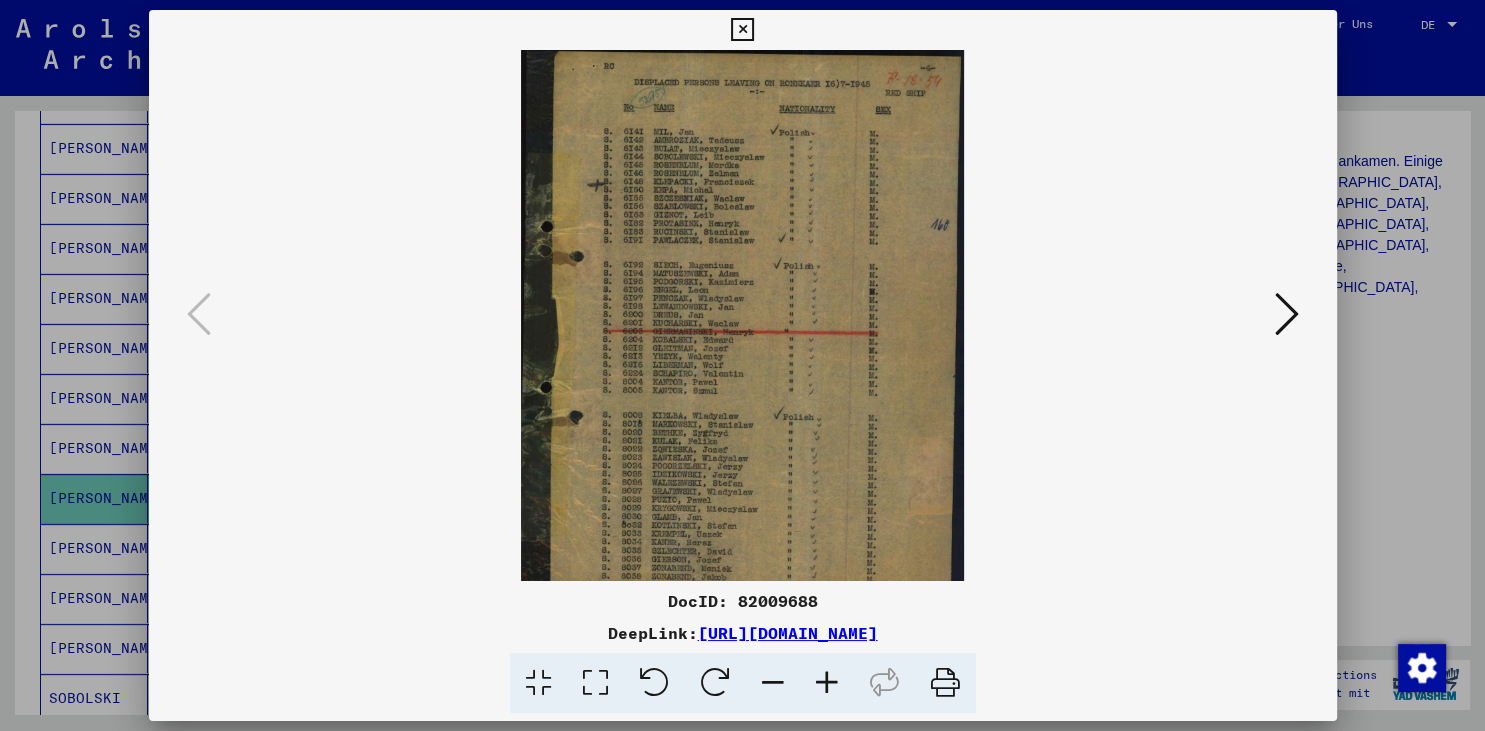 click at bounding box center [827, 683] 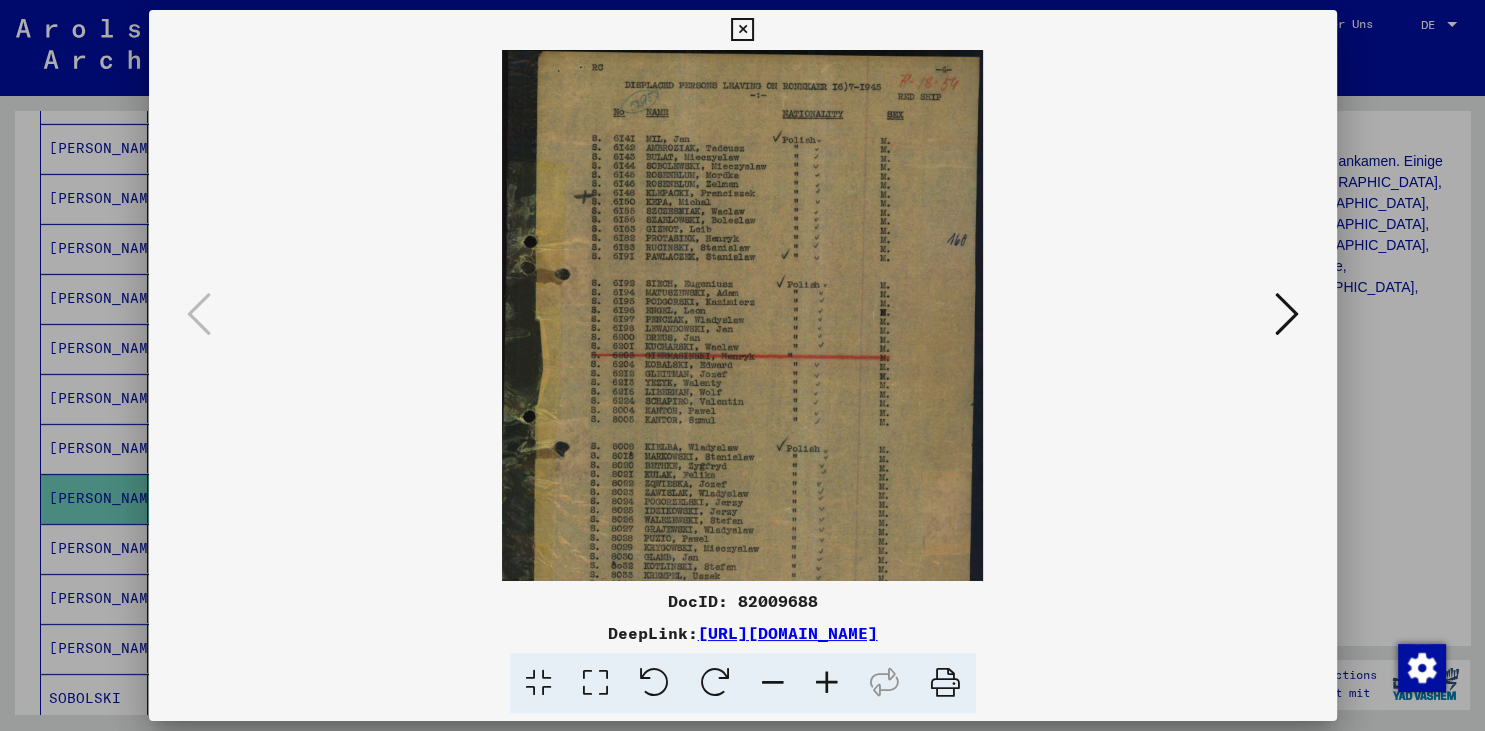 click at bounding box center (827, 683) 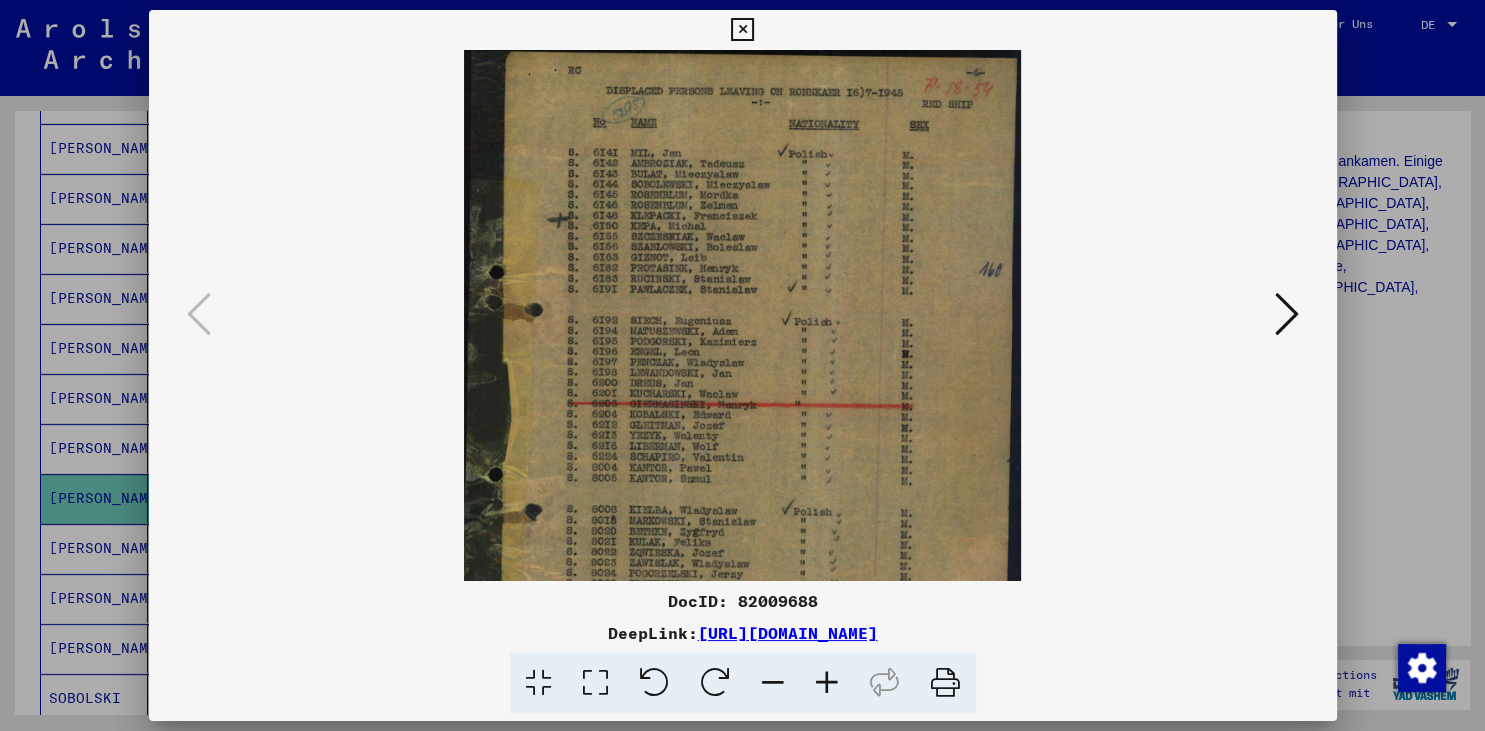 click at bounding box center [827, 683] 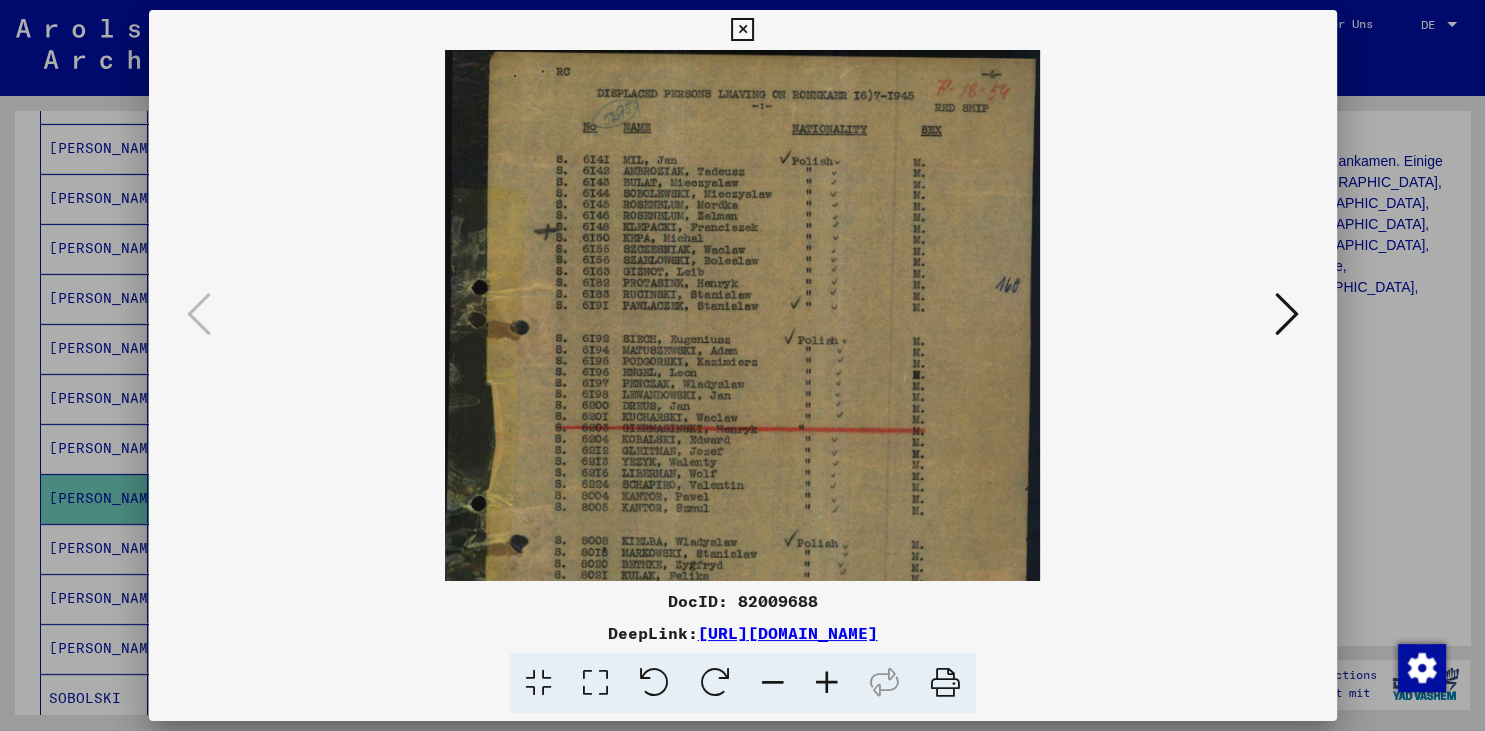 click at bounding box center (827, 683) 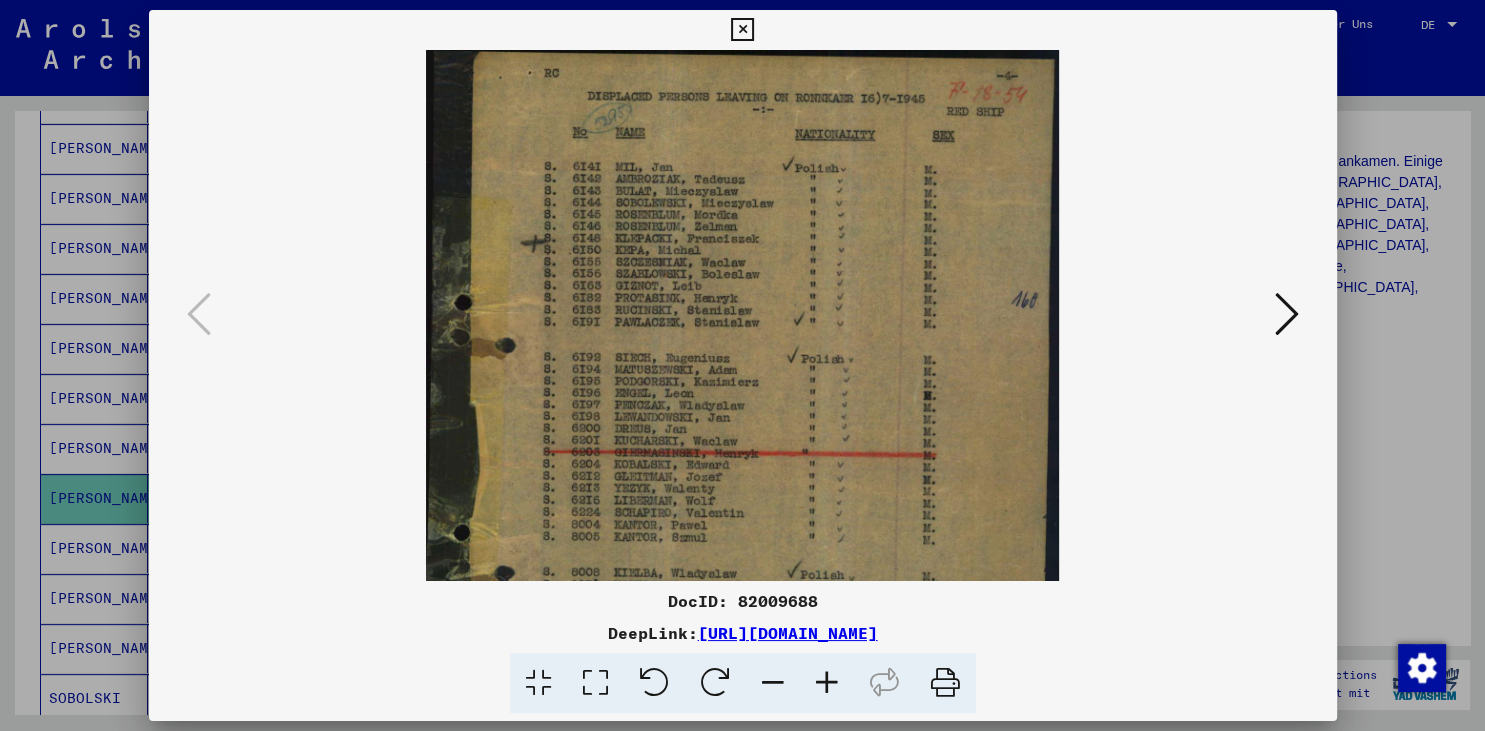 click at bounding box center (827, 683) 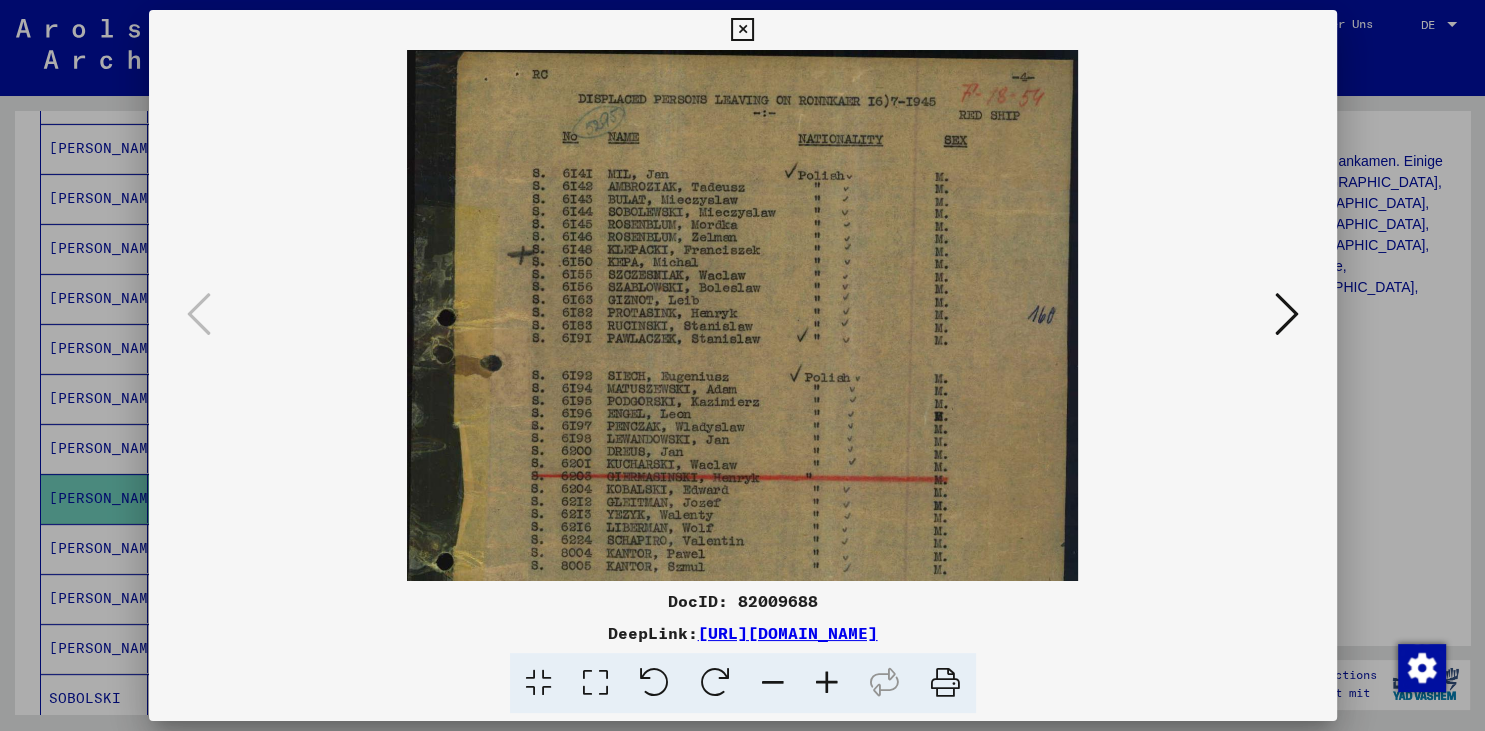 click at bounding box center [827, 683] 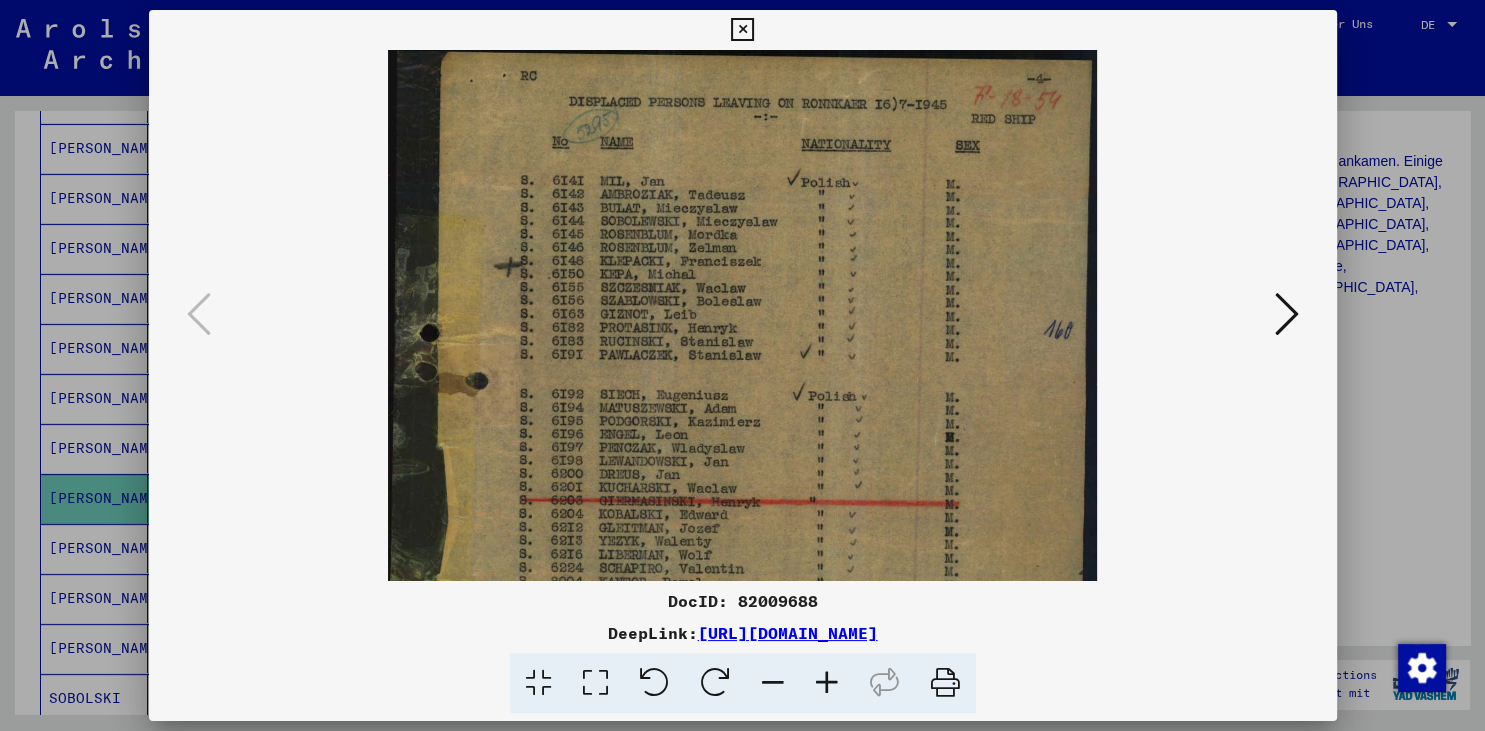 click at bounding box center [827, 683] 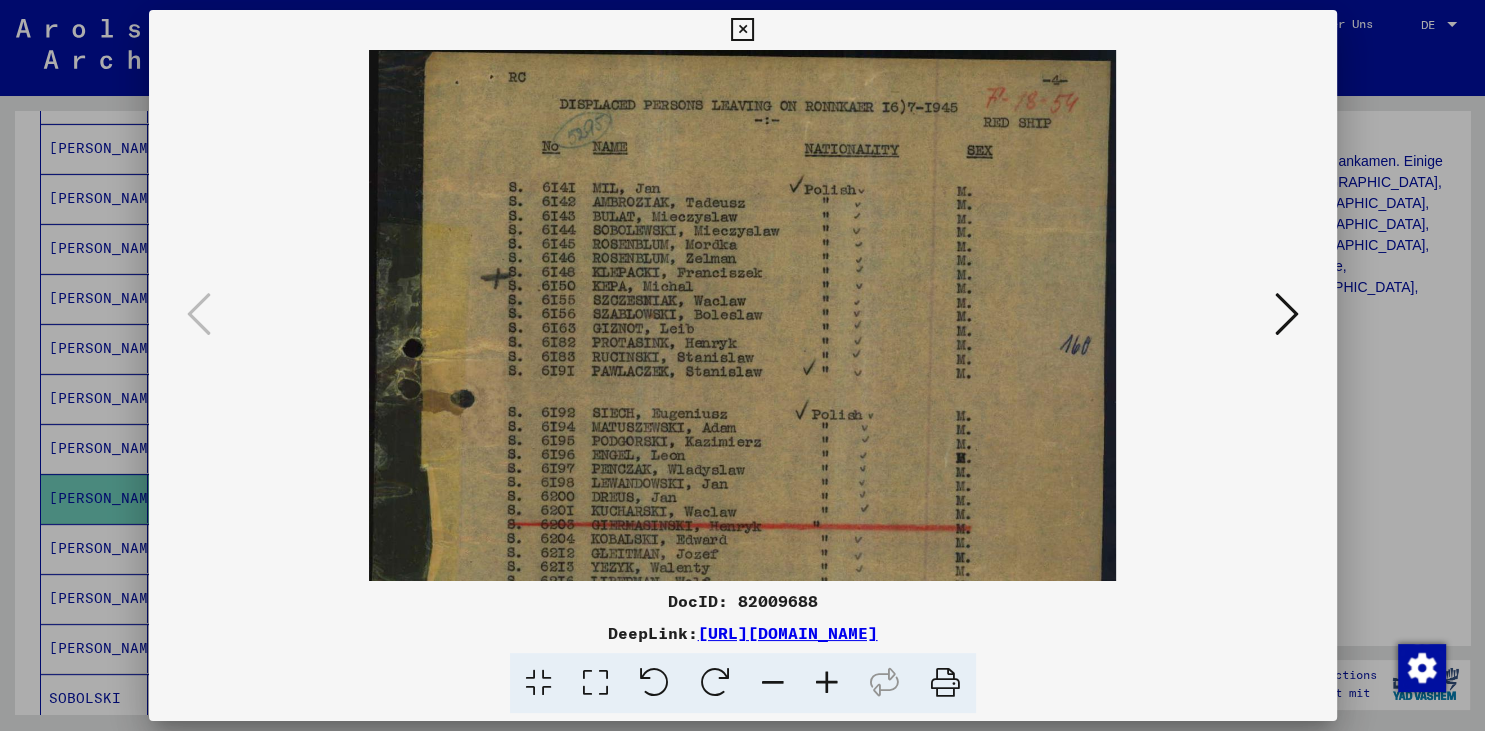click at bounding box center [827, 683] 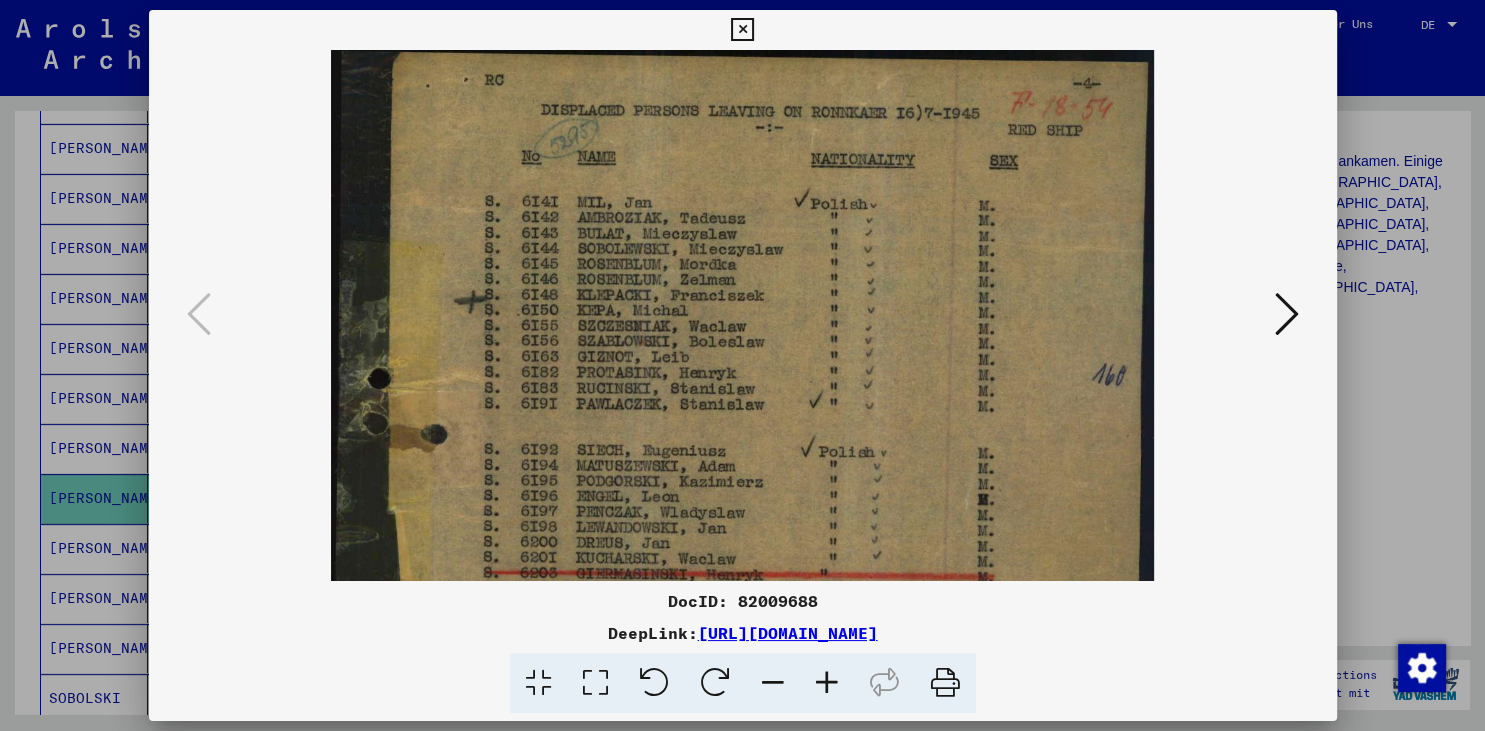 click at bounding box center [827, 683] 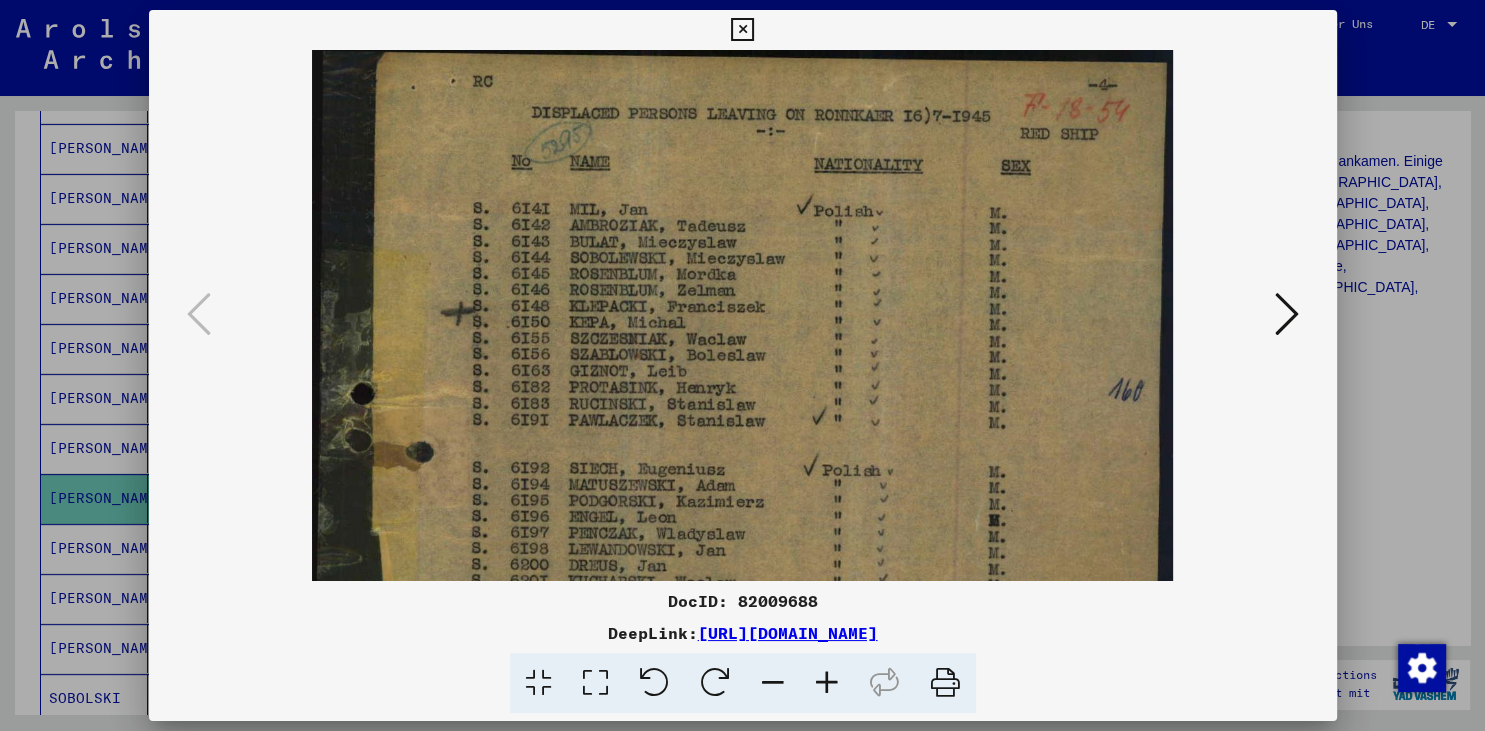 click at bounding box center (827, 683) 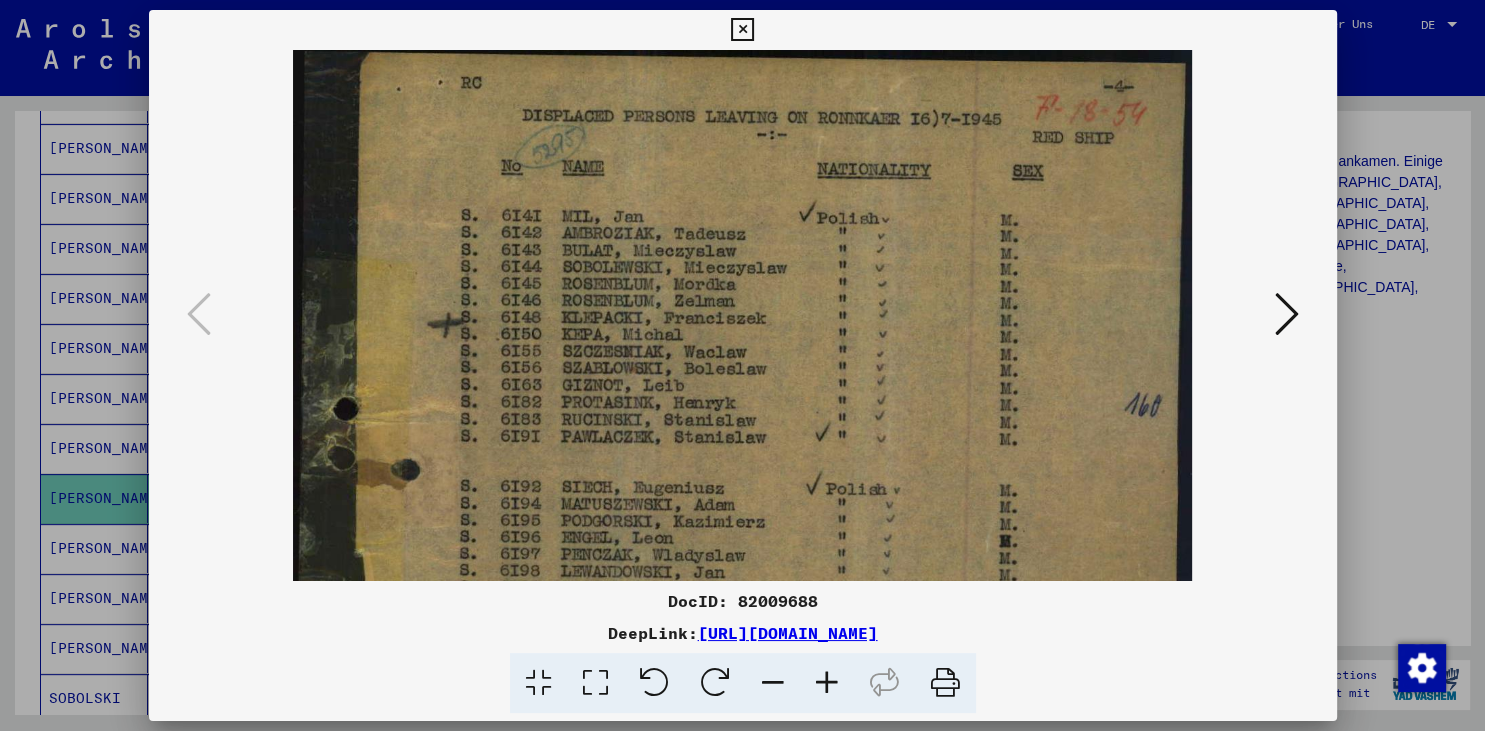 click at bounding box center (827, 683) 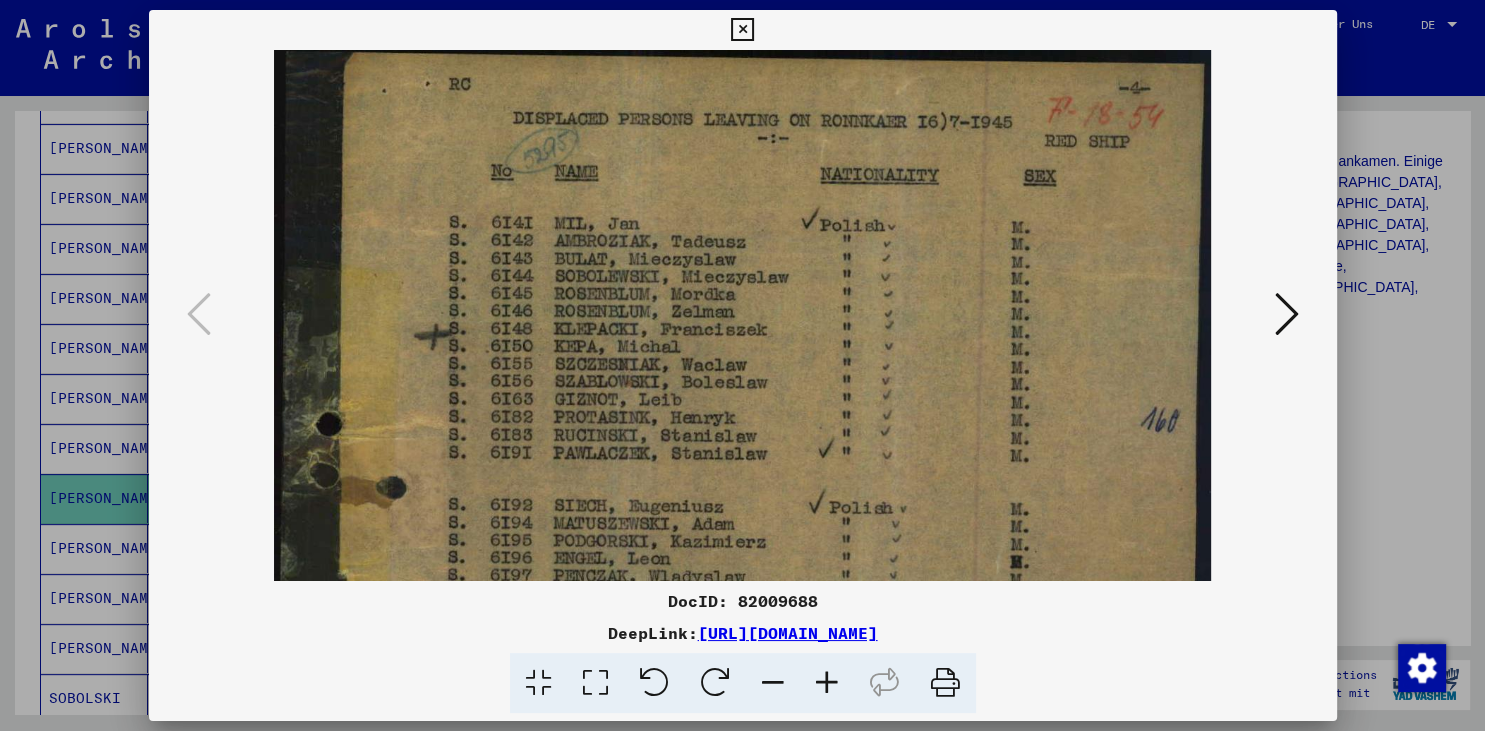 click at bounding box center (827, 683) 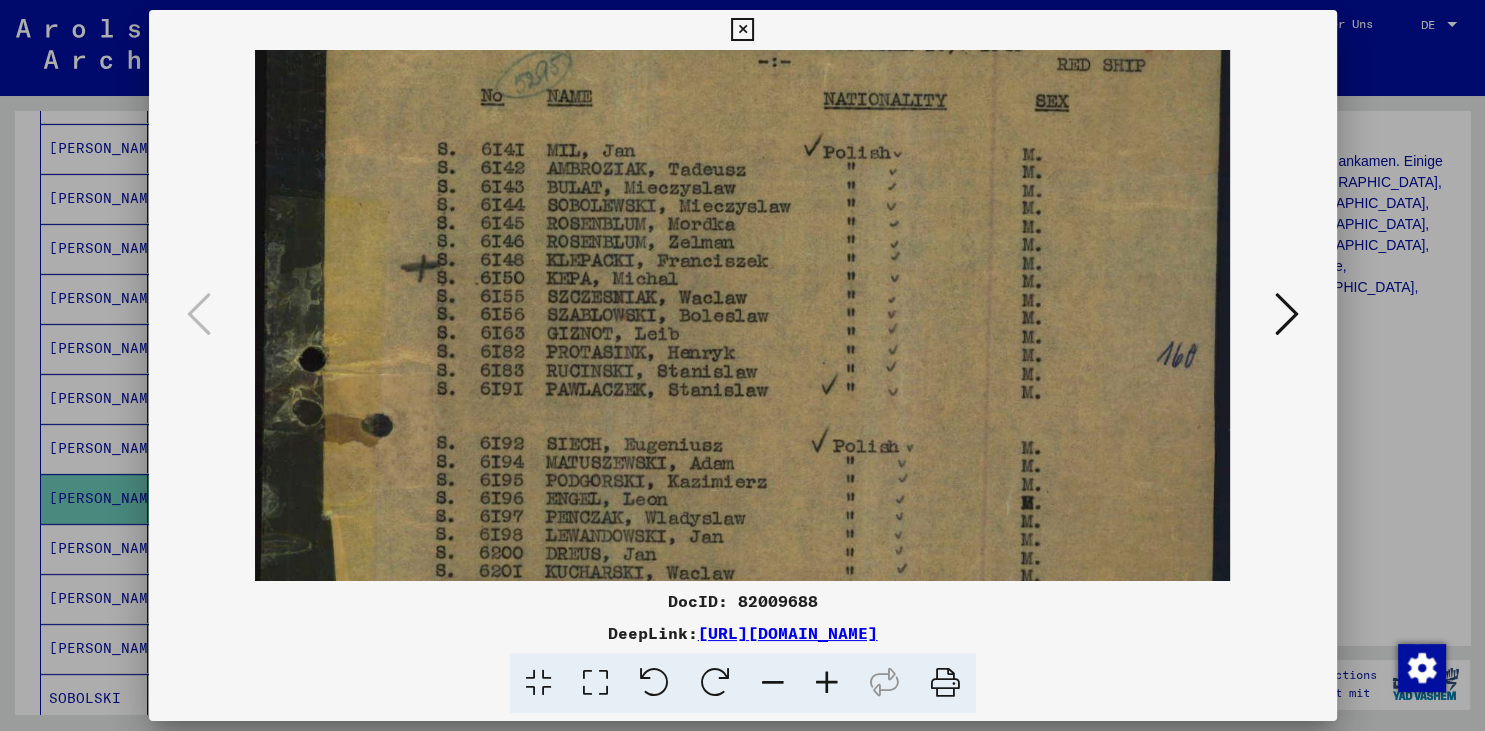 scroll, scrollTop: 151, scrollLeft: 0, axis: vertical 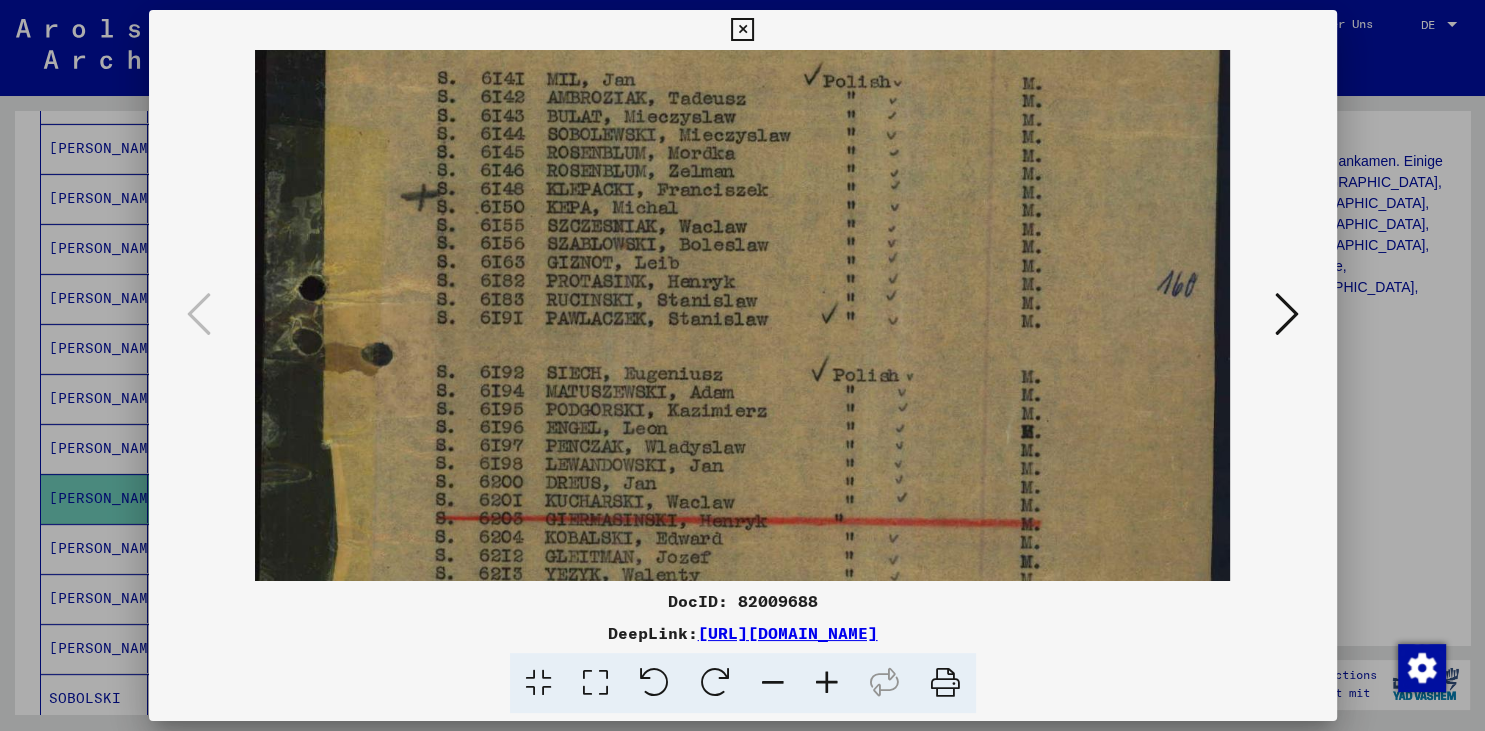 drag, startPoint x: 712, startPoint y: 441, endPoint x: 694, endPoint y: 290, distance: 152.06906 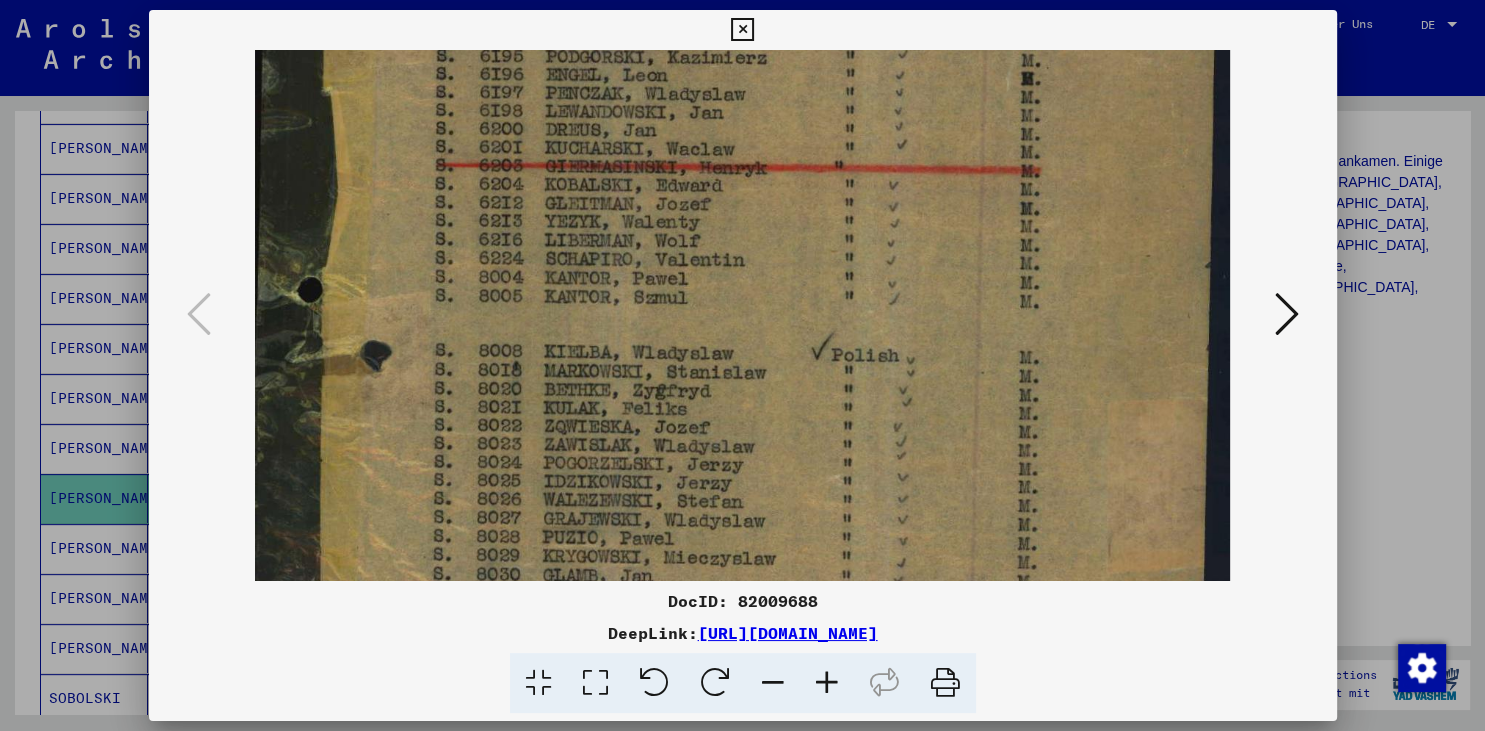 scroll, scrollTop: 502, scrollLeft: 0, axis: vertical 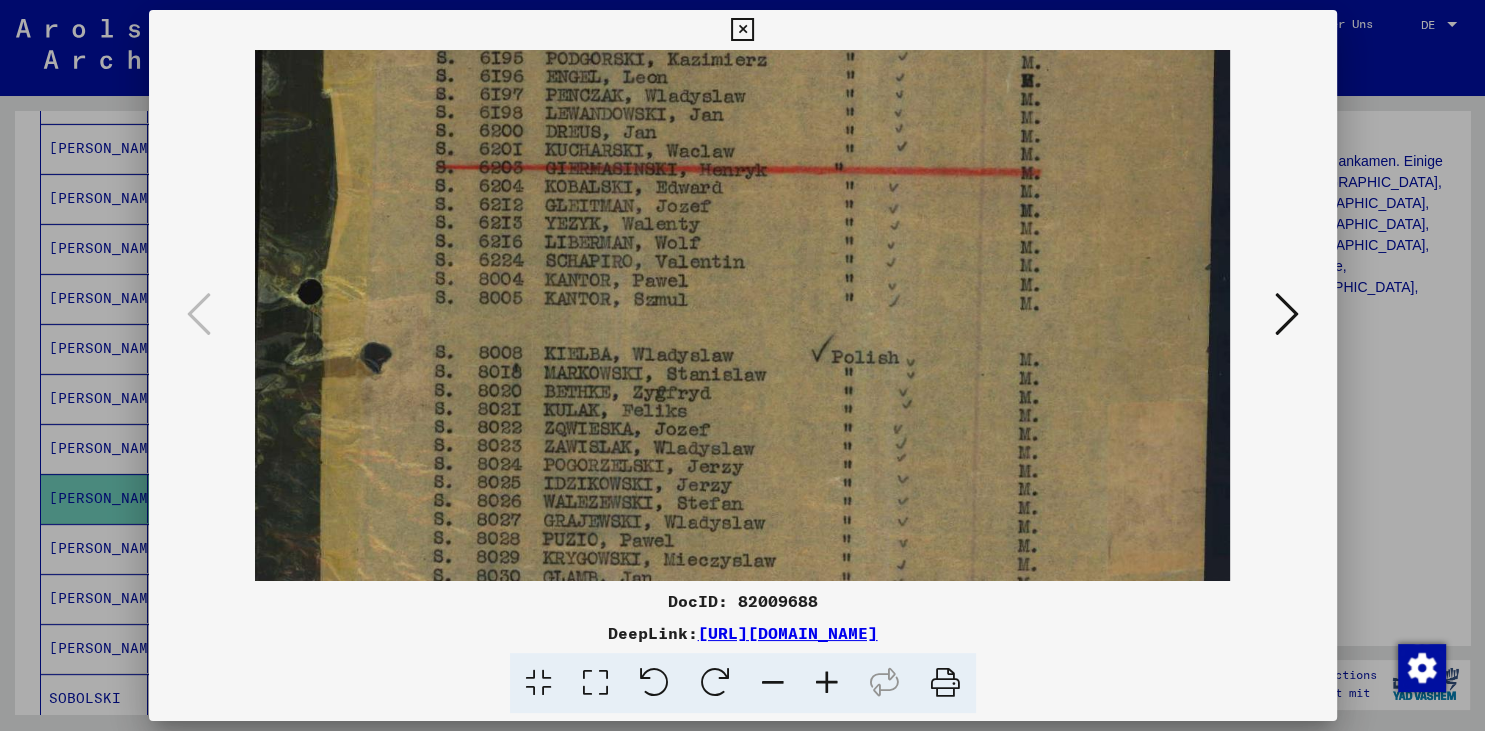 drag, startPoint x: 670, startPoint y: 430, endPoint x: 704, endPoint y: 79, distance: 352.64288 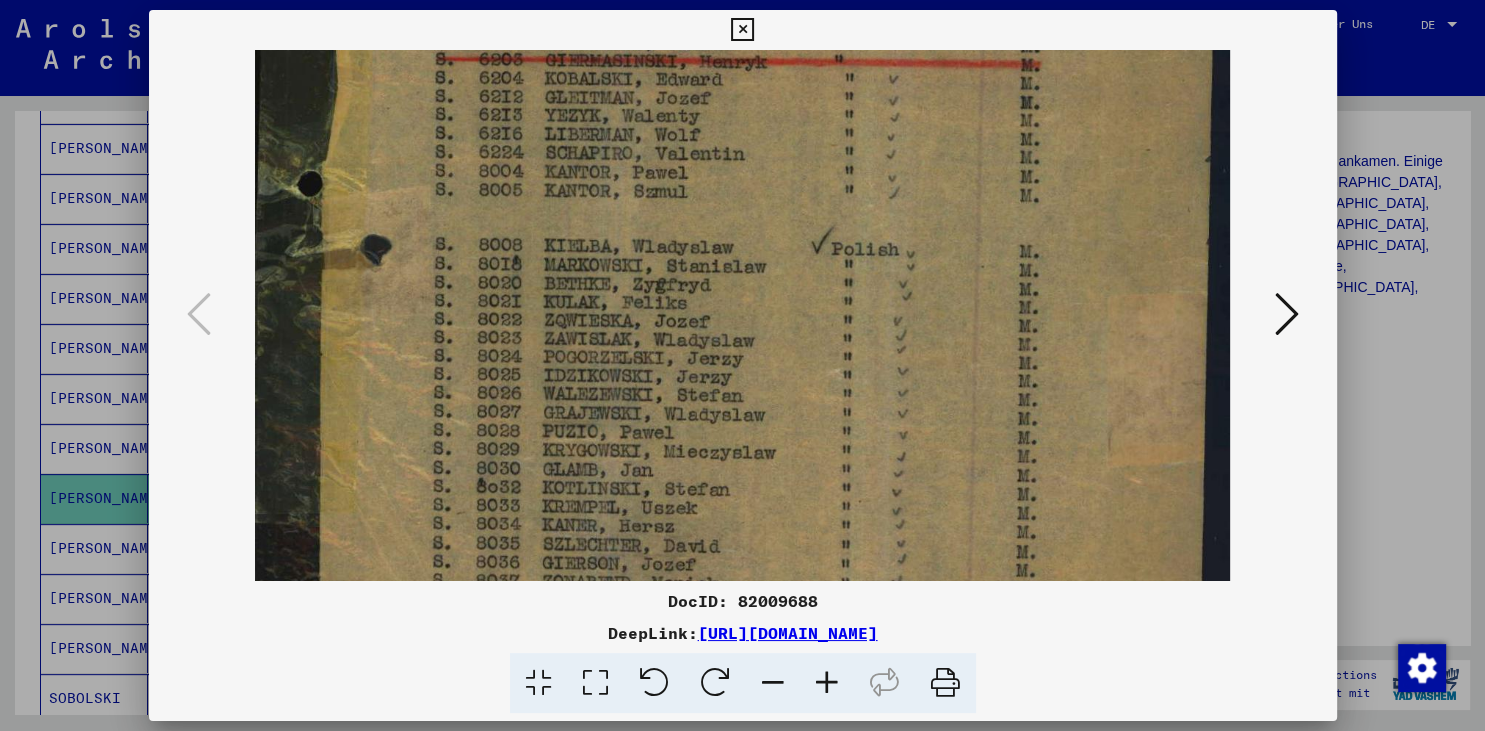 scroll, scrollTop: 614, scrollLeft: 0, axis: vertical 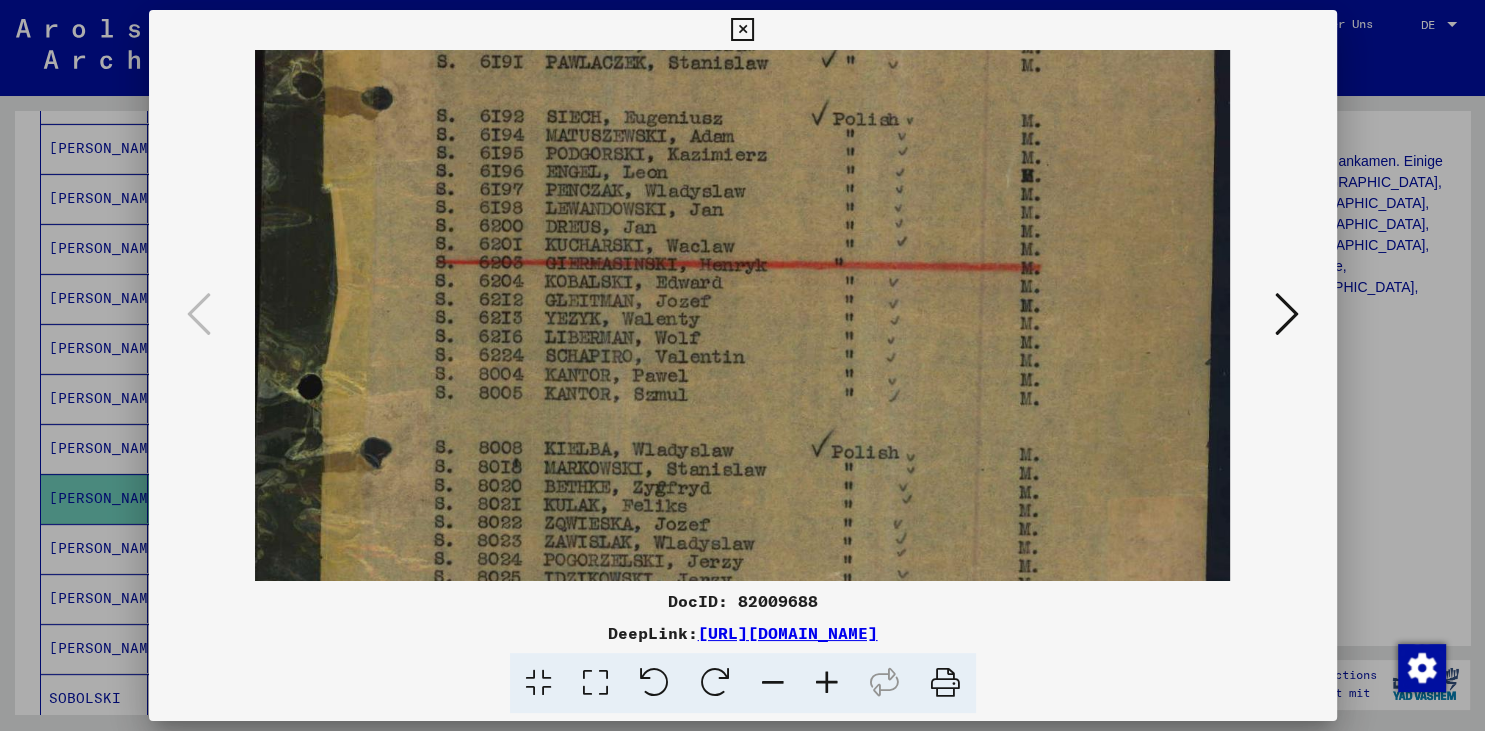 drag, startPoint x: 685, startPoint y: 302, endPoint x: 673, endPoint y: 402, distance: 100.71743 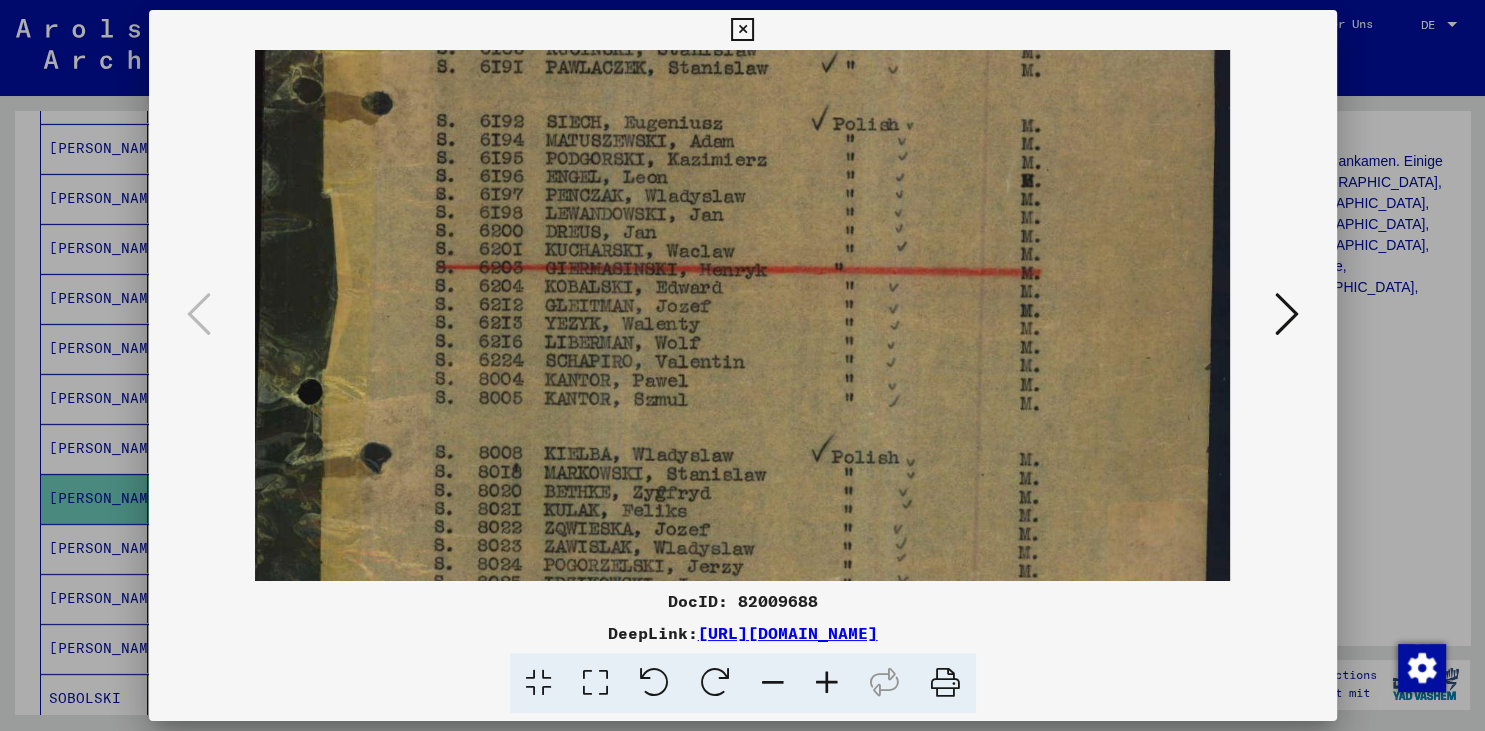 click at bounding box center [742, 288] 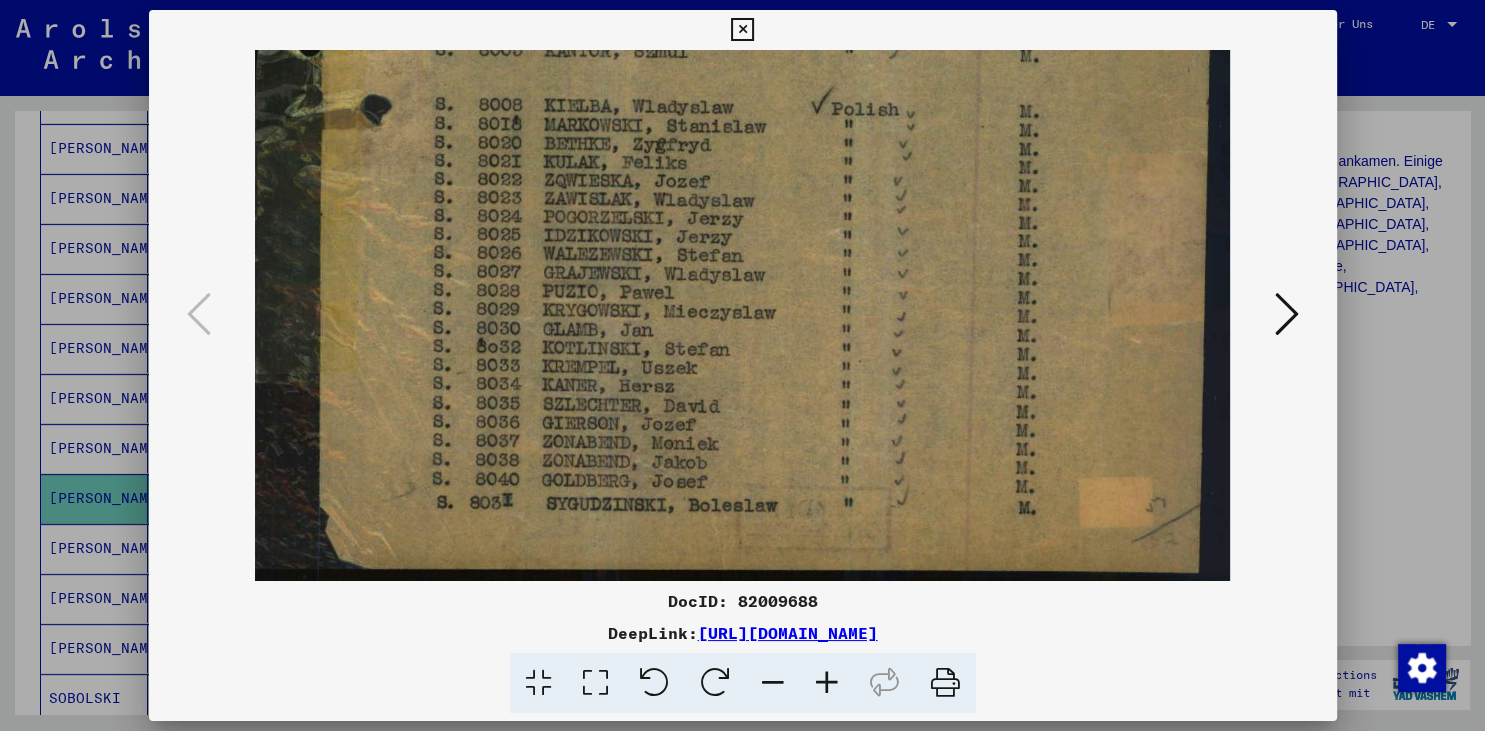 drag, startPoint x: 853, startPoint y: 281, endPoint x: 842, endPoint y: 10, distance: 271.22314 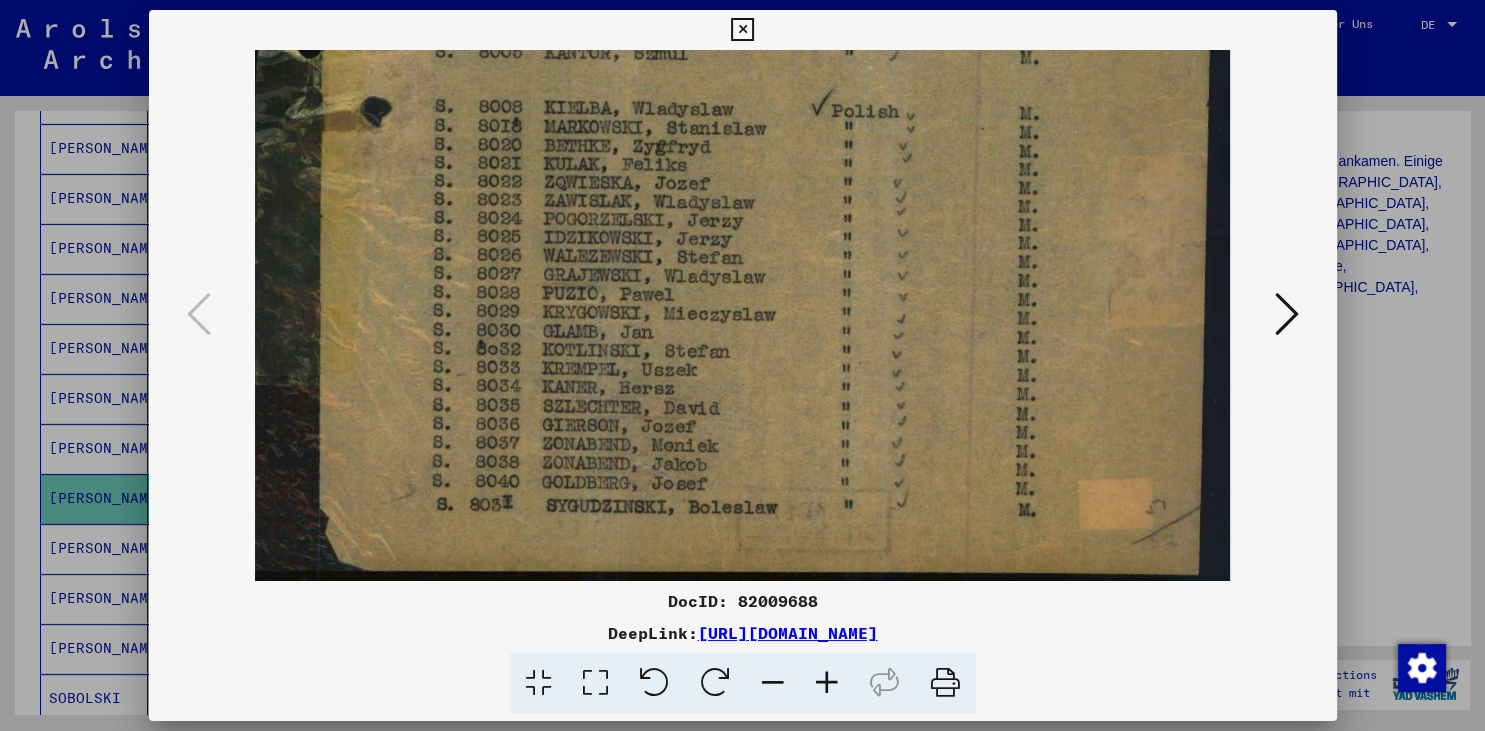 click at bounding box center [742, 30] 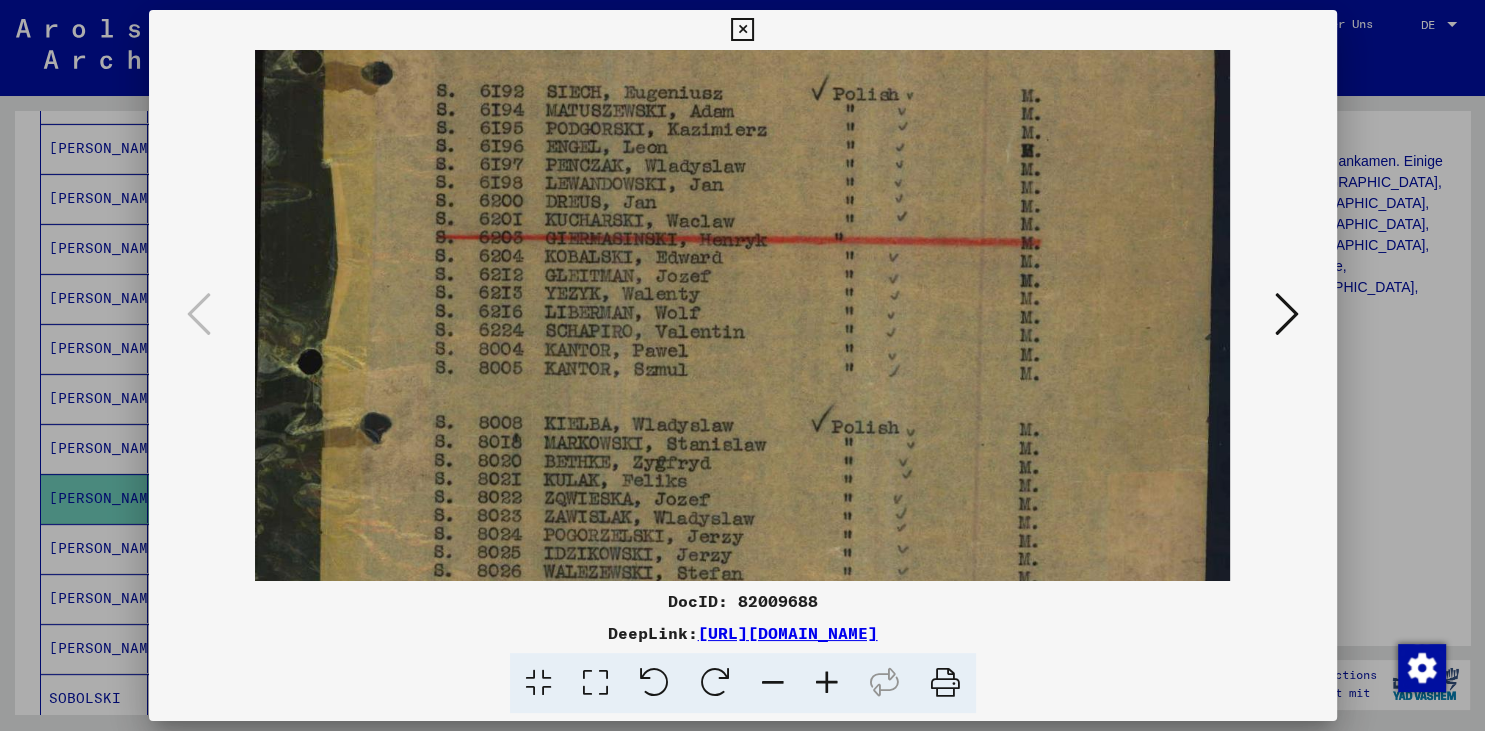 drag, startPoint x: 986, startPoint y: 238, endPoint x: 905, endPoint y: 553, distance: 325.2476 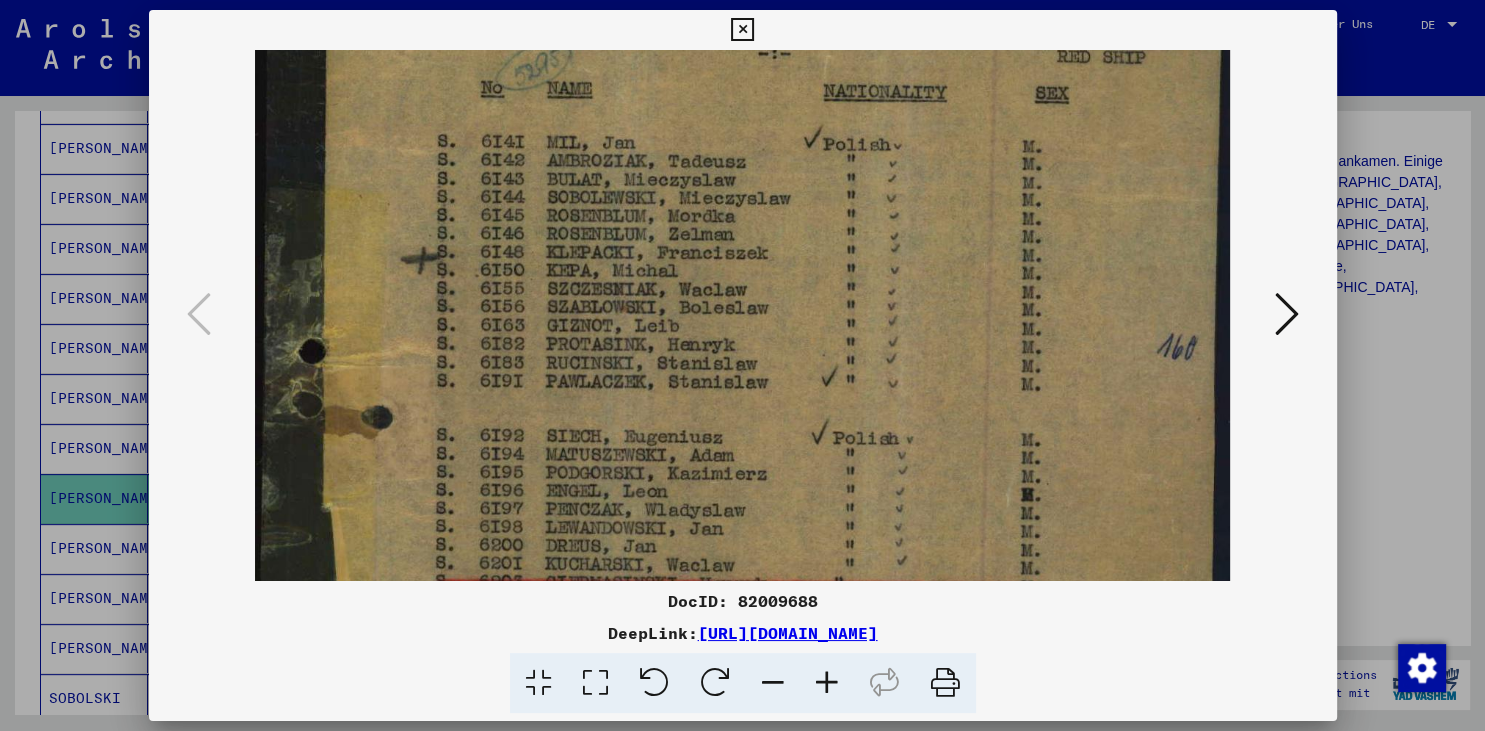 drag, startPoint x: 934, startPoint y: 129, endPoint x: 884, endPoint y: 487, distance: 361.47476 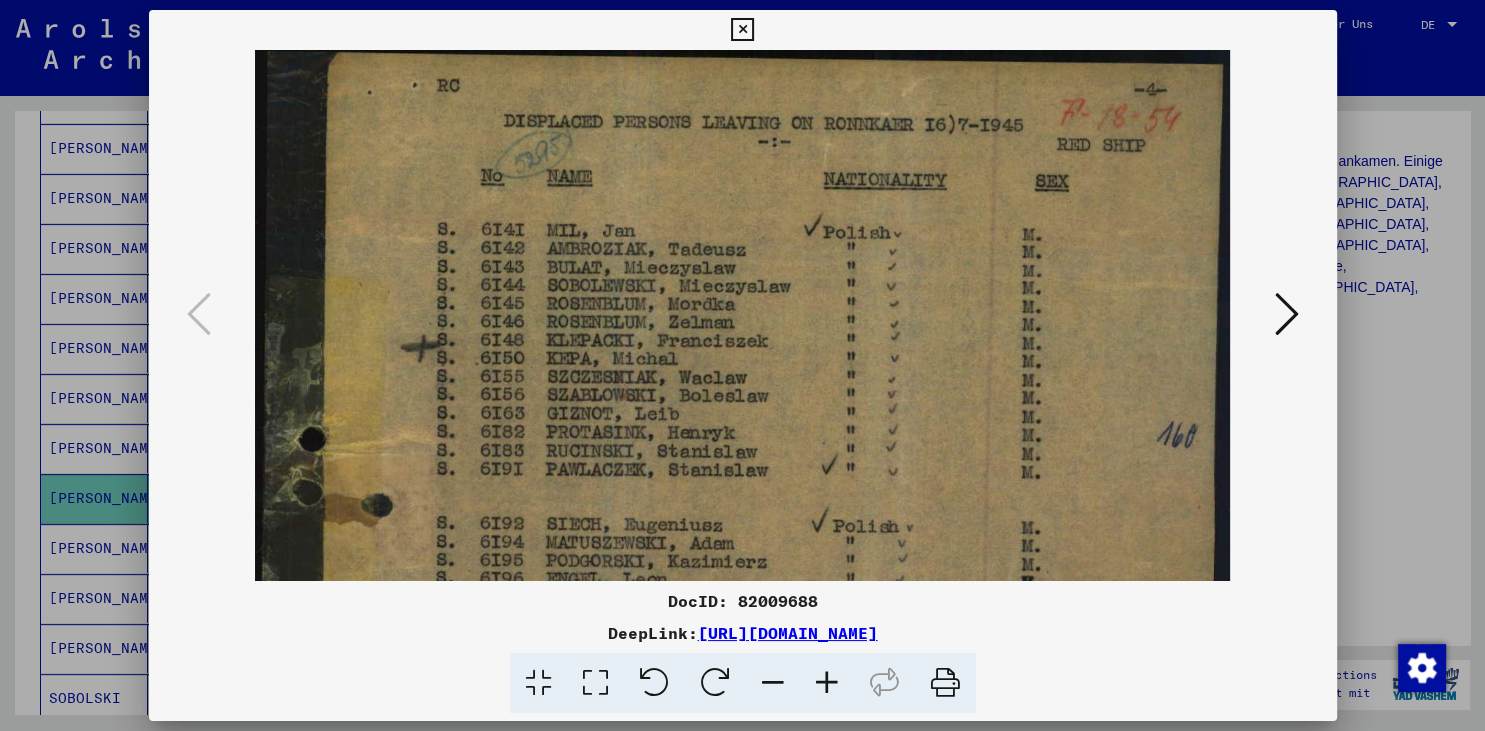 scroll, scrollTop: 2, scrollLeft: 0, axis: vertical 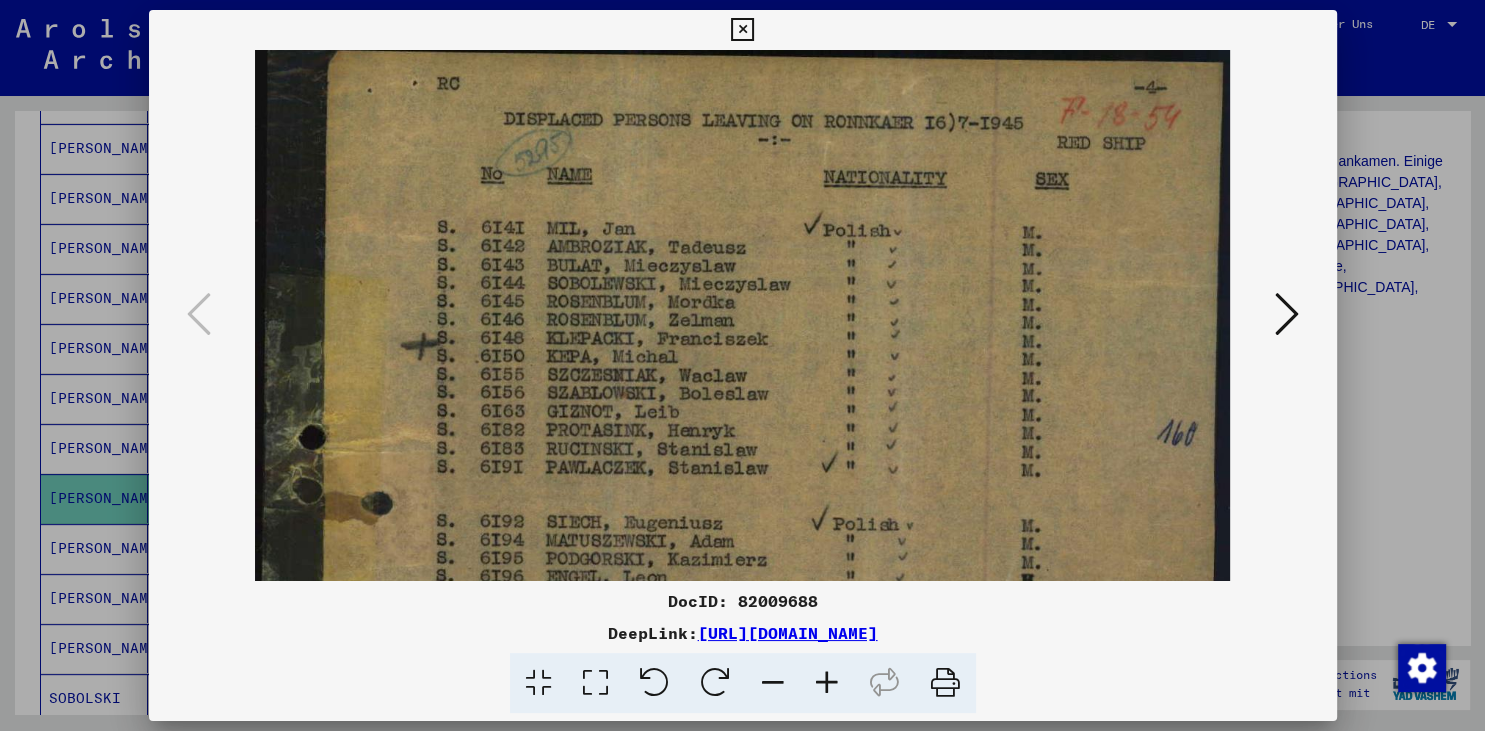 drag, startPoint x: 880, startPoint y: 266, endPoint x: 854, endPoint y: 355, distance: 92.72001 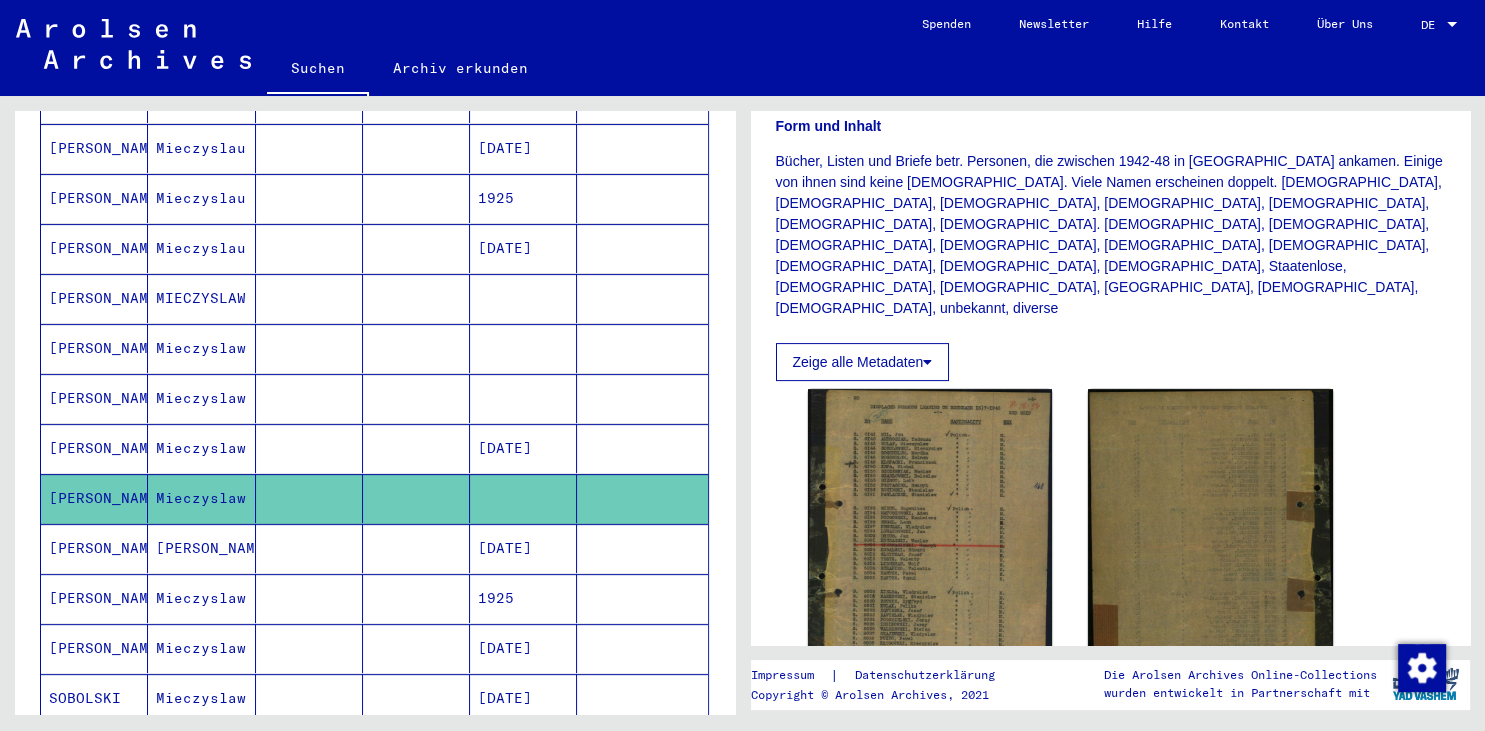 click on "[PERSON_NAME]" at bounding box center [201, 598] 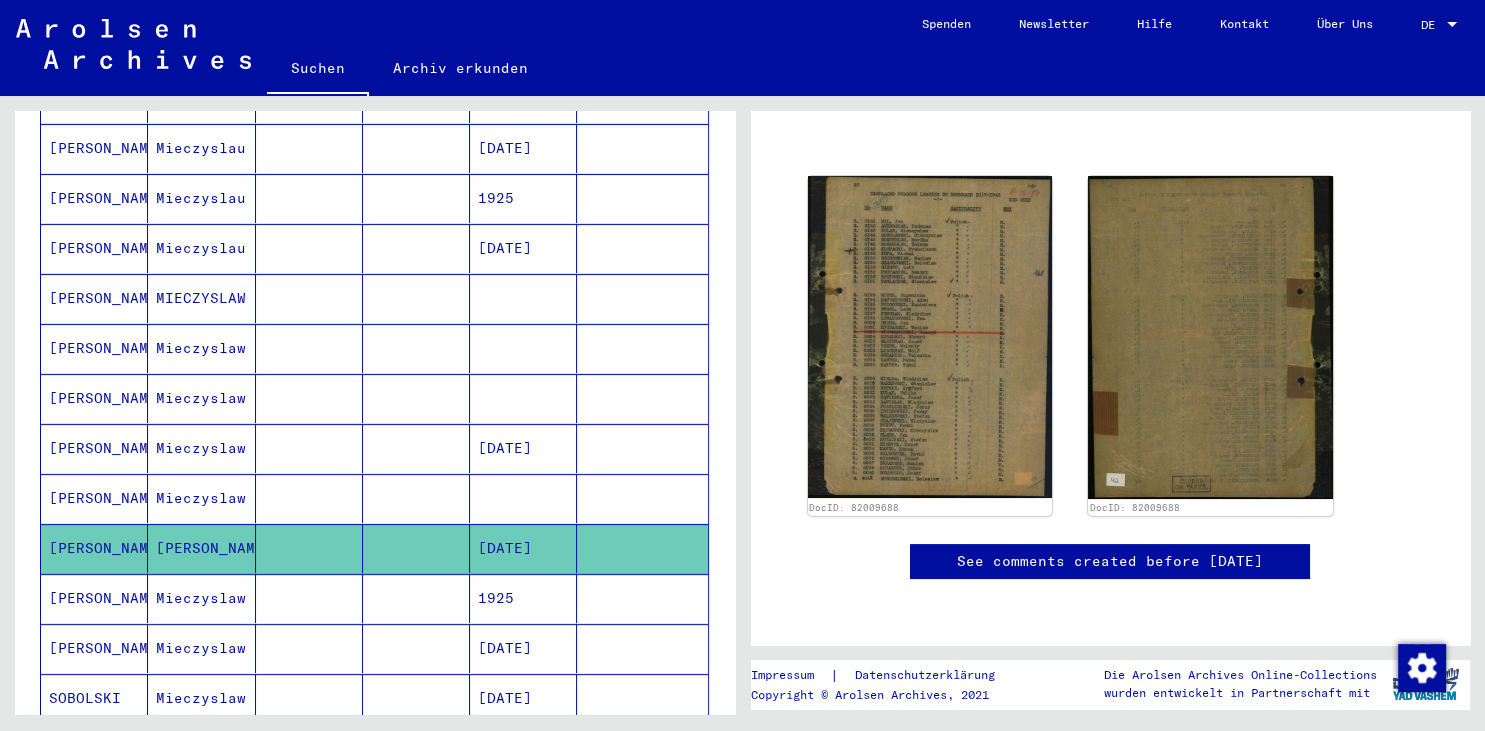 scroll, scrollTop: 95, scrollLeft: 0, axis: vertical 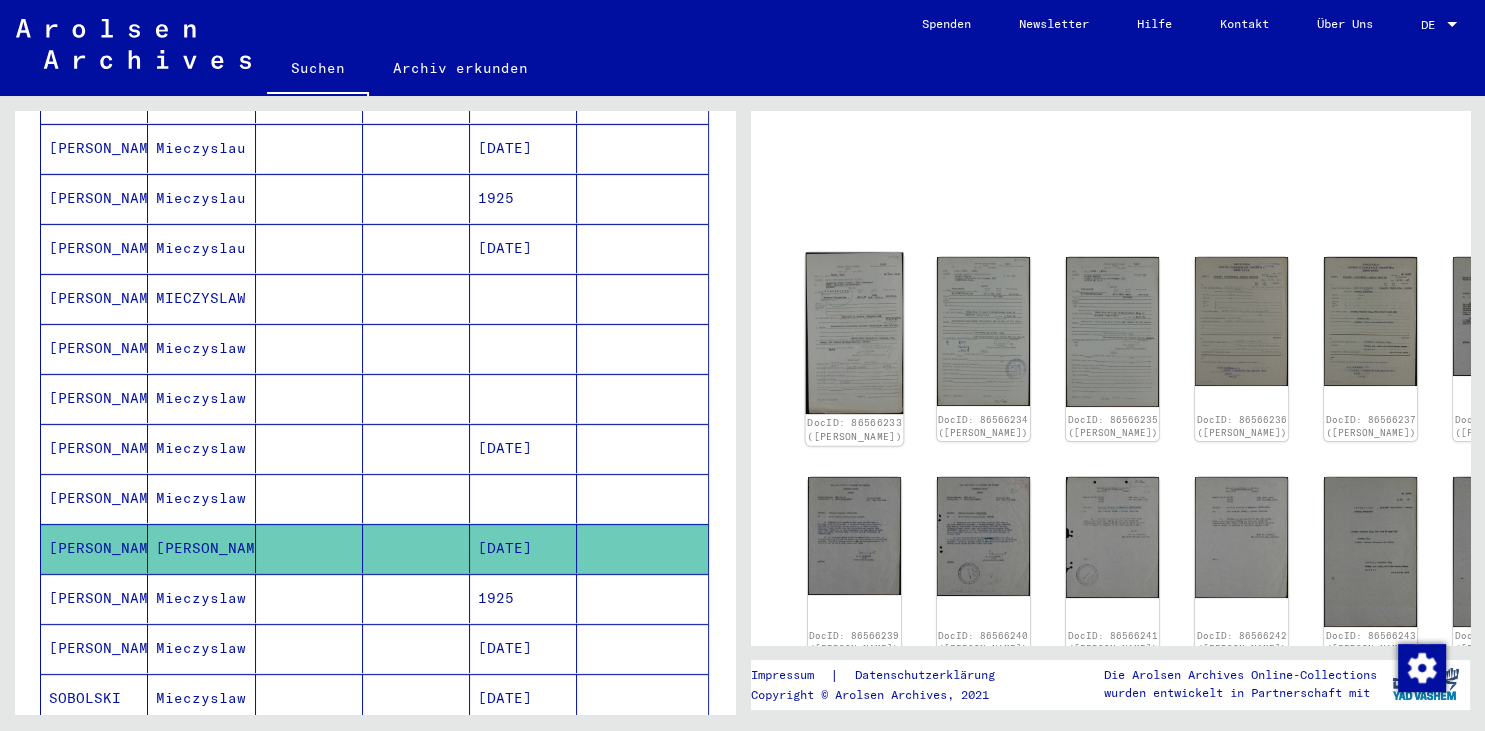 click 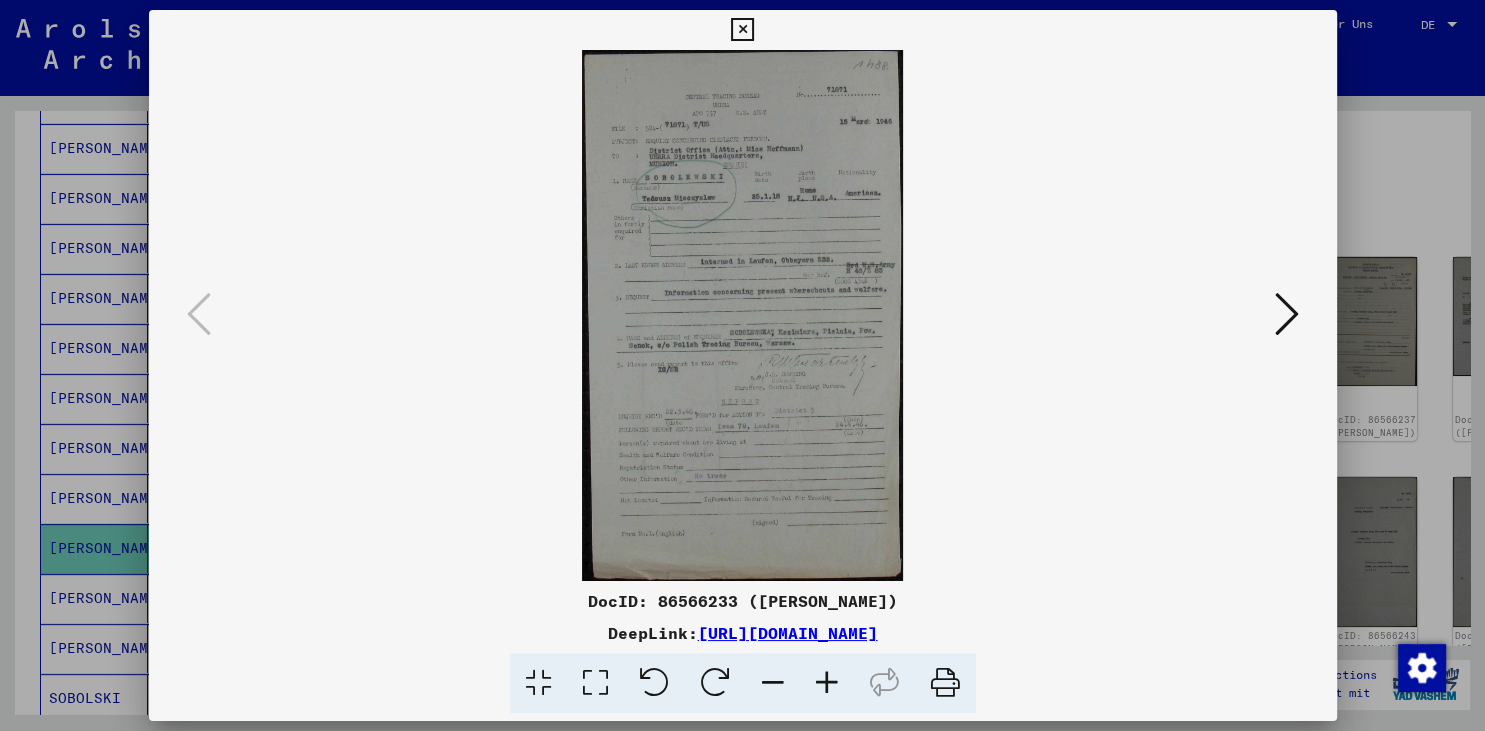 click at bounding box center [827, 683] 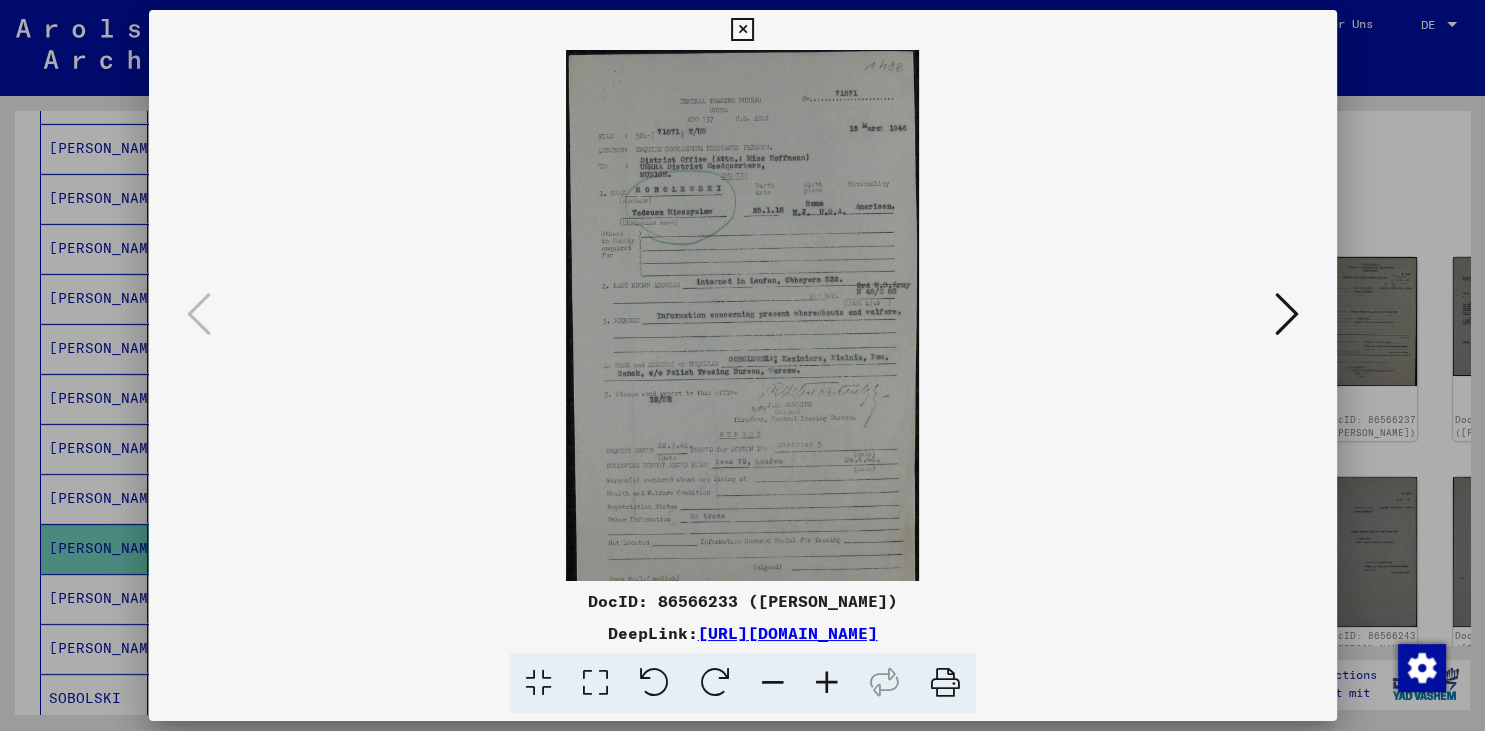 click at bounding box center [827, 683] 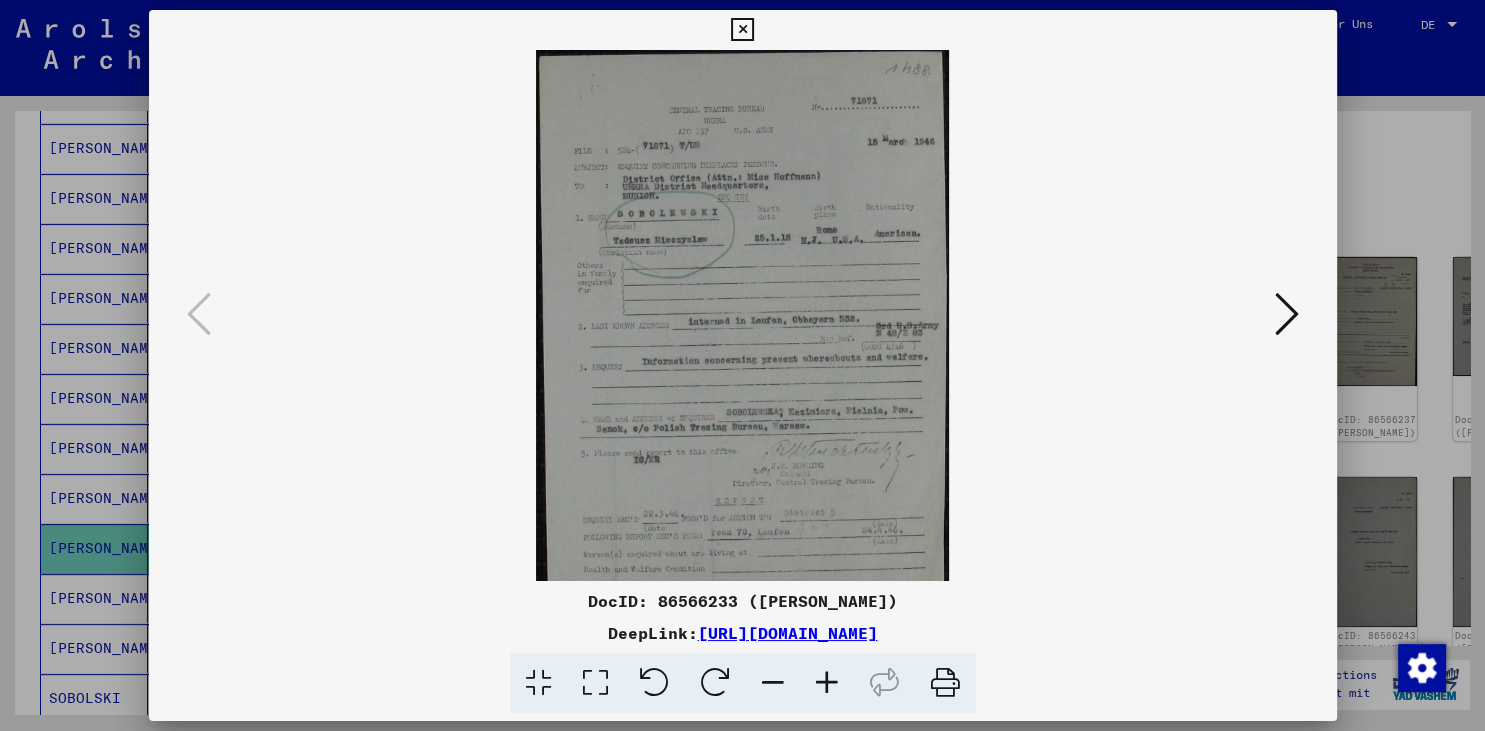 click at bounding box center [827, 683] 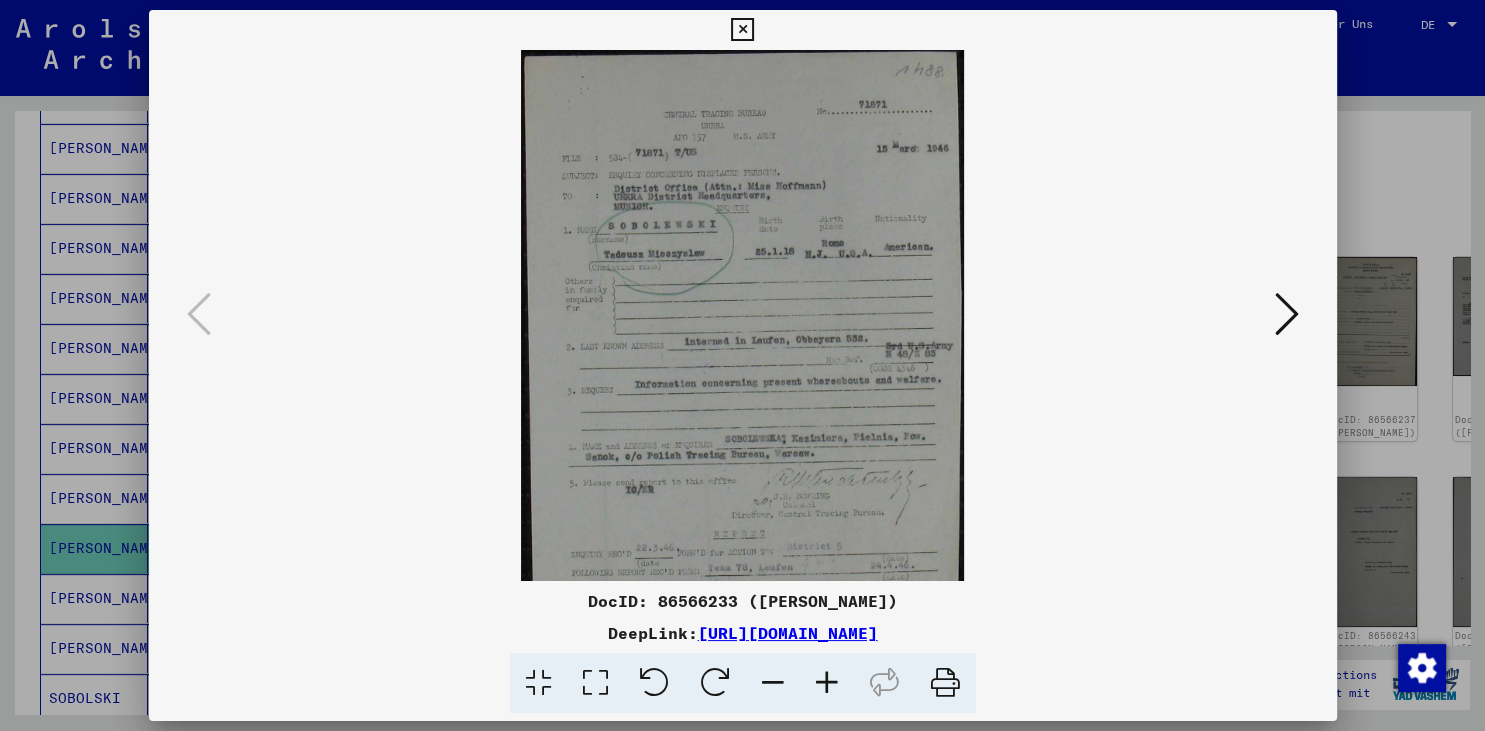 click at bounding box center [827, 683] 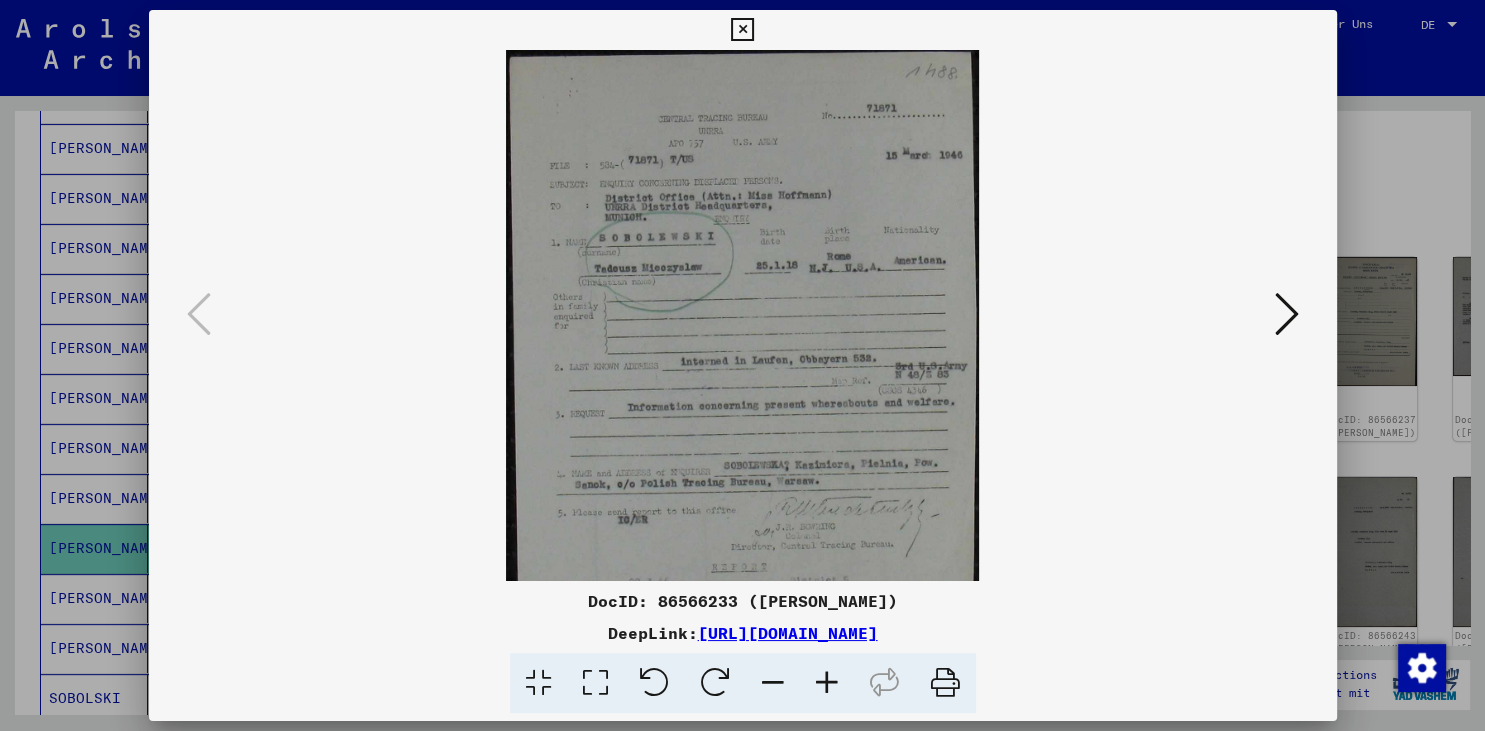 click at bounding box center (827, 683) 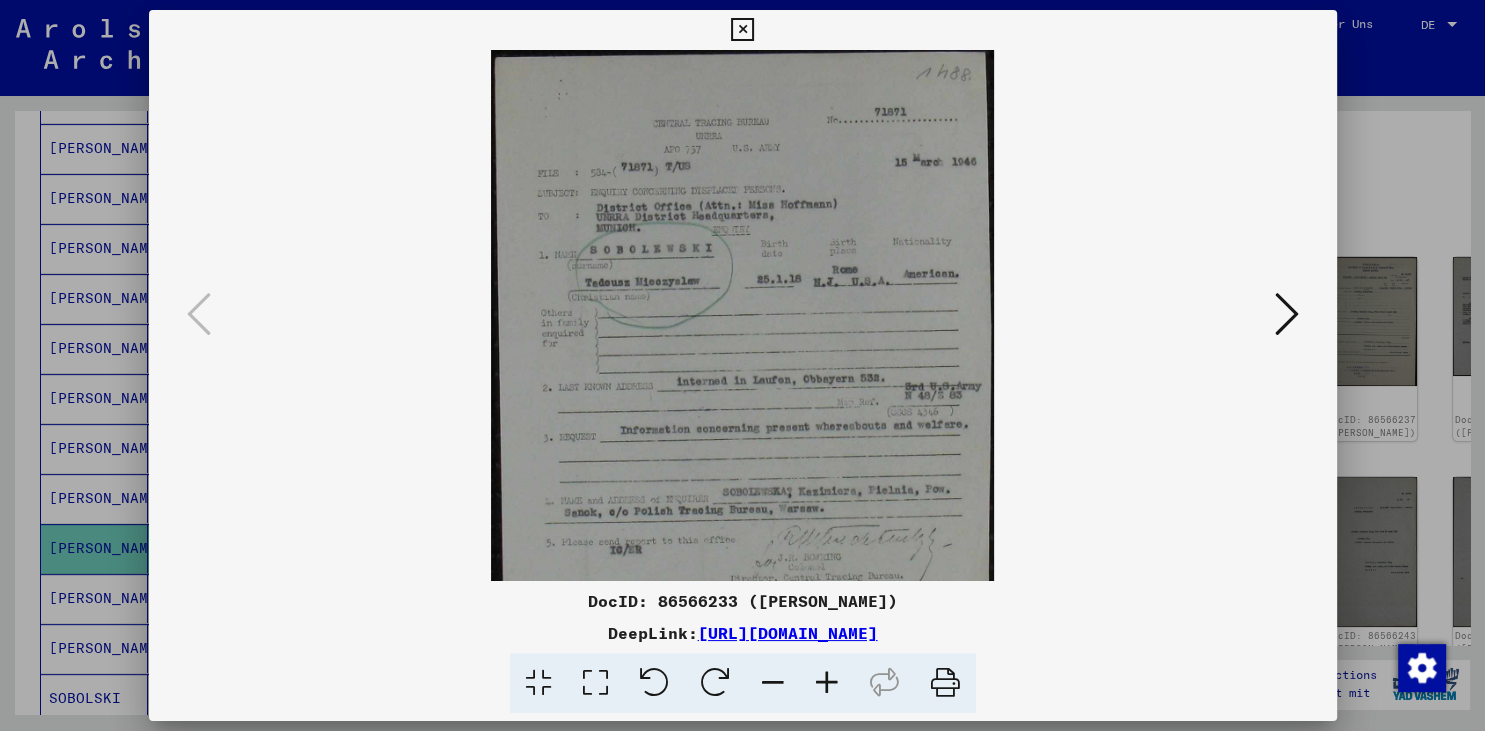 click at bounding box center [827, 683] 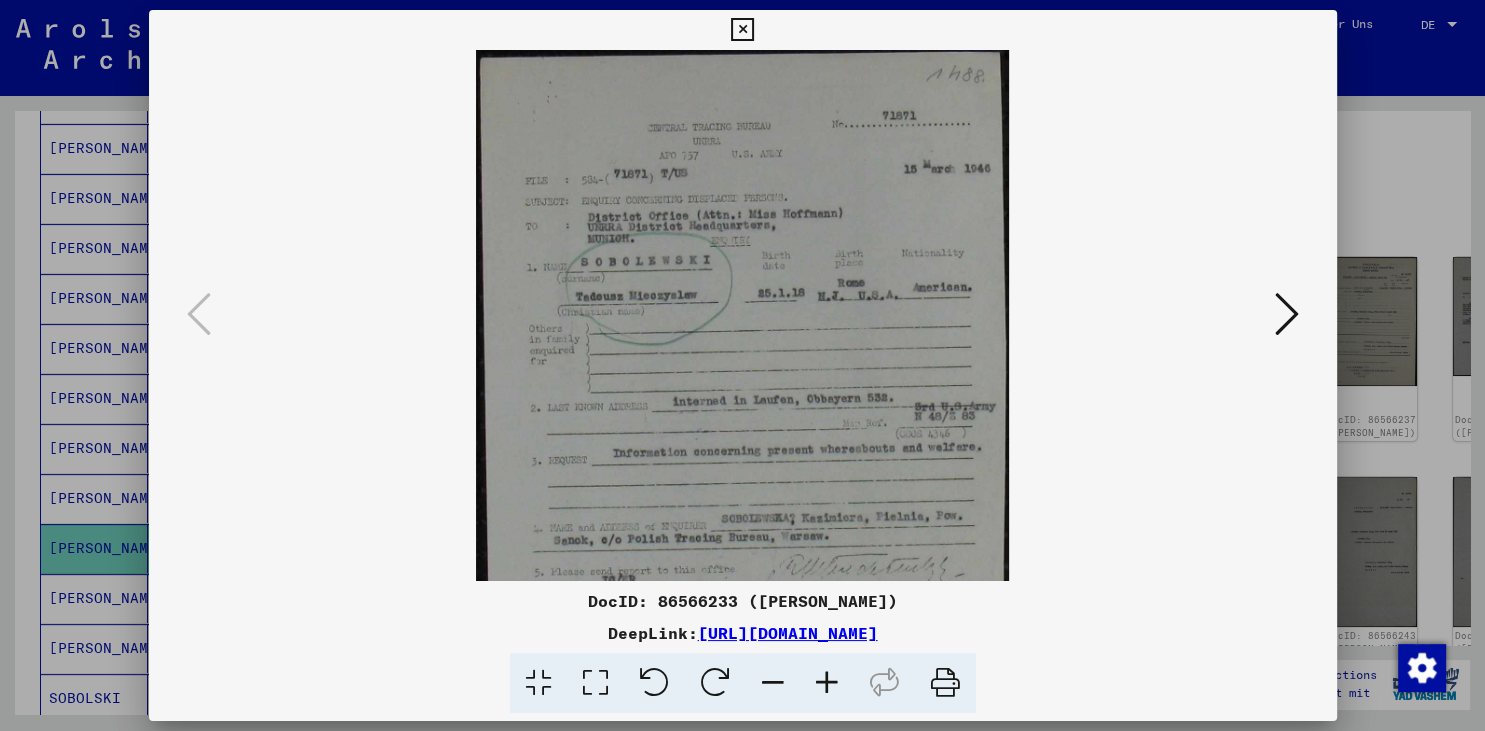 click at bounding box center [827, 683] 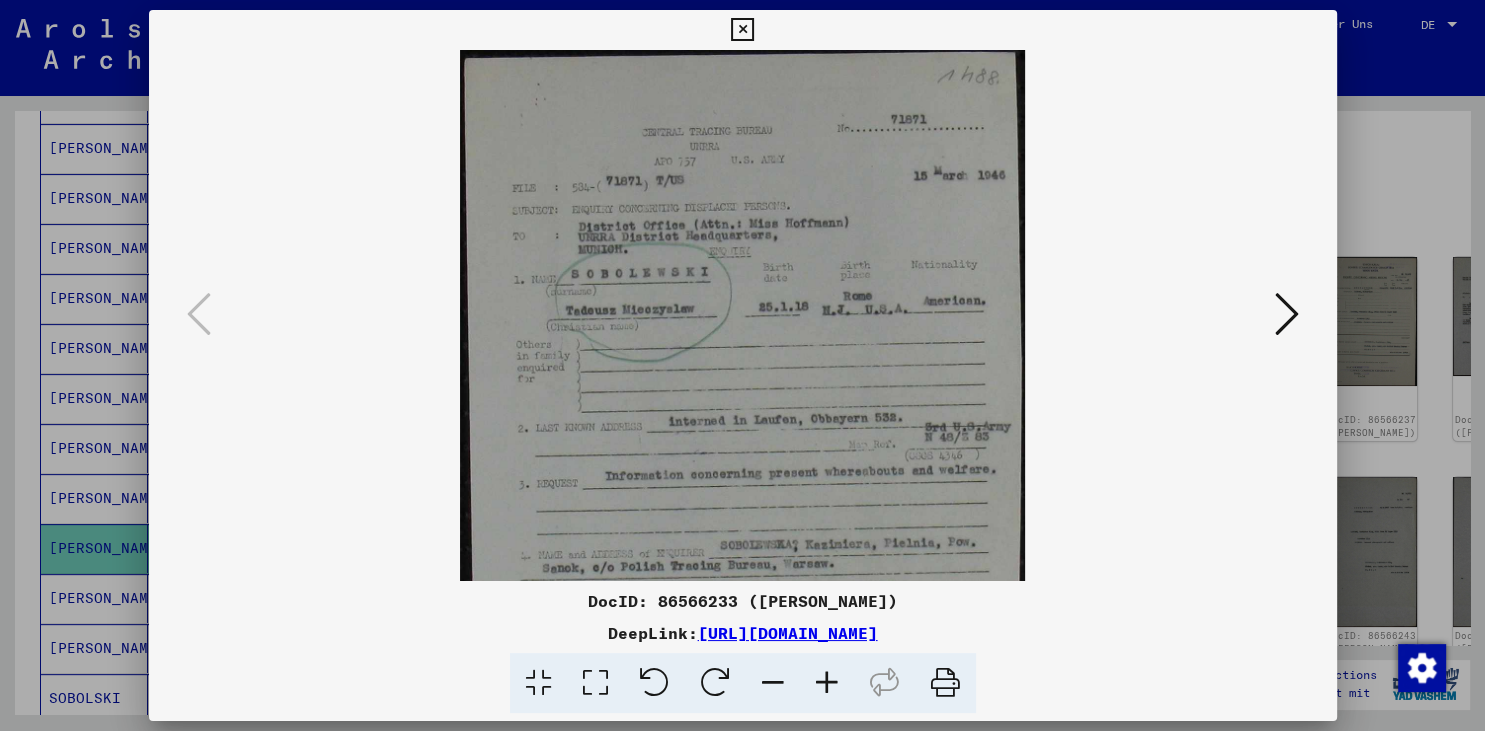 click at bounding box center [827, 683] 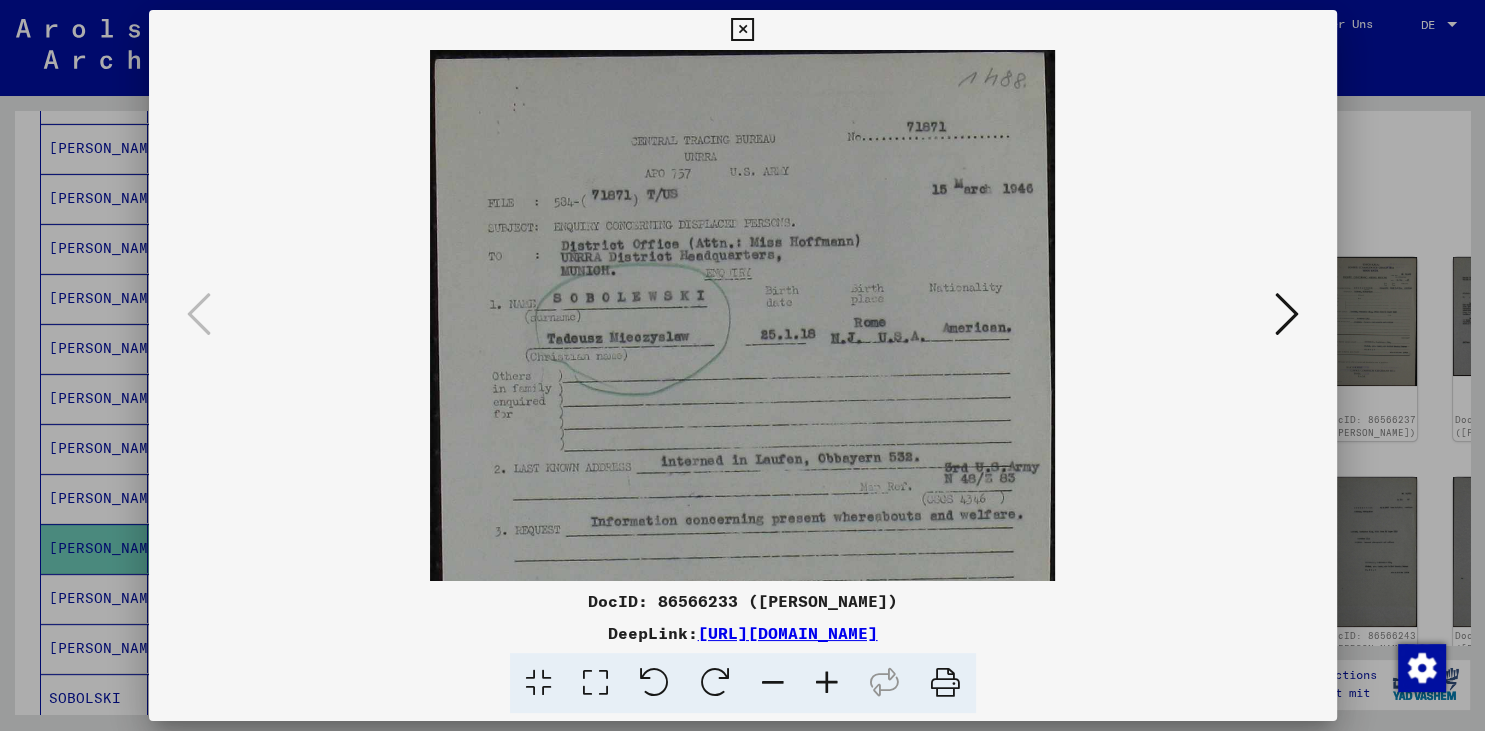 click at bounding box center [827, 683] 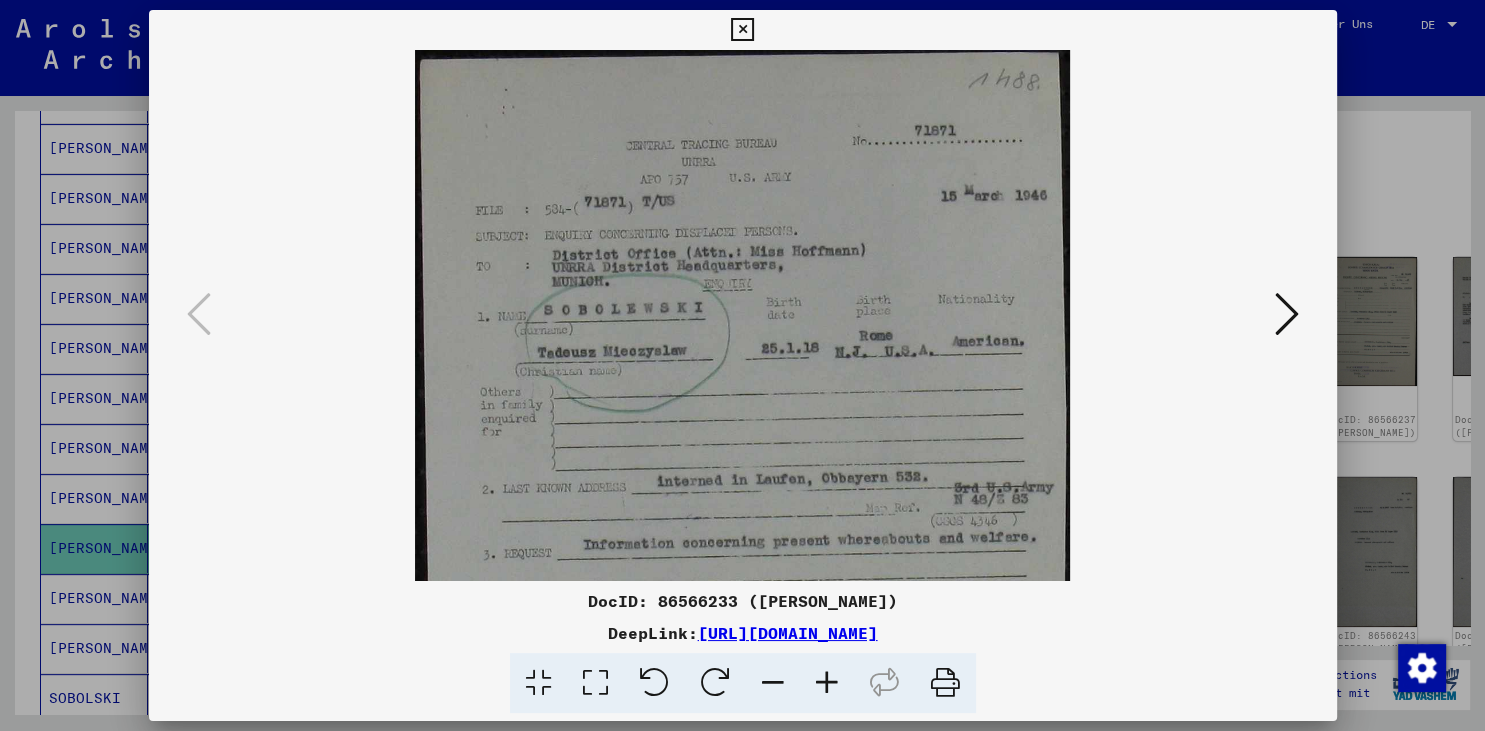 click at bounding box center (827, 683) 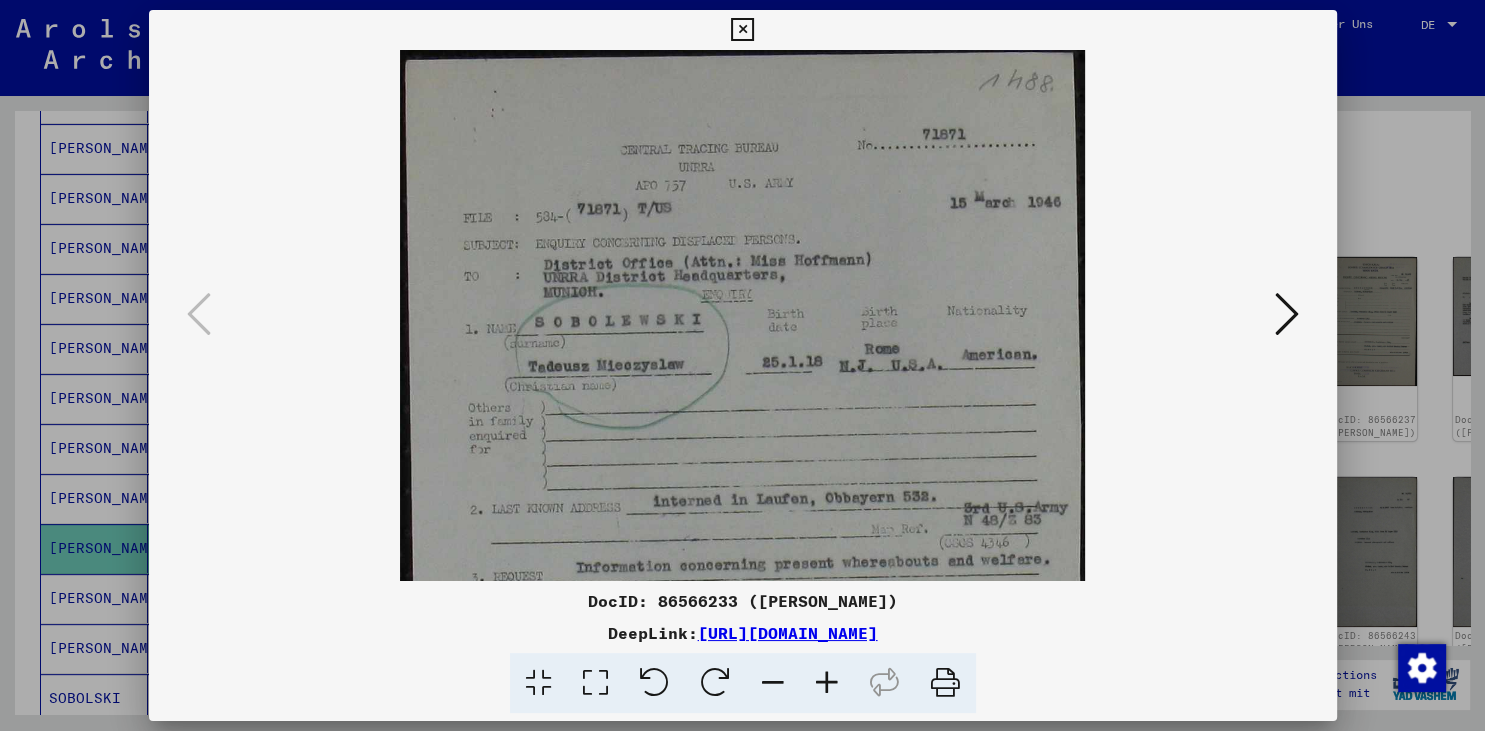 click at bounding box center (827, 683) 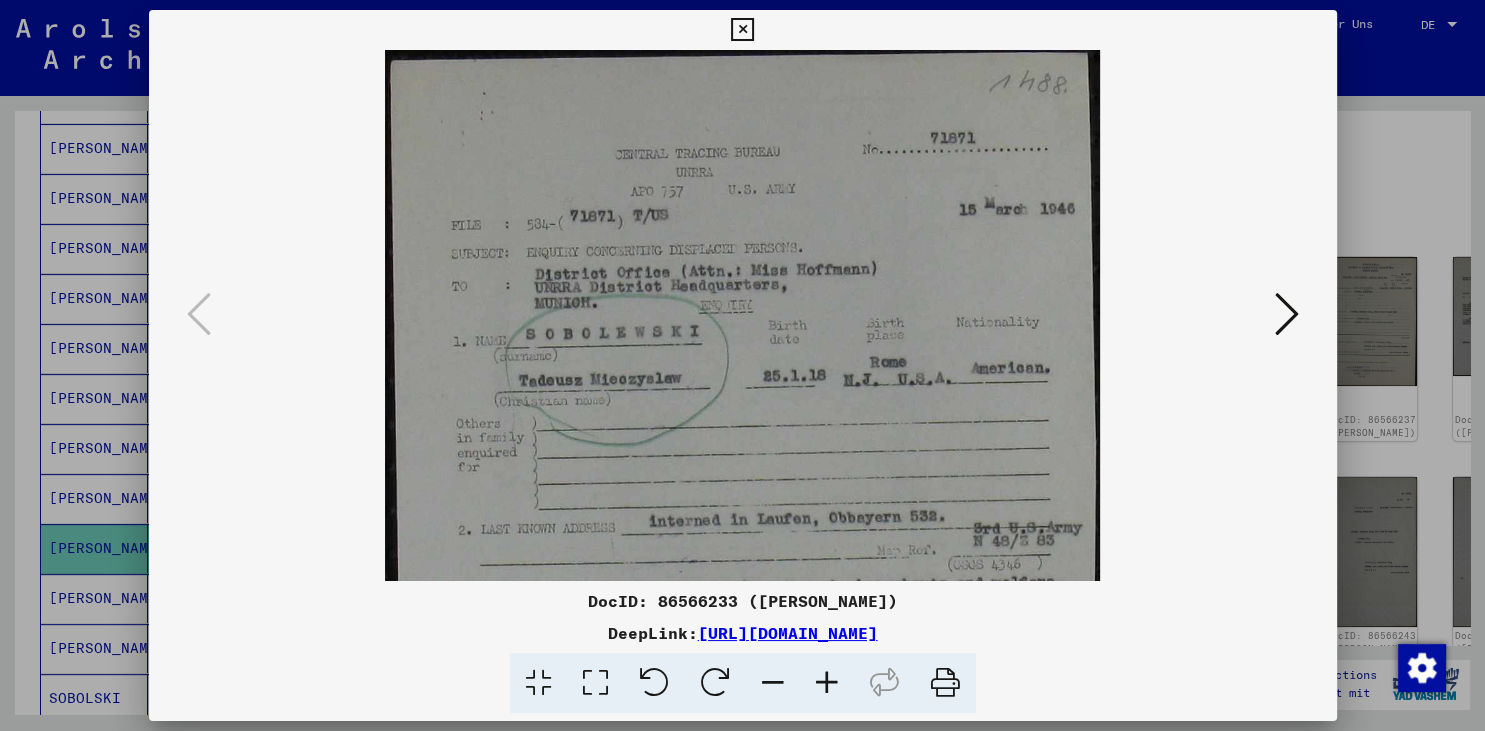 click at bounding box center [827, 683] 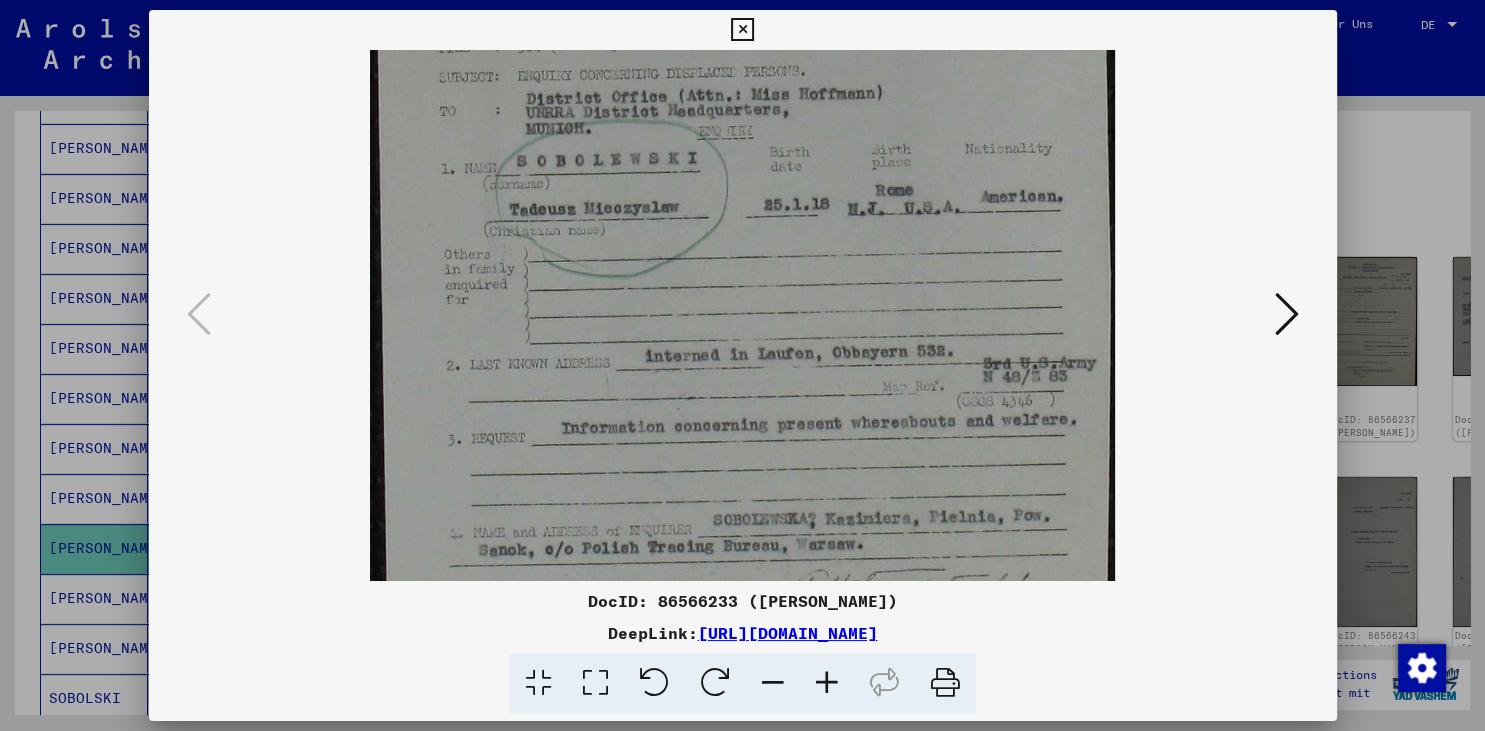 scroll, scrollTop: 182, scrollLeft: 0, axis: vertical 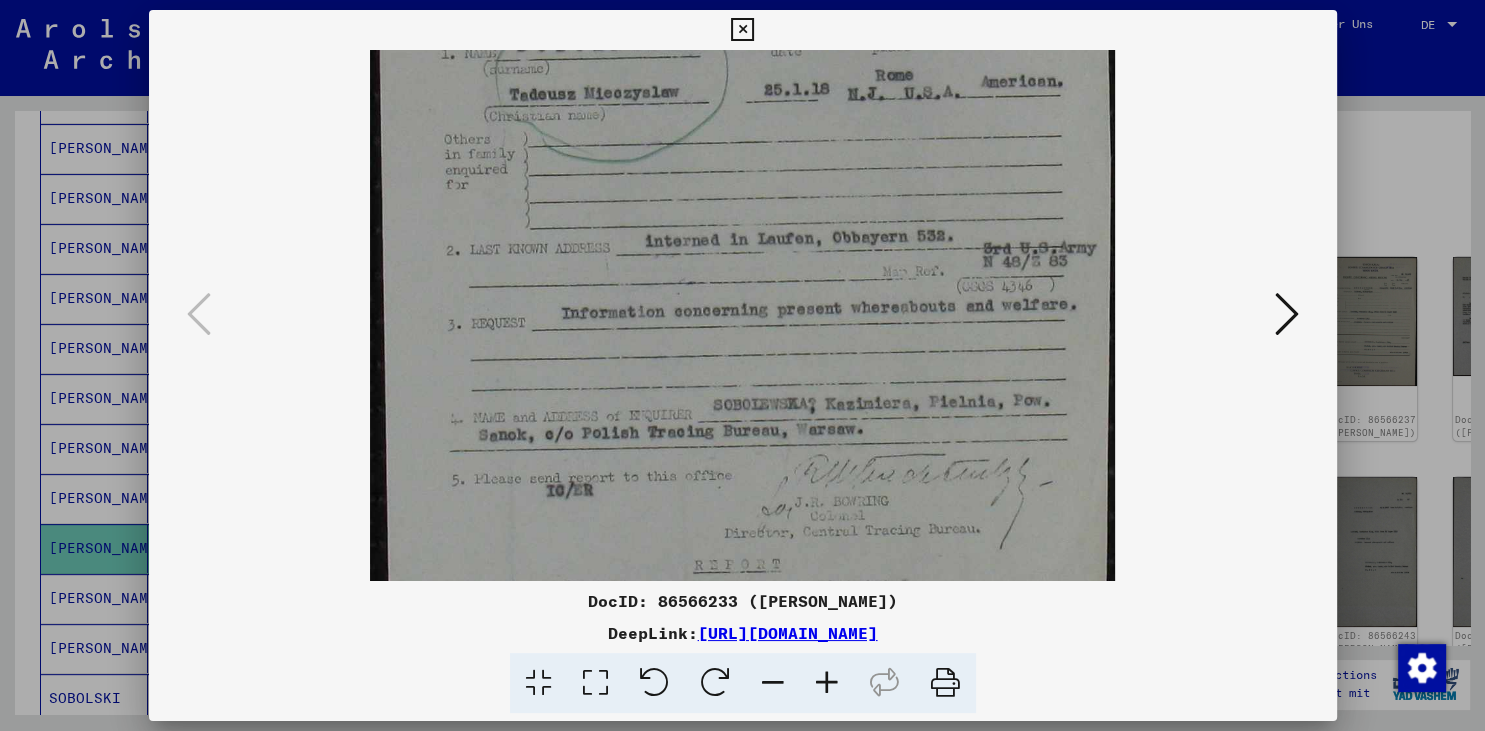 drag, startPoint x: 754, startPoint y: 486, endPoint x: 734, endPoint y: 185, distance: 301.66373 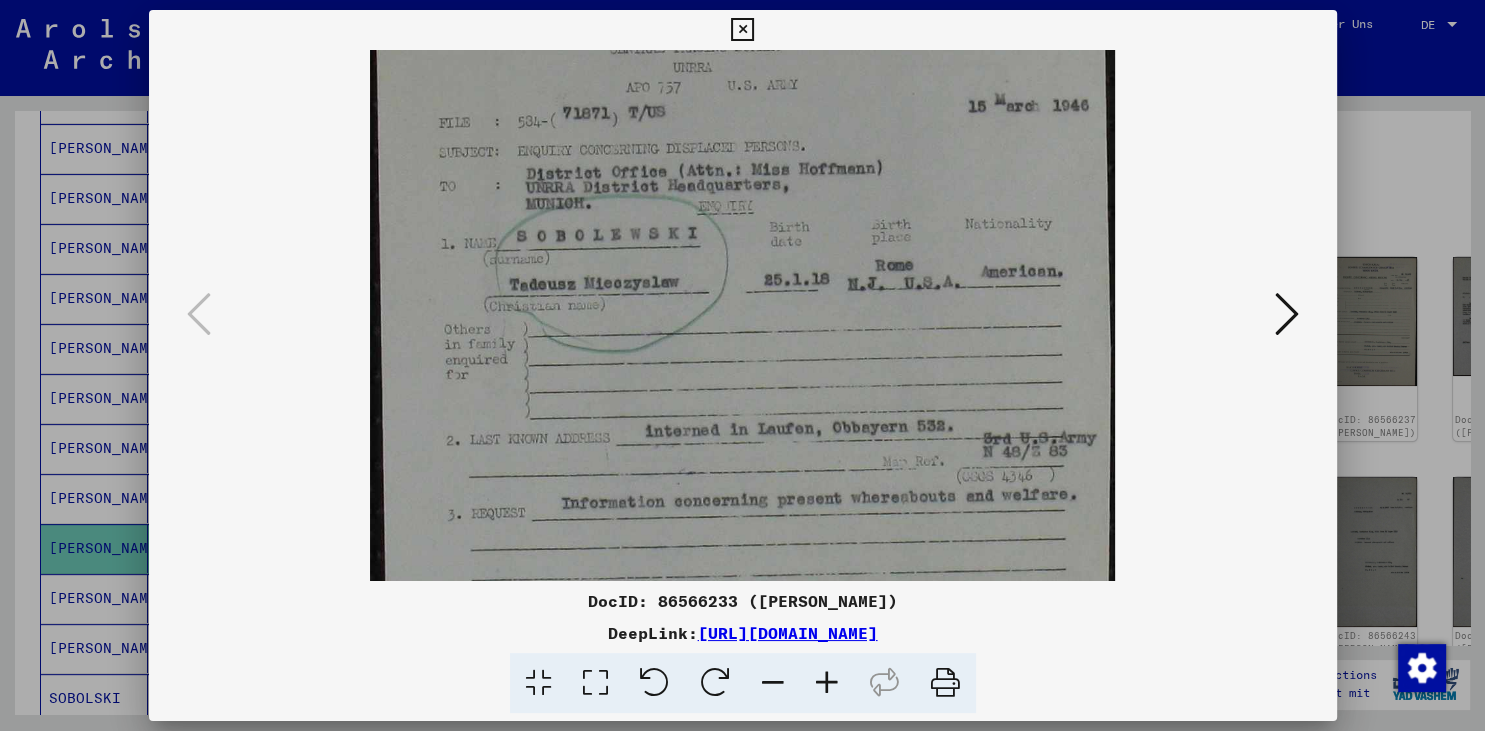 scroll, scrollTop: 111, scrollLeft: 0, axis: vertical 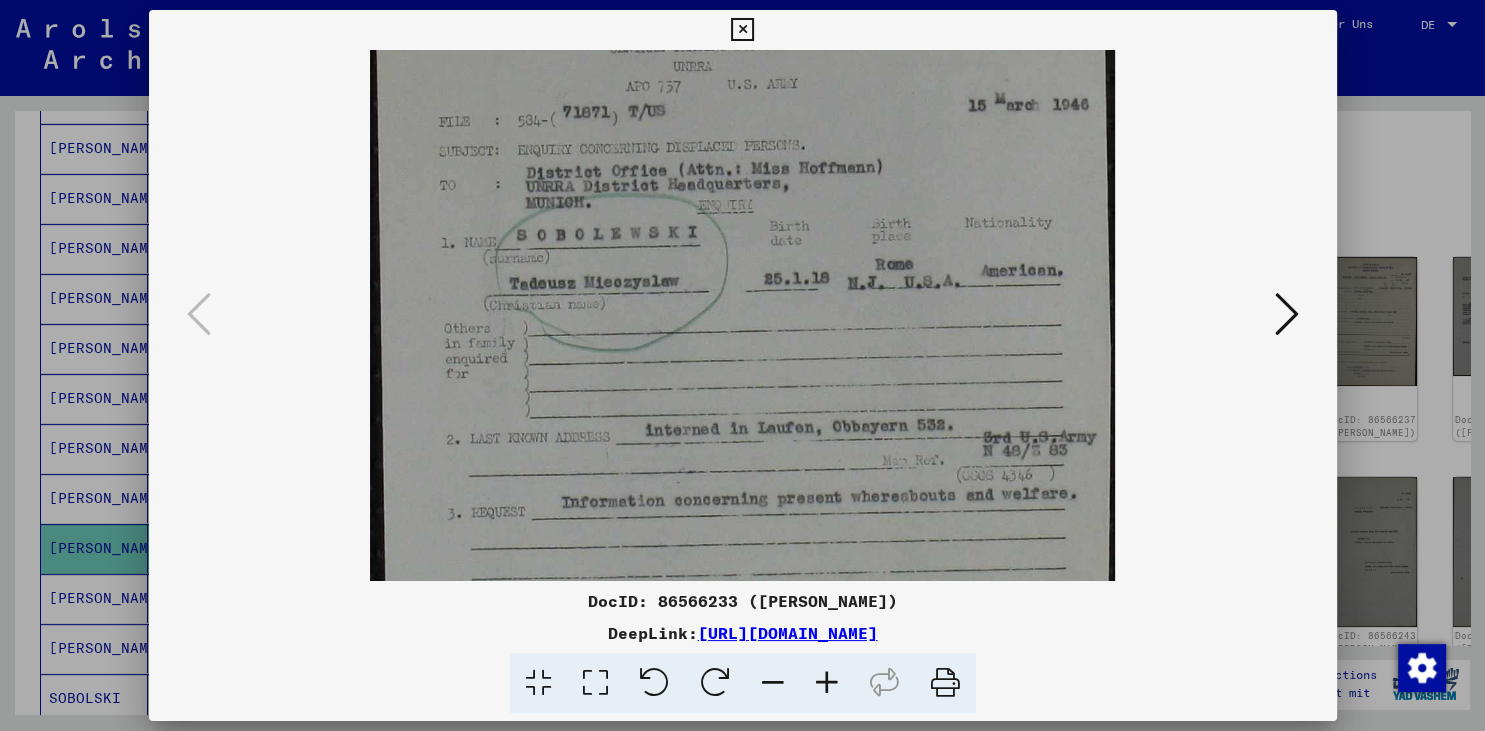 drag, startPoint x: 705, startPoint y: 402, endPoint x: 674, endPoint y: 592, distance: 192.51234 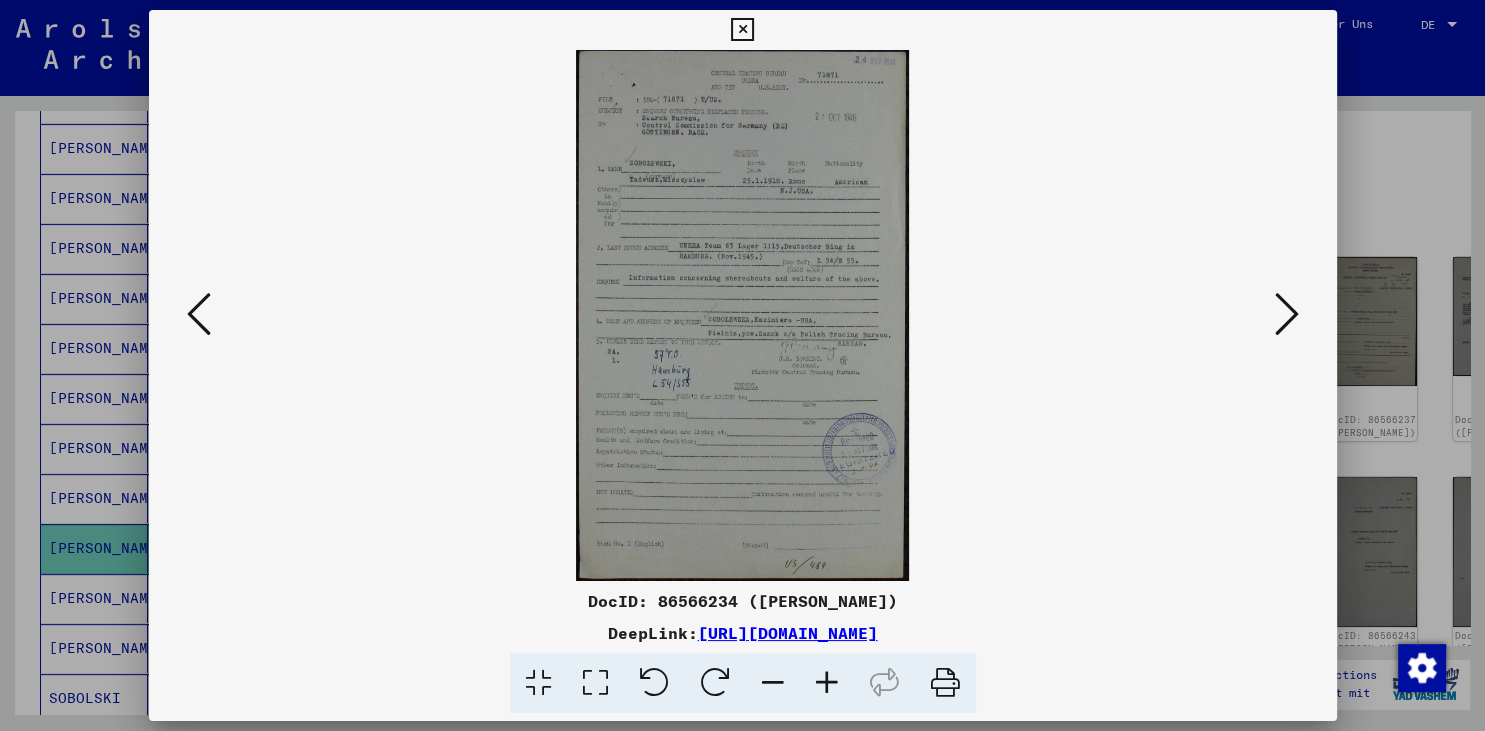scroll, scrollTop: 0, scrollLeft: 0, axis: both 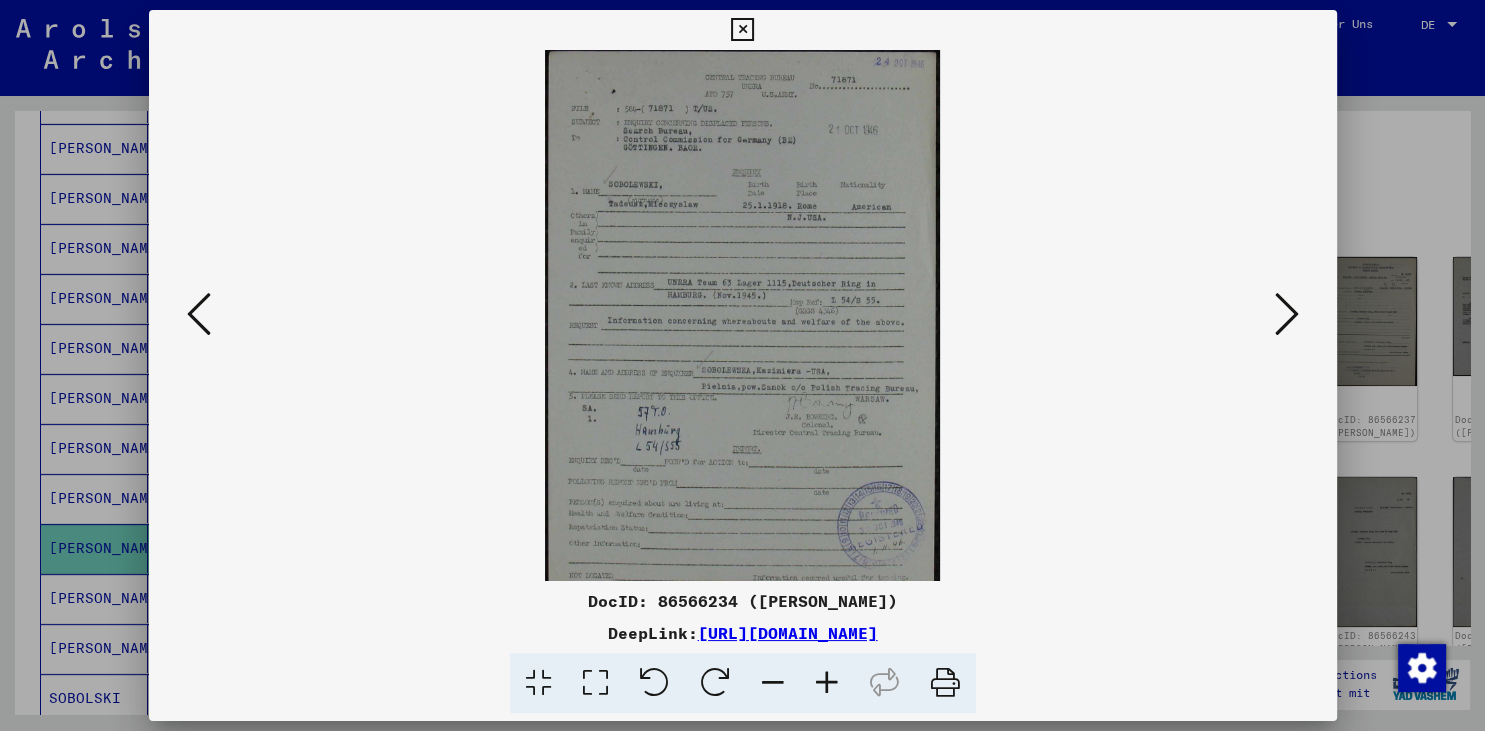 click at bounding box center (827, 683) 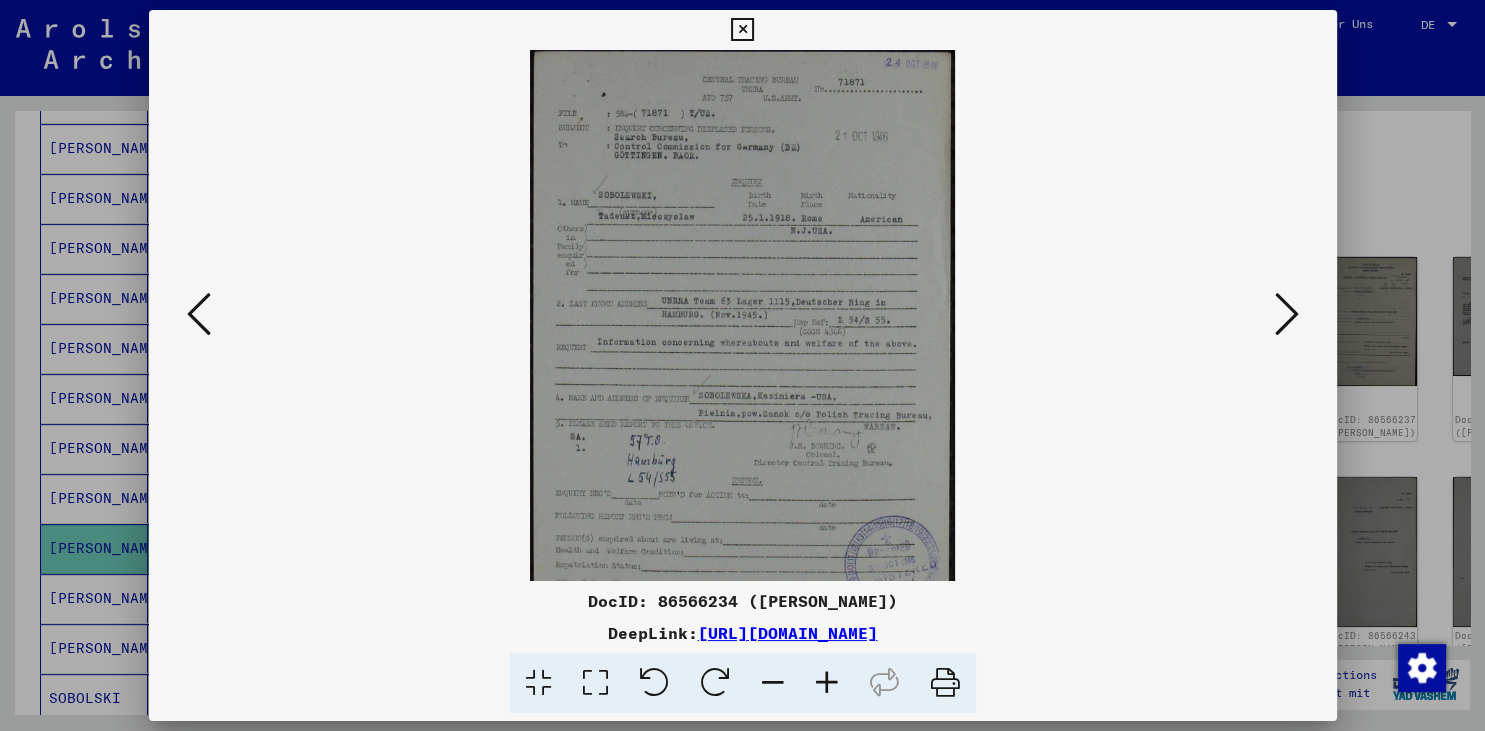 click at bounding box center (827, 683) 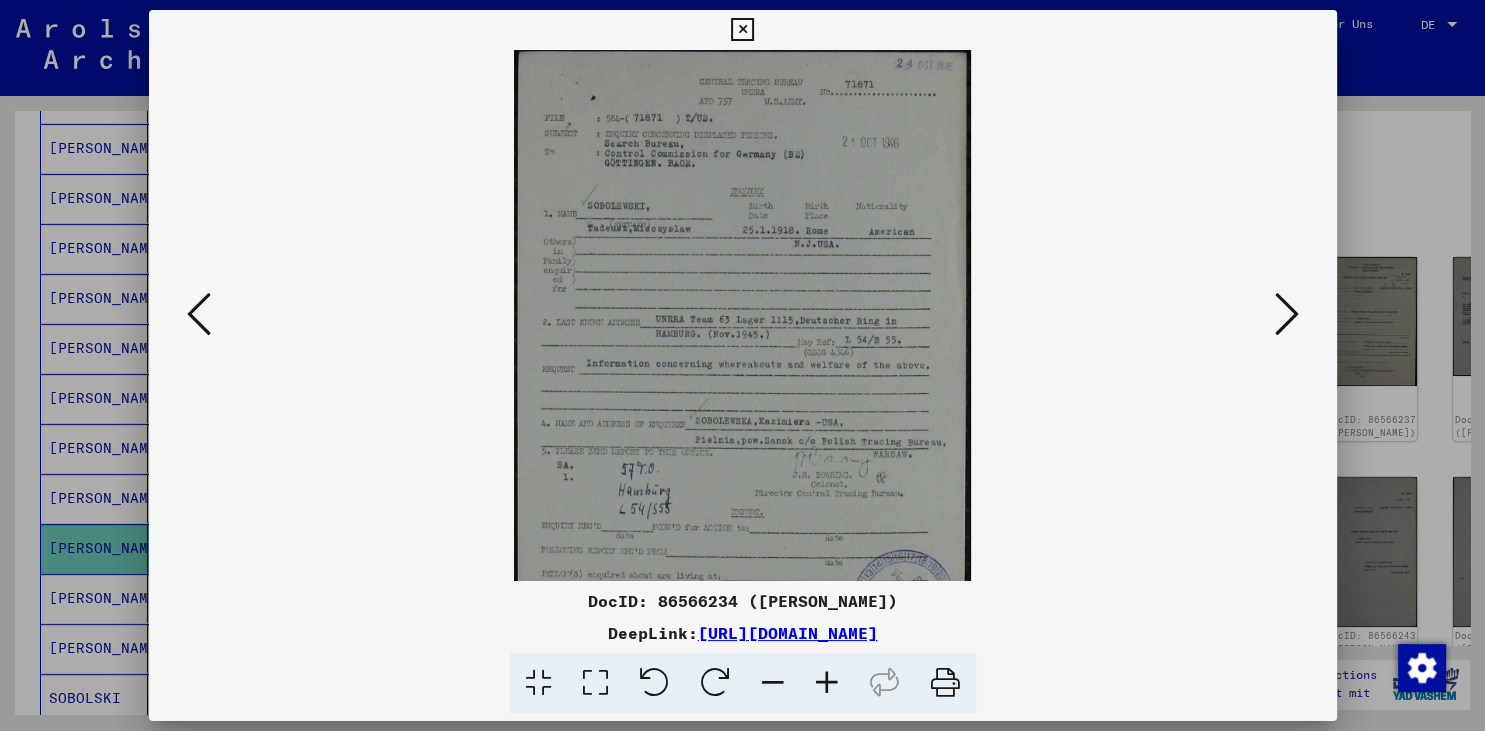 click at bounding box center (827, 683) 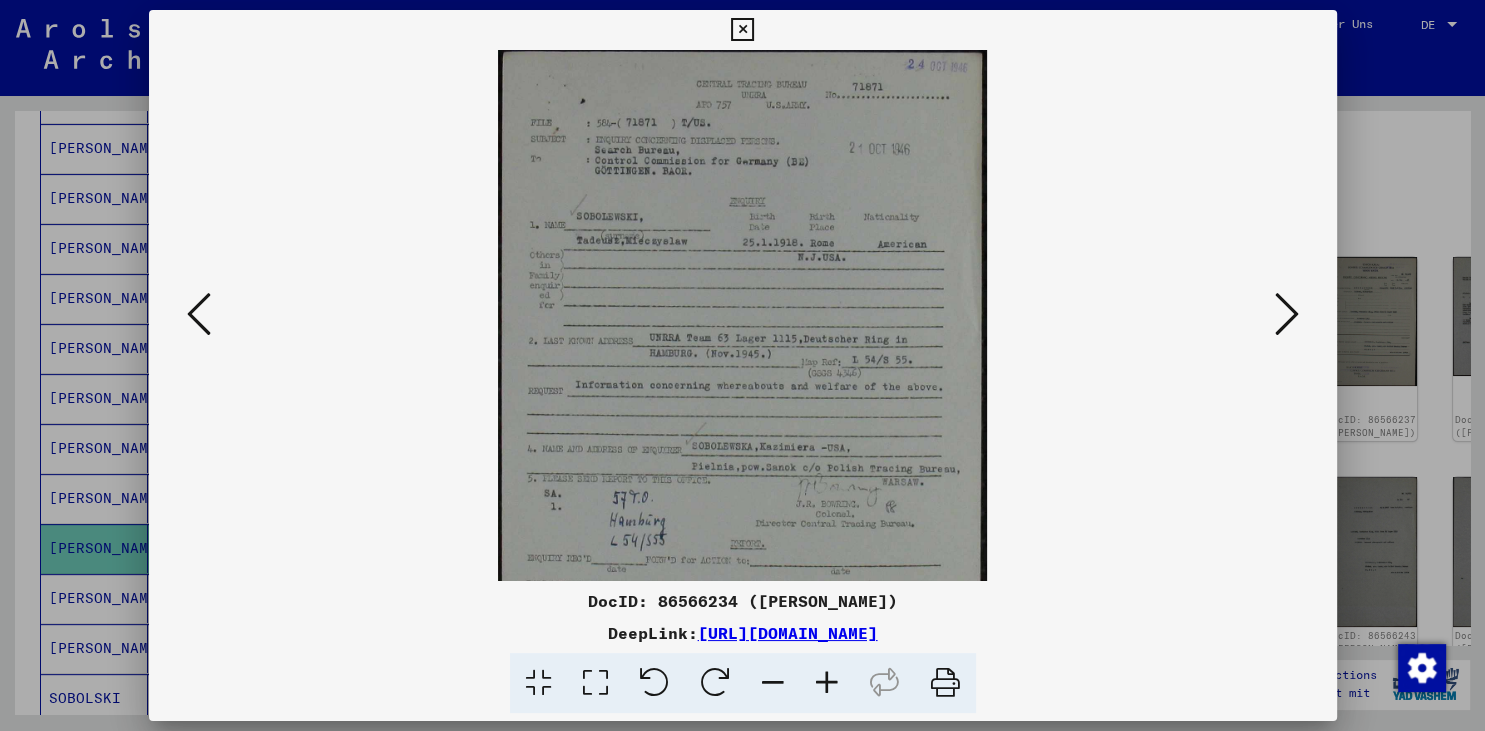 click at bounding box center (827, 683) 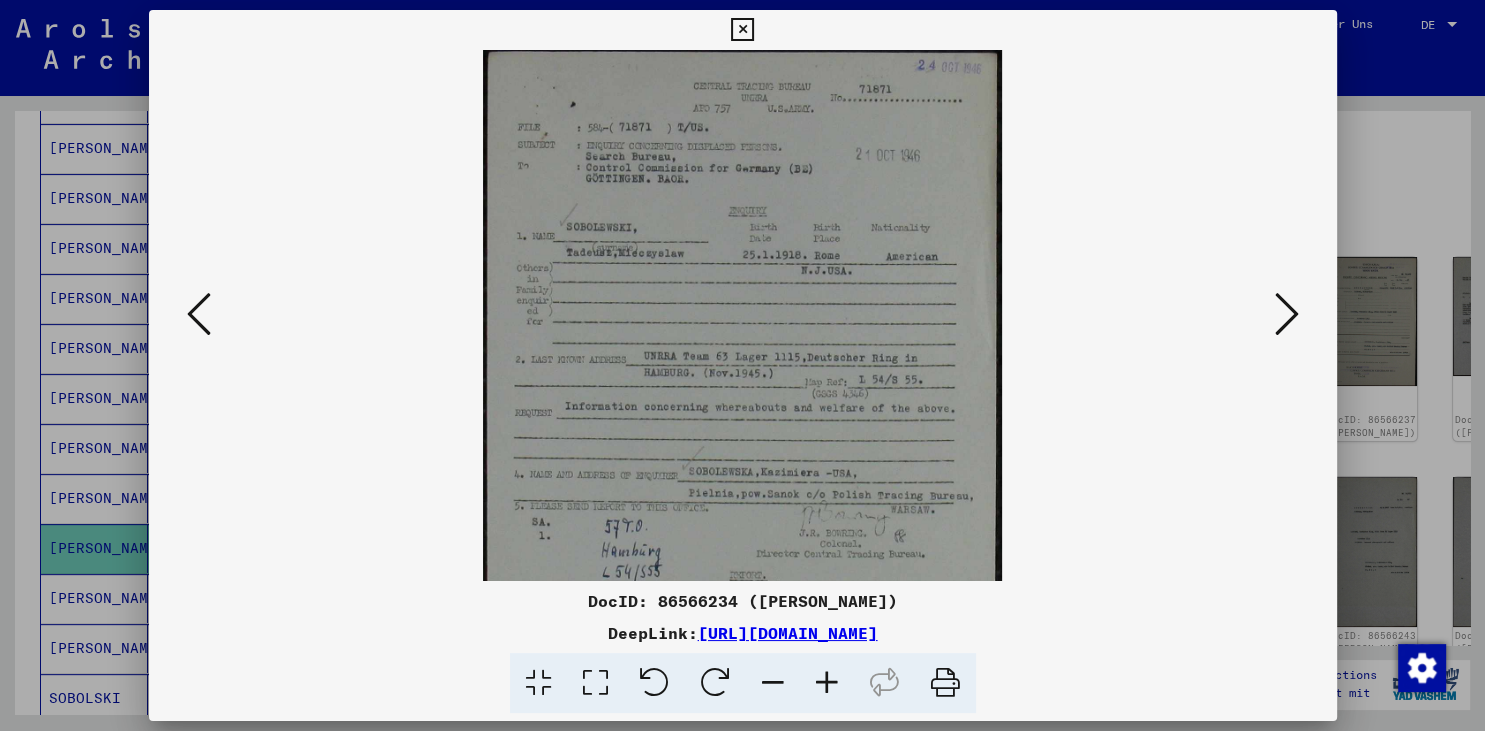 click at bounding box center (827, 683) 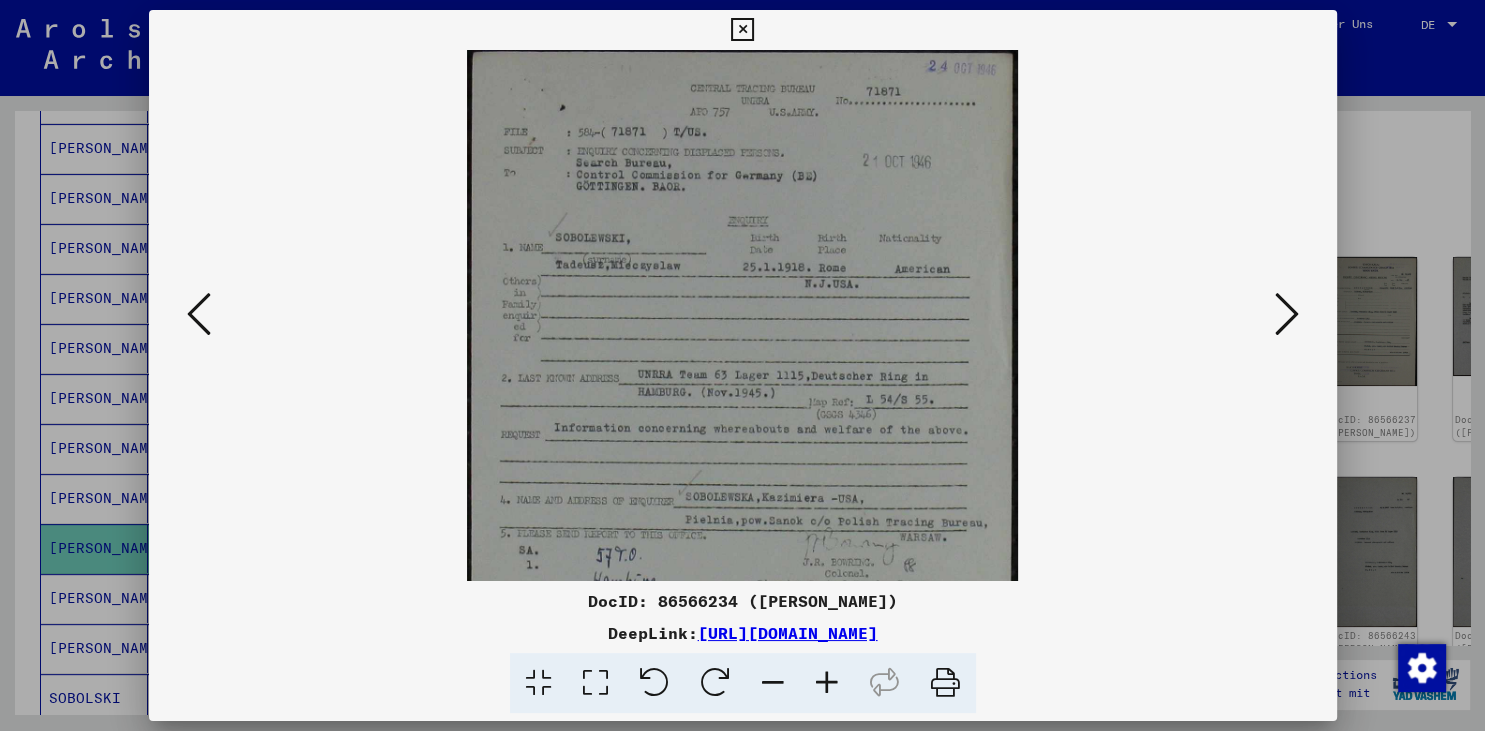 click at bounding box center [827, 683] 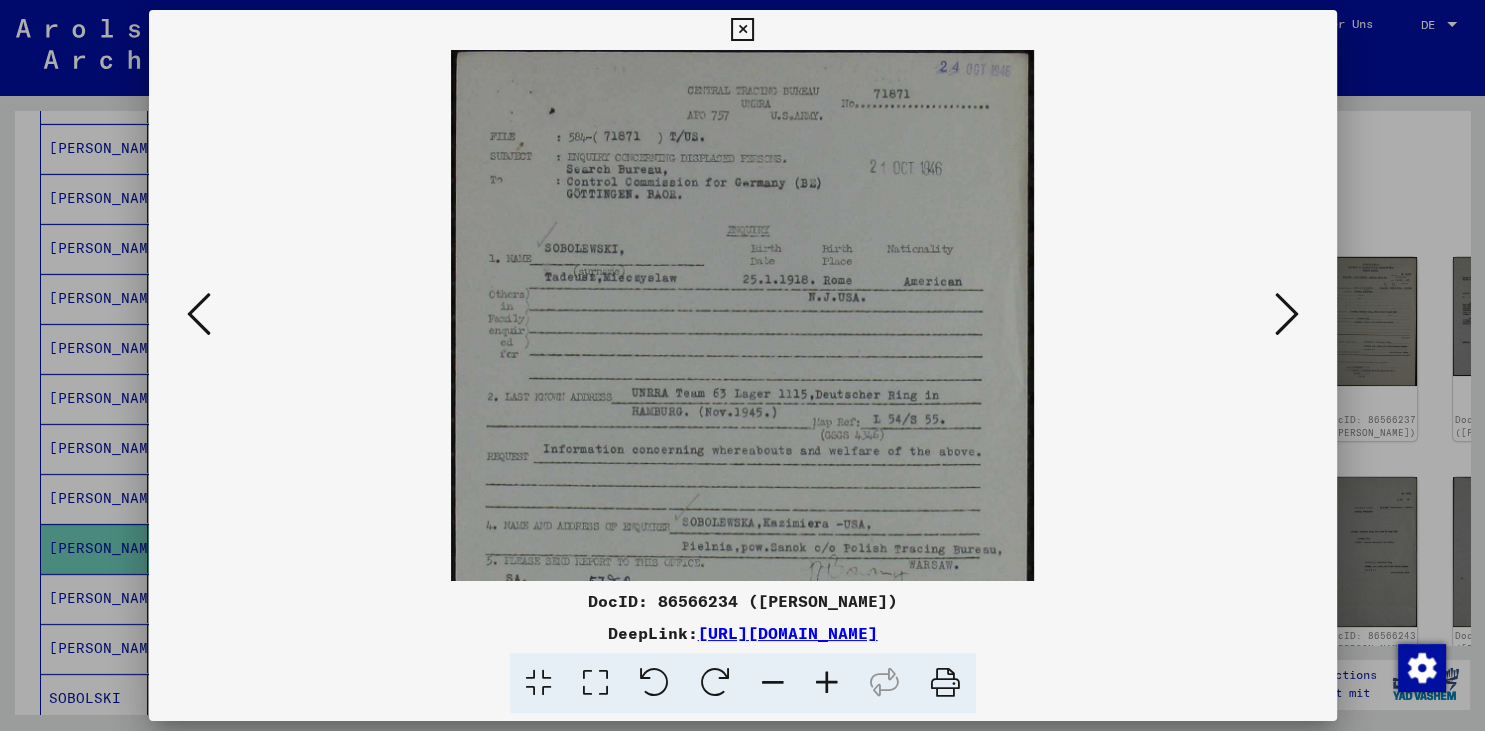 click at bounding box center [827, 683] 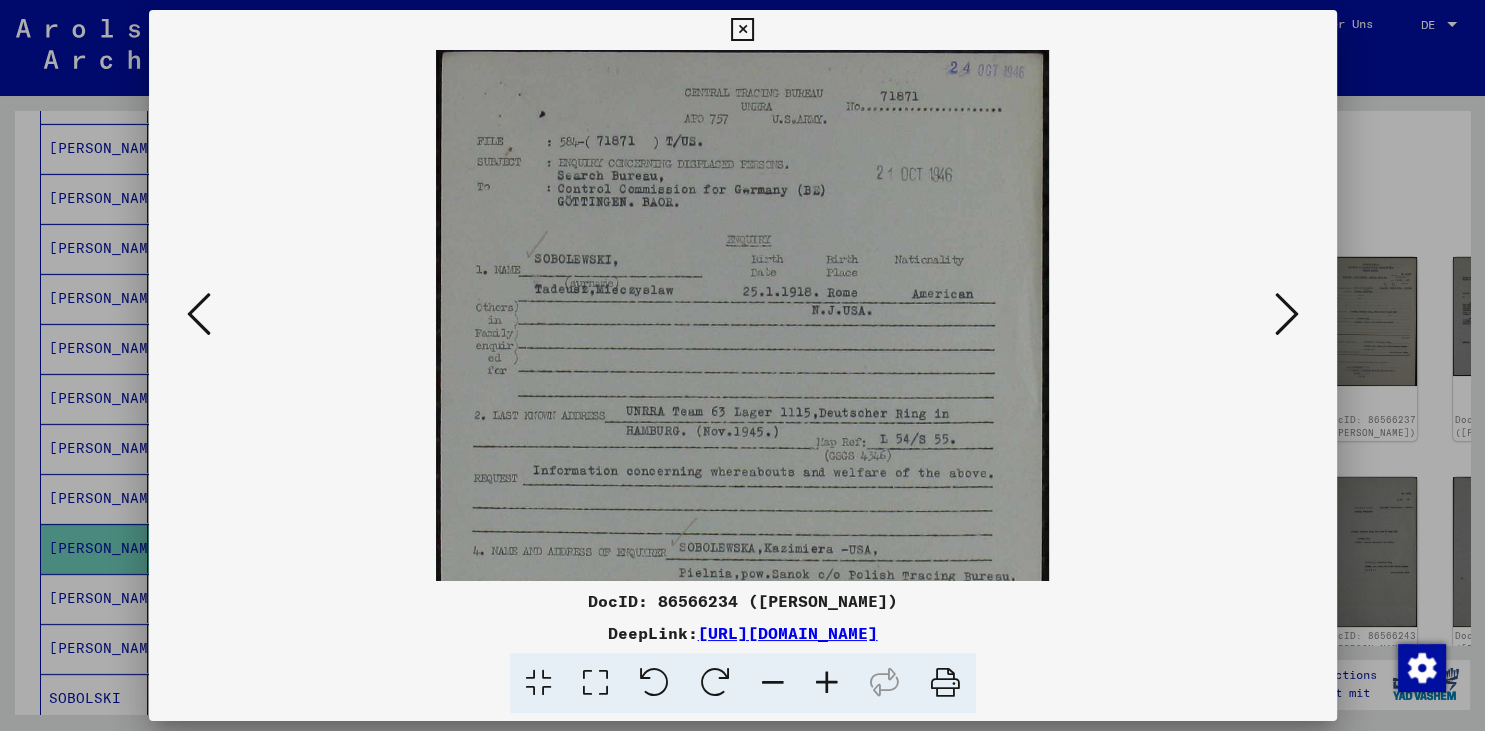 click at bounding box center [827, 683] 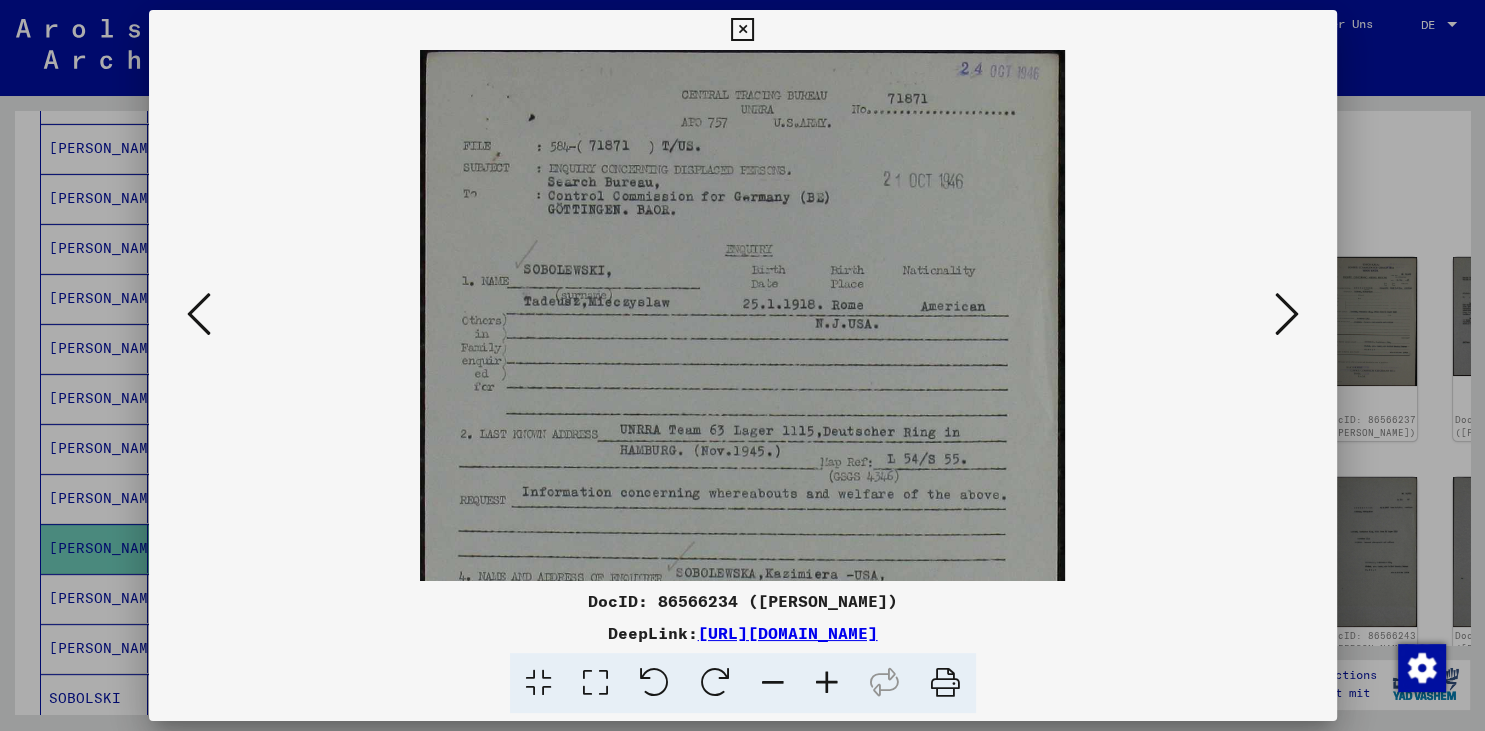 click at bounding box center (827, 683) 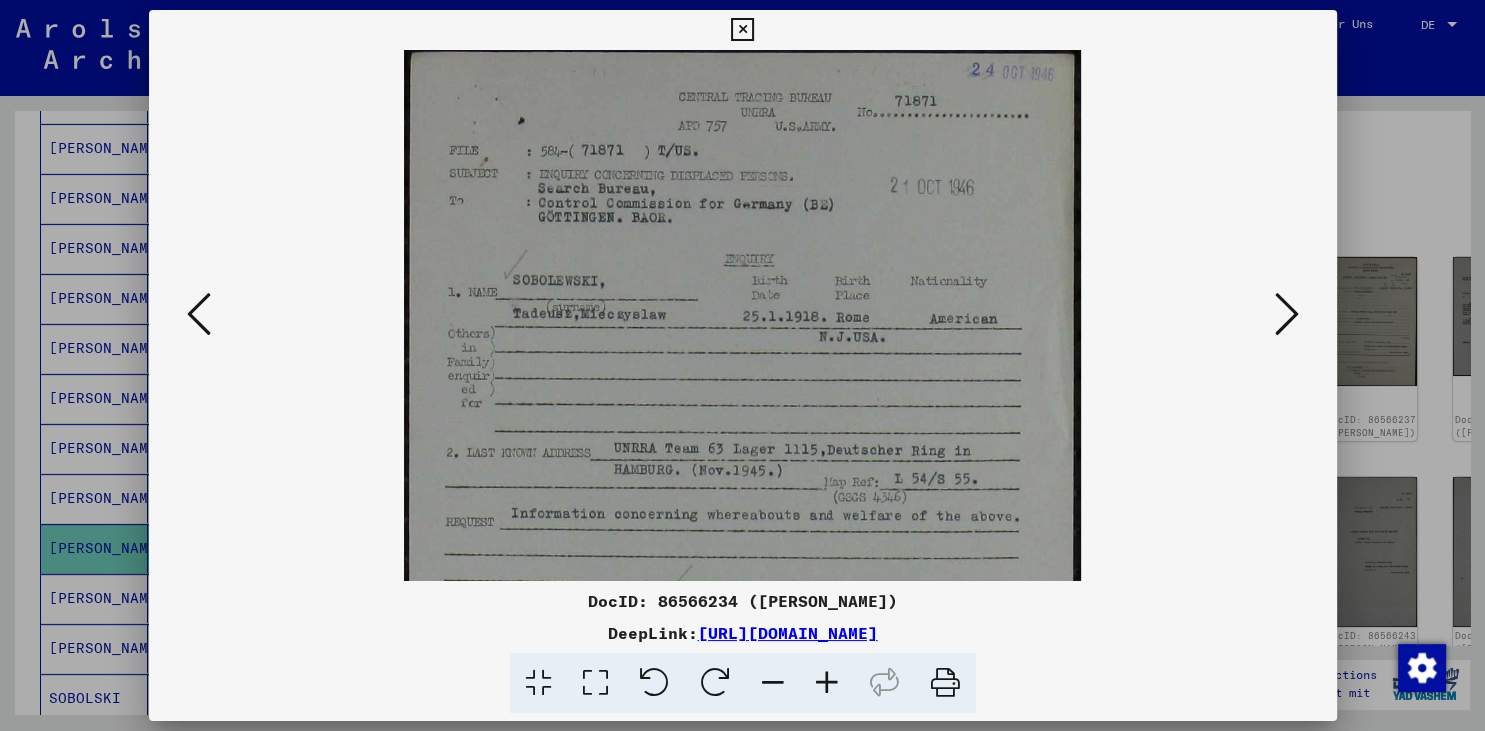 click at bounding box center [827, 683] 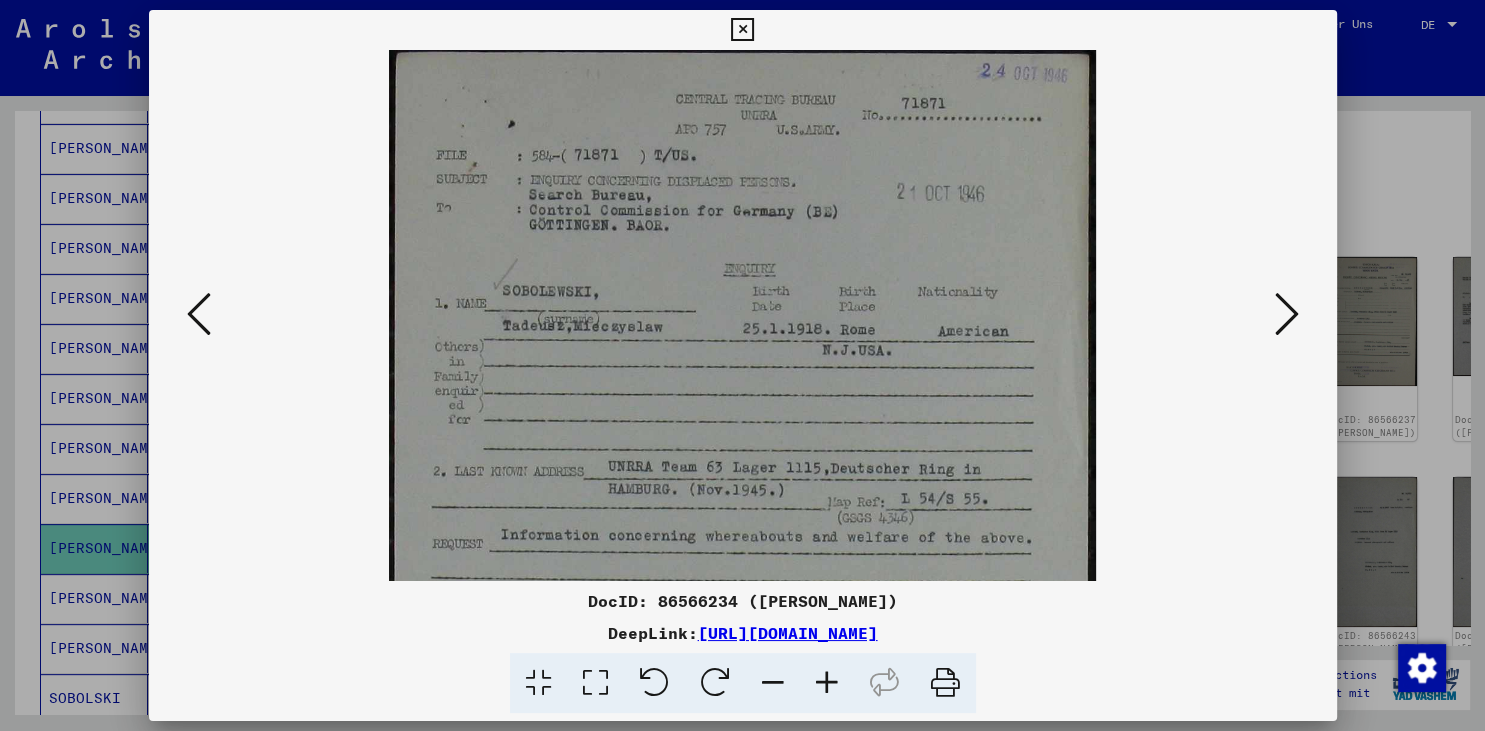 click at bounding box center (827, 683) 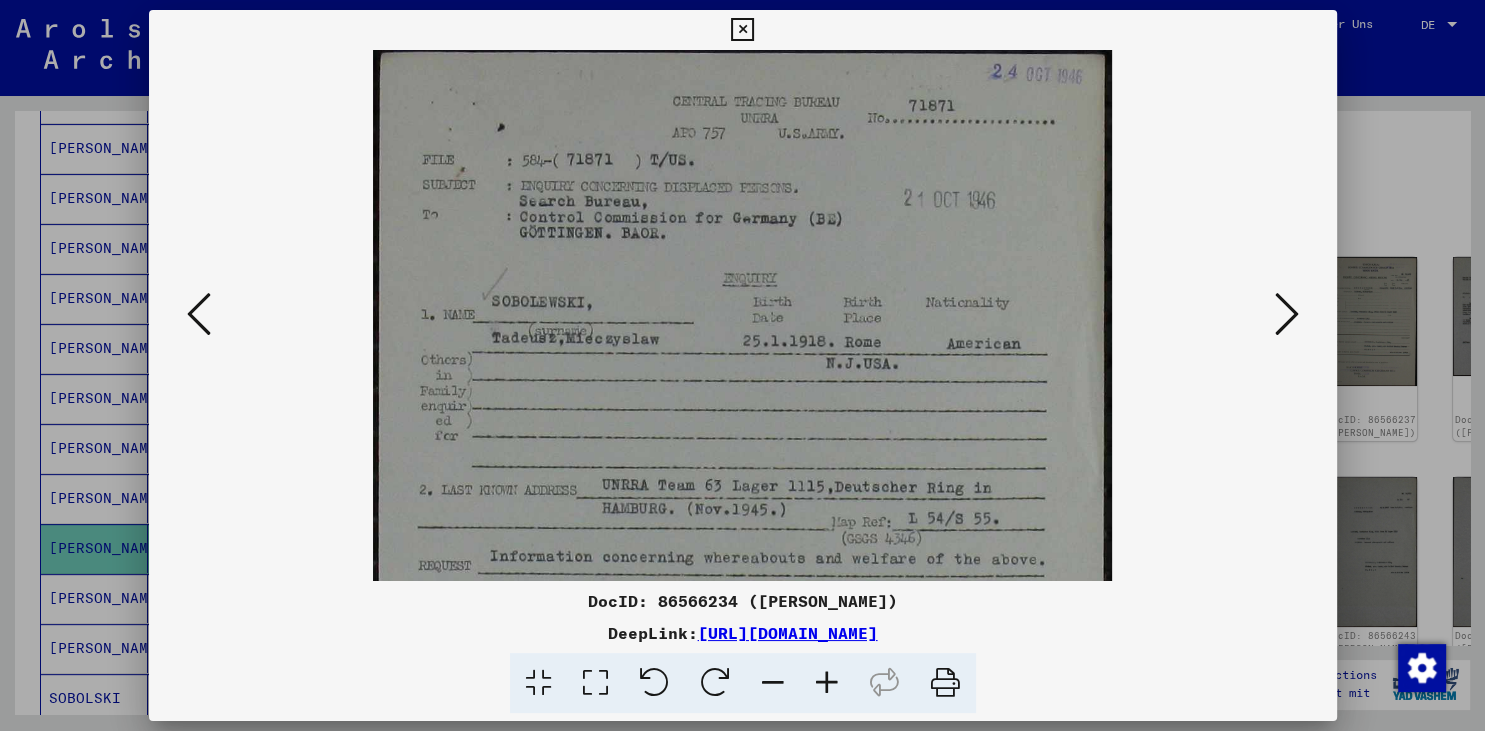 click at bounding box center (827, 683) 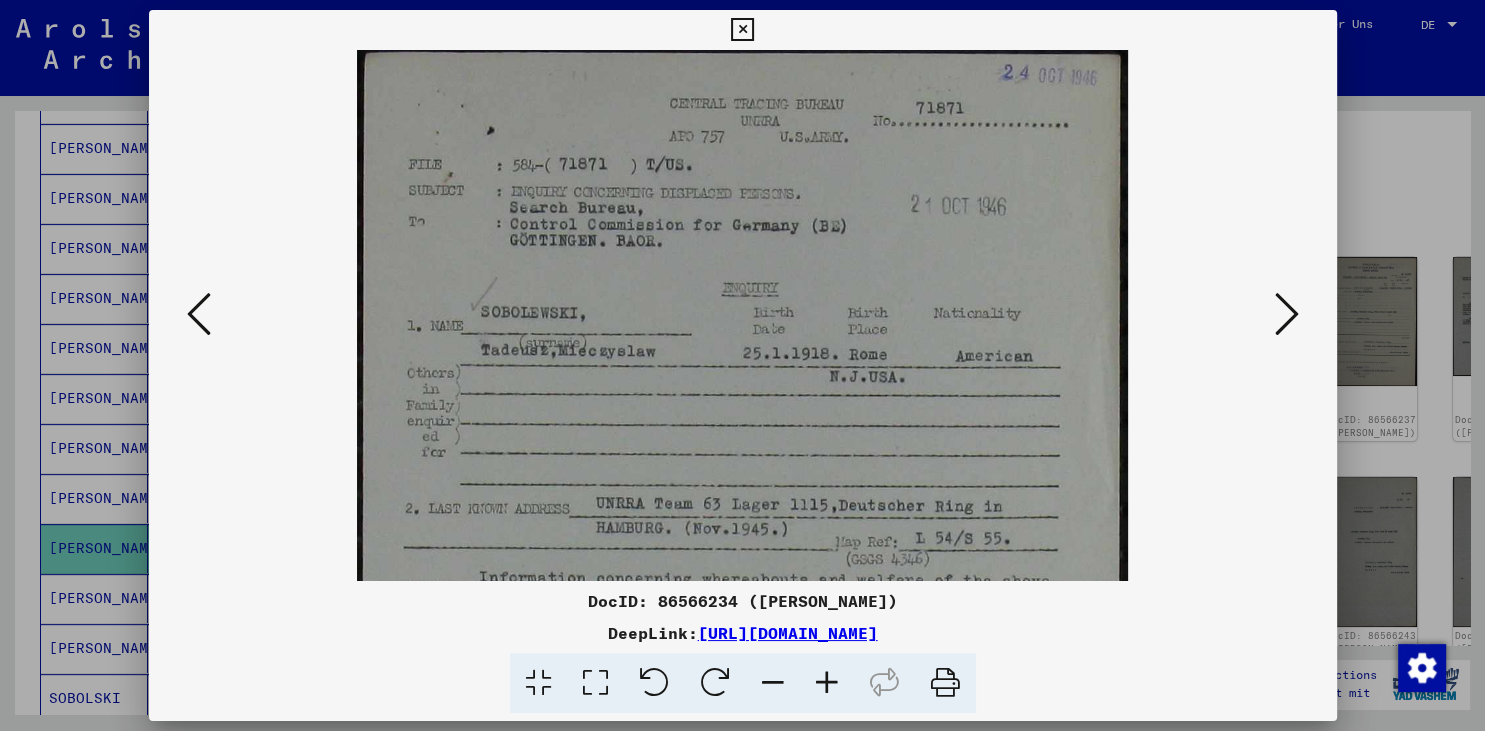 click at bounding box center [827, 683] 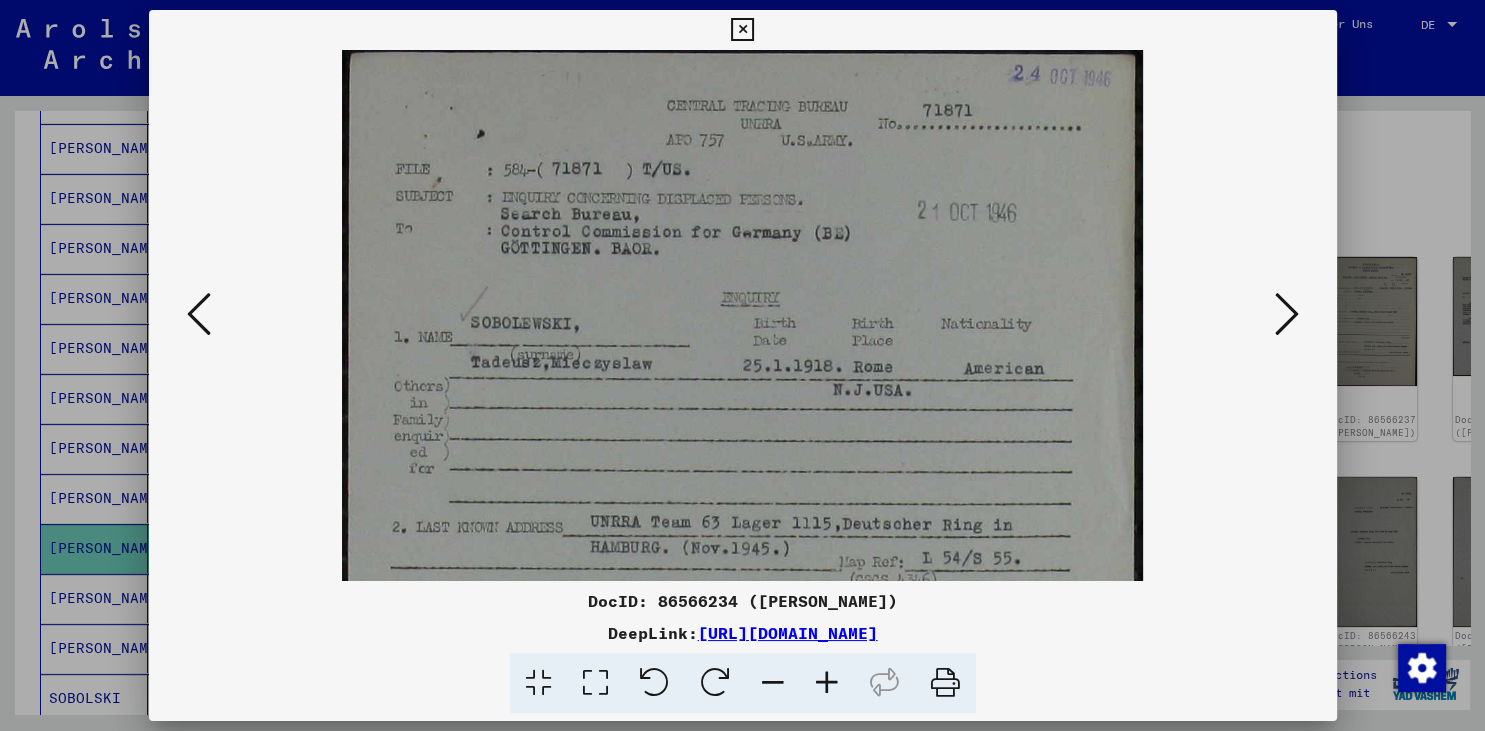 click at bounding box center (827, 683) 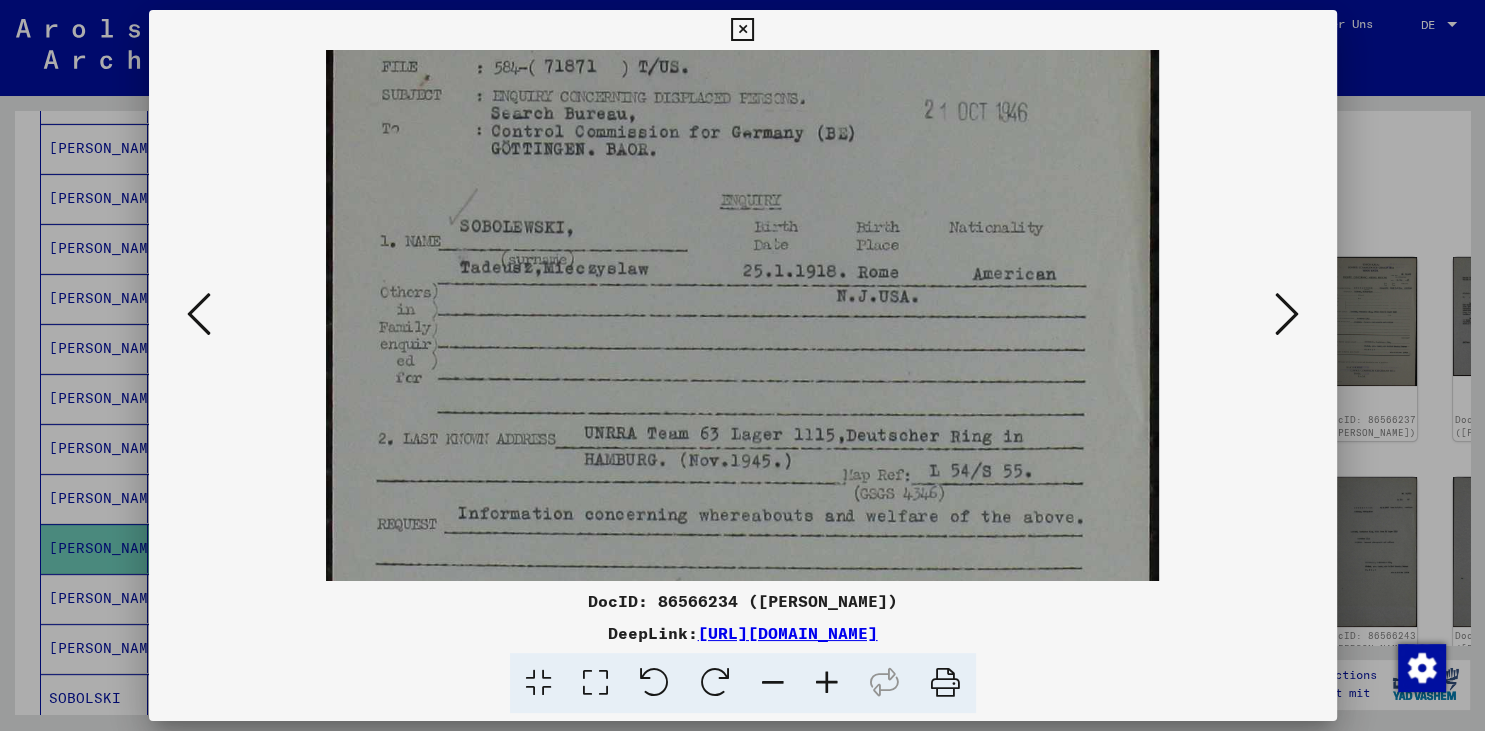 scroll, scrollTop: 111, scrollLeft: 0, axis: vertical 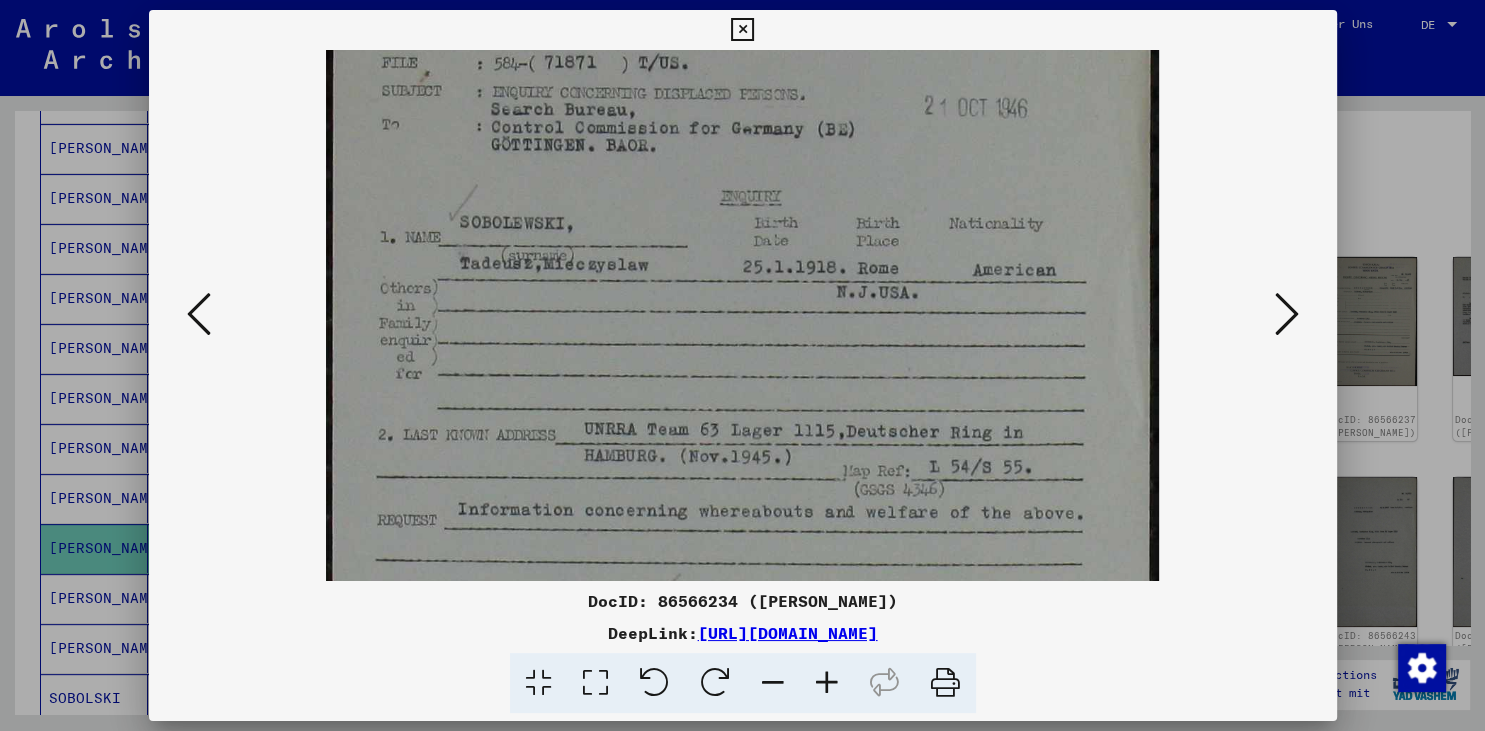 drag, startPoint x: 710, startPoint y: 497, endPoint x: 711, endPoint y: 386, distance: 111.0045 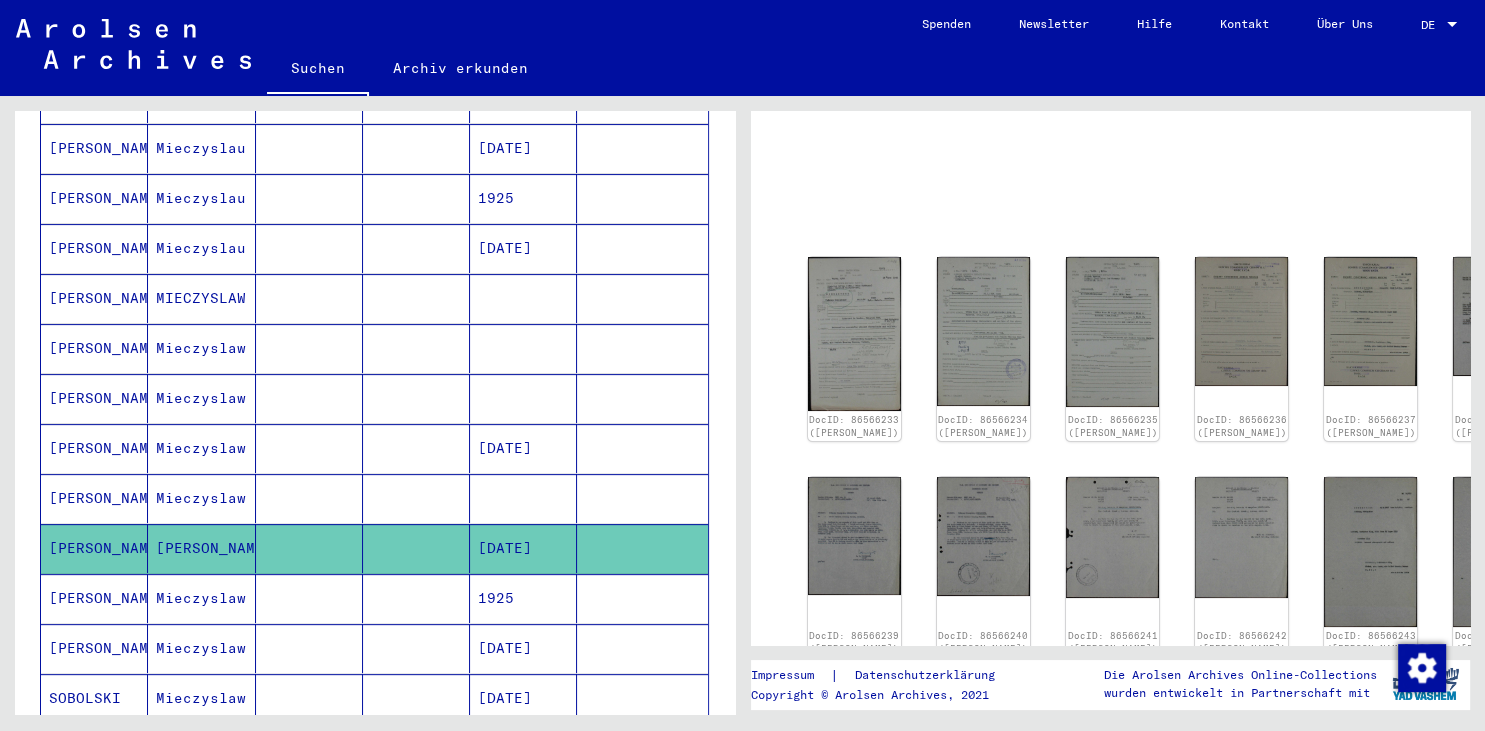 click on "[PERSON_NAME]" at bounding box center (94, 648) 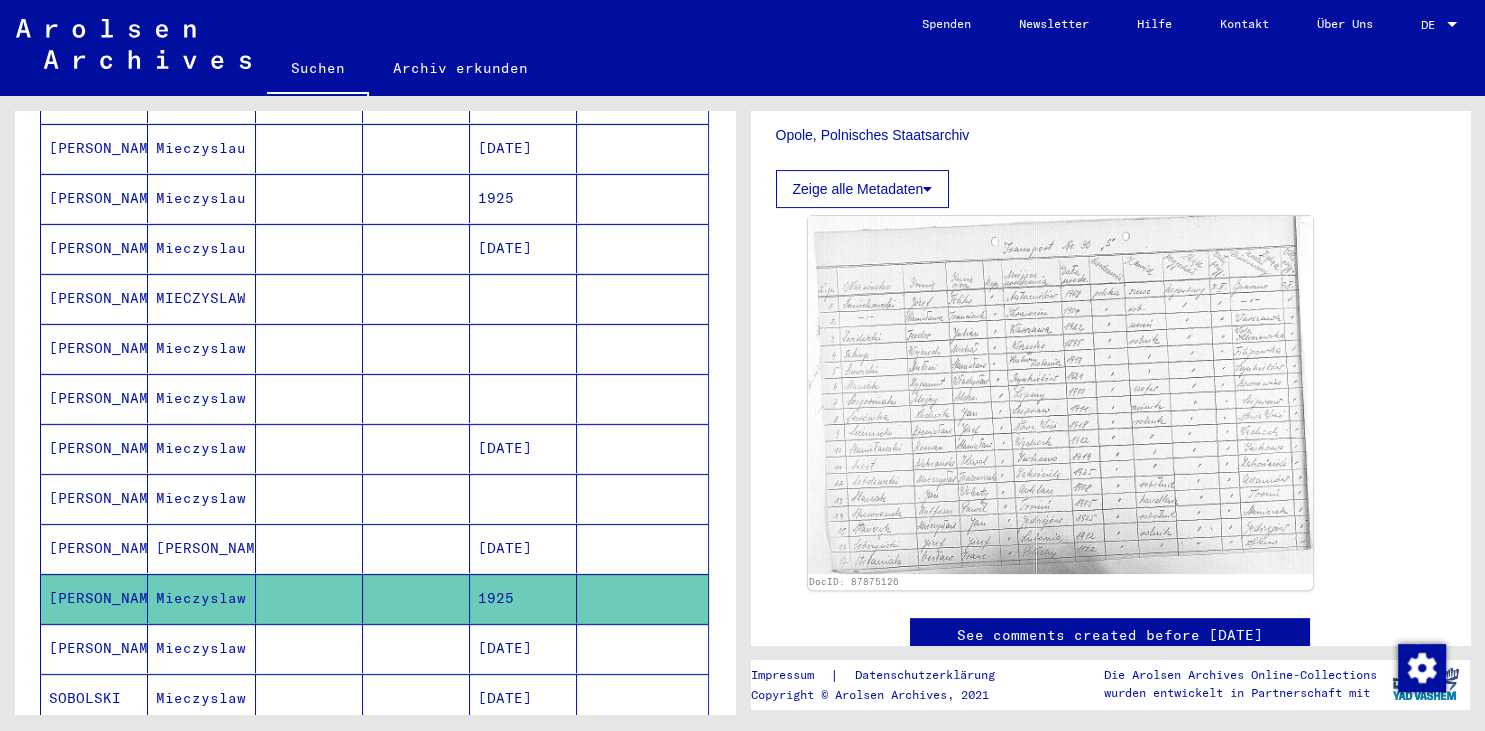 scroll, scrollTop: 529, scrollLeft: 0, axis: vertical 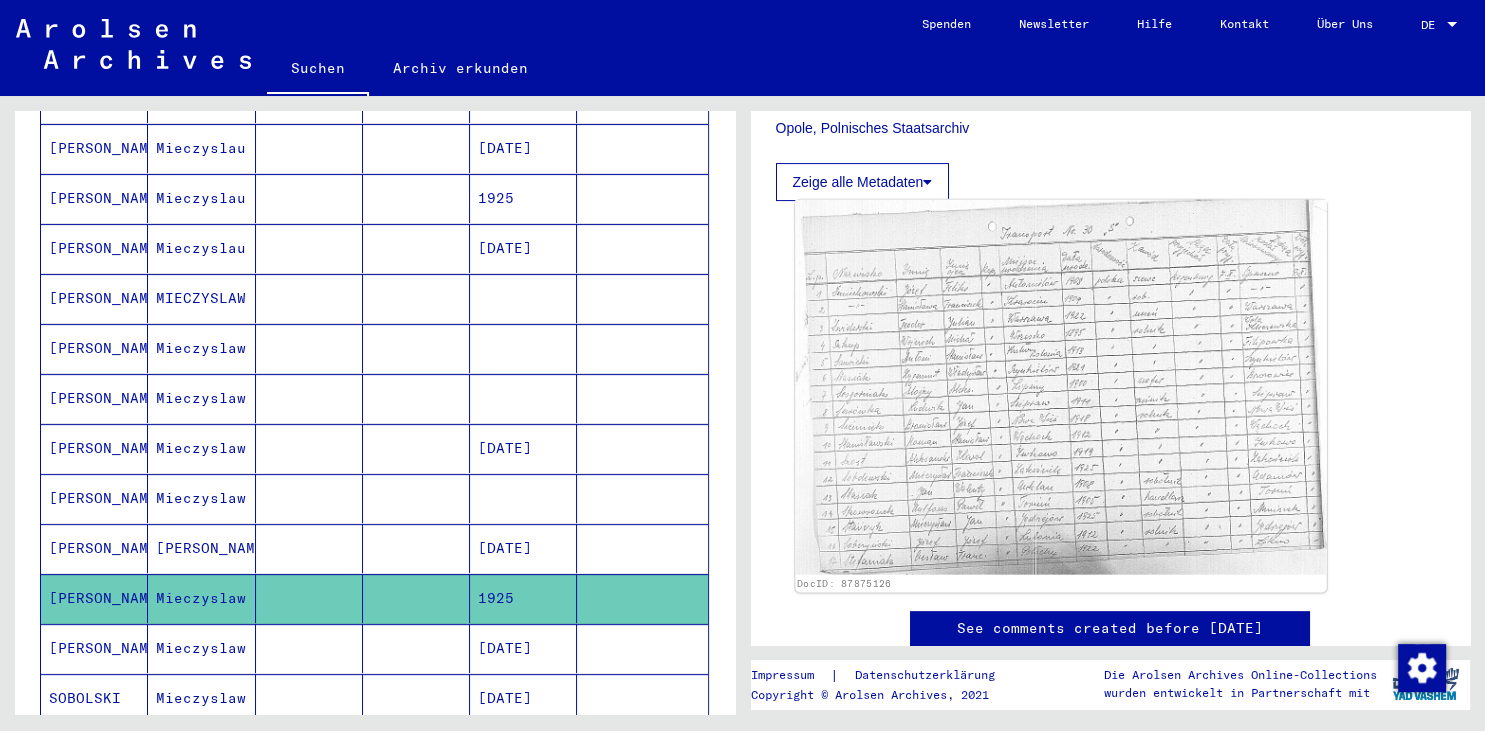 click 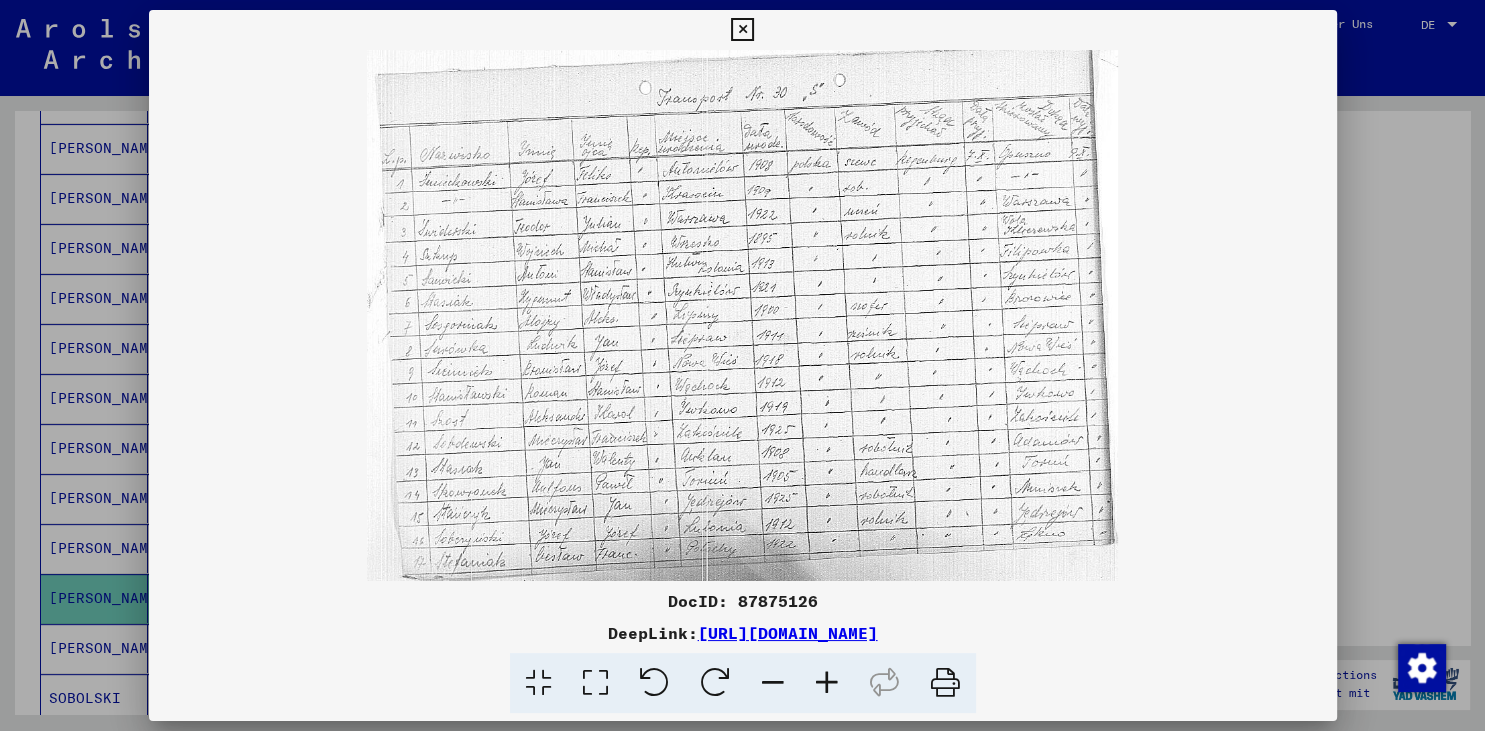 click at bounding box center (827, 683) 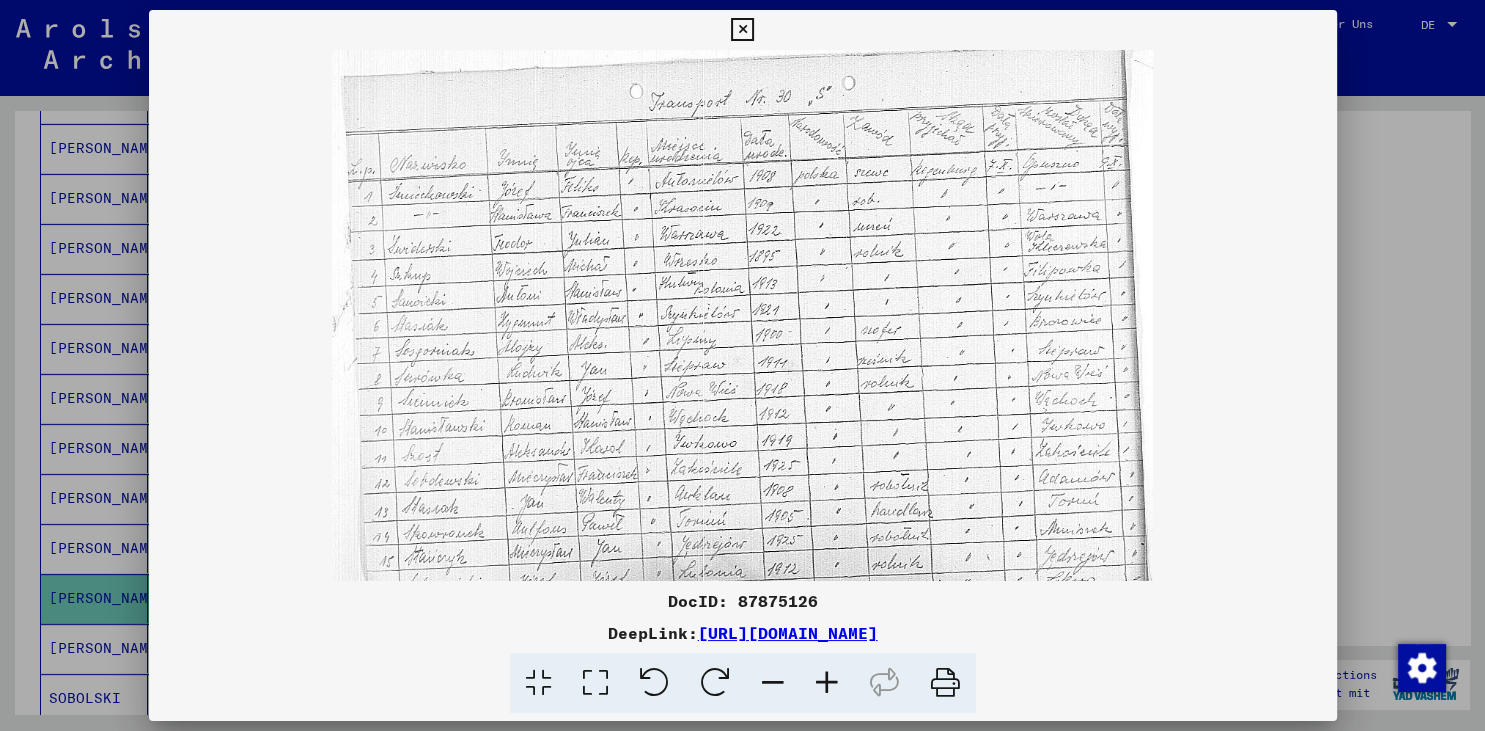 click at bounding box center (827, 683) 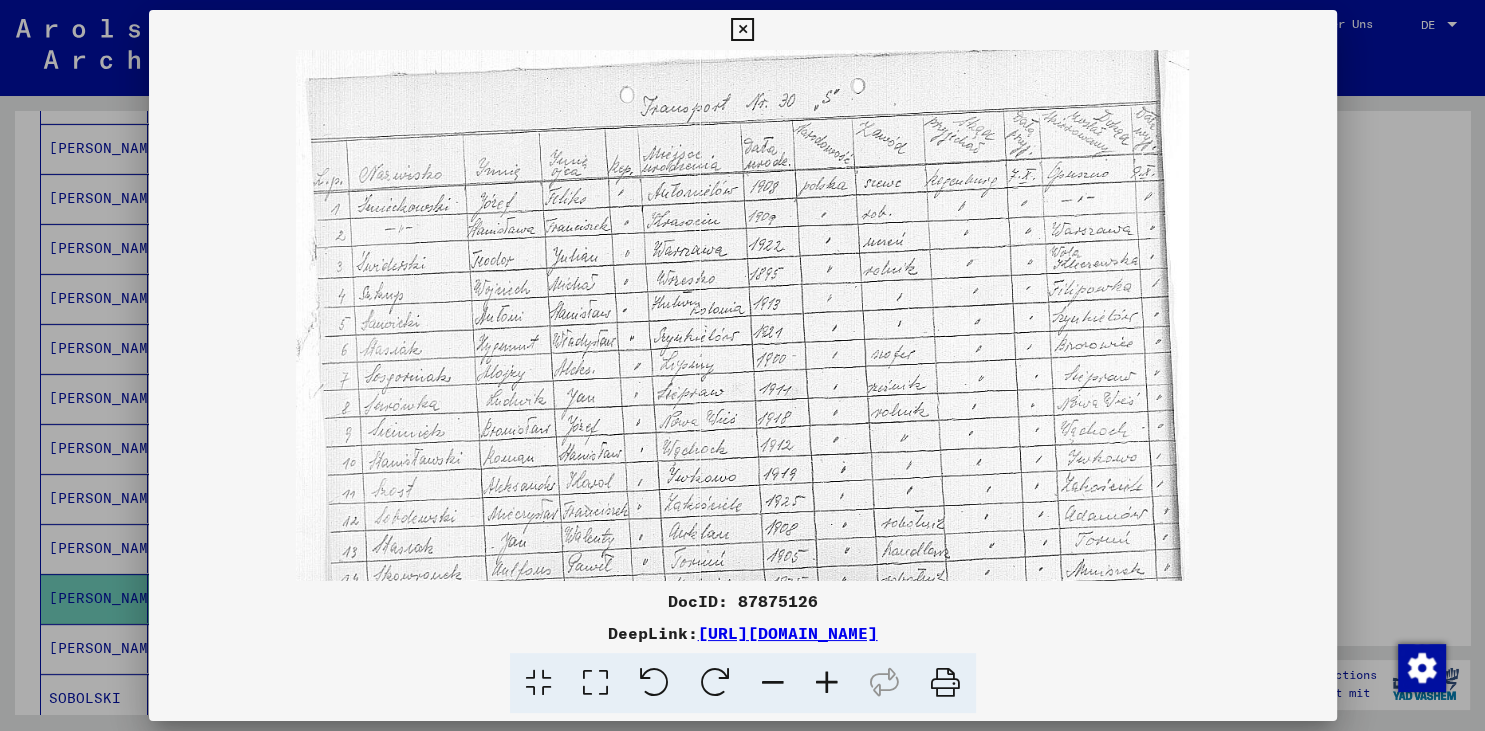 click at bounding box center (827, 683) 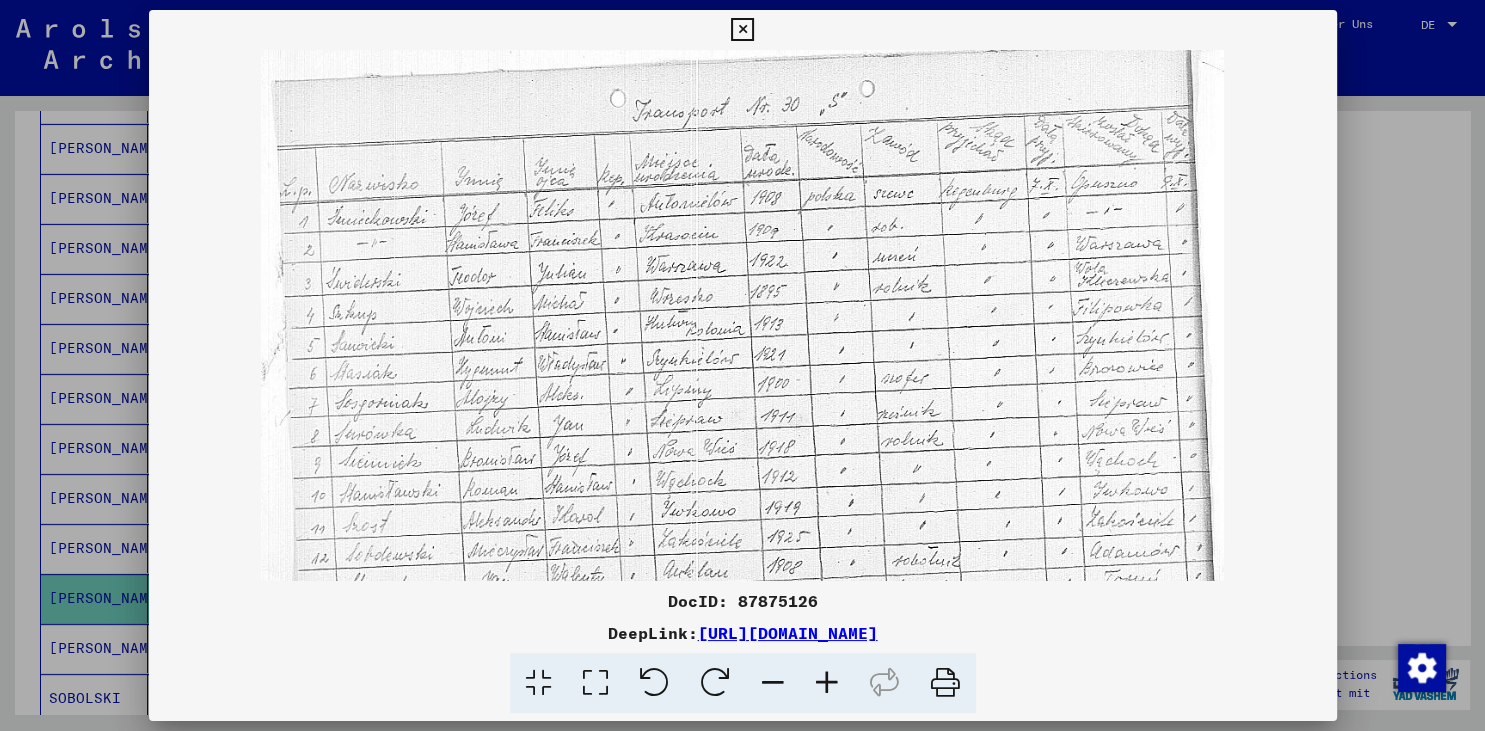 click at bounding box center [827, 683] 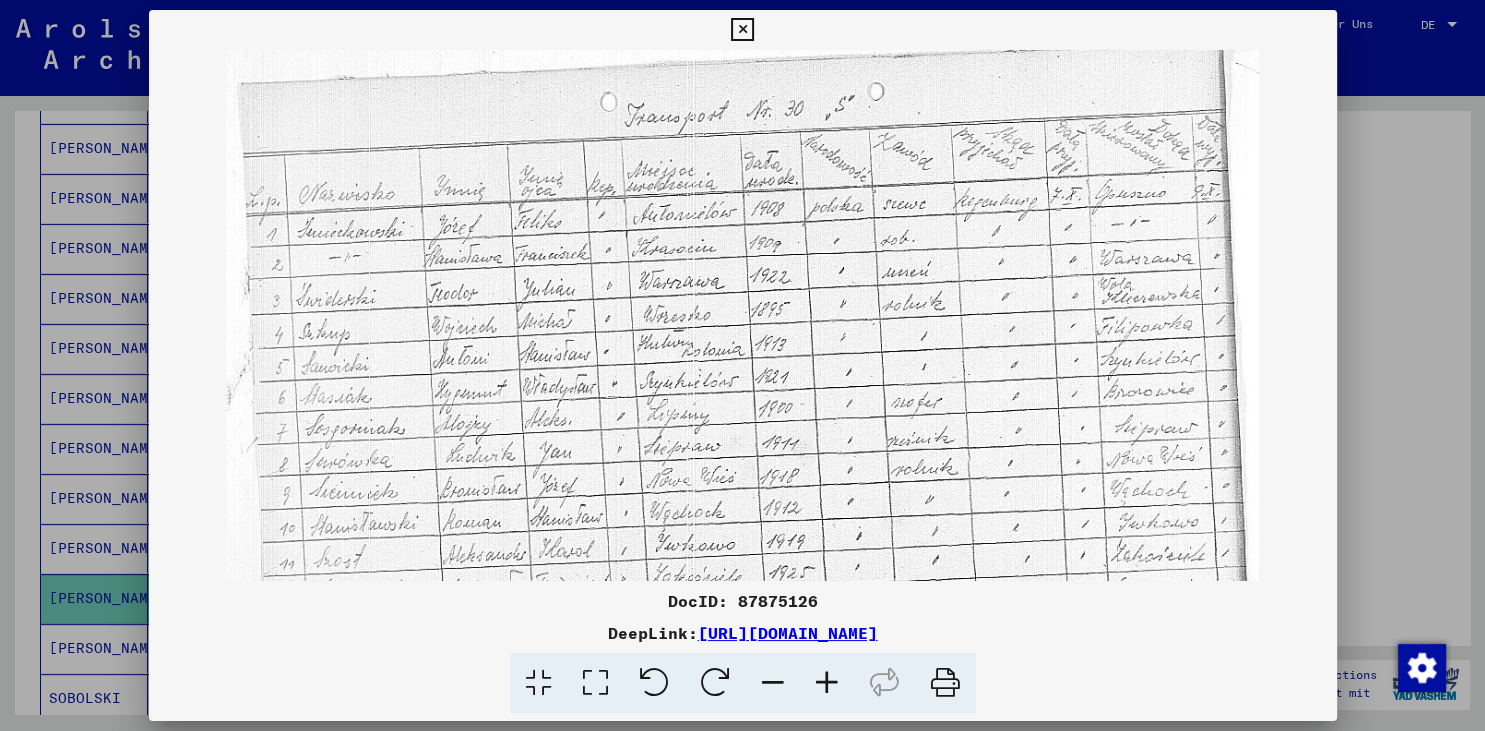 click at bounding box center (827, 683) 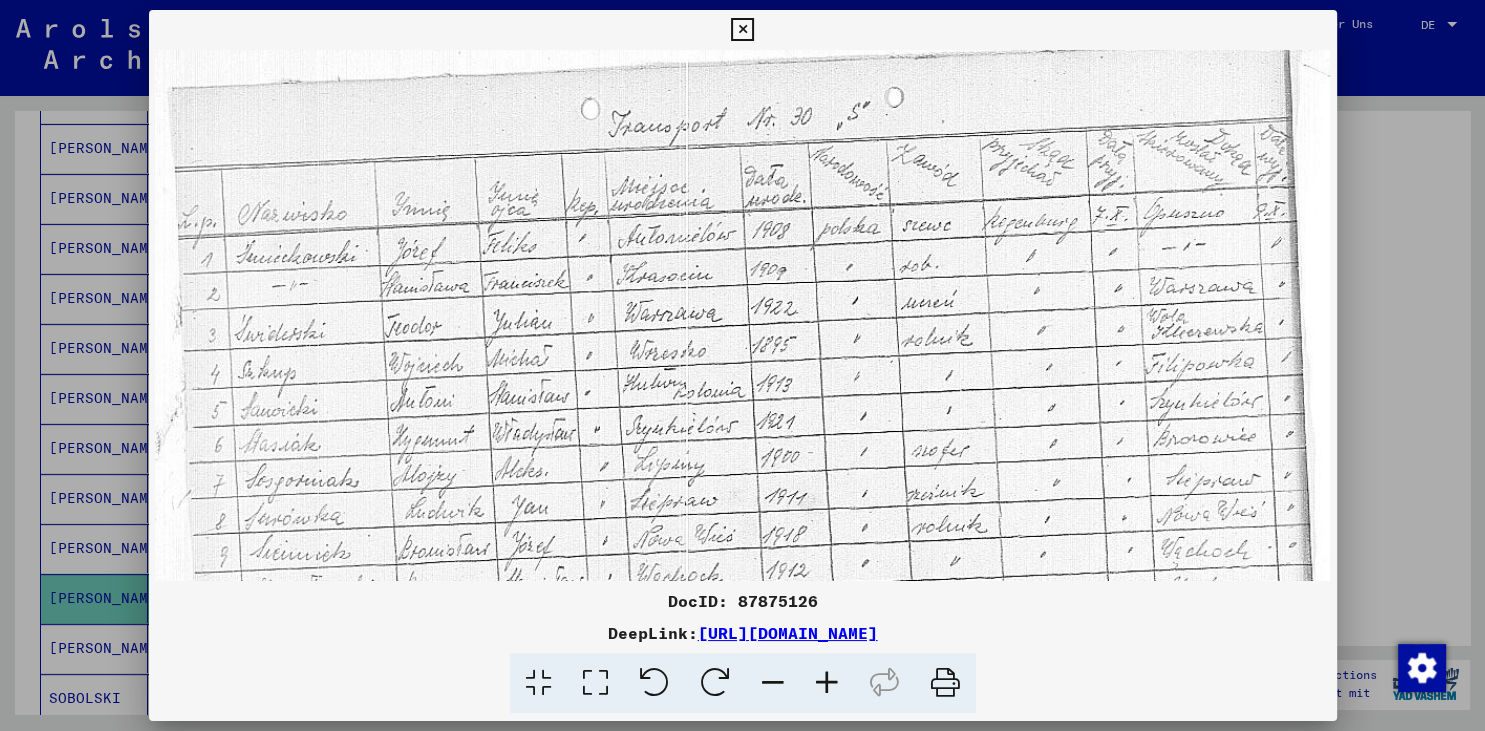 click at bounding box center [827, 683] 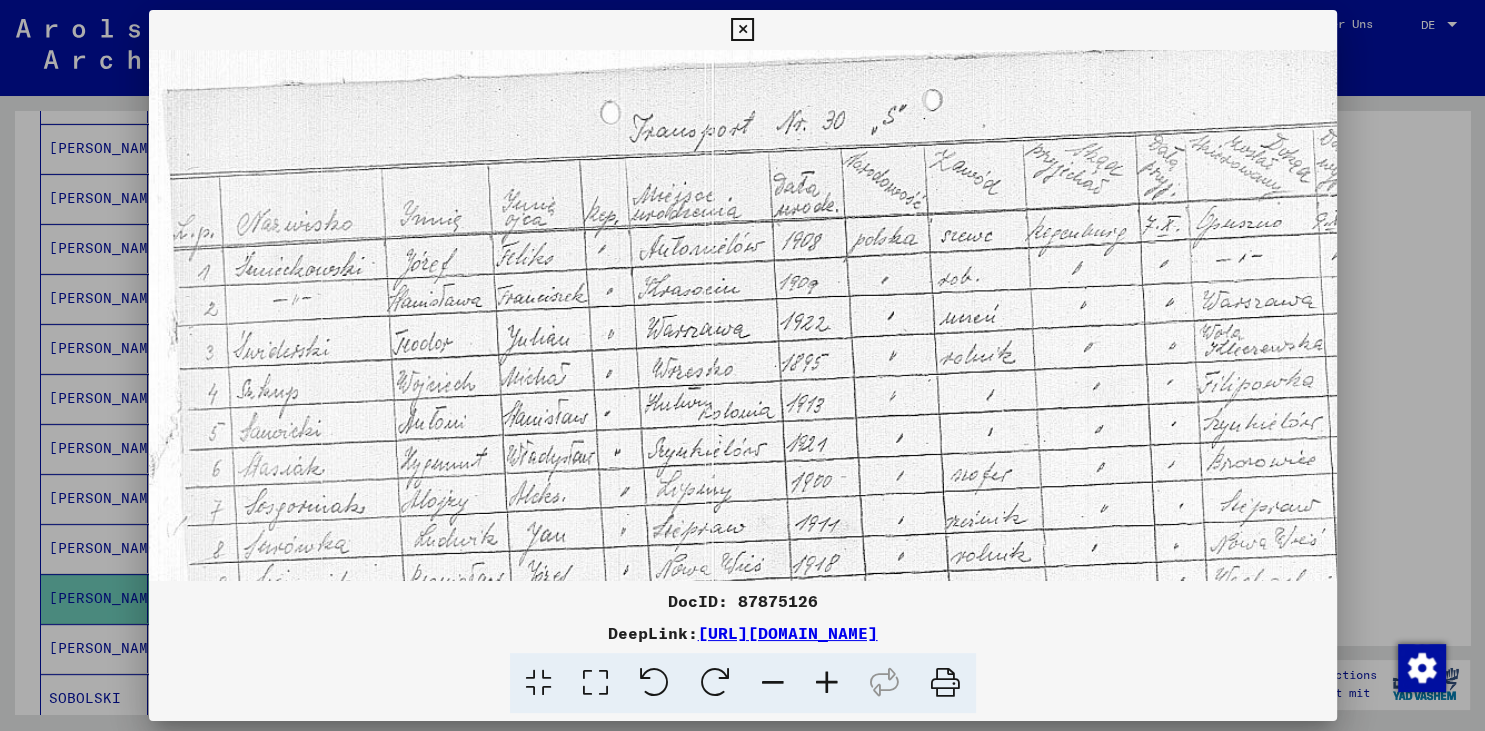 click at bounding box center [827, 683] 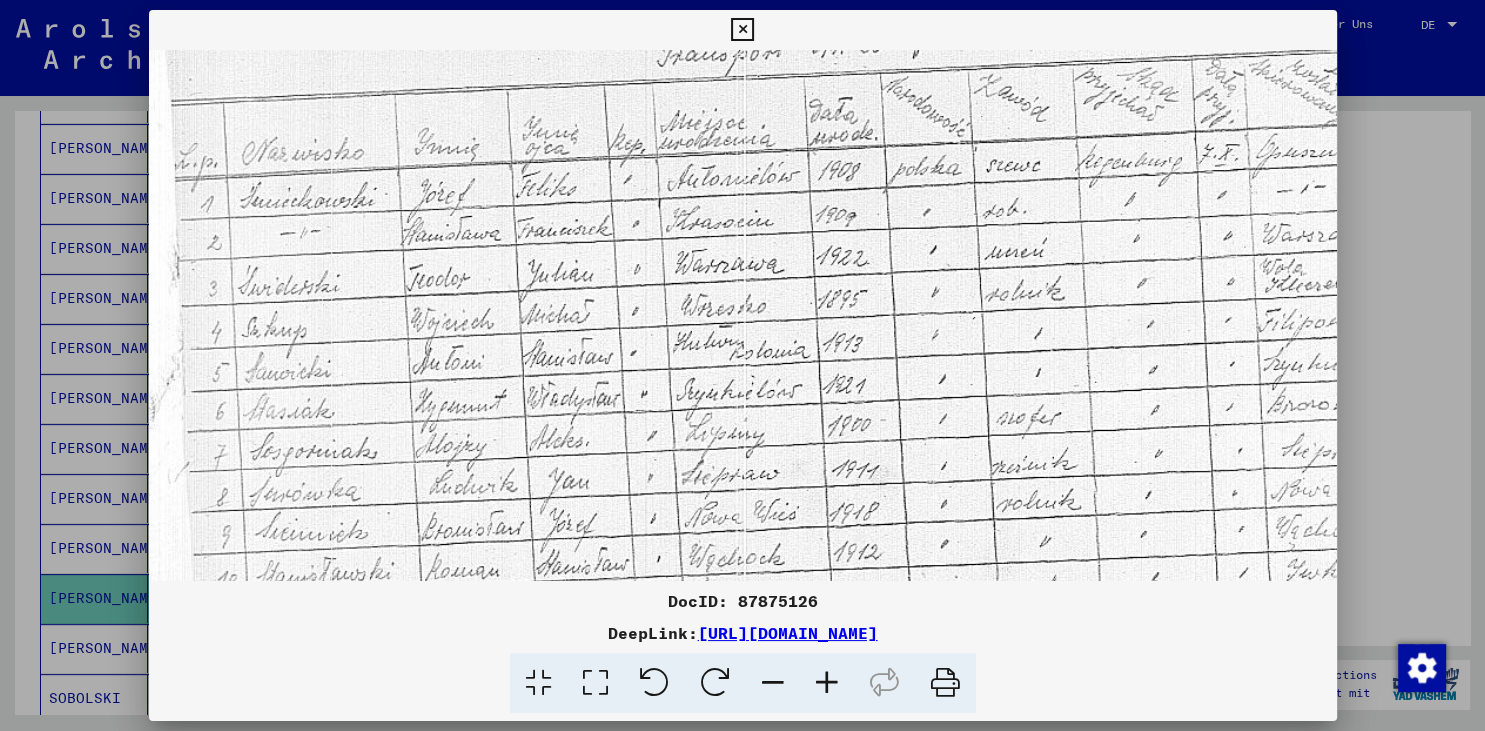 scroll, scrollTop: 80, scrollLeft: 0, axis: vertical 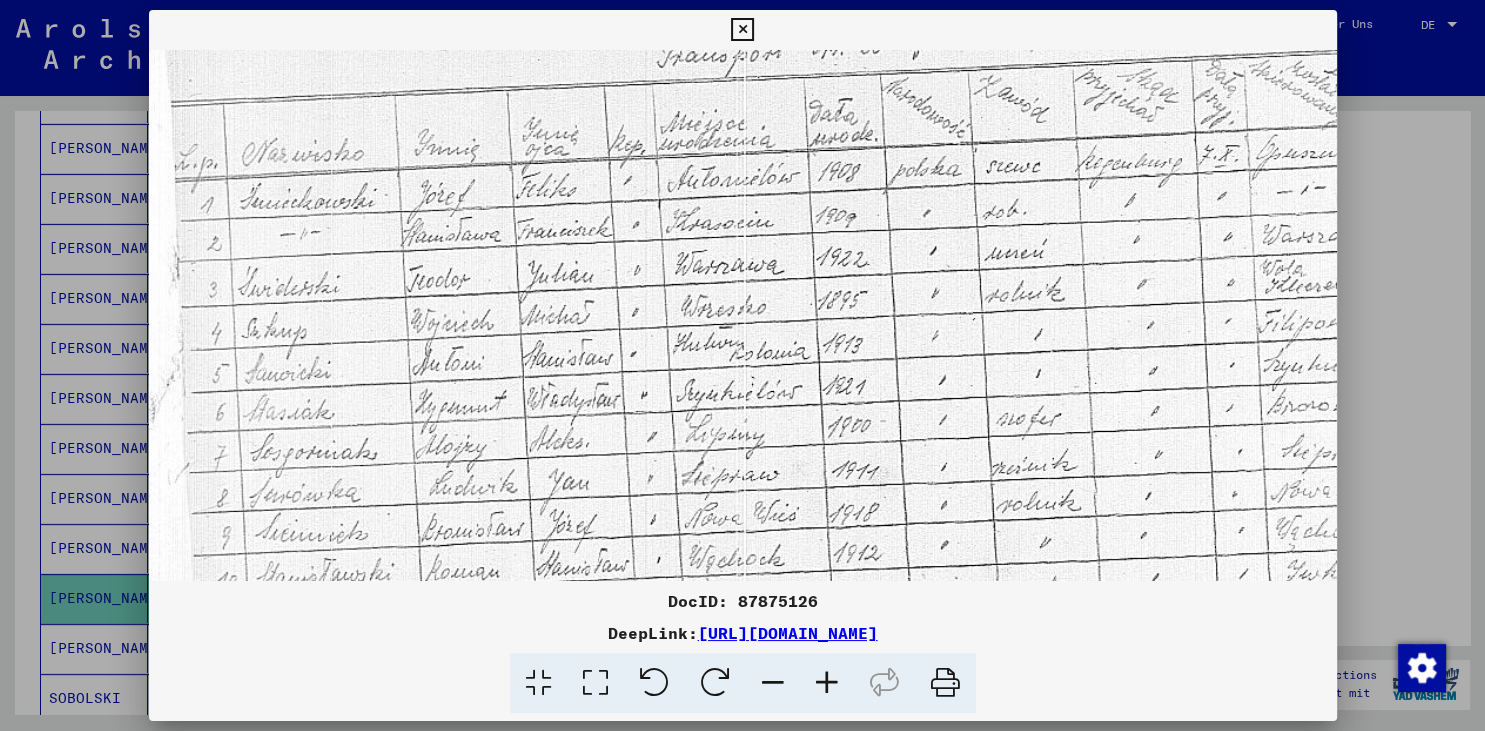 drag, startPoint x: 574, startPoint y: 390, endPoint x: 602, endPoint y: 310, distance: 84.758484 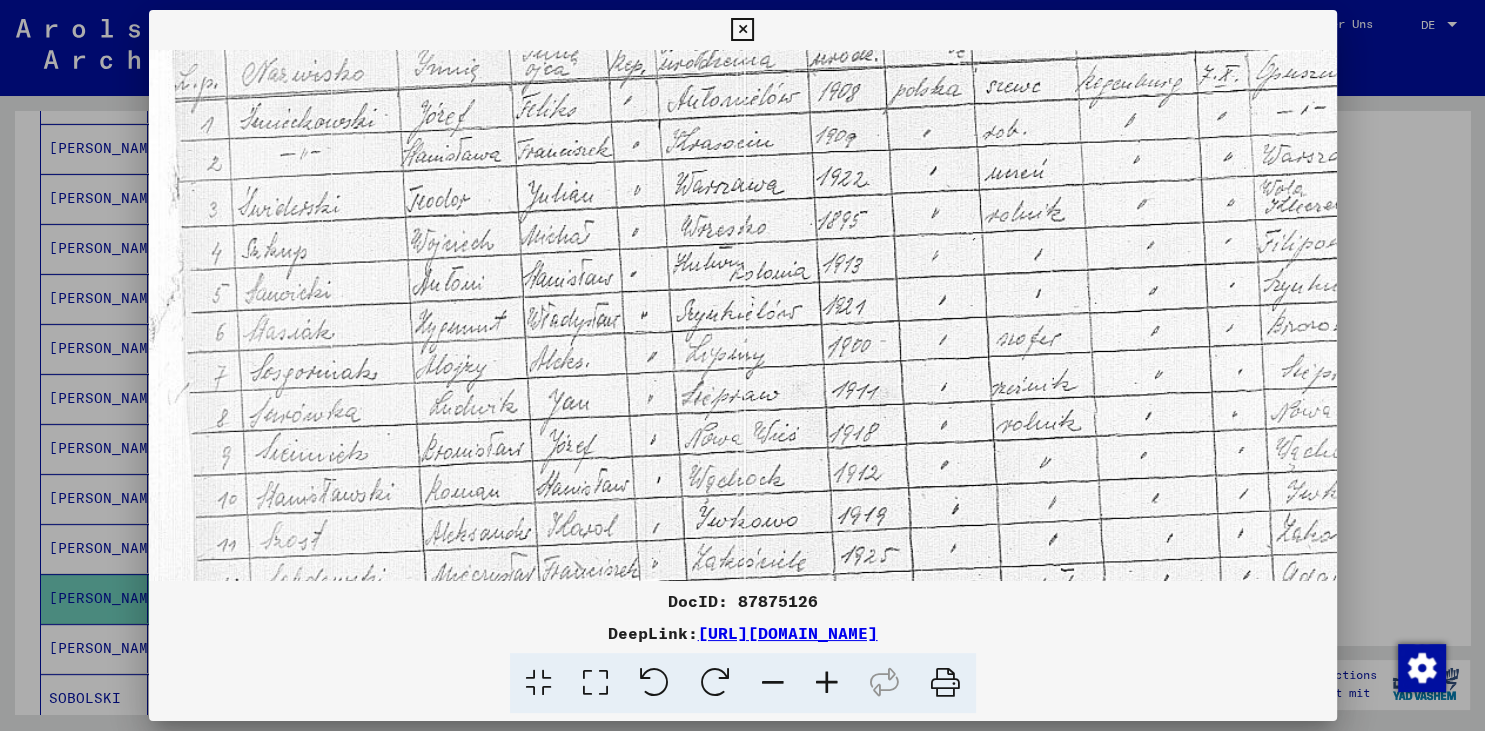scroll, scrollTop: 164, scrollLeft: 0, axis: vertical 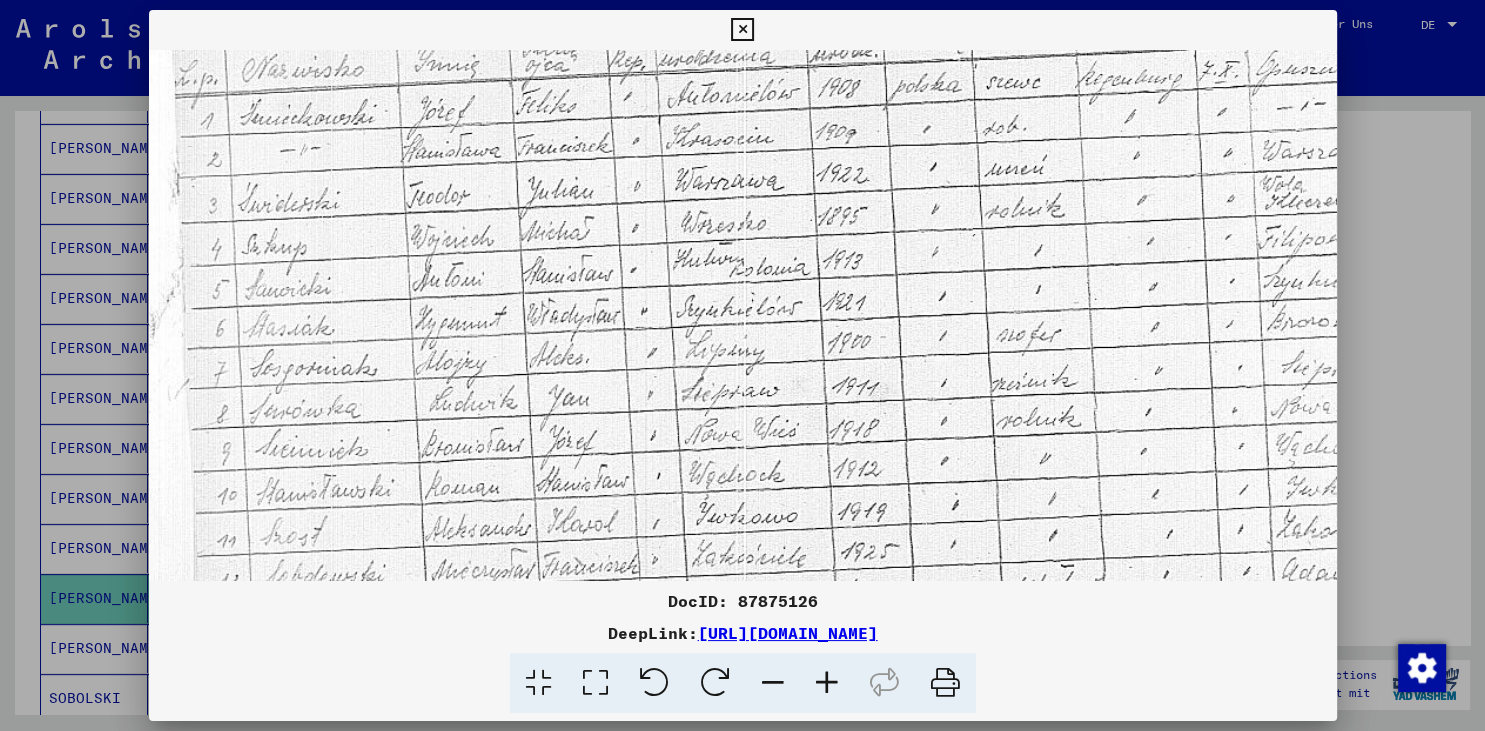 drag, startPoint x: 558, startPoint y: 454, endPoint x: 558, endPoint y: 370, distance: 84 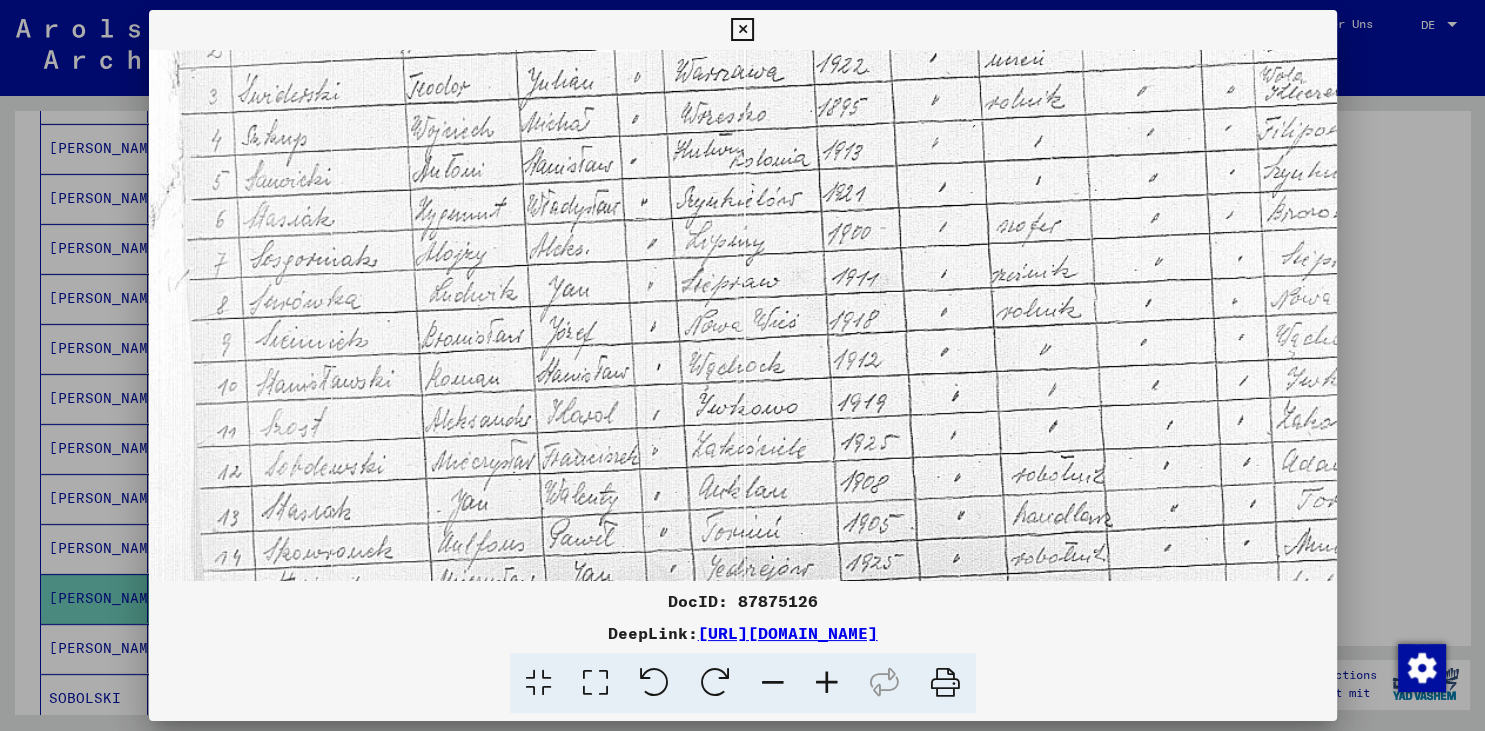 scroll, scrollTop: 280, scrollLeft: 0, axis: vertical 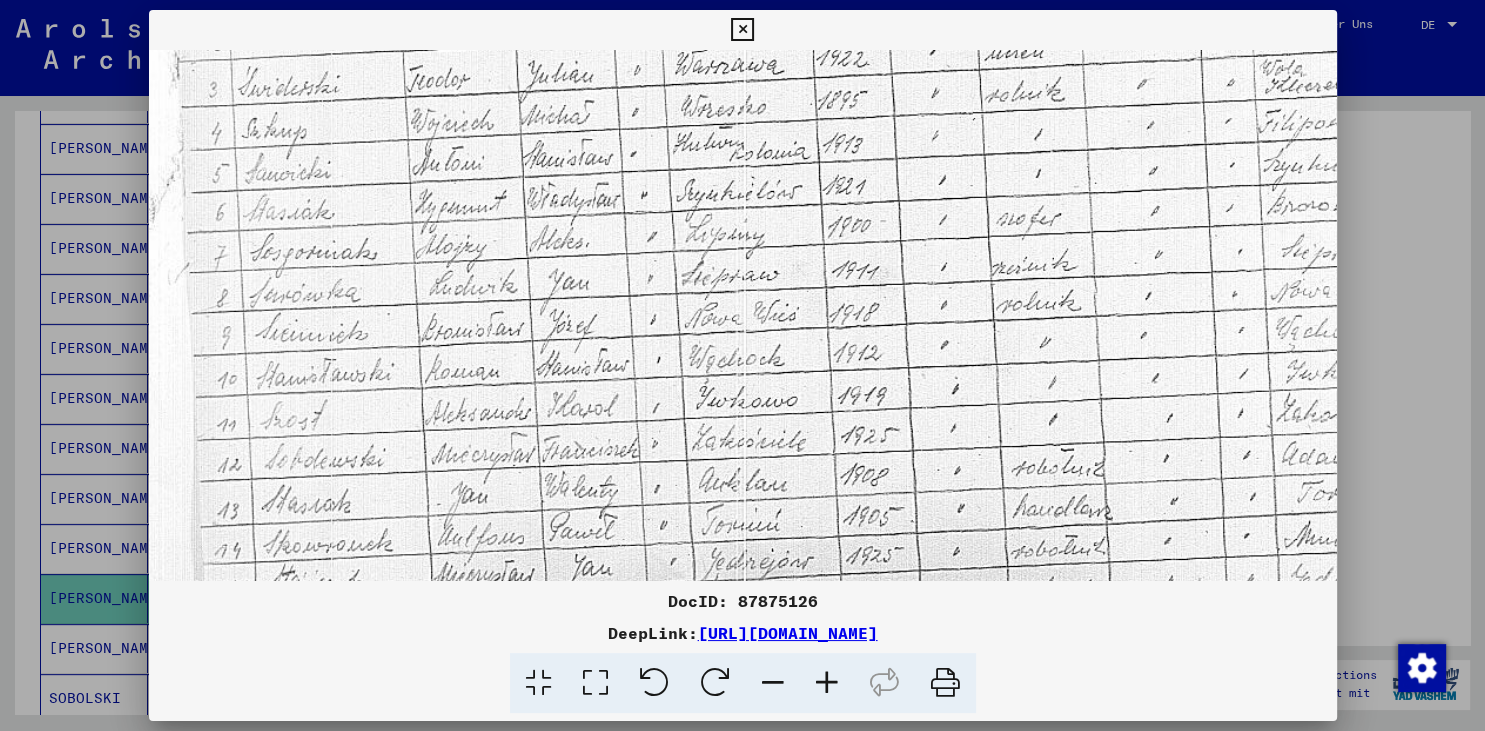 drag, startPoint x: 499, startPoint y: 489, endPoint x: 501, endPoint y: 373, distance: 116.01724 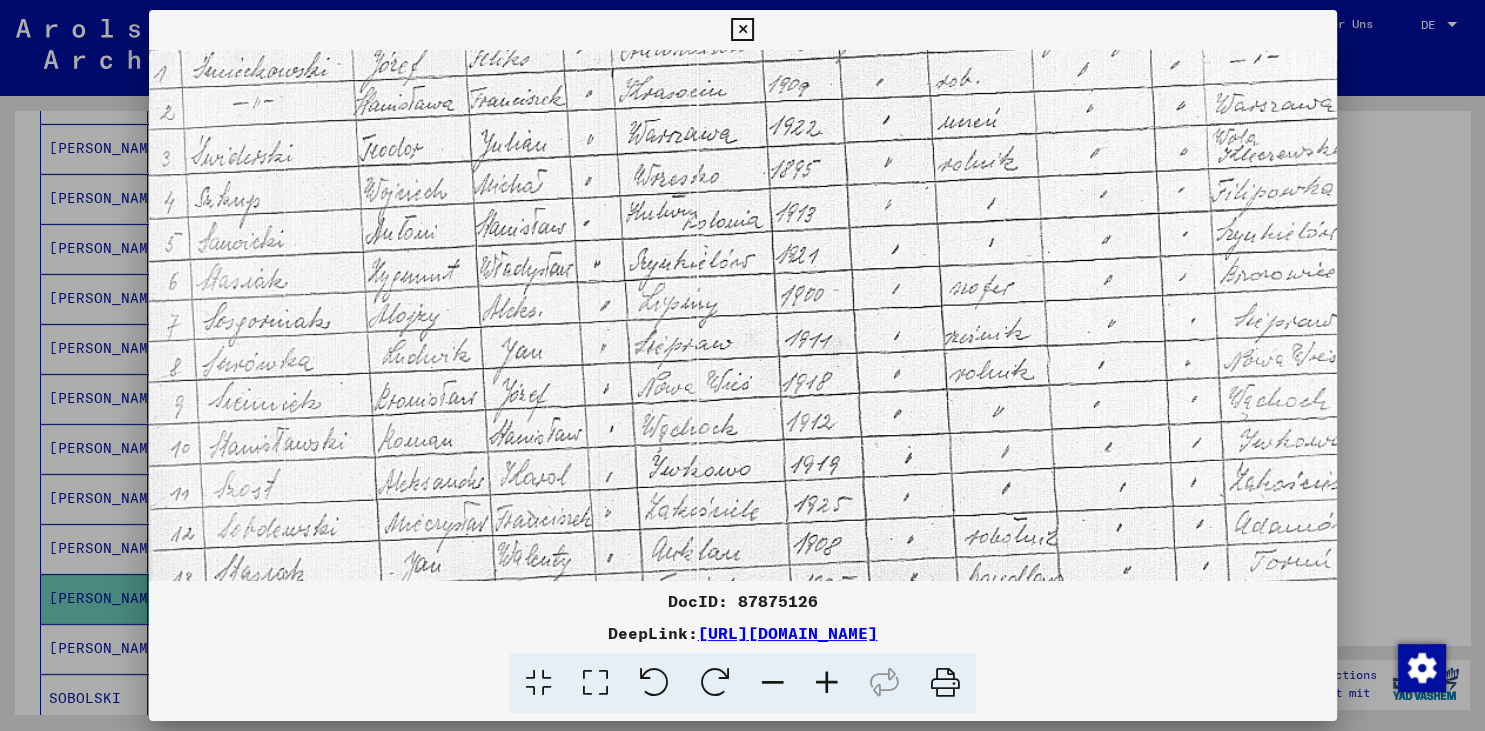scroll, scrollTop: 209, scrollLeft: 46, axis: both 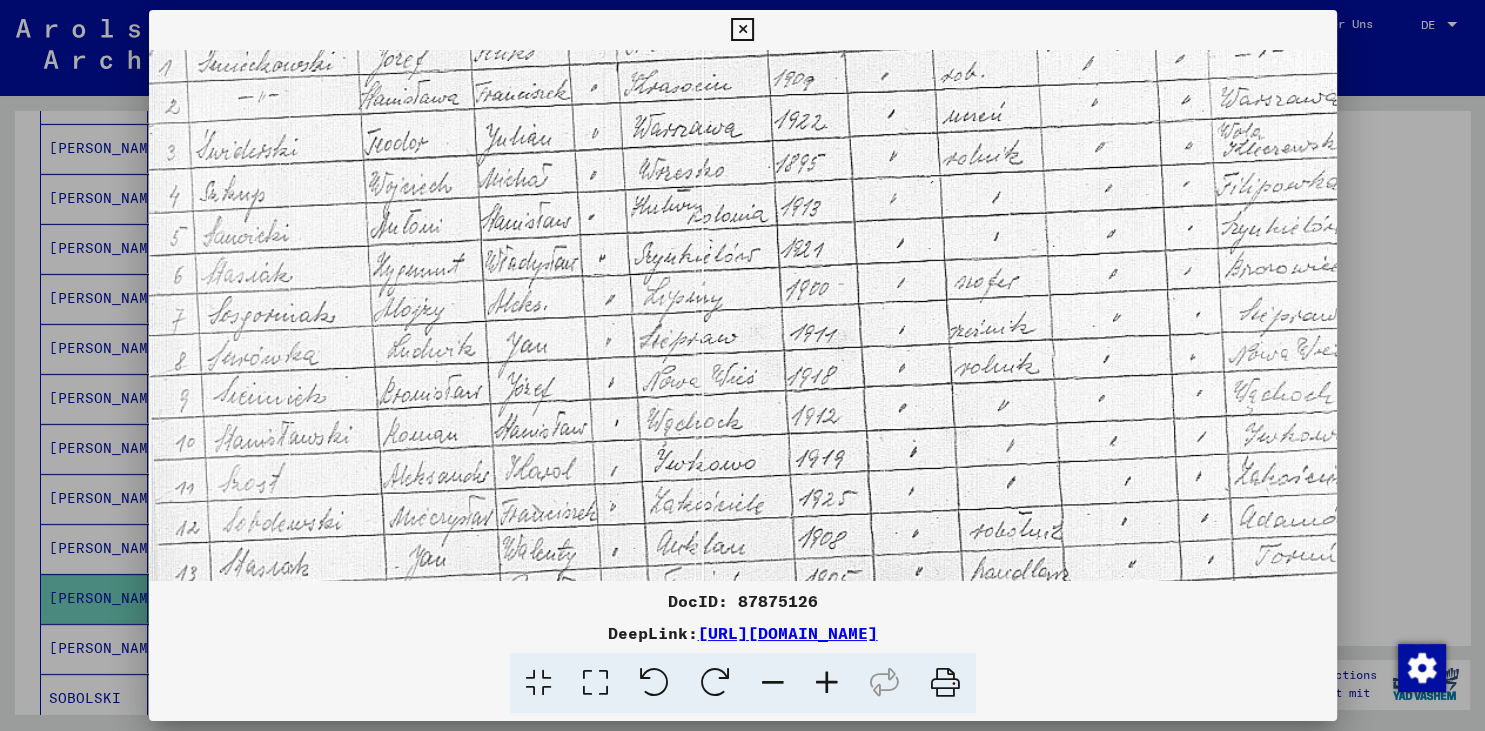 drag, startPoint x: 615, startPoint y: 463, endPoint x: 573, endPoint y: 526, distance: 75.716576 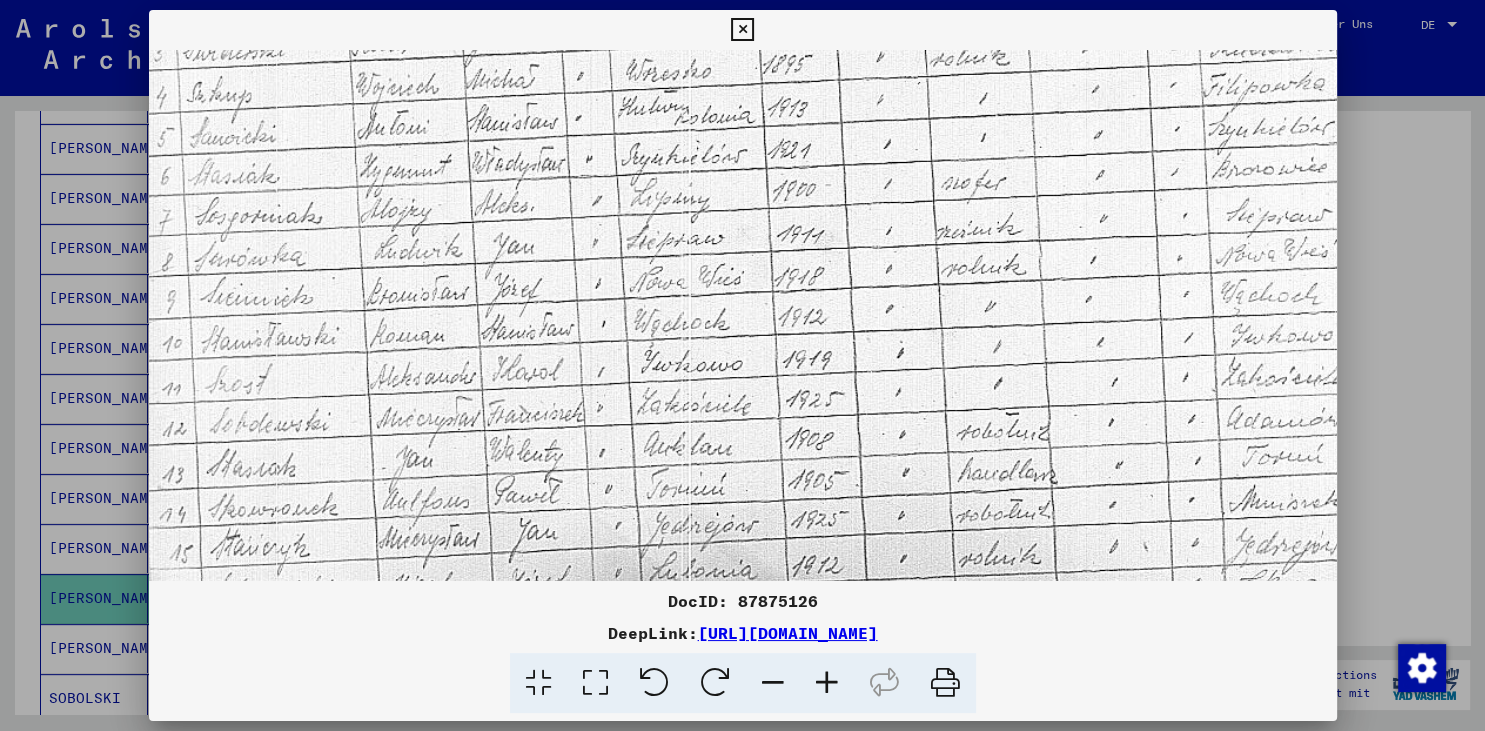 scroll, scrollTop: 354, scrollLeft: 54, axis: both 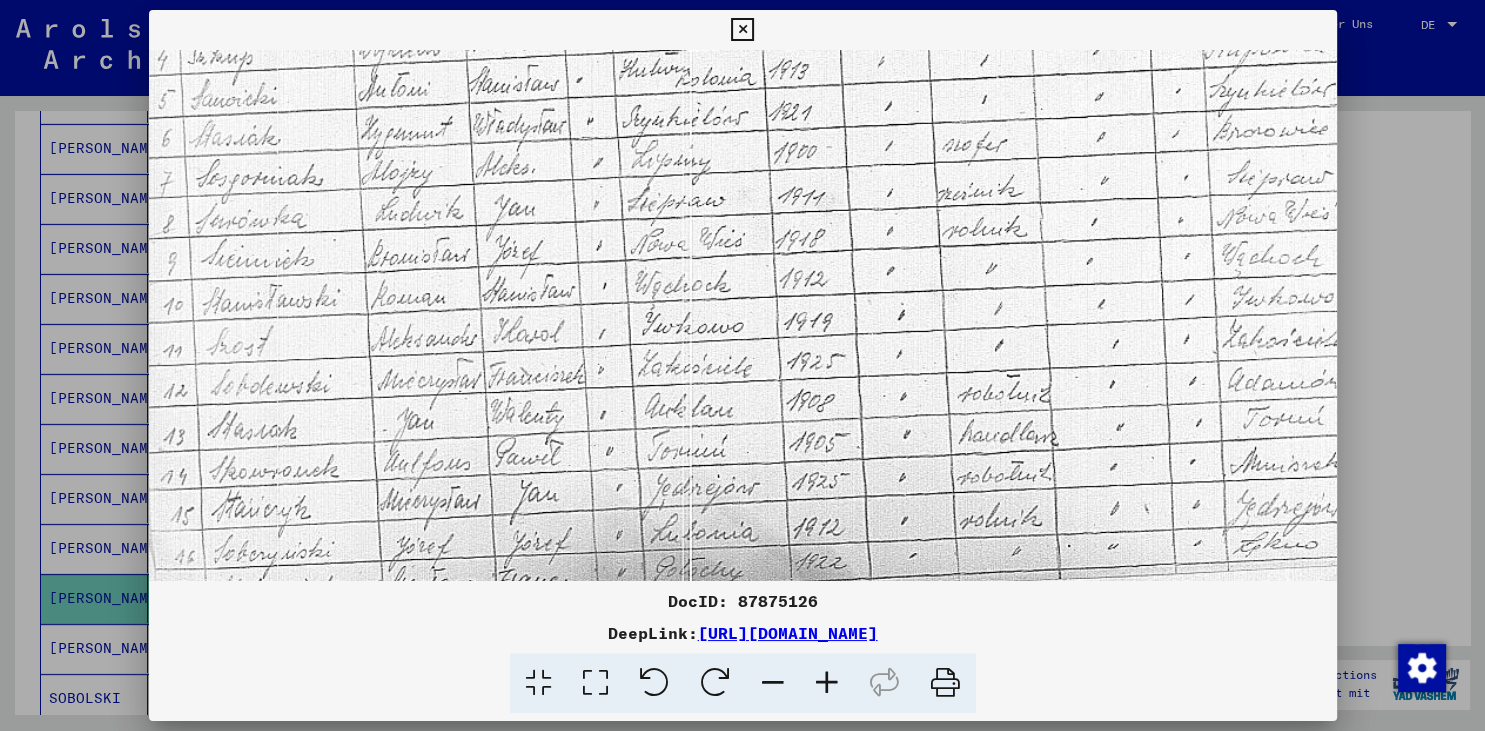 drag, startPoint x: 537, startPoint y: 159, endPoint x: 525, endPoint y: 22, distance: 137.52454 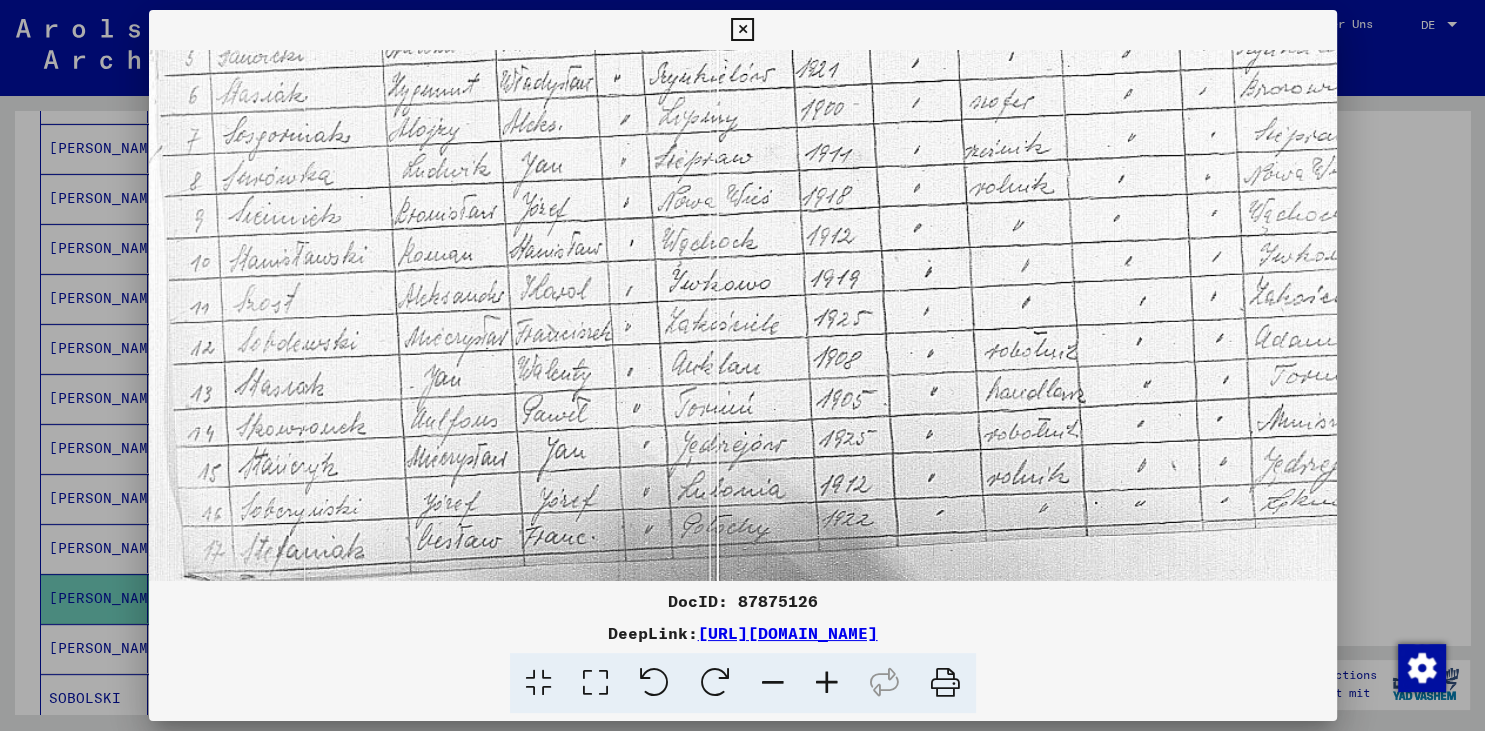drag, startPoint x: 481, startPoint y: 462, endPoint x: 508, endPoint y: 344, distance: 121.049576 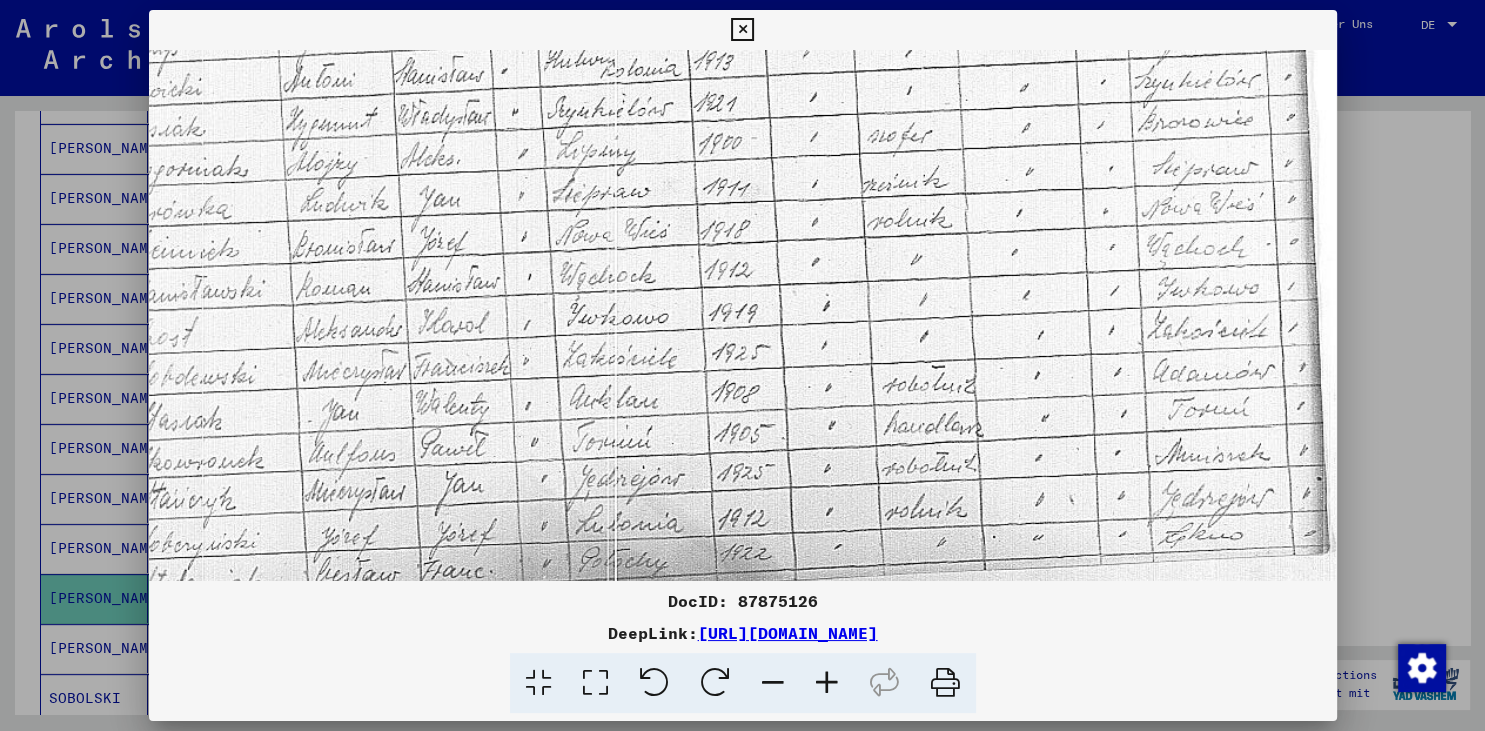 drag, startPoint x: 640, startPoint y: 335, endPoint x: 490, endPoint y: 370, distance: 154.02922 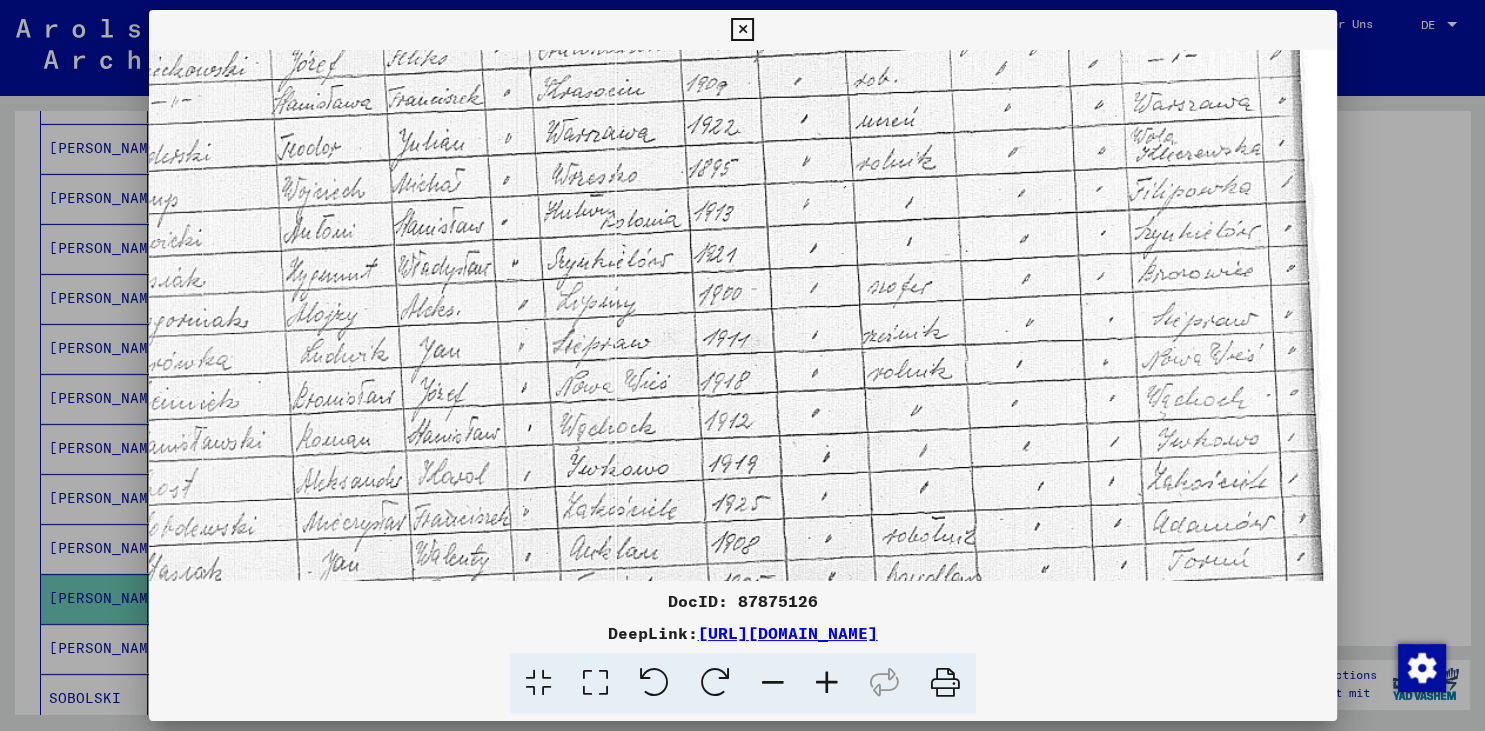 scroll, scrollTop: 211, scrollLeft: 129, axis: both 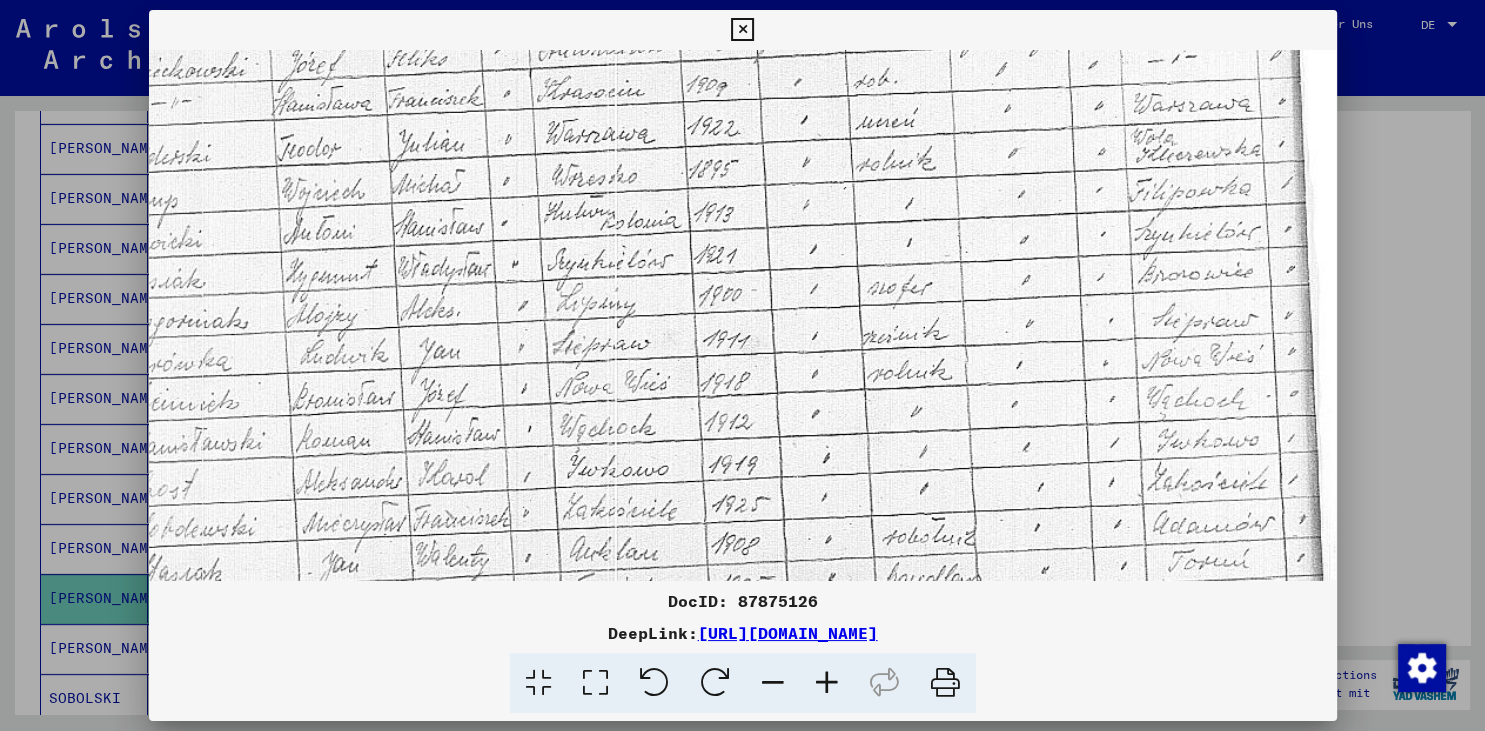 drag, startPoint x: 778, startPoint y: 185, endPoint x: 669, endPoint y: 278, distance: 143.28294 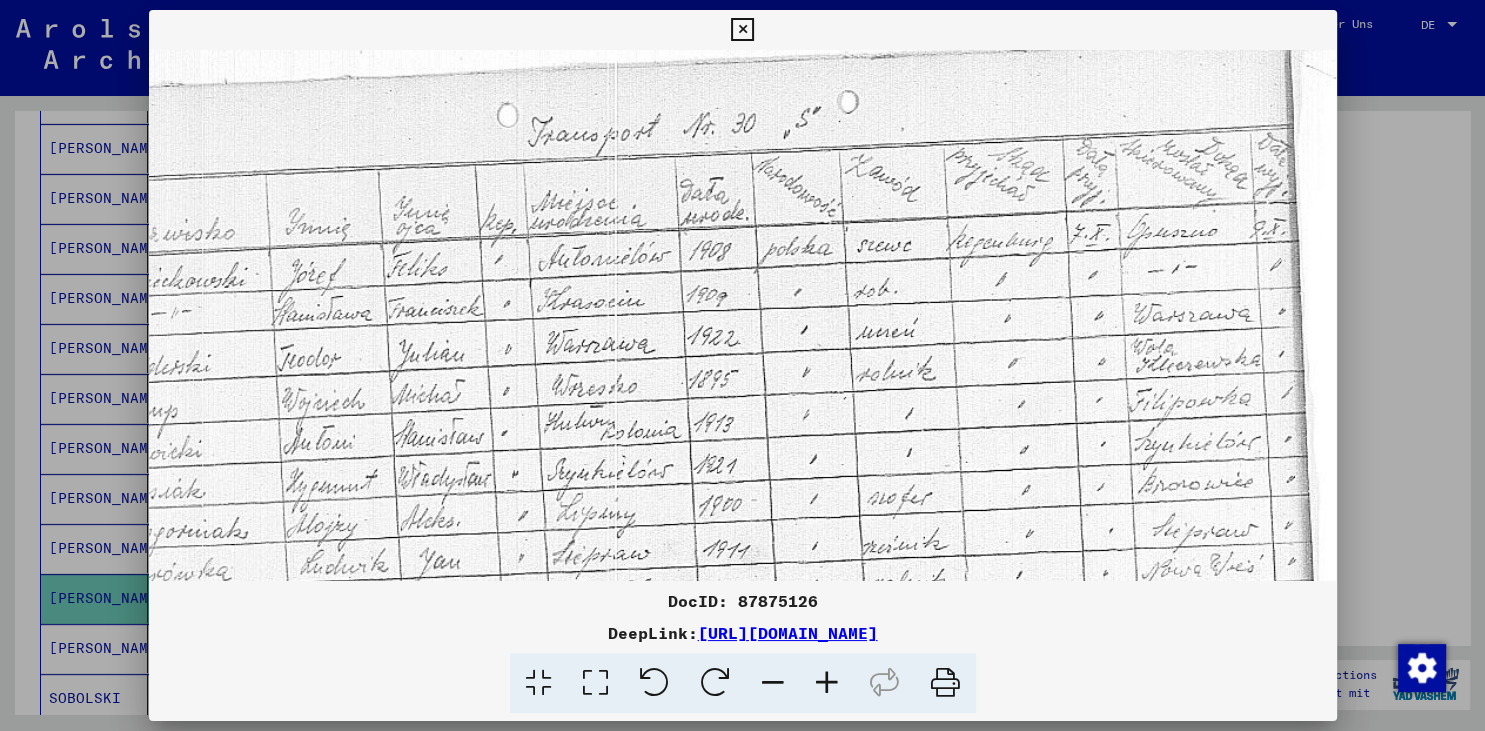 scroll, scrollTop: 3, scrollLeft: 129, axis: both 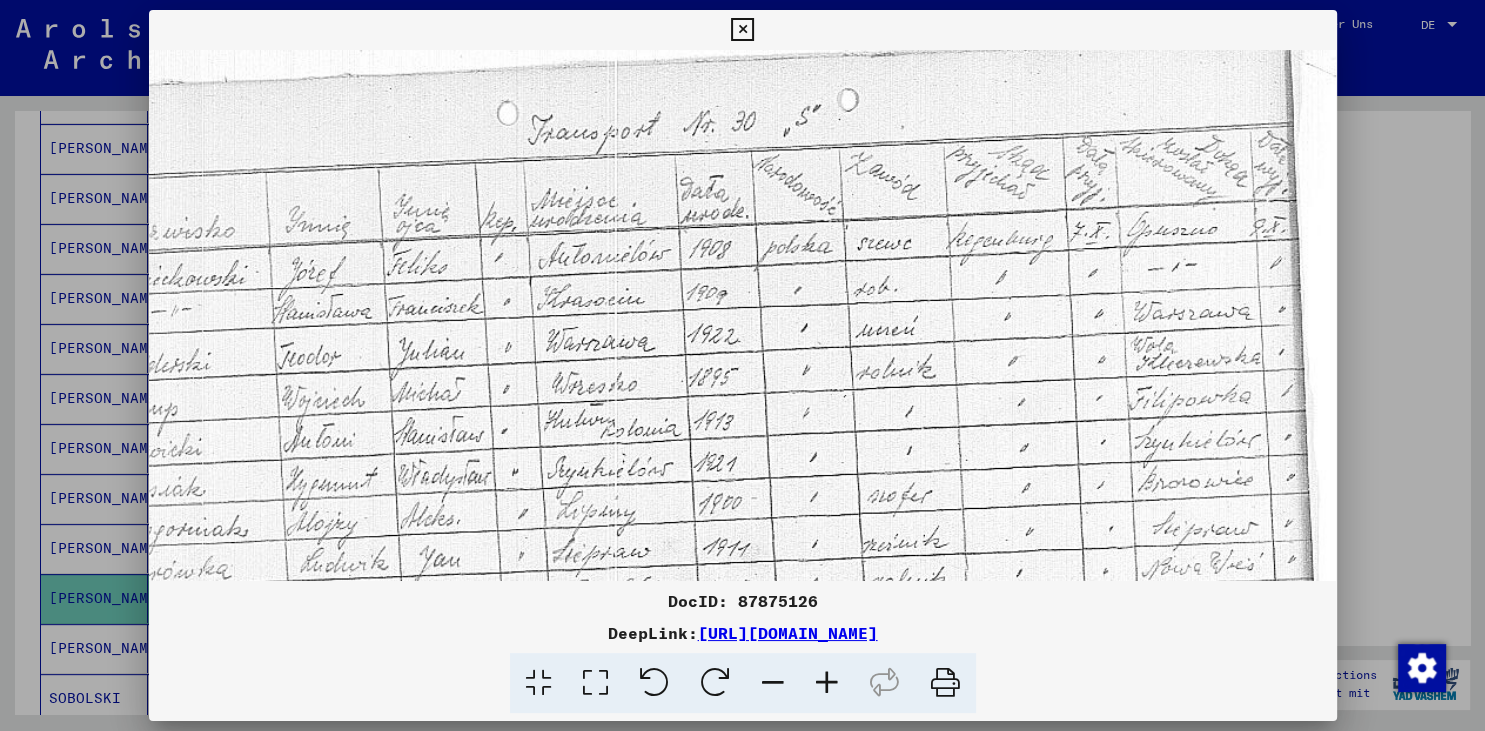 drag, startPoint x: 865, startPoint y: 212, endPoint x: 624, endPoint y: 487, distance: 365.65833 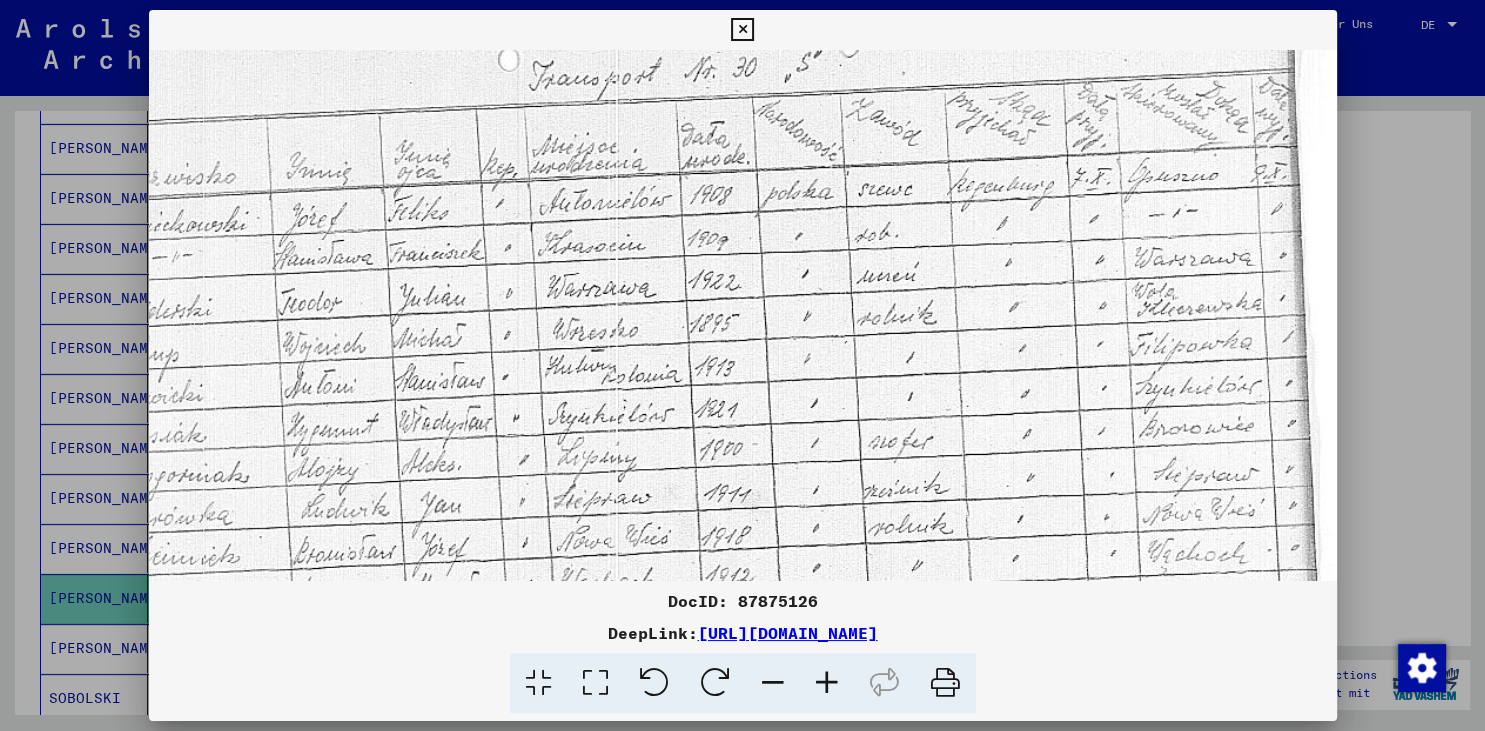 scroll, scrollTop: 57, scrollLeft: 129, axis: both 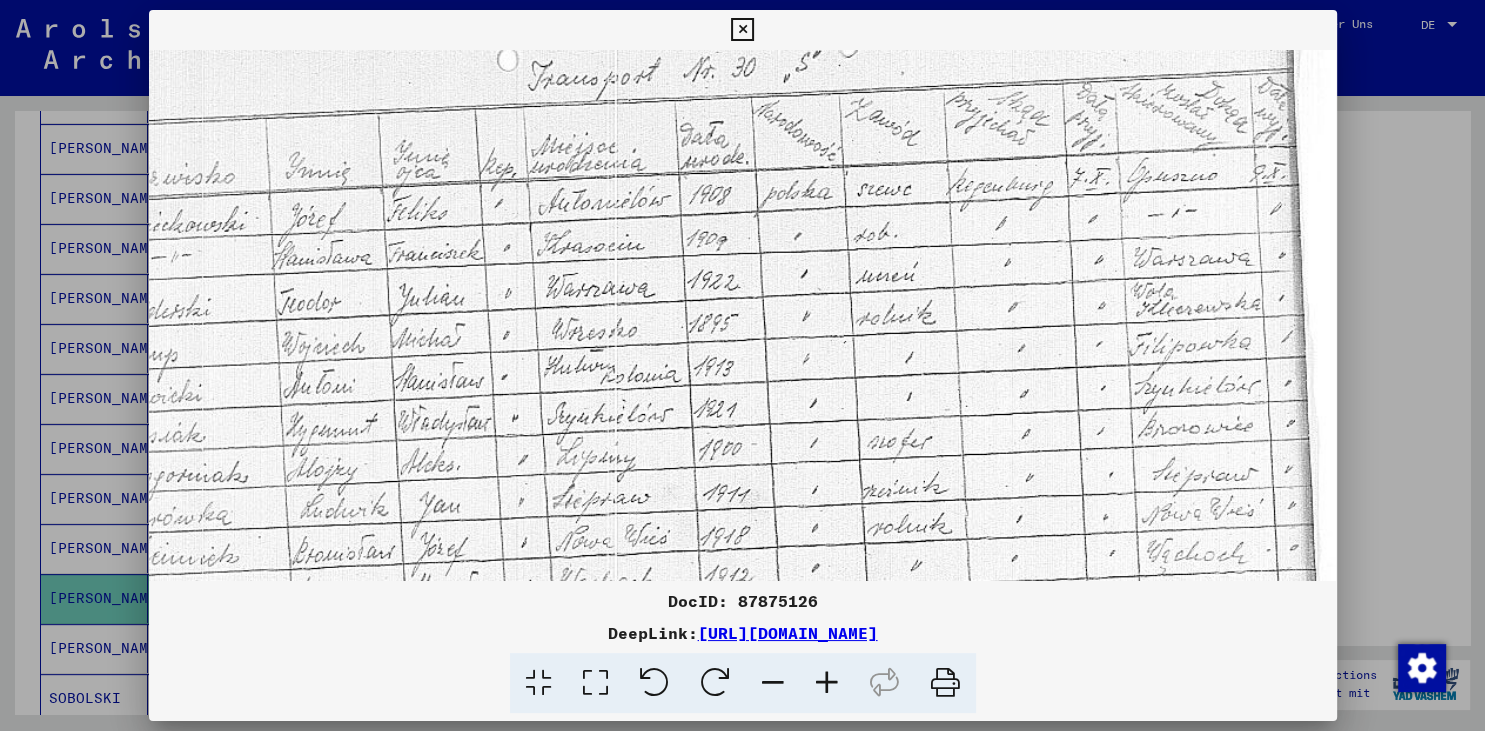 drag, startPoint x: 1086, startPoint y: 362, endPoint x: 1062, endPoint y: 402, distance: 46.647614 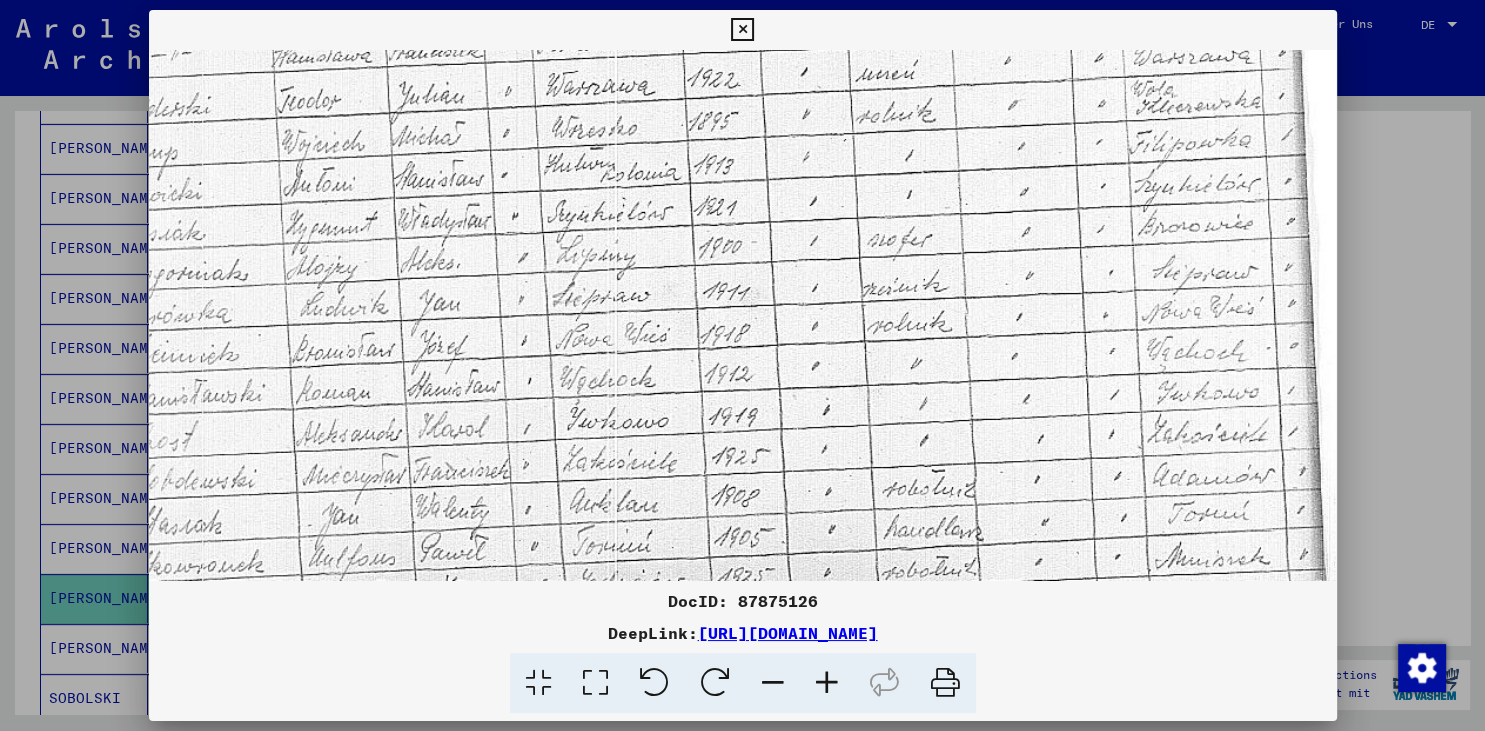 scroll, scrollTop: 260, scrollLeft: 129, axis: both 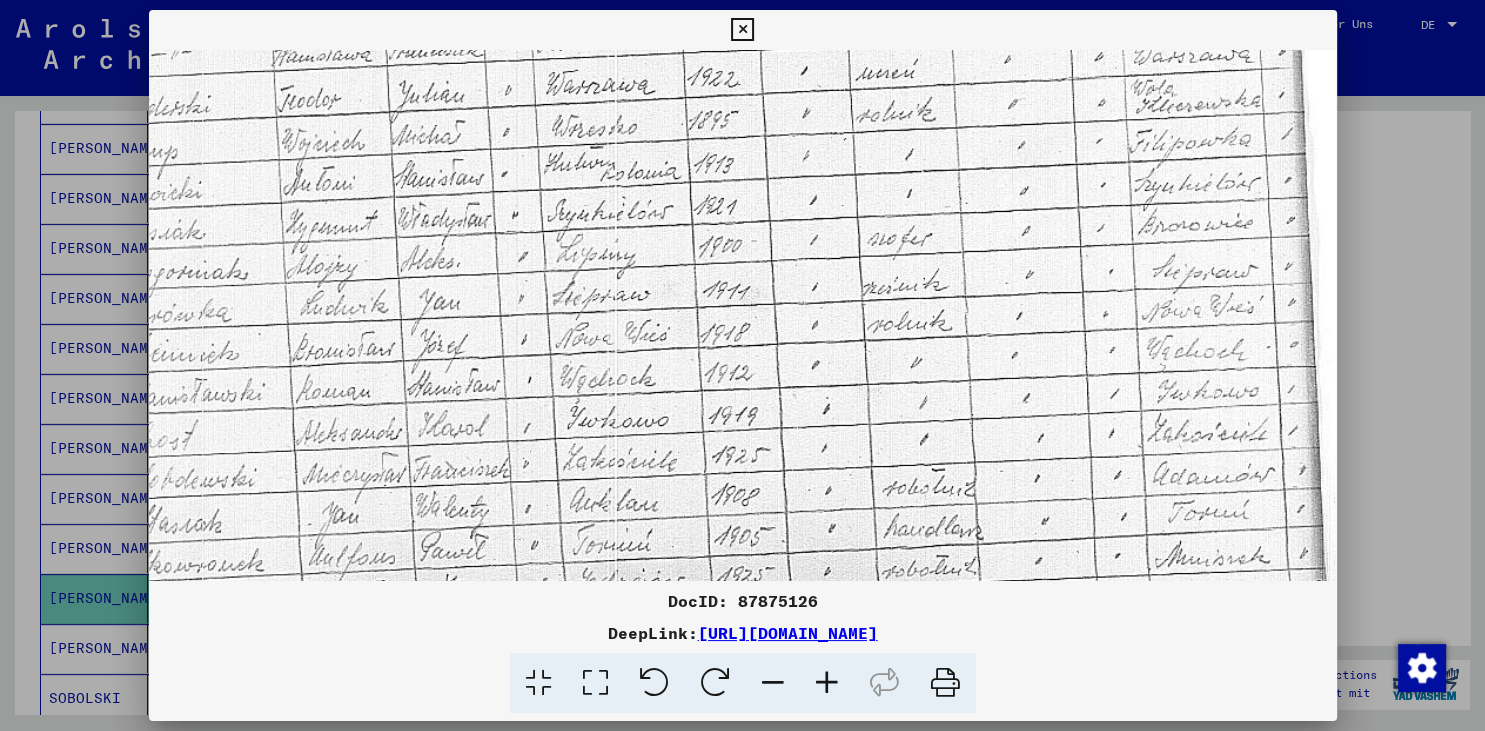 drag, startPoint x: 1105, startPoint y: 331, endPoint x: 946, endPoint y: 128, distance: 257.85654 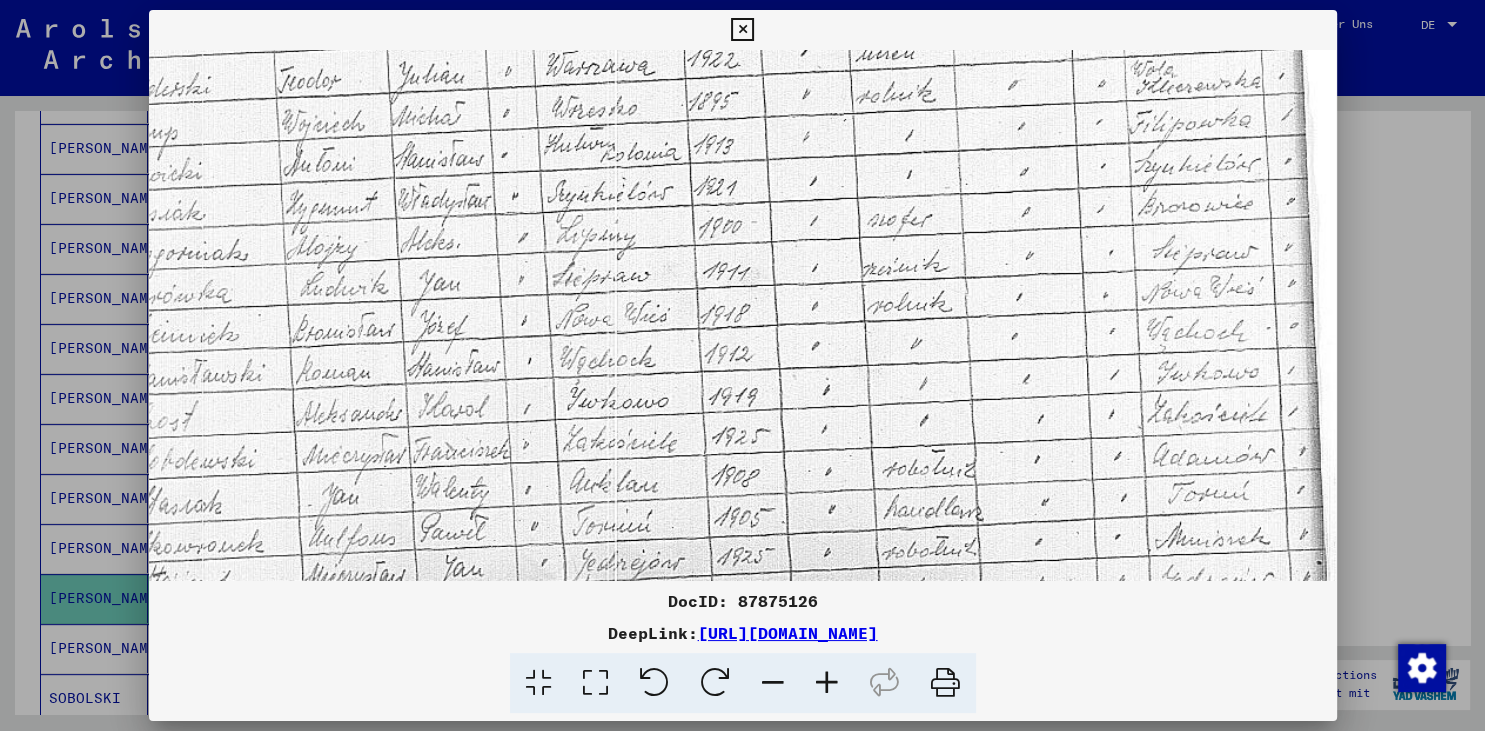 scroll, scrollTop: 280, scrollLeft: 129, axis: both 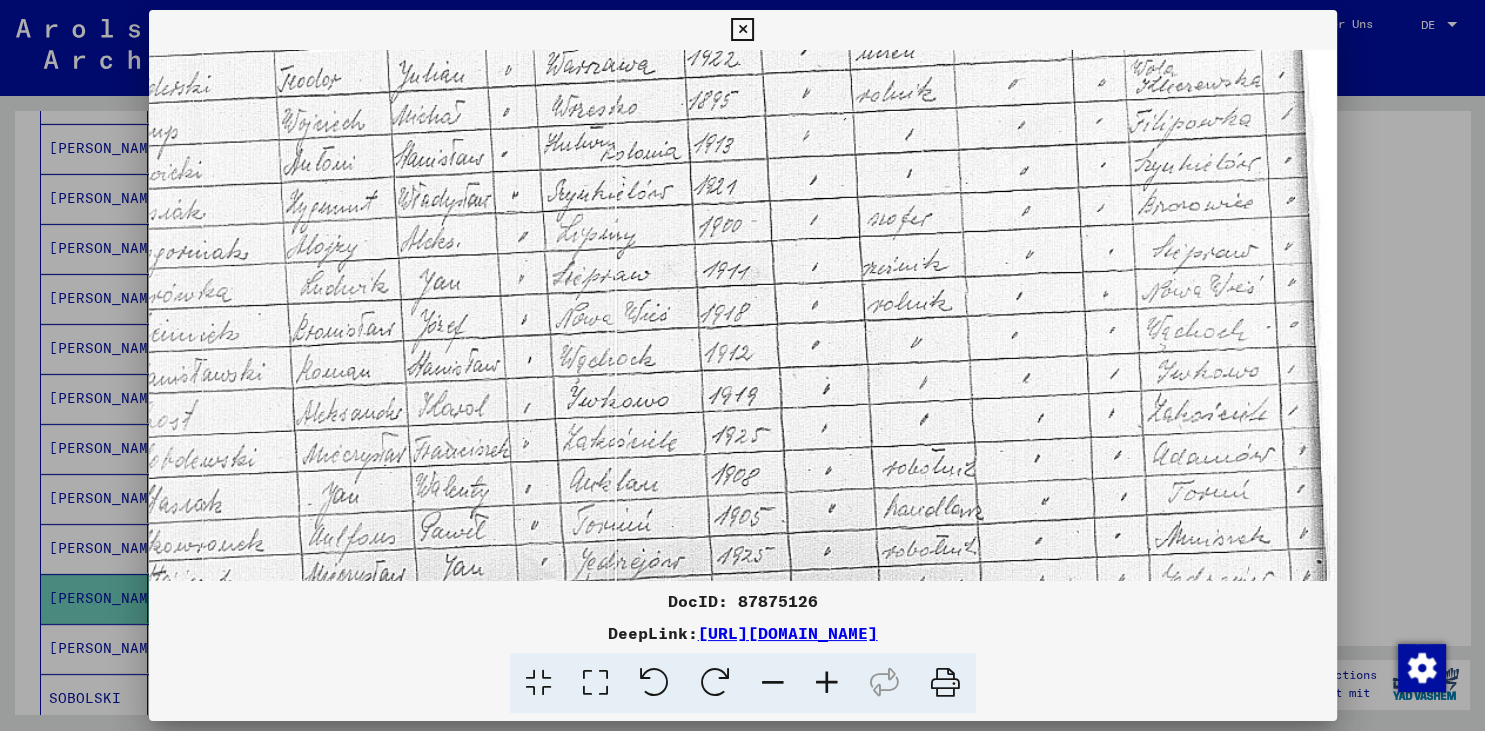 drag, startPoint x: 1122, startPoint y: 450, endPoint x: 1078, endPoint y: 430, distance: 48.332184 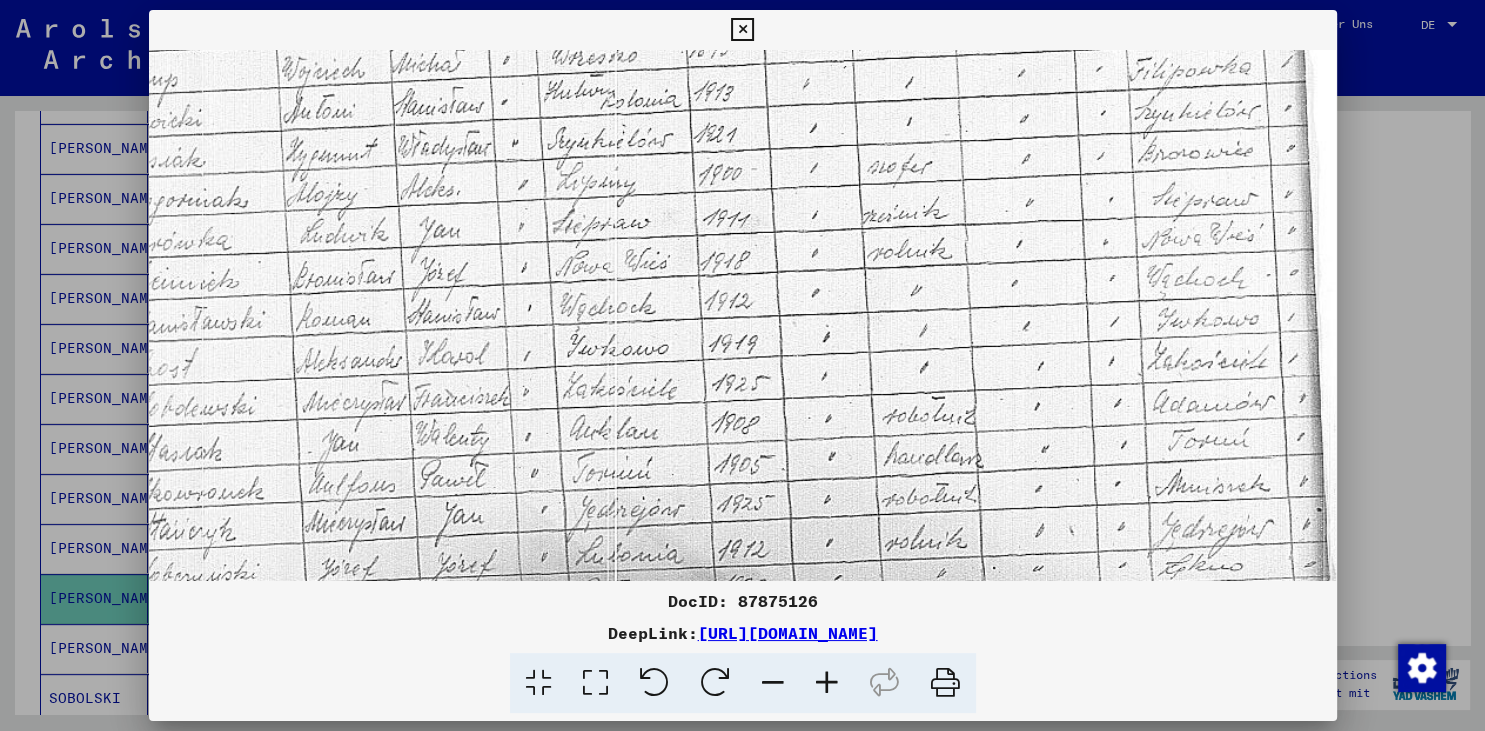 scroll, scrollTop: 329, scrollLeft: 129, axis: both 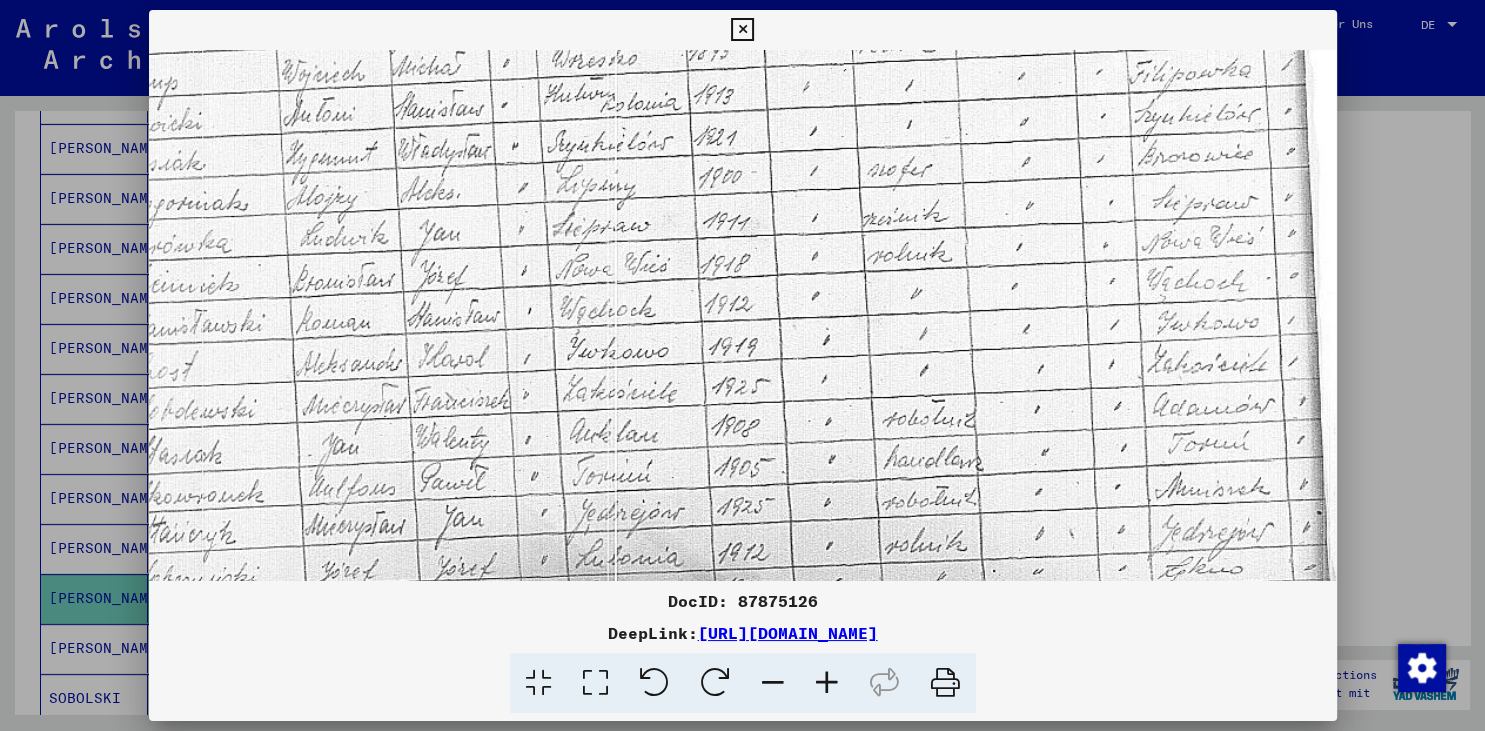 drag, startPoint x: 752, startPoint y: 411, endPoint x: 694, endPoint y: 362, distance: 75.9276 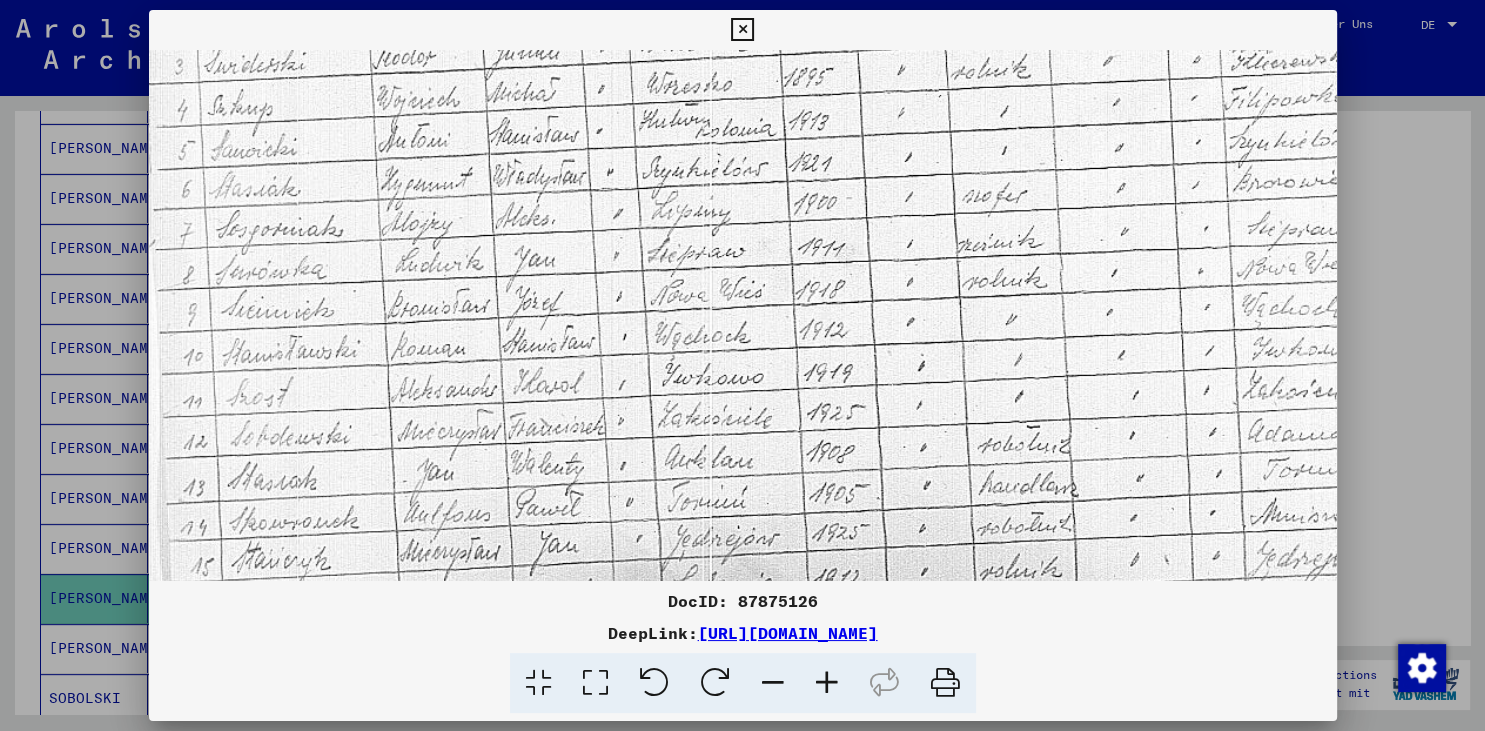 drag, startPoint x: 868, startPoint y: 466, endPoint x: 943, endPoint y: 453, distance: 76.11833 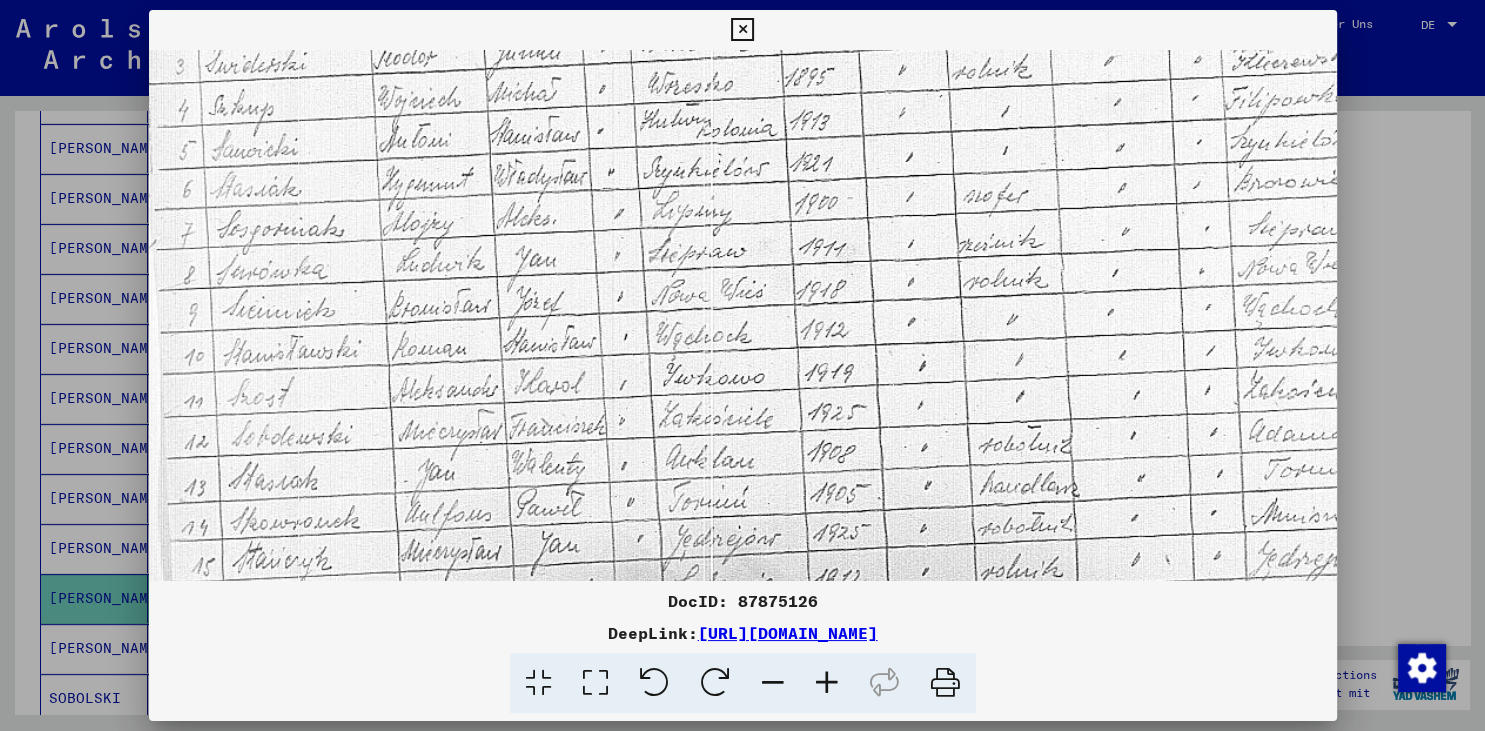 click at bounding box center (774, 212) 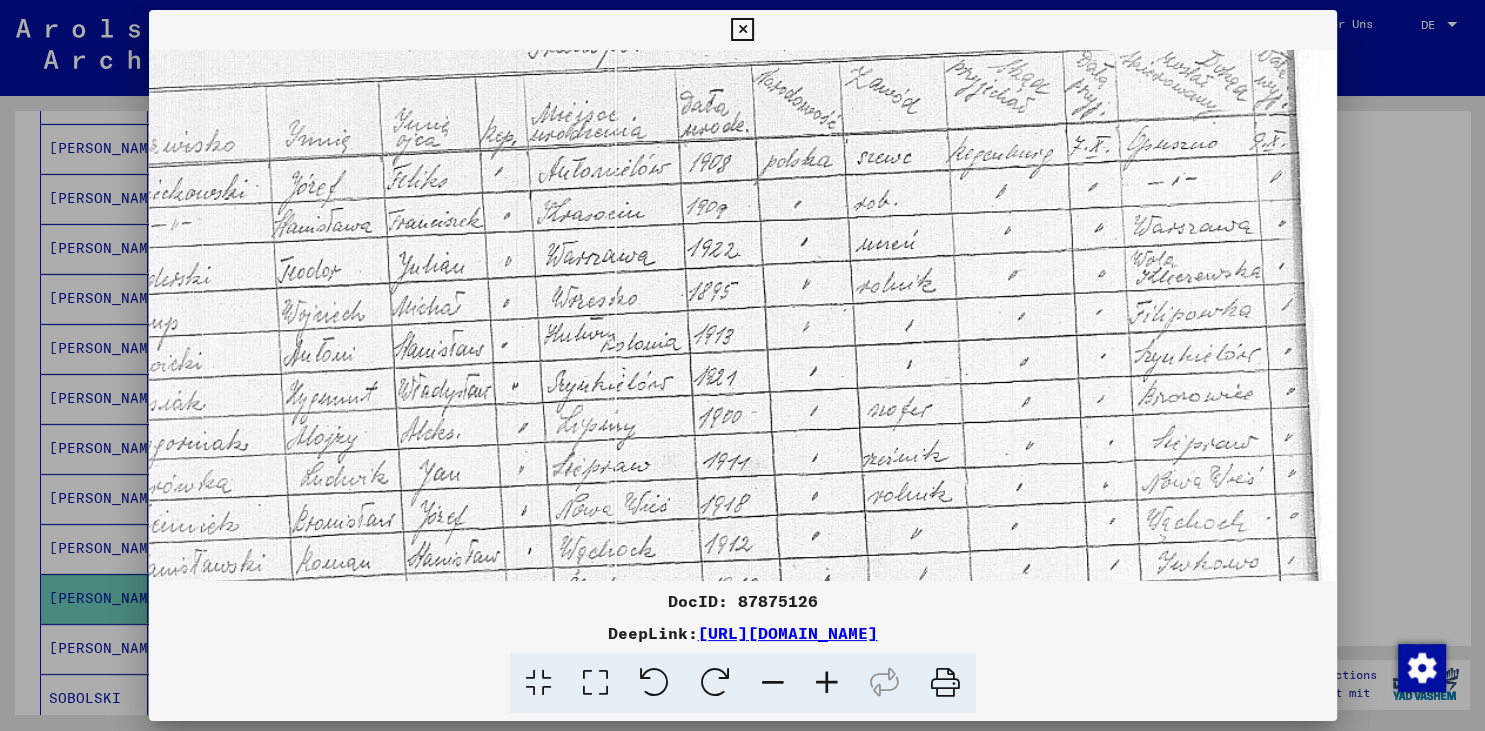 scroll, scrollTop: 63, scrollLeft: 129, axis: both 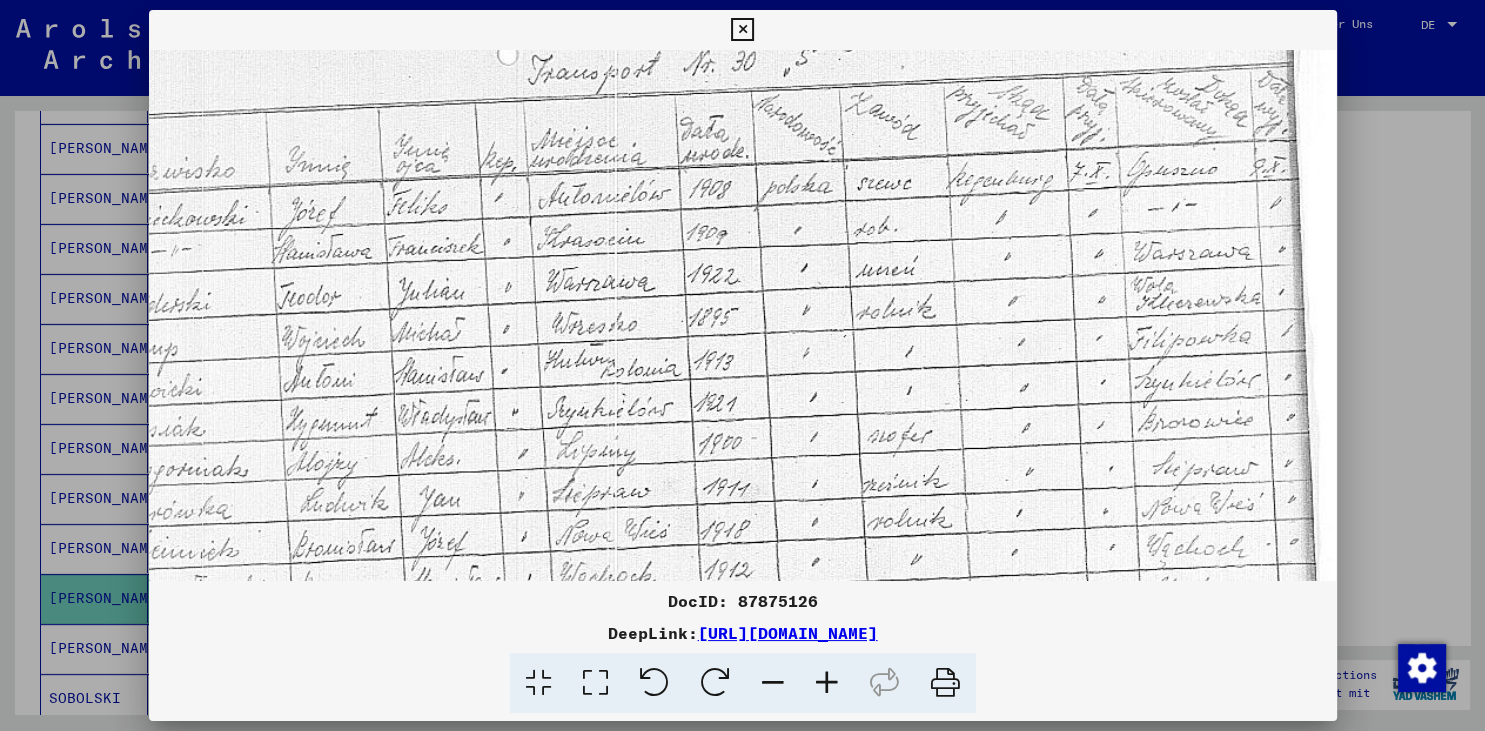 drag, startPoint x: 983, startPoint y: 202, endPoint x: 849, endPoint y: 442, distance: 274.8745 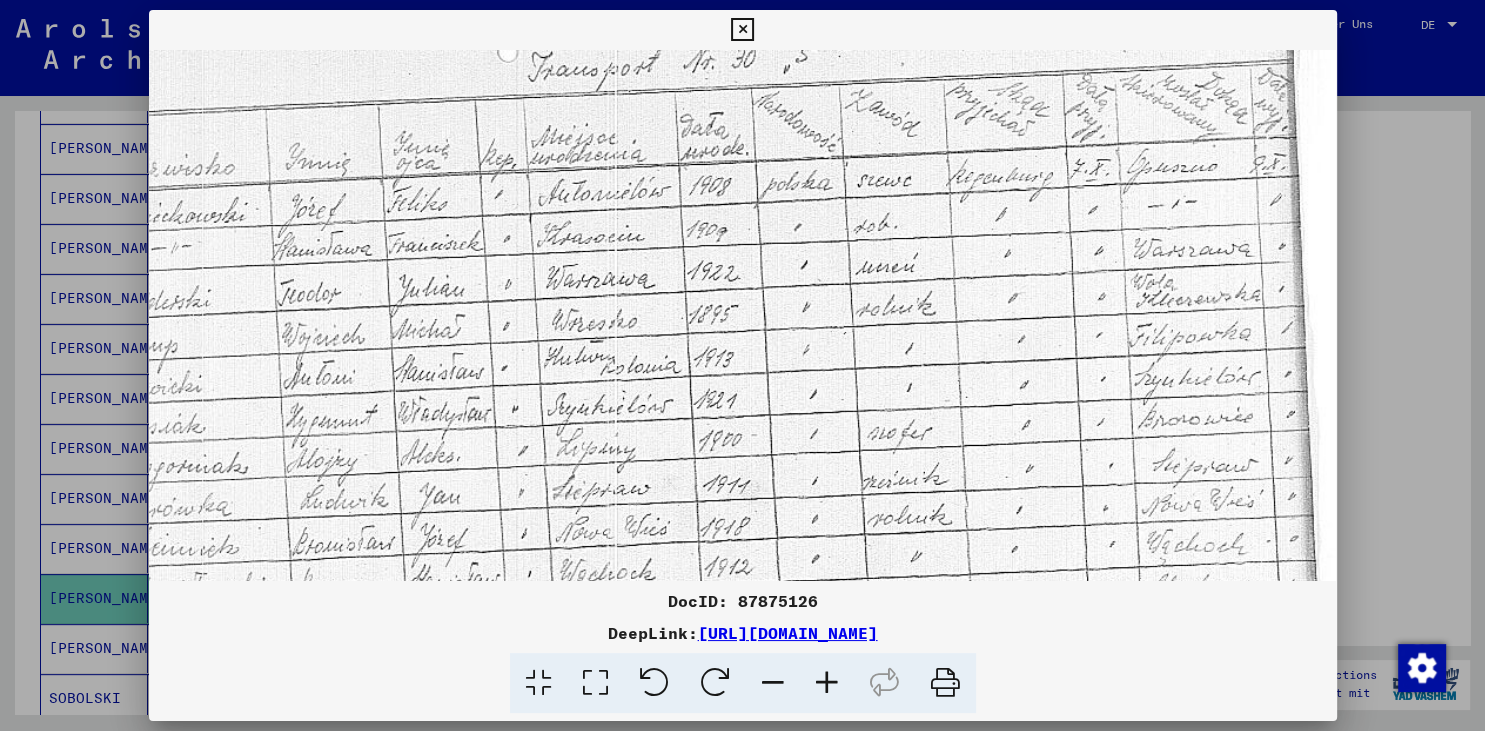 scroll, scrollTop: 65, scrollLeft: 129, axis: both 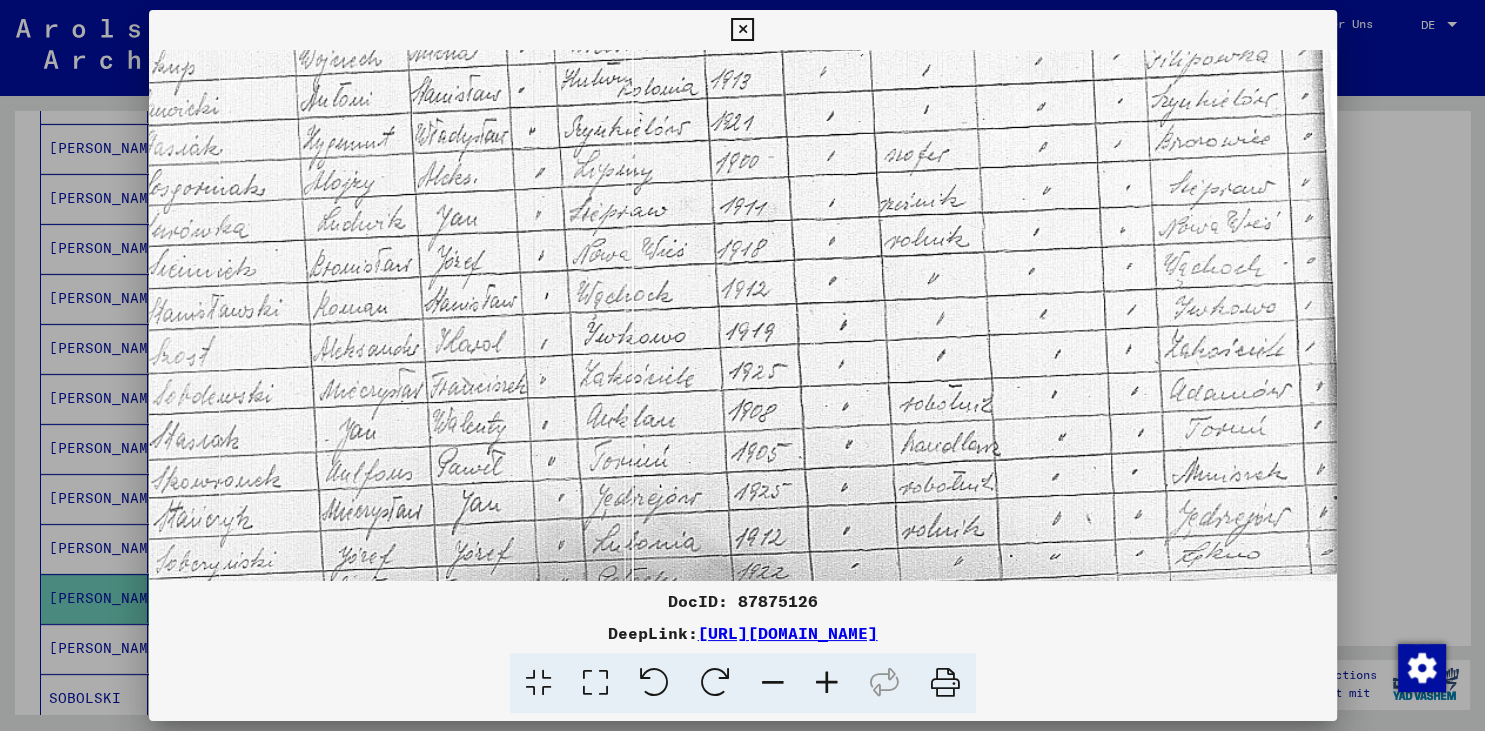 drag, startPoint x: 771, startPoint y: 351, endPoint x: 774, endPoint y: 70, distance: 281.01602 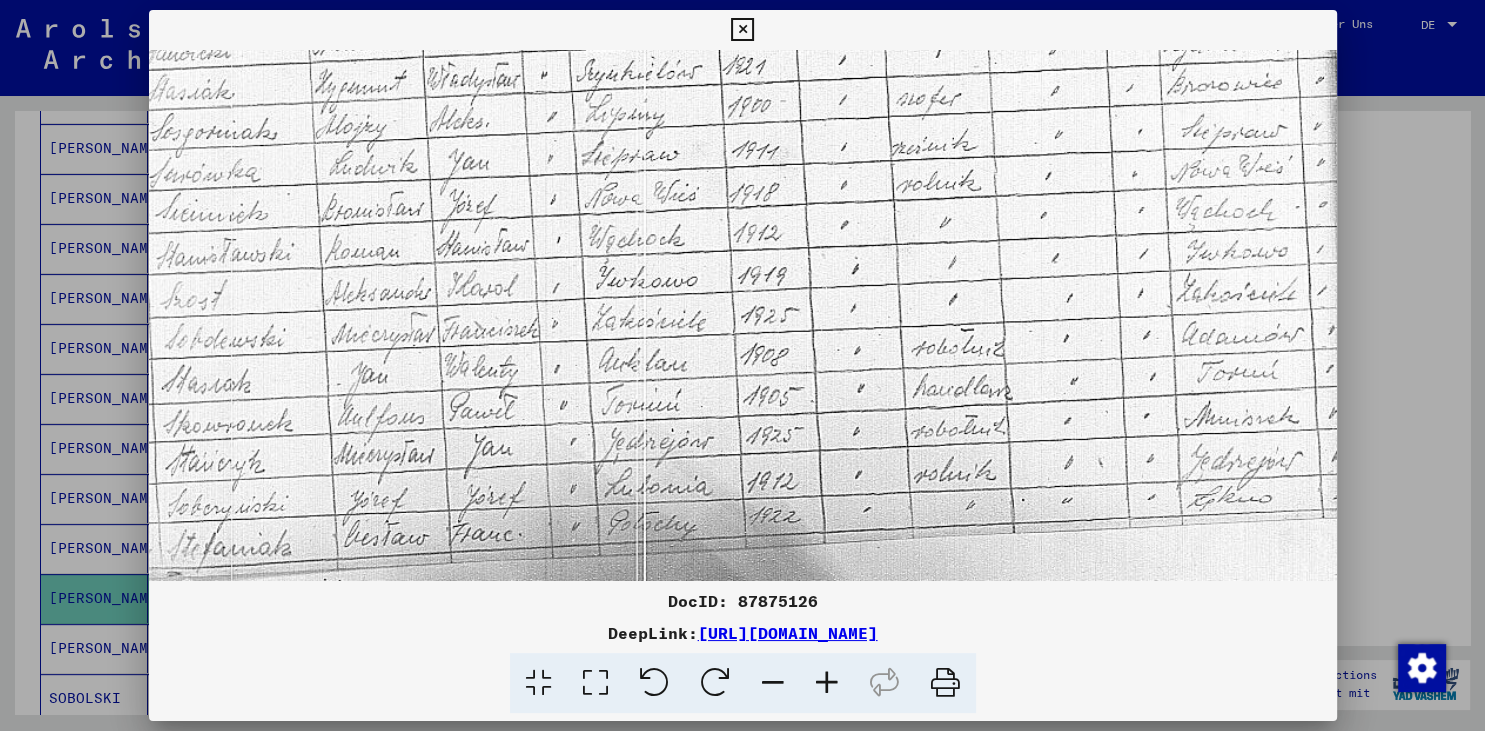 drag, startPoint x: 918, startPoint y: 392, endPoint x: 930, endPoint y: 155, distance: 237.3036 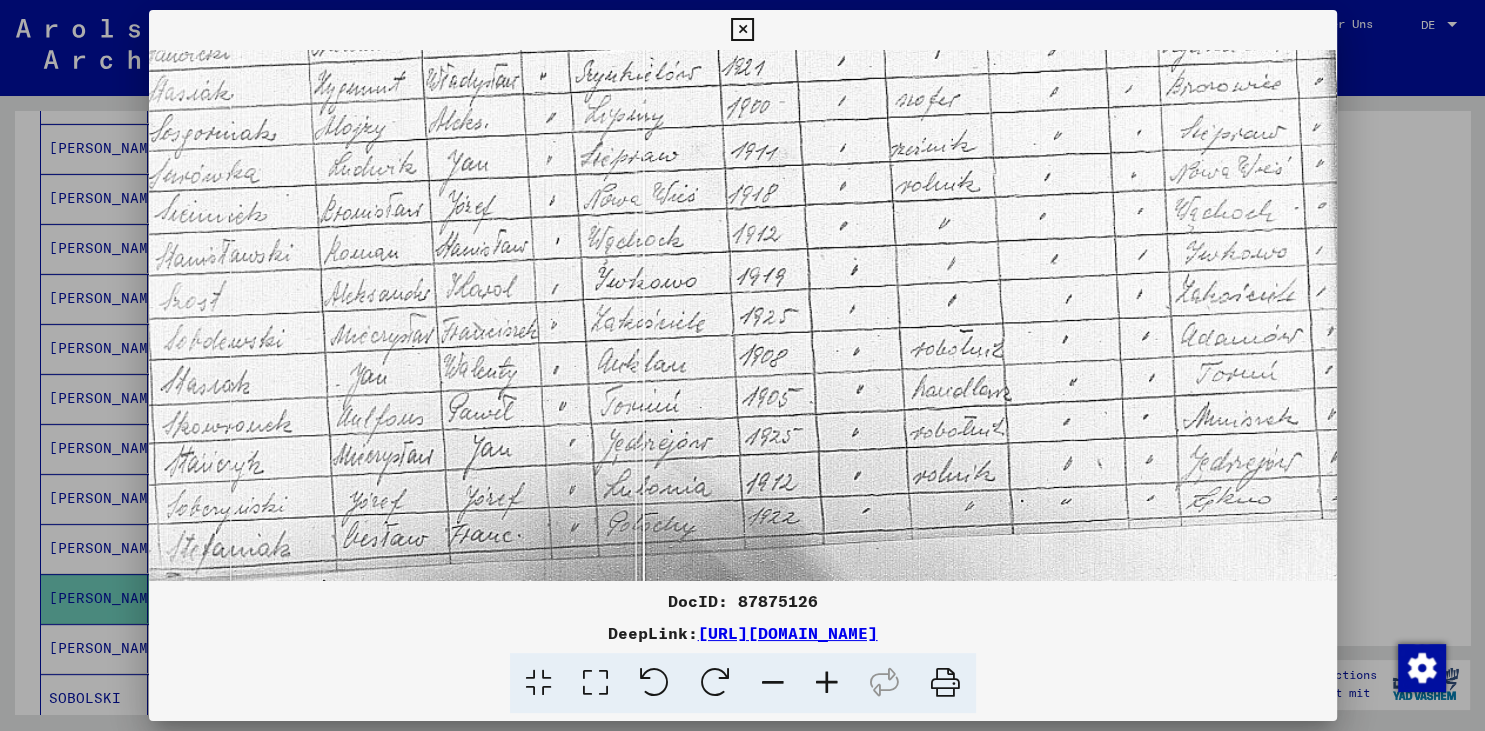 click at bounding box center (742, 30) 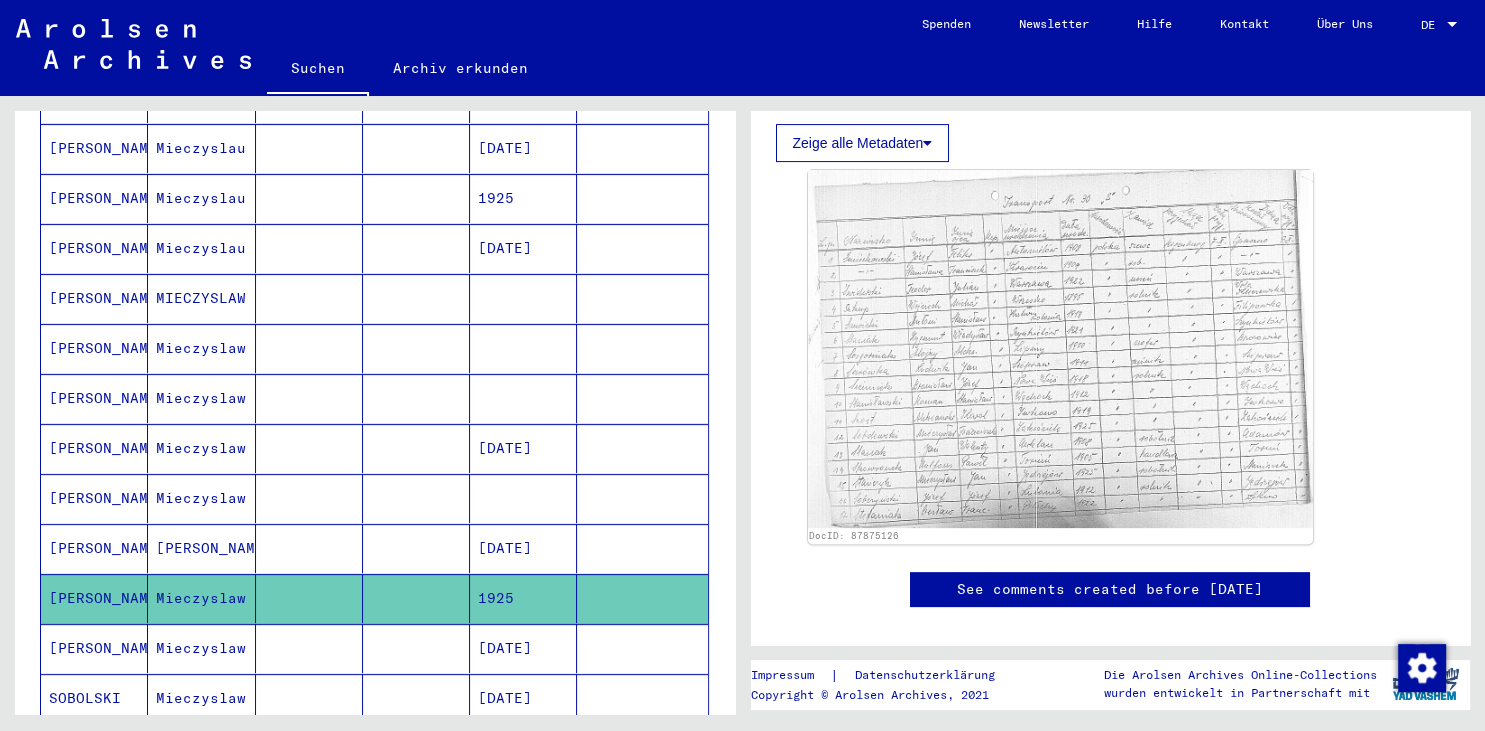 scroll, scrollTop: 576, scrollLeft: 0, axis: vertical 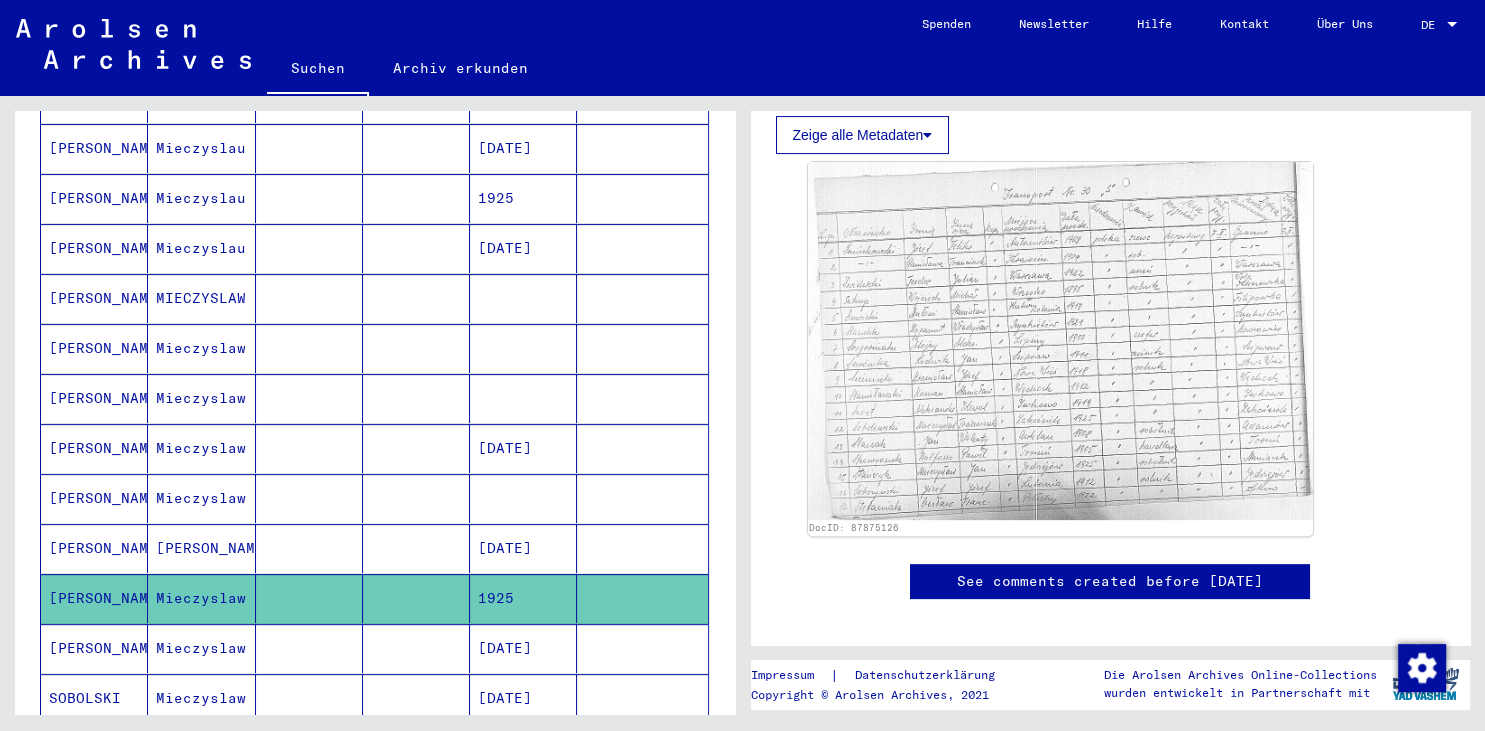 click on "Mieczyslaw" at bounding box center [201, 698] 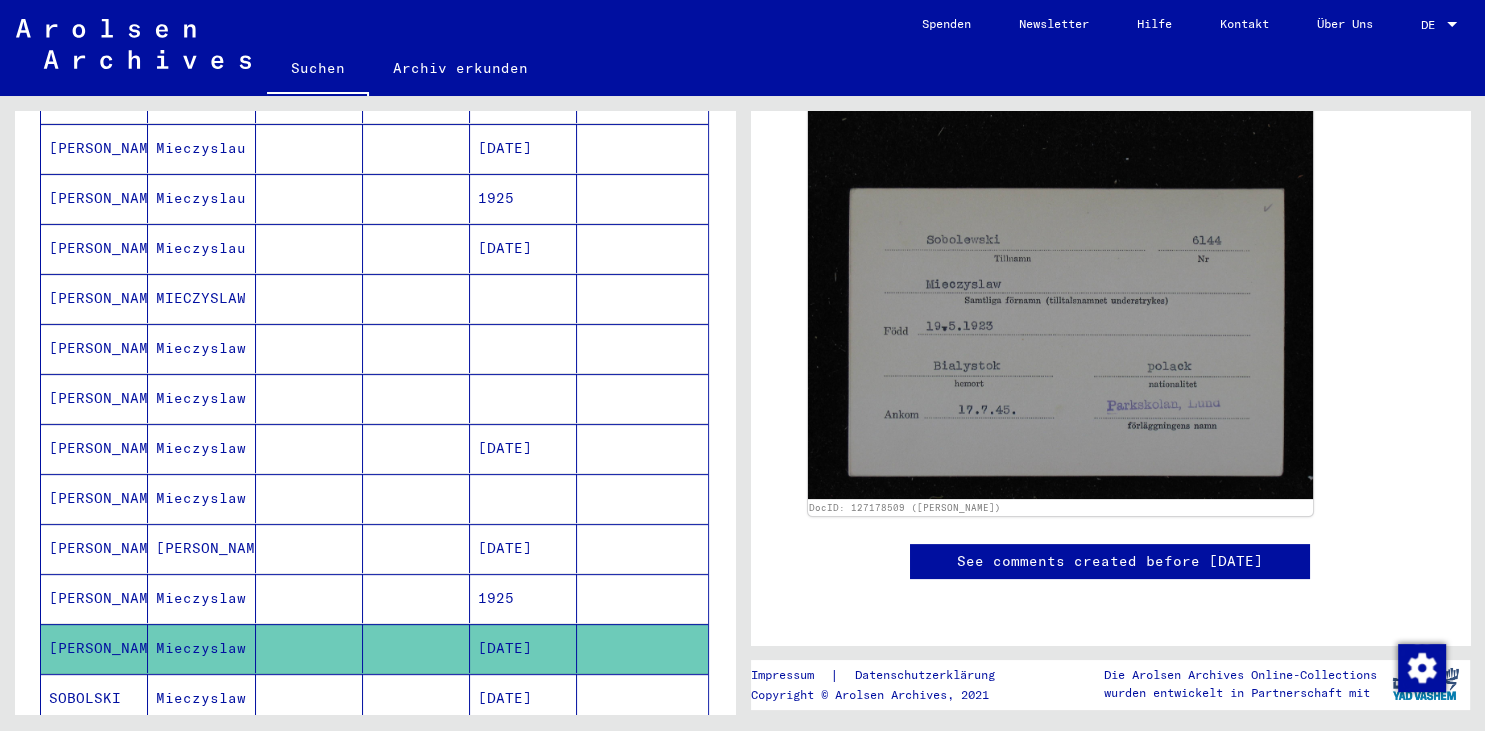 scroll, scrollTop: 384, scrollLeft: 0, axis: vertical 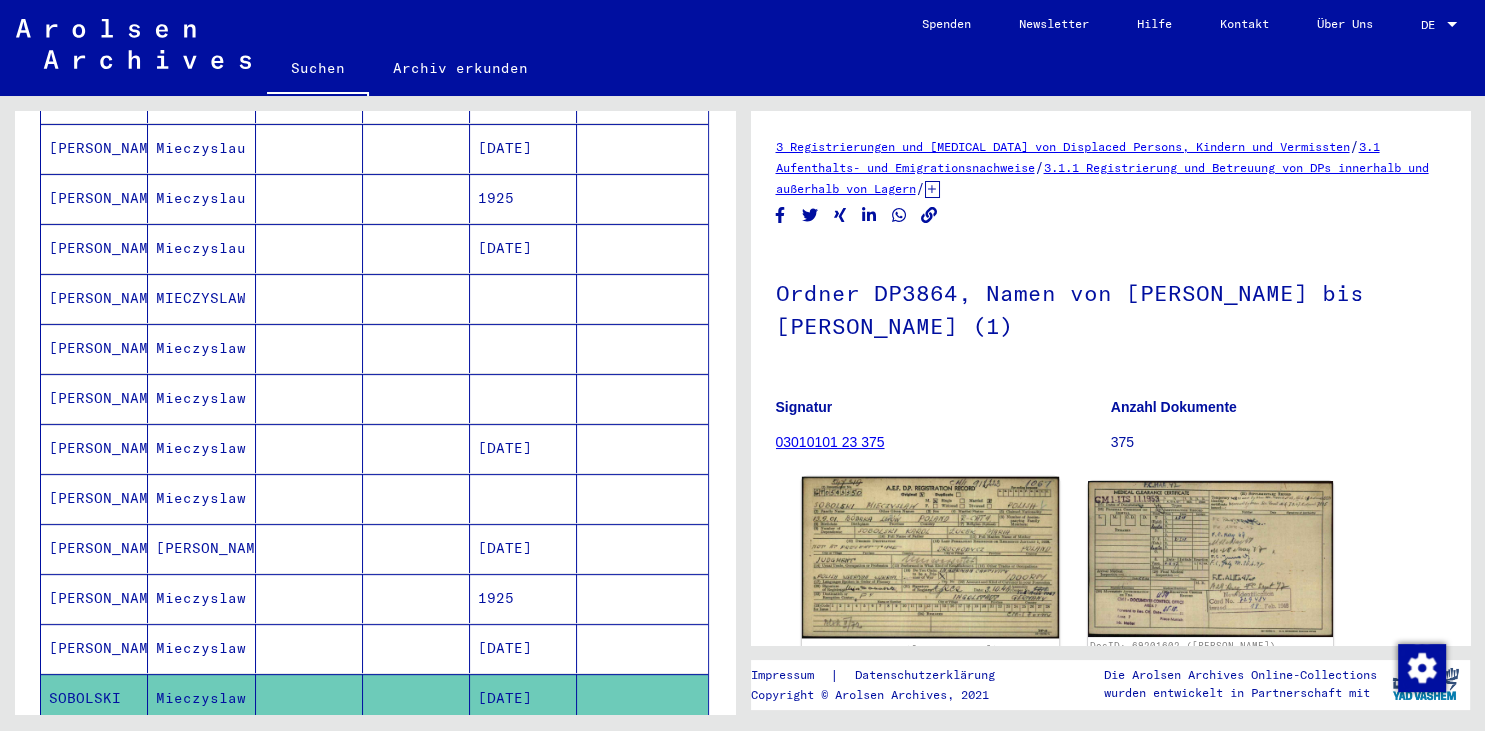 click 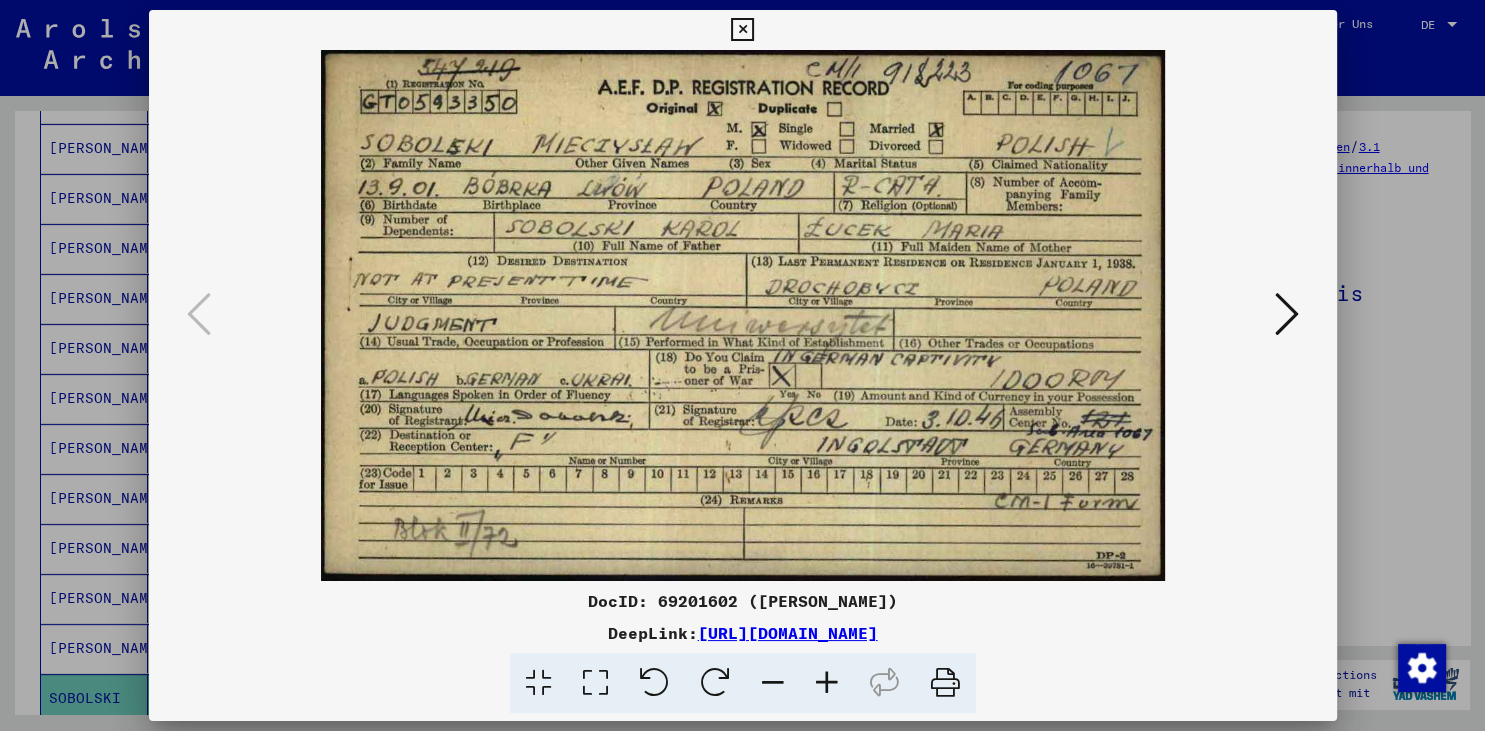 click at bounding box center (827, 683) 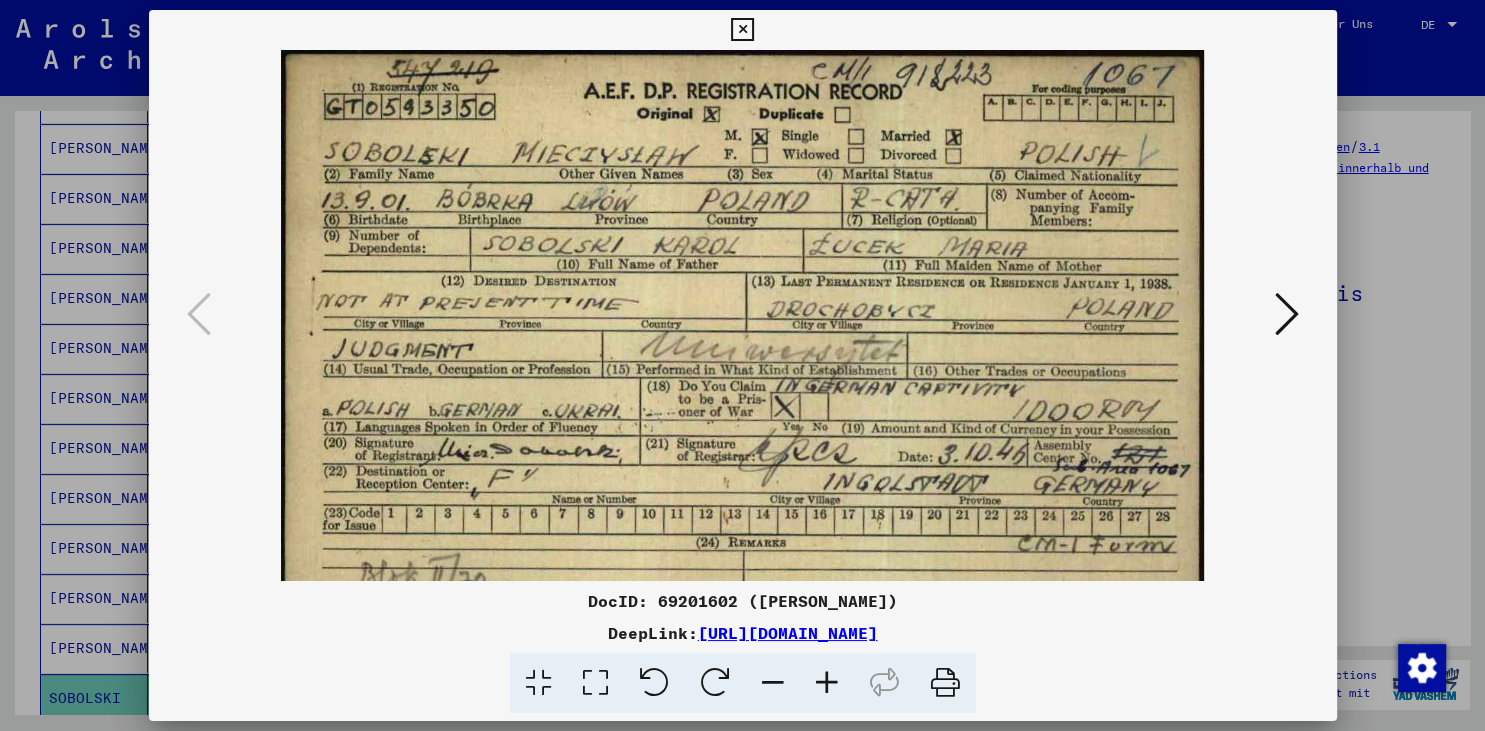 click at bounding box center (827, 683) 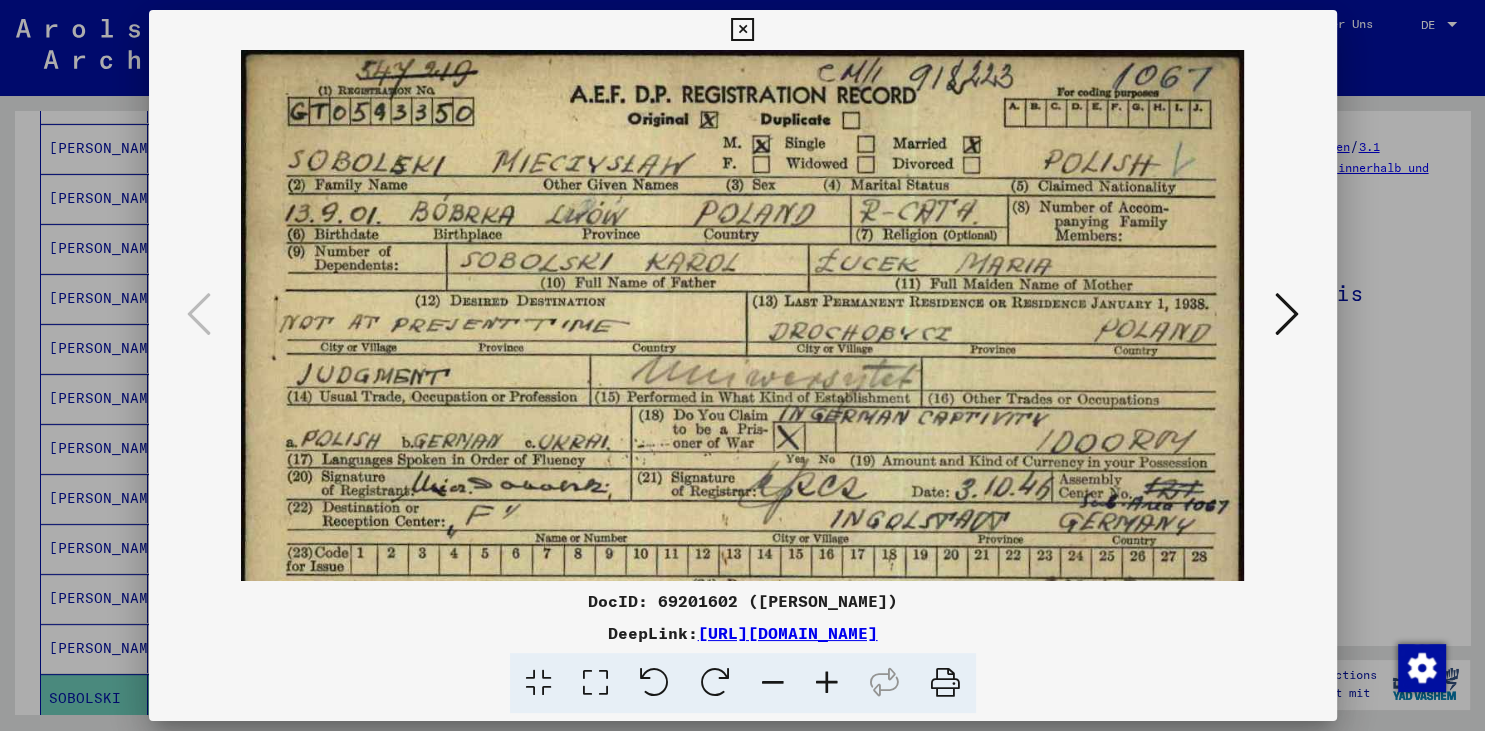 click at bounding box center [742, 30] 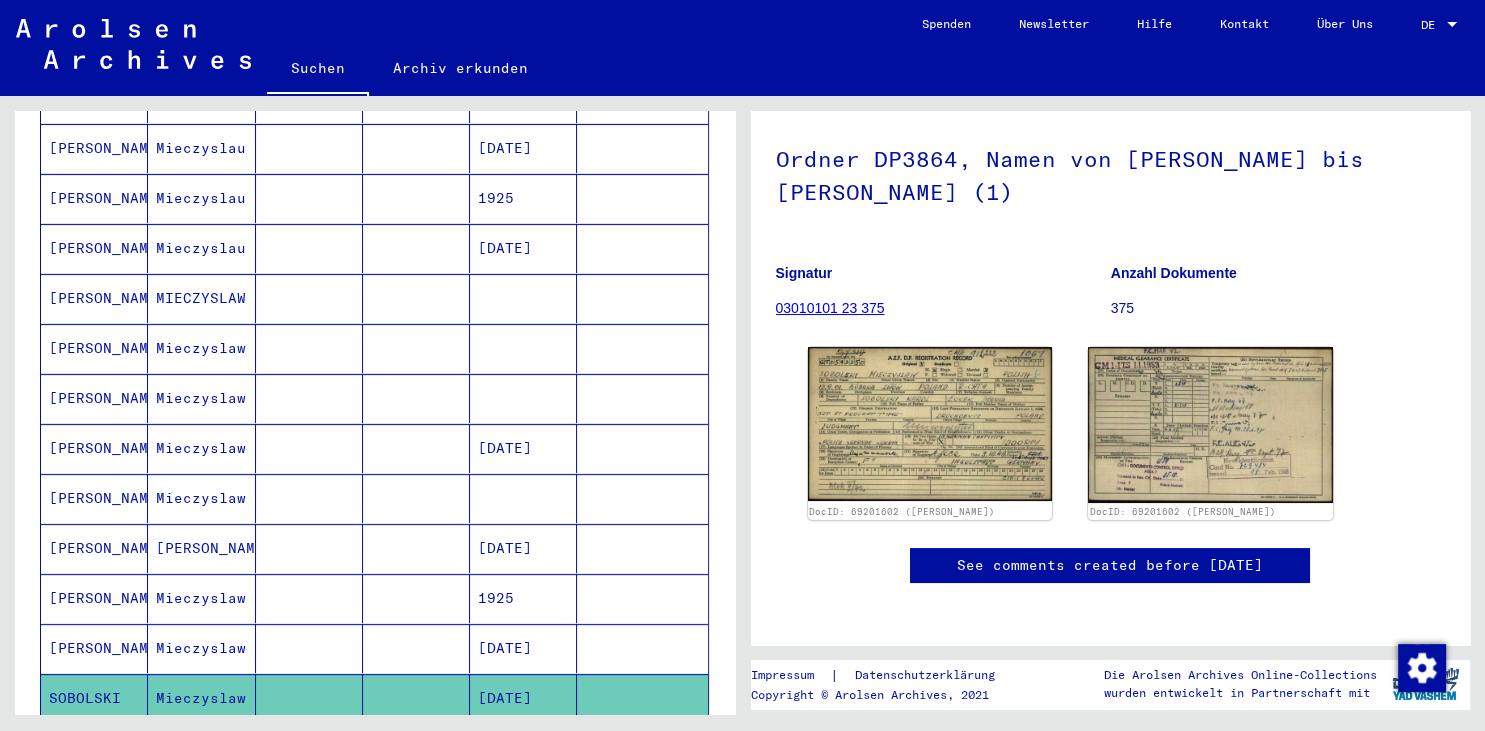scroll, scrollTop: 184, scrollLeft: 0, axis: vertical 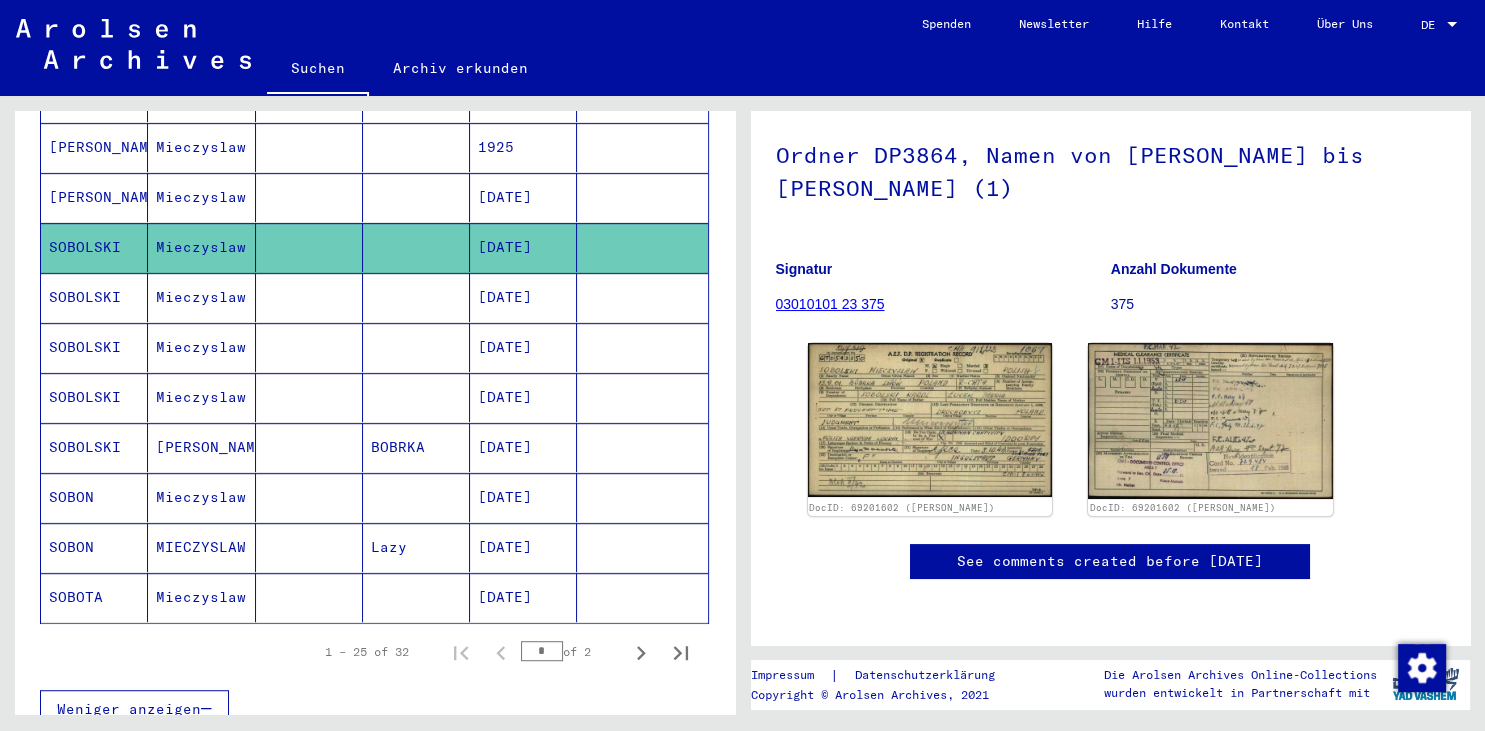 drag, startPoint x: 746, startPoint y: 540, endPoint x: 730, endPoint y: 485, distance: 57.280014 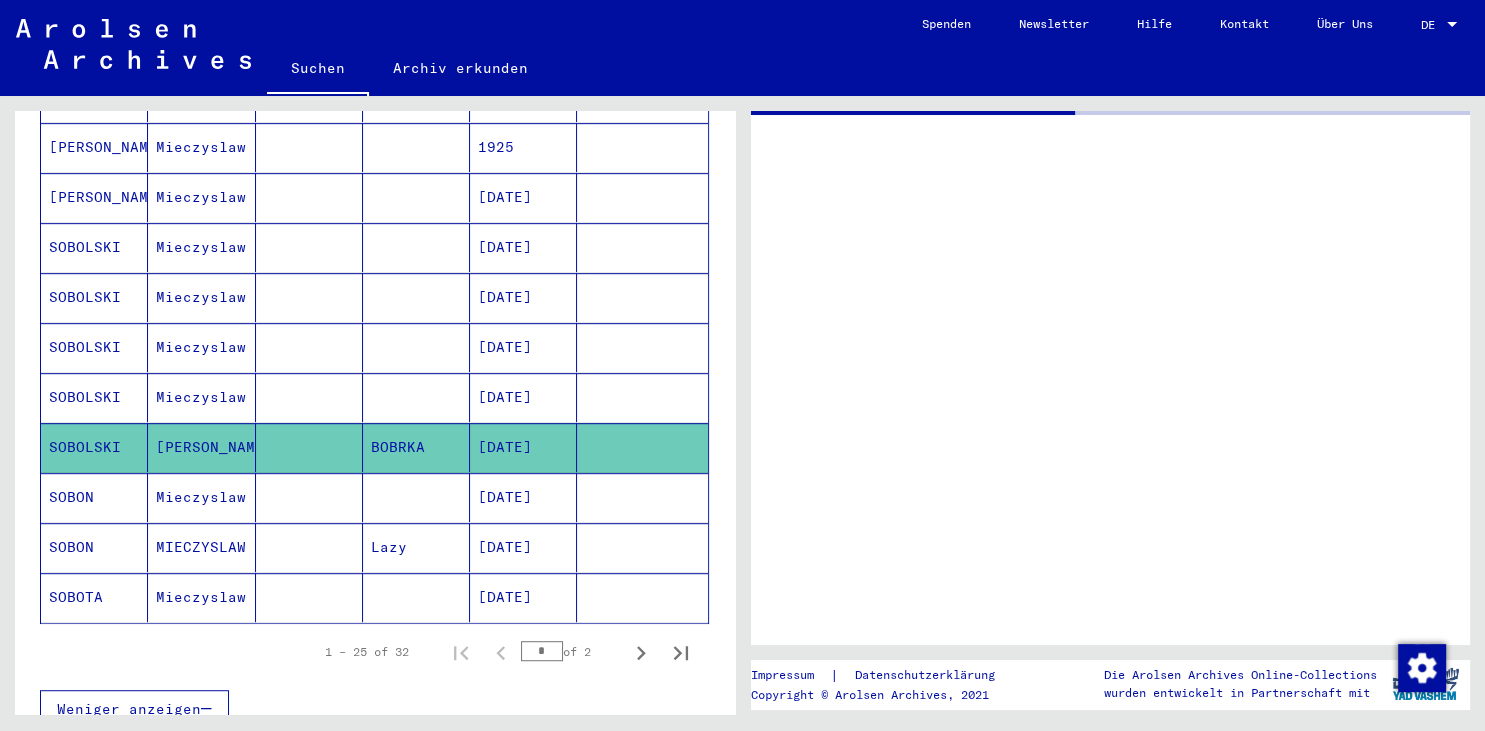 scroll, scrollTop: 0, scrollLeft: 0, axis: both 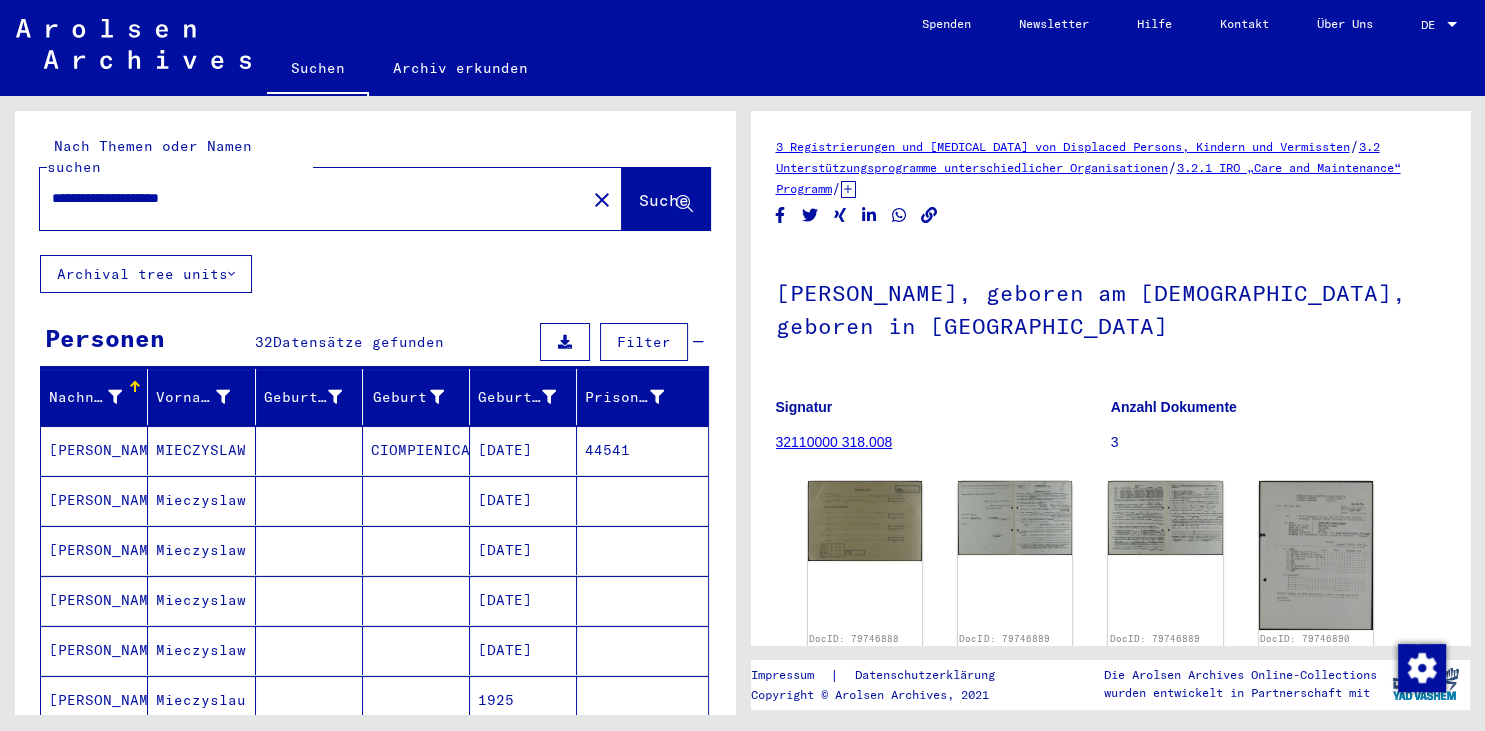 drag, startPoint x: 241, startPoint y: 177, endPoint x: -51, endPoint y: 171, distance: 292.06165 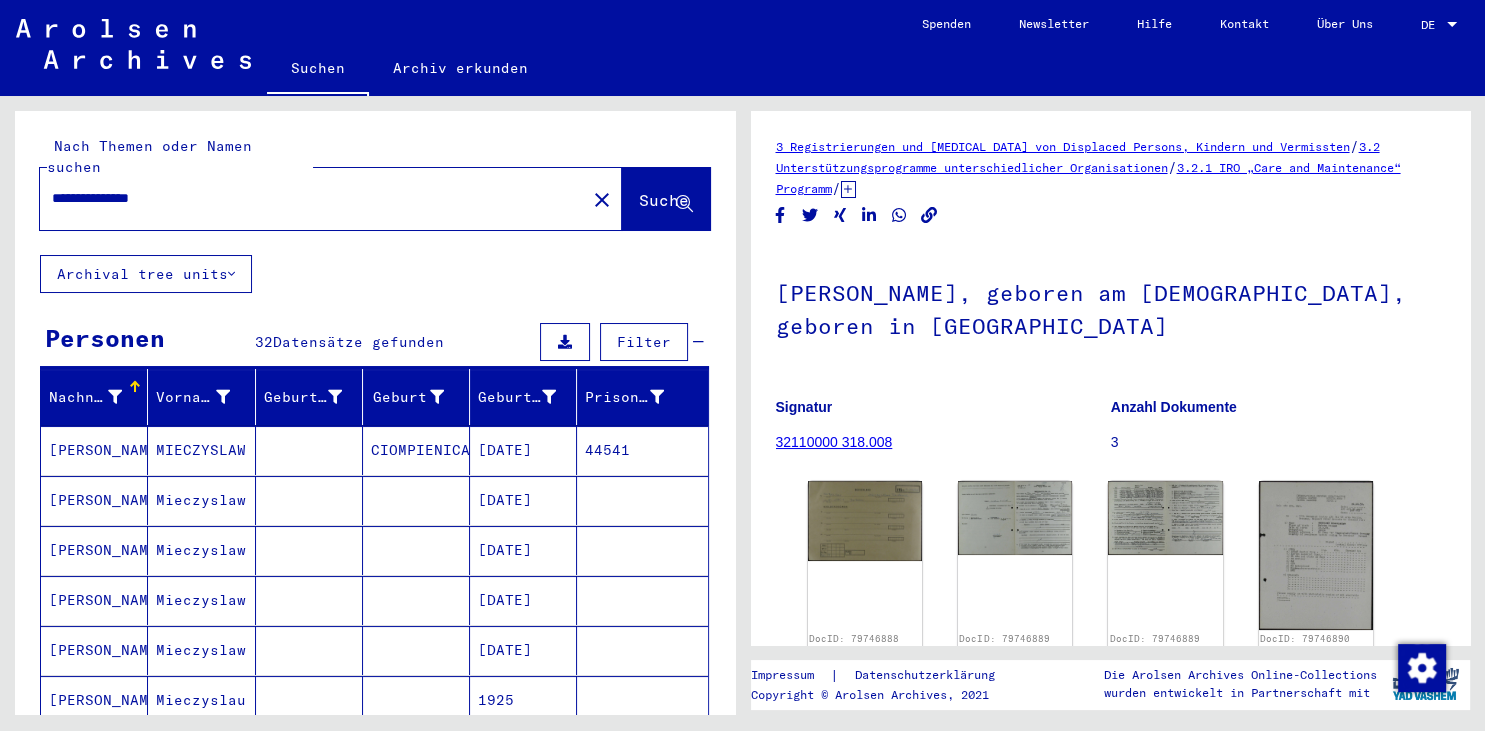 type on "**********" 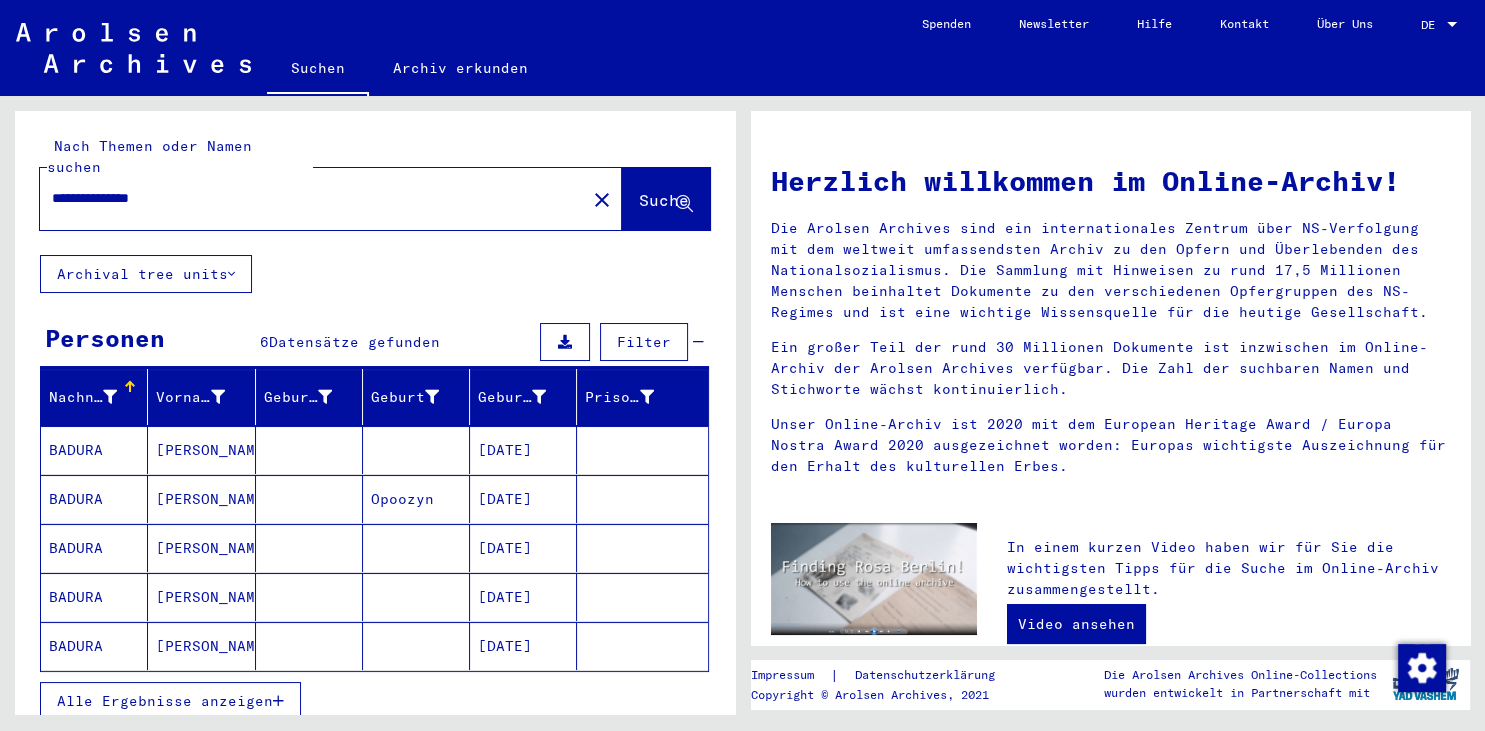 click on "BADURA" at bounding box center (94, 548) 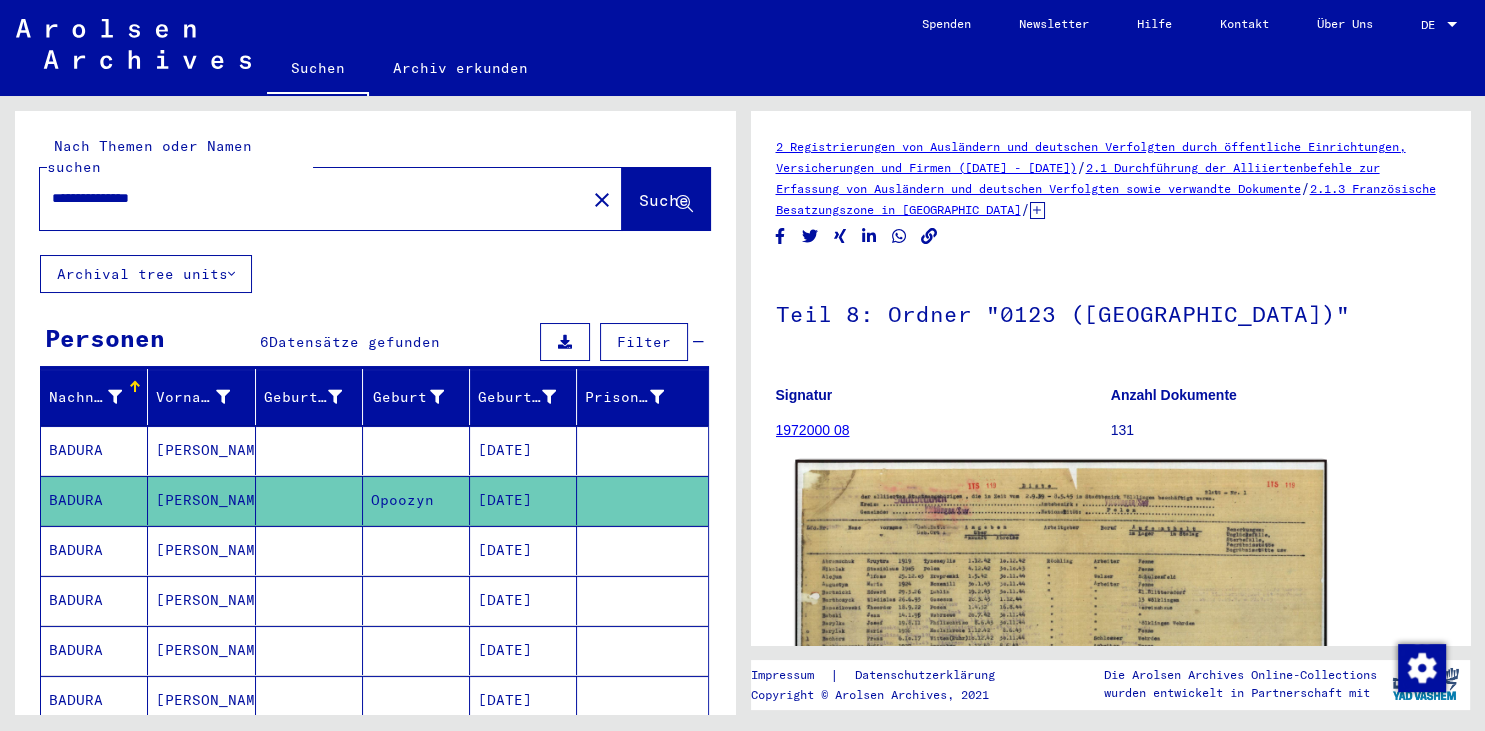click 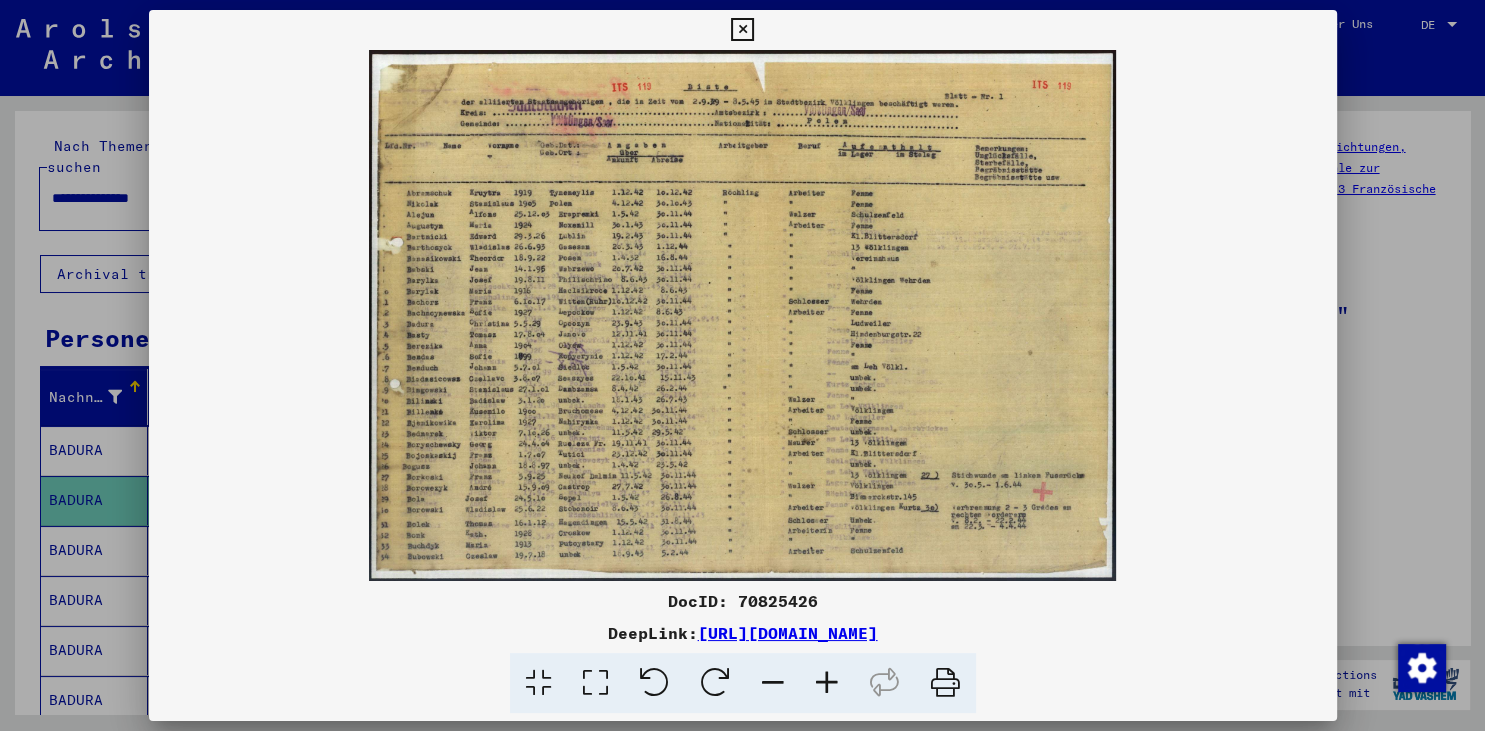 click at bounding box center [827, 683] 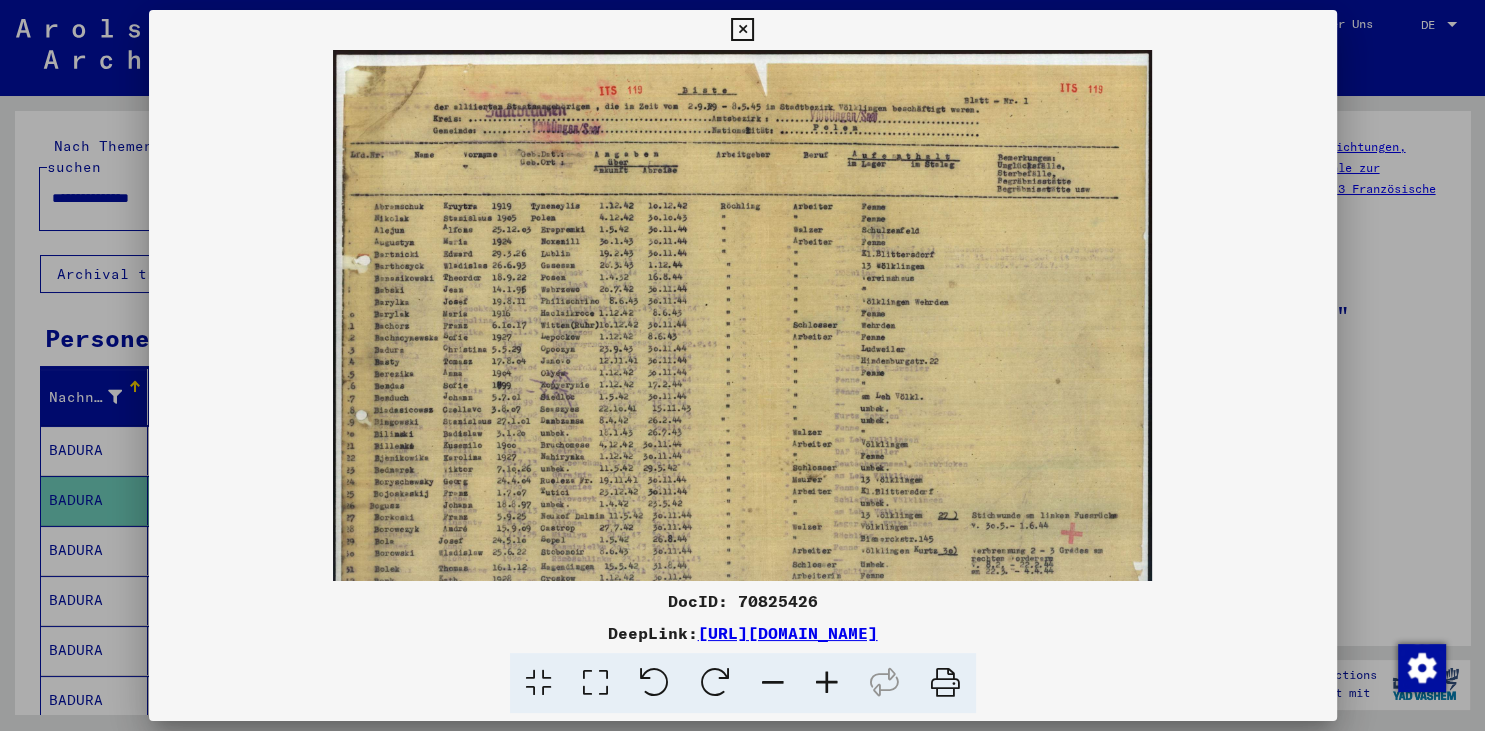 click at bounding box center [827, 683] 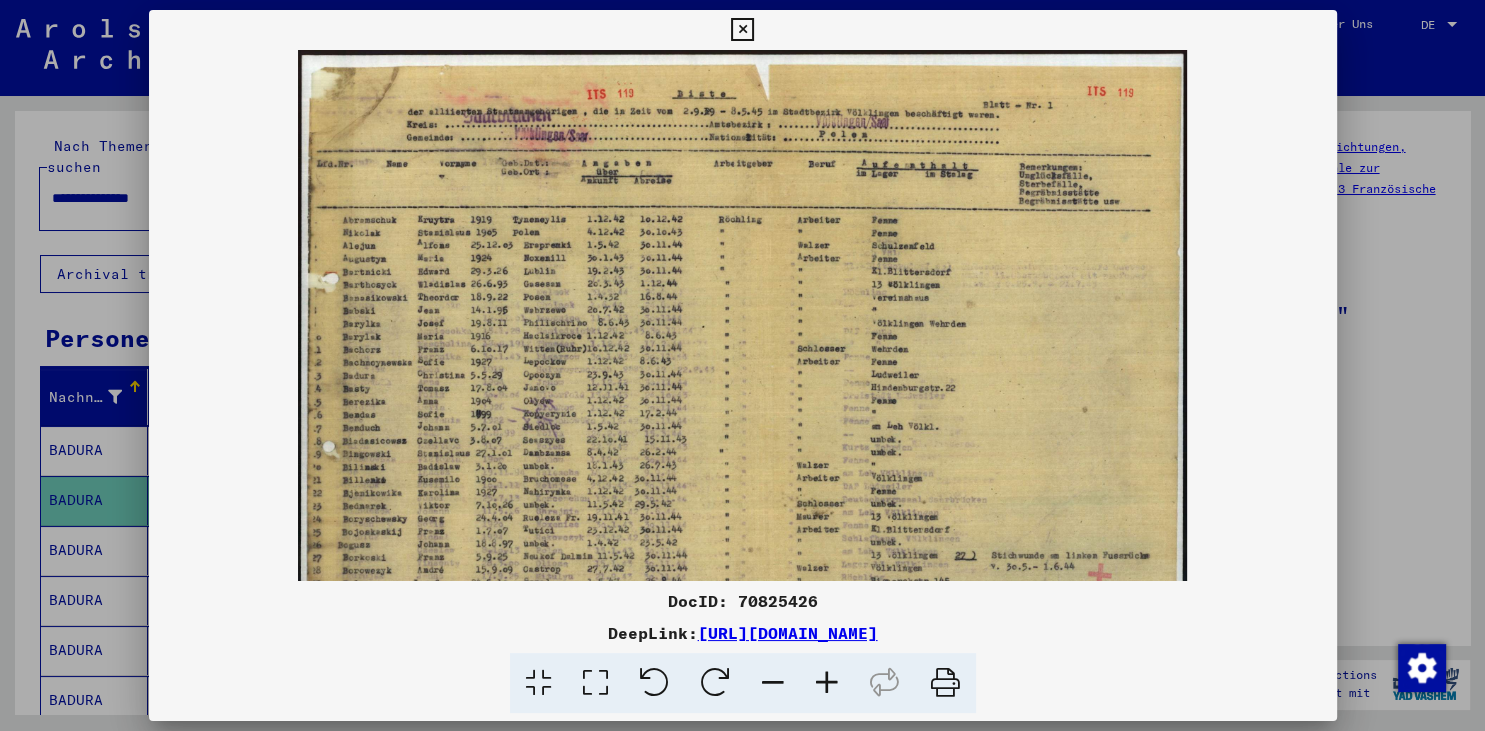 click at bounding box center (827, 683) 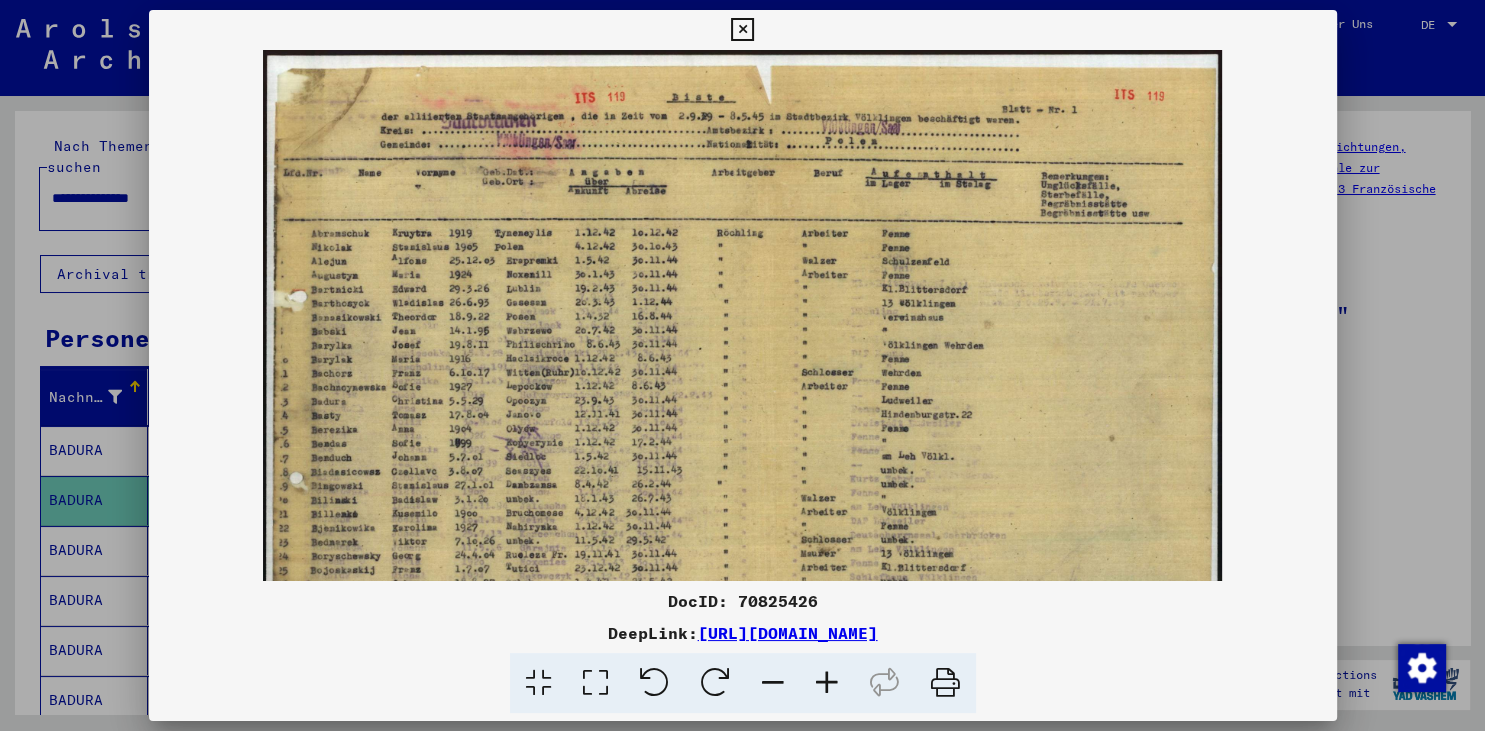 click at bounding box center [827, 683] 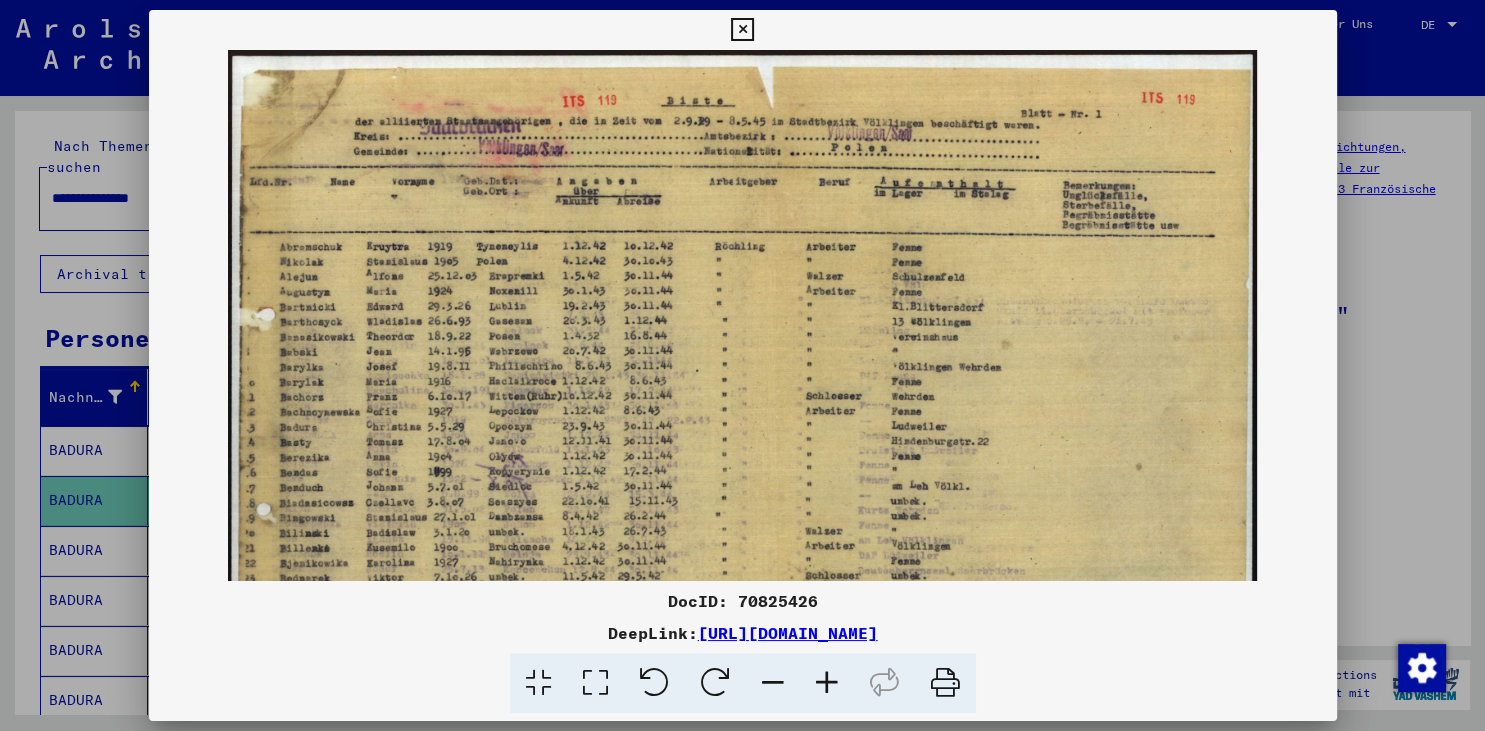 click at bounding box center (827, 683) 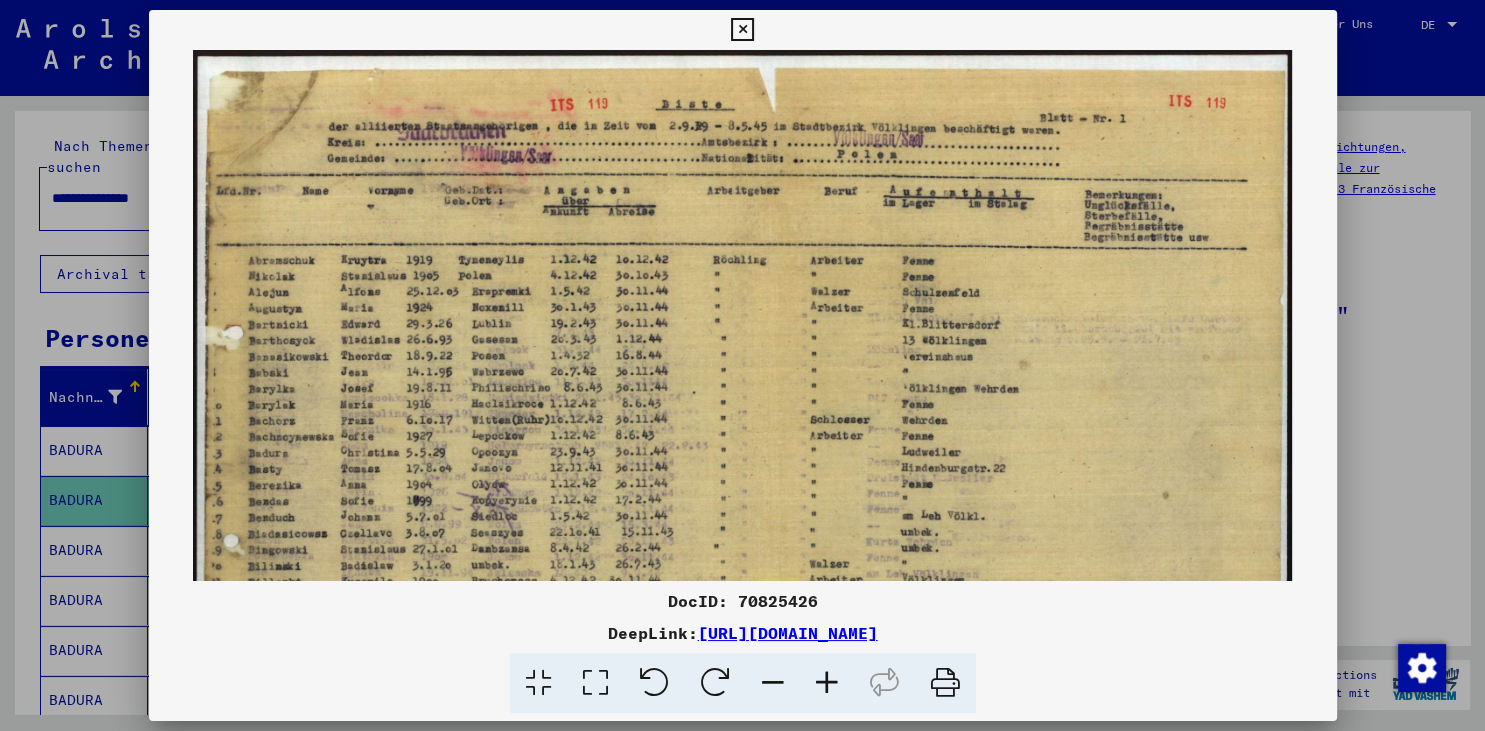 click at bounding box center (827, 683) 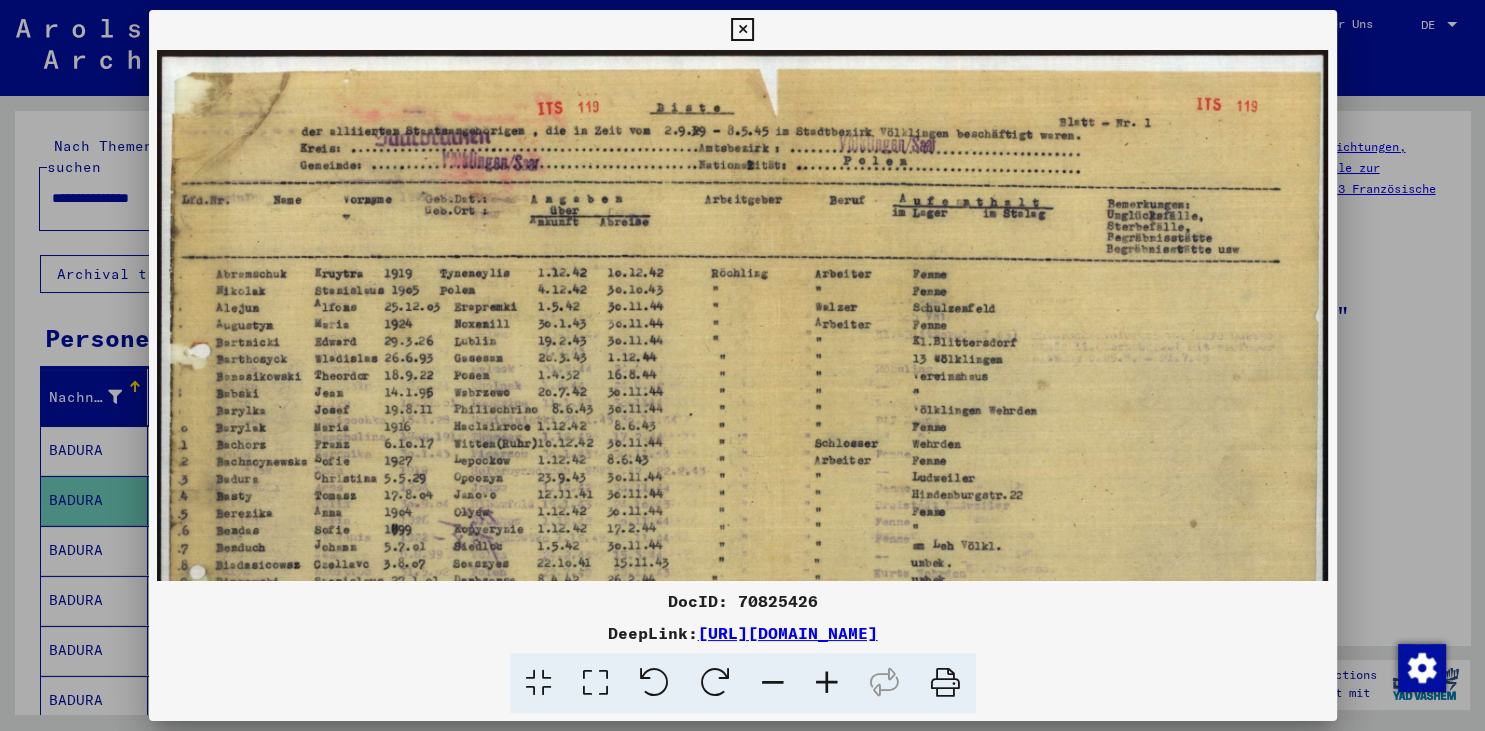 click at bounding box center [827, 683] 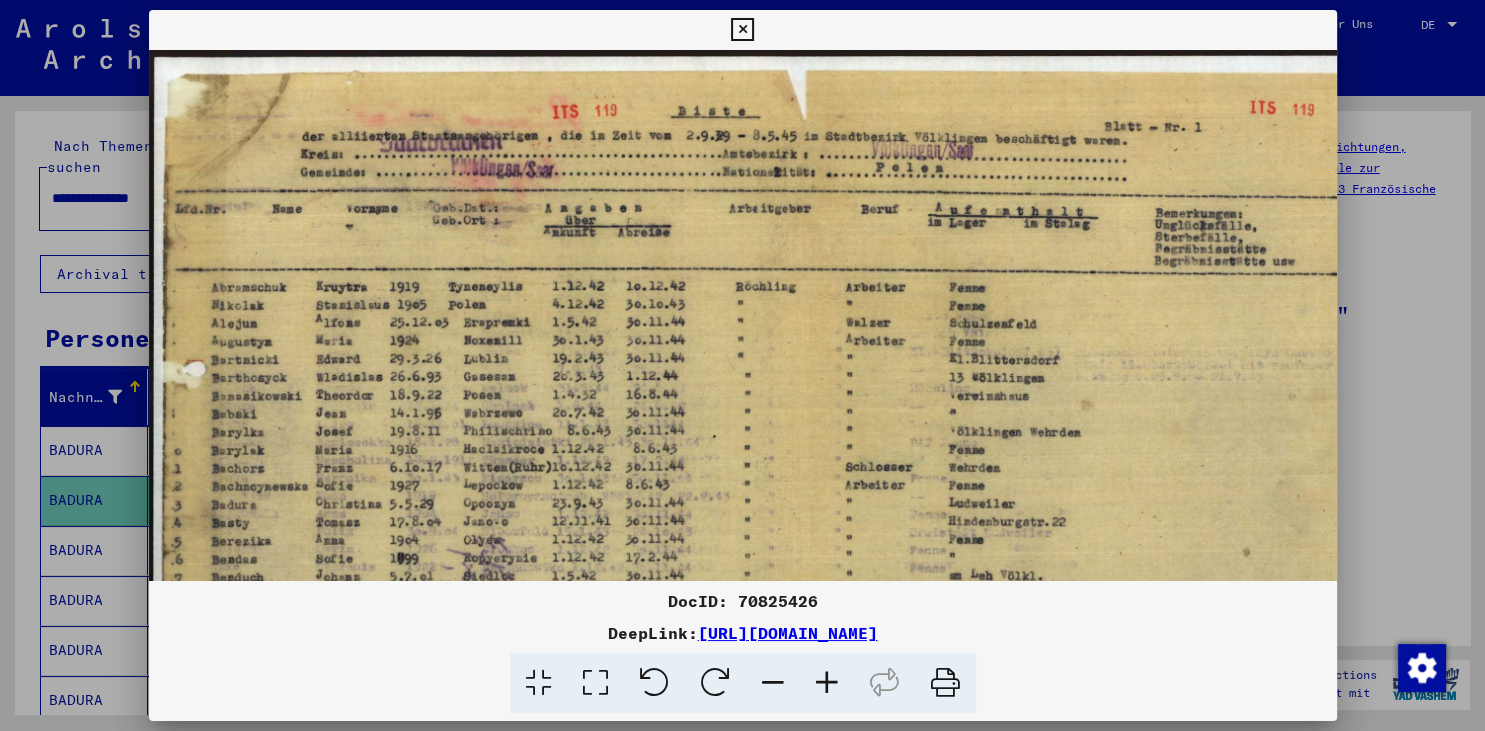 click at bounding box center (827, 683) 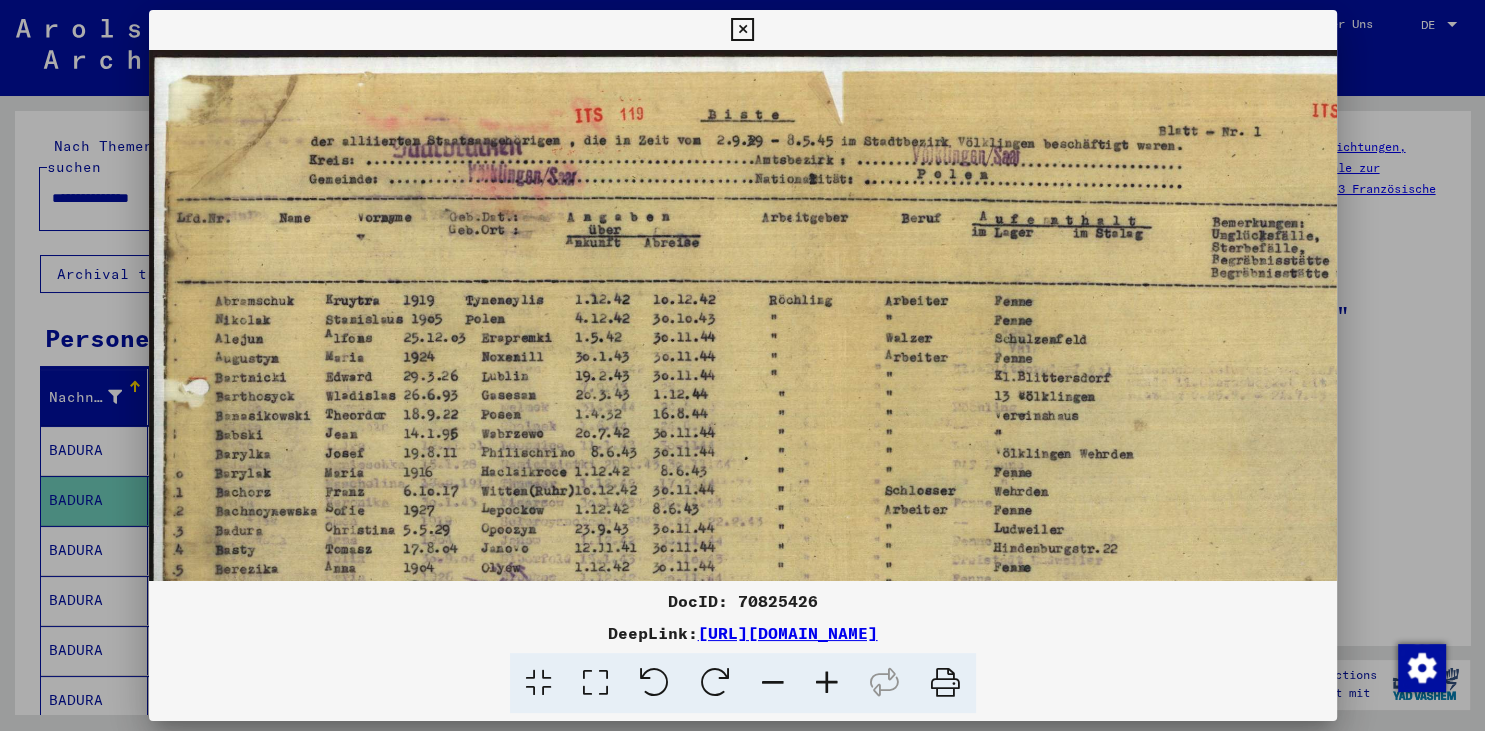 click at bounding box center [827, 683] 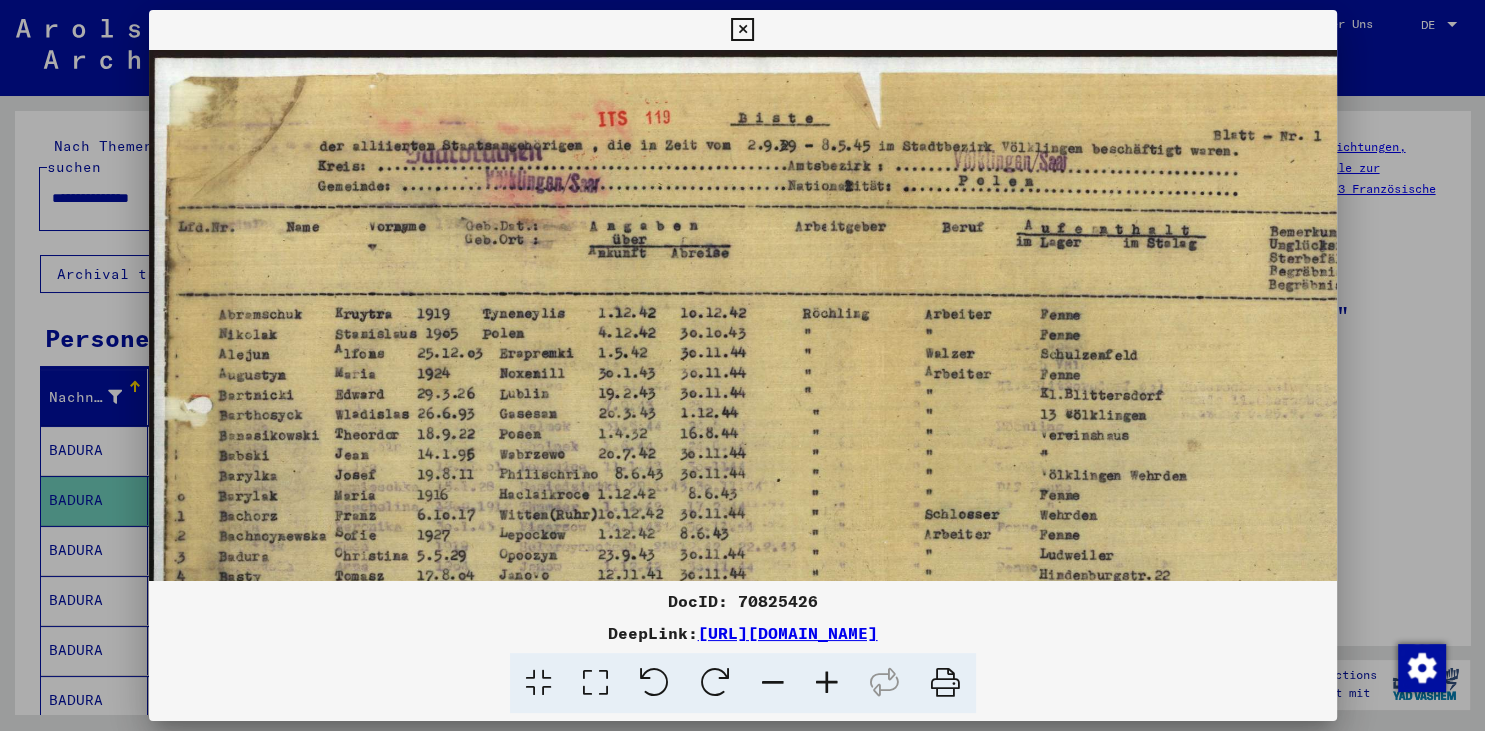 click at bounding box center [827, 683] 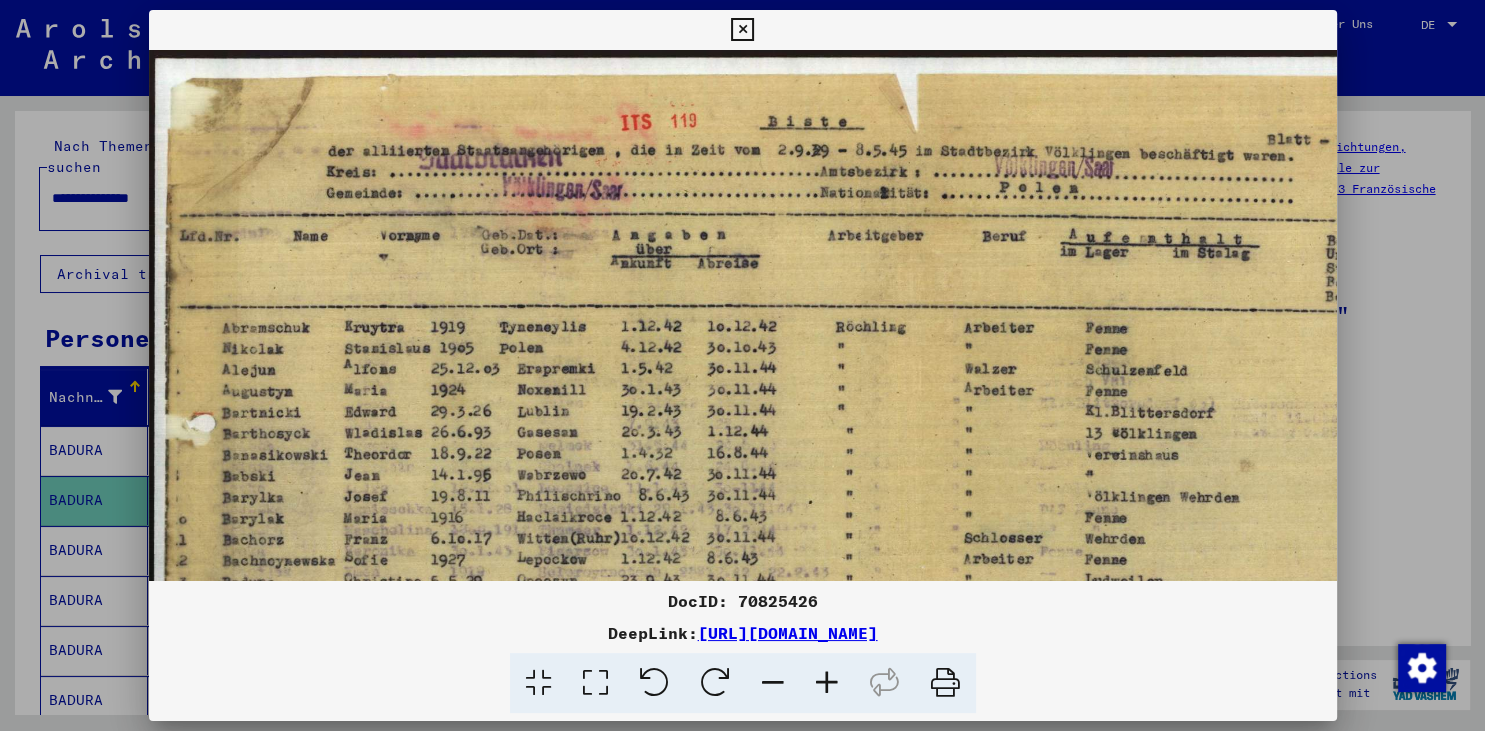 click at bounding box center (827, 683) 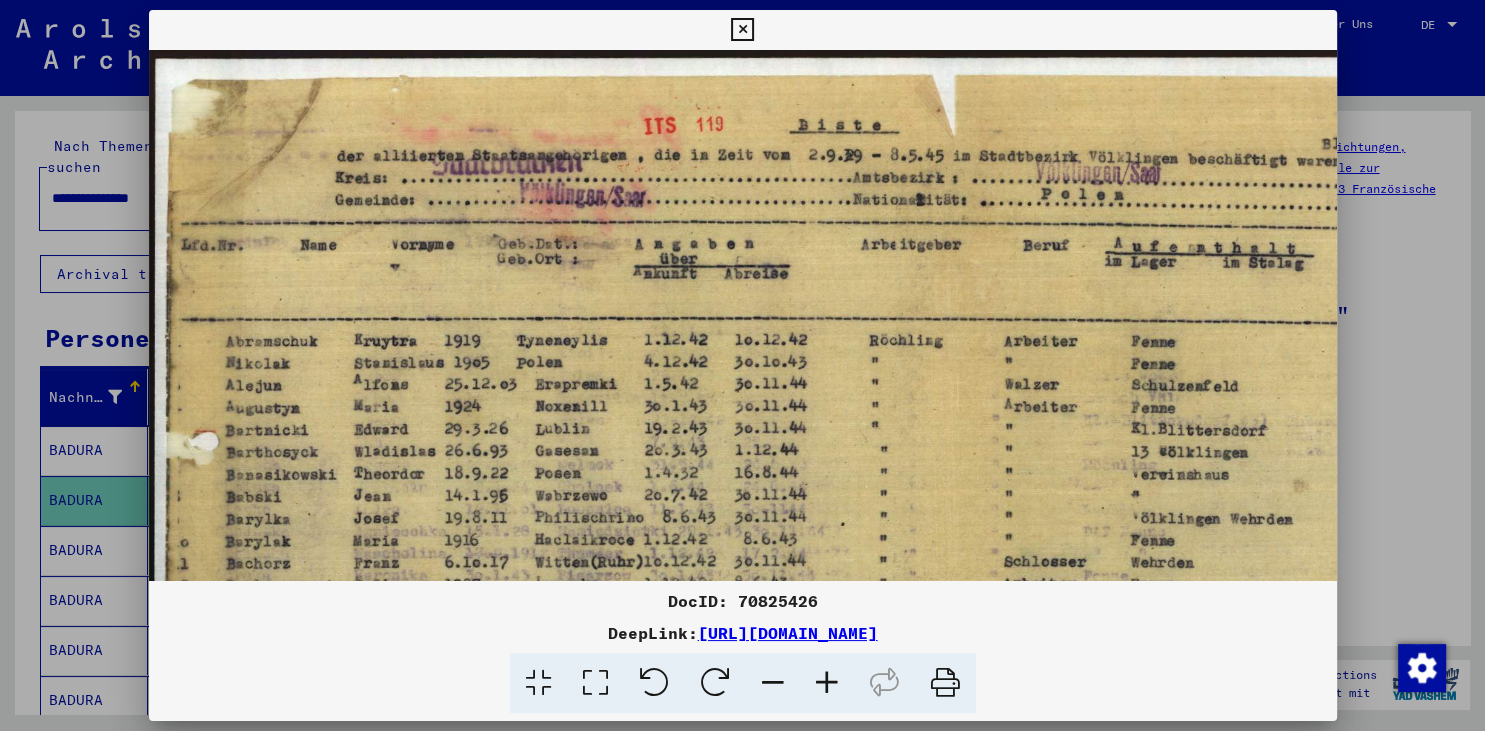 click at bounding box center [827, 683] 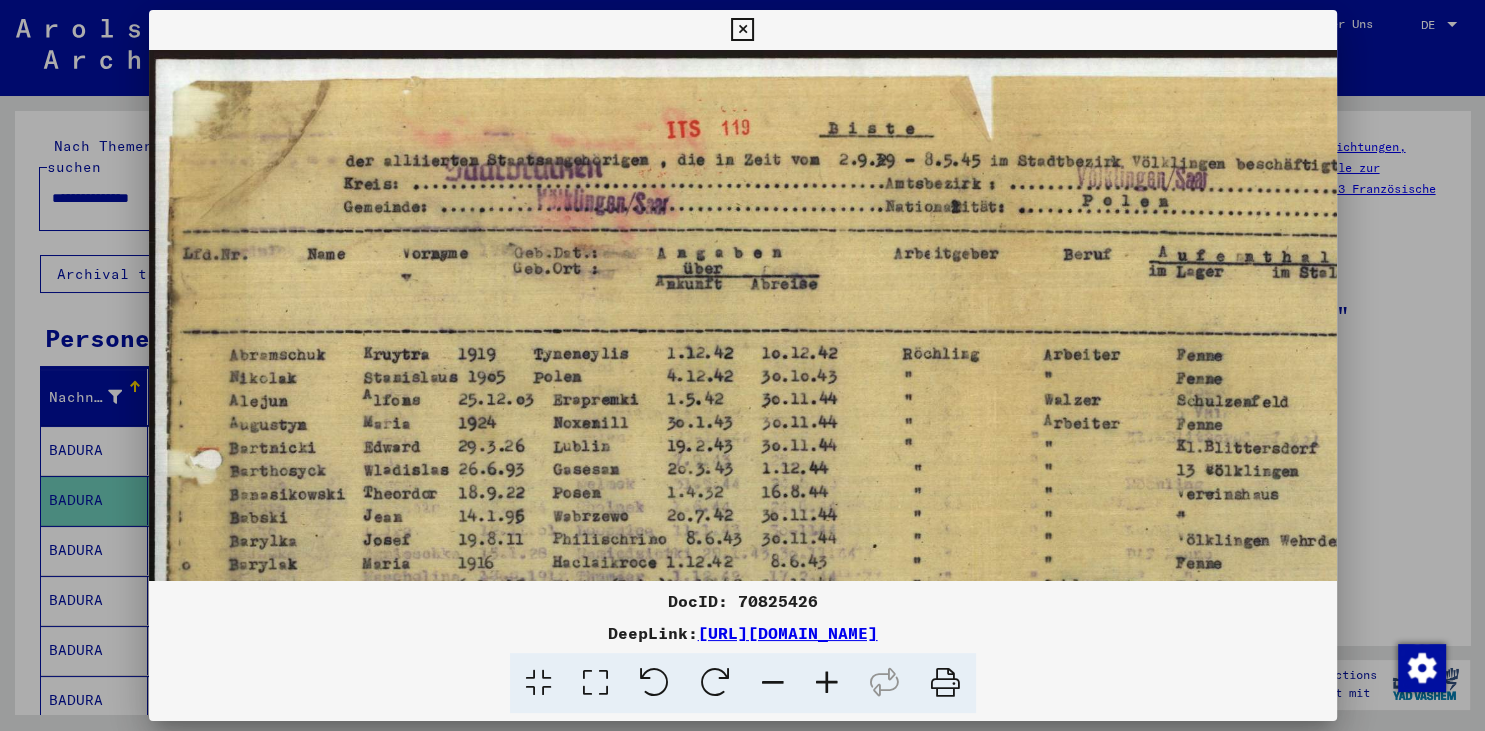 click at bounding box center (827, 683) 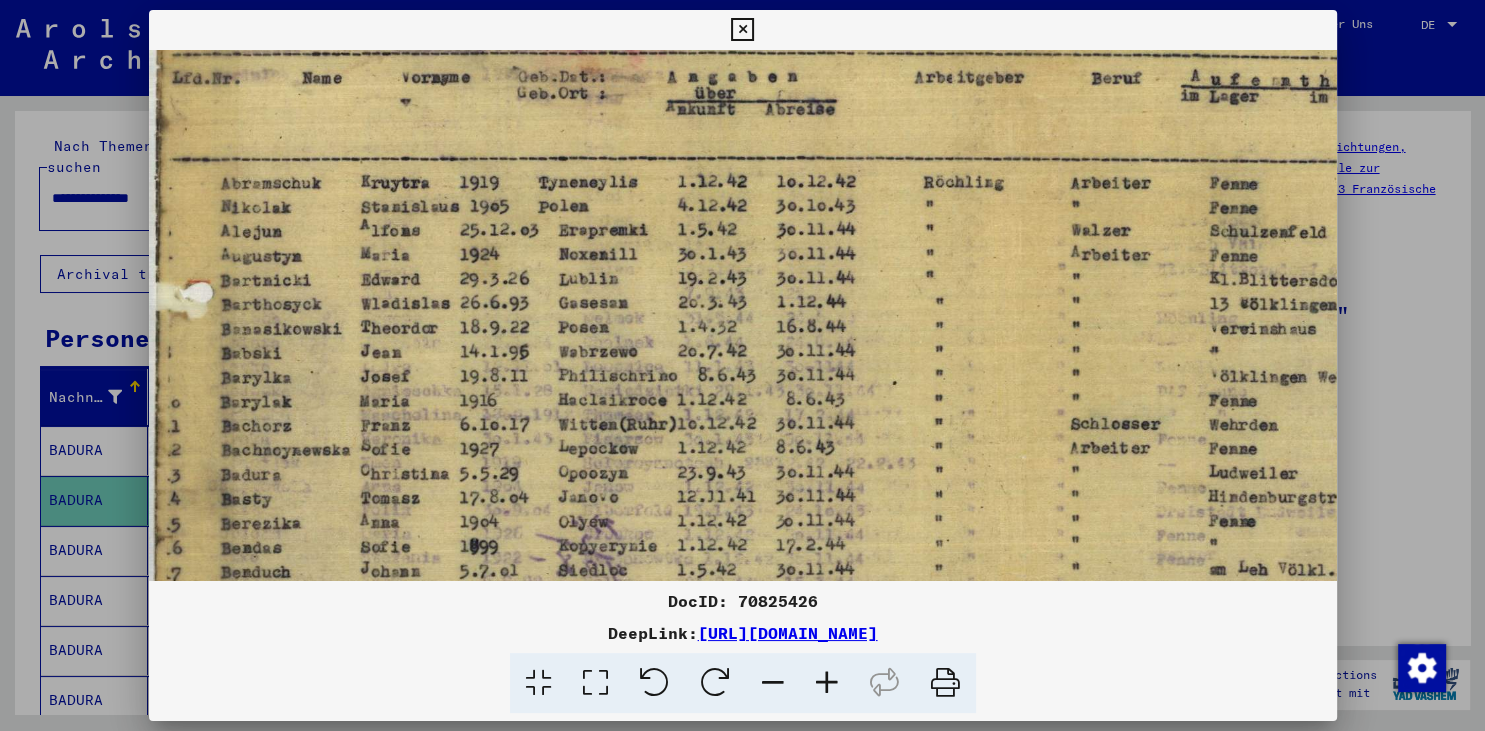 scroll, scrollTop: 183, scrollLeft: 12, axis: both 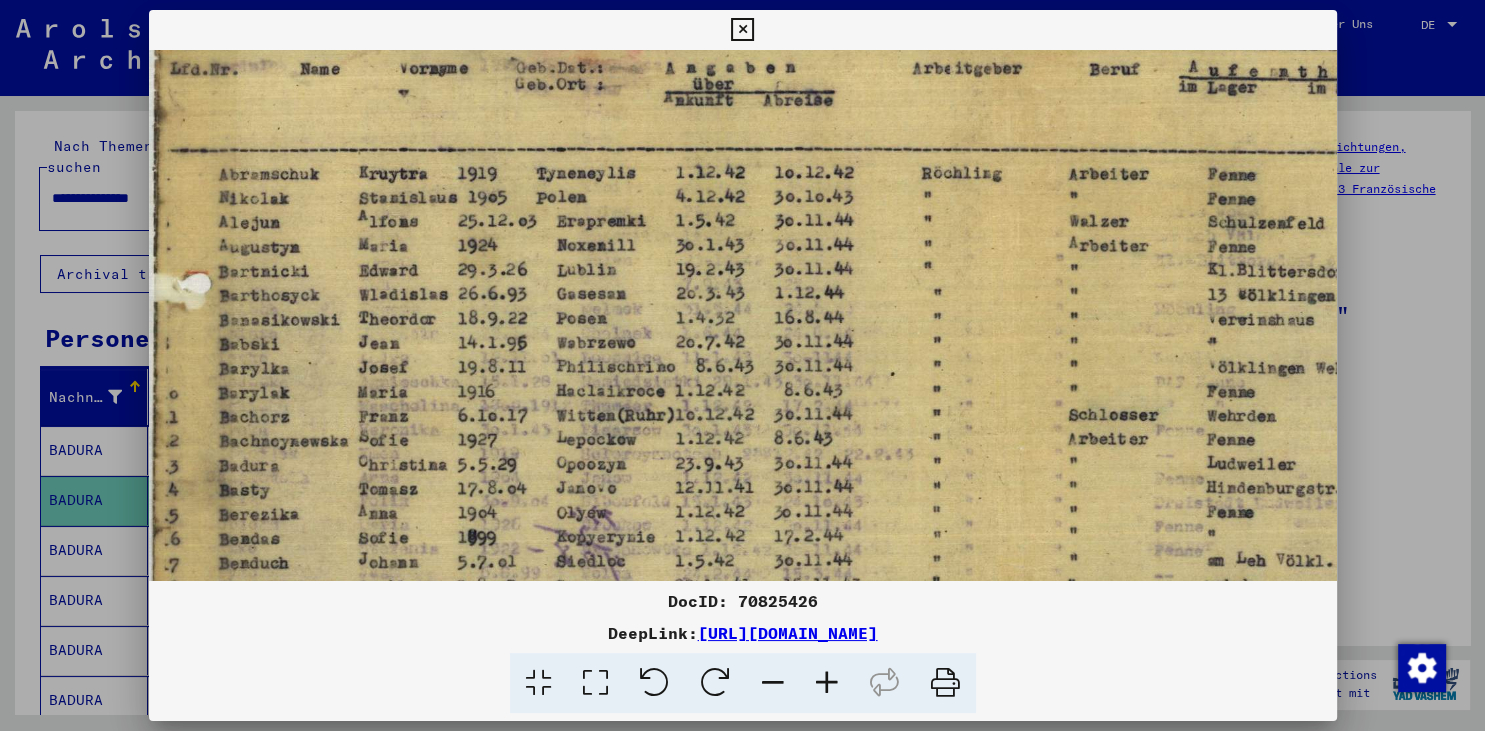 drag, startPoint x: 495, startPoint y: 490, endPoint x: 498, endPoint y: 297, distance: 193.02332 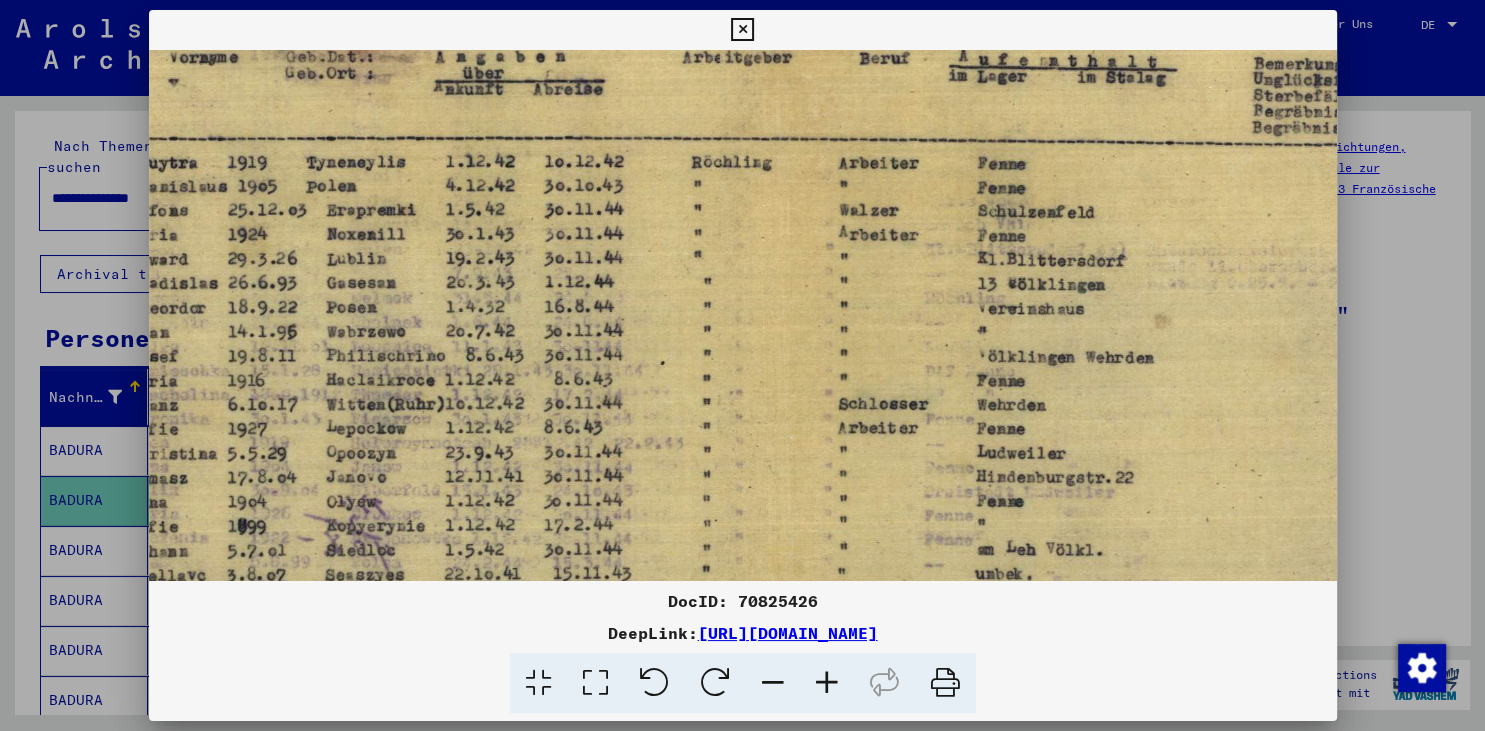 scroll, scrollTop: 207, scrollLeft: 245, axis: both 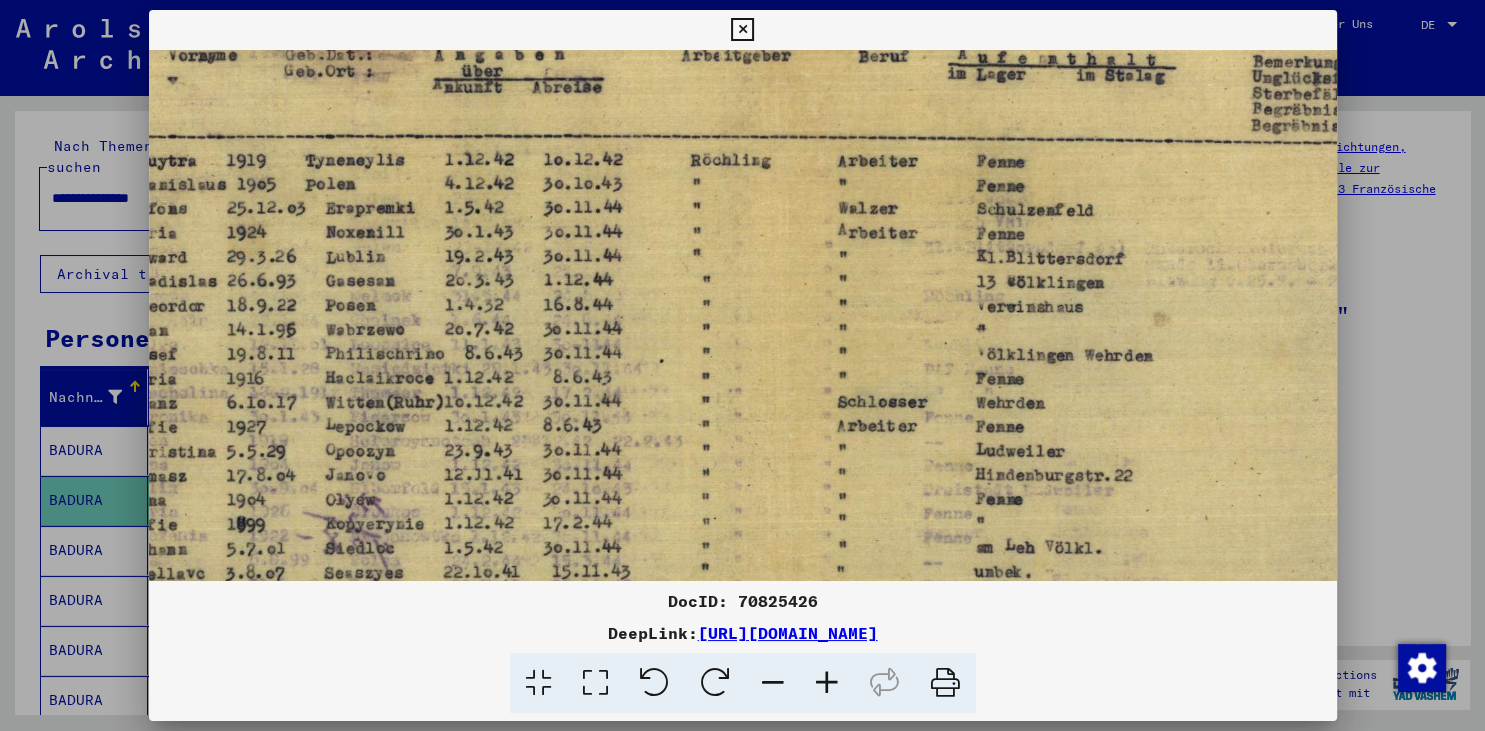 drag, startPoint x: 1129, startPoint y: 482, endPoint x: 900, endPoint y: 468, distance: 229.42755 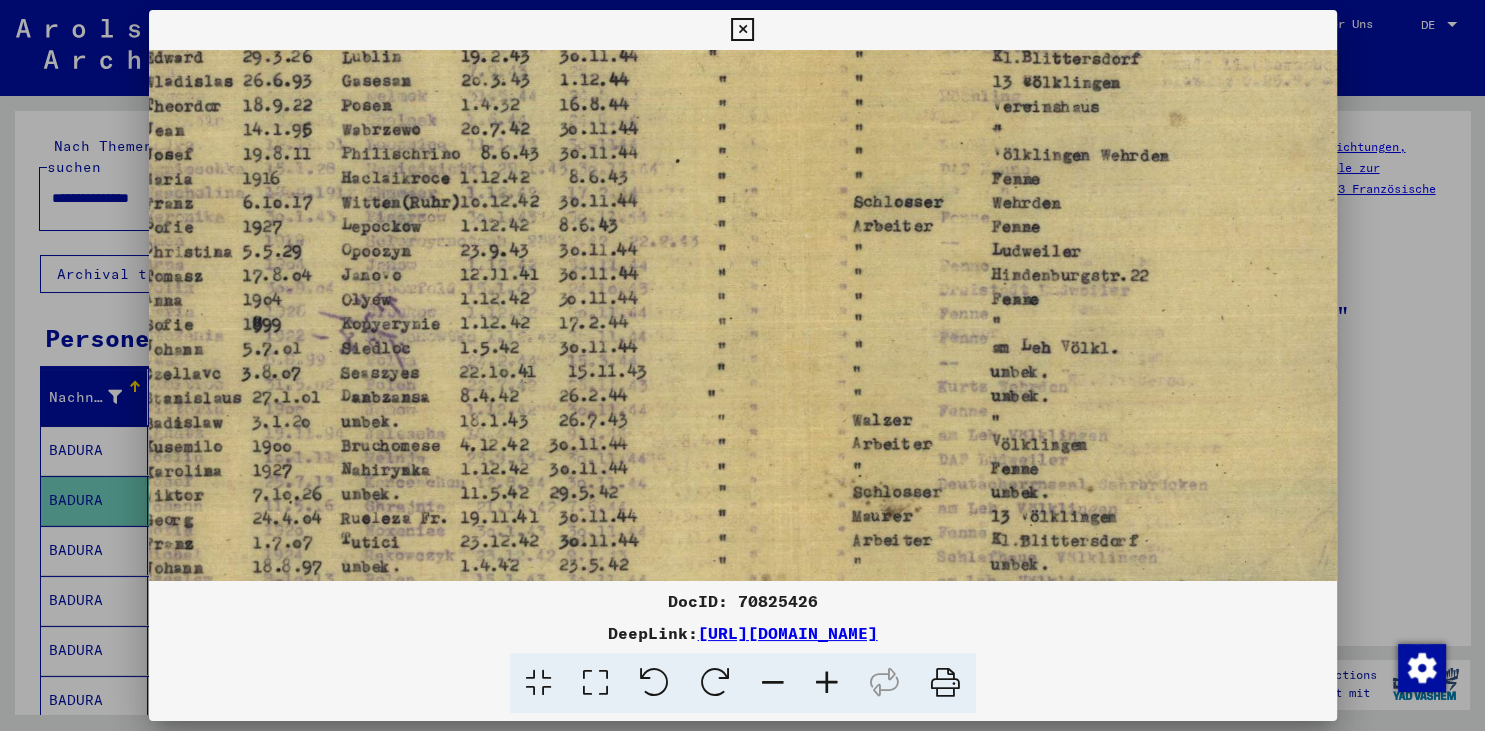 scroll, scrollTop: 406, scrollLeft: 231, axis: both 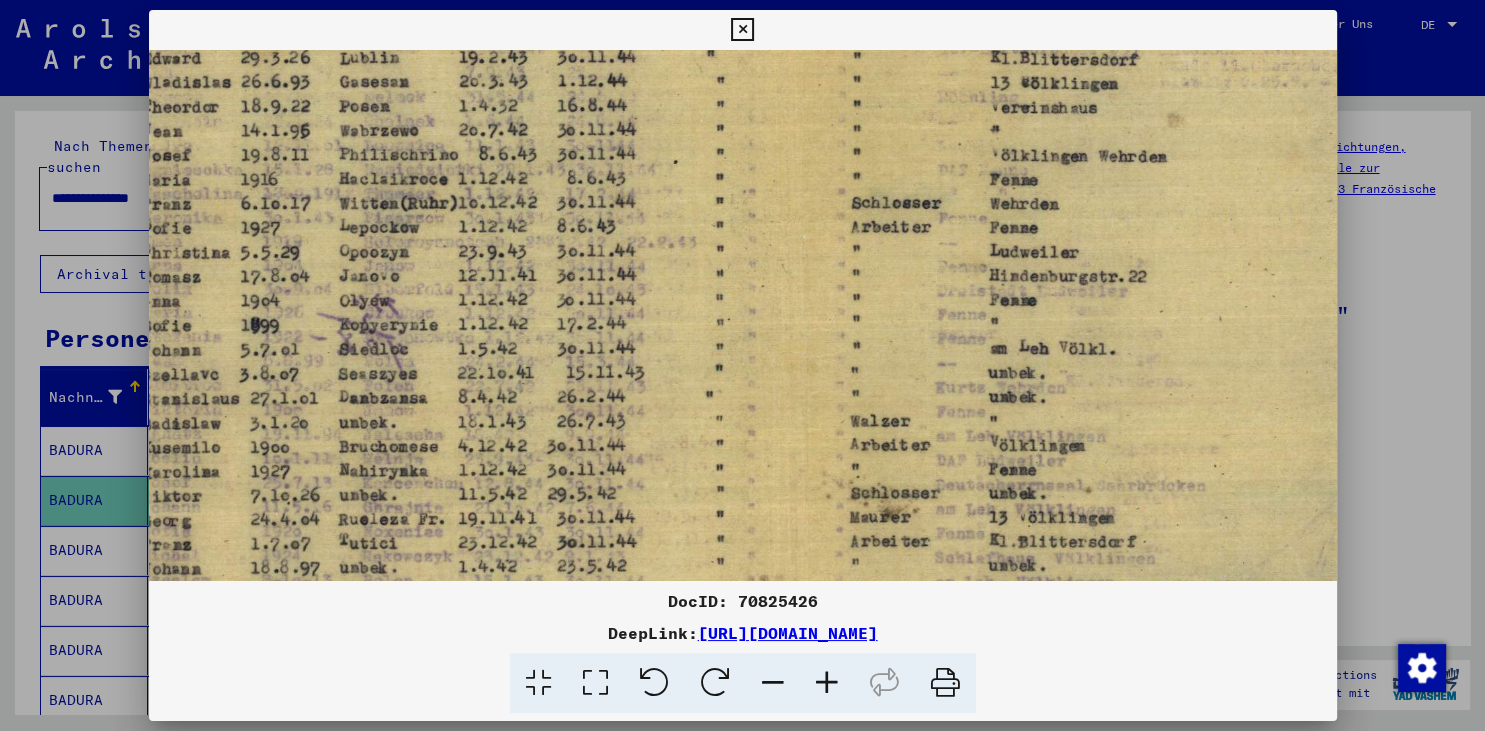 drag, startPoint x: 1050, startPoint y: 505, endPoint x: 1064, endPoint y: 306, distance: 199.49185 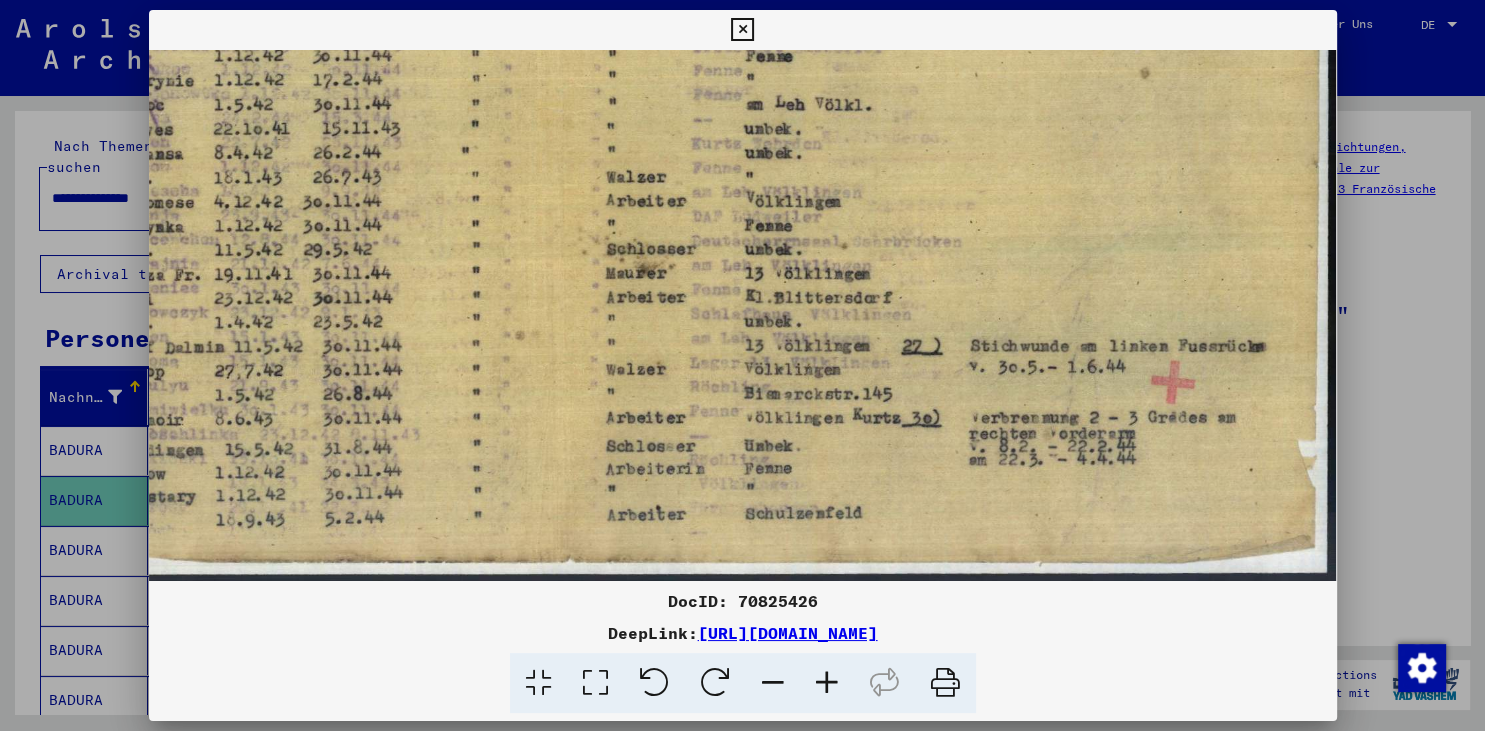 scroll, scrollTop: 650, scrollLeft: 474, axis: both 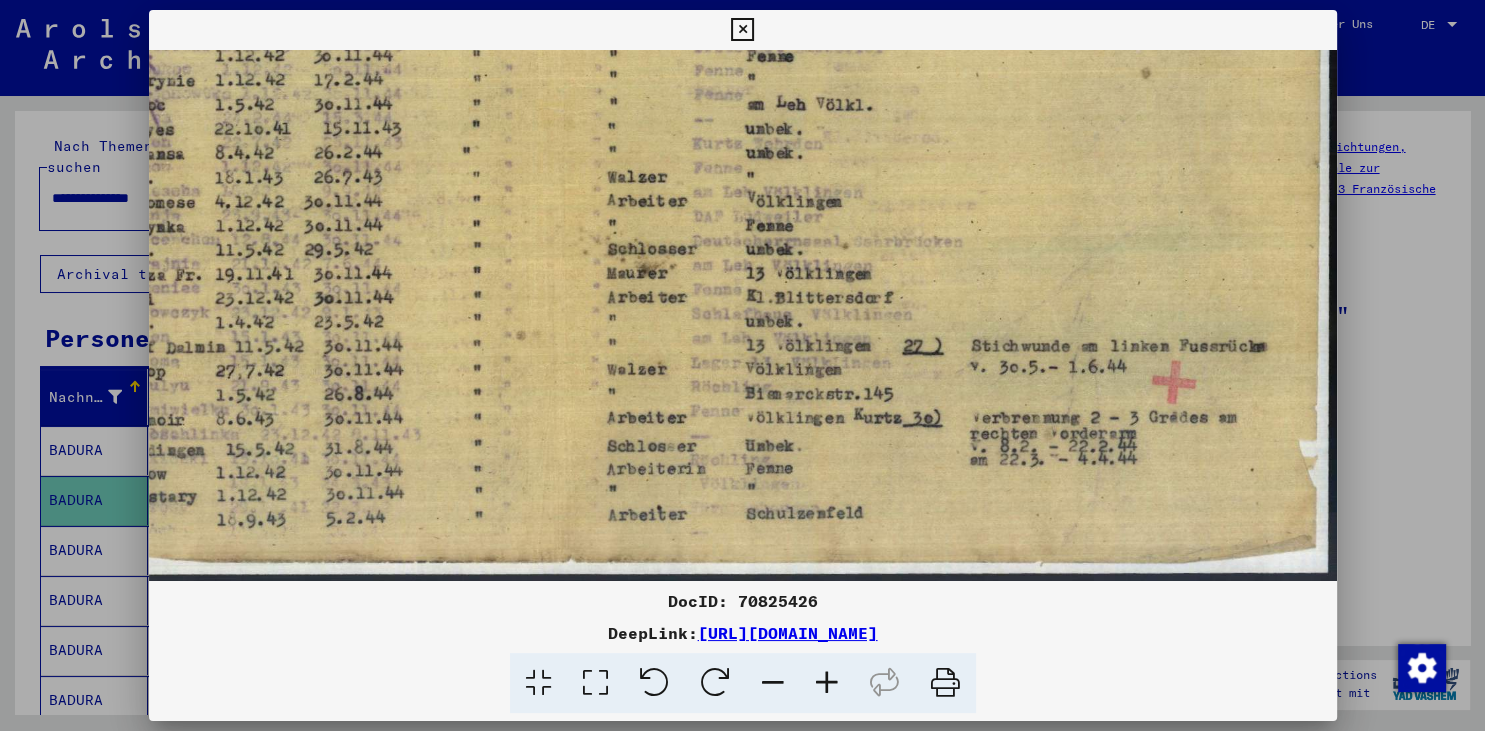 drag, startPoint x: 1118, startPoint y: 494, endPoint x: 786, endPoint y: 243, distance: 416.20306 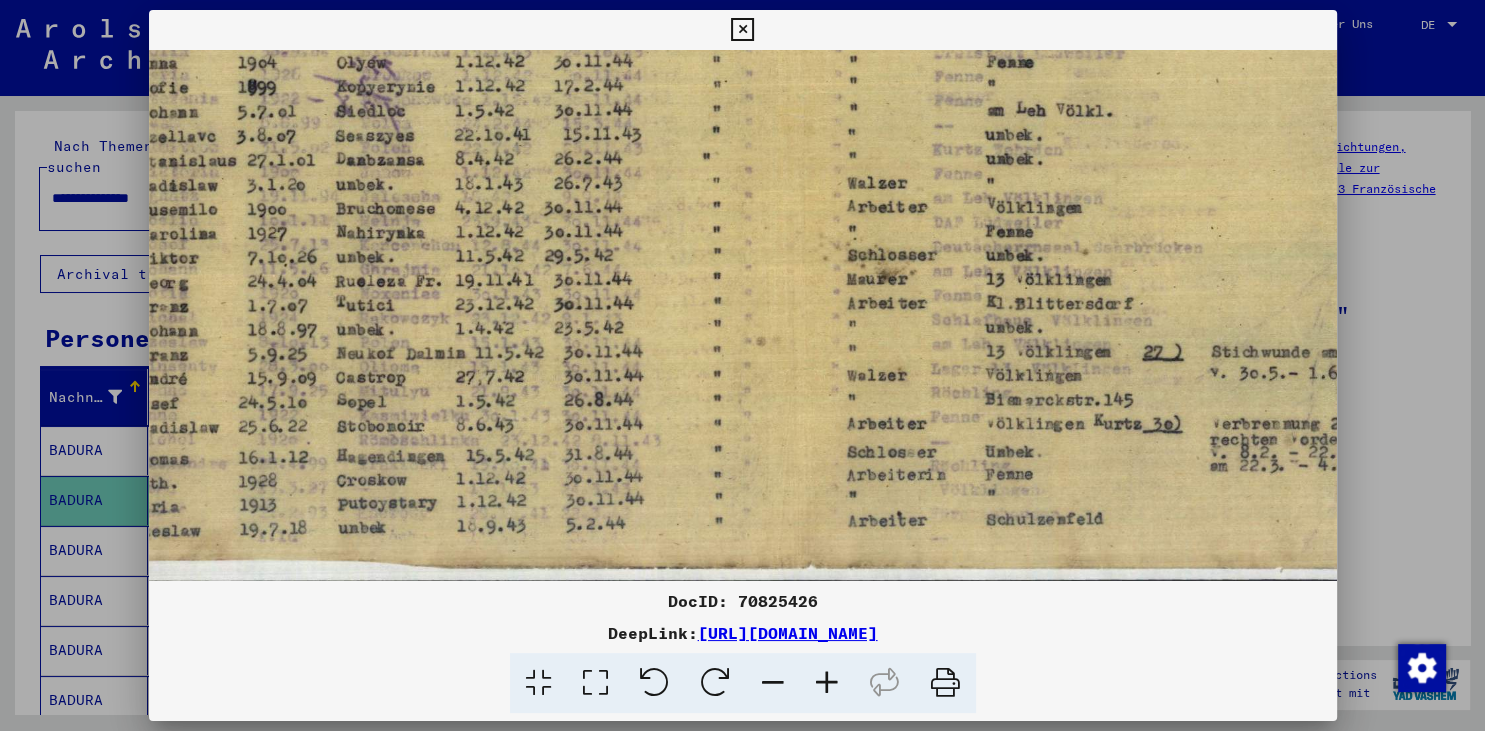 scroll, scrollTop: 644, scrollLeft: 233, axis: both 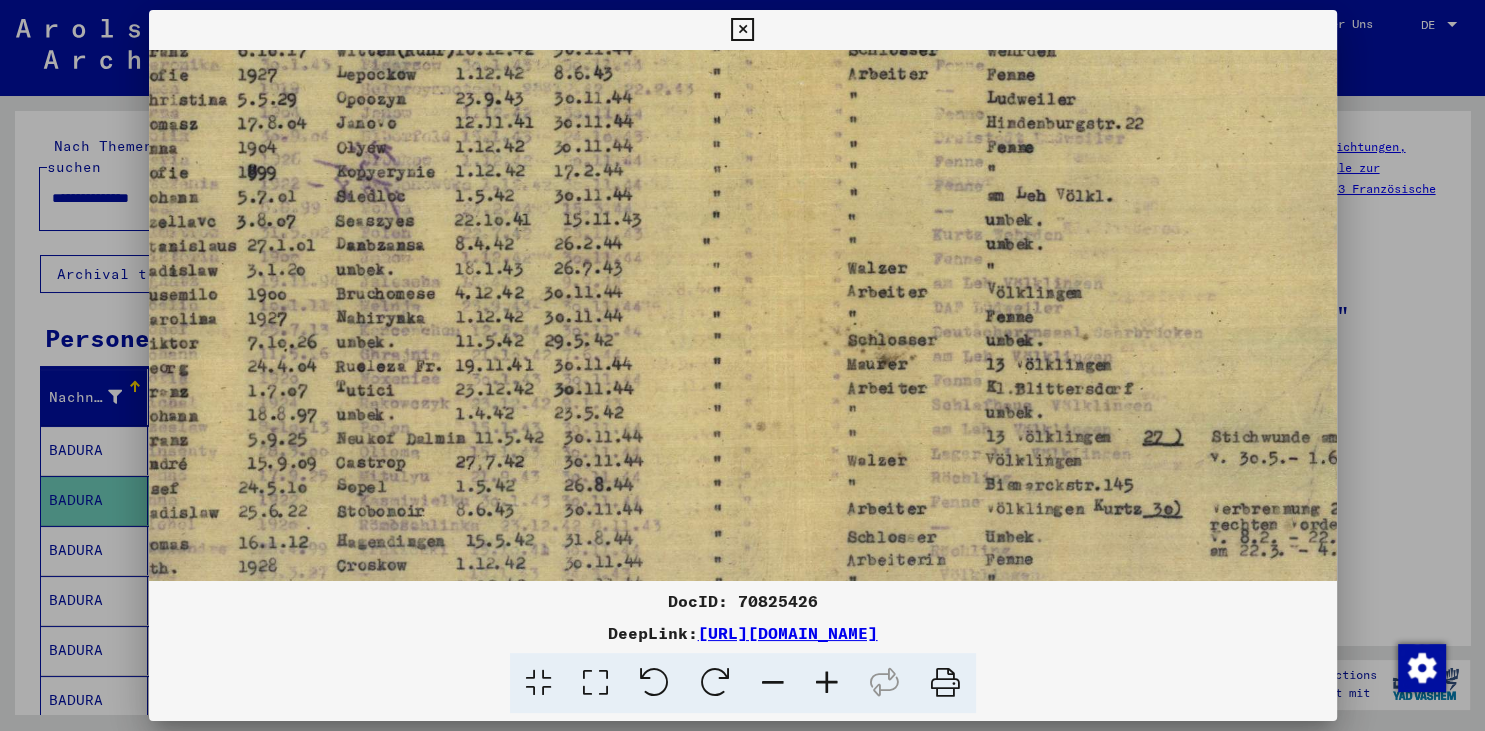 drag, startPoint x: 914, startPoint y: 487, endPoint x: 1154, endPoint y: 511, distance: 241.19702 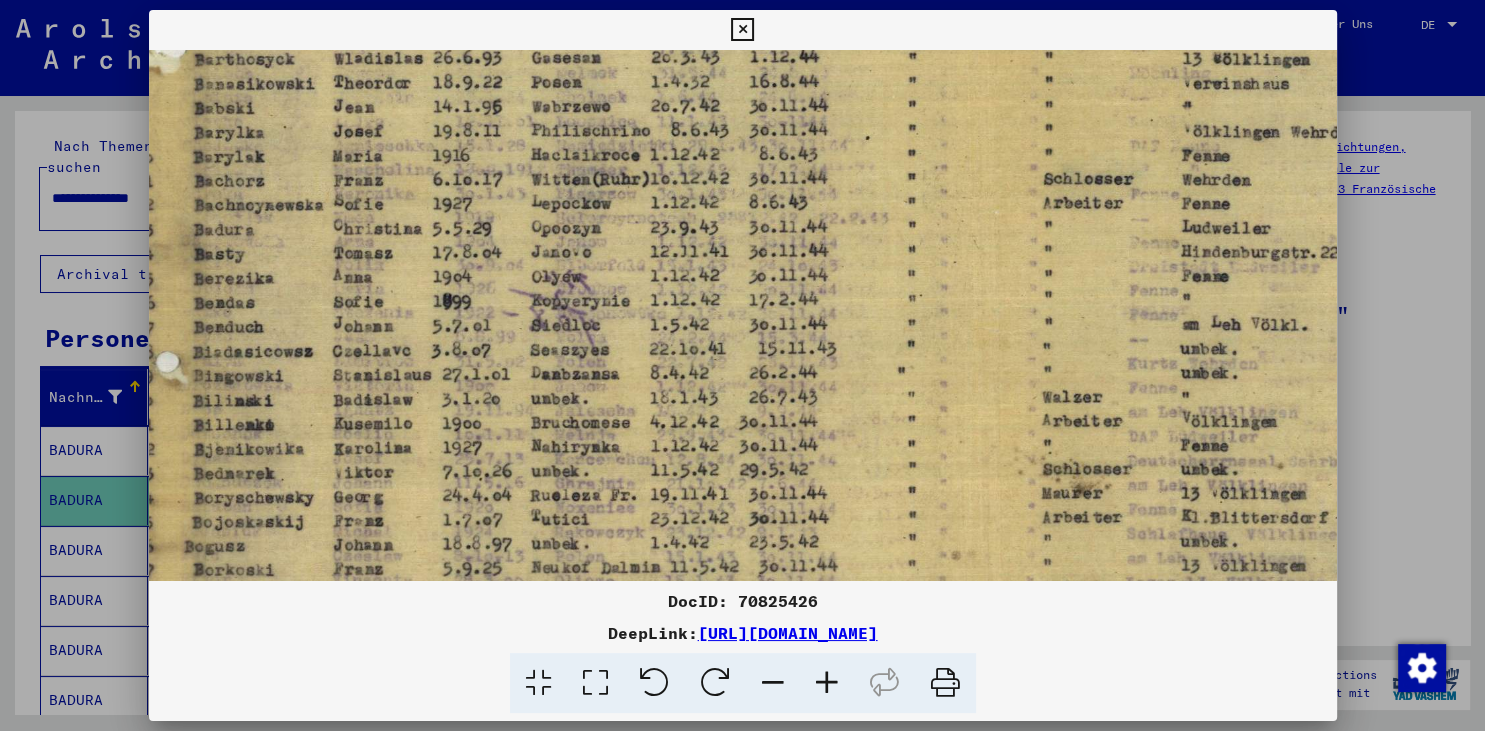 scroll, scrollTop: 429, scrollLeft: 40, axis: both 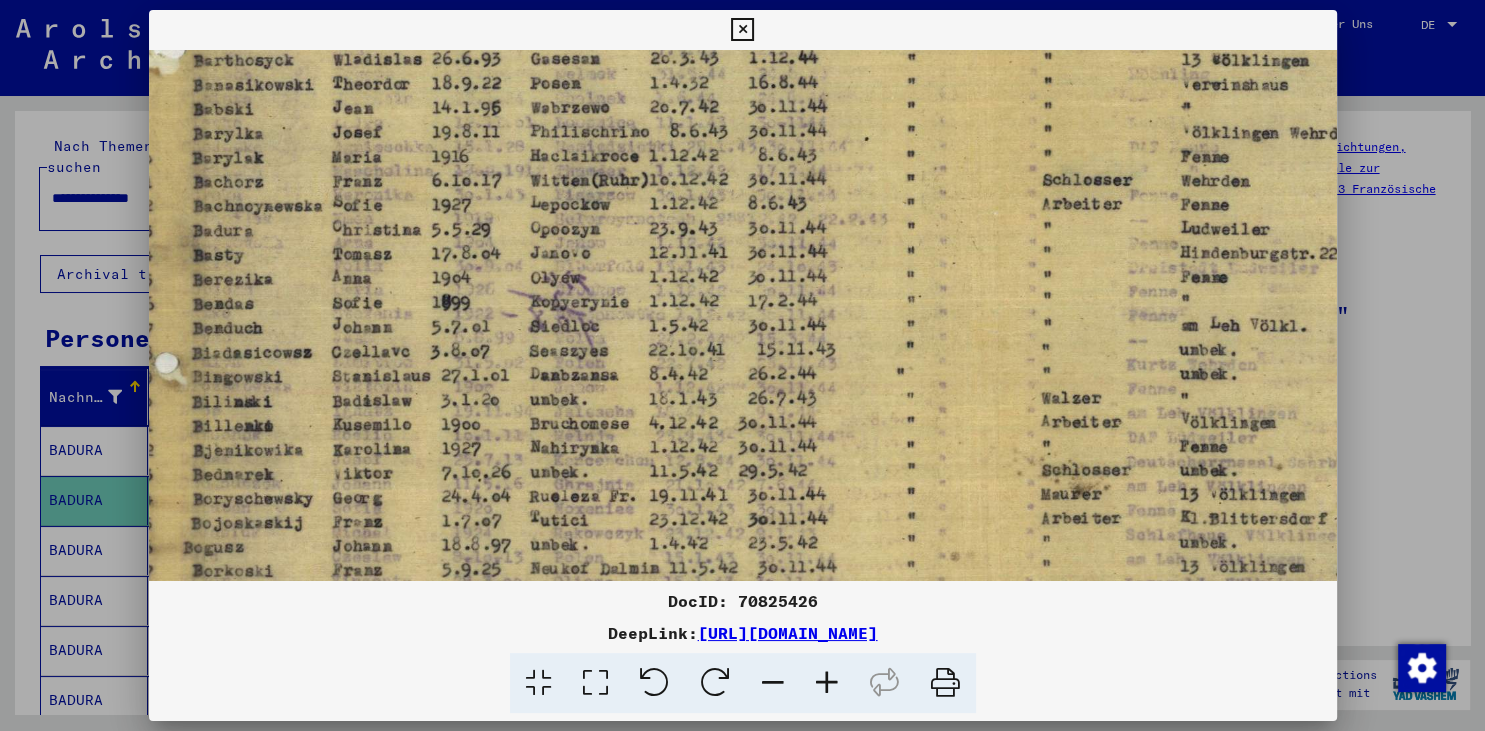 drag, startPoint x: 408, startPoint y: 361, endPoint x: 602, endPoint y: 492, distance: 234.08759 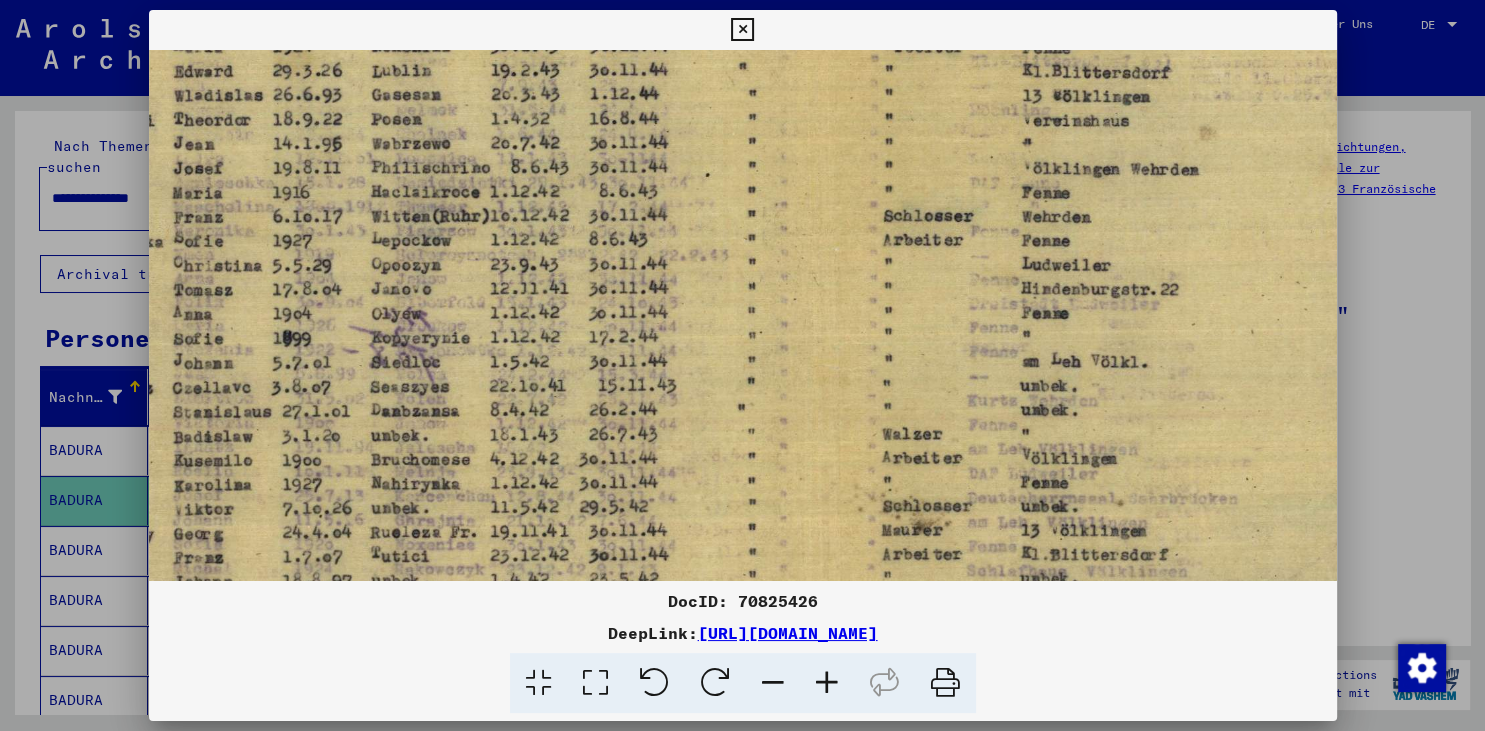 scroll, scrollTop: 394, scrollLeft: 198, axis: both 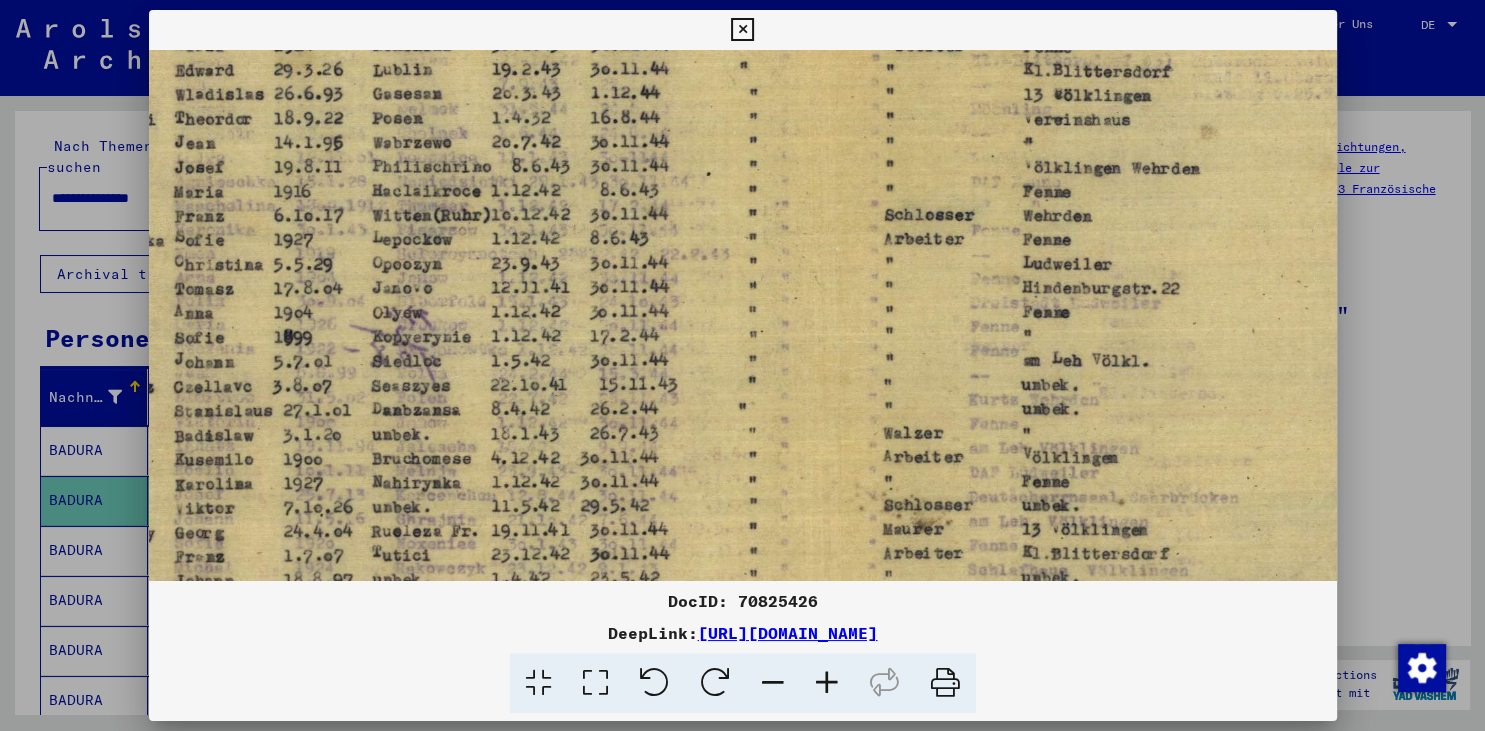 drag, startPoint x: 864, startPoint y: 234, endPoint x: 706, endPoint y: 269, distance: 161.83015 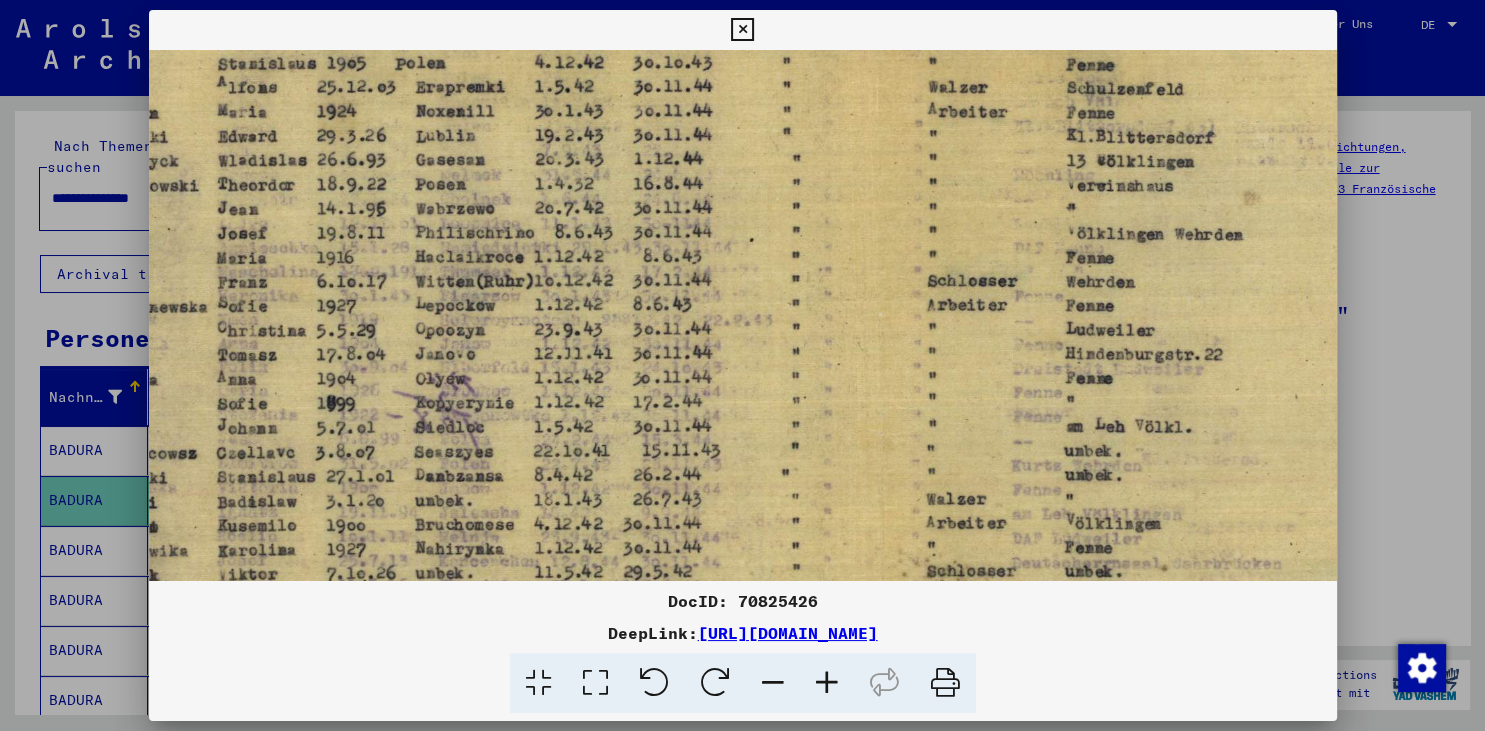 scroll, scrollTop: 328, scrollLeft: 153, axis: both 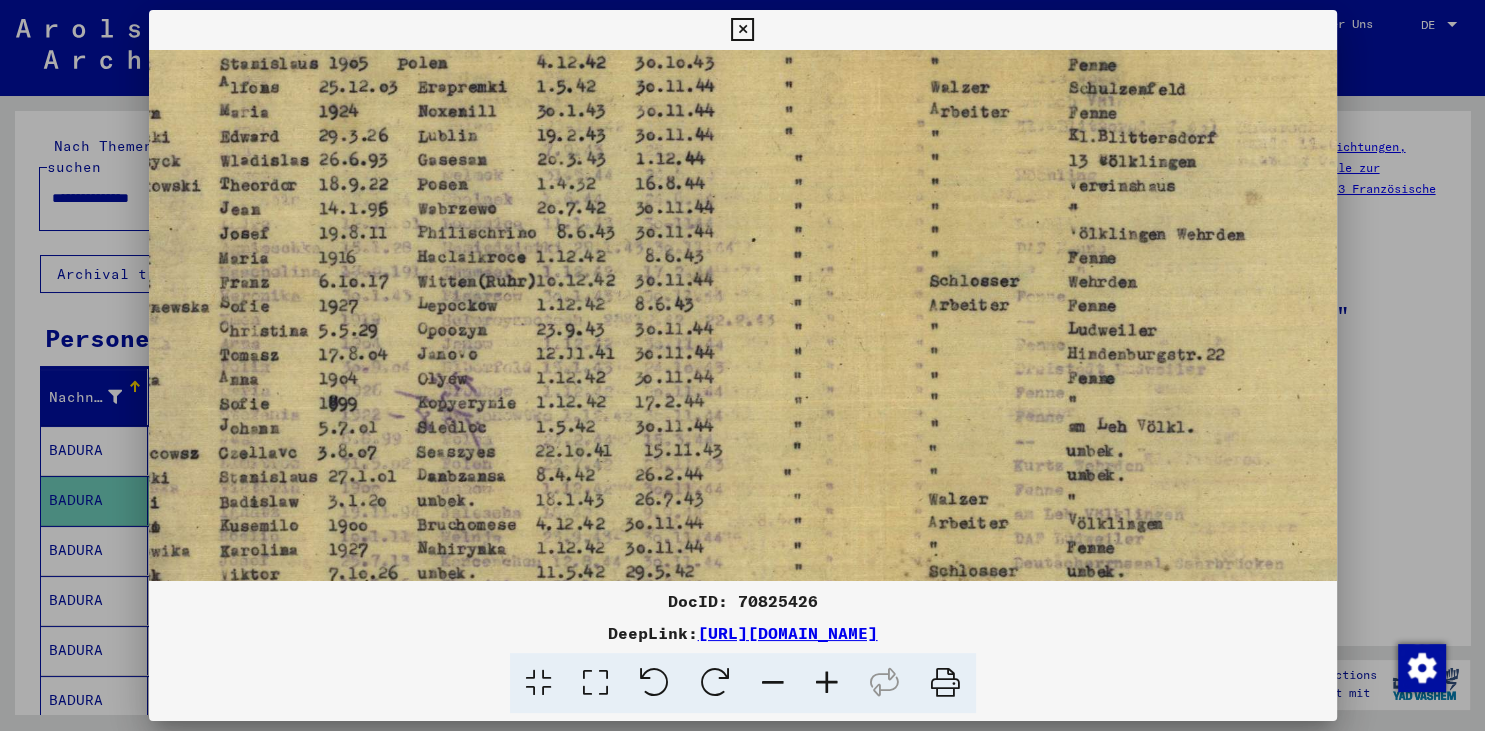 drag, startPoint x: 732, startPoint y: 368, endPoint x: 777, endPoint y: 434, distance: 79.881165 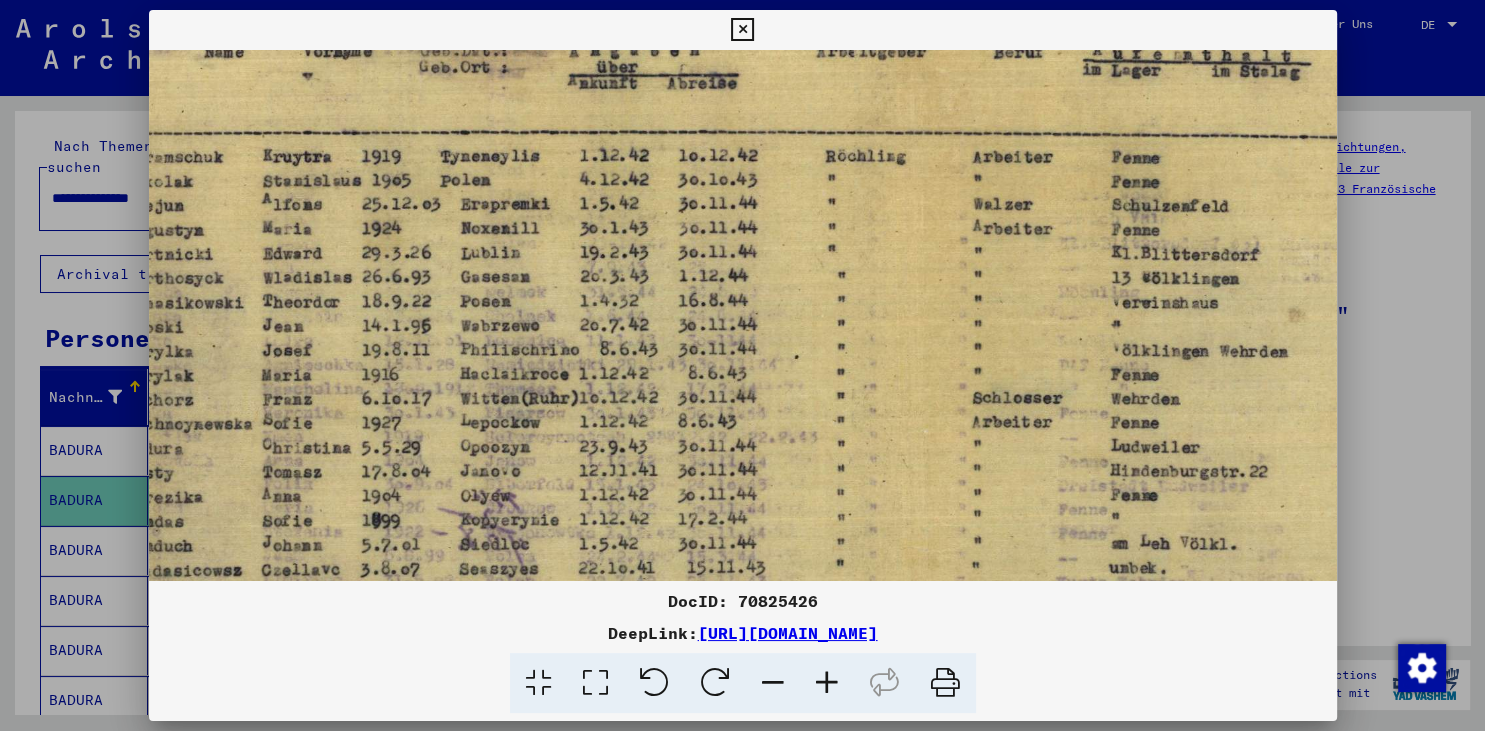 scroll, scrollTop: 206, scrollLeft: 108, axis: both 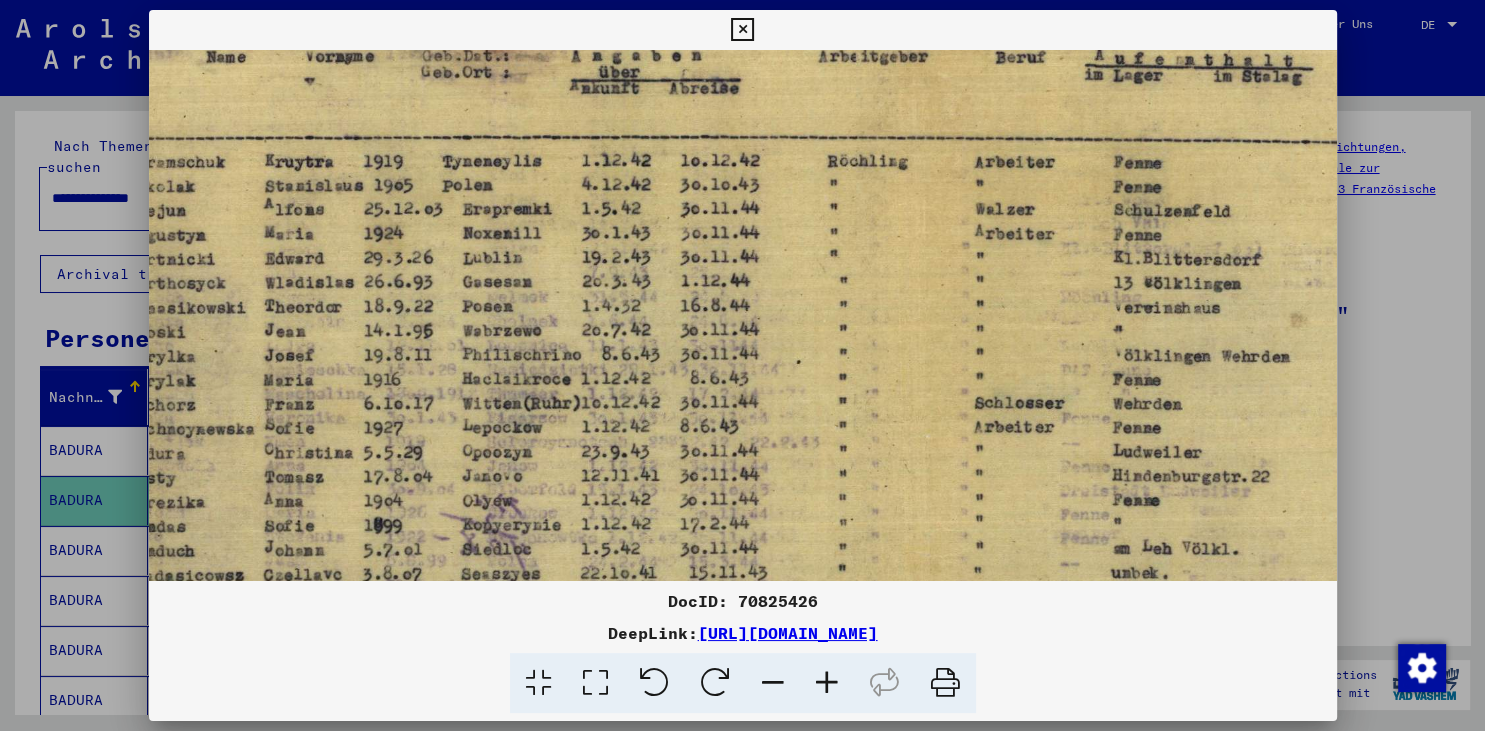 drag, startPoint x: 738, startPoint y: 272, endPoint x: 783, endPoint y: 394, distance: 130.0346 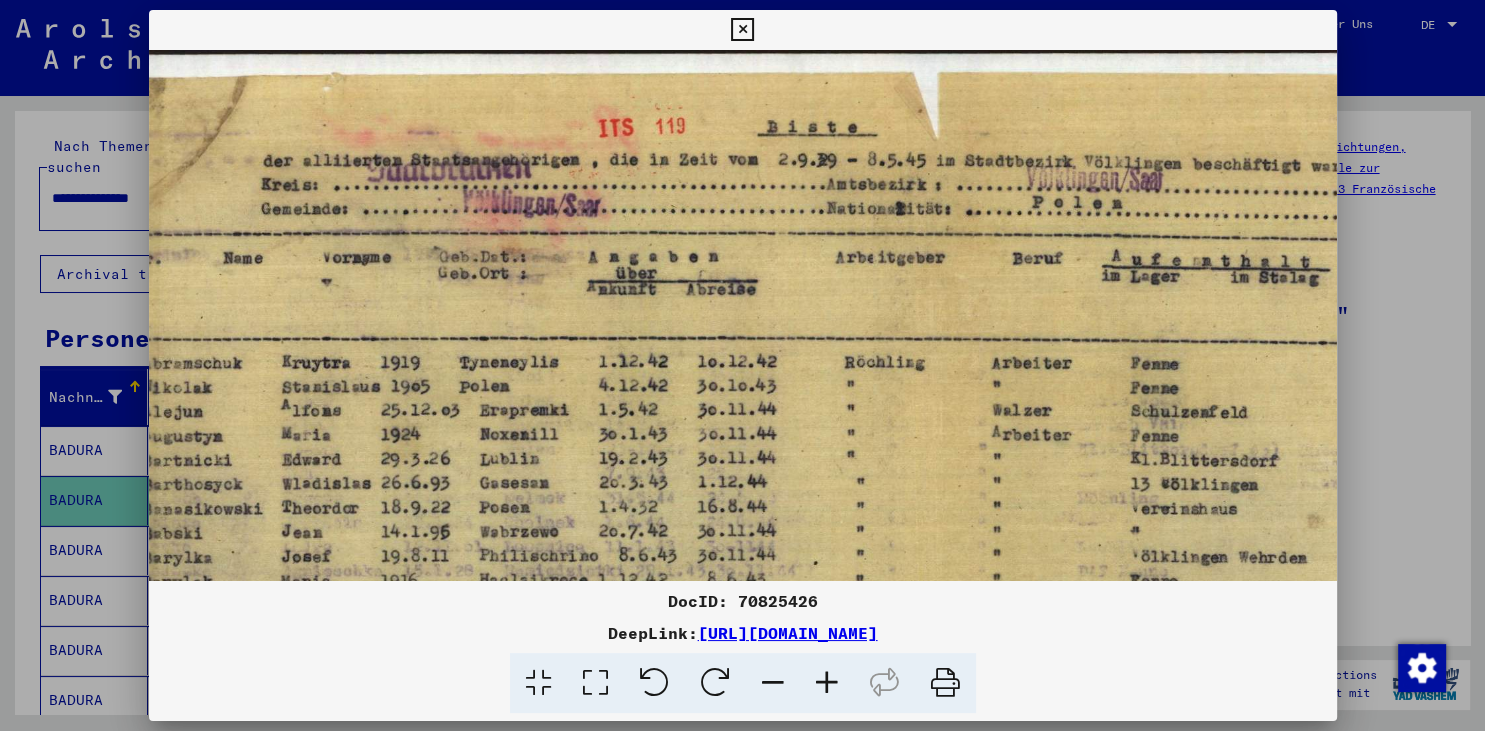 scroll, scrollTop: 7, scrollLeft: 90, axis: both 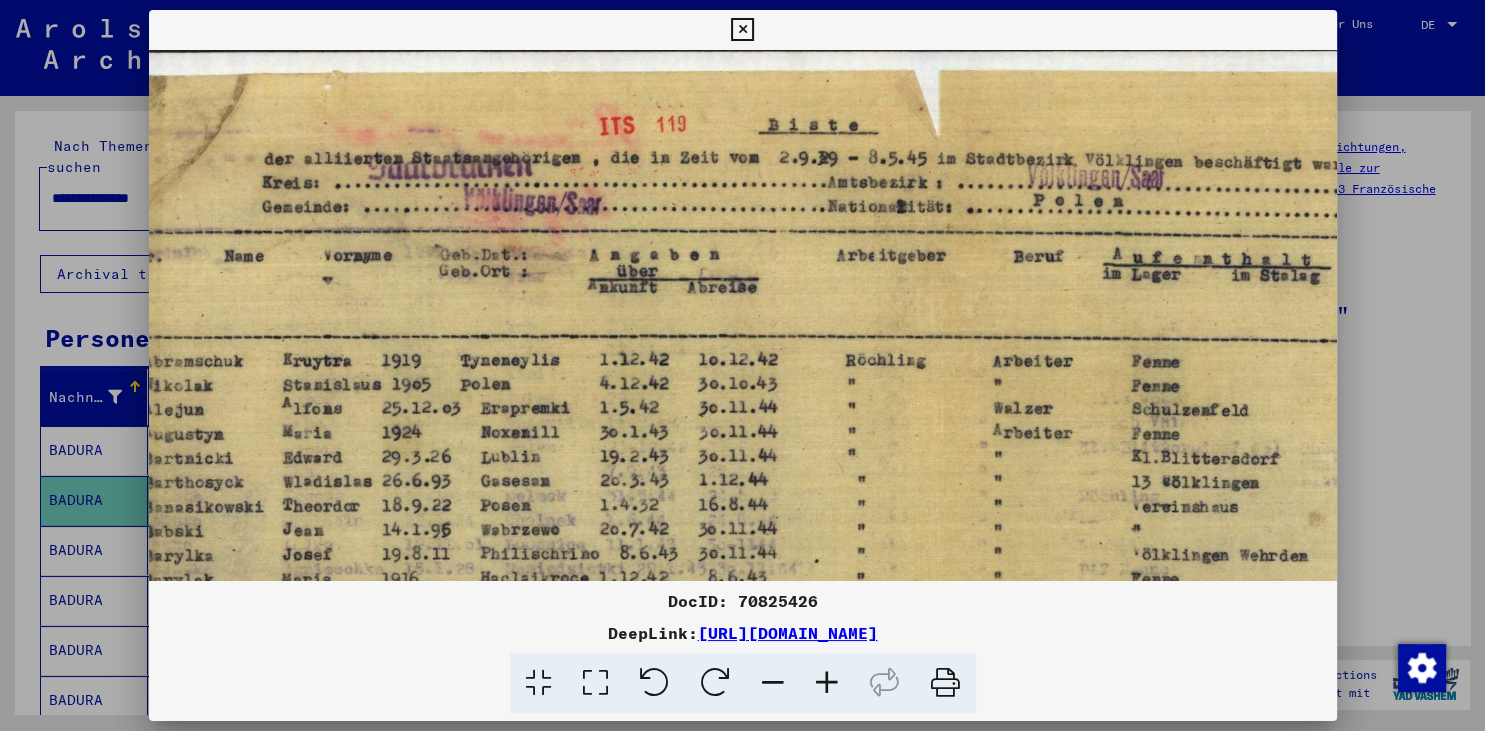 drag, startPoint x: 800, startPoint y: 187, endPoint x: 818, endPoint y: 386, distance: 199.81241 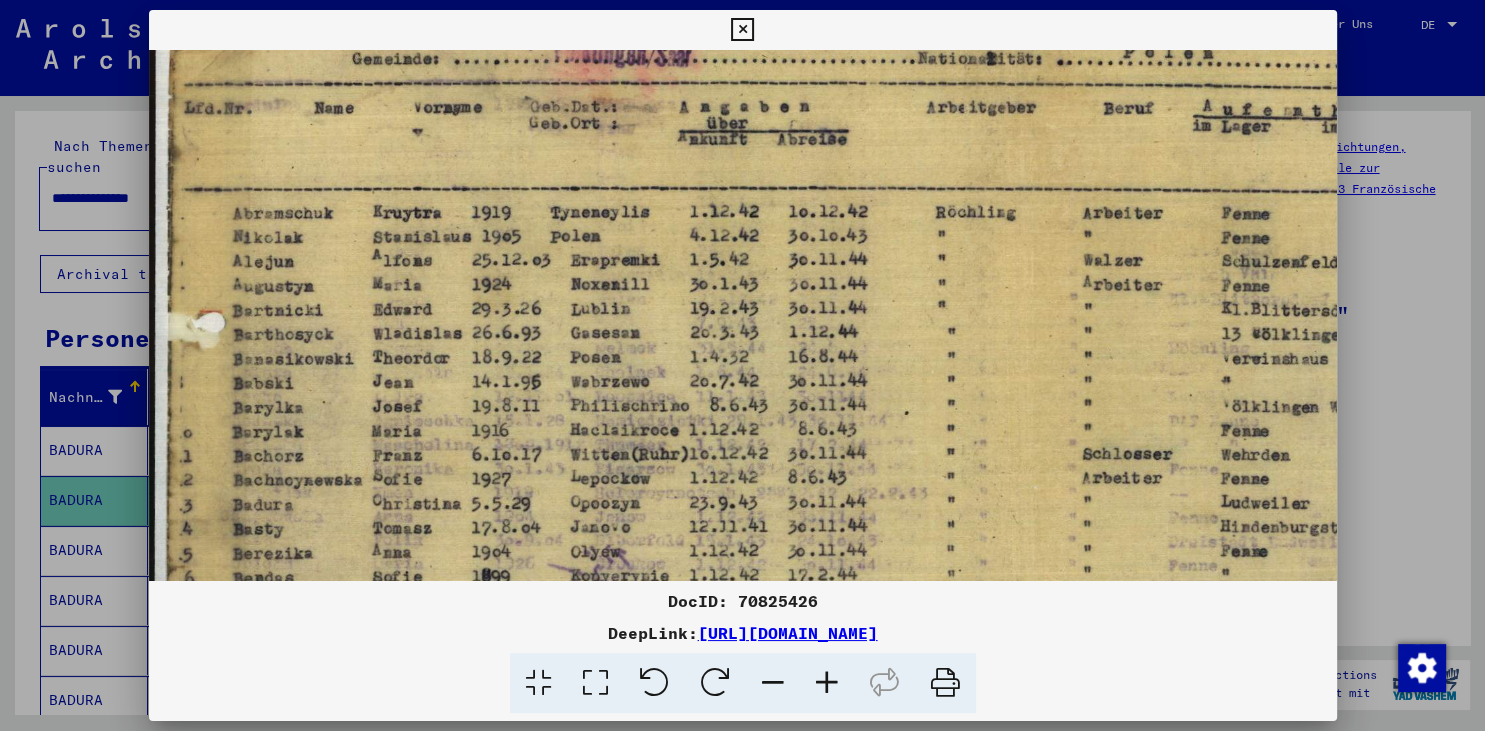 scroll, scrollTop: 155, scrollLeft: 1, axis: both 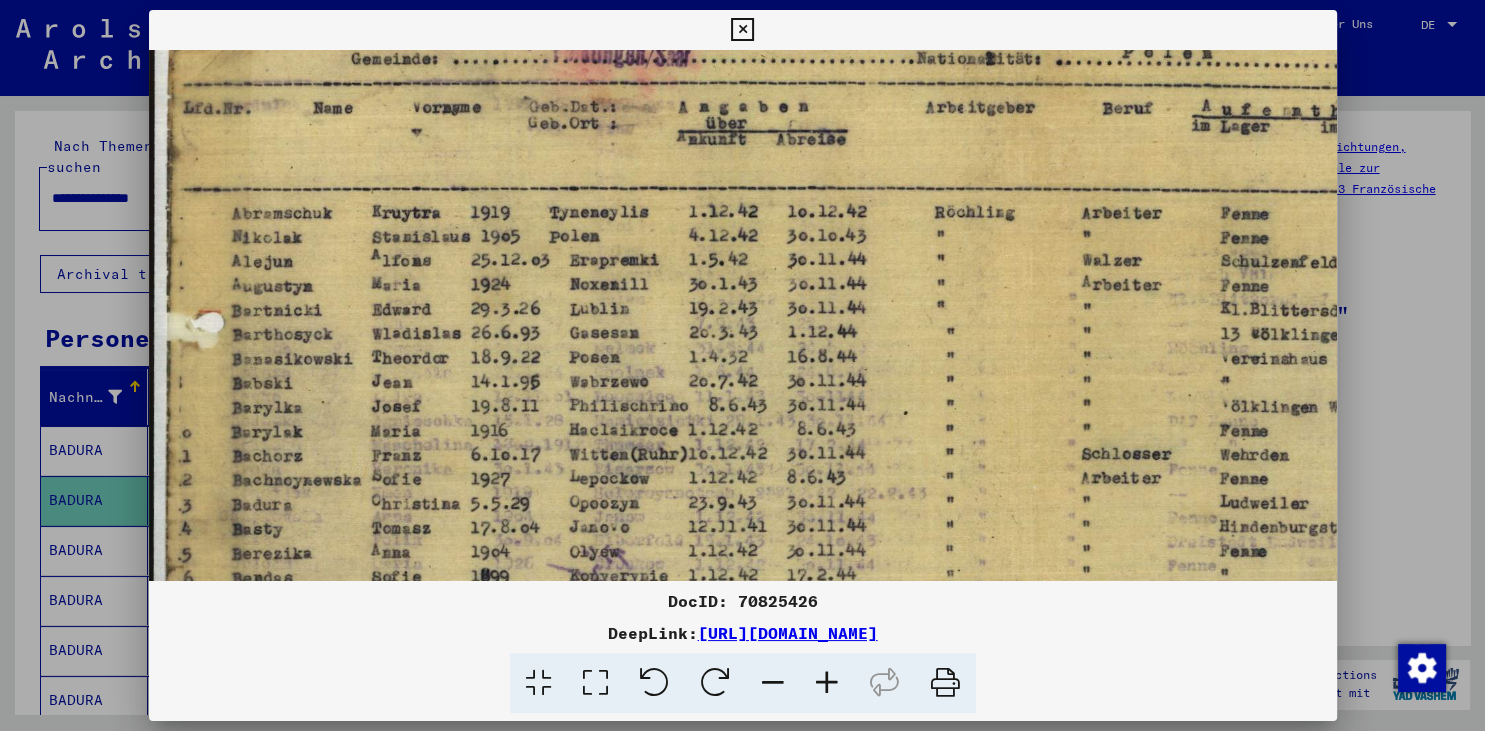 drag, startPoint x: 588, startPoint y: 458, endPoint x: 746, endPoint y: 310, distance: 216.49019 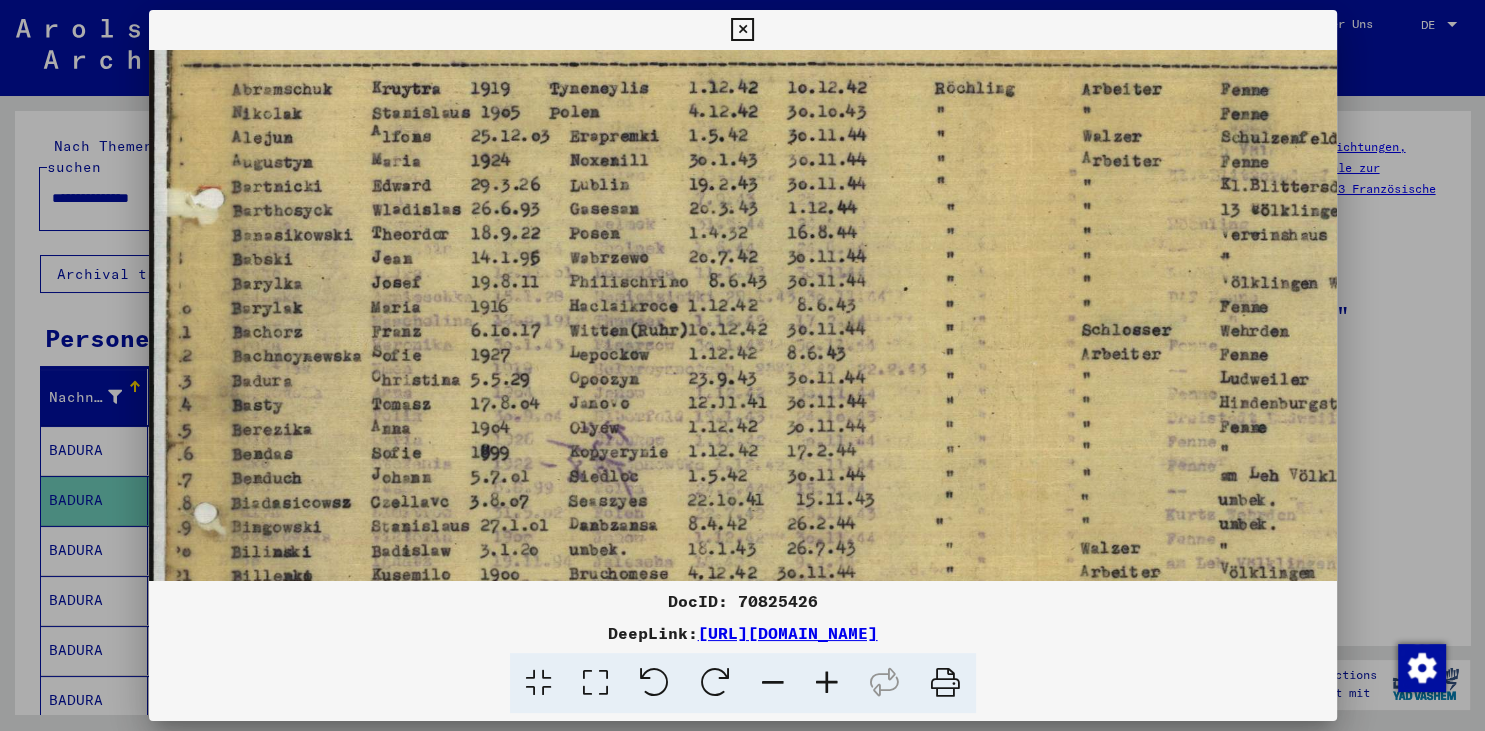 scroll, scrollTop: 283, scrollLeft: 1, axis: both 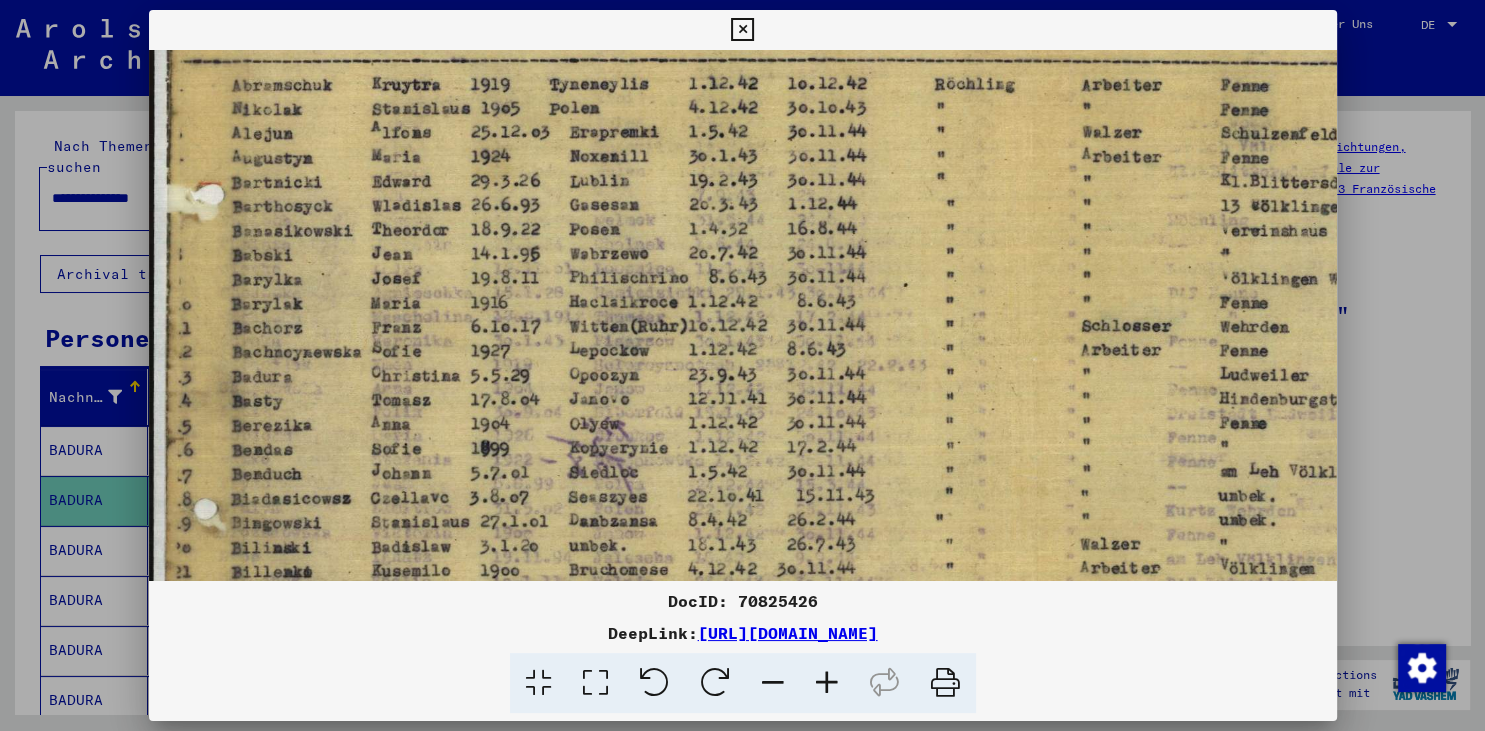 drag, startPoint x: 577, startPoint y: 486, endPoint x: 606, endPoint y: 358, distance: 131.24405 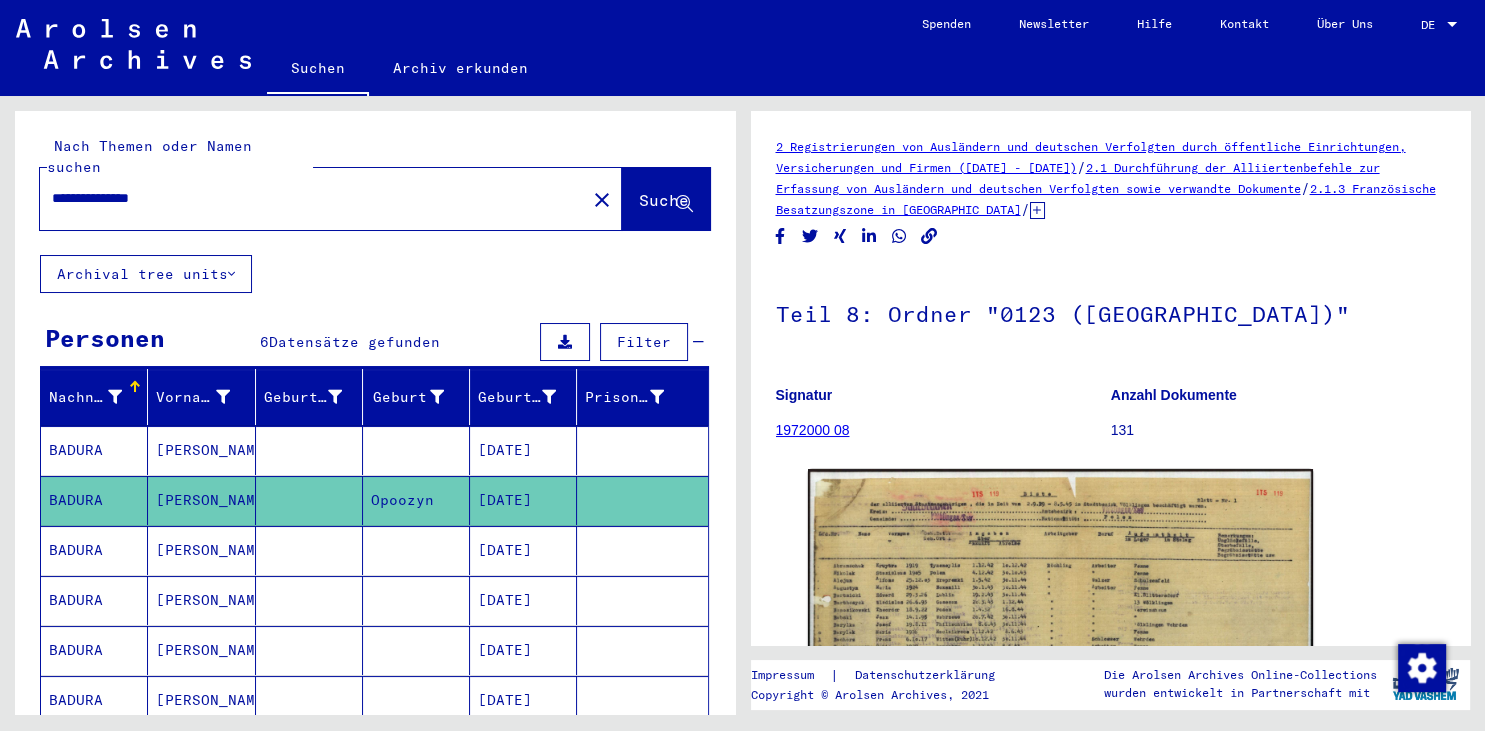 click on "BADURA" at bounding box center [94, 650] 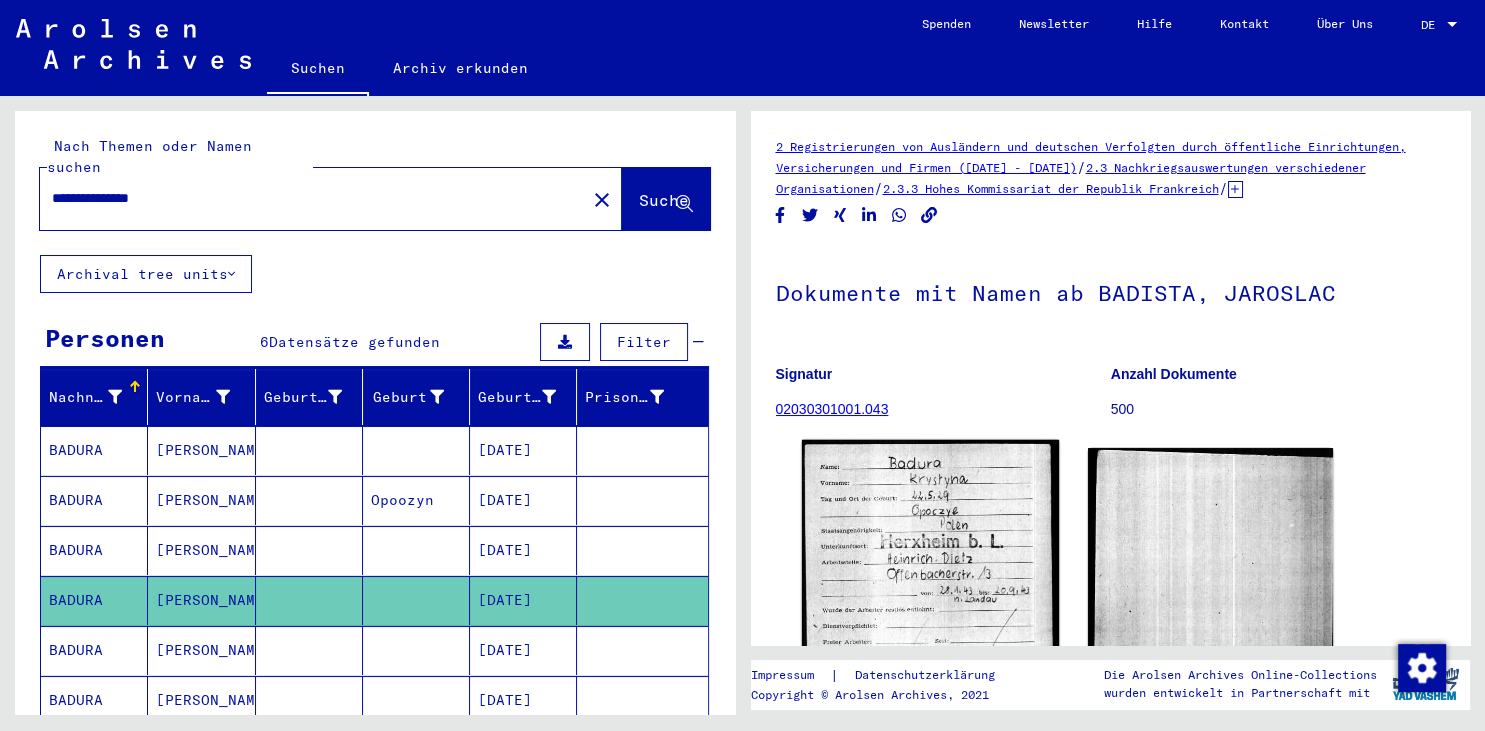 click 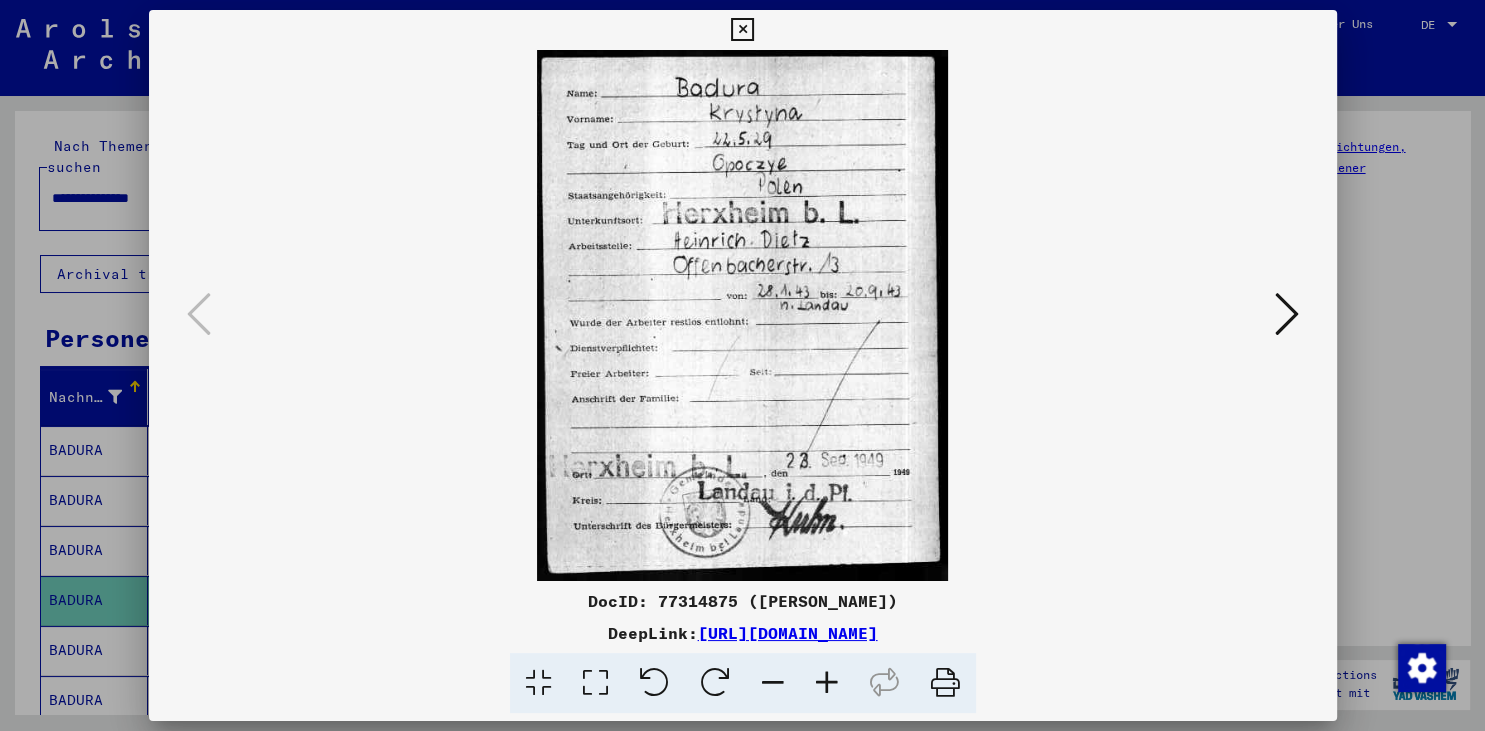drag, startPoint x: 826, startPoint y: 370, endPoint x: 810, endPoint y: 366, distance: 16.492422 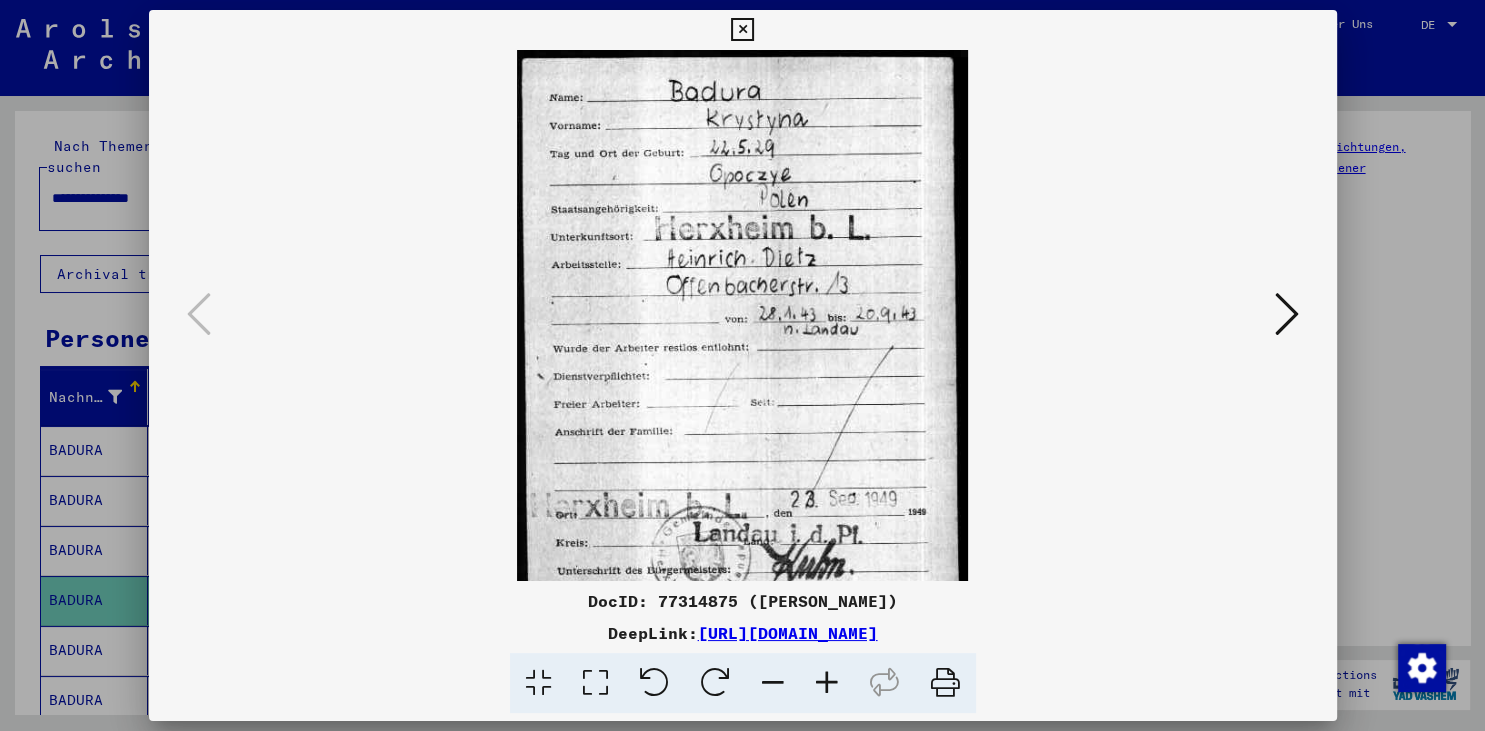 click at bounding box center (827, 683) 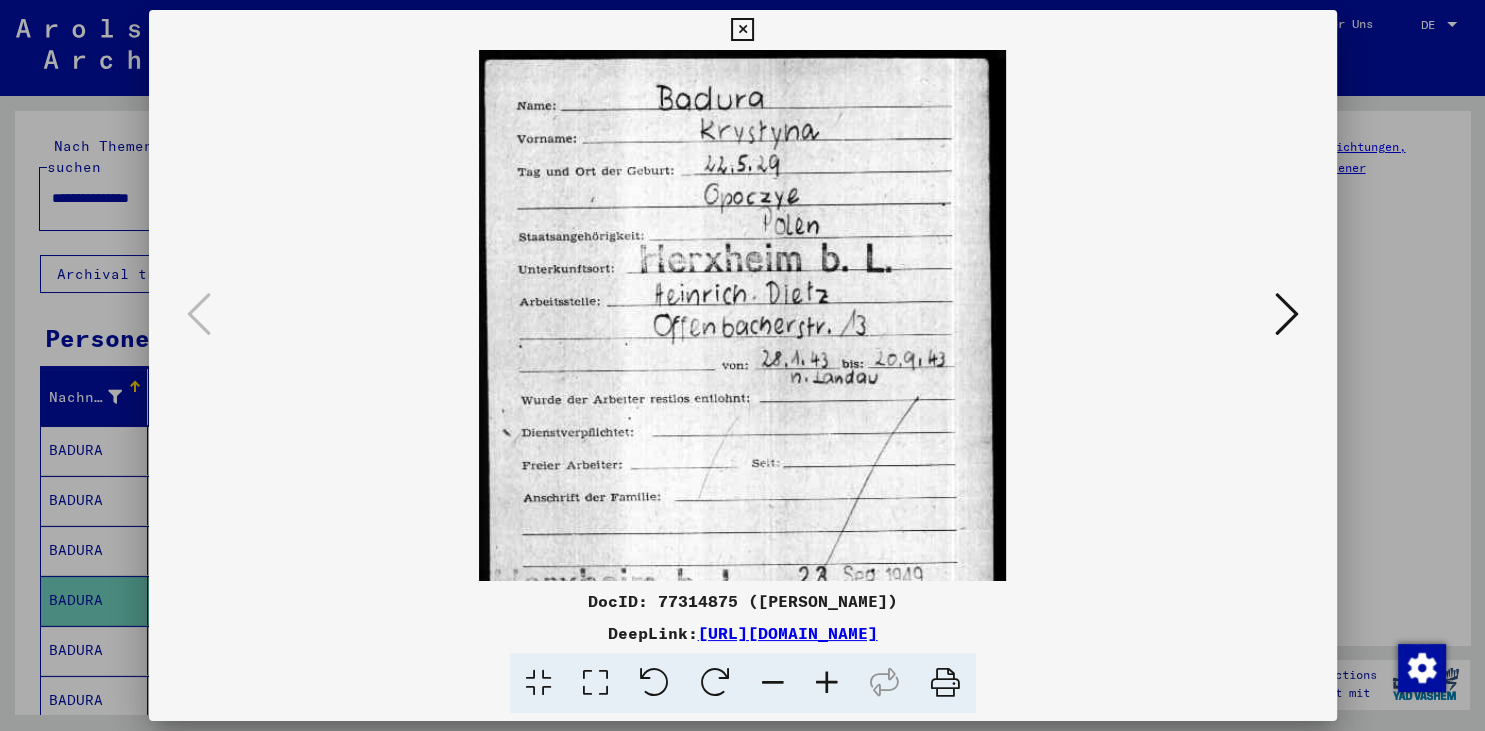 click at bounding box center (827, 683) 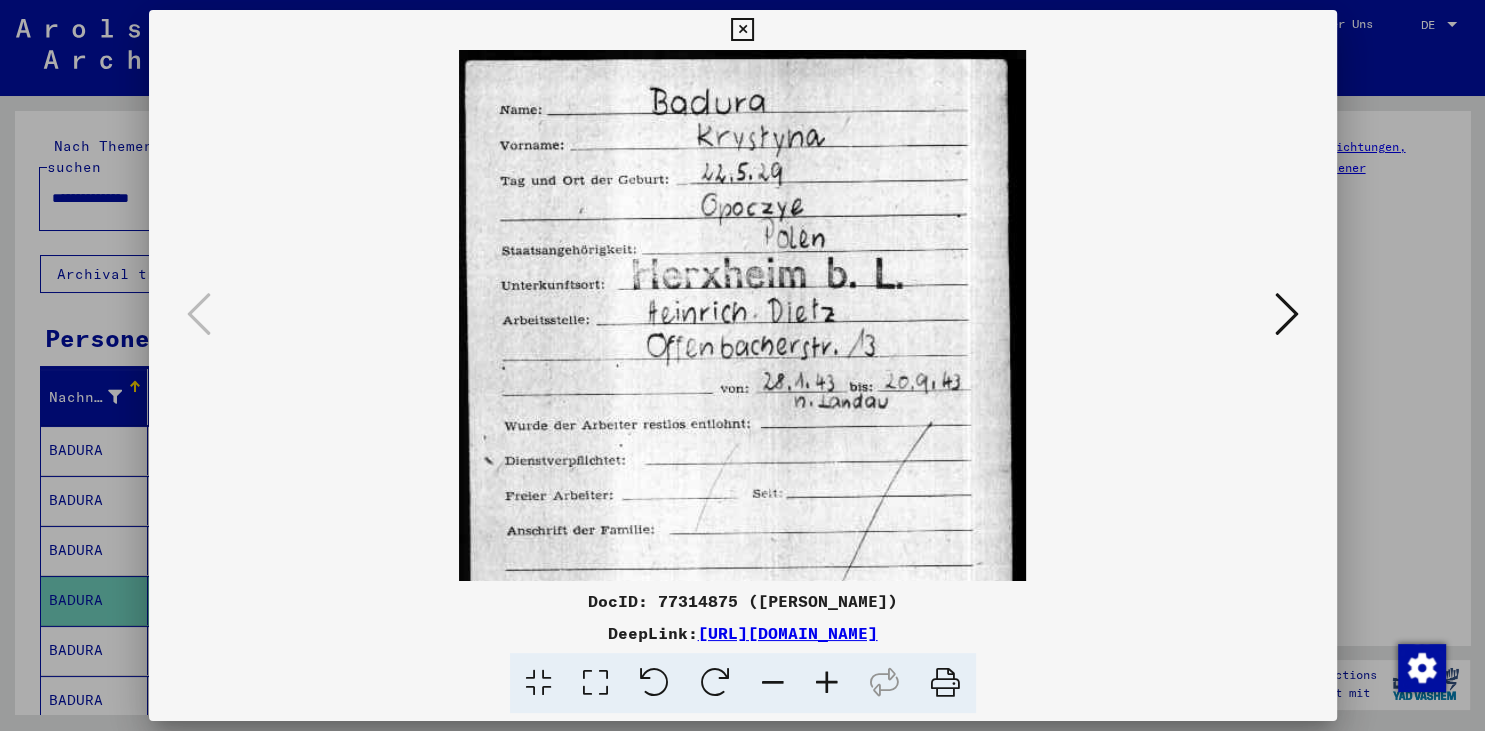click at bounding box center (827, 683) 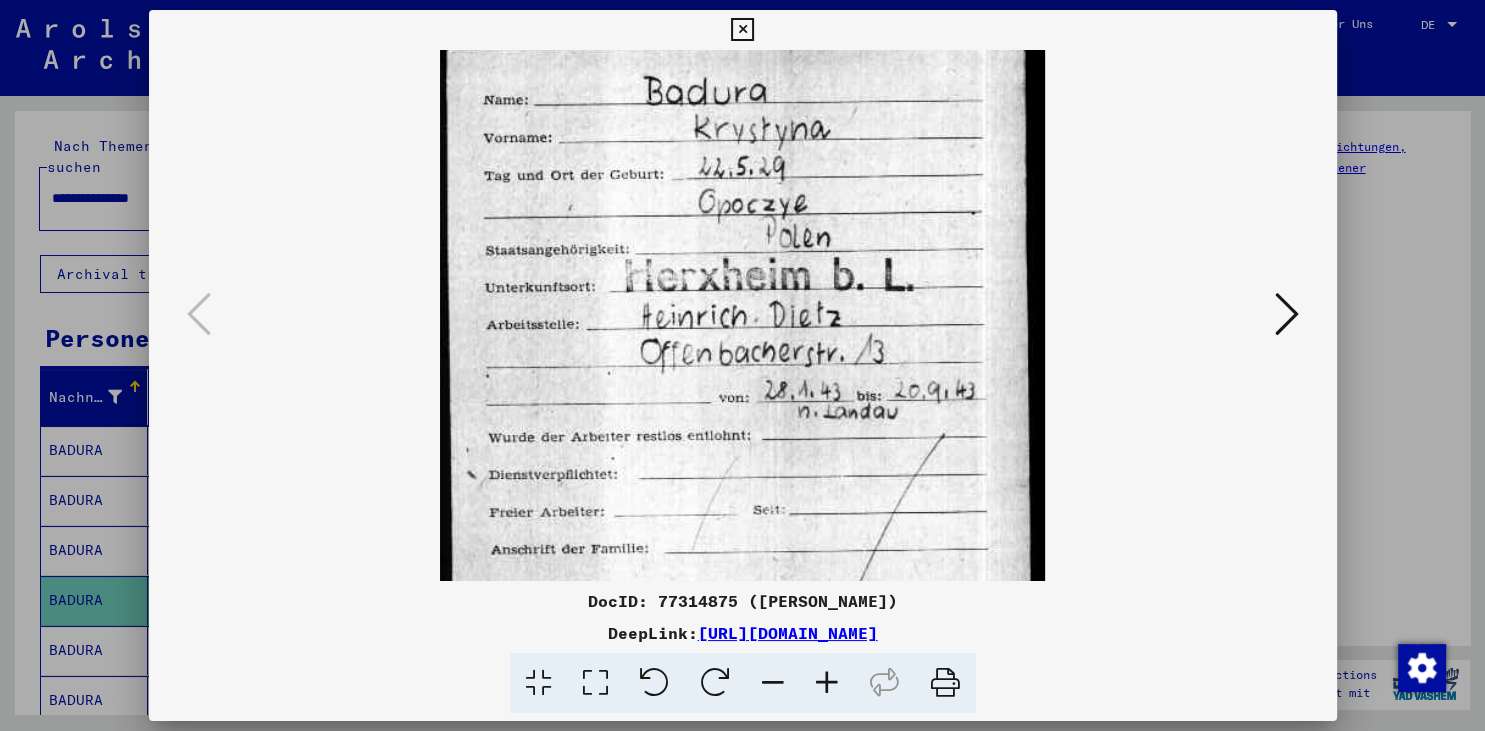 scroll, scrollTop: 0, scrollLeft: 0, axis: both 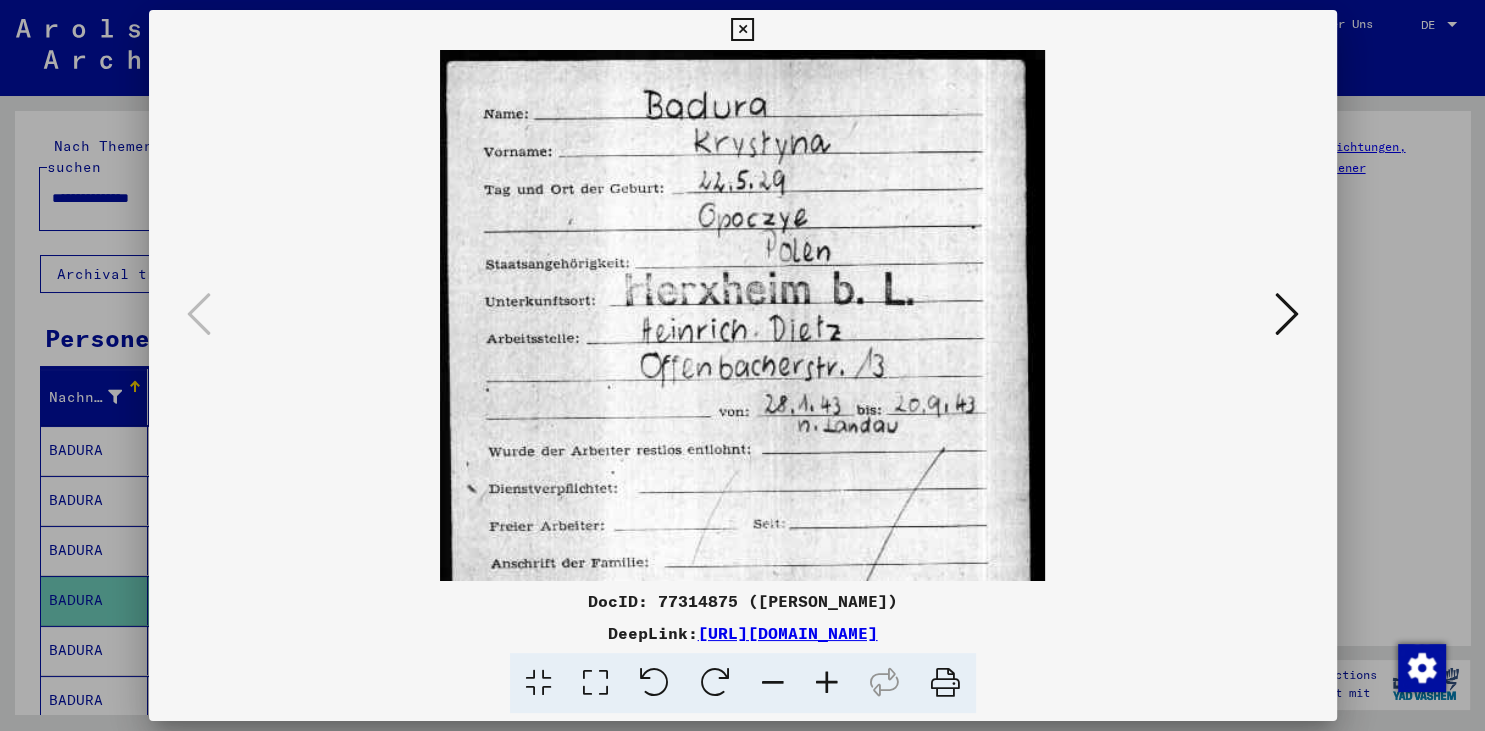 drag, startPoint x: 675, startPoint y: 456, endPoint x: 641, endPoint y: 502, distance: 57.201397 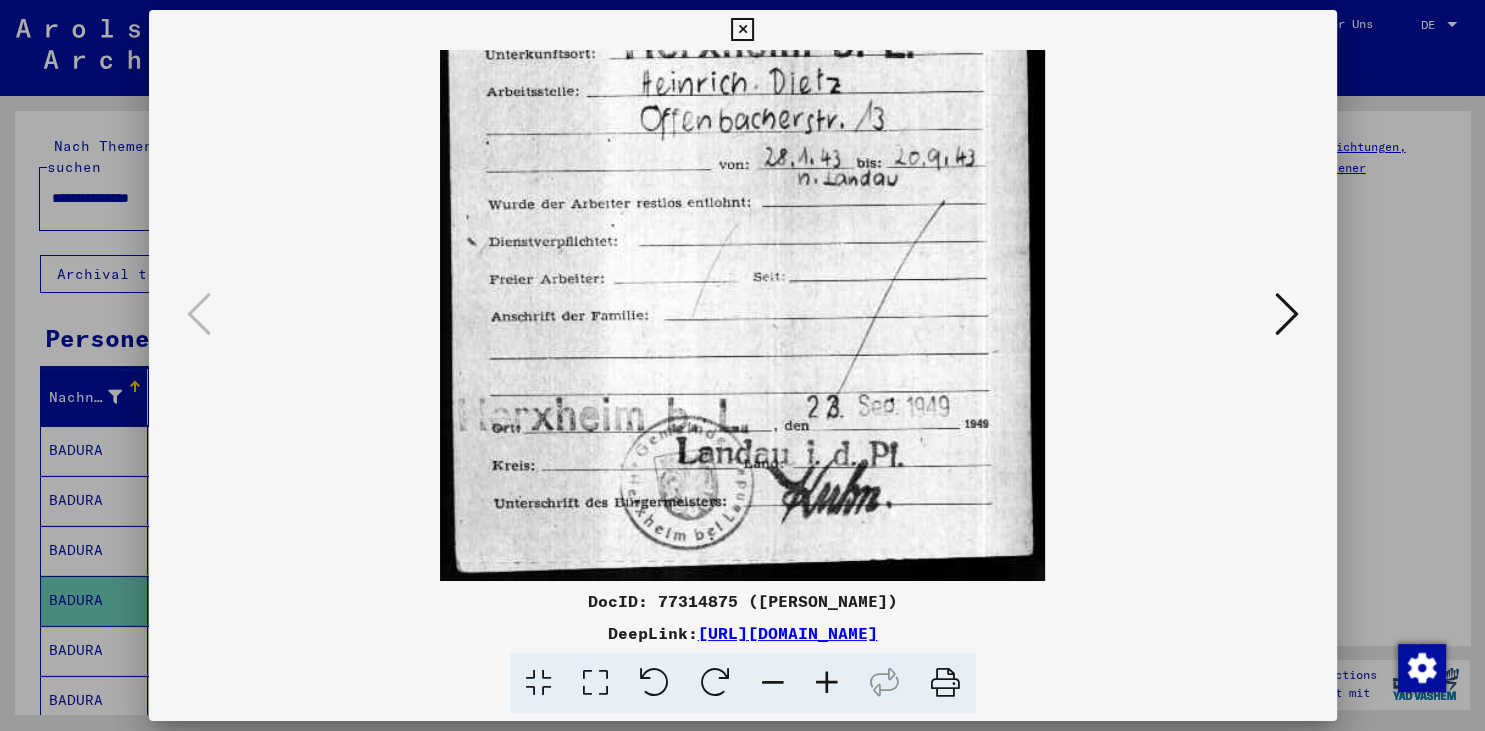 scroll, scrollTop: 250, scrollLeft: 0, axis: vertical 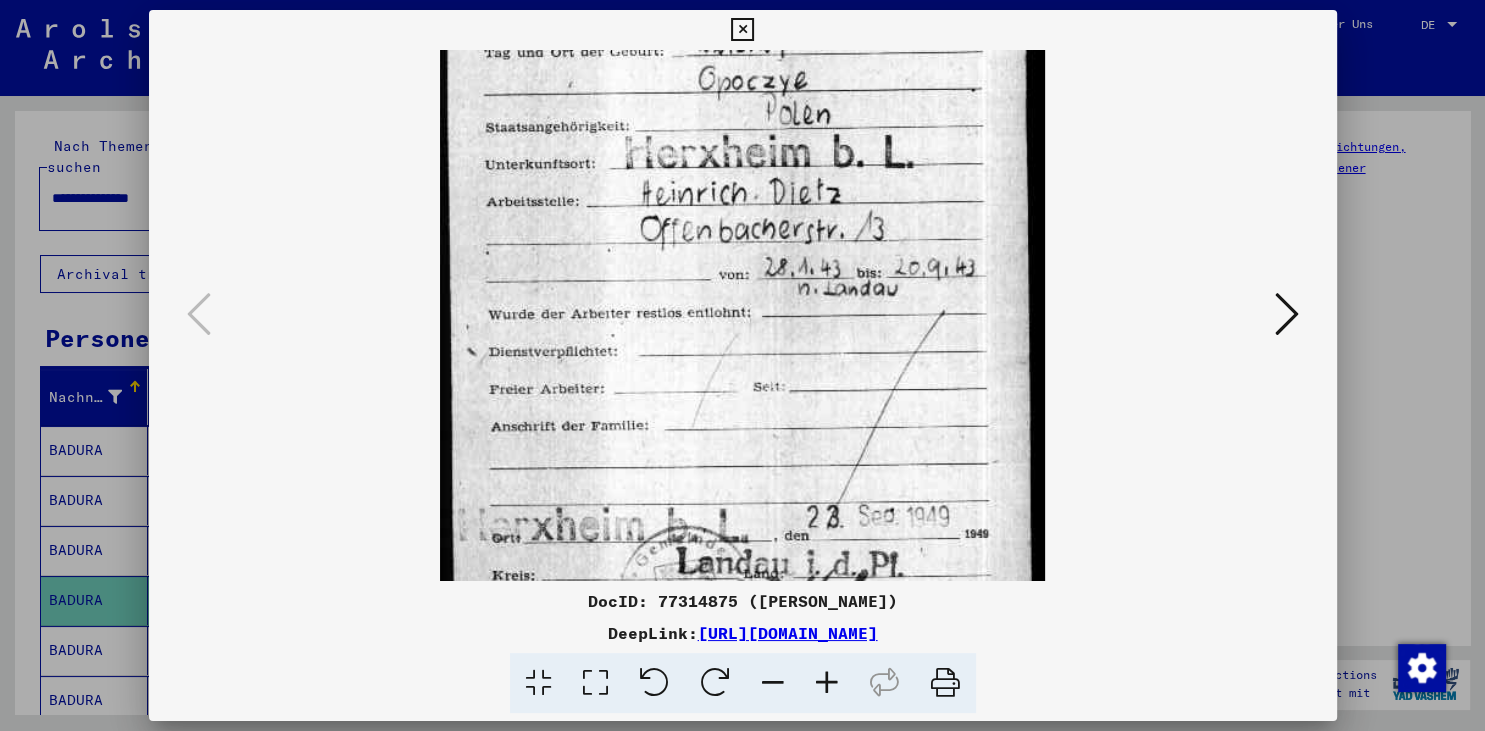 drag, startPoint x: 698, startPoint y: 526, endPoint x: 664, endPoint y: 368, distance: 161.61684 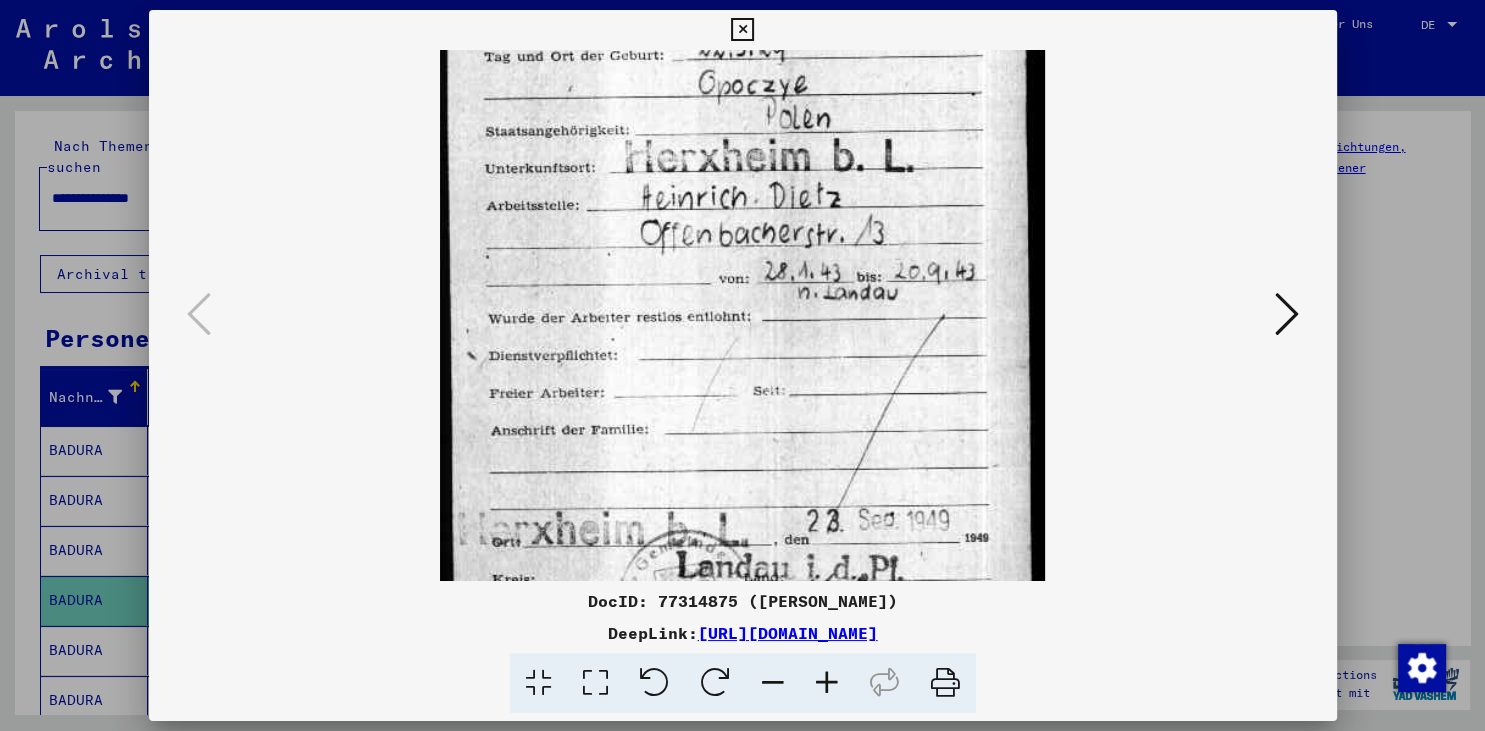 click at bounding box center (945, 683) 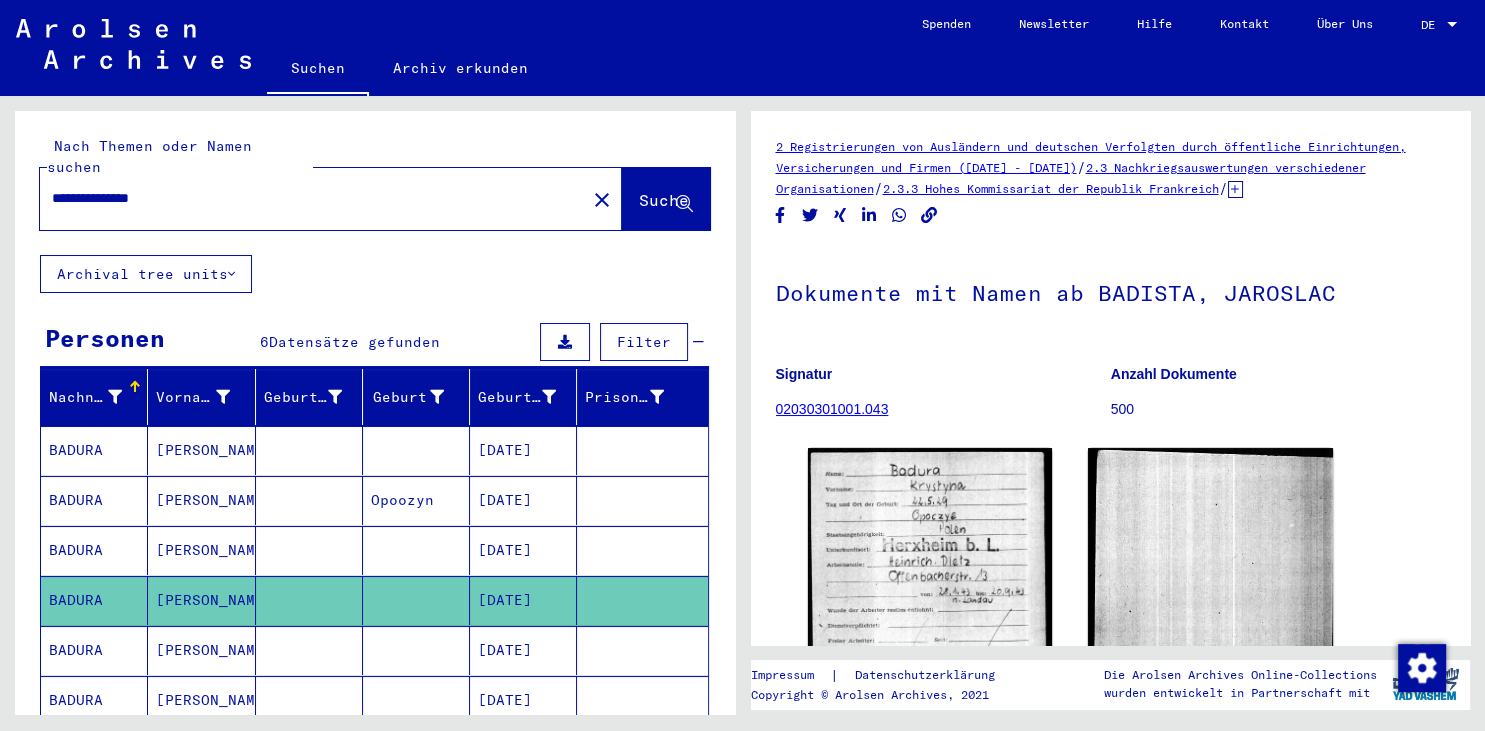 click 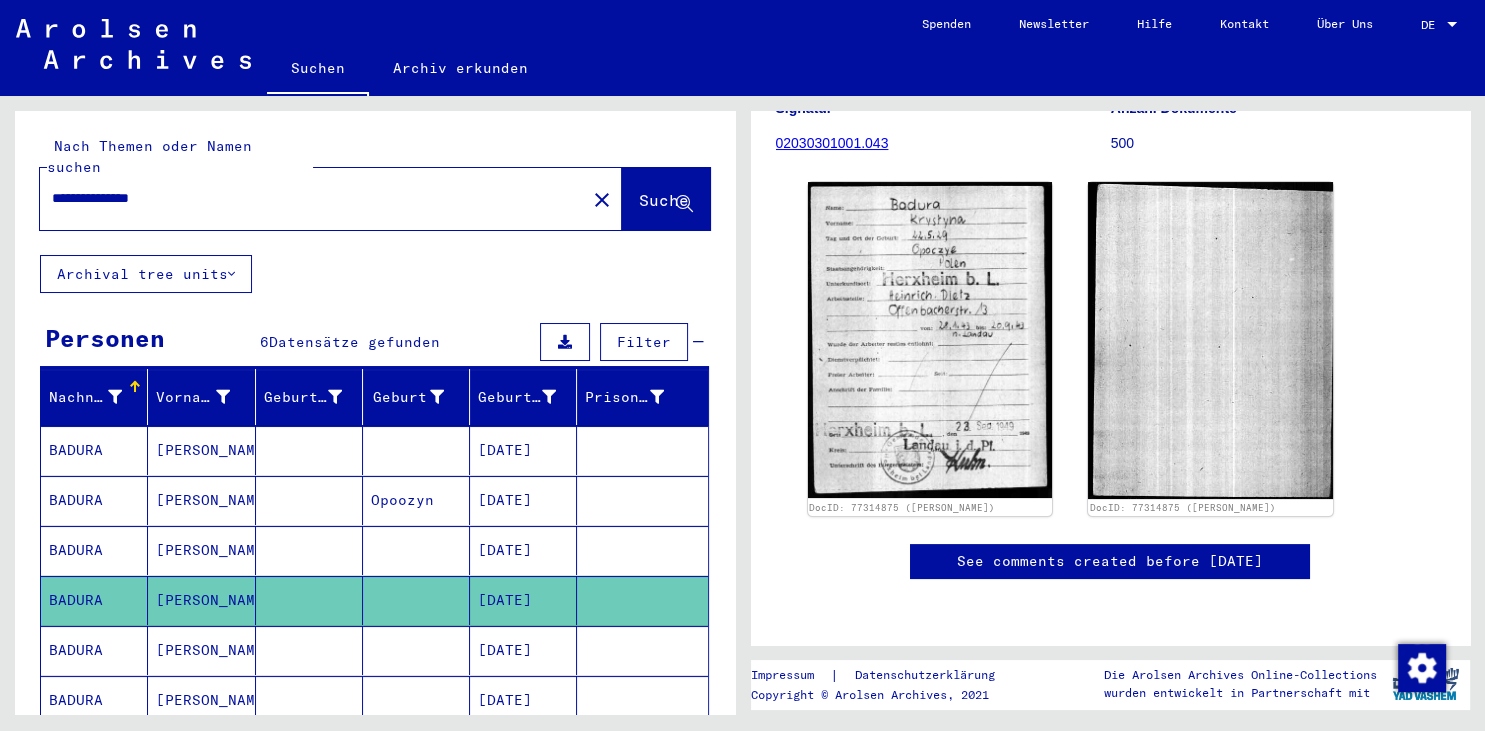 scroll, scrollTop: 272, scrollLeft: 0, axis: vertical 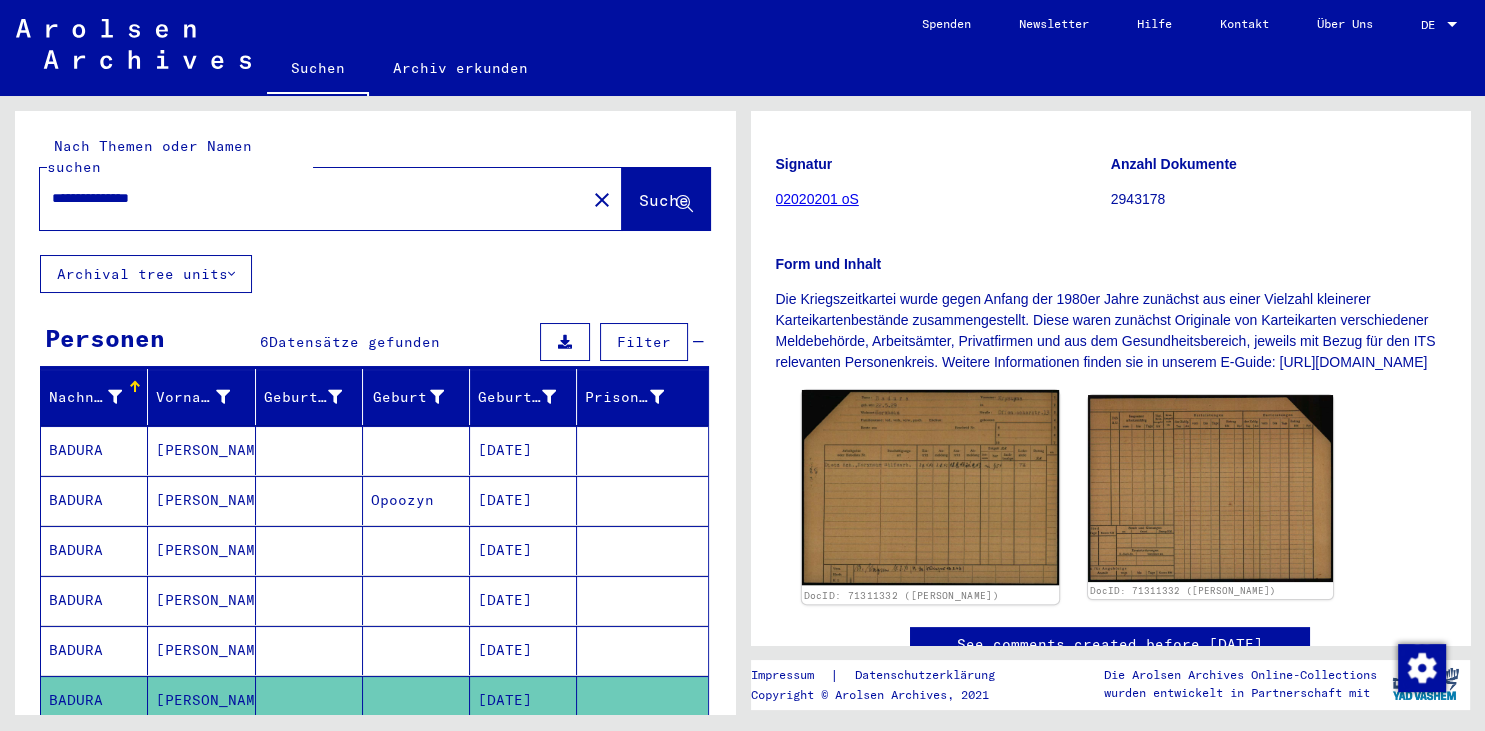 click 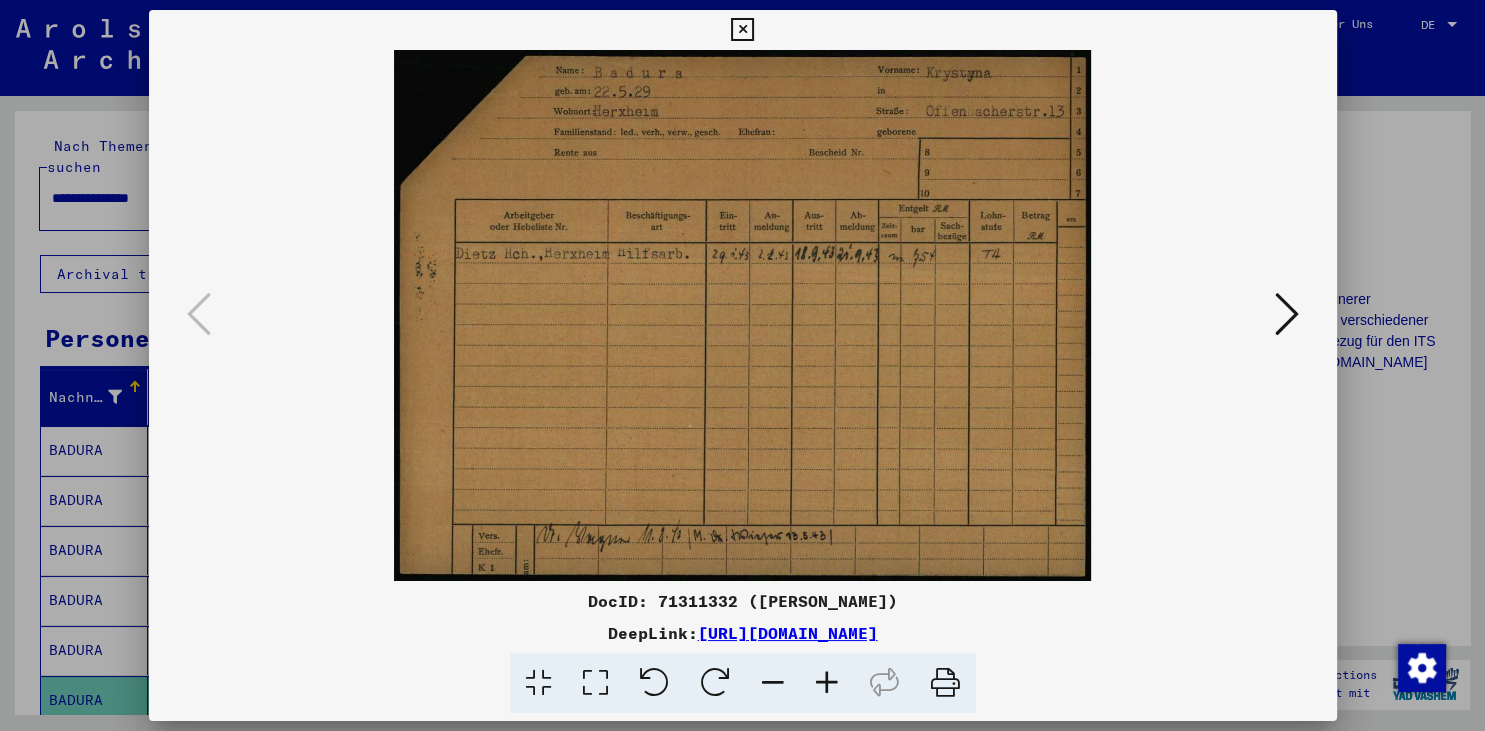 click at bounding box center (827, 683) 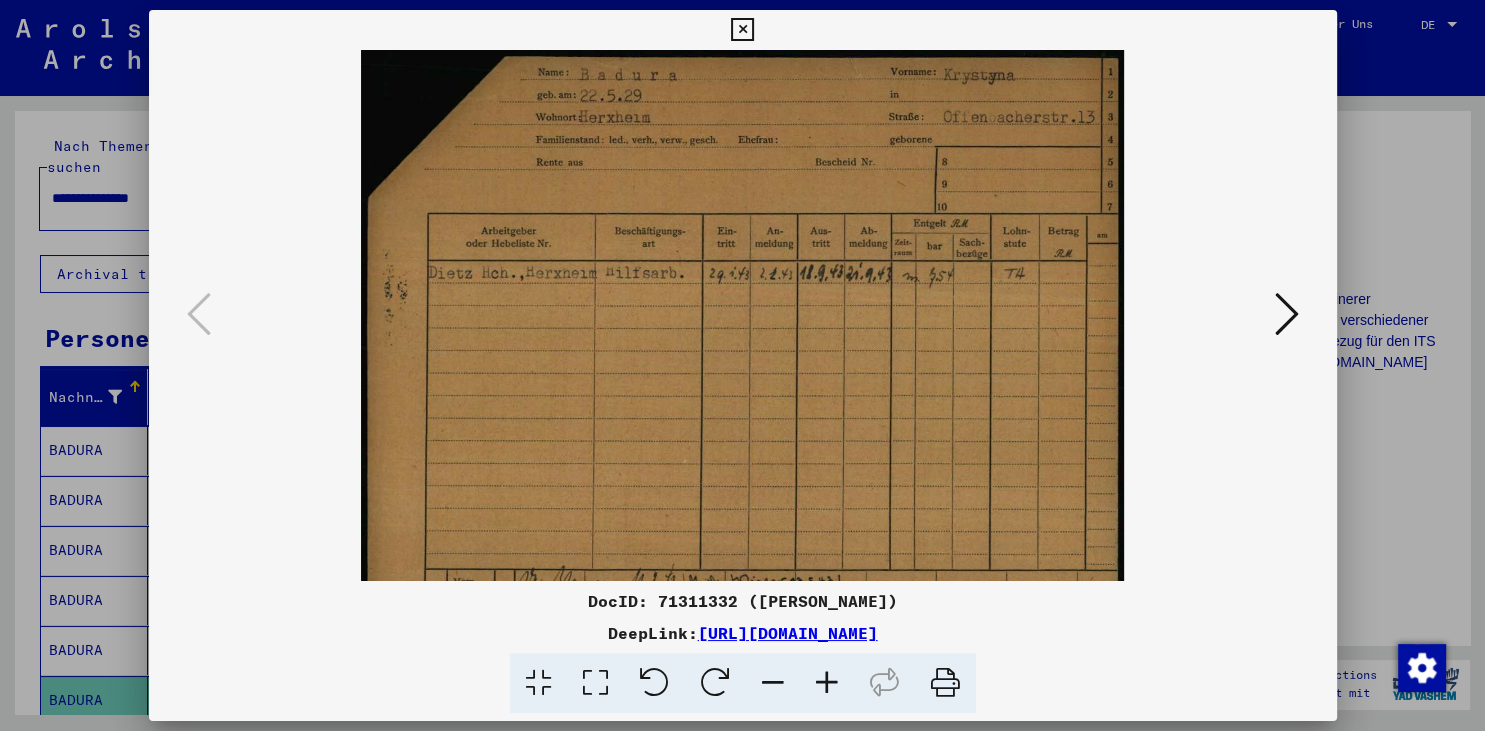 click at bounding box center (827, 683) 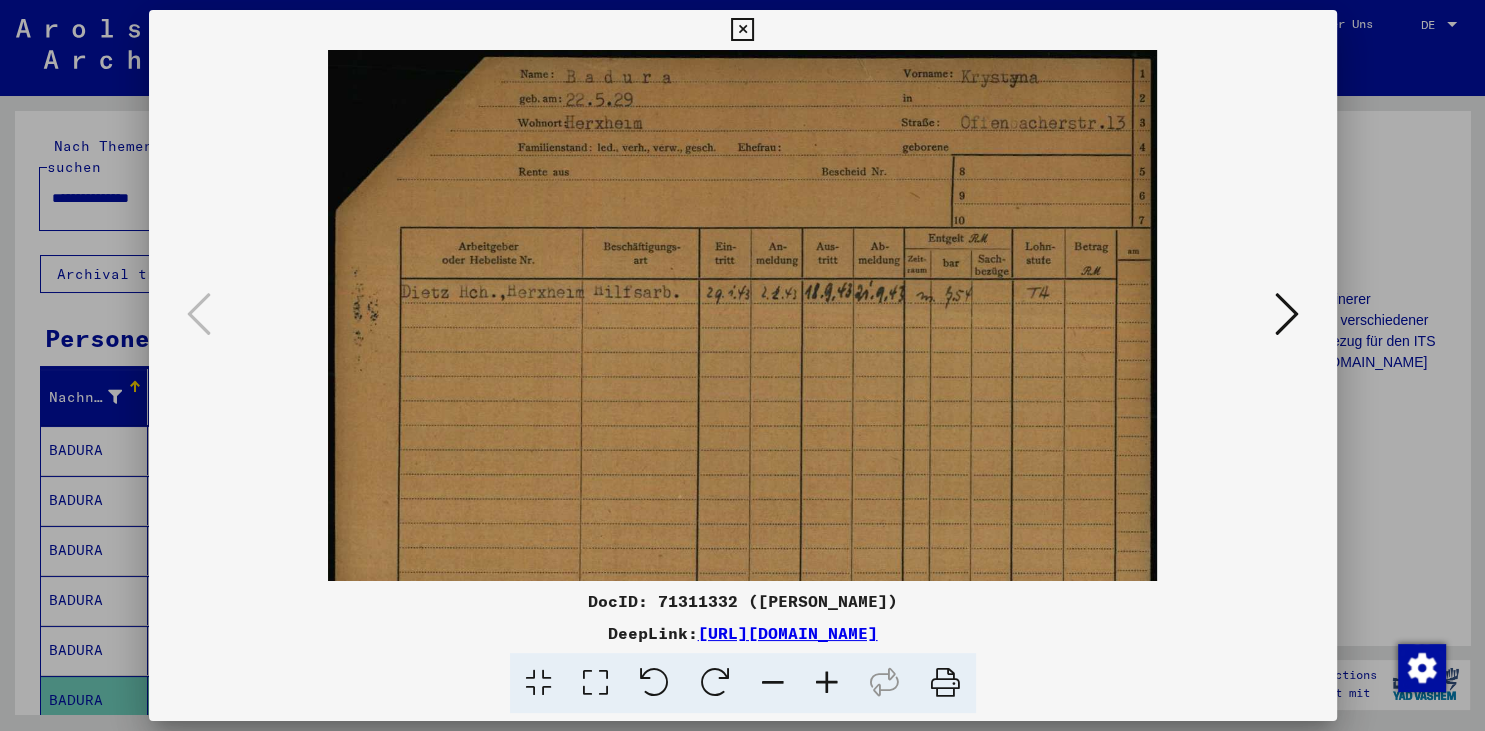 click at bounding box center [827, 683] 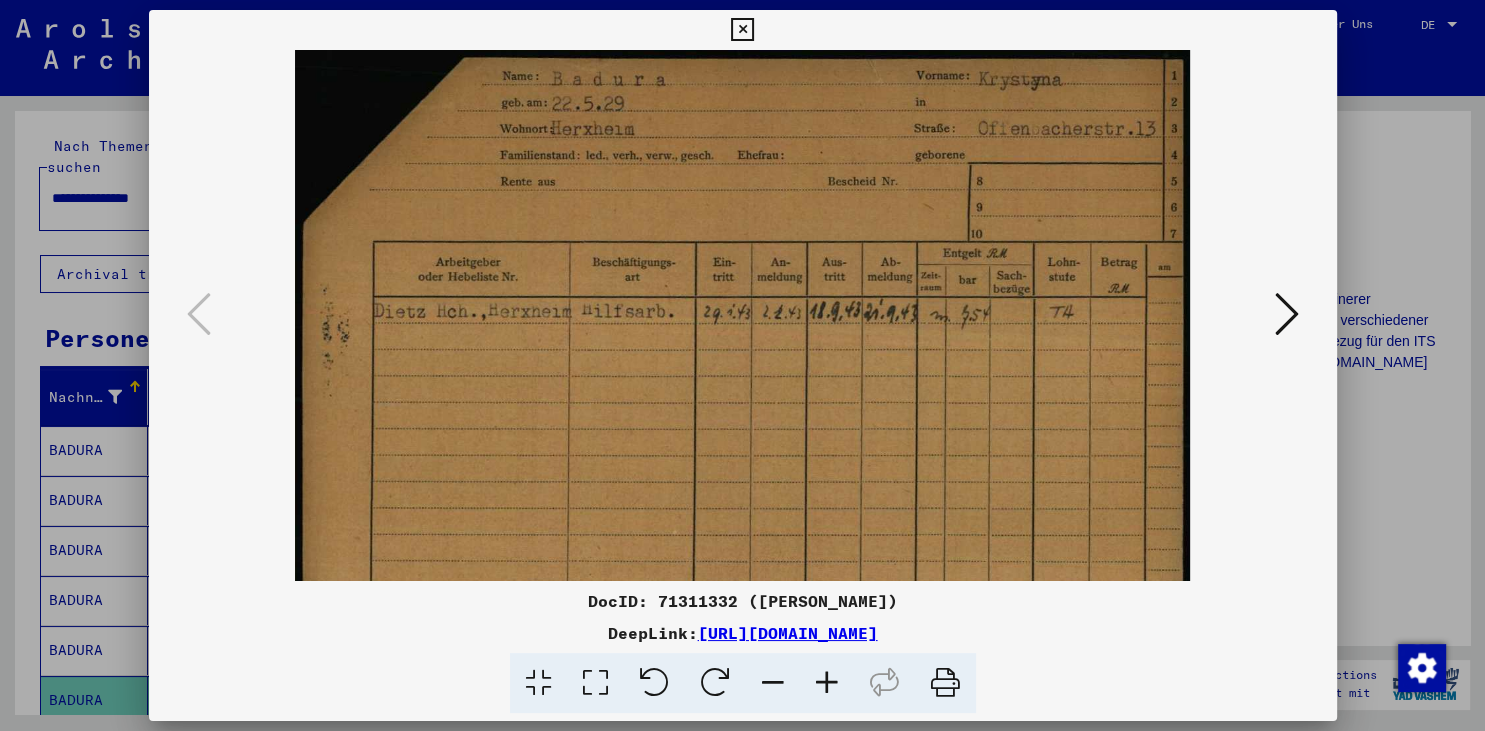click at bounding box center (827, 683) 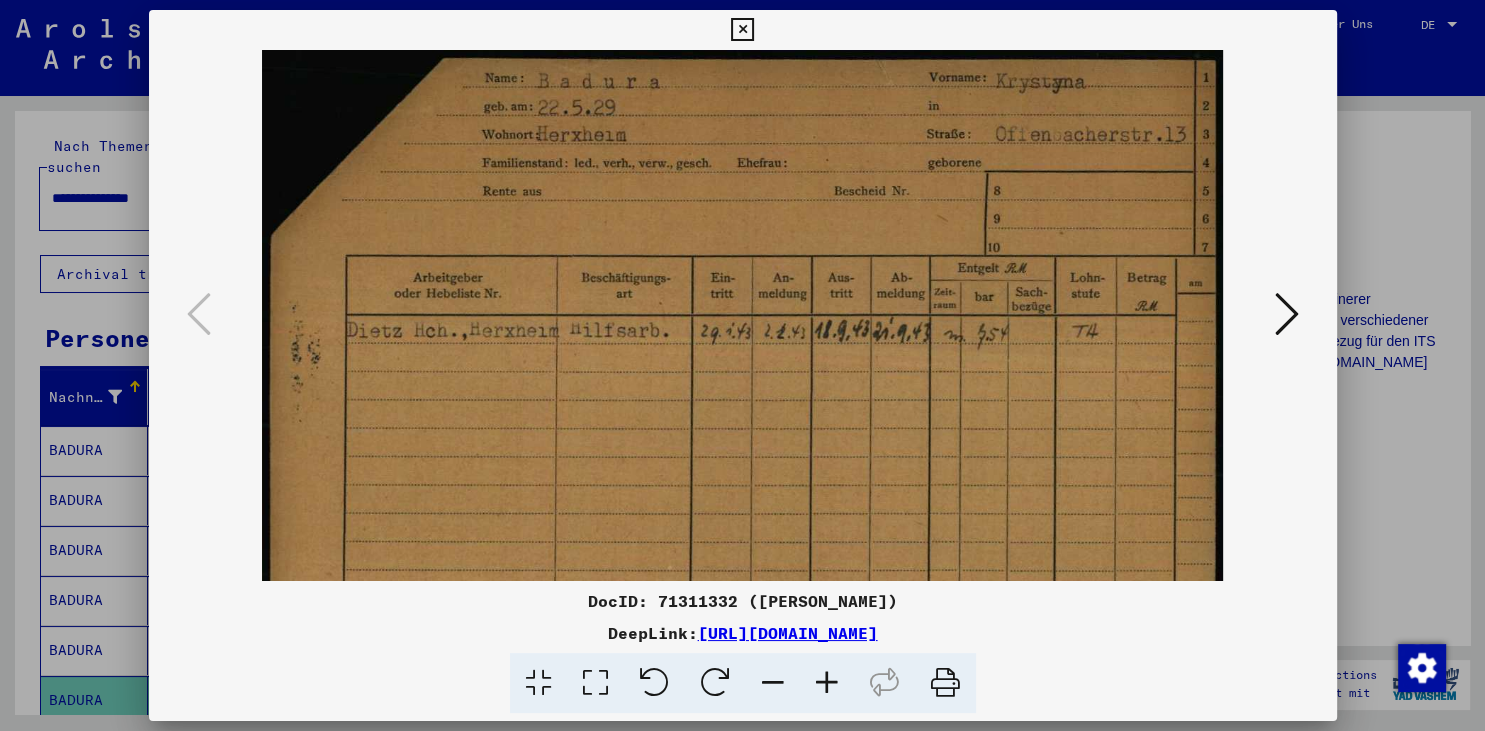 click at bounding box center (827, 683) 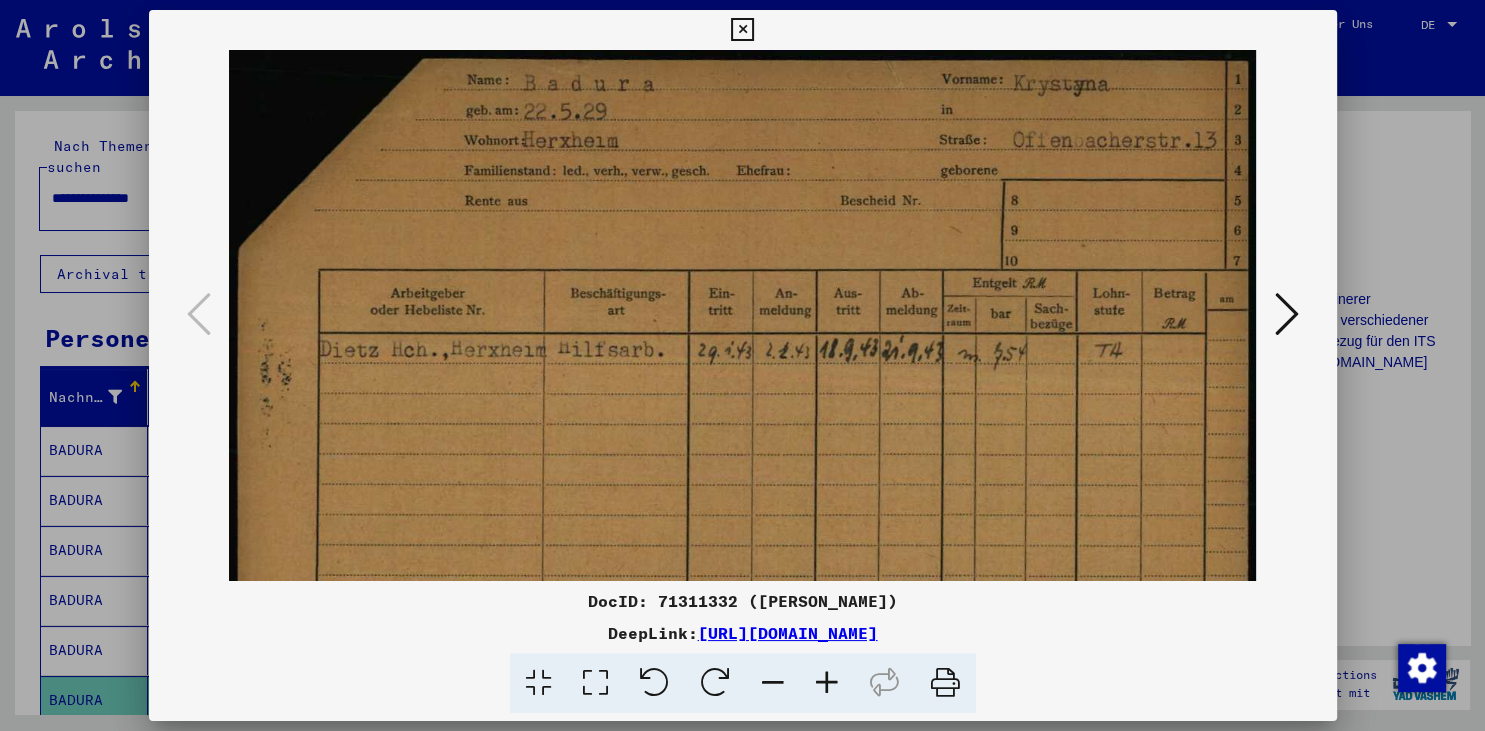 drag, startPoint x: 650, startPoint y: 402, endPoint x: 646, endPoint y: 451, distance: 49.162994 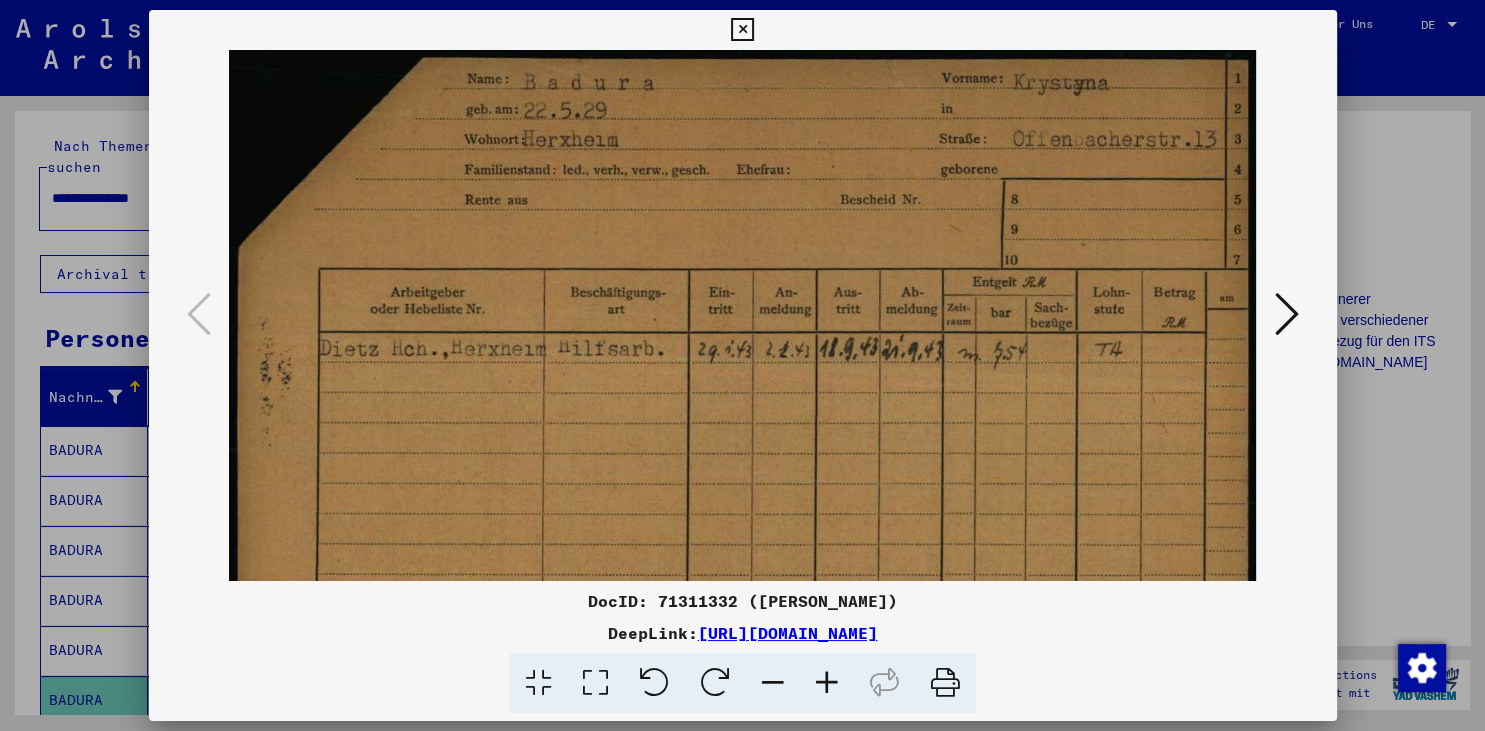 click at bounding box center (827, 683) 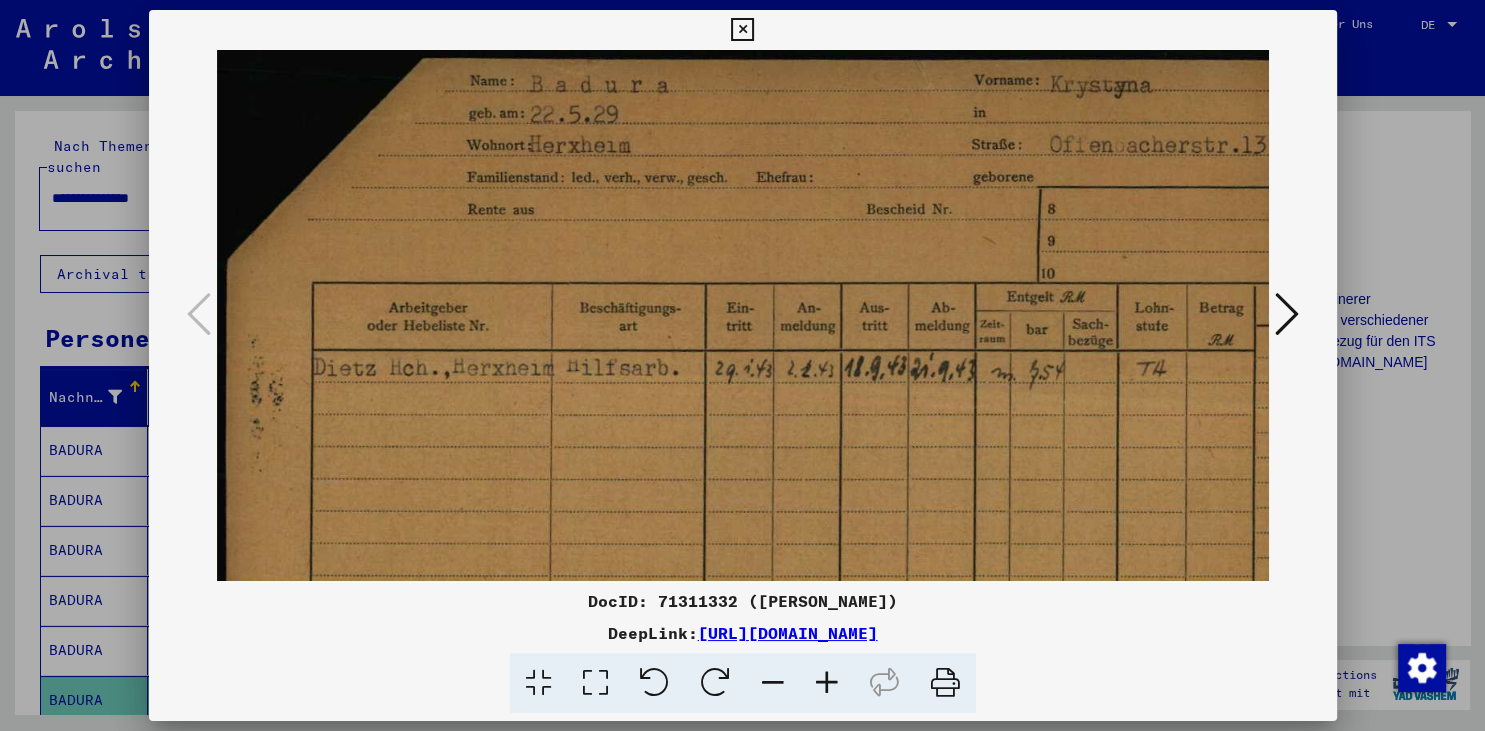 click at bounding box center [827, 683] 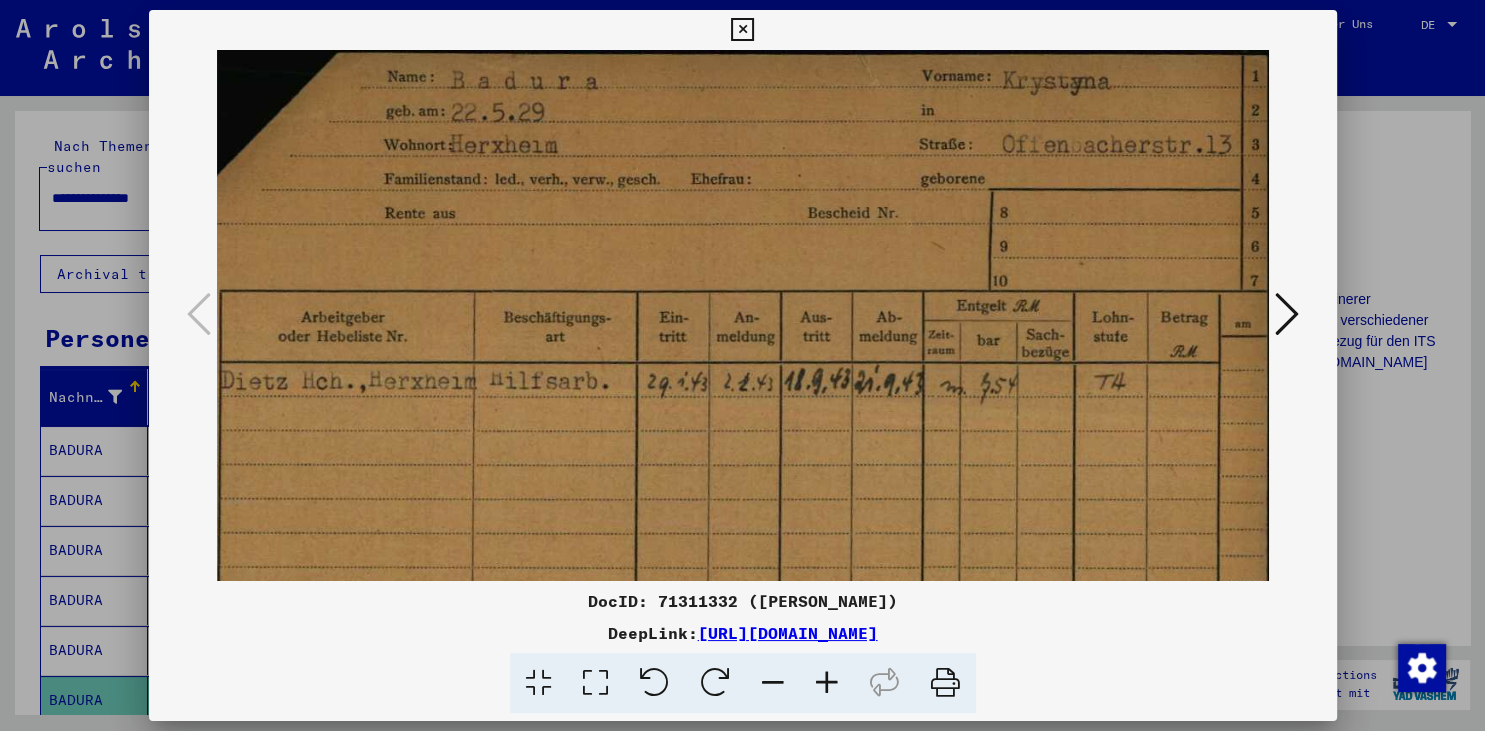 scroll, scrollTop: 0, scrollLeft: 98, axis: horizontal 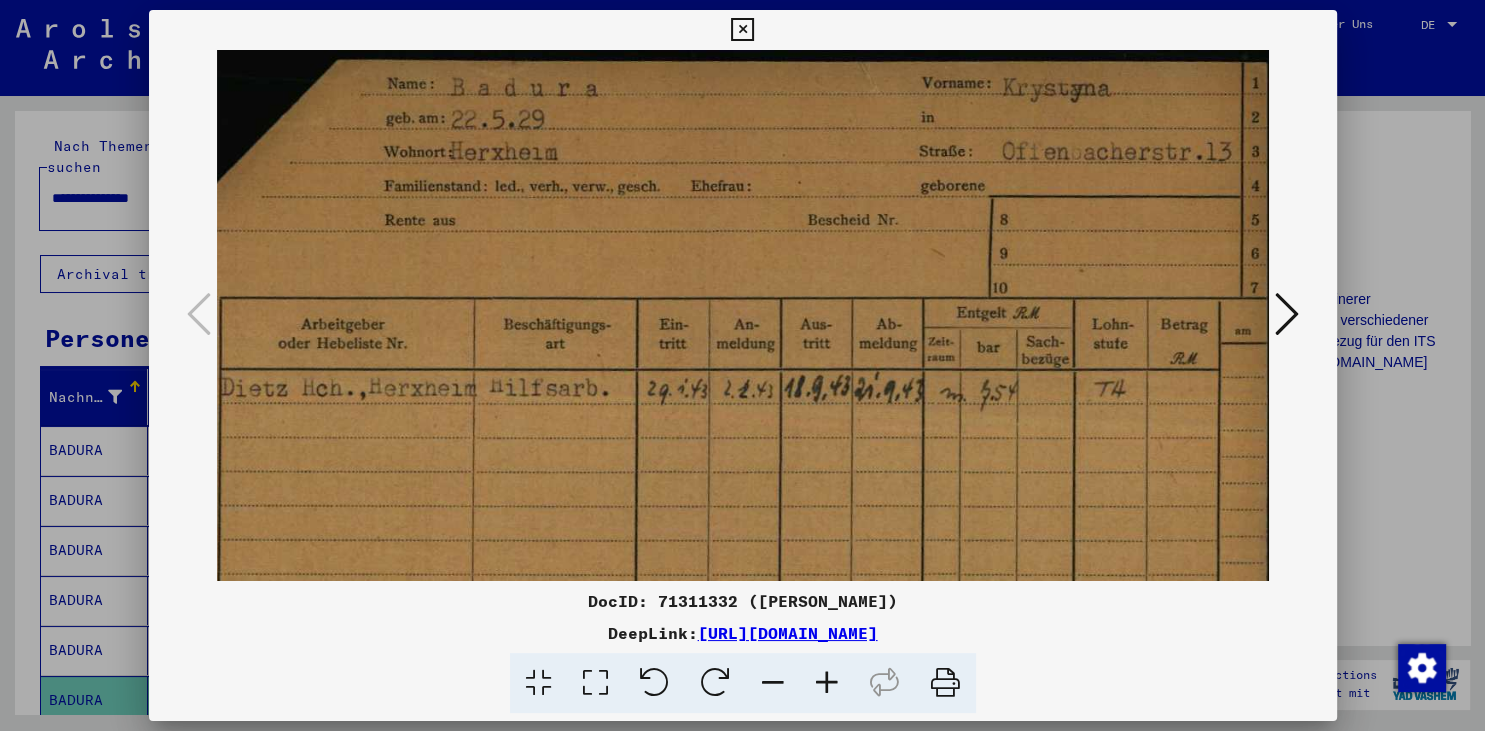 drag, startPoint x: 803, startPoint y: 470, endPoint x: 683, endPoint y: 471, distance: 120.004166 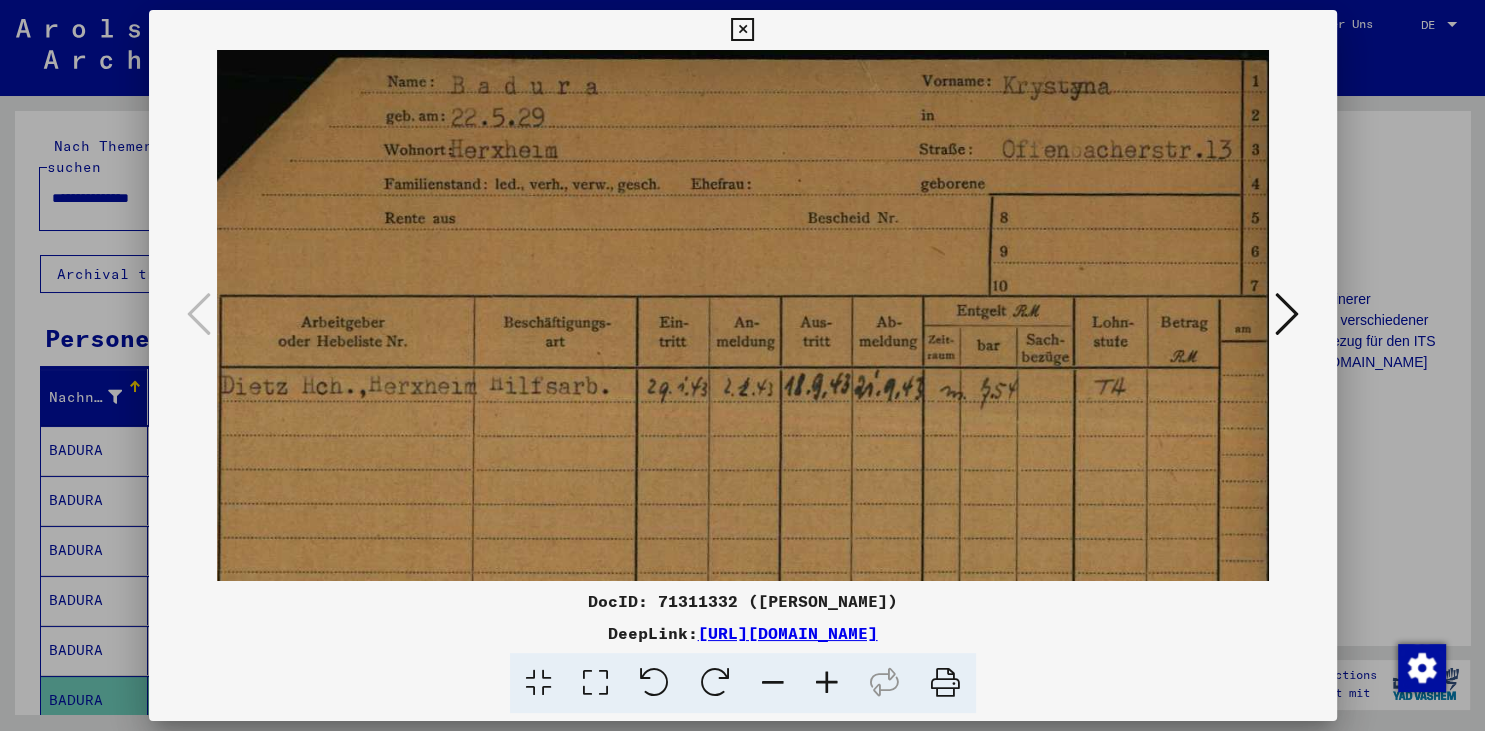 click at bounding box center (945, 683) 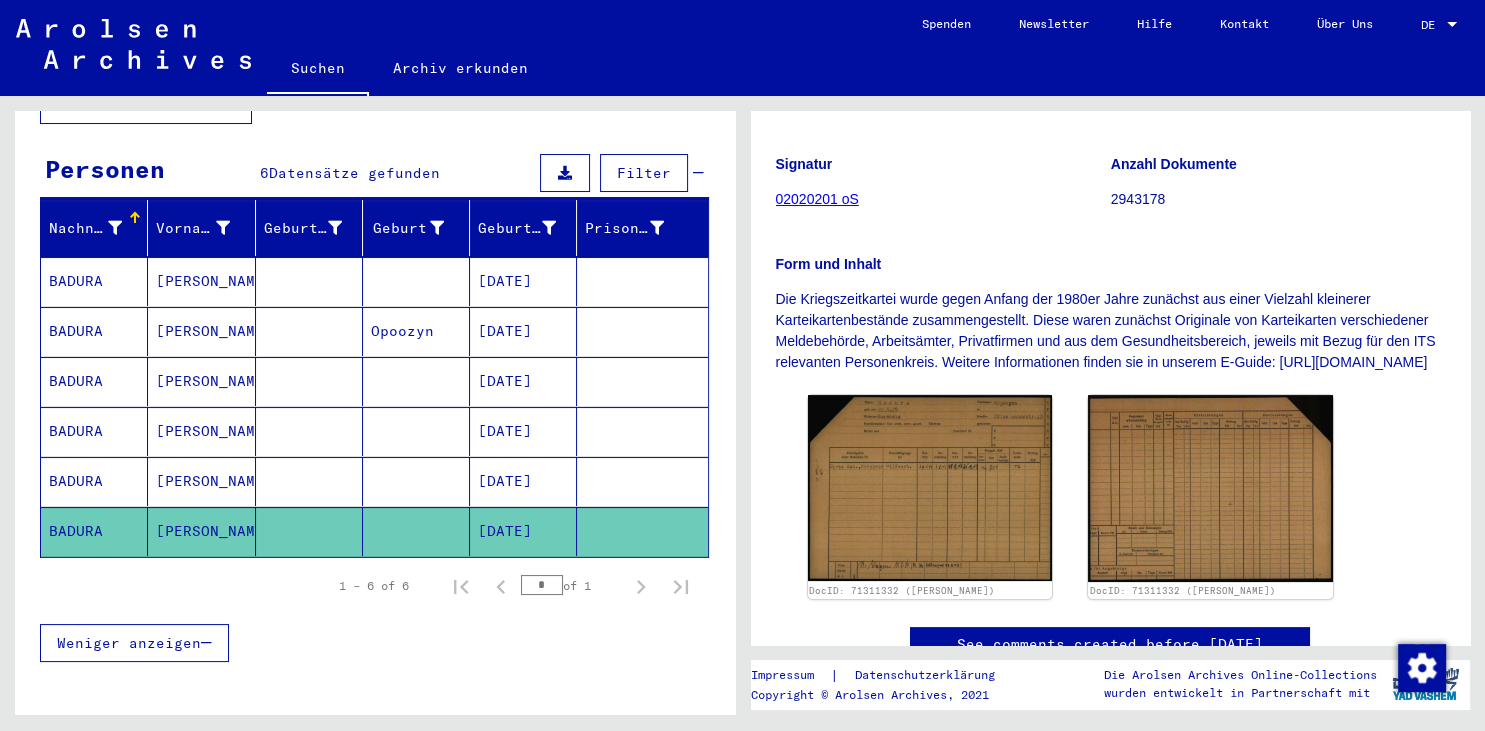 scroll, scrollTop: 165, scrollLeft: 0, axis: vertical 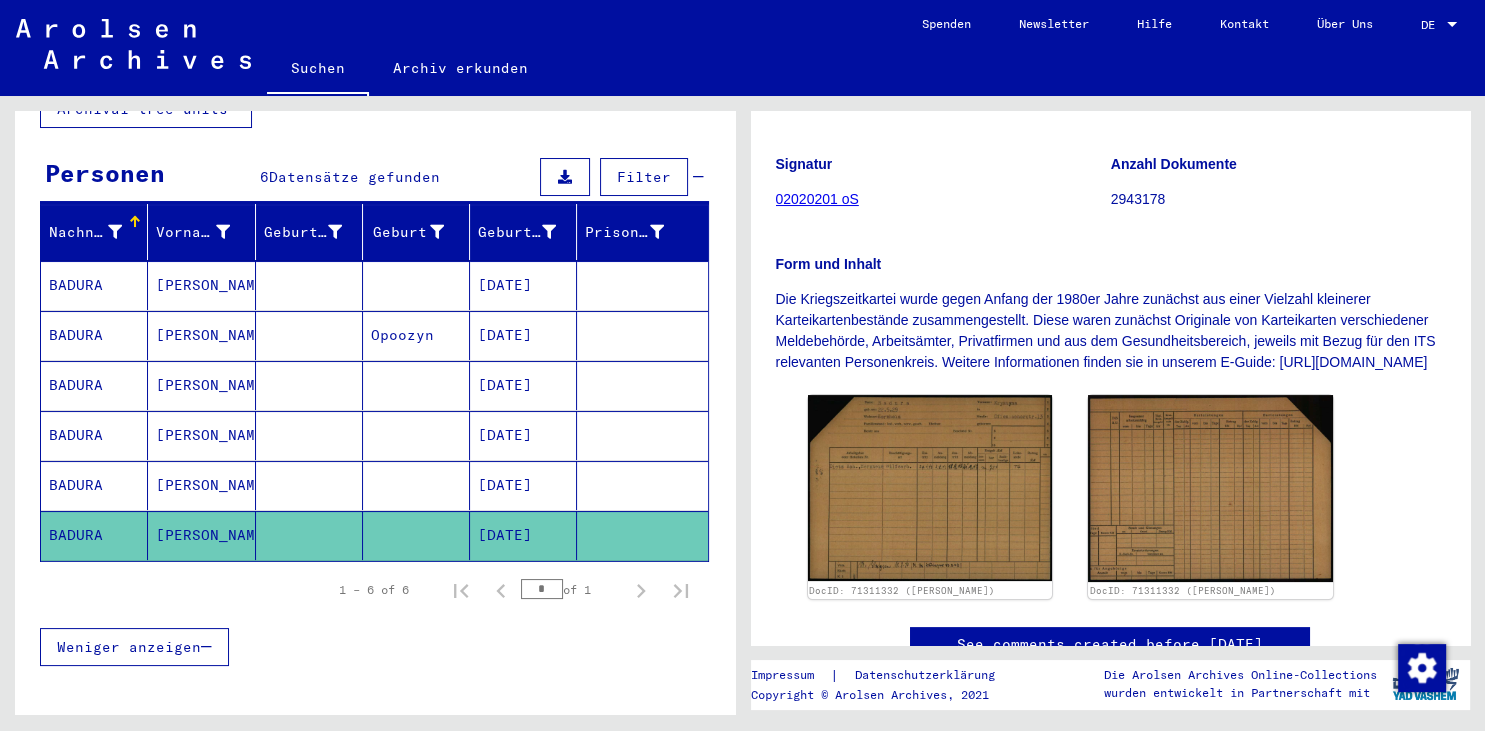 click on "[PERSON_NAME]" at bounding box center (201, 335) 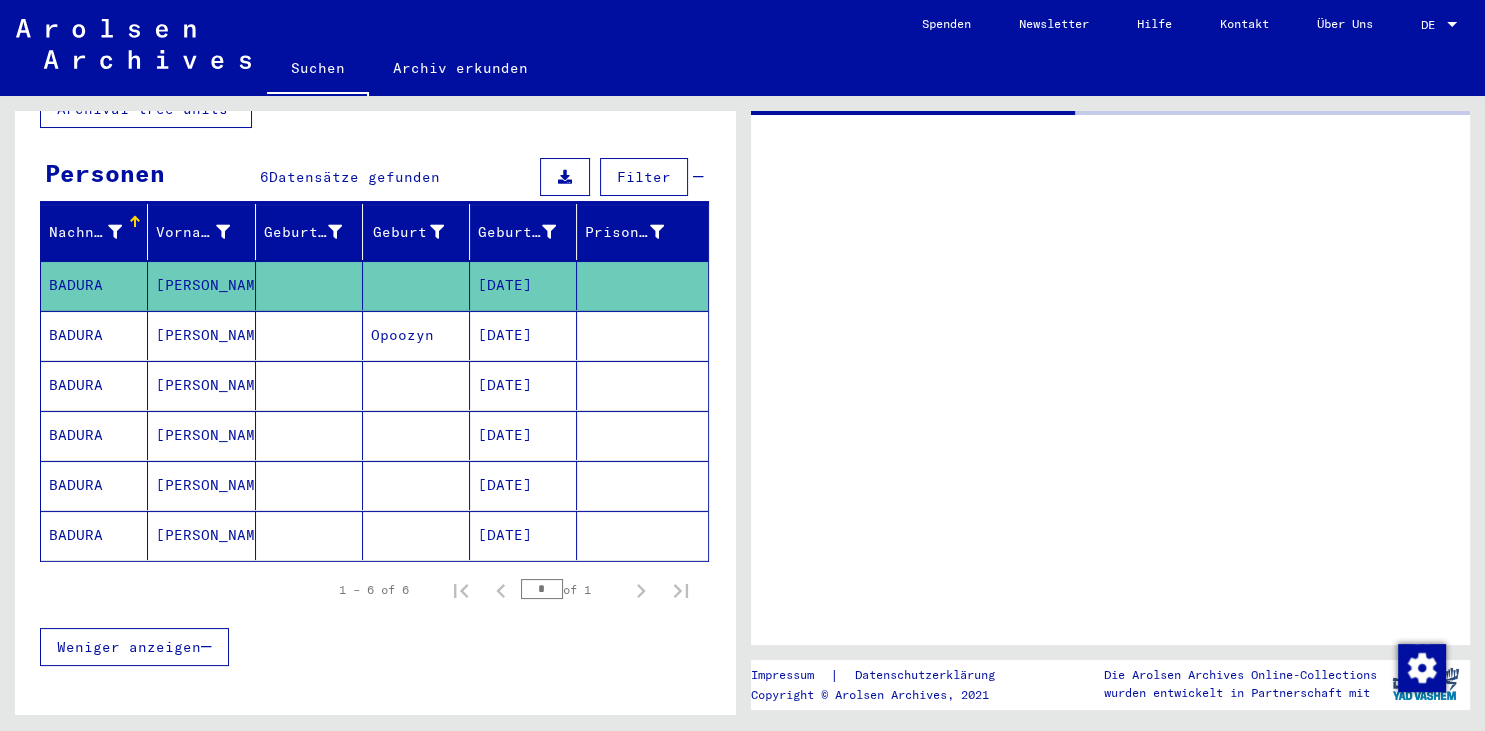 scroll, scrollTop: 0, scrollLeft: 0, axis: both 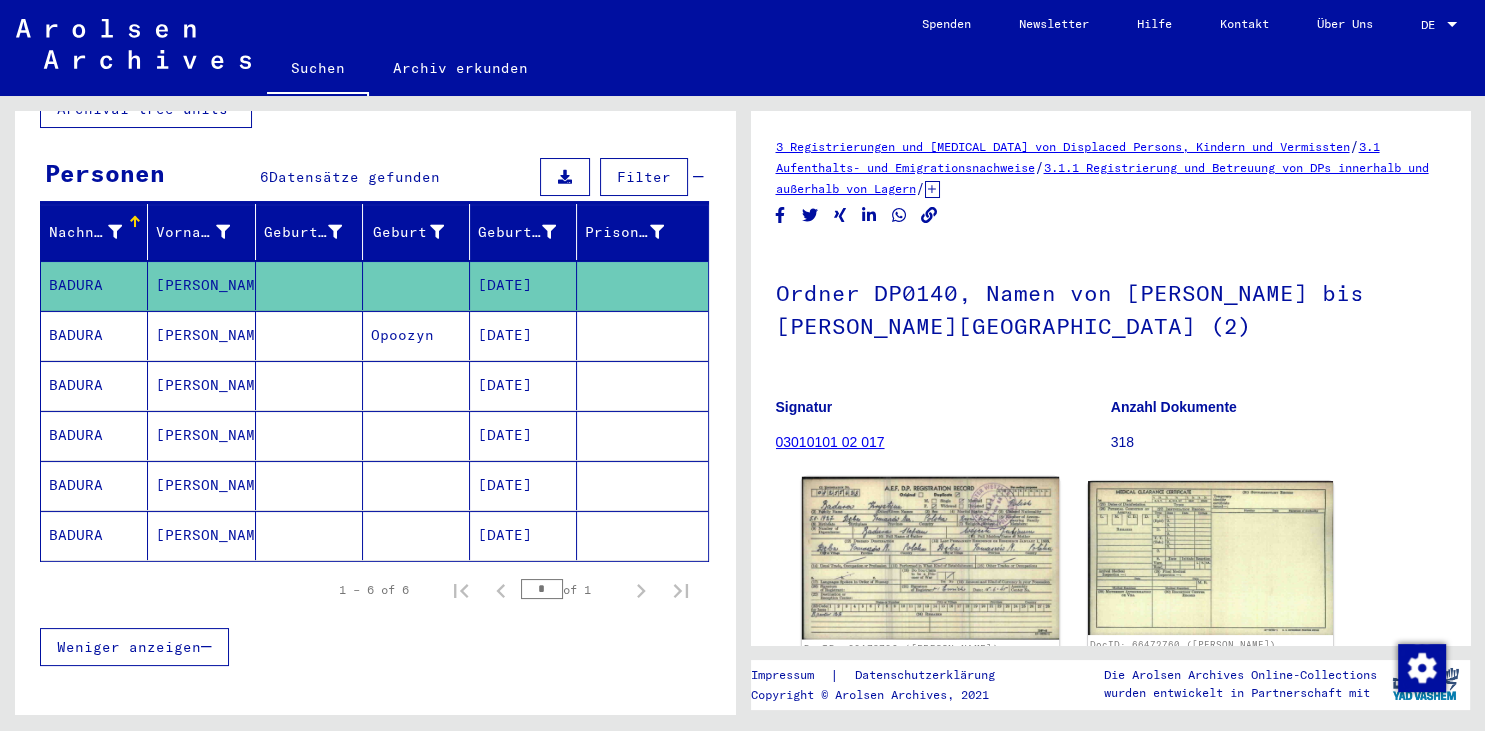 click 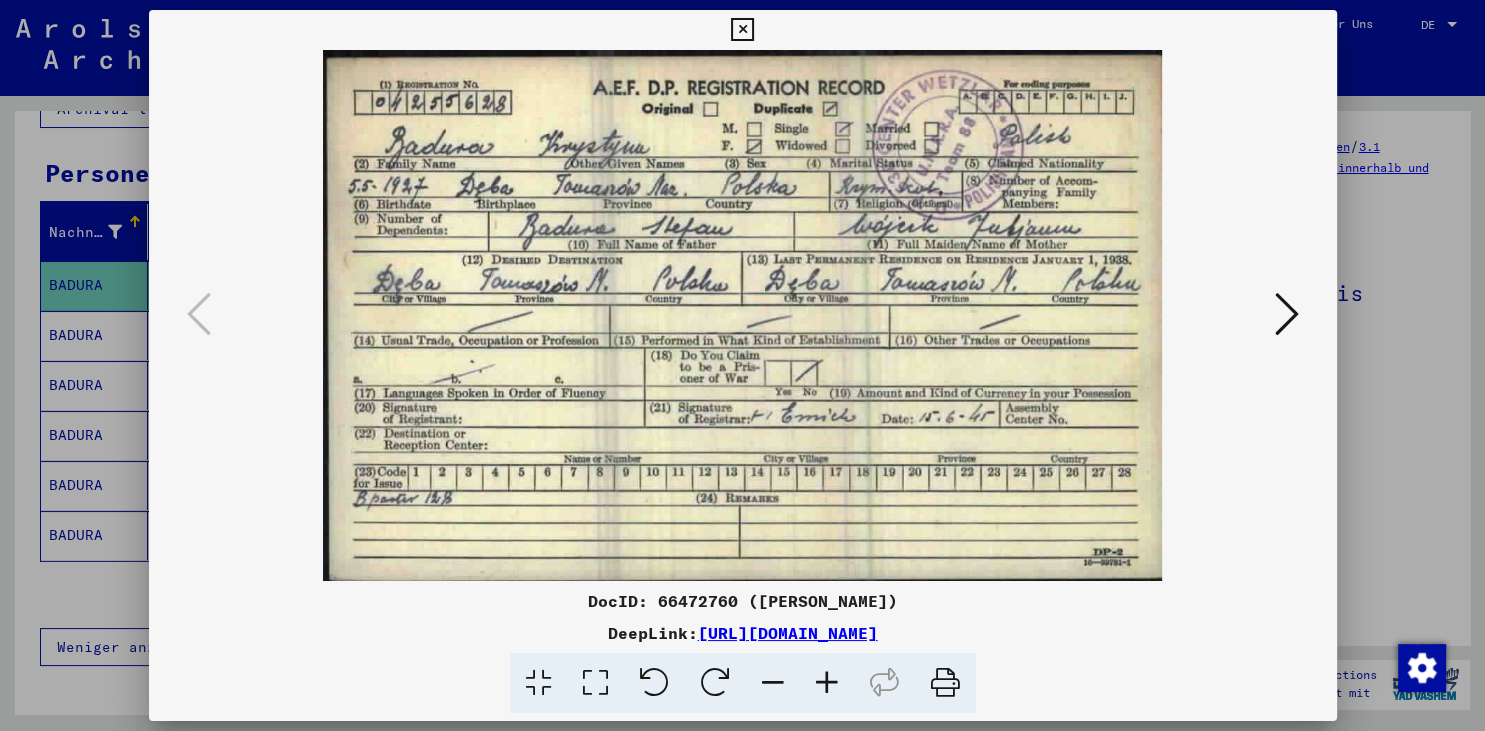 click at bounding box center (827, 683) 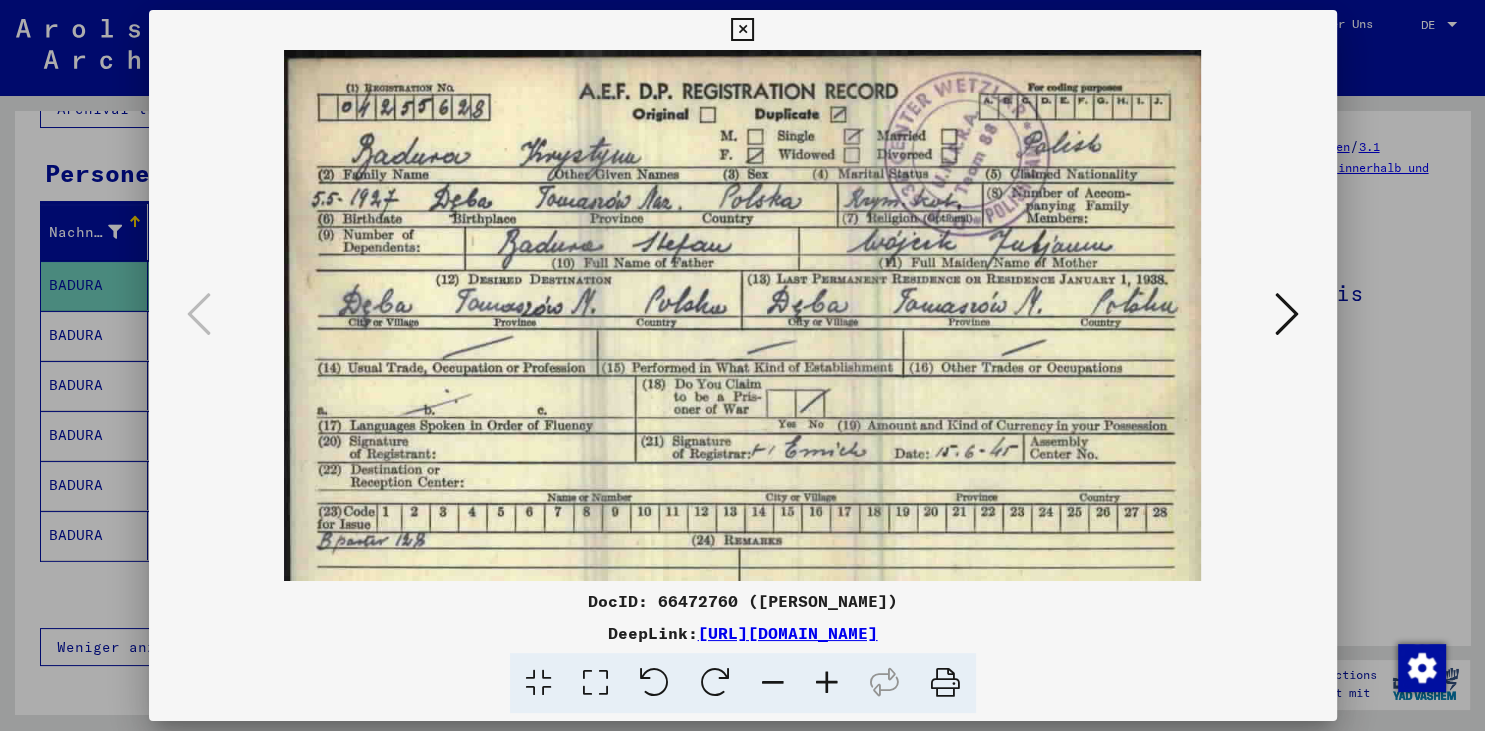 click at bounding box center [827, 683] 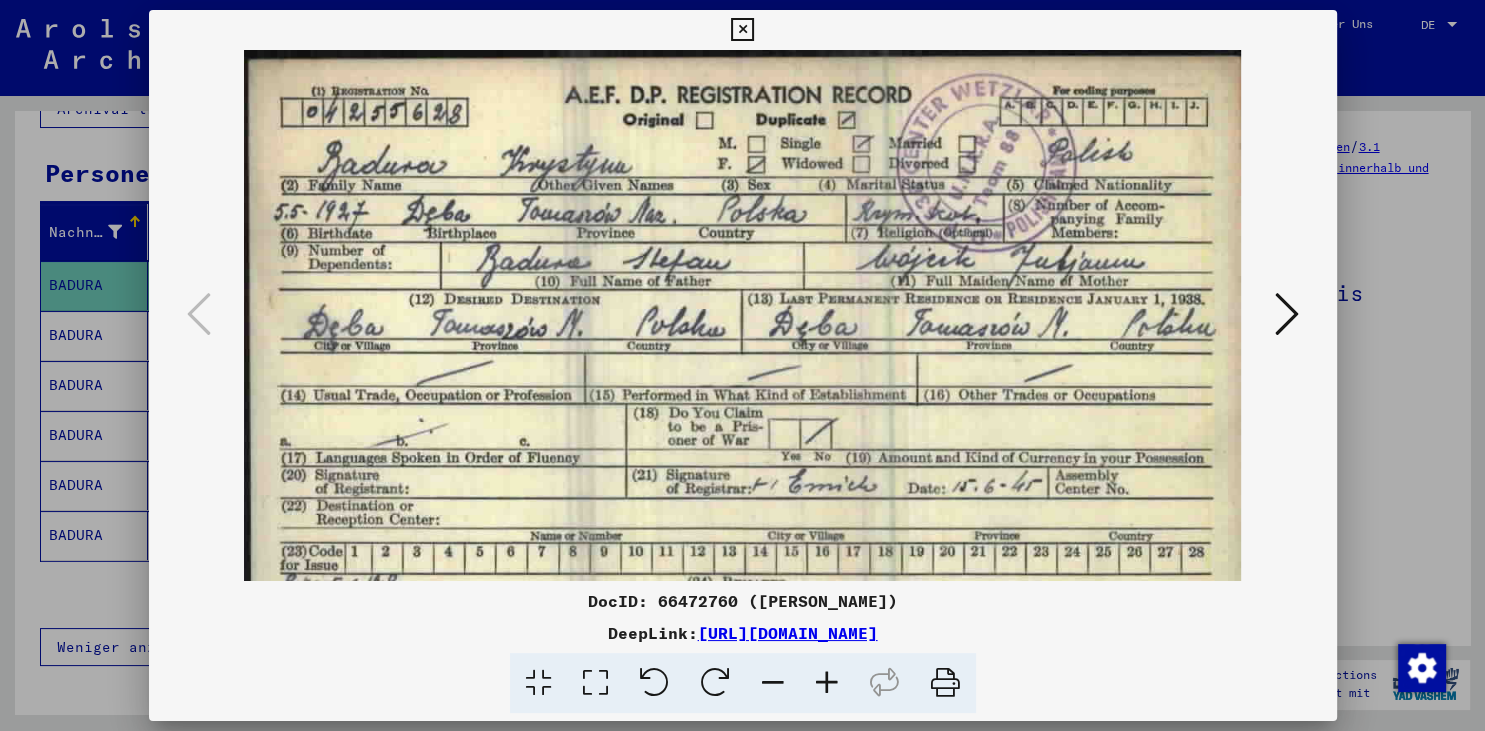click at bounding box center (827, 683) 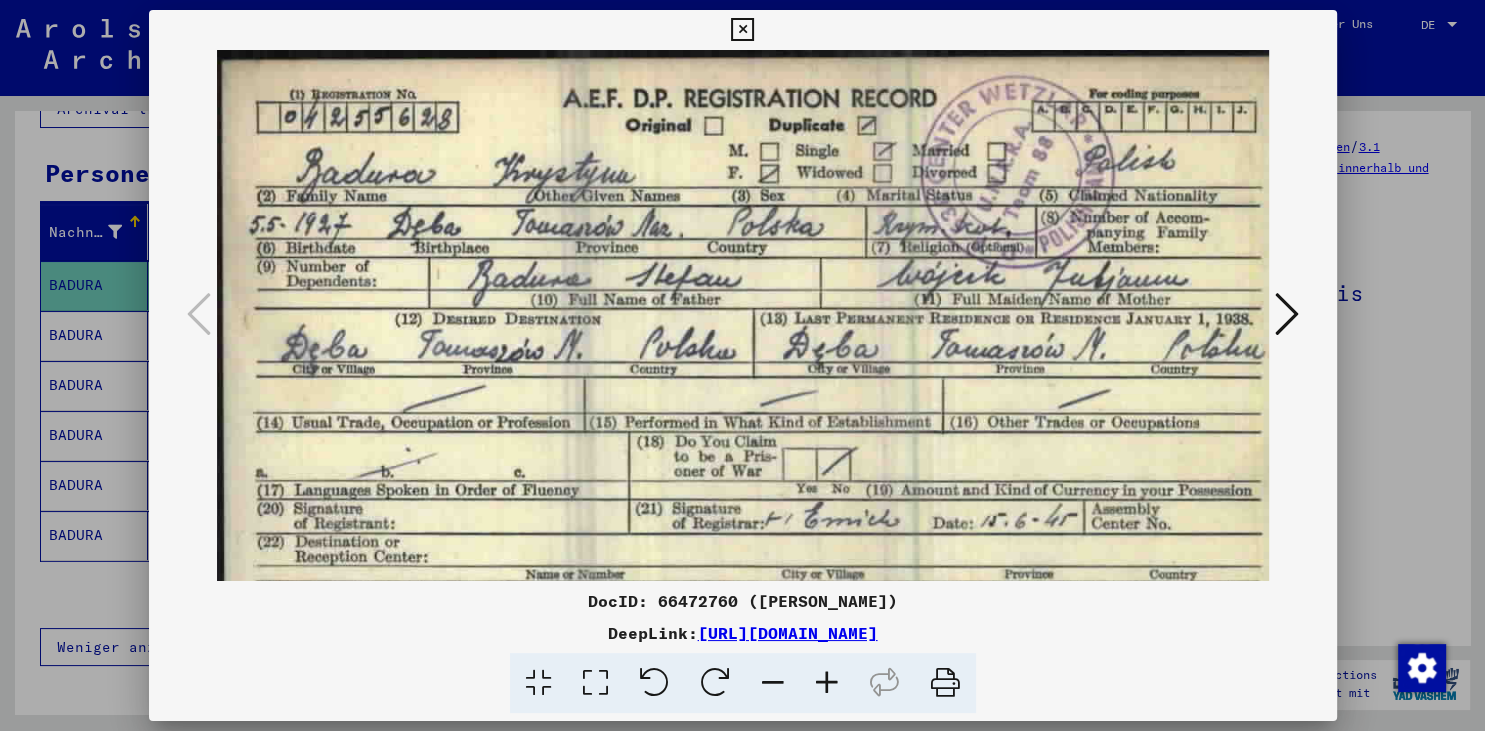 click at bounding box center (827, 683) 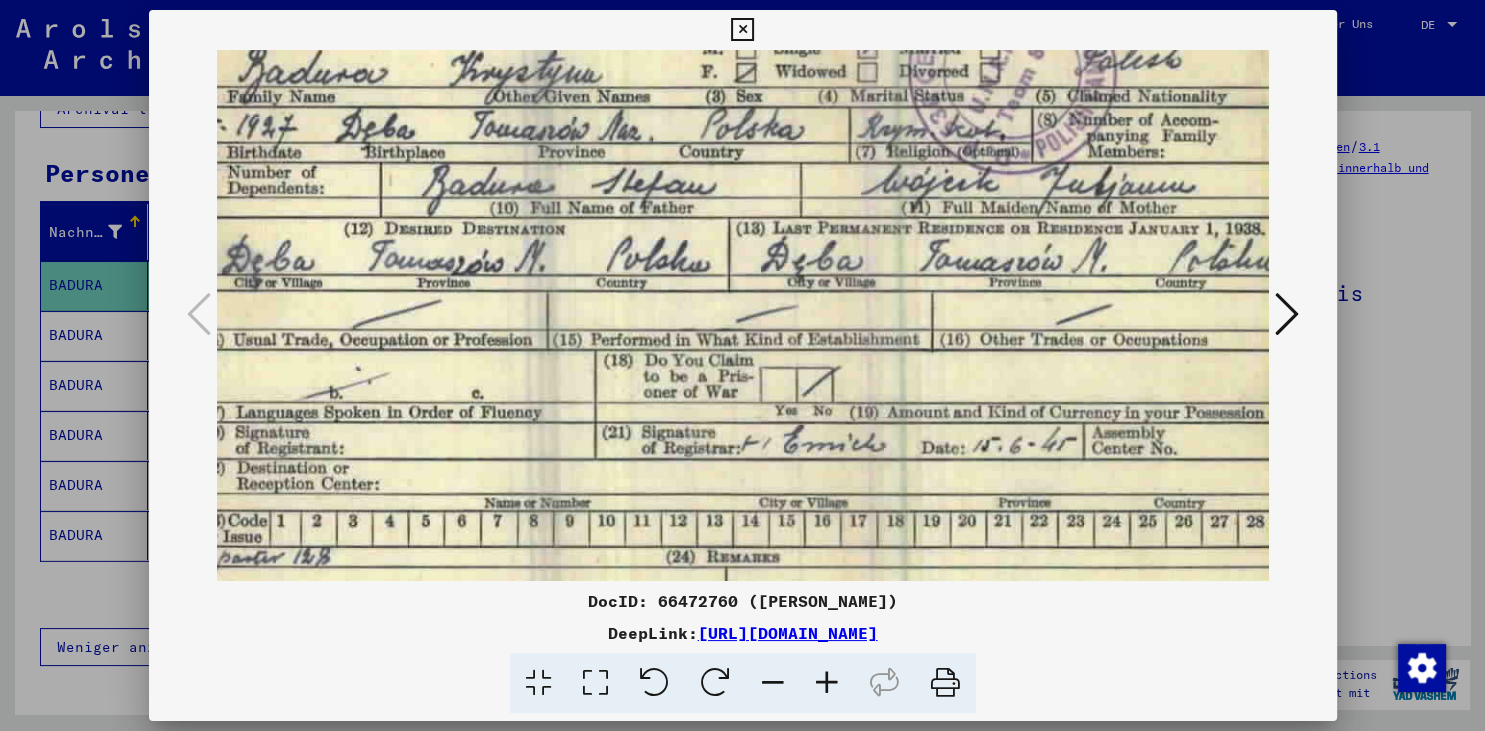 scroll, scrollTop: 108, scrollLeft: 65, axis: both 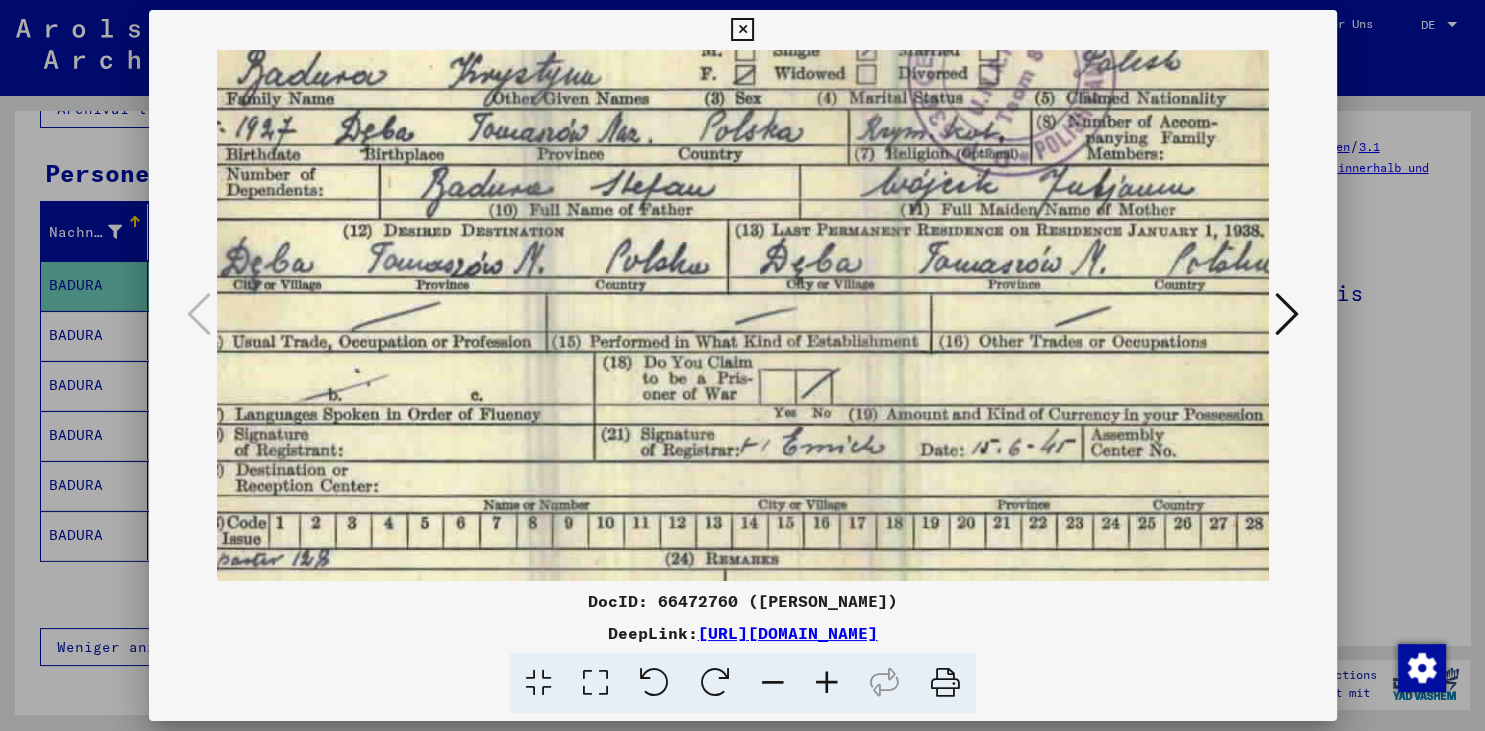 drag, startPoint x: 725, startPoint y: 434, endPoint x: 551, endPoint y: 337, distance: 199.21094 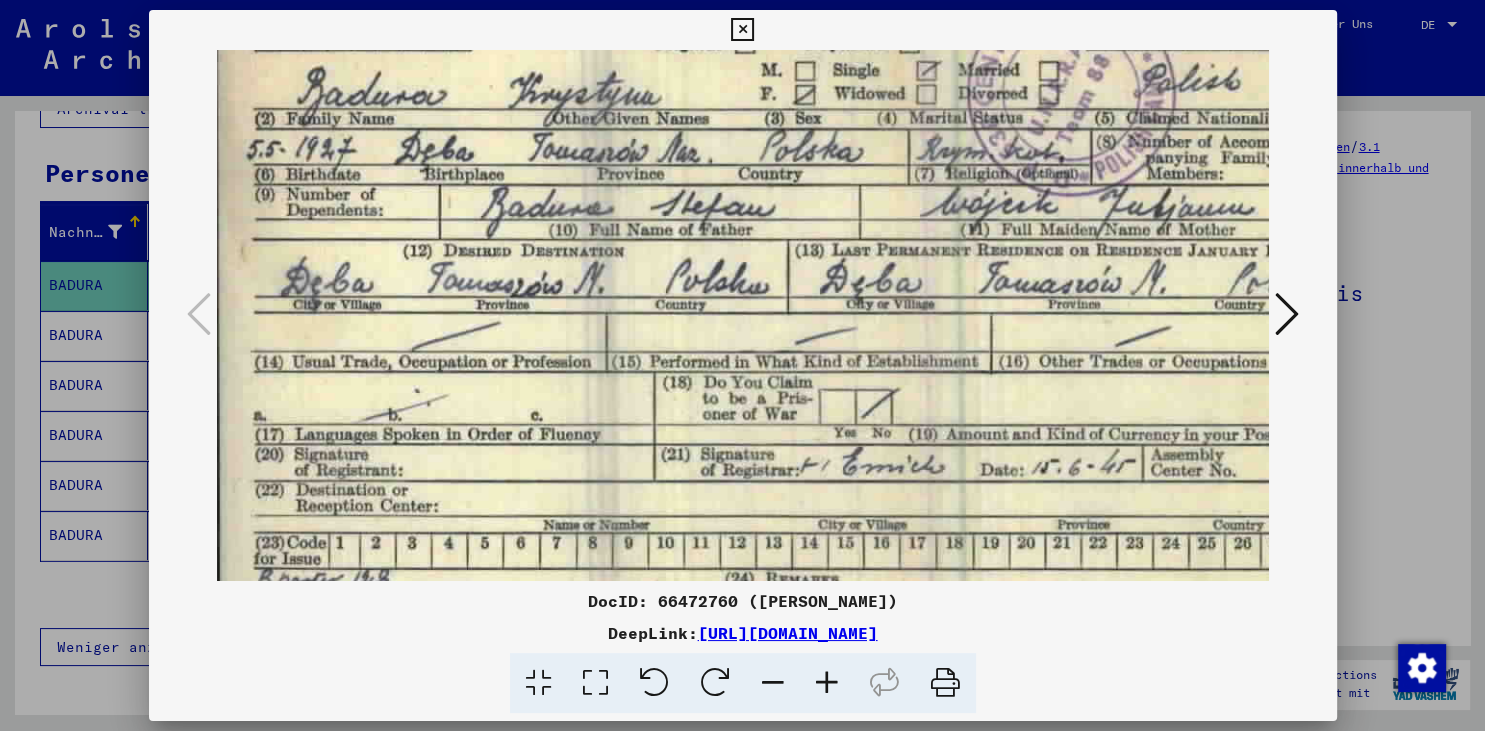 scroll, scrollTop: 87, scrollLeft: 4, axis: both 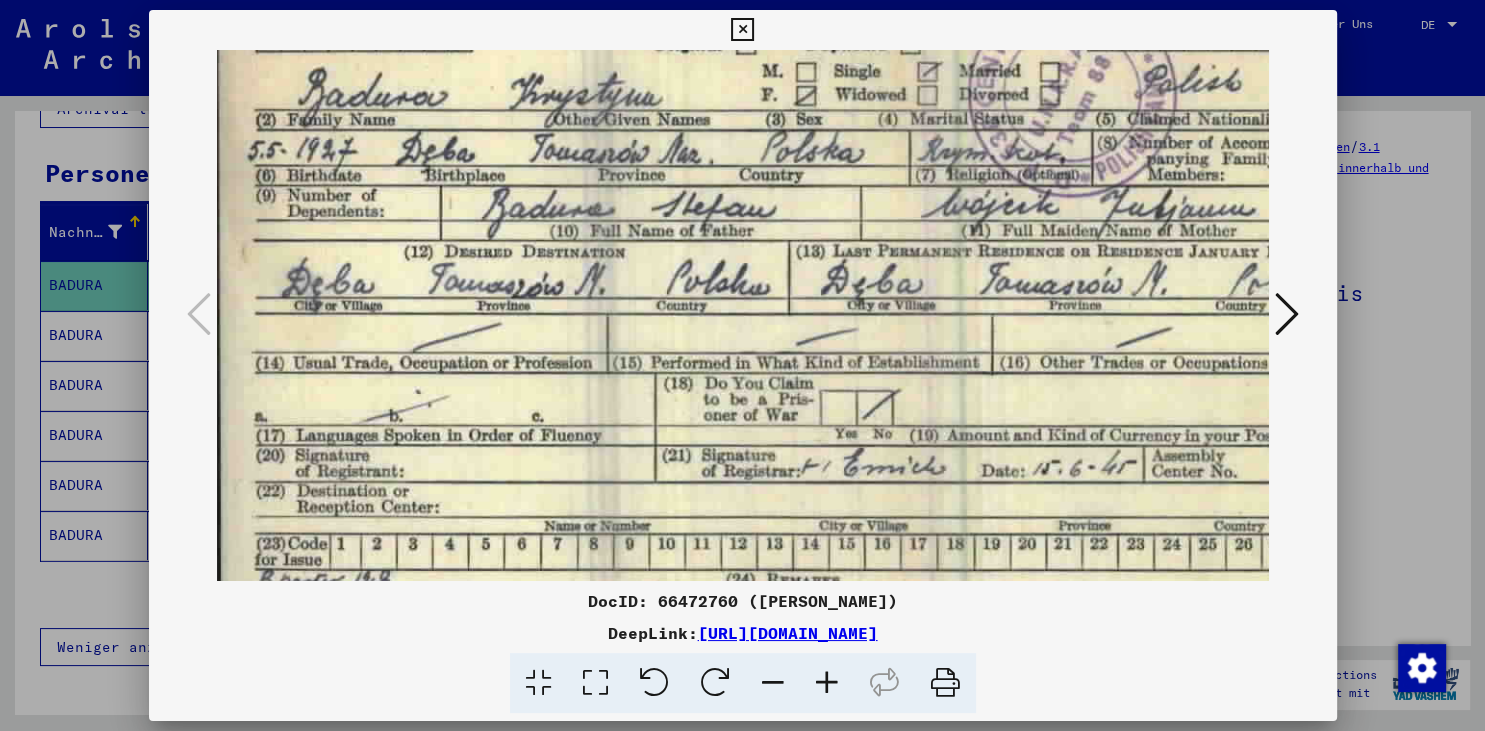 drag, startPoint x: 606, startPoint y: 563, endPoint x: 768, endPoint y: 559, distance: 162.04938 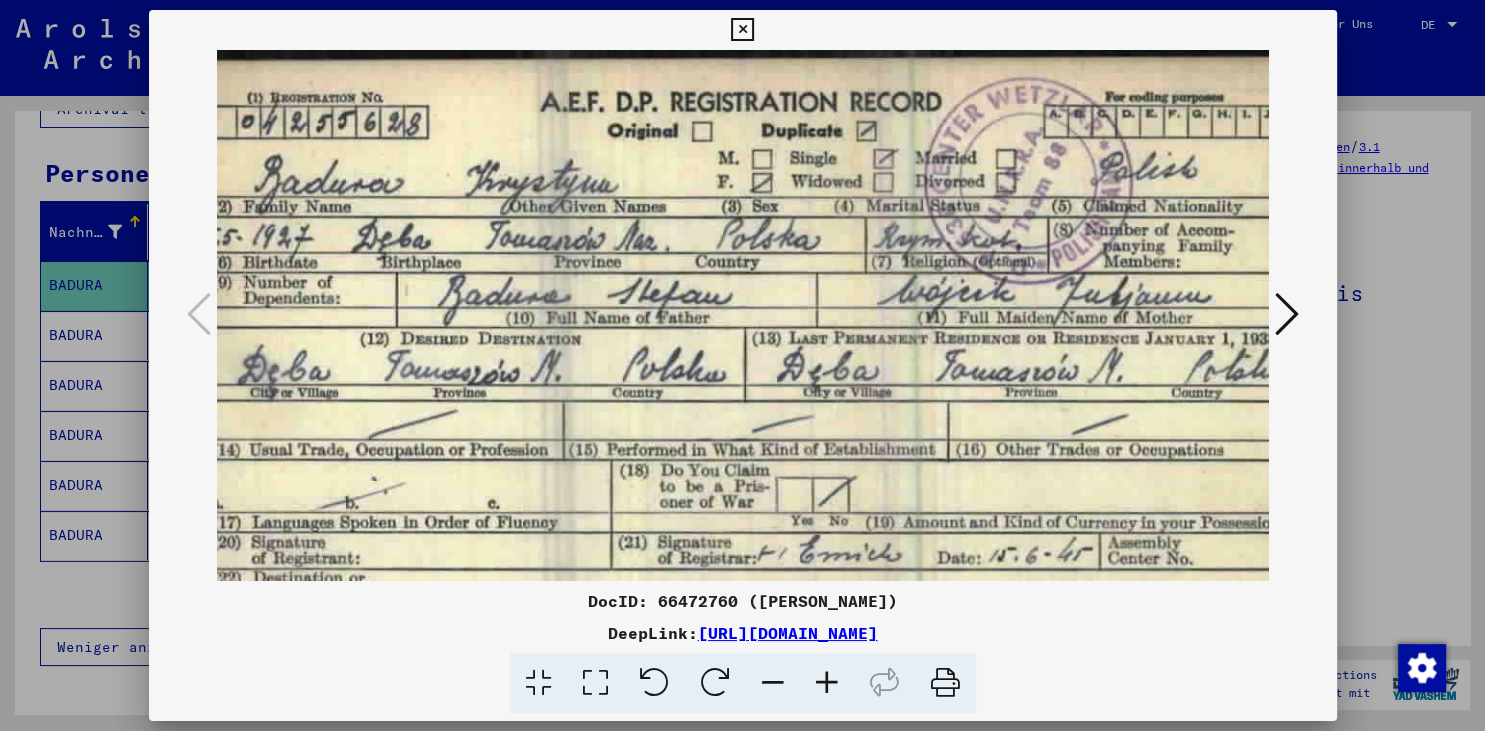 scroll, scrollTop: 0, scrollLeft: 47, axis: horizontal 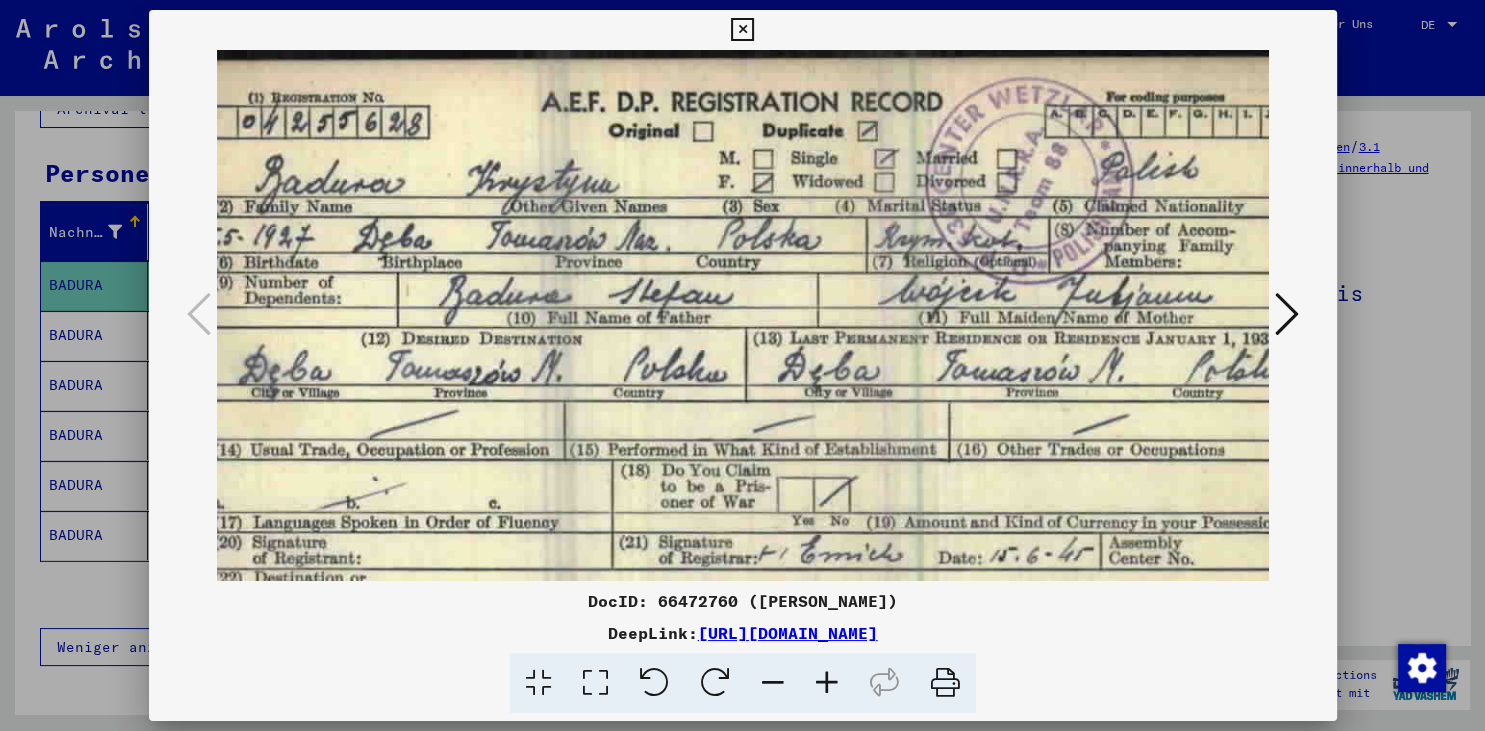 drag, startPoint x: 679, startPoint y: 327, endPoint x: 608, endPoint y: 481, distance: 169.57889 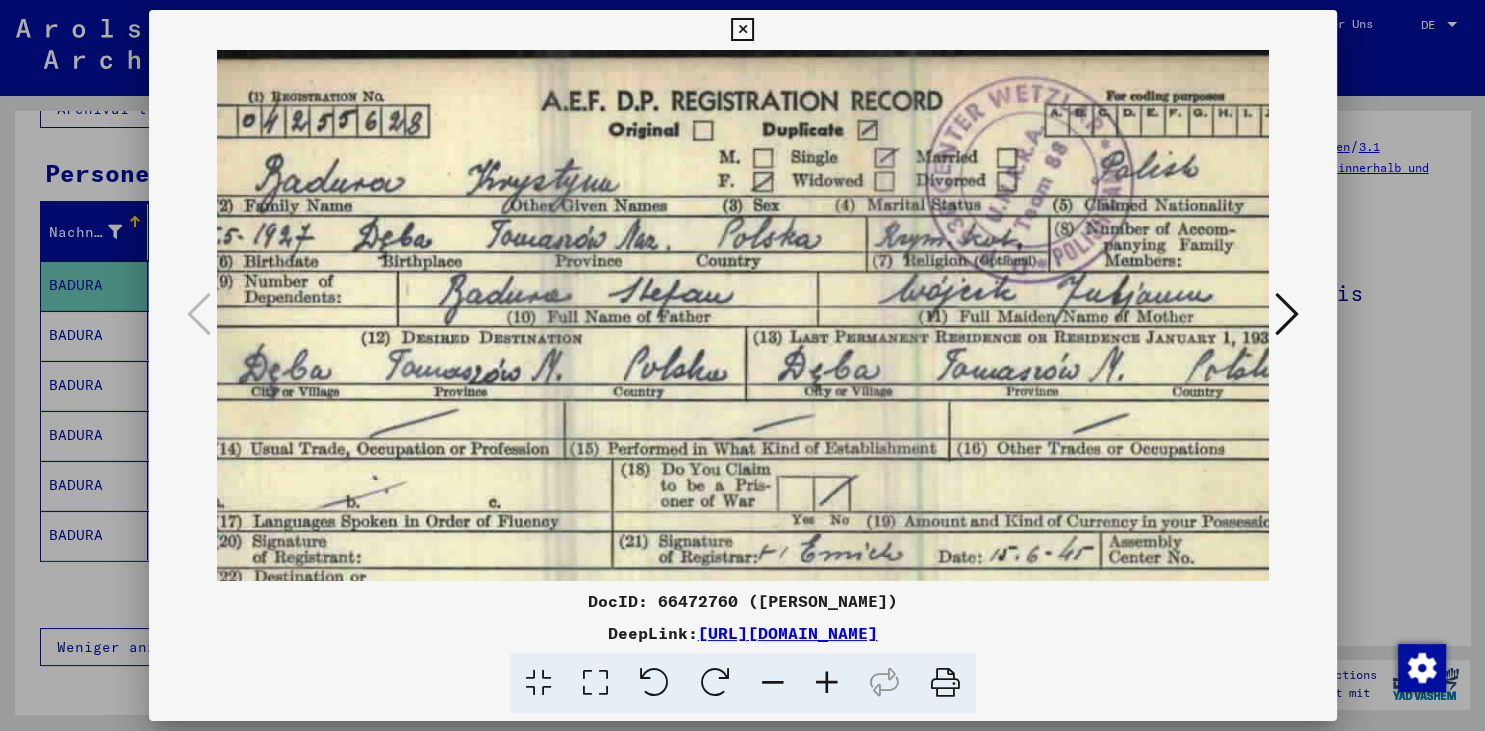 drag, startPoint x: 564, startPoint y: 189, endPoint x: 565, endPoint y: 203, distance: 14.035668 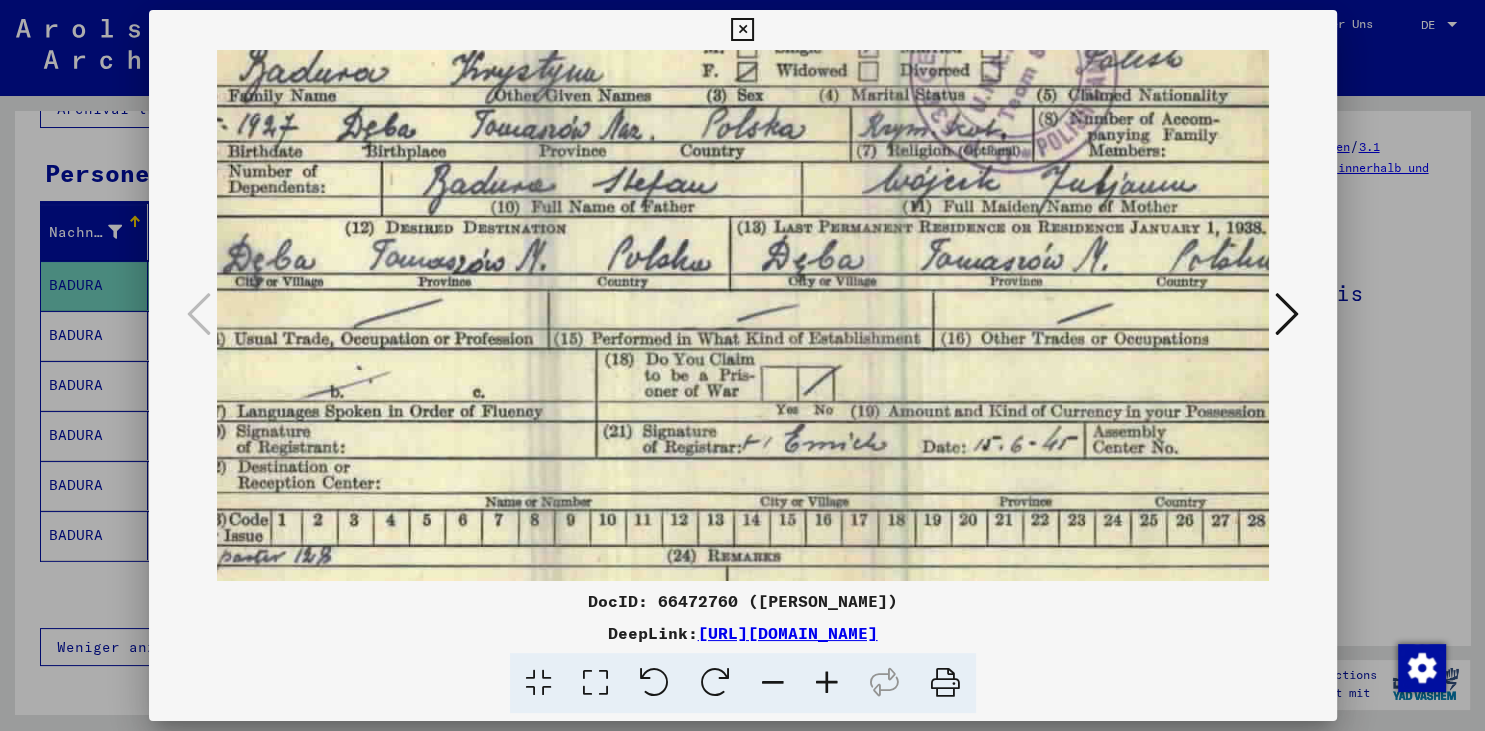 scroll, scrollTop: 99, scrollLeft: 65, axis: both 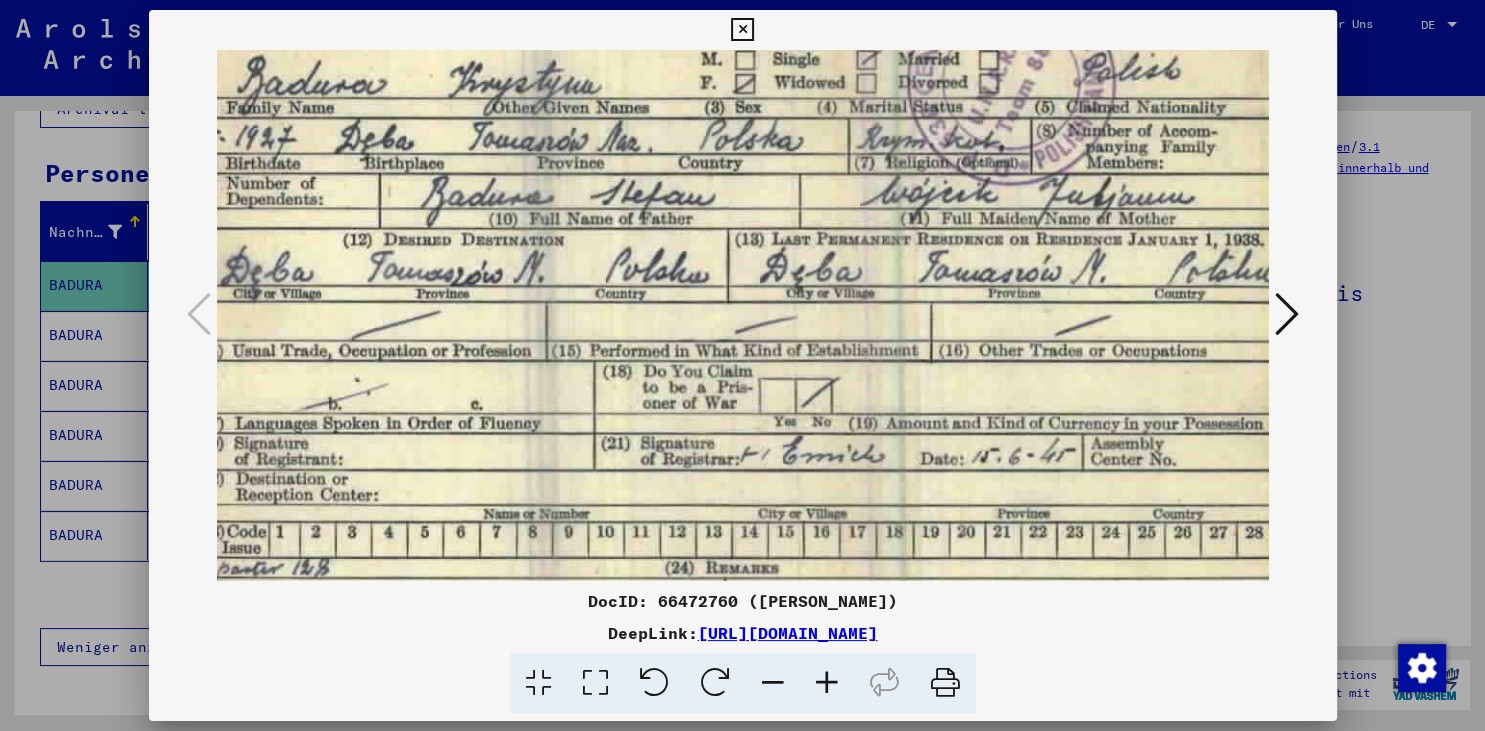 drag, startPoint x: 924, startPoint y: 397, endPoint x: 906, endPoint y: 282, distance: 116.40017 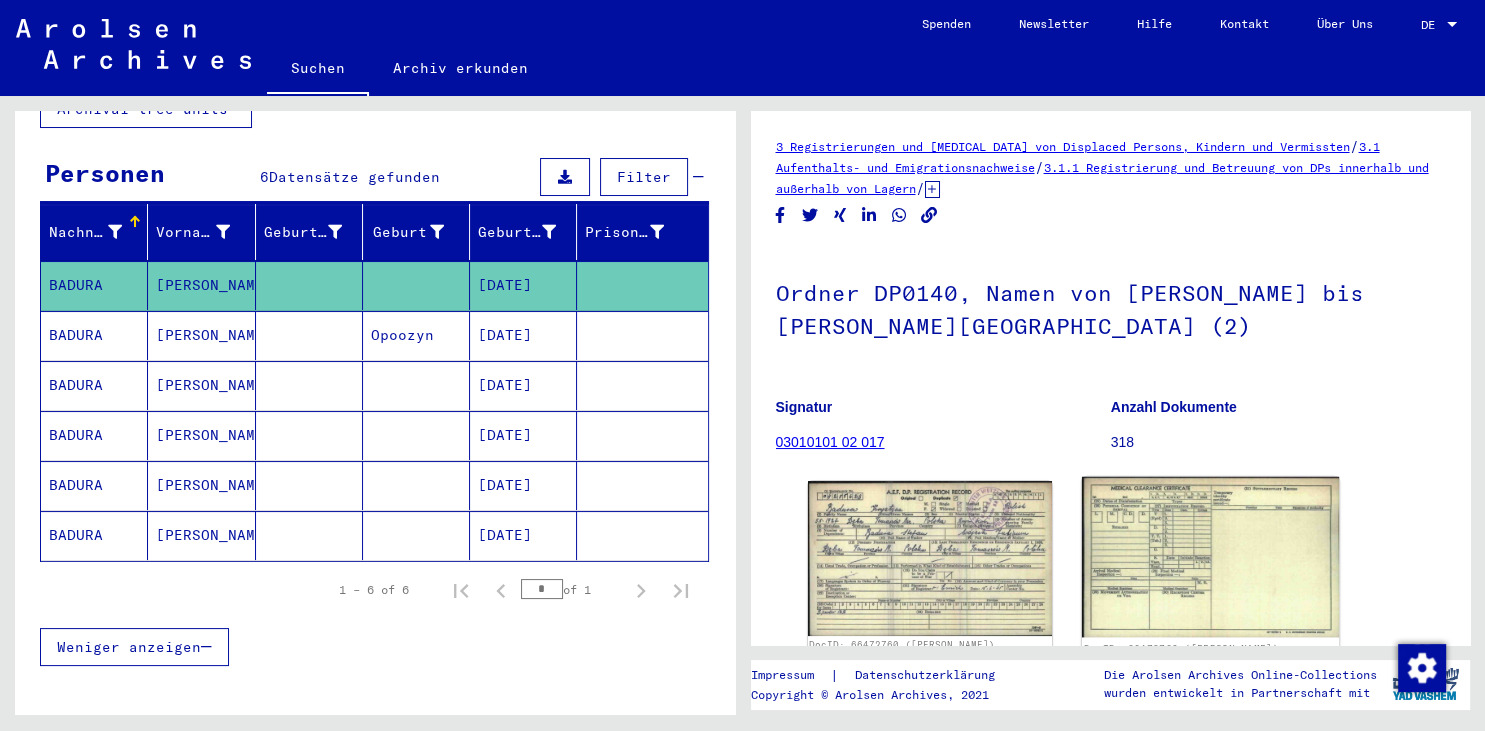 click 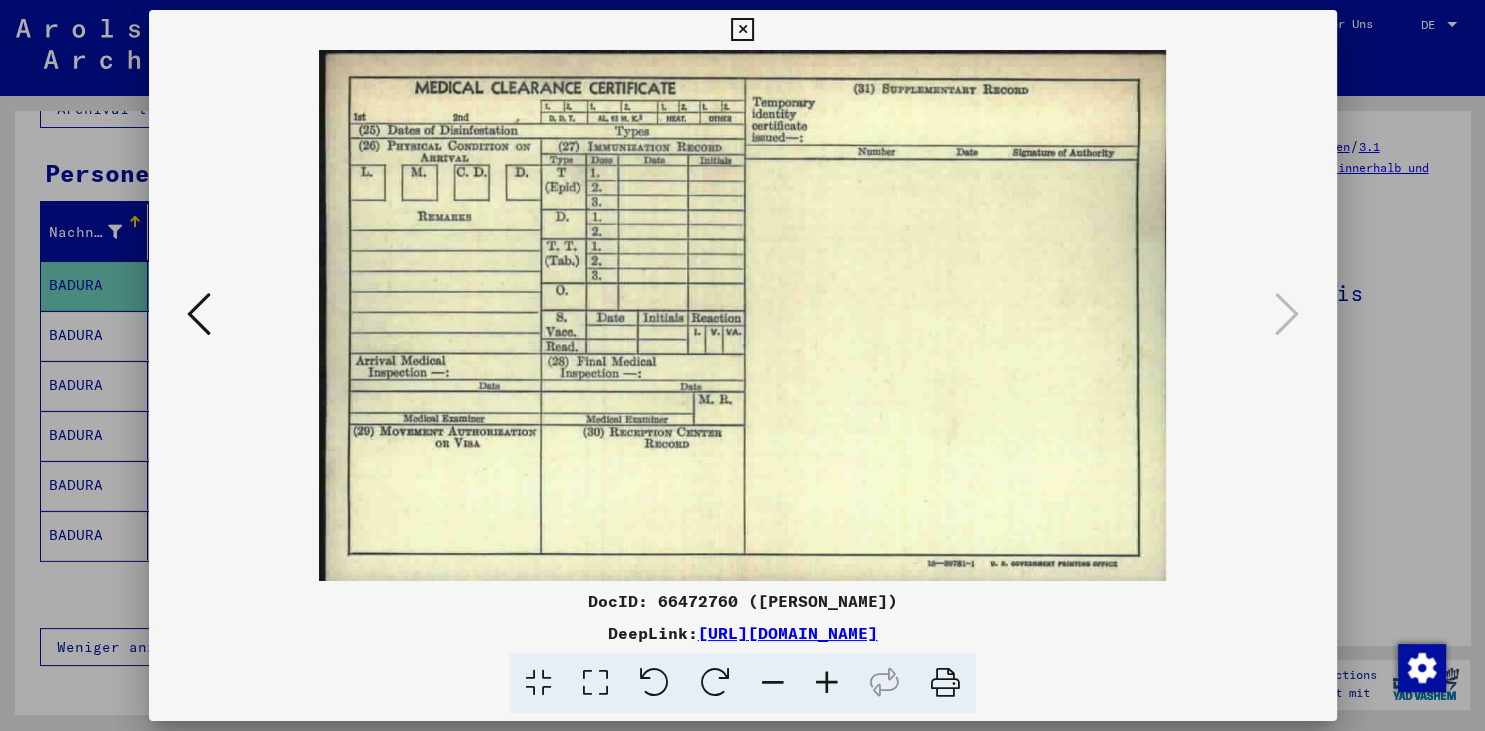 click at bounding box center [827, 683] 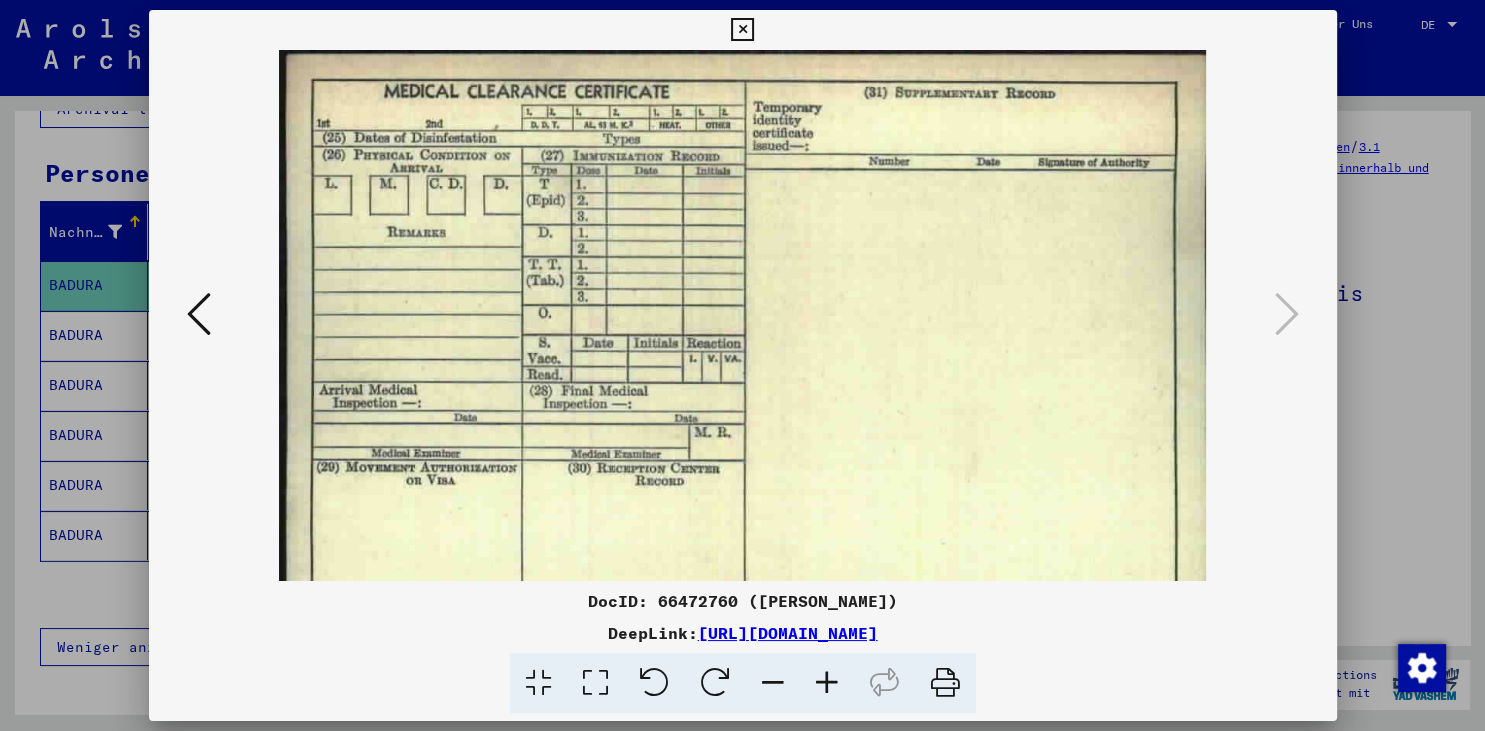 click at bounding box center (827, 683) 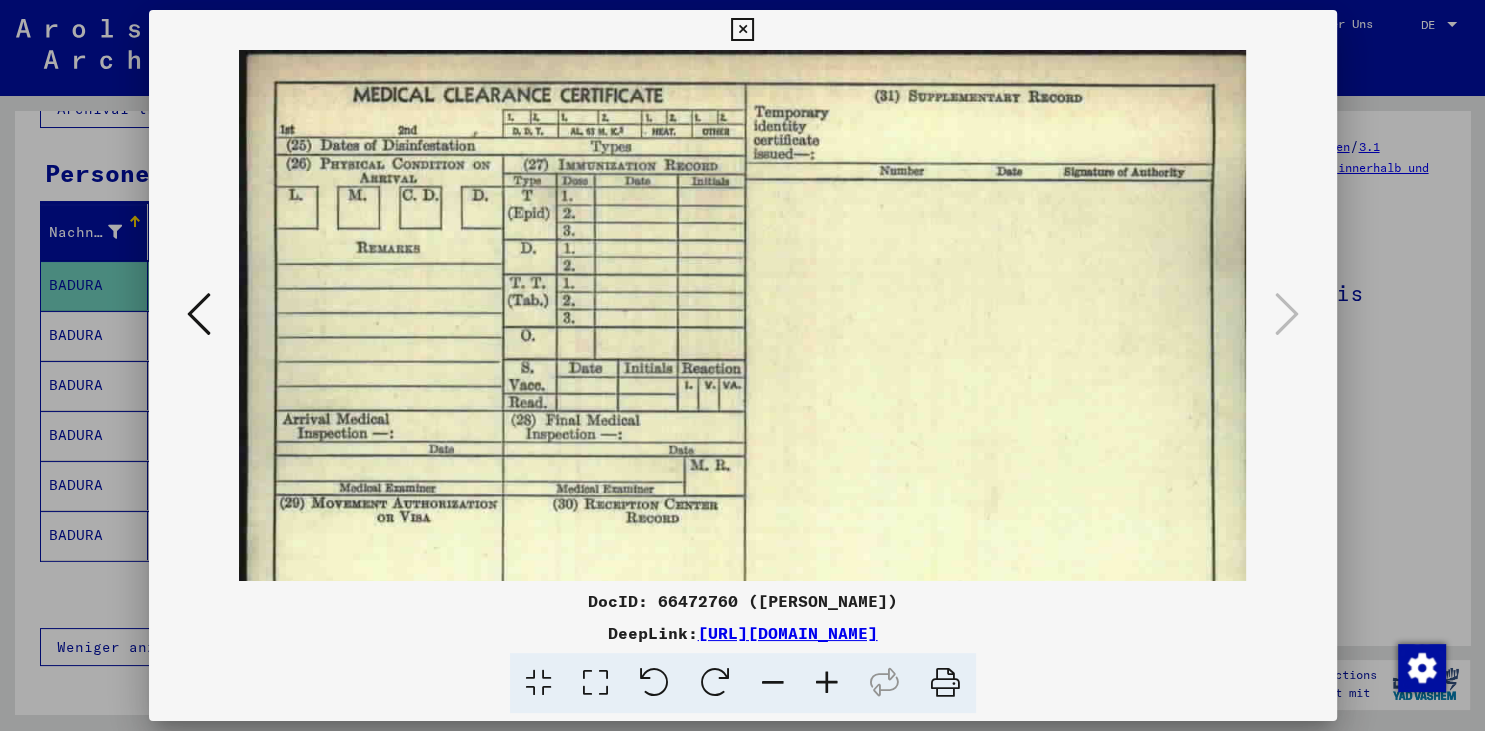 click at bounding box center (827, 683) 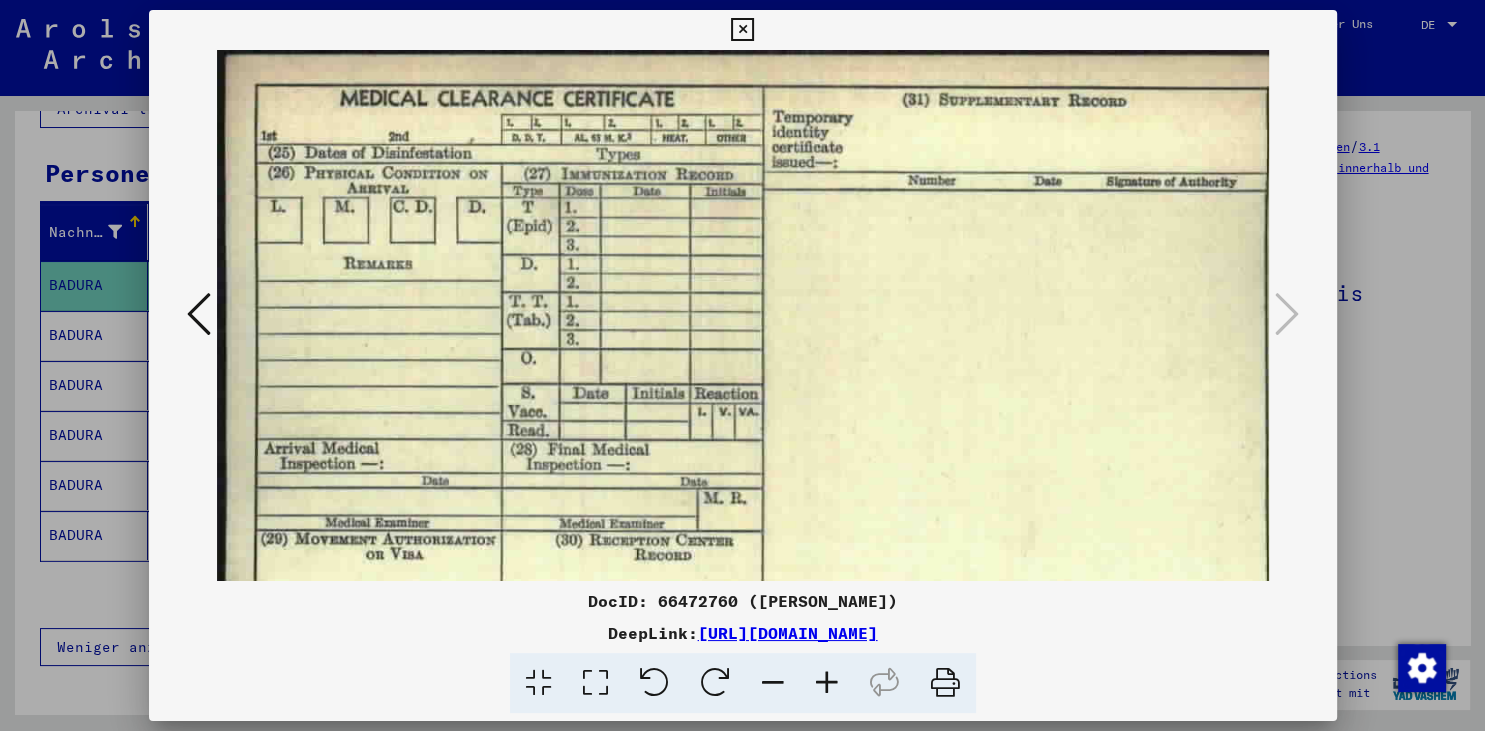 click at bounding box center [827, 683] 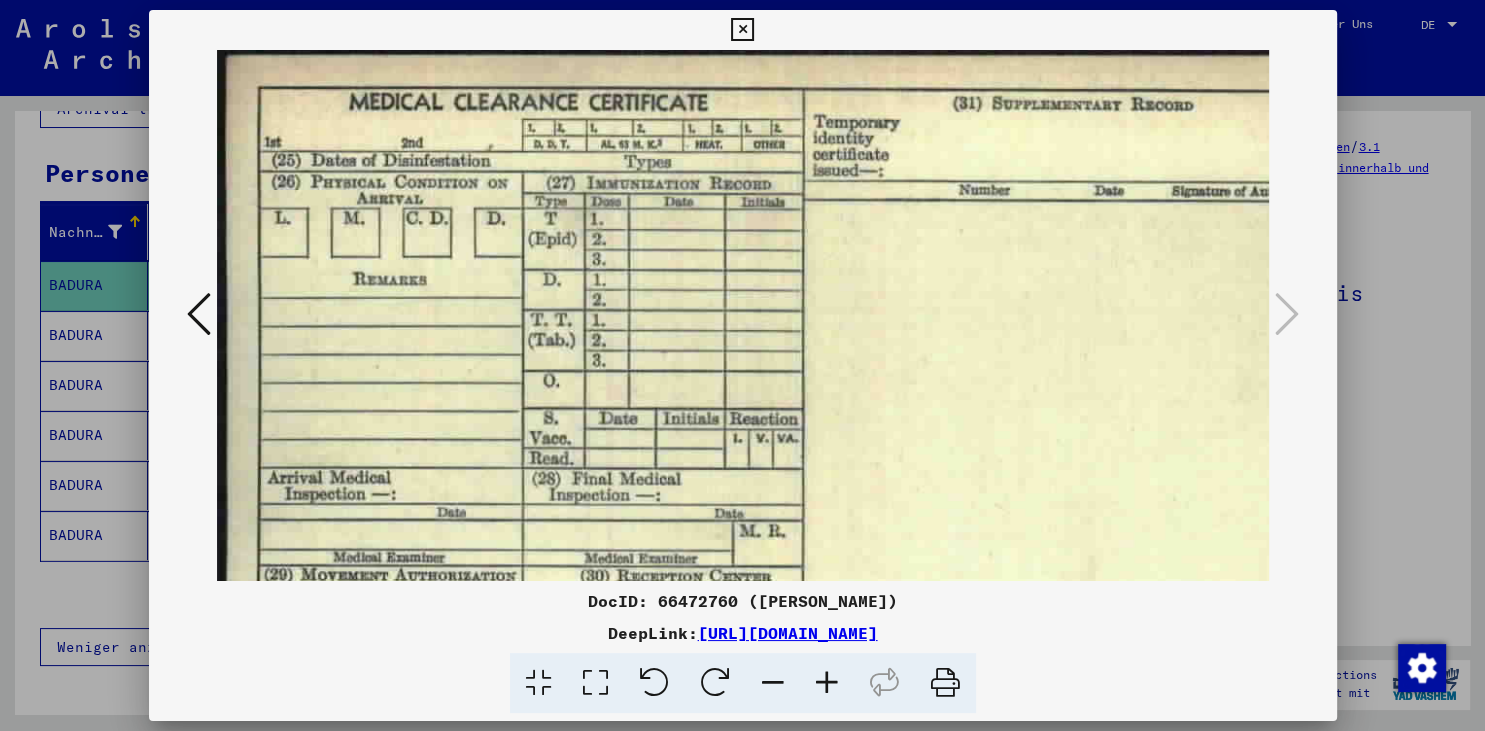 click at bounding box center (827, 683) 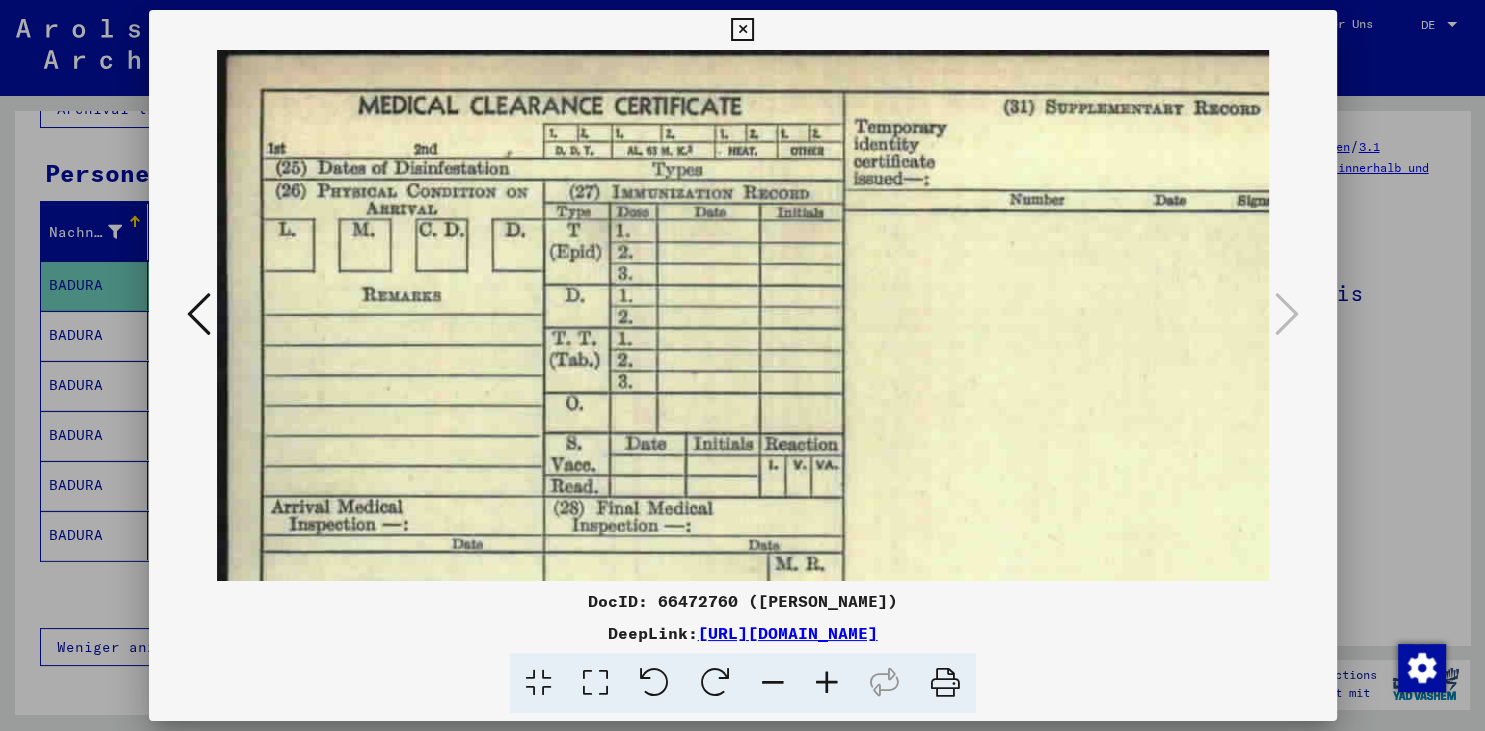 click at bounding box center [827, 683] 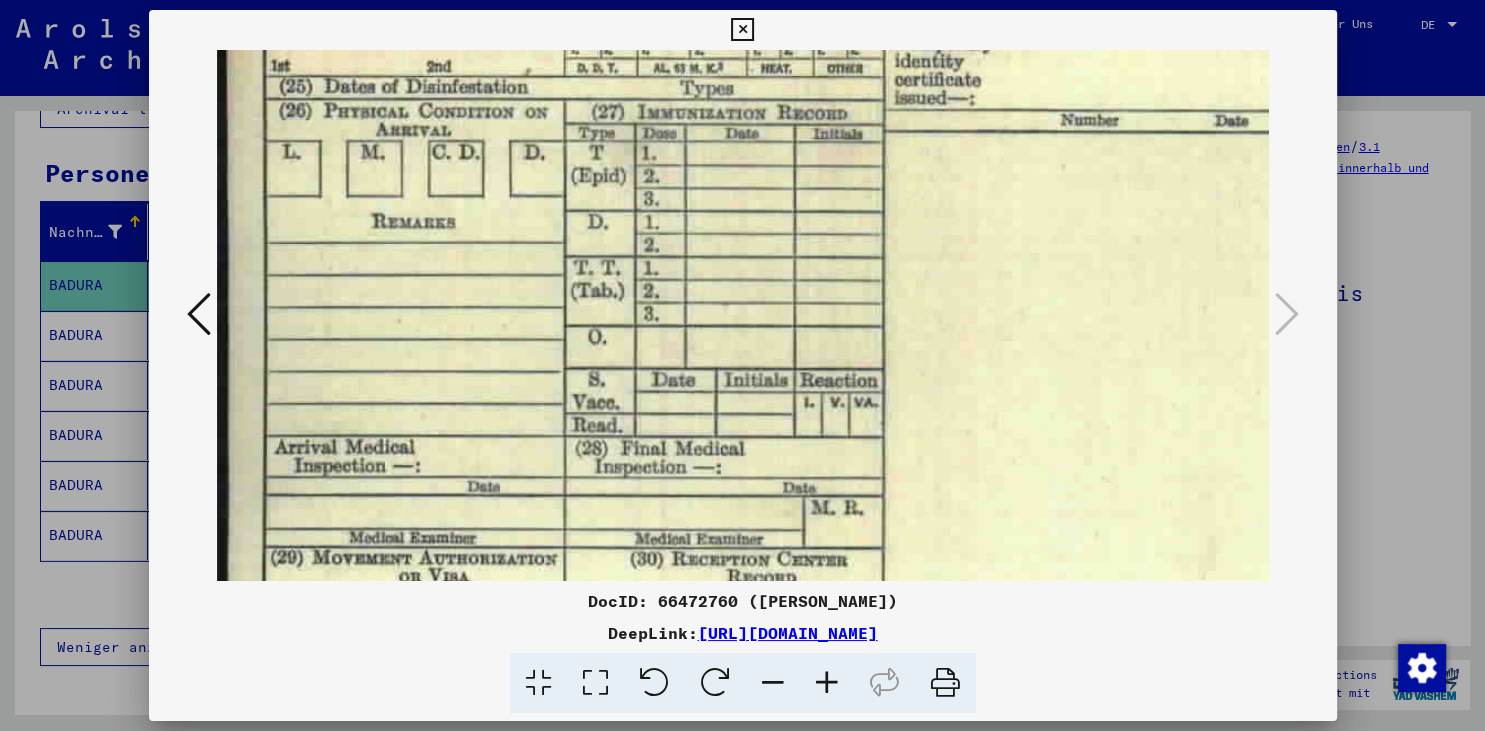 scroll, scrollTop: 85, scrollLeft: 0, axis: vertical 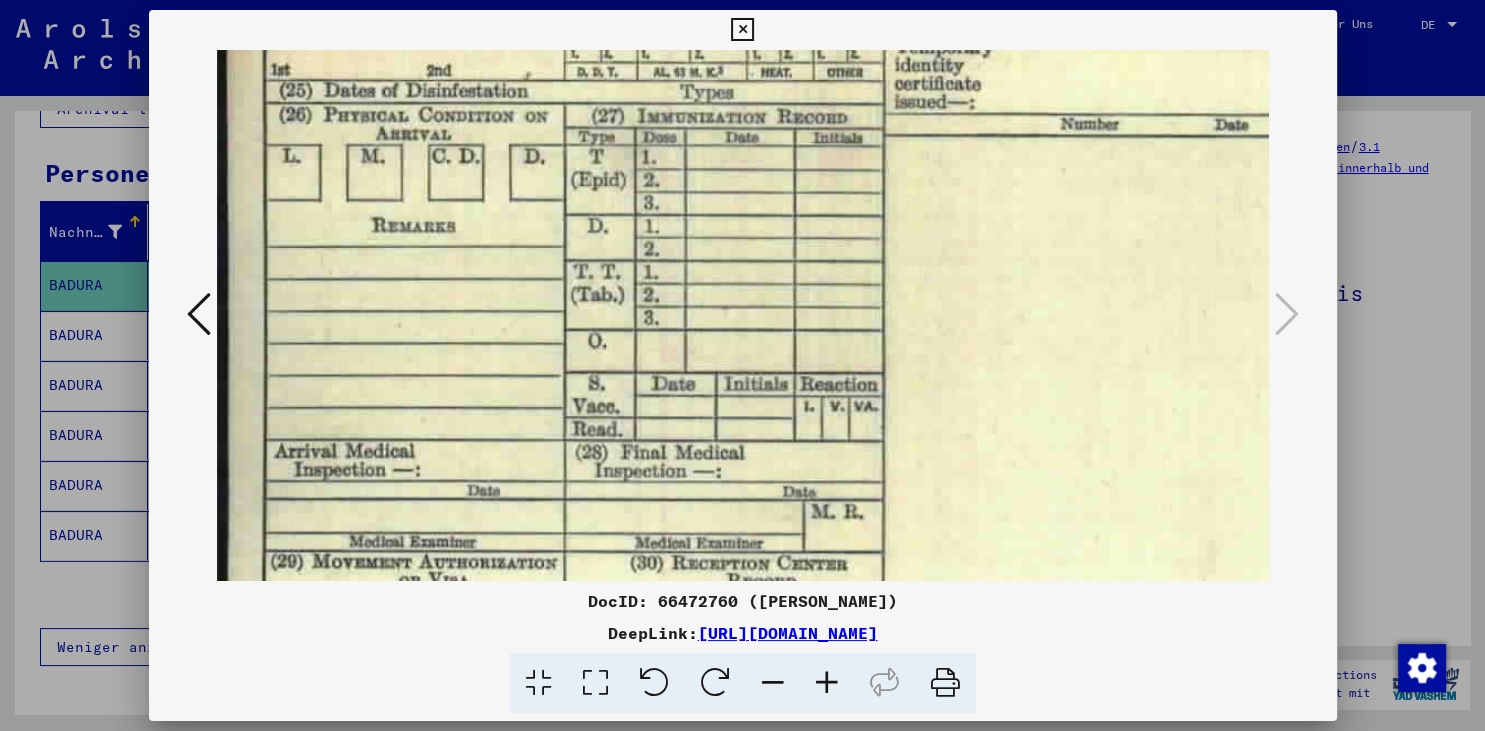 drag, startPoint x: 670, startPoint y: 292, endPoint x: 774, endPoint y: 207, distance: 134.31679 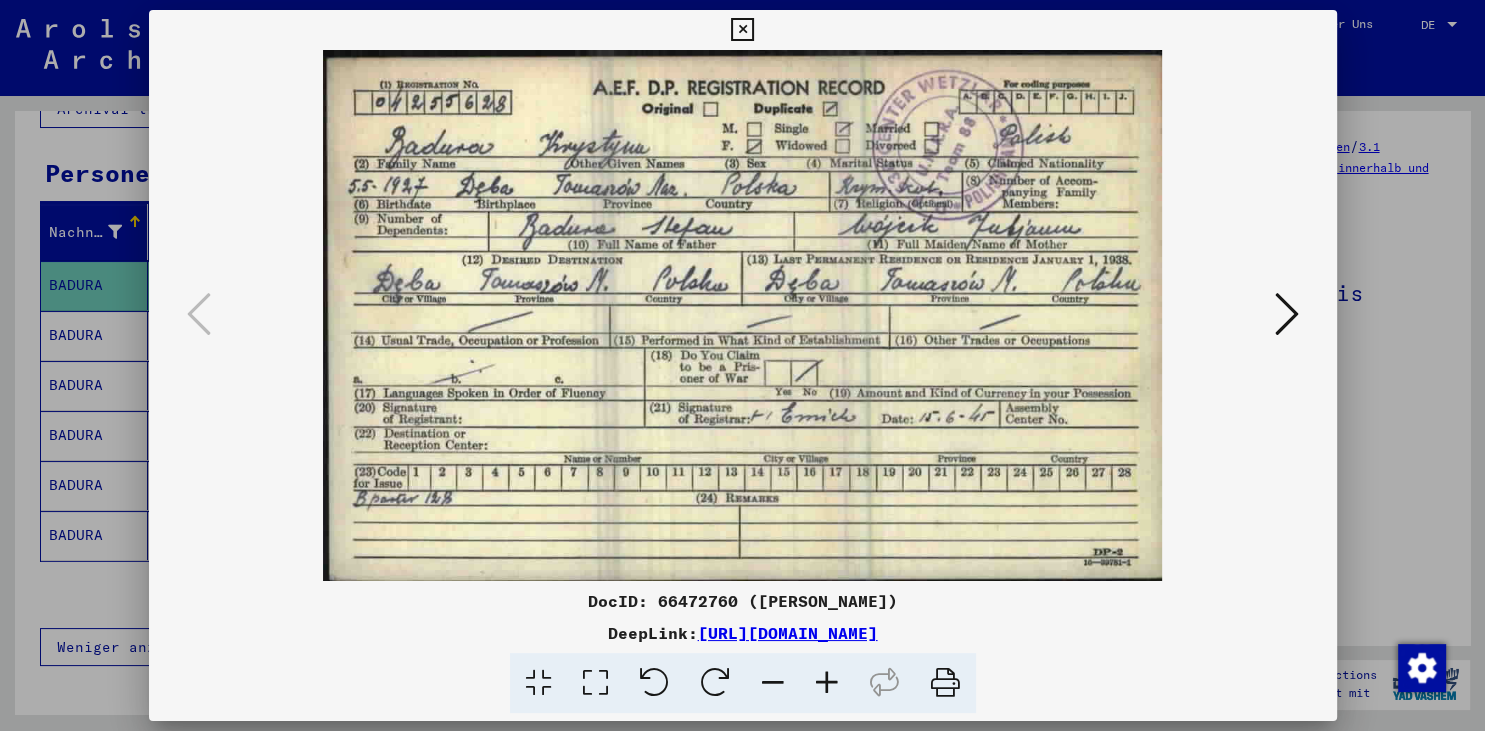 click at bounding box center (945, 683) 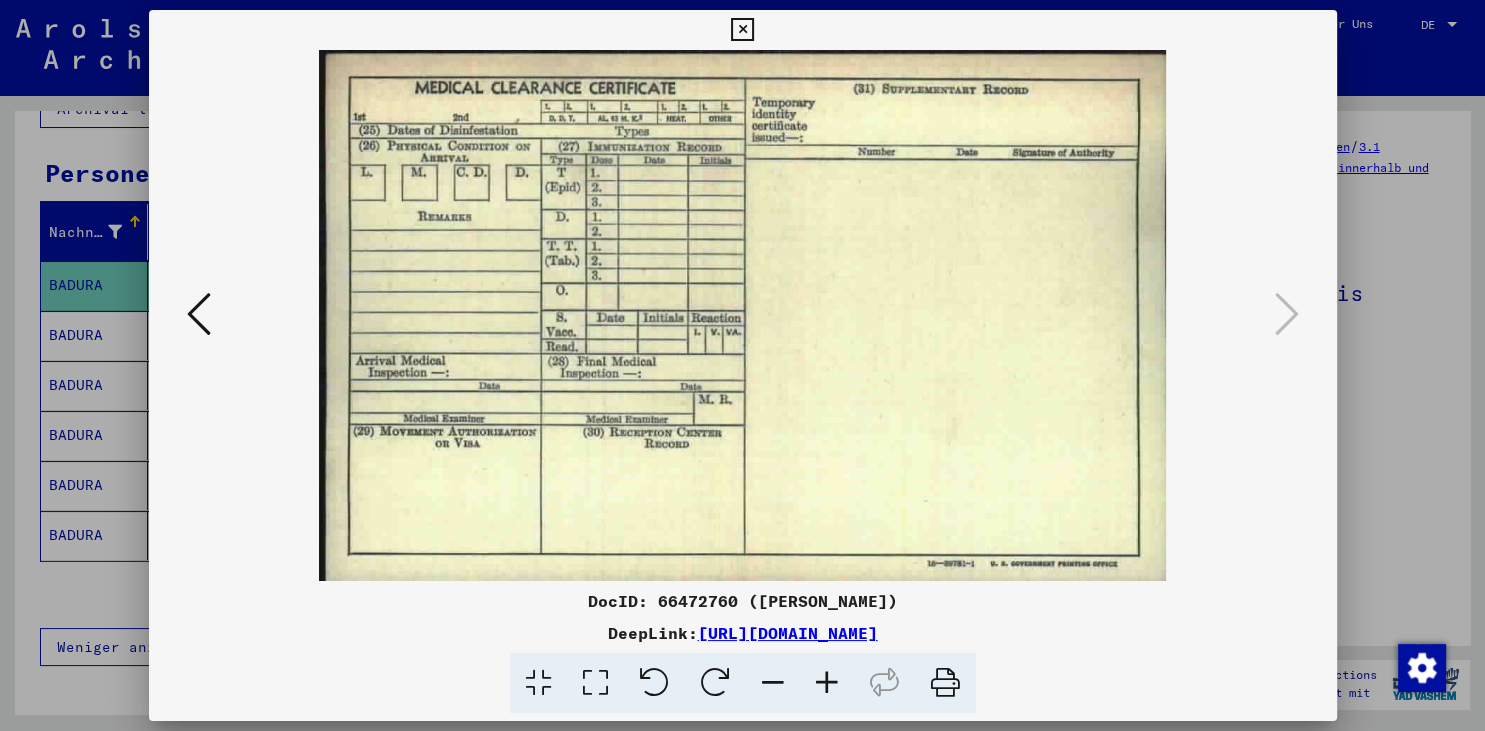 click at bounding box center [945, 683] 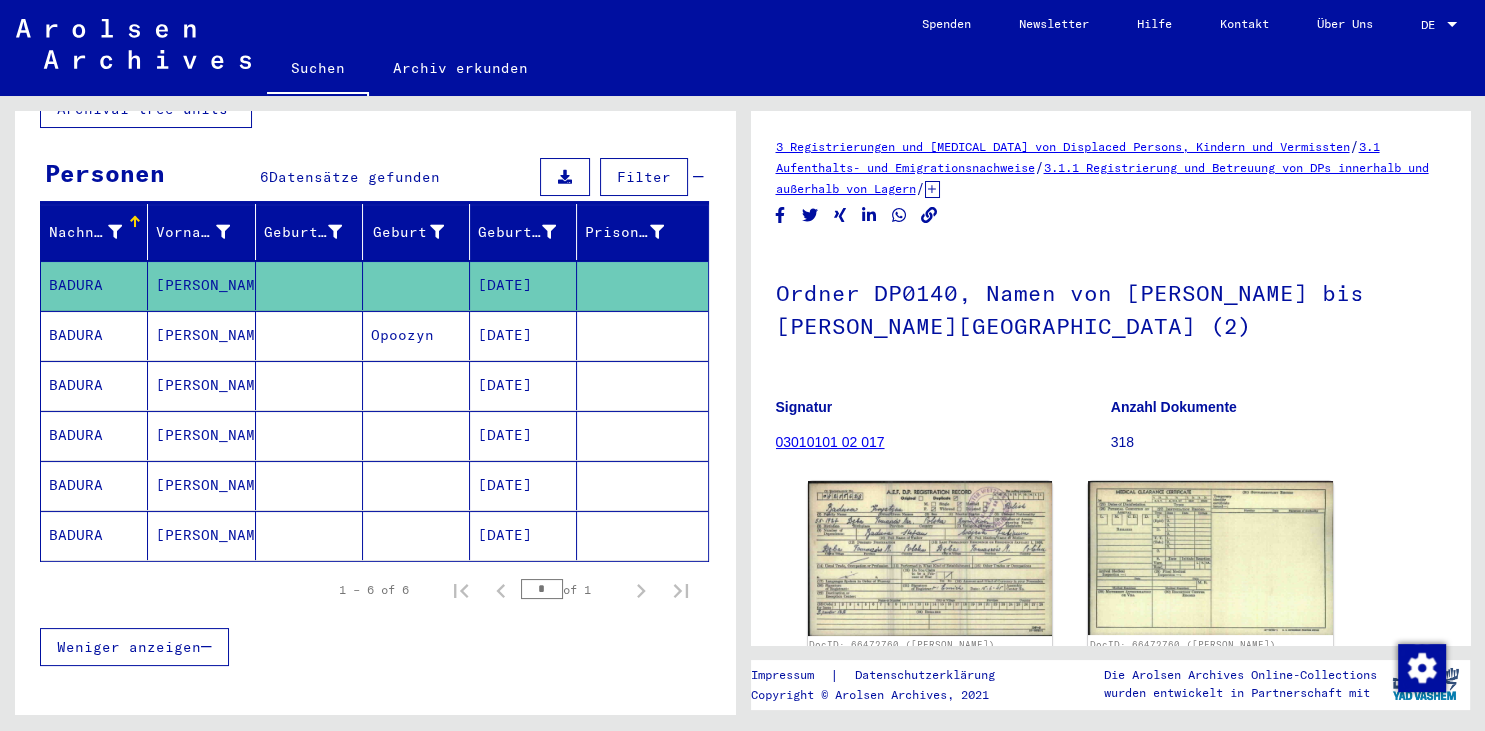 click on "[PERSON_NAME]" at bounding box center [201, 435] 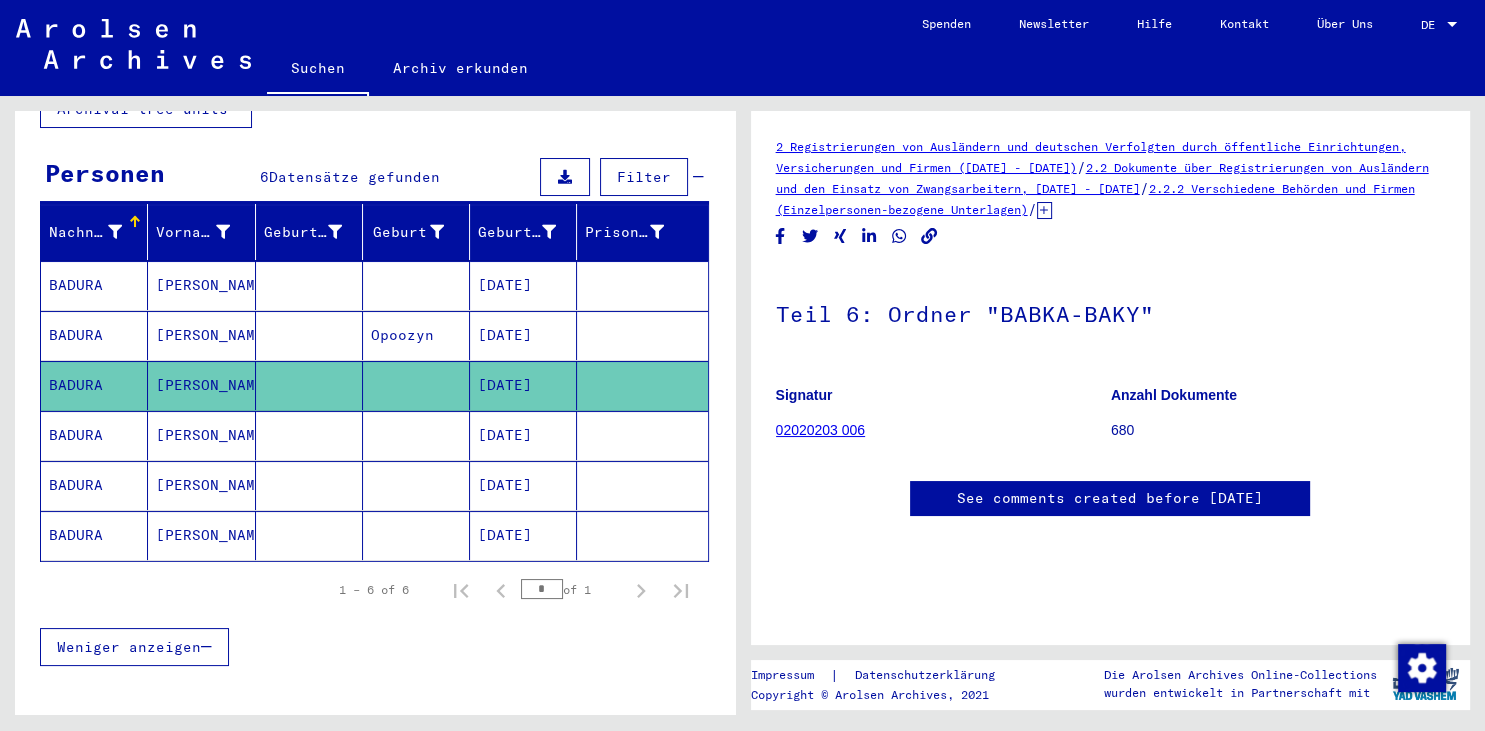 click on "BADURA" at bounding box center [94, 535] 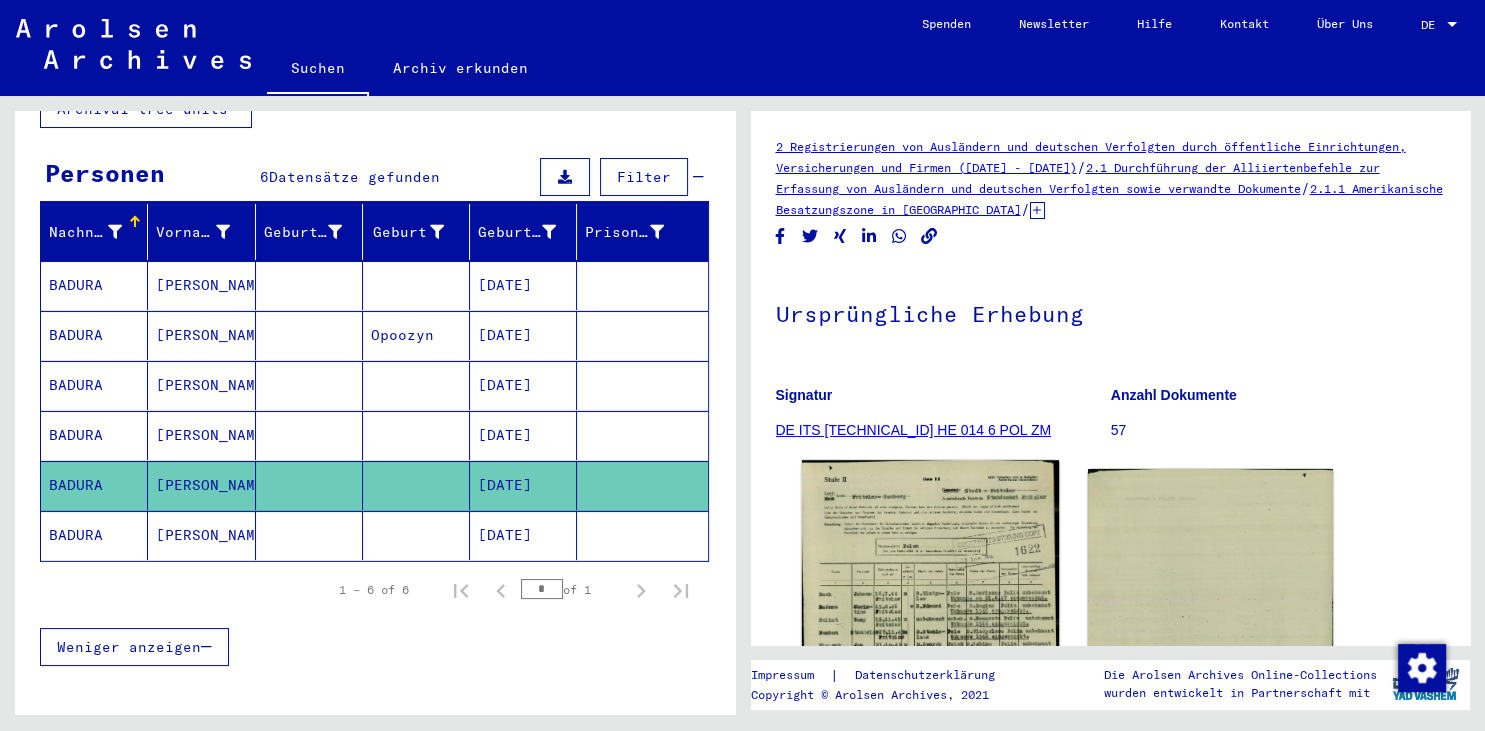 click 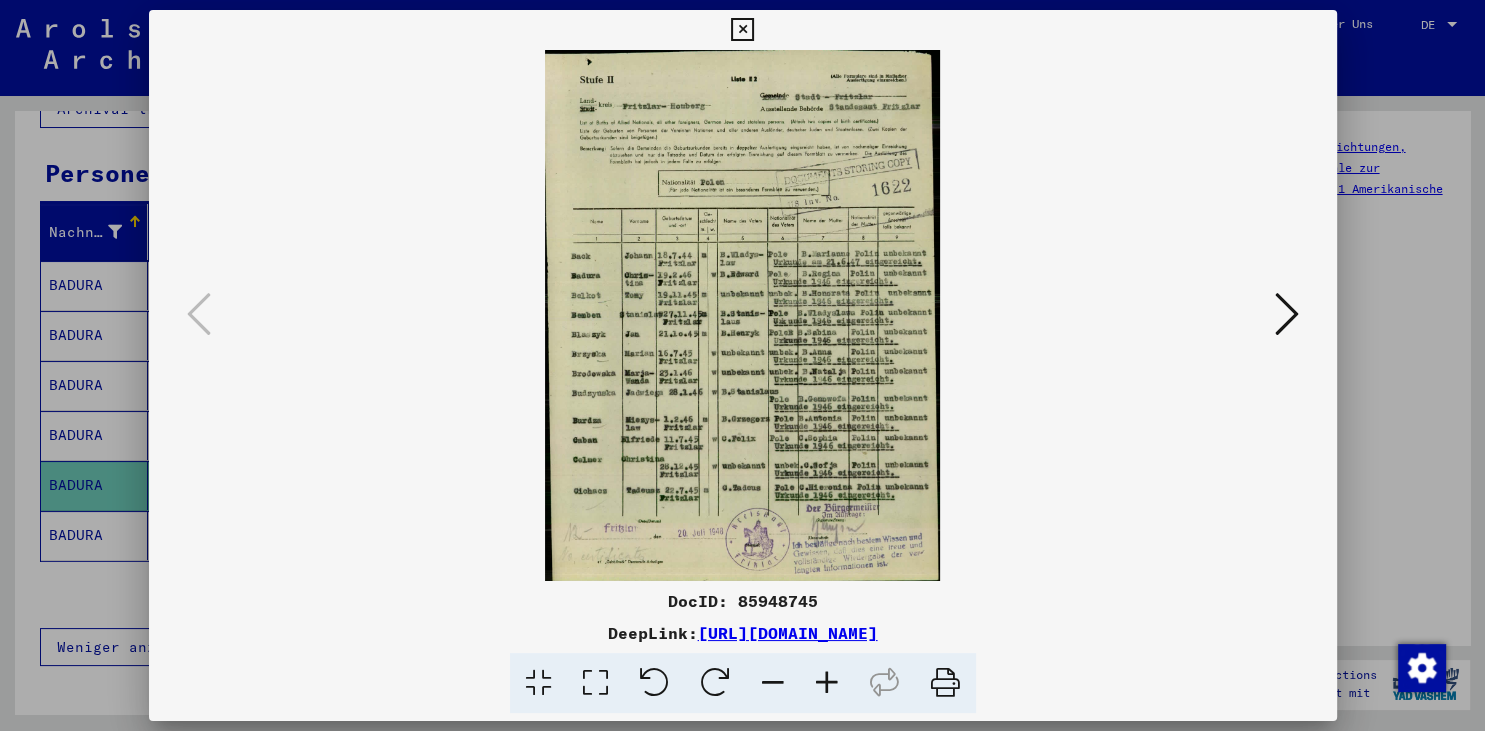 click at bounding box center [827, 683] 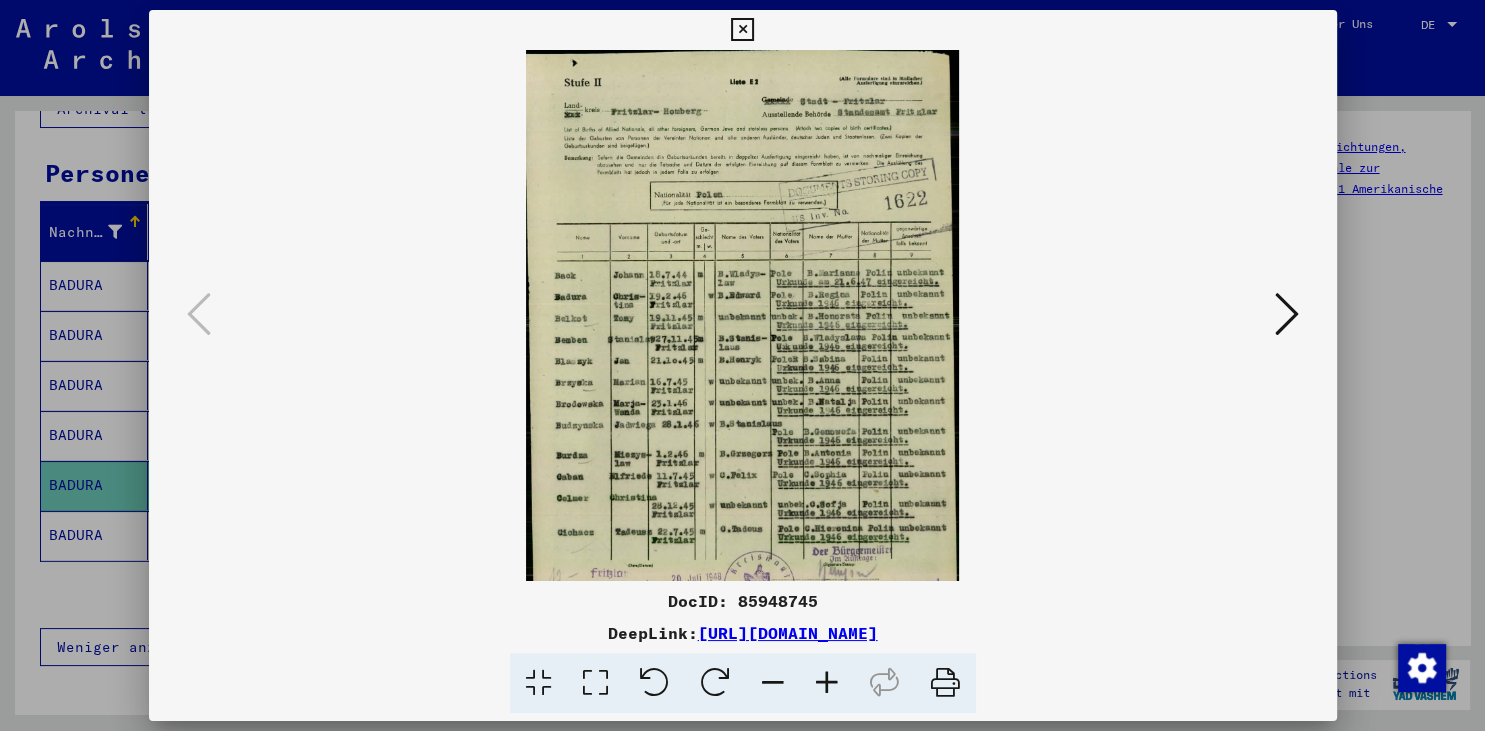 click at bounding box center [827, 683] 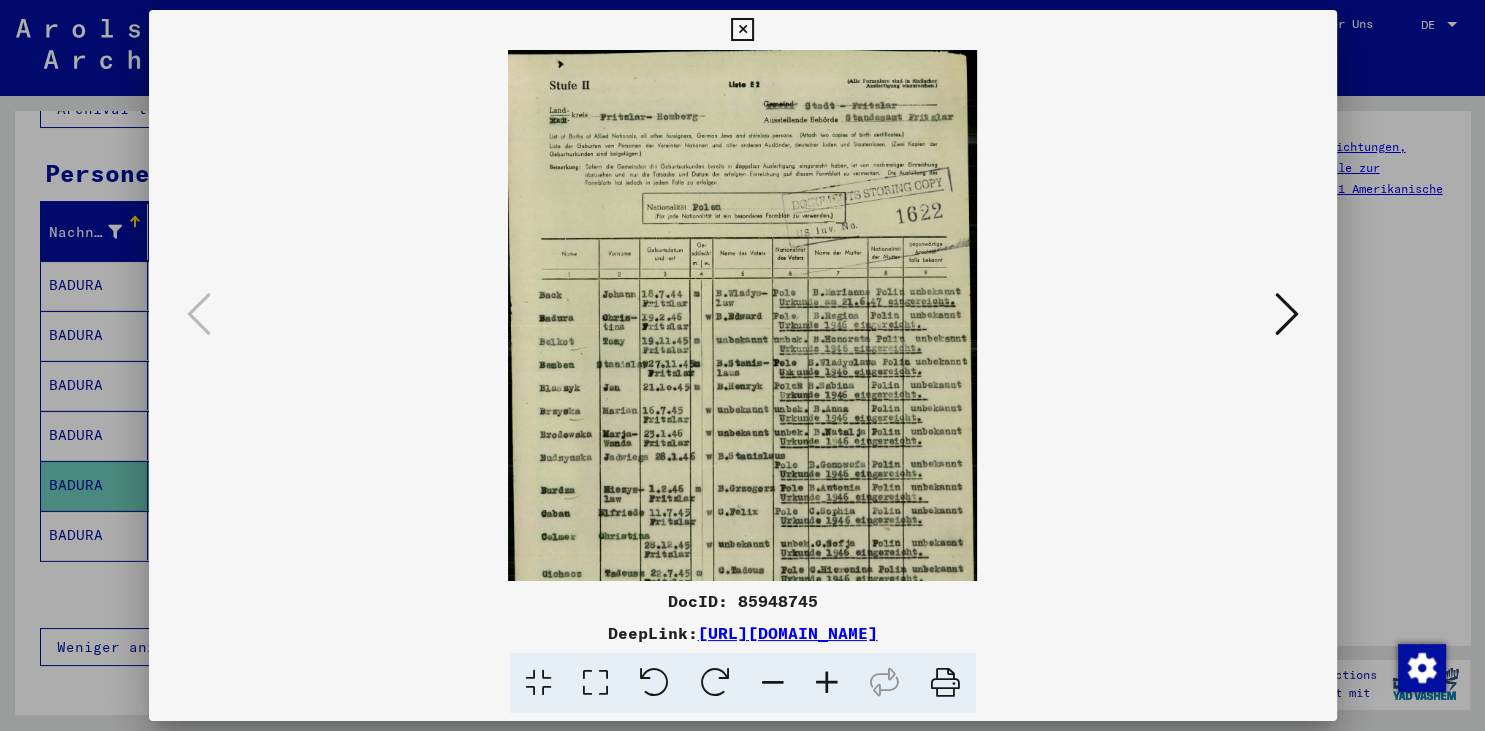 click at bounding box center [827, 683] 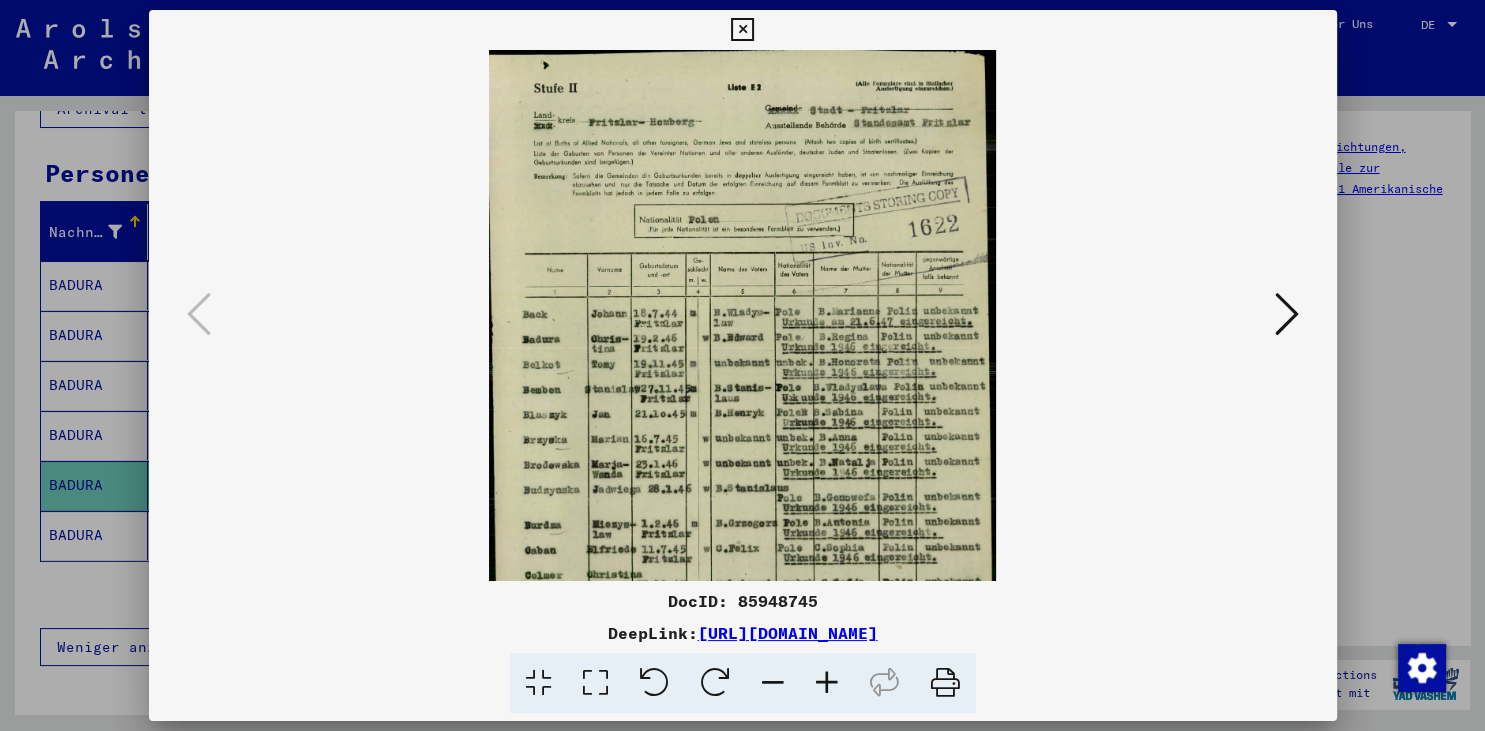 click at bounding box center [827, 683] 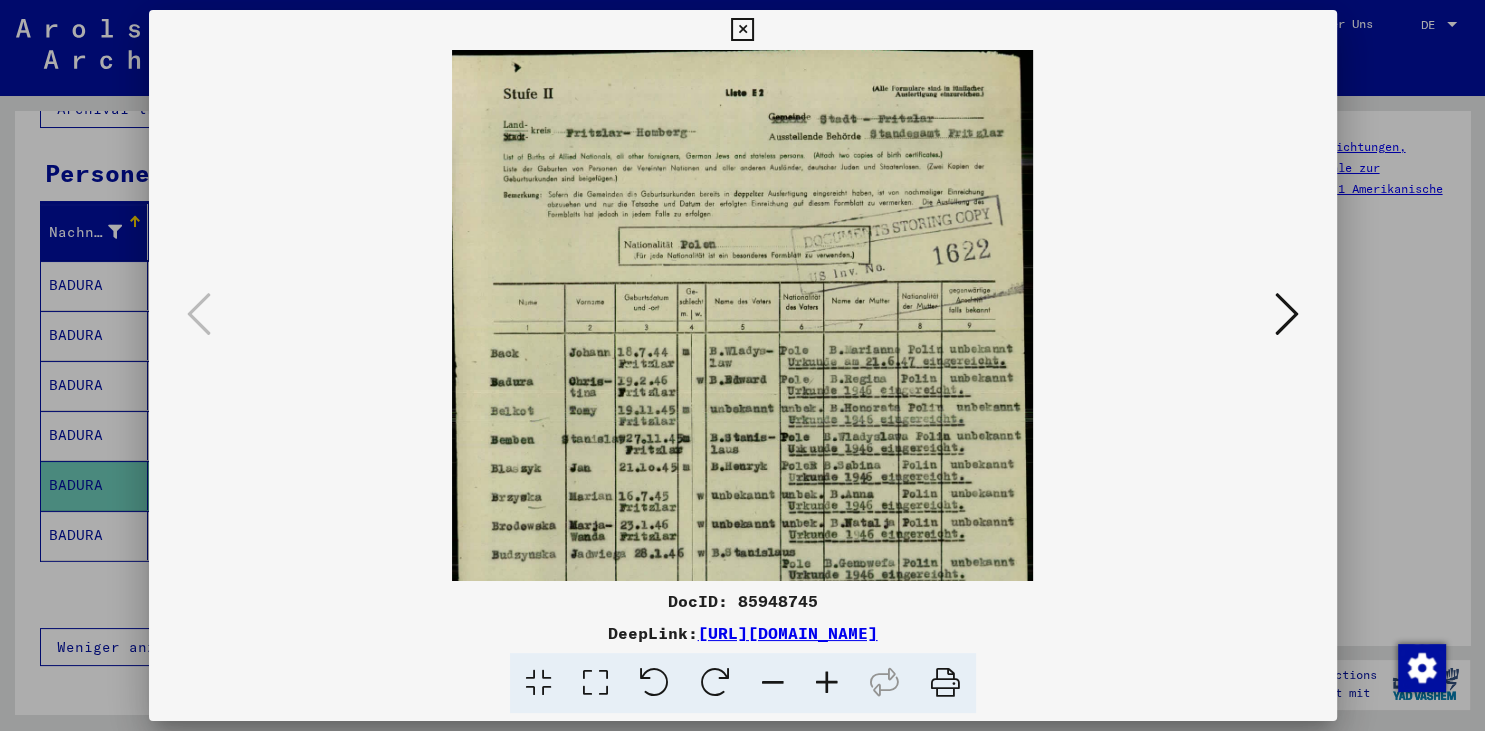 click at bounding box center [827, 683] 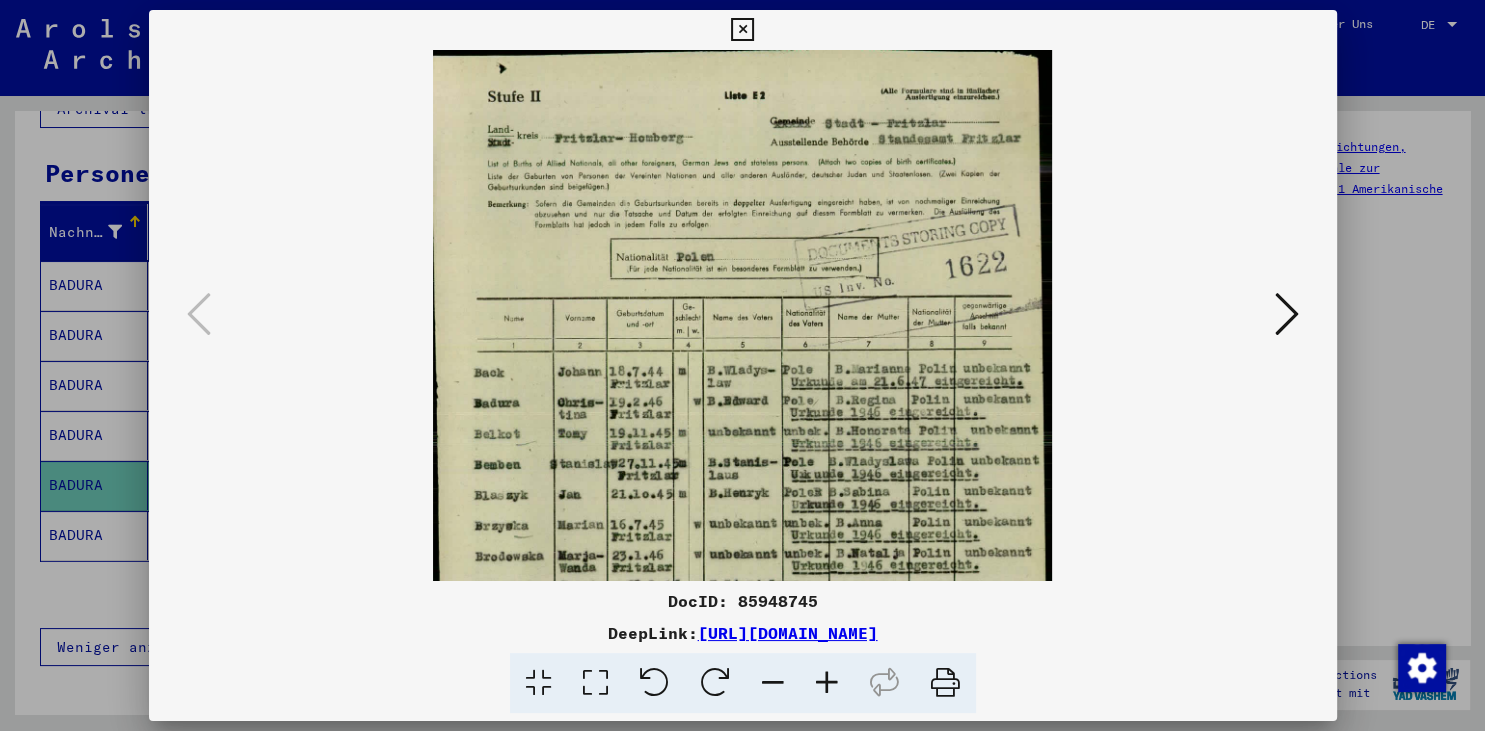 click at bounding box center [827, 683] 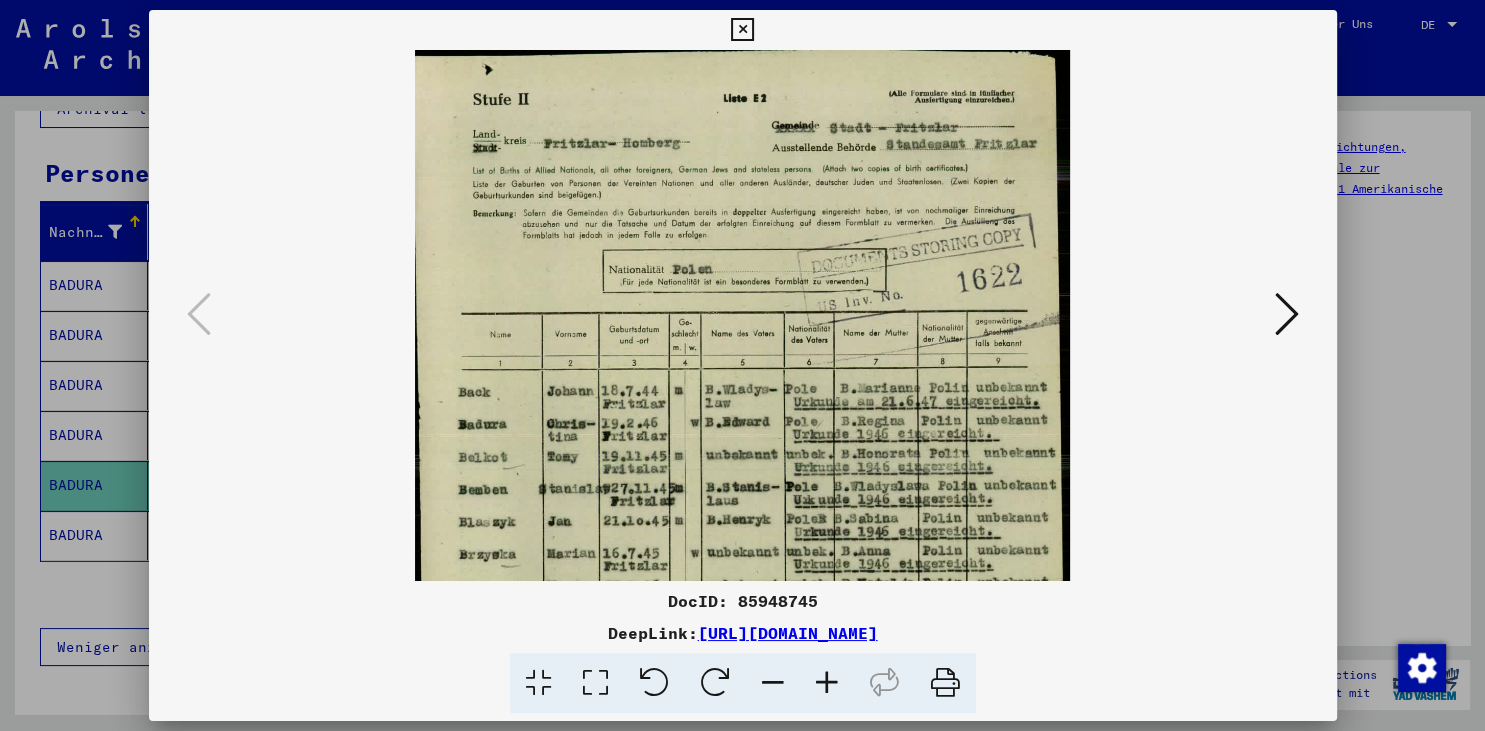 click at bounding box center [827, 683] 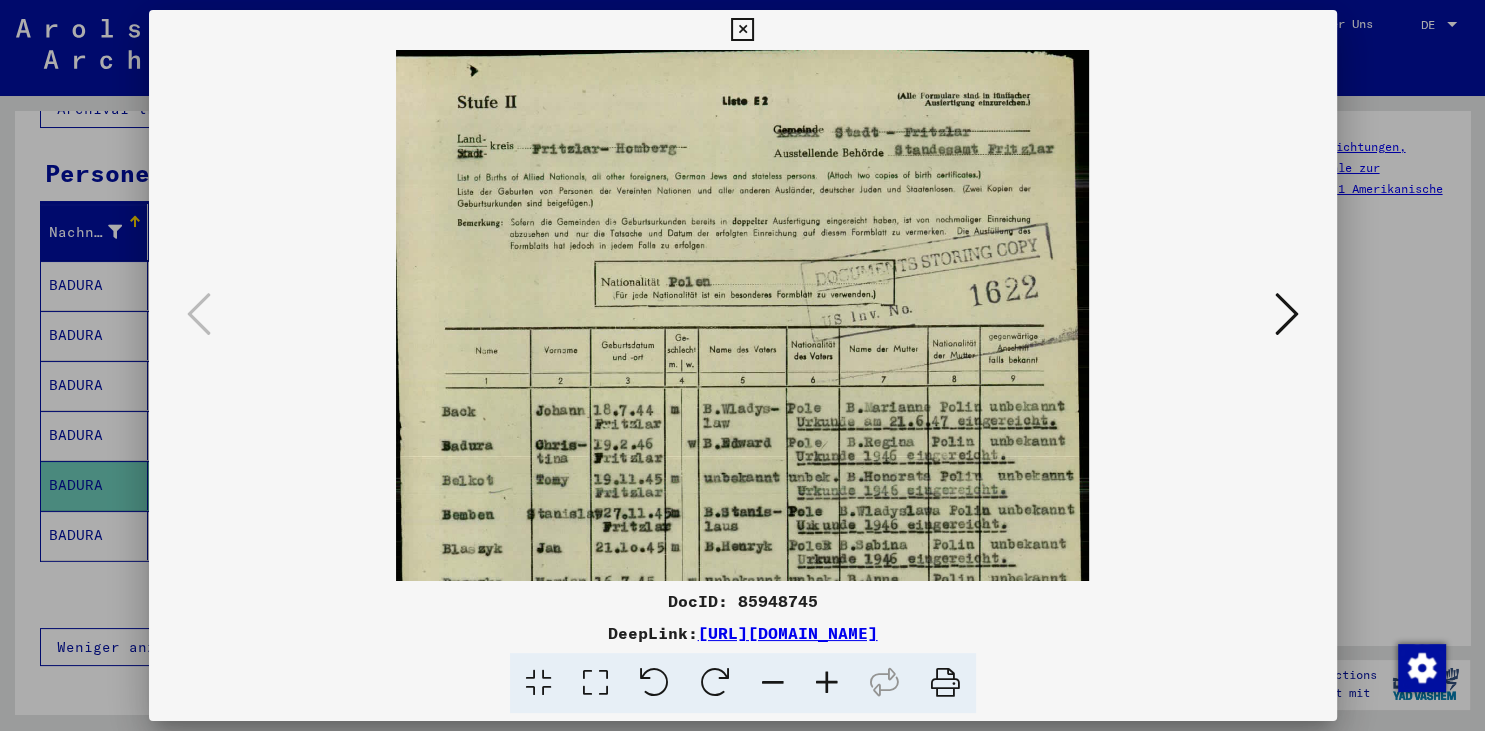 click at bounding box center [827, 683] 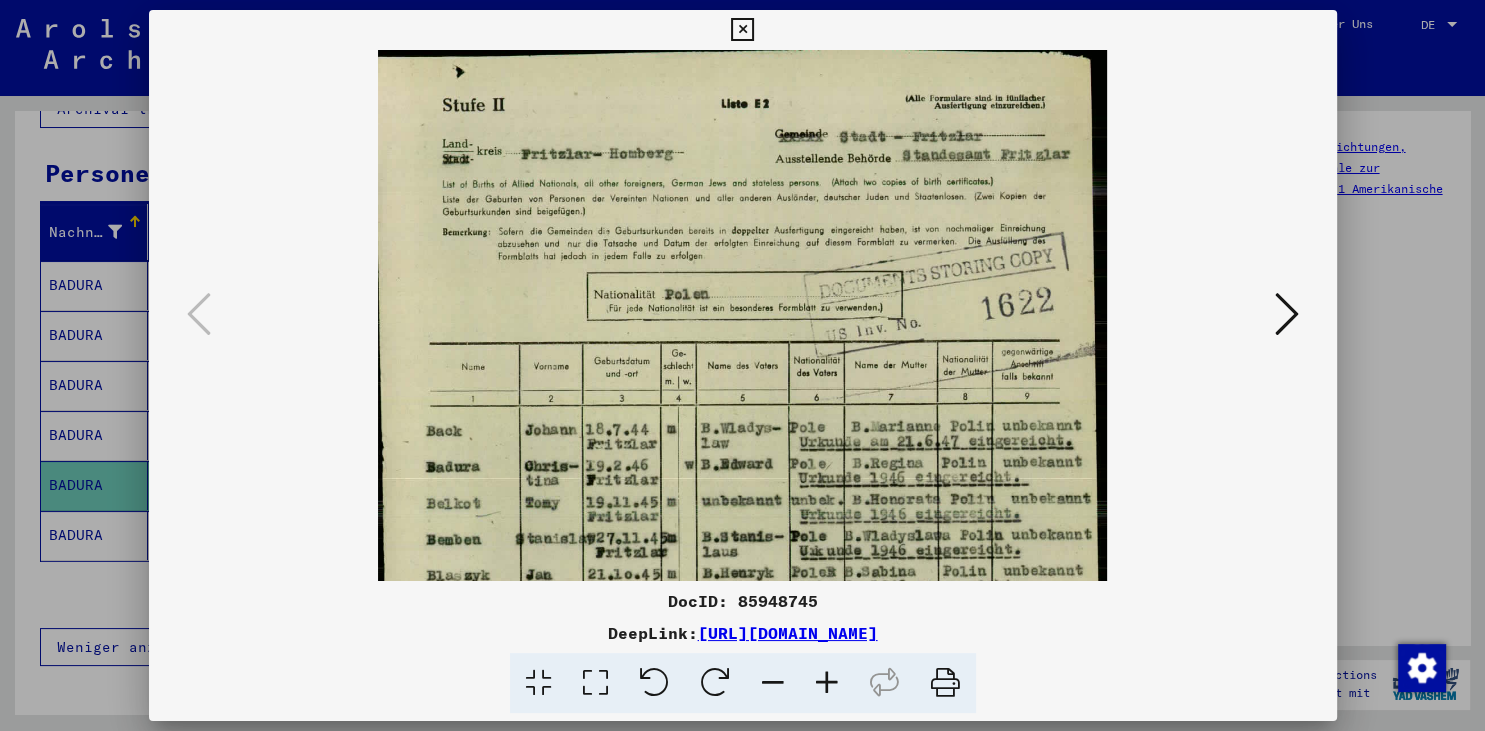 click at bounding box center [827, 683] 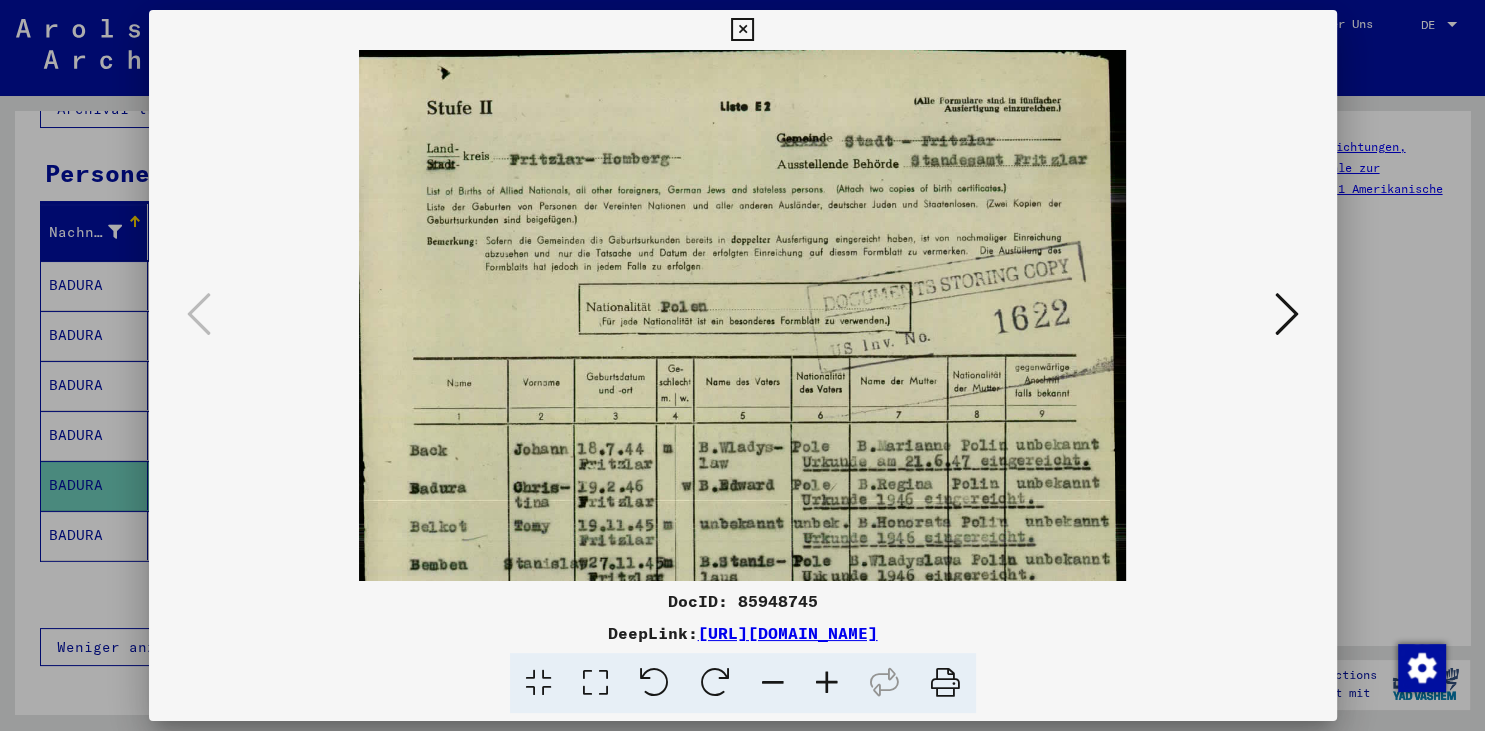 click at bounding box center [827, 683] 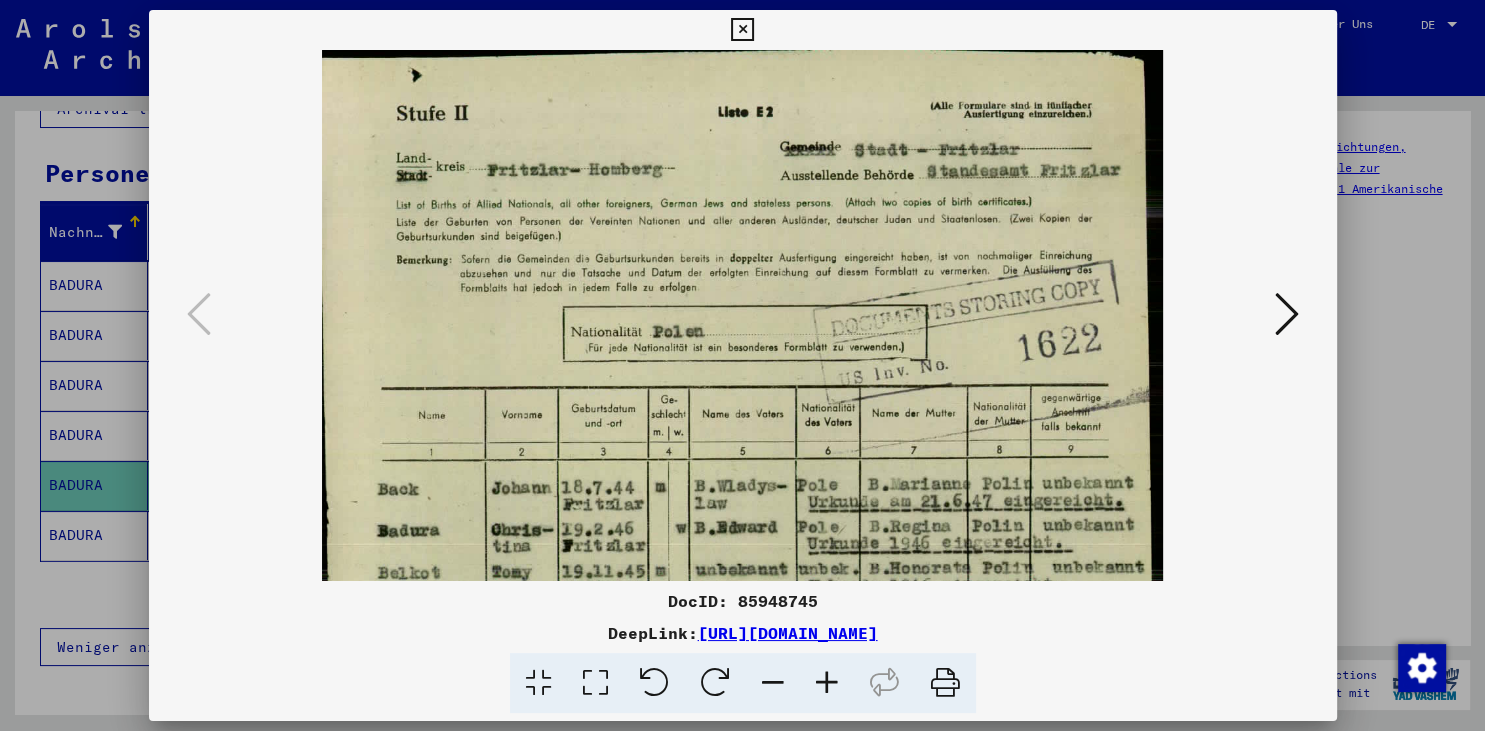 click at bounding box center (827, 683) 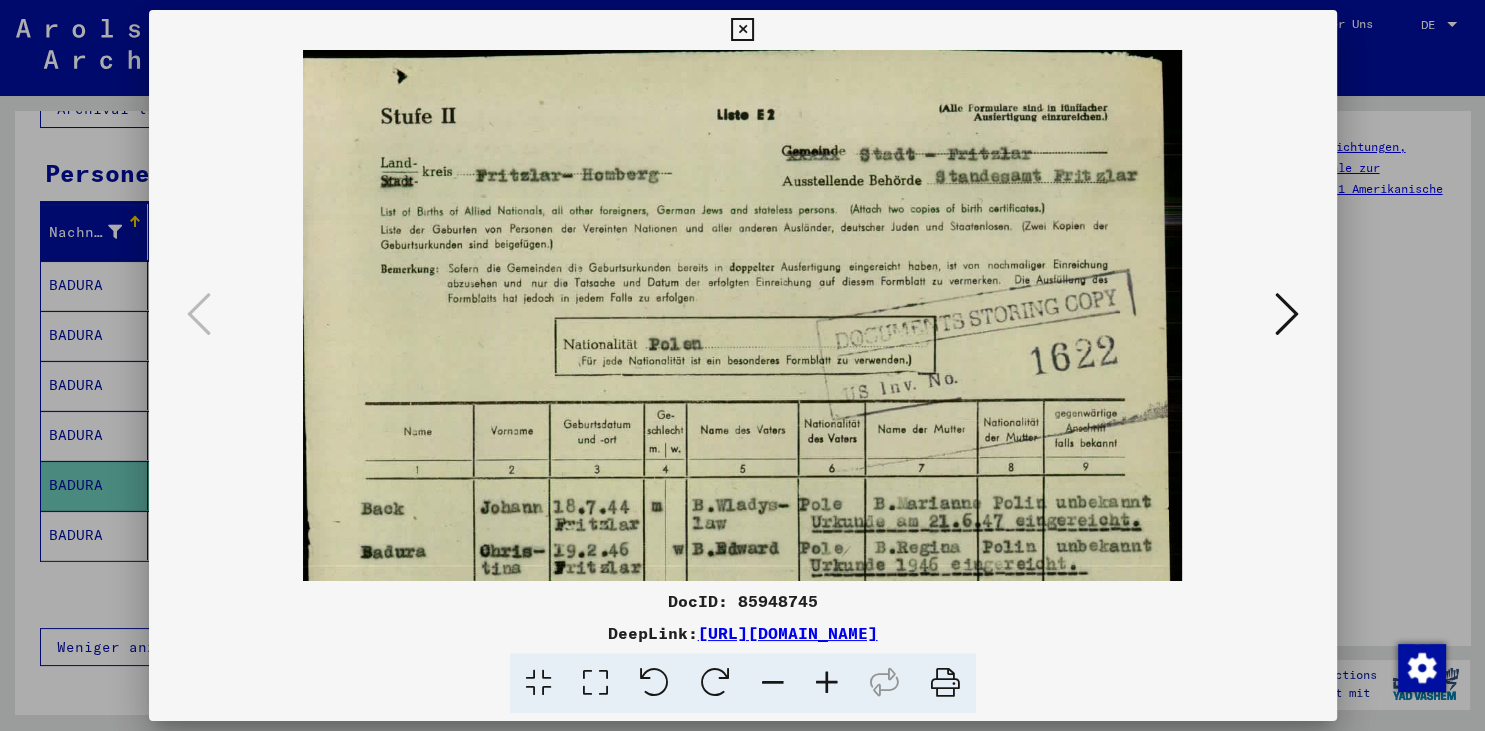click at bounding box center [827, 683] 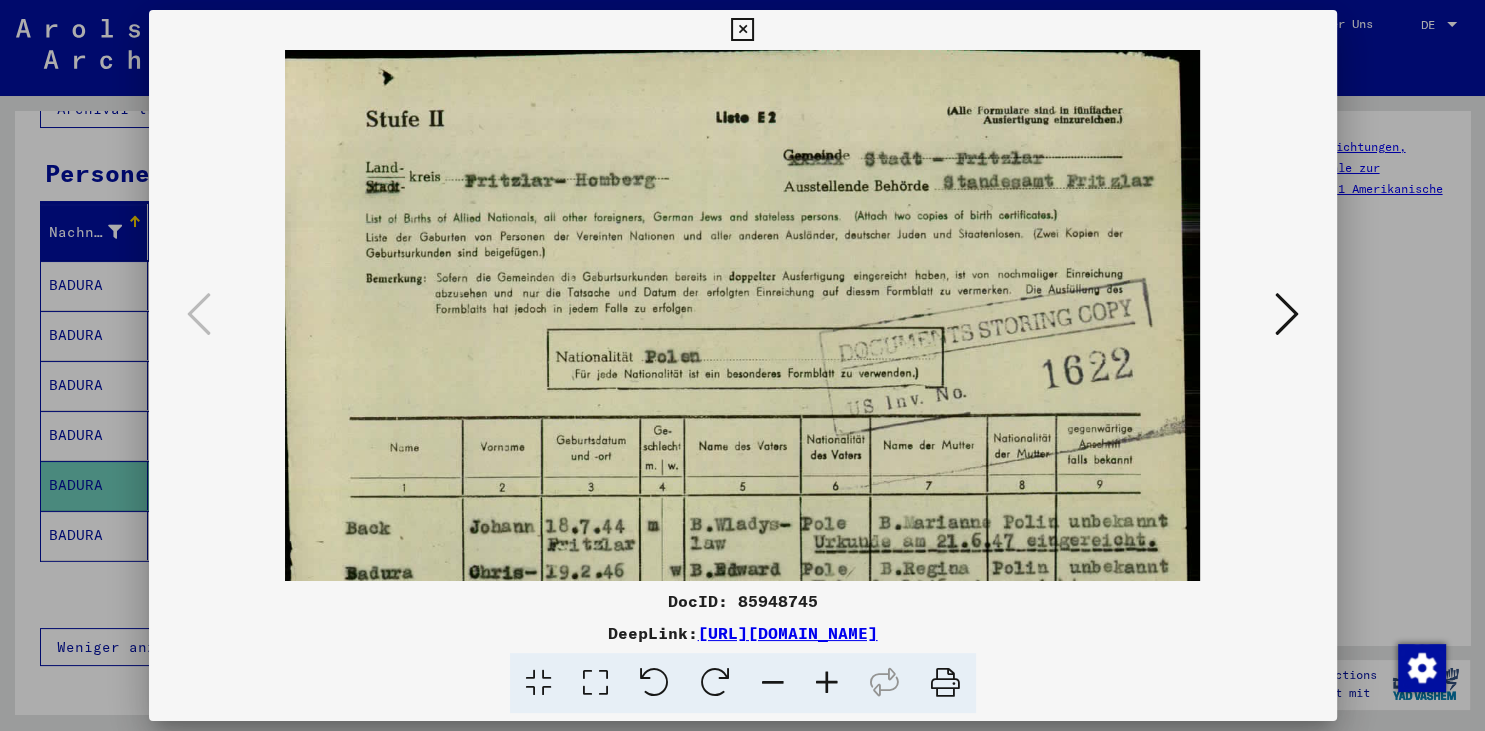 click at bounding box center [827, 683] 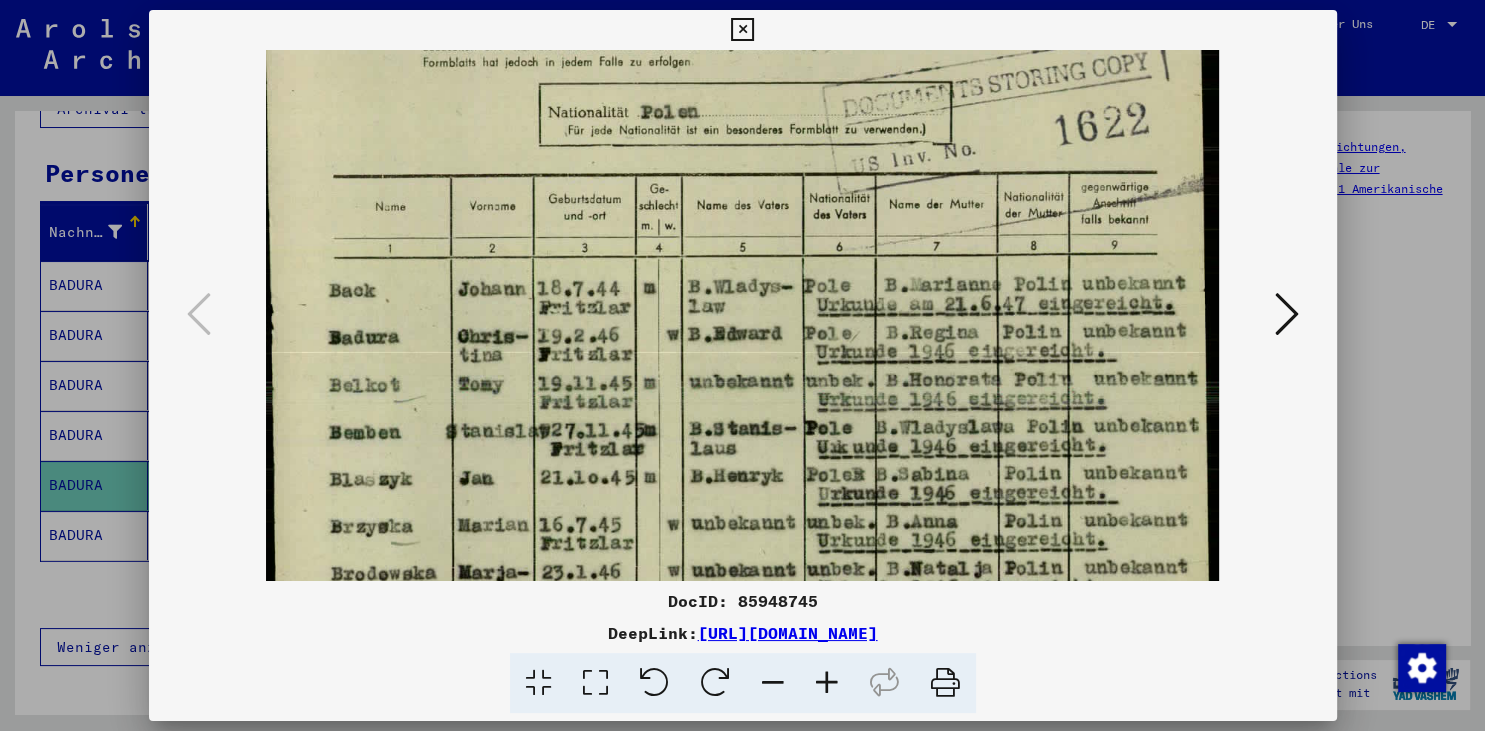 drag, startPoint x: 661, startPoint y: 424, endPoint x: 552, endPoint y: 169, distance: 277.3193 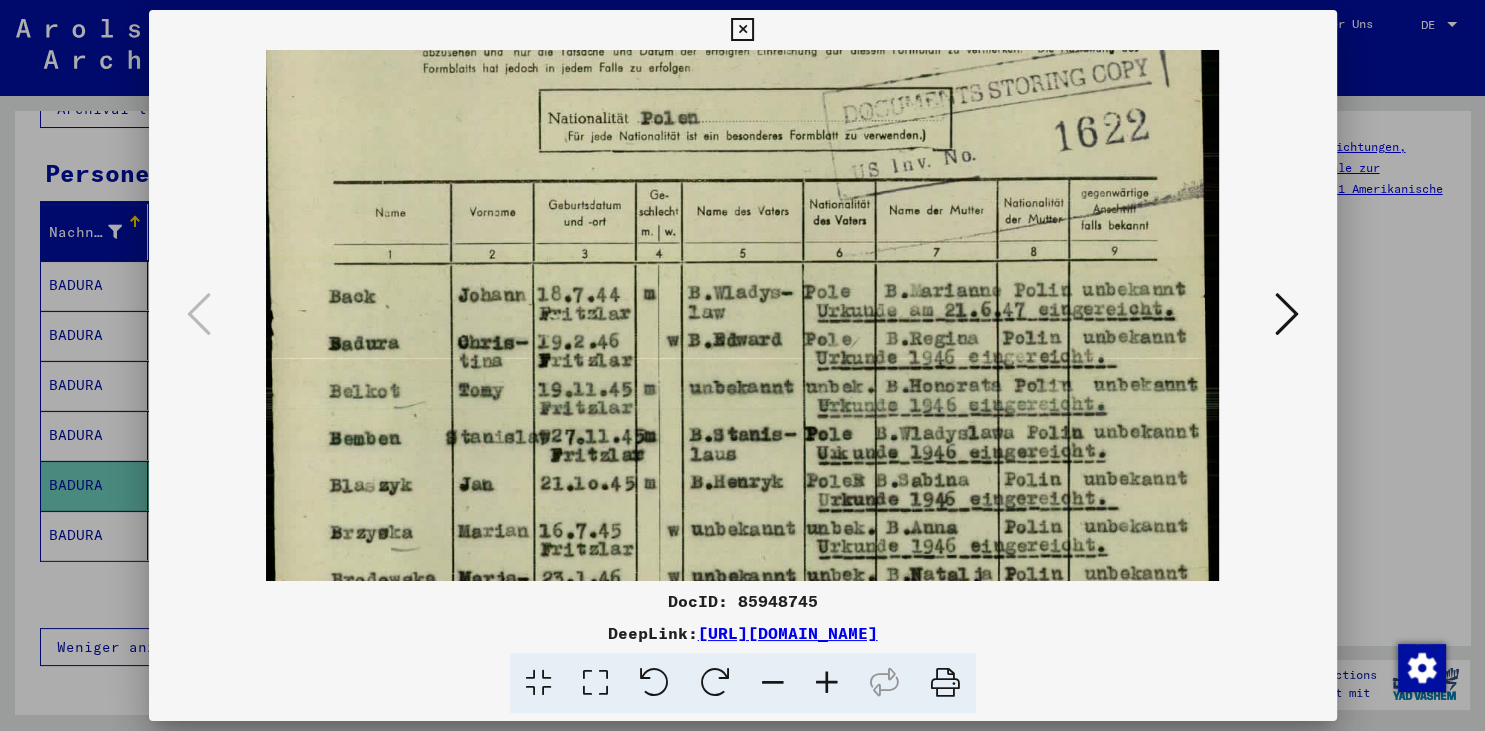 scroll, scrollTop: 250, scrollLeft: 0, axis: vertical 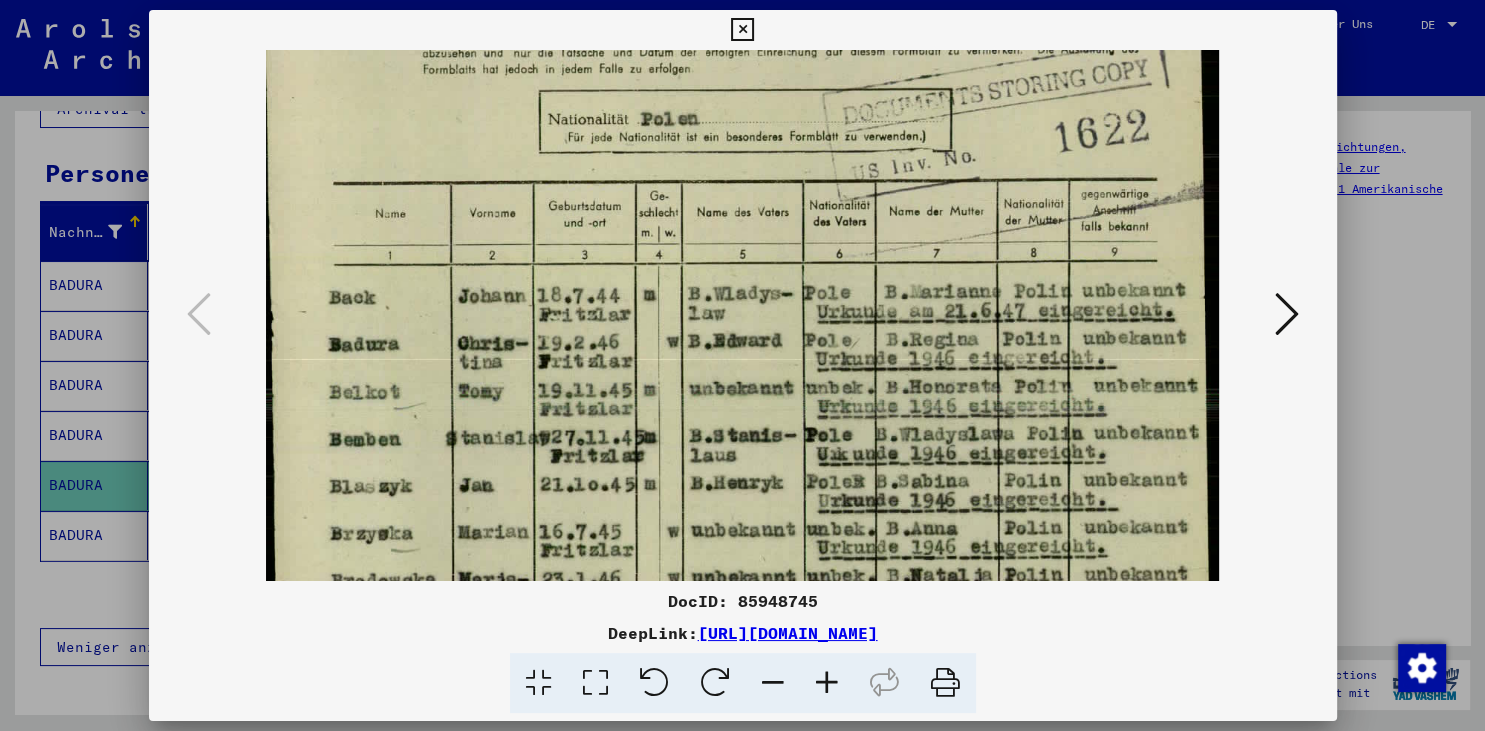 drag, startPoint x: 440, startPoint y: 457, endPoint x: 416, endPoint y: 462, distance: 24.5153 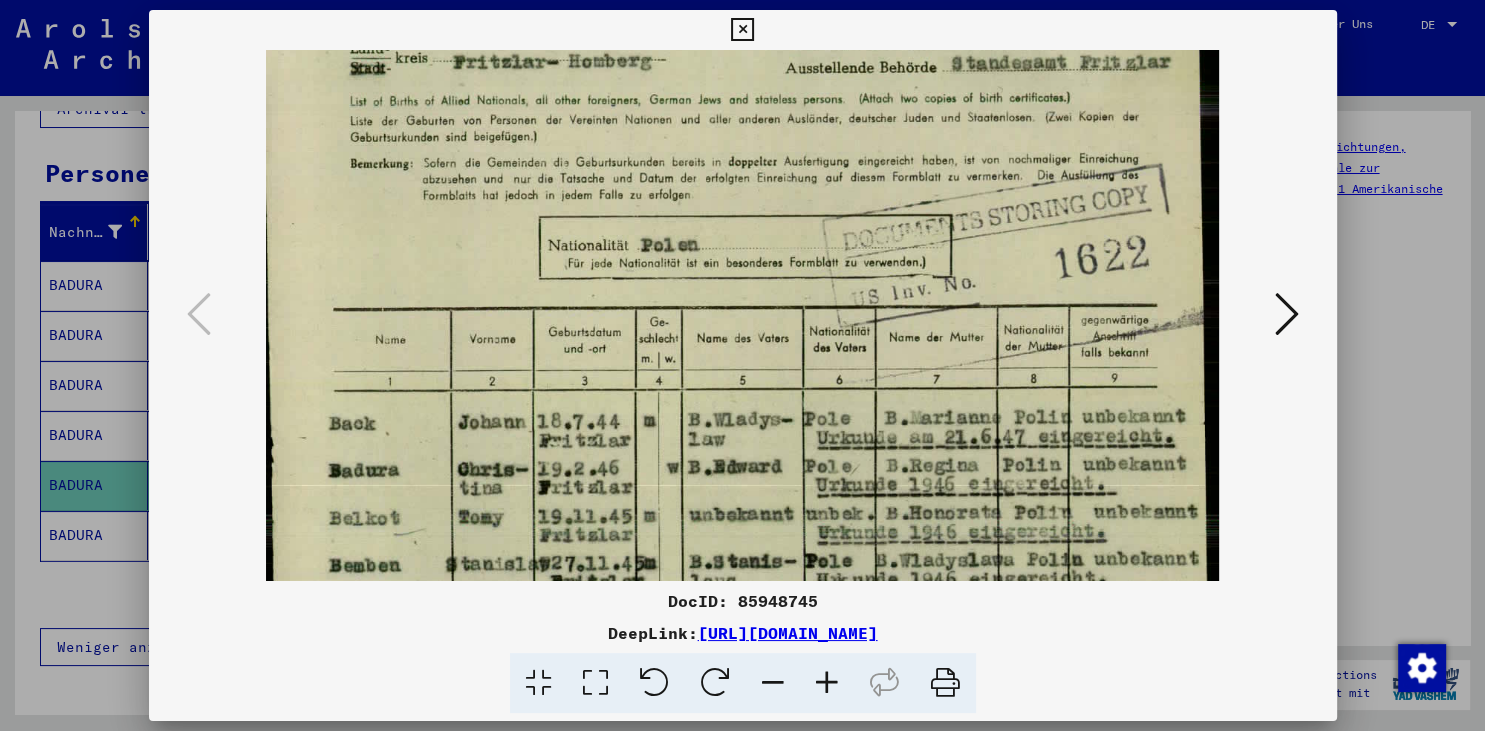 scroll, scrollTop: 172, scrollLeft: 0, axis: vertical 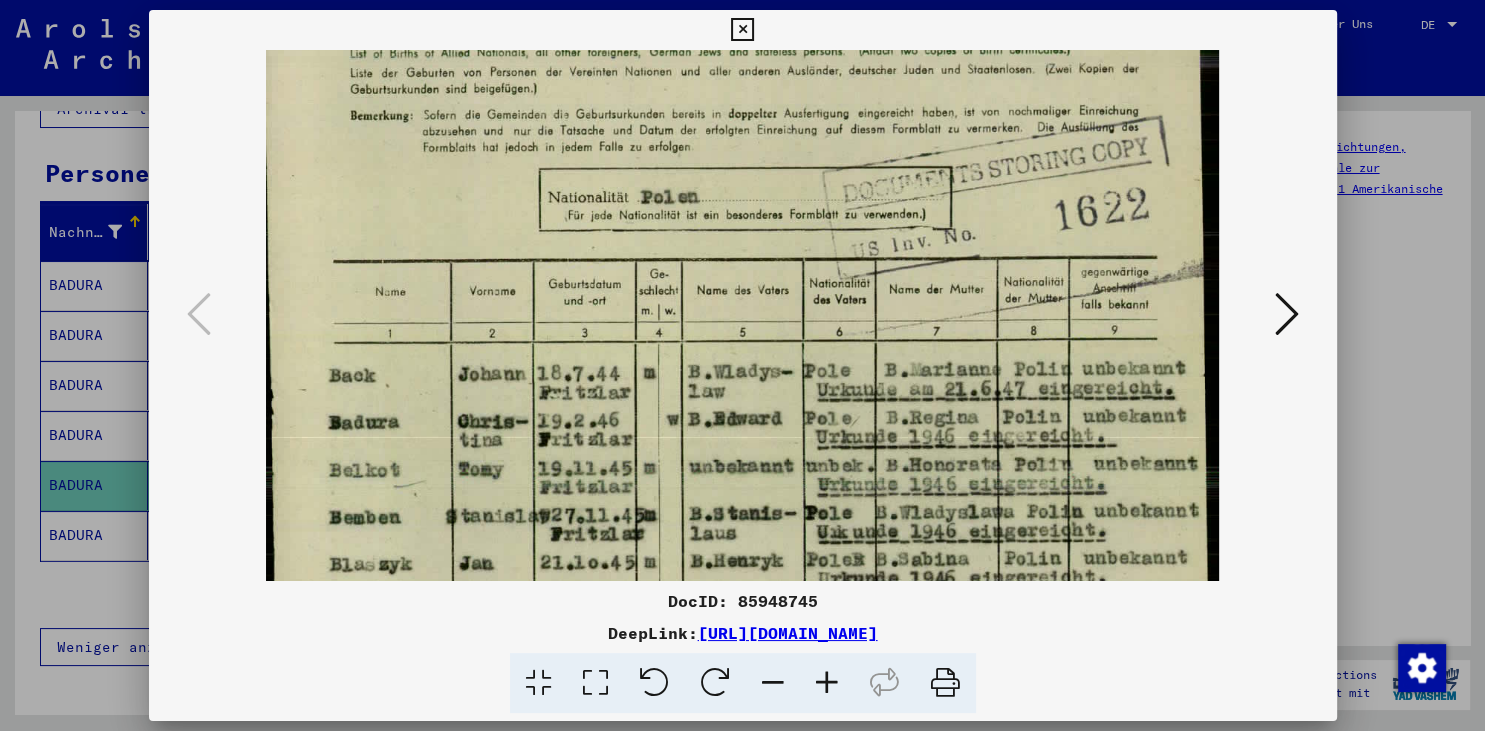 drag, startPoint x: 769, startPoint y: 165, endPoint x: 666, endPoint y: 246, distance: 131.03435 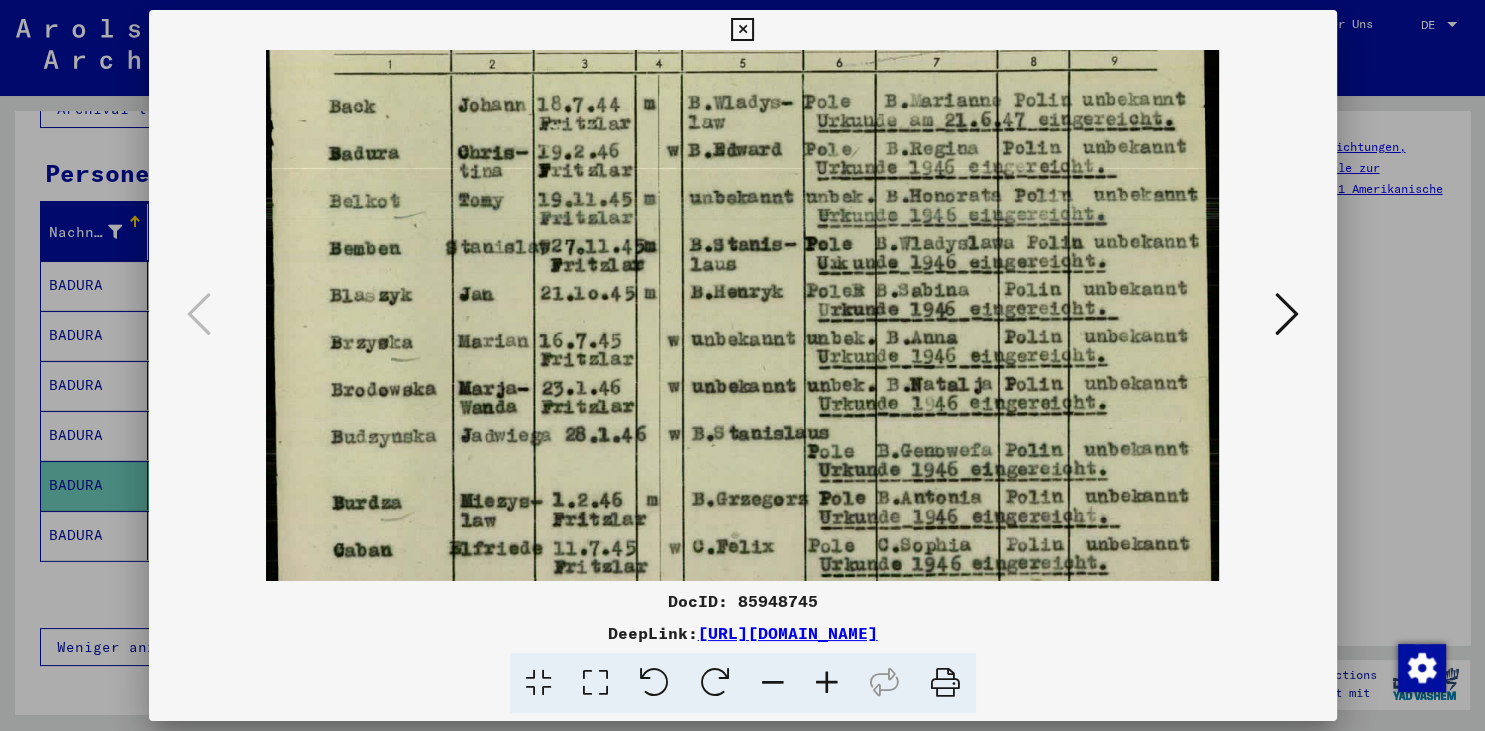 scroll, scrollTop: 440, scrollLeft: 0, axis: vertical 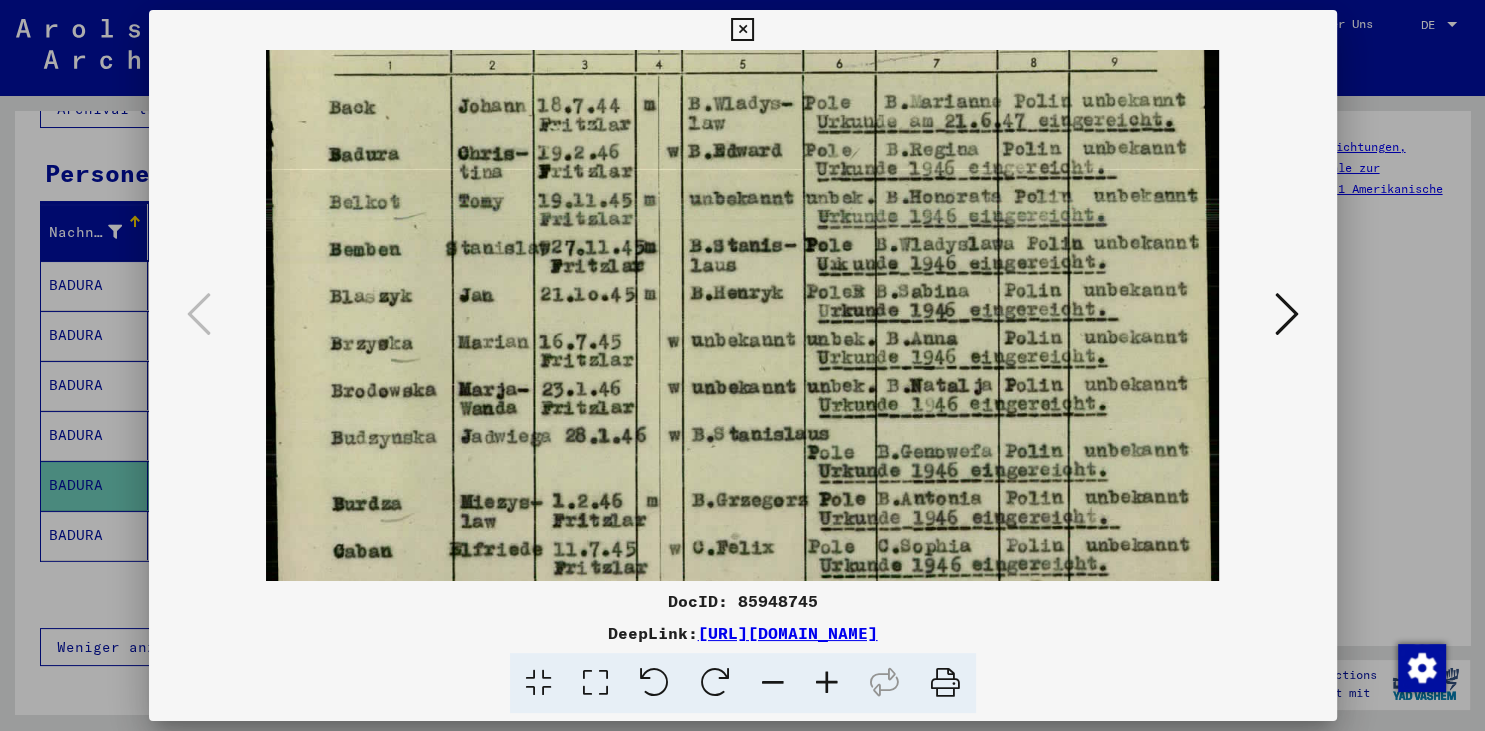drag, startPoint x: 662, startPoint y: 467, endPoint x: 667, endPoint y: 199, distance: 268.04663 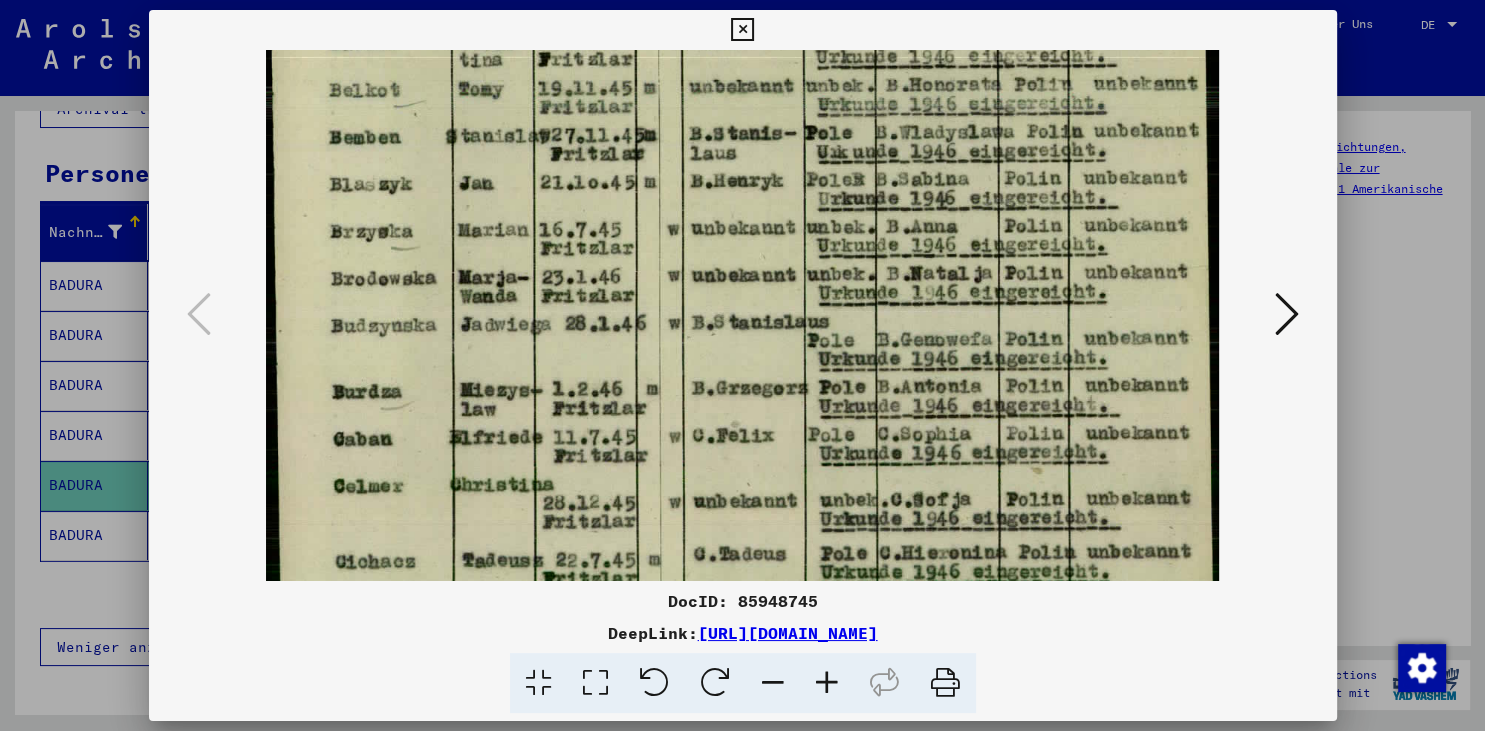 scroll, scrollTop: 589, scrollLeft: 0, axis: vertical 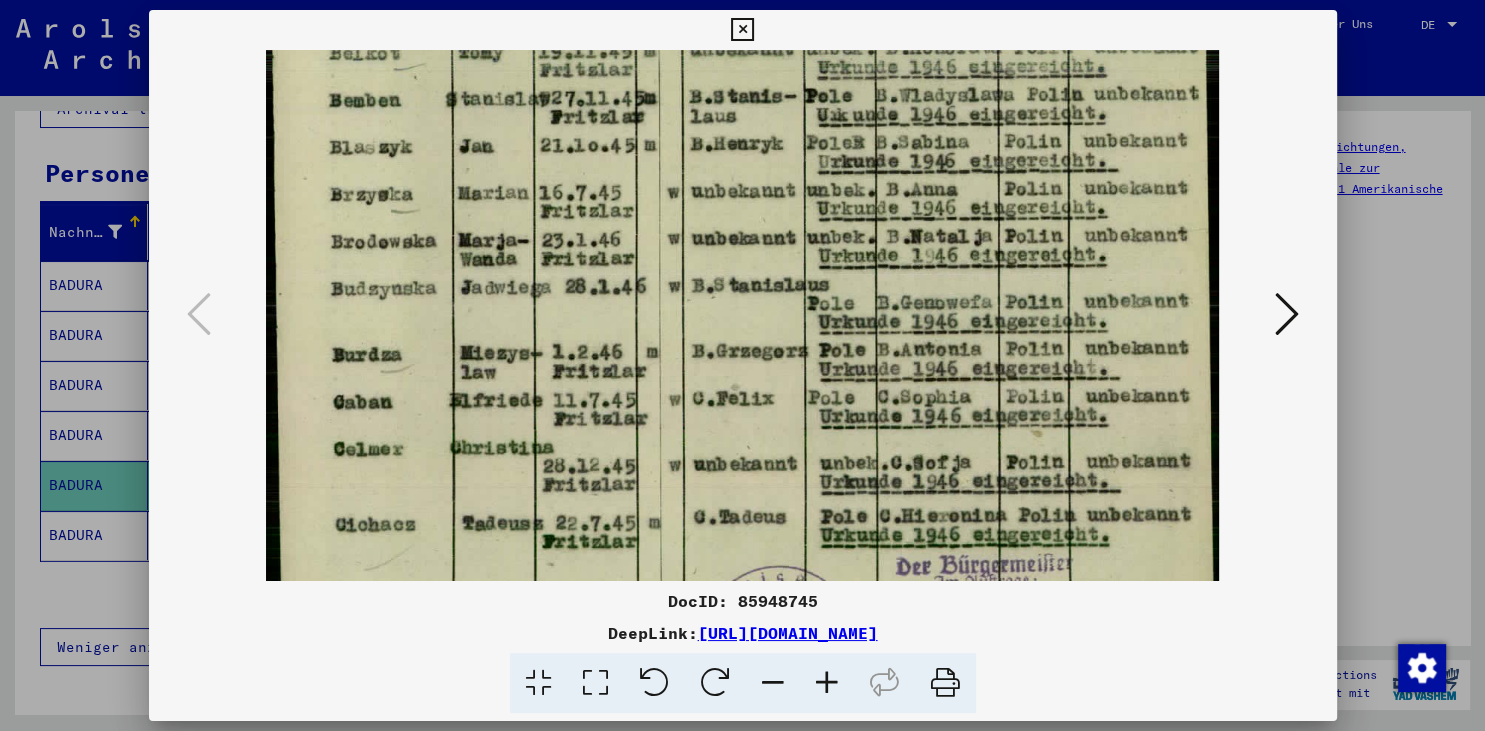 drag, startPoint x: 682, startPoint y: 460, endPoint x: 701, endPoint y: 311, distance: 150.20653 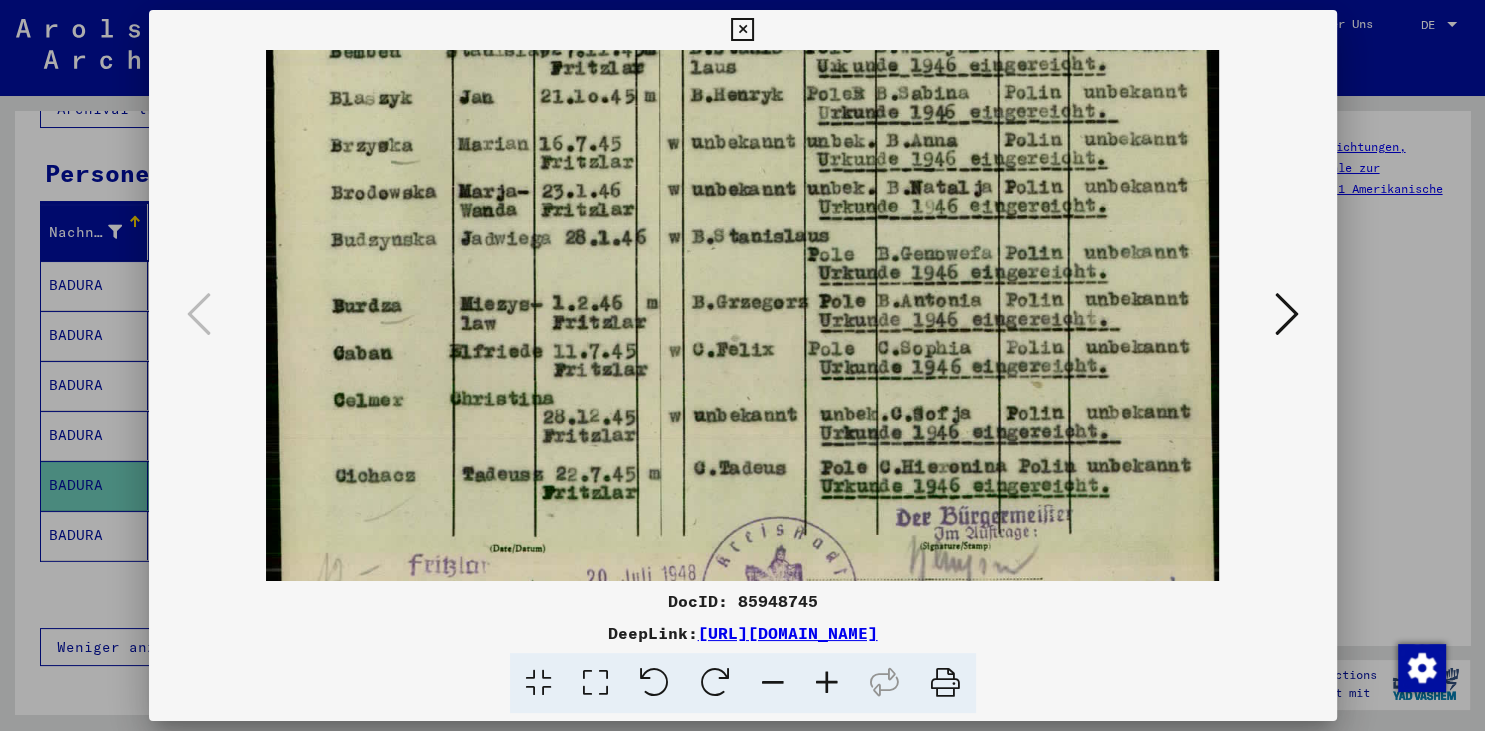 scroll, scrollTop: 641, scrollLeft: 0, axis: vertical 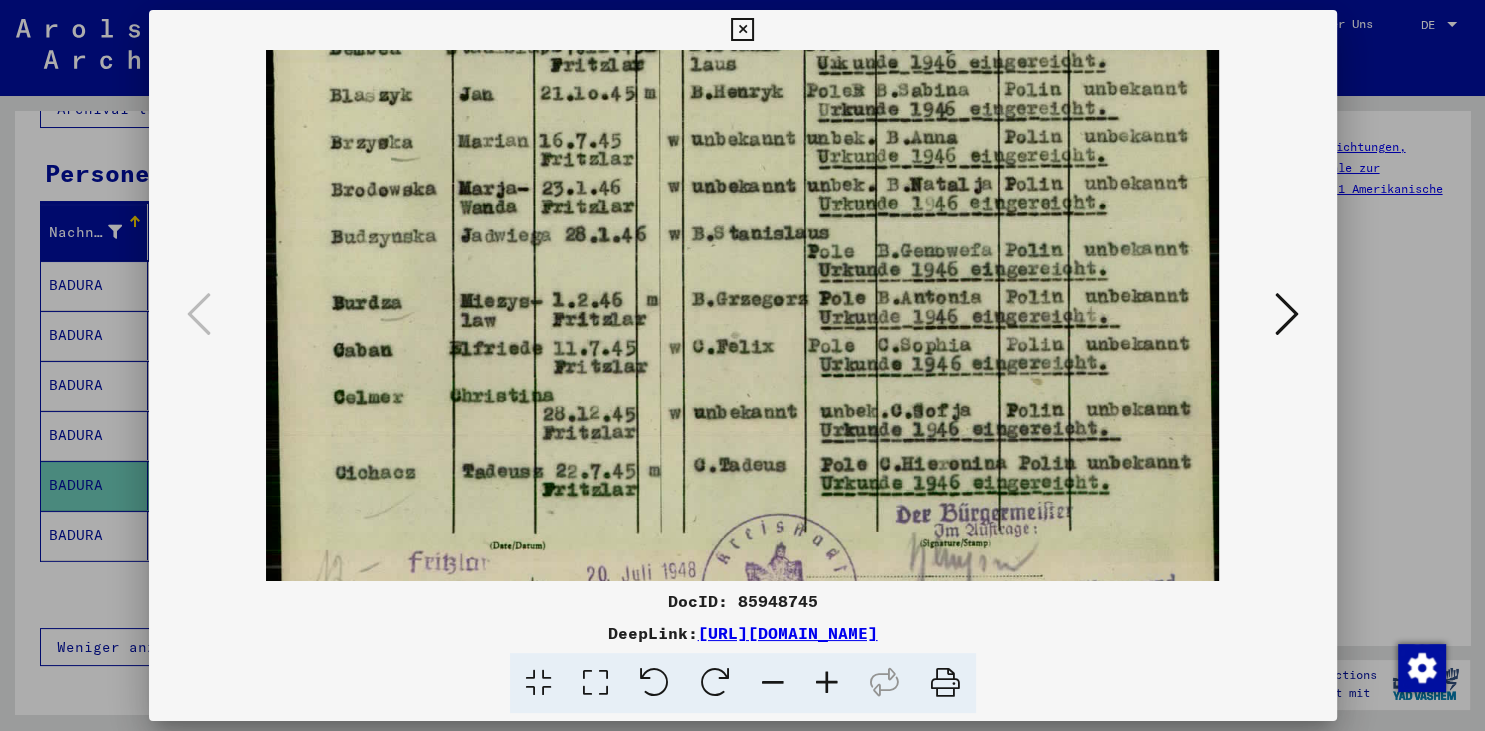 drag, startPoint x: 672, startPoint y: 483, endPoint x: 702, endPoint y: 331, distance: 154.93224 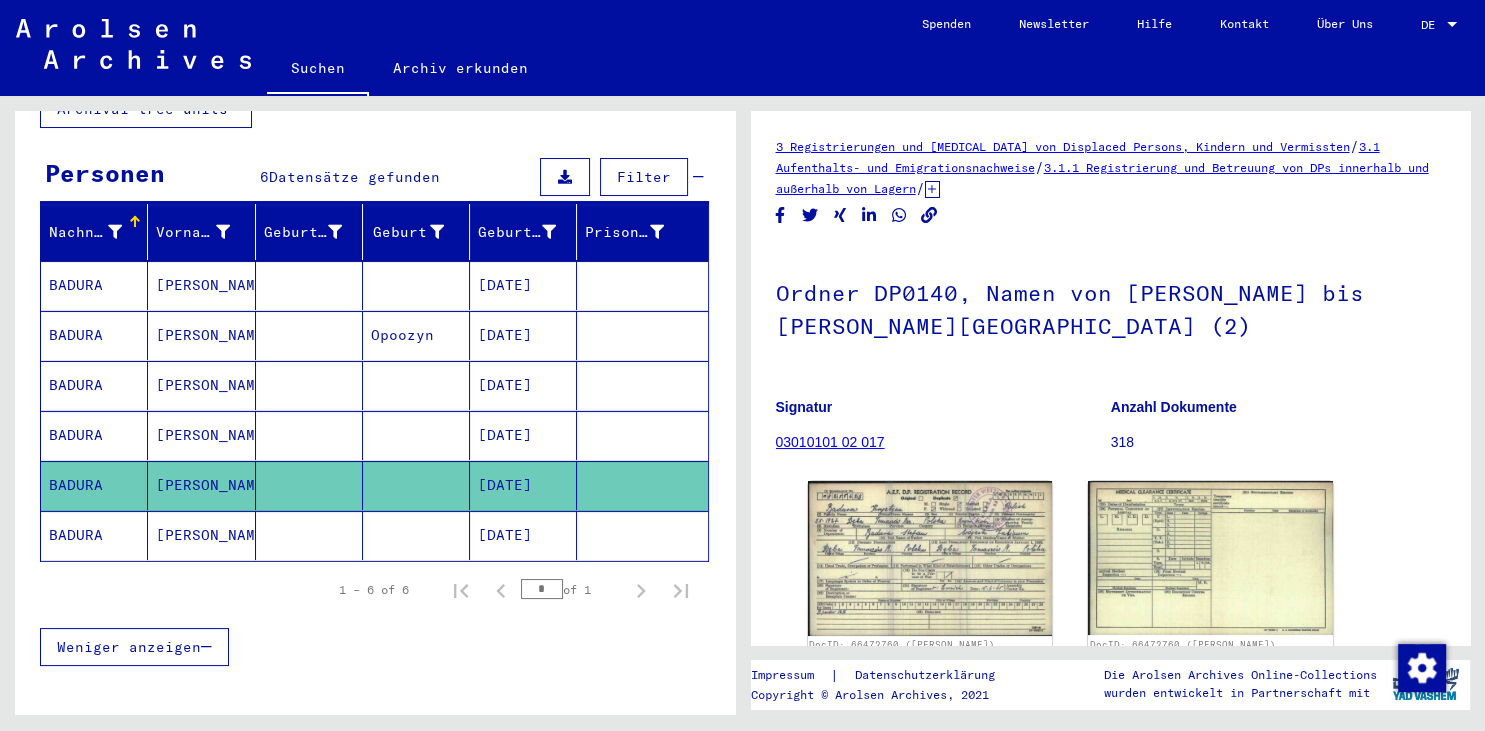 click on "[PERSON_NAME]" at bounding box center [201, 435] 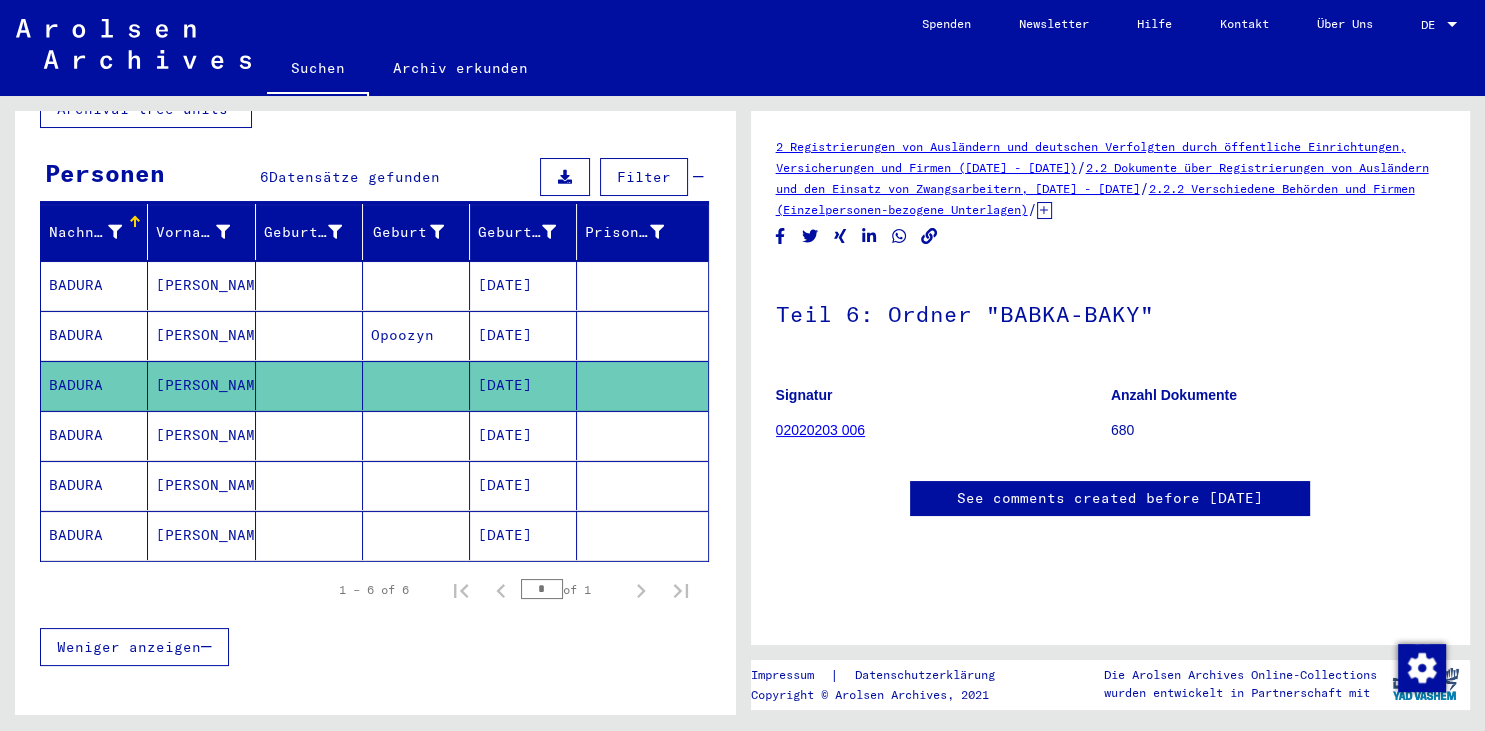 click on "02020203 006" 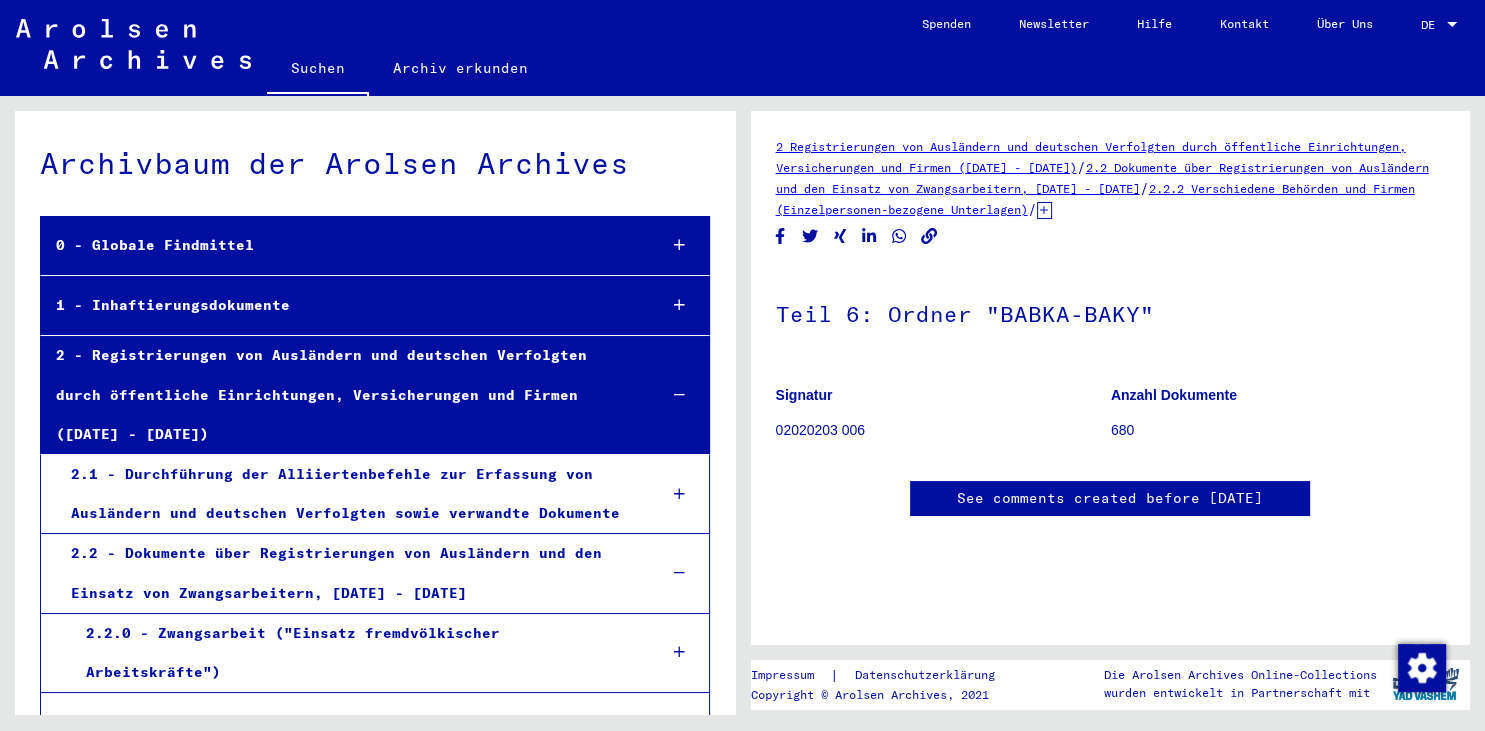click on "2.2 - Dokumente über Registrierungen von Ausländern und den Einsatz von Zwangsarbeitern, [DATE] - [DATE]" at bounding box center (348, 573) 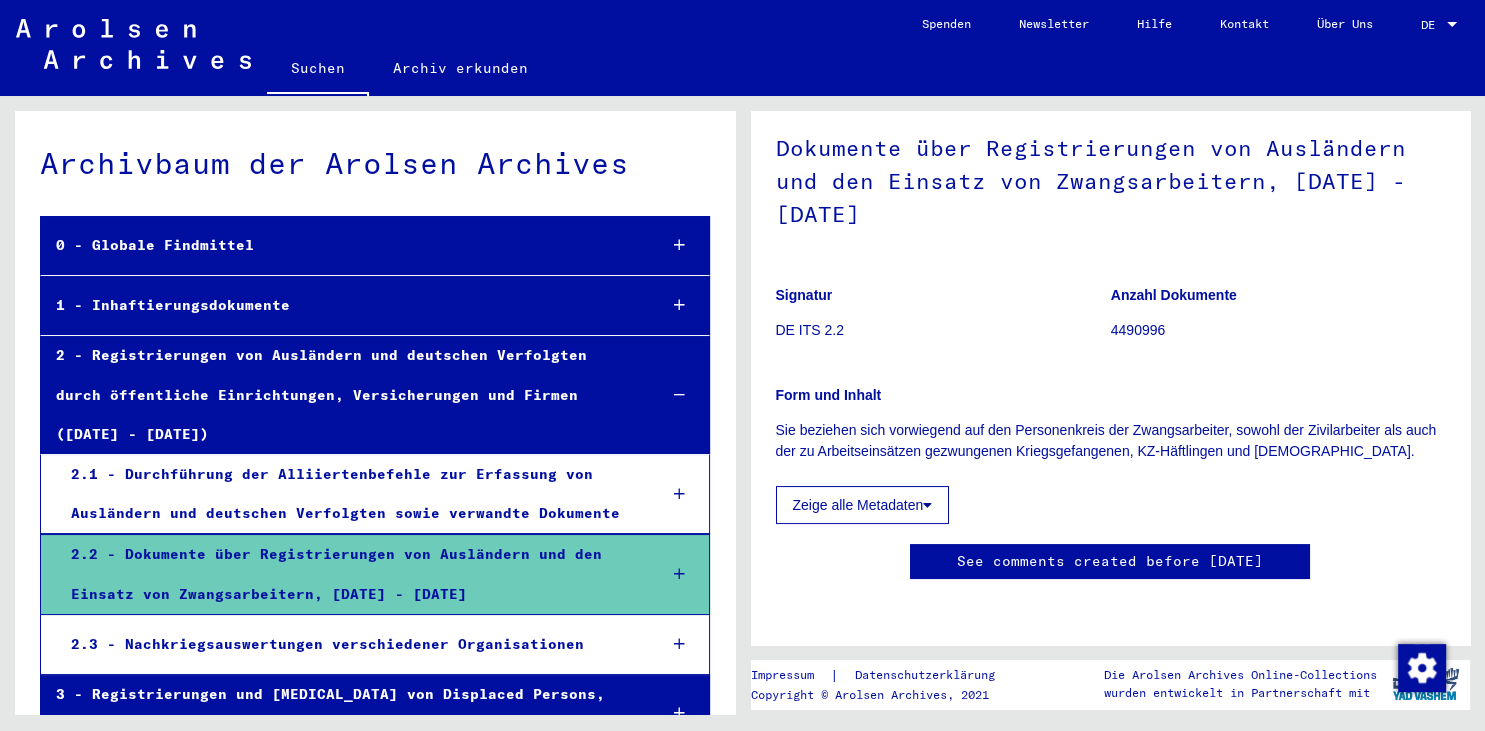 scroll, scrollTop: 332, scrollLeft: 0, axis: vertical 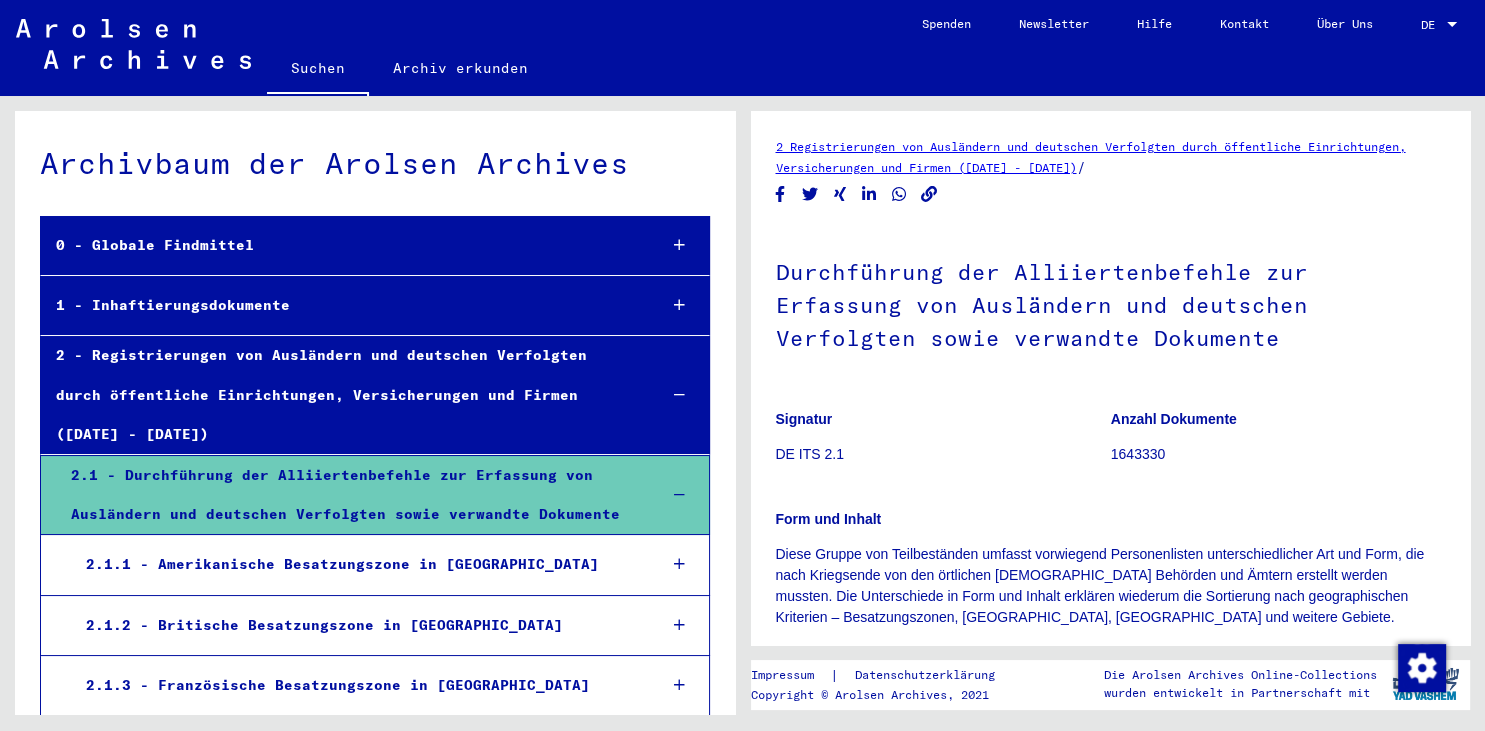 click on "2 - Registrierungen von Ausländern und deutschen Verfolgten durch öffentliche Einrichtungen, Versicherungen und Firmen ([DATE] - [DATE])" at bounding box center (341, 395) 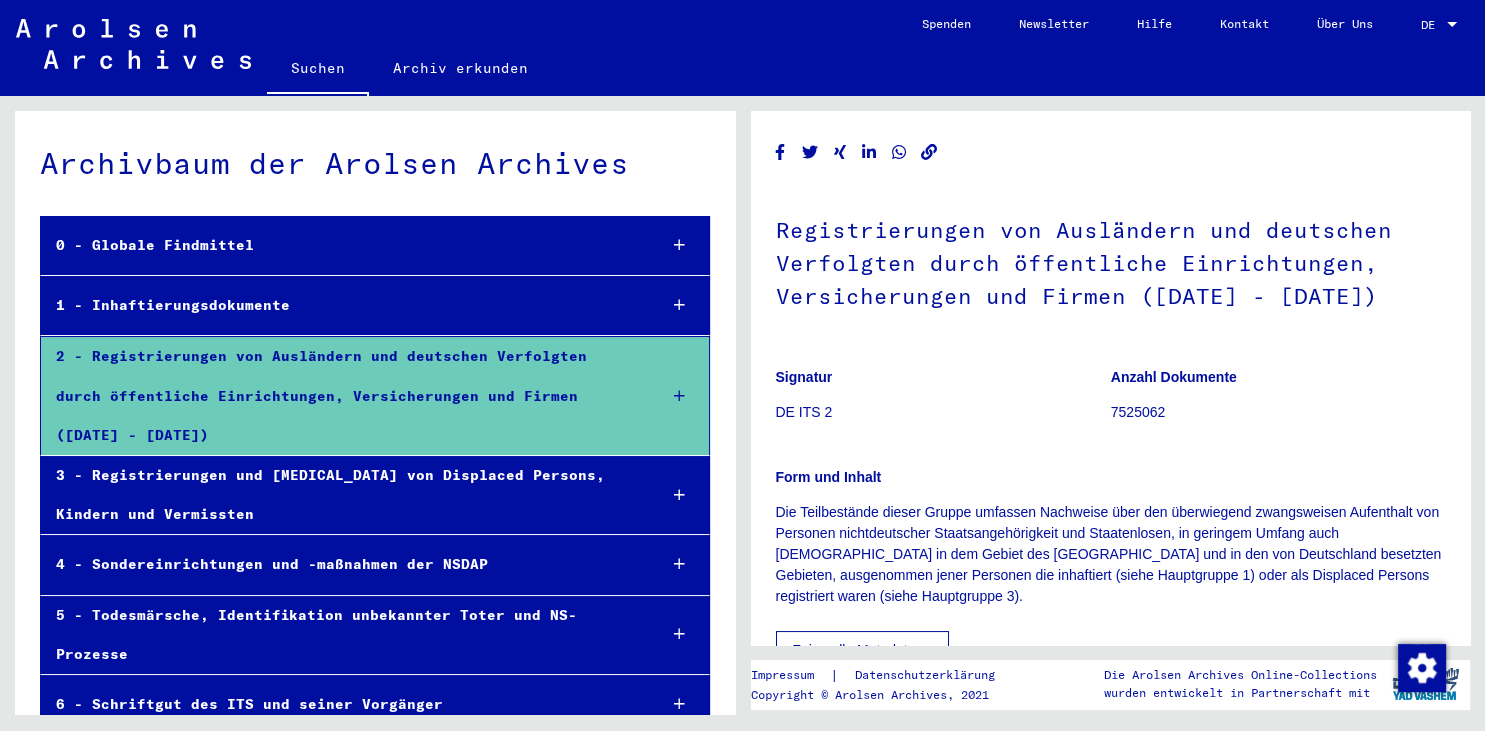 click on "3 - Registrierungen und [MEDICAL_DATA] von Displaced Persons, Kindern und Vermissten" at bounding box center [341, 495] 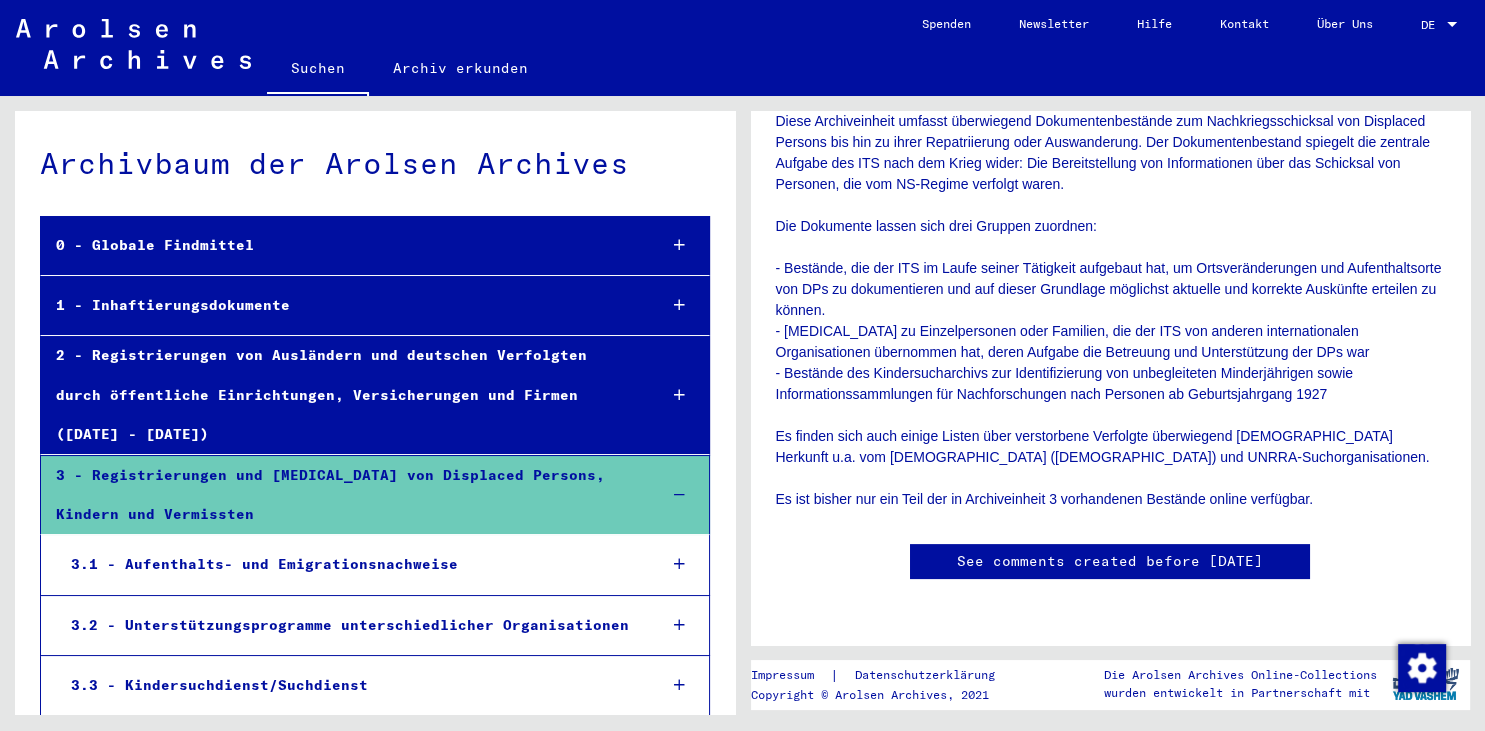 scroll, scrollTop: 544, scrollLeft: 0, axis: vertical 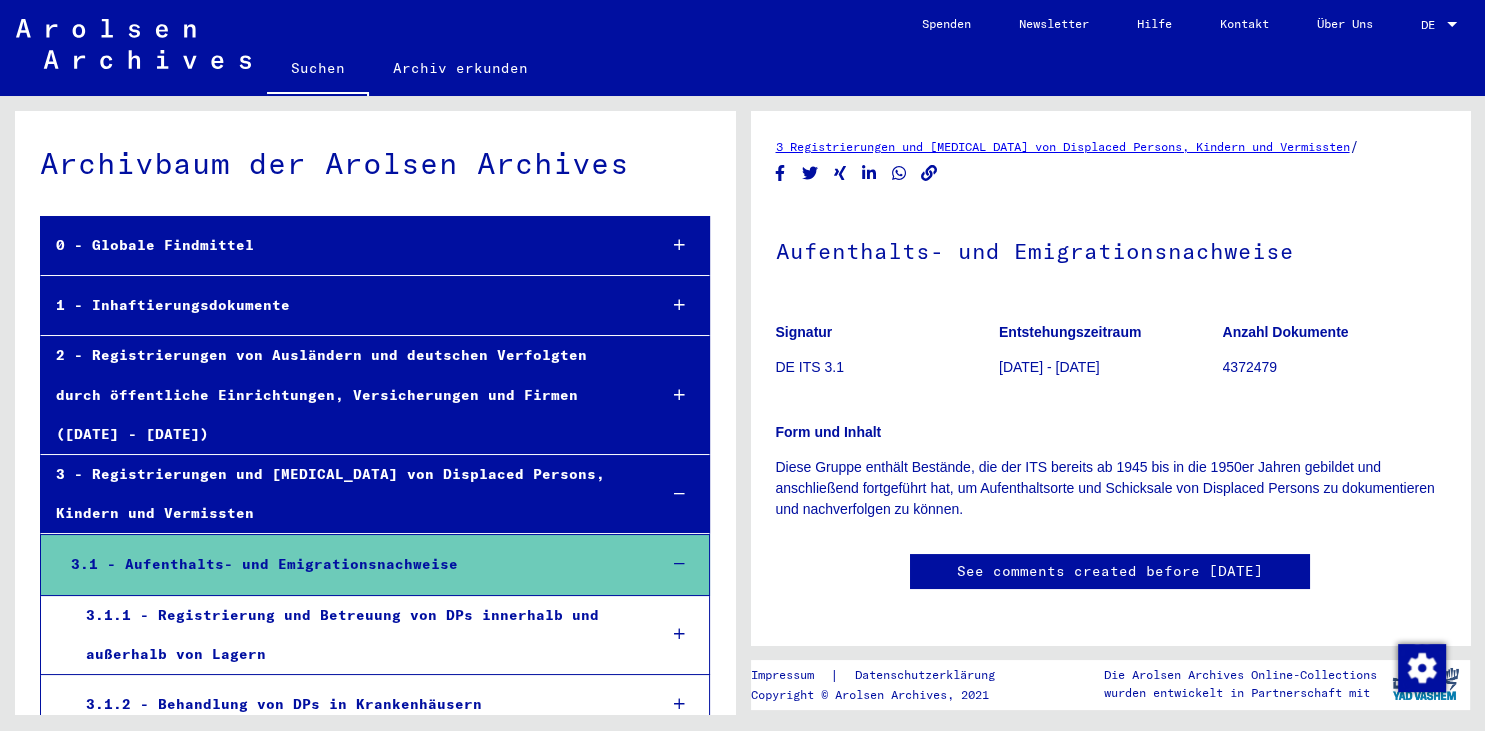 click on "3.1.2 - Behandlung von DPs in Krankenhäusern" at bounding box center (356, 704) 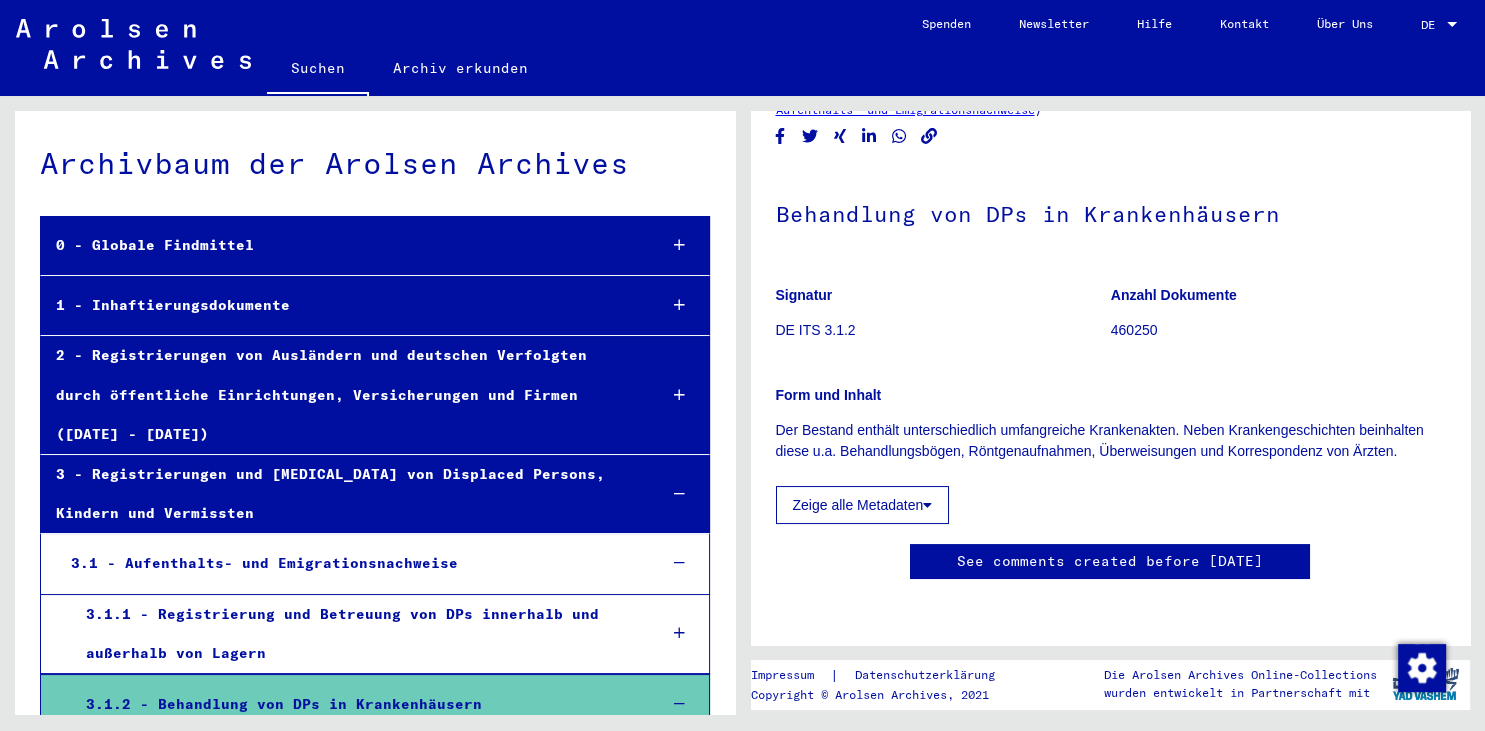 scroll, scrollTop: 122, scrollLeft: 0, axis: vertical 